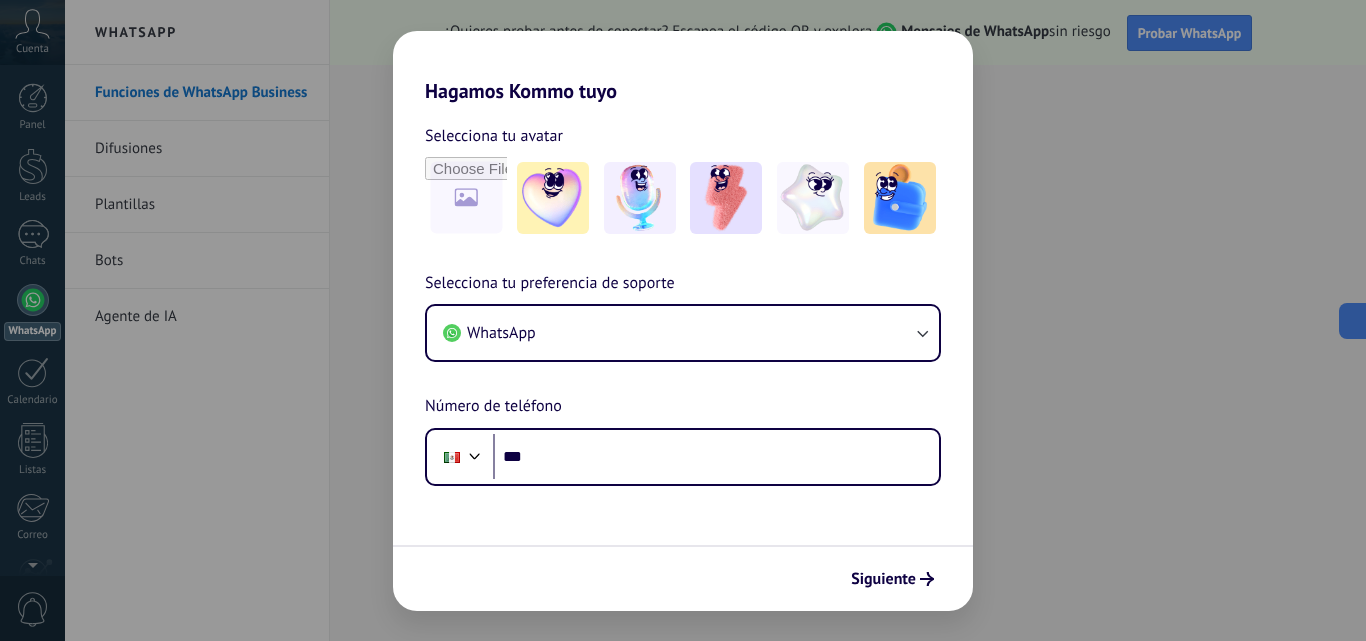 scroll, scrollTop: 0, scrollLeft: 0, axis: both 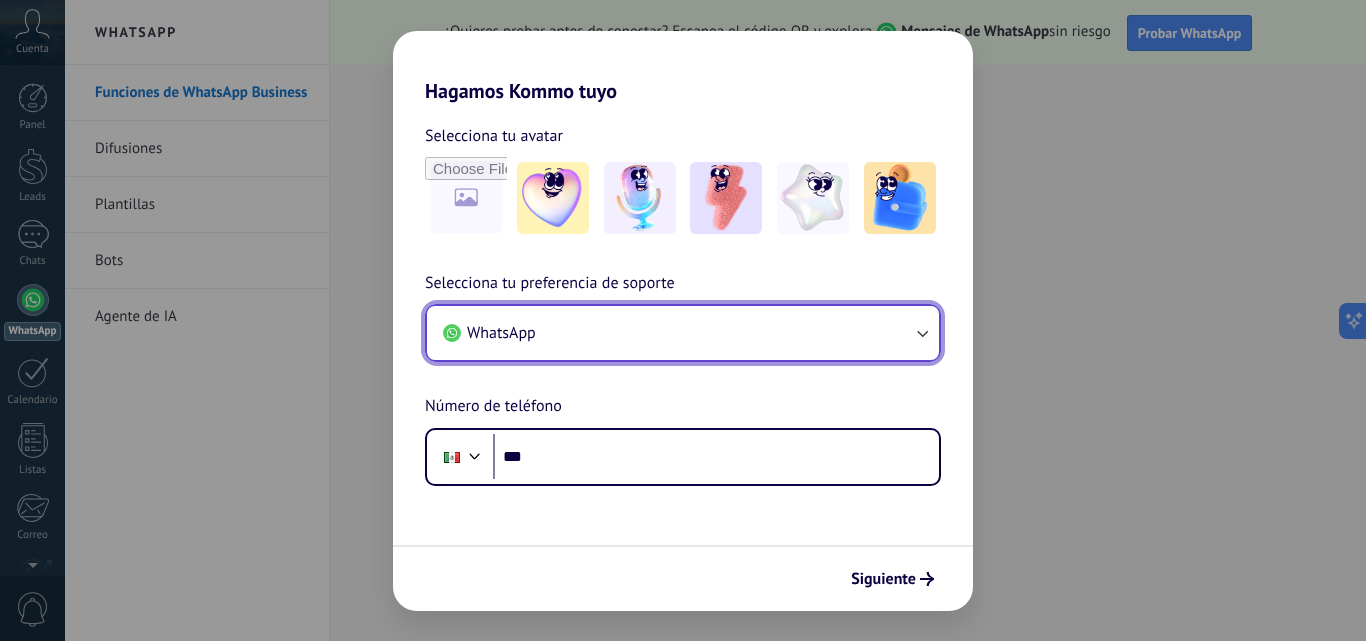 click on "WhatsApp" at bounding box center [683, 333] 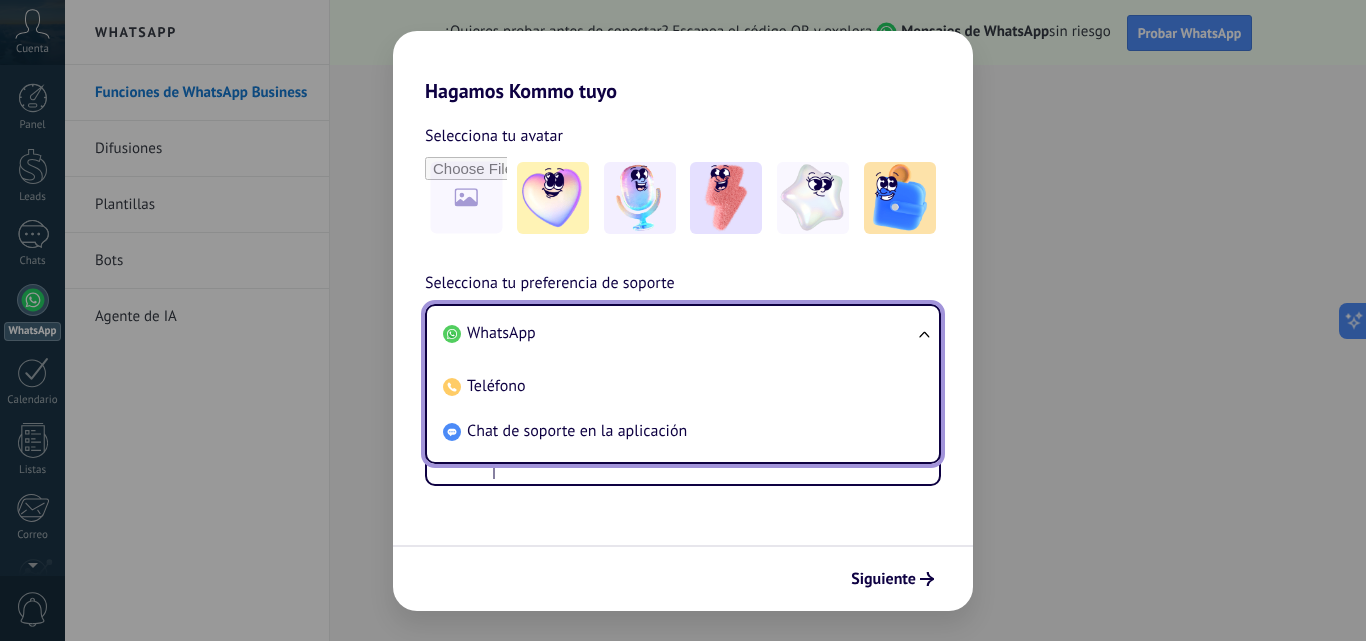 click on "WhatsApp" at bounding box center [501, 333] 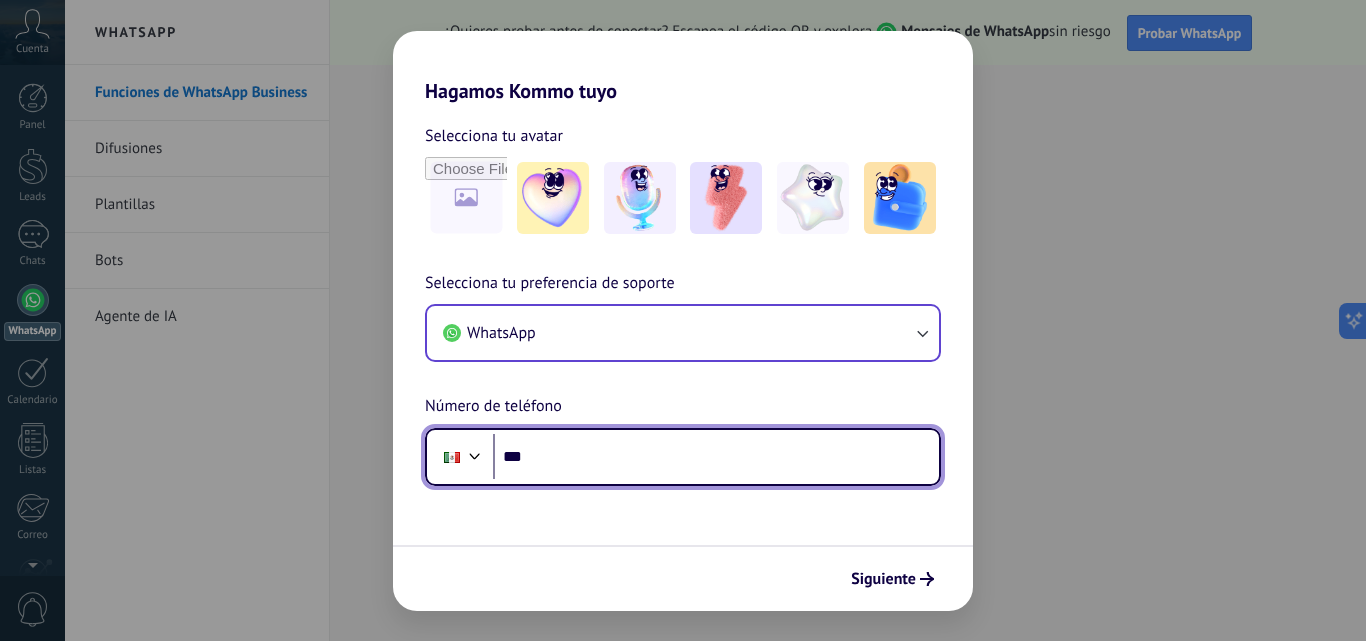 click on "***" at bounding box center [716, 457] 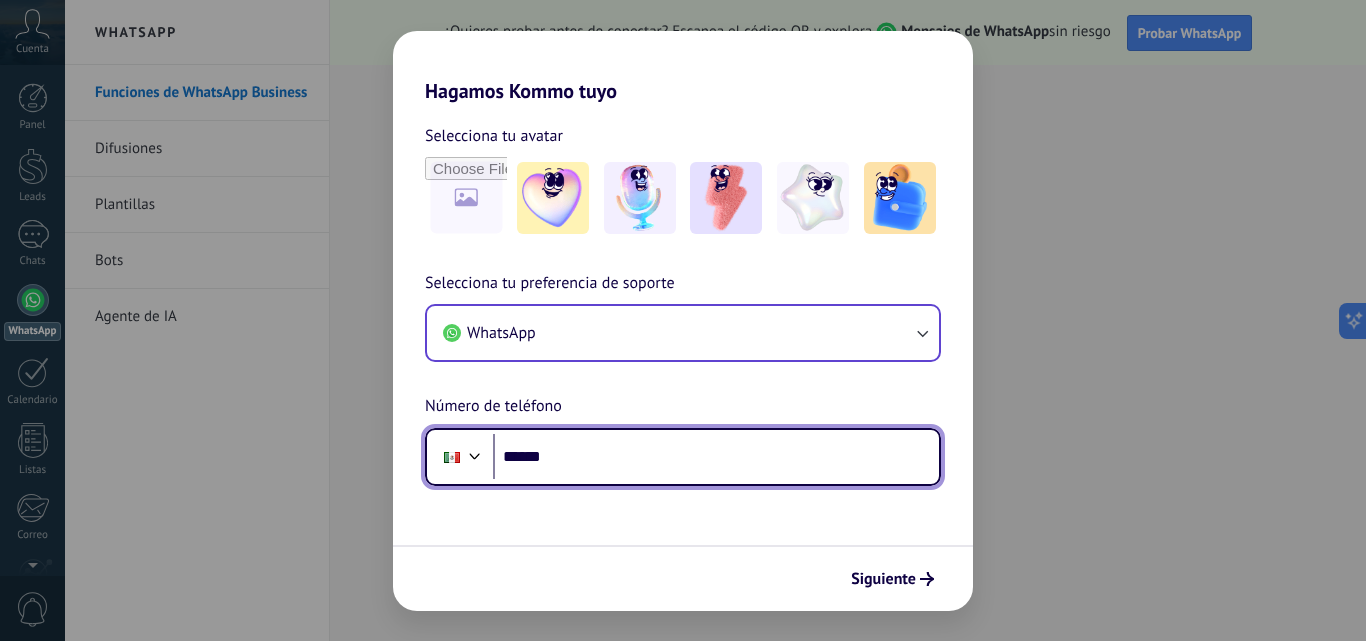 type on "******" 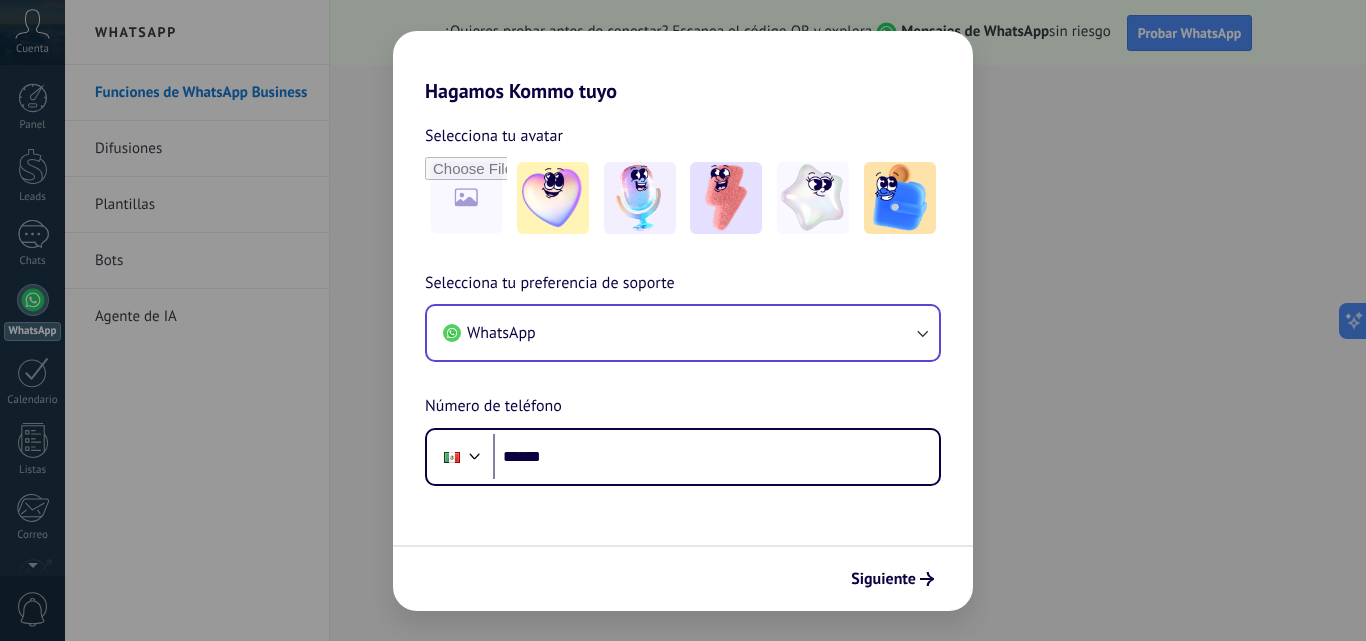 click on "Hagamos Kommo tuyo Selecciona tu avatar Selecciona tu preferencia de soporte WhatsApp Número de teléfono Phone ****** Siguiente" at bounding box center [683, 320] 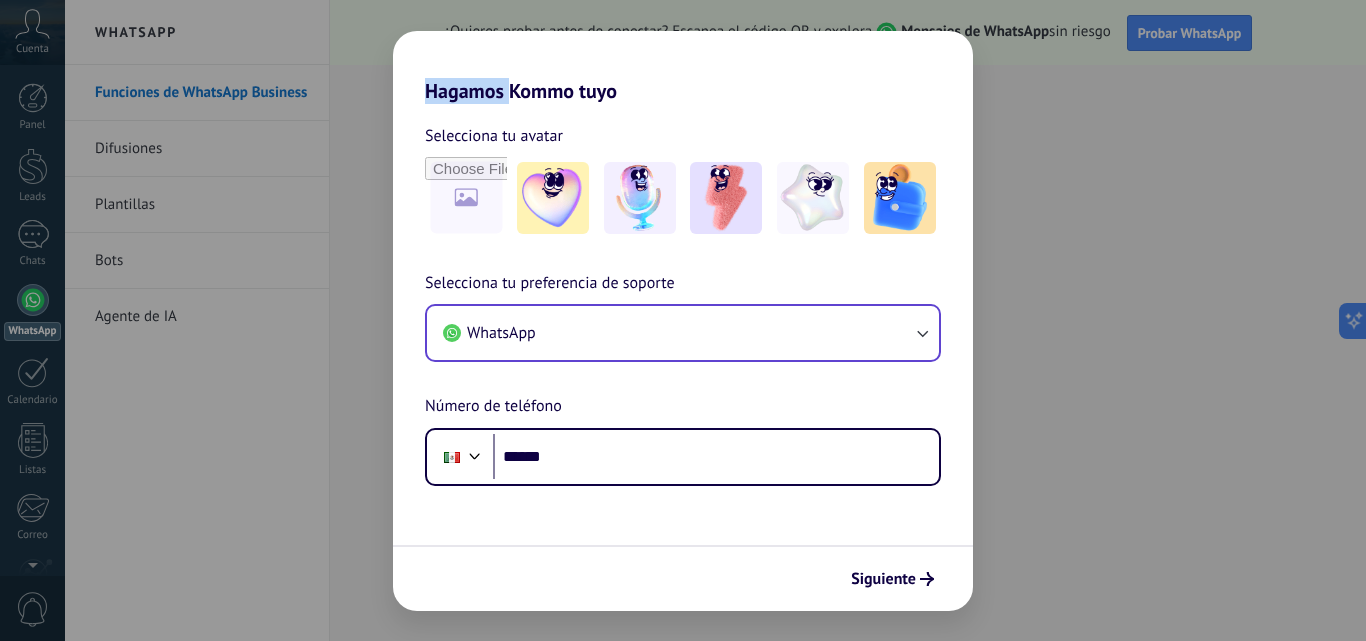 click on "Hagamos Kommo tuyo Selecciona tu avatar Selecciona tu preferencia de soporte WhatsApp Número de teléfono Phone ****** Siguiente" at bounding box center [683, 320] 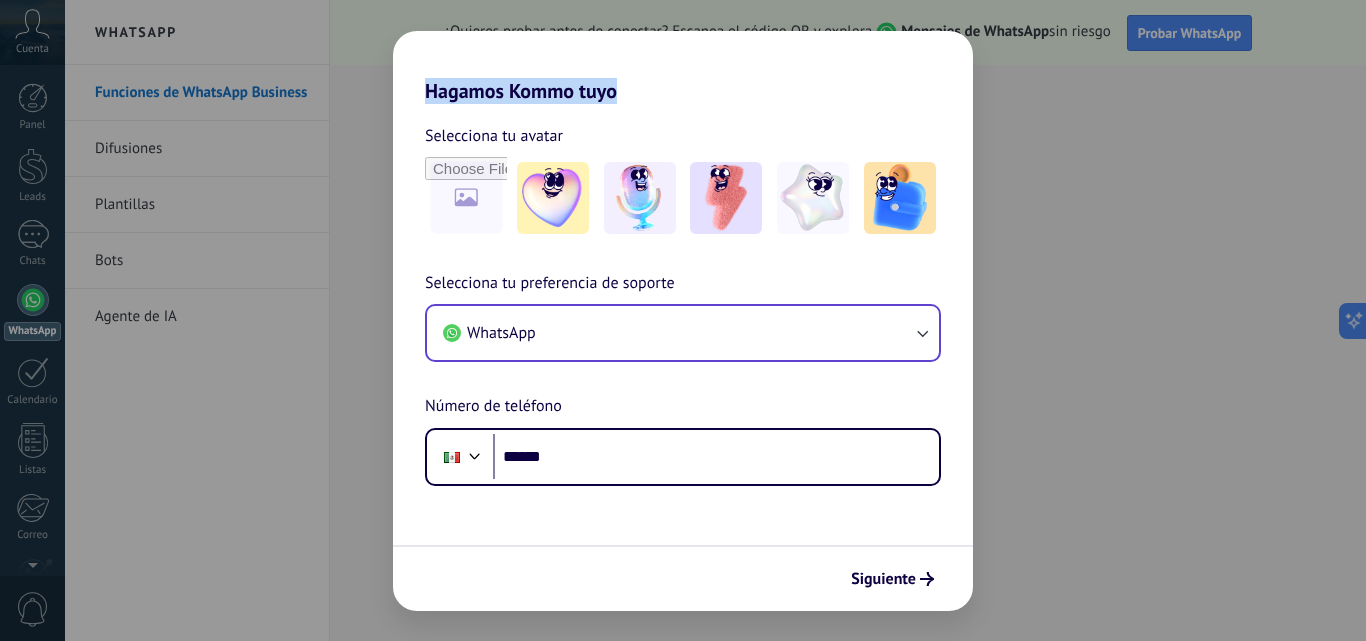 click on "Hagamos Kommo tuyo Selecciona tu avatar Selecciona tu preferencia de soporte WhatsApp Número de teléfono Phone ****** Siguiente" at bounding box center [683, 320] 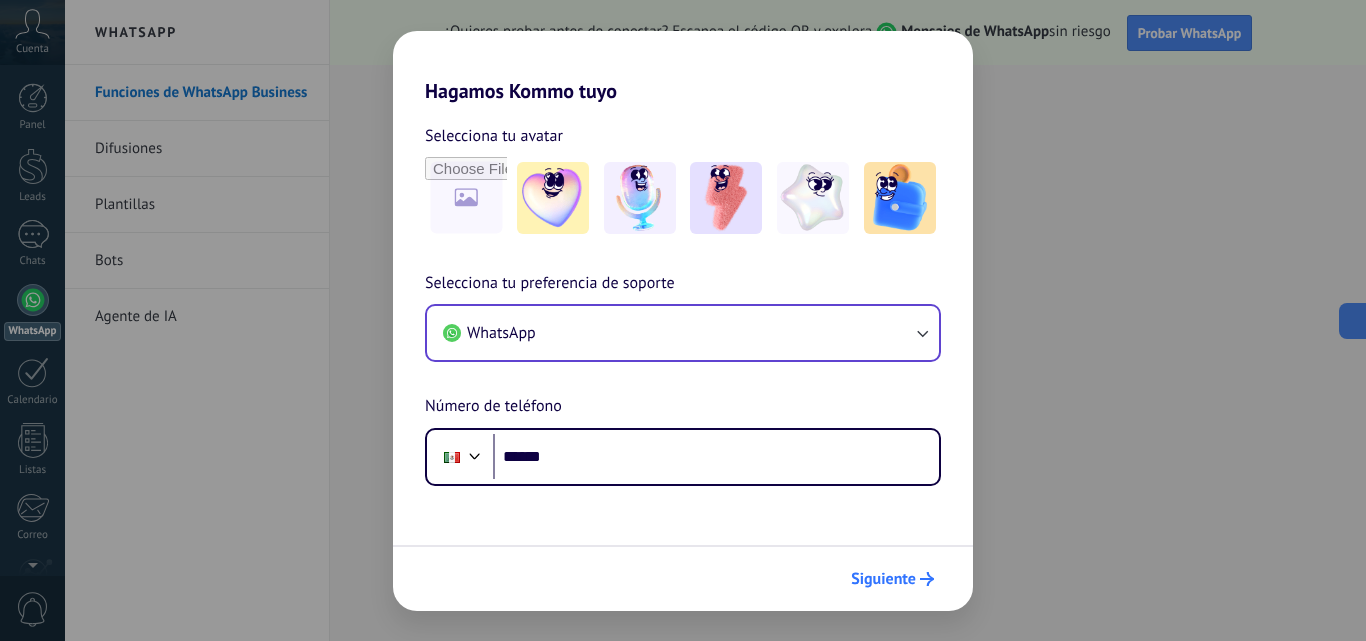 click on "Siguiente" at bounding box center (883, 579) 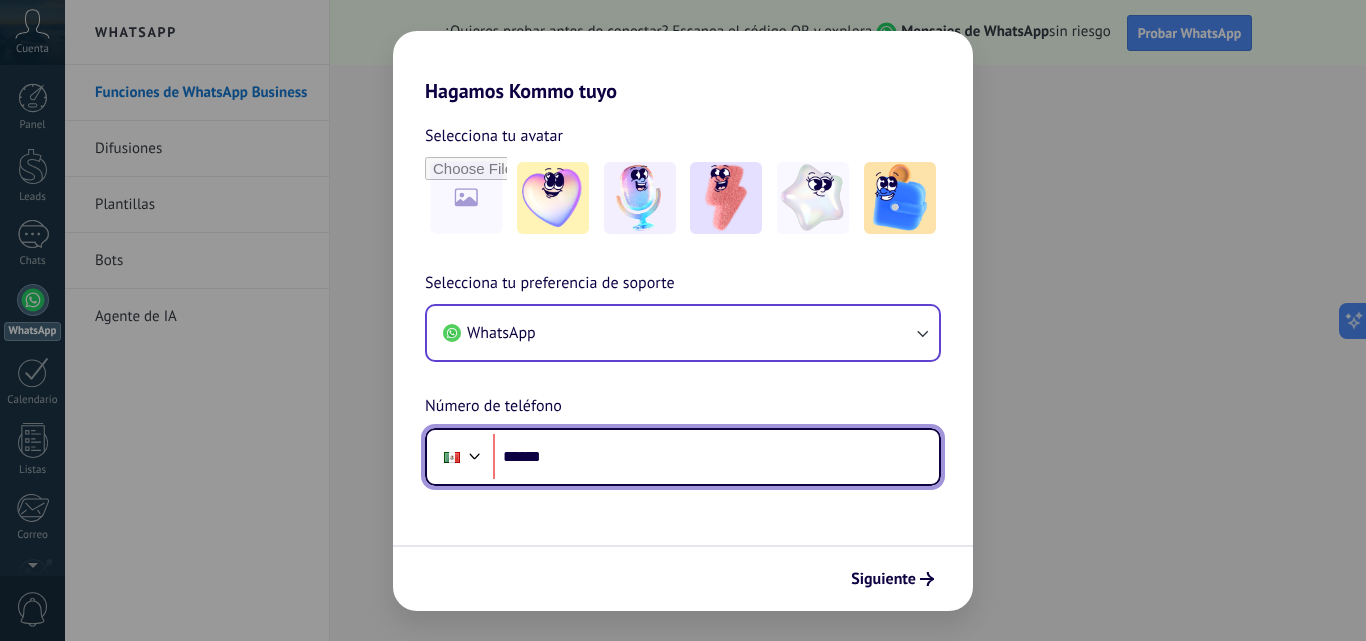 click on "******" at bounding box center (716, 457) 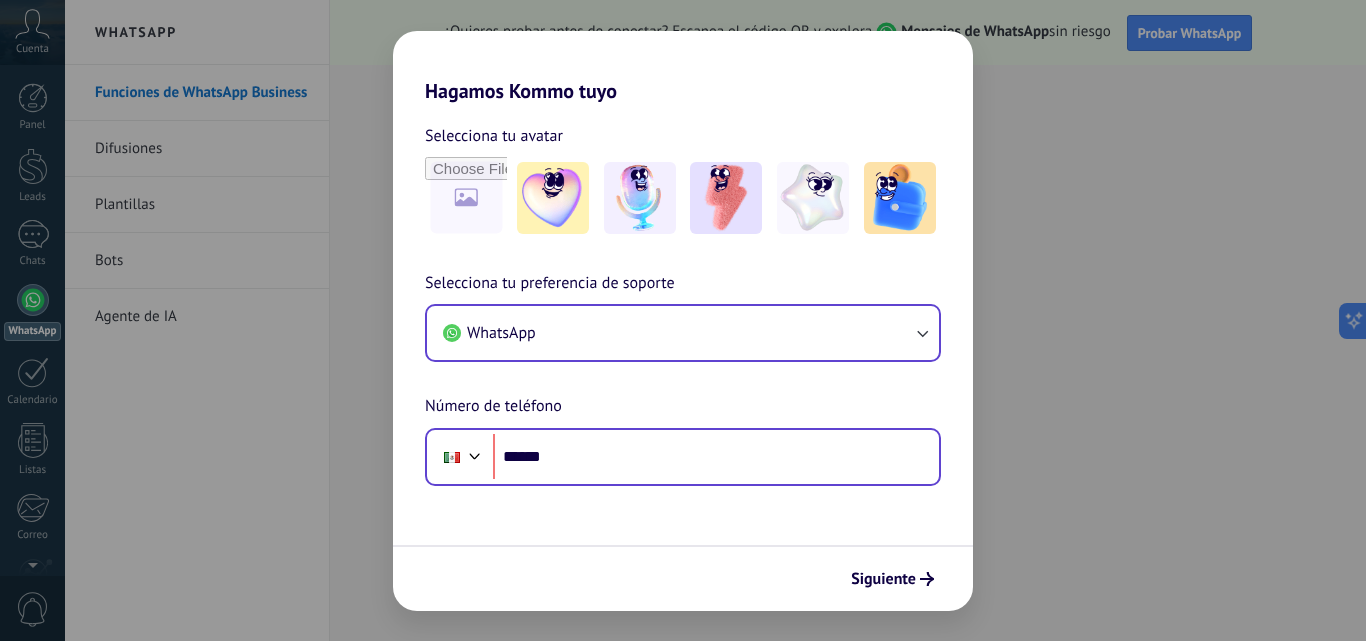 click on "Phone ******" at bounding box center [683, 457] 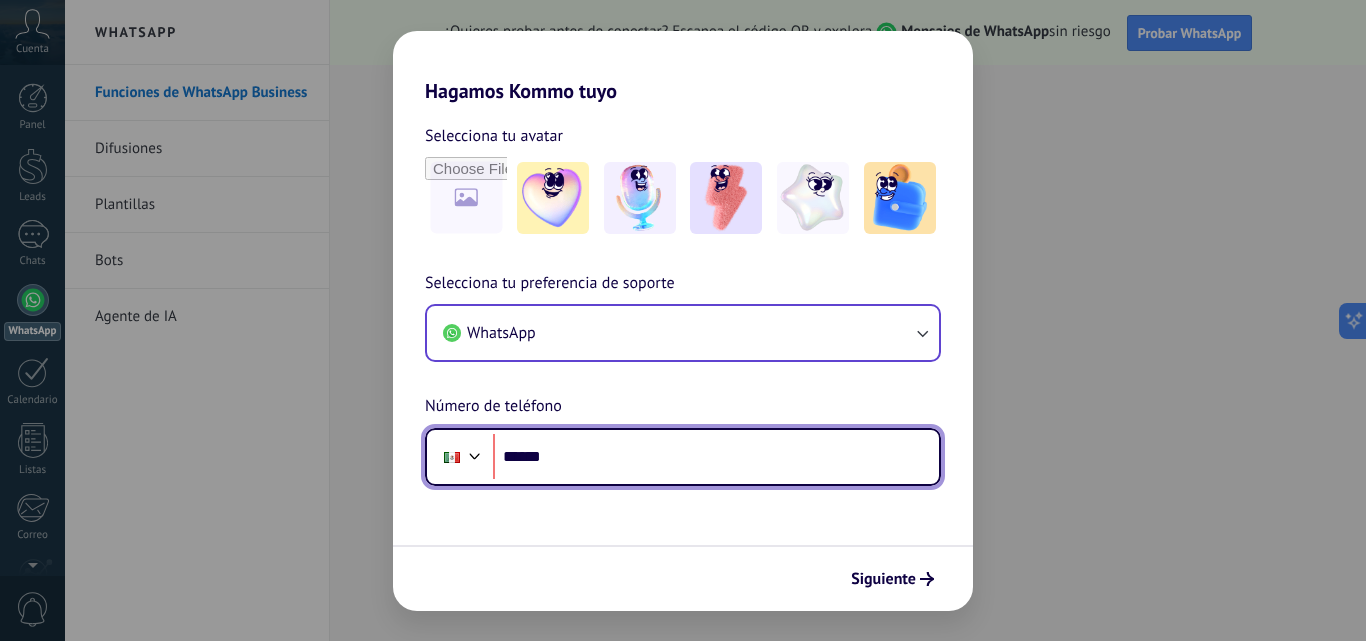 click on "******" at bounding box center (716, 457) 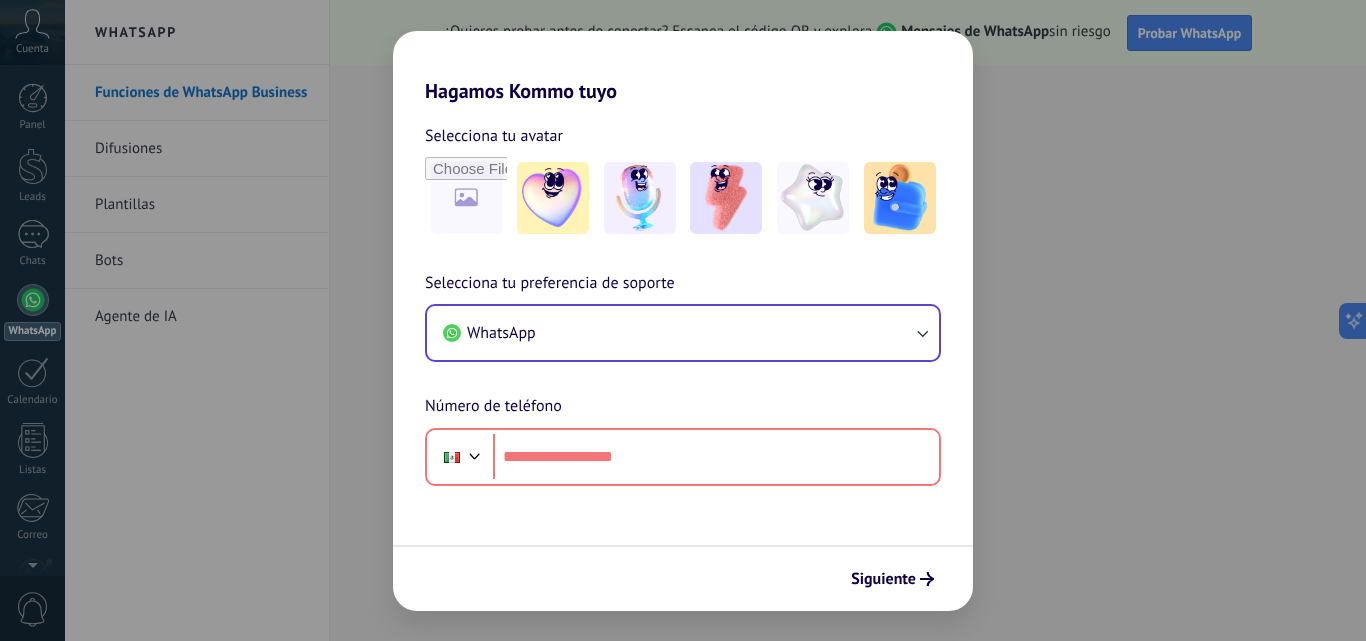 click on "Hagamos Kommo tuyo Selecciona tu avatar Selecciona tu preferencia de soporte WhatsApp Número de teléfono Phone Siguiente" at bounding box center (683, 320) 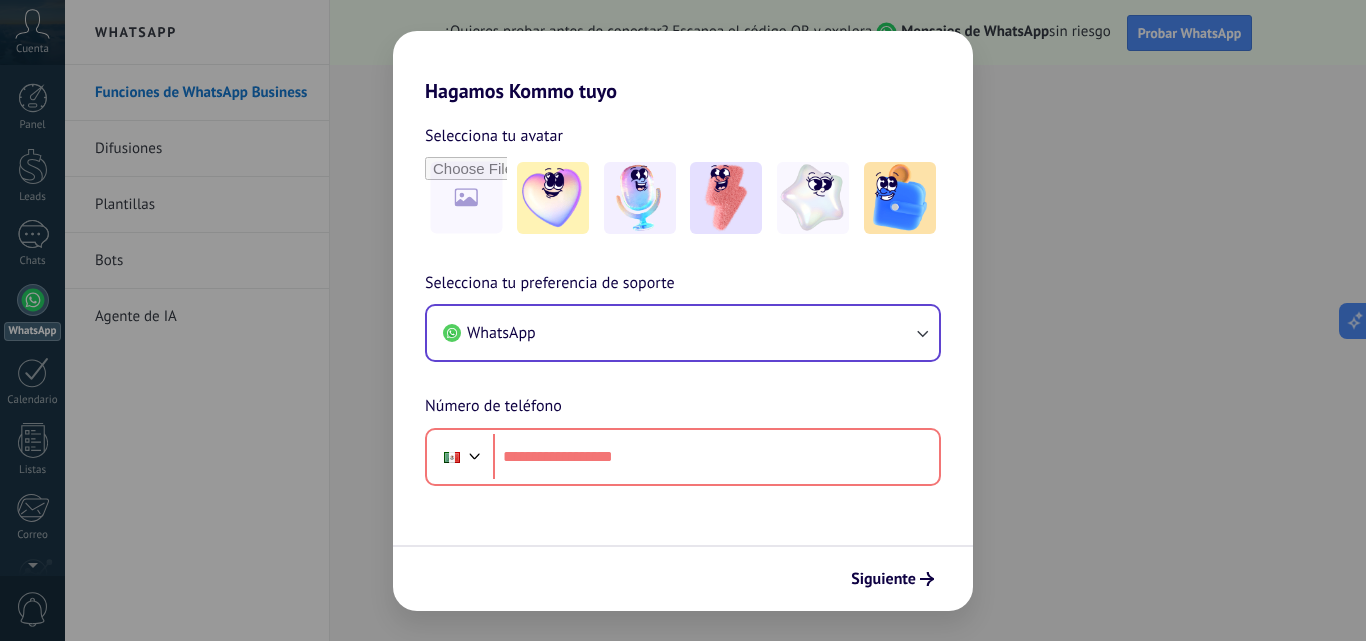 click on "Hagamos Kommo tuyo Selecciona tu avatar Selecciona tu preferencia de soporte WhatsApp Número de teléfono Phone Siguiente" at bounding box center [683, 320] 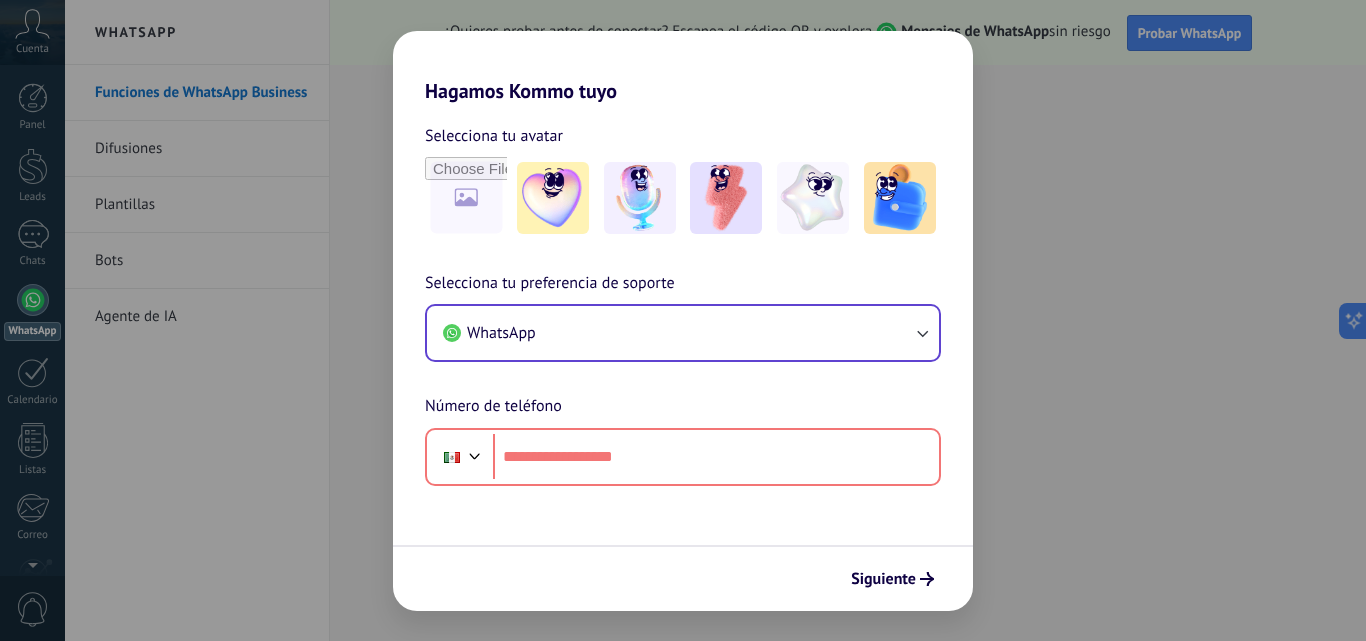 click on "Hagamos Kommo tuyo Selecciona tu avatar Selecciona tu preferencia de soporte WhatsApp Número de teléfono Phone Siguiente" at bounding box center (683, 320) 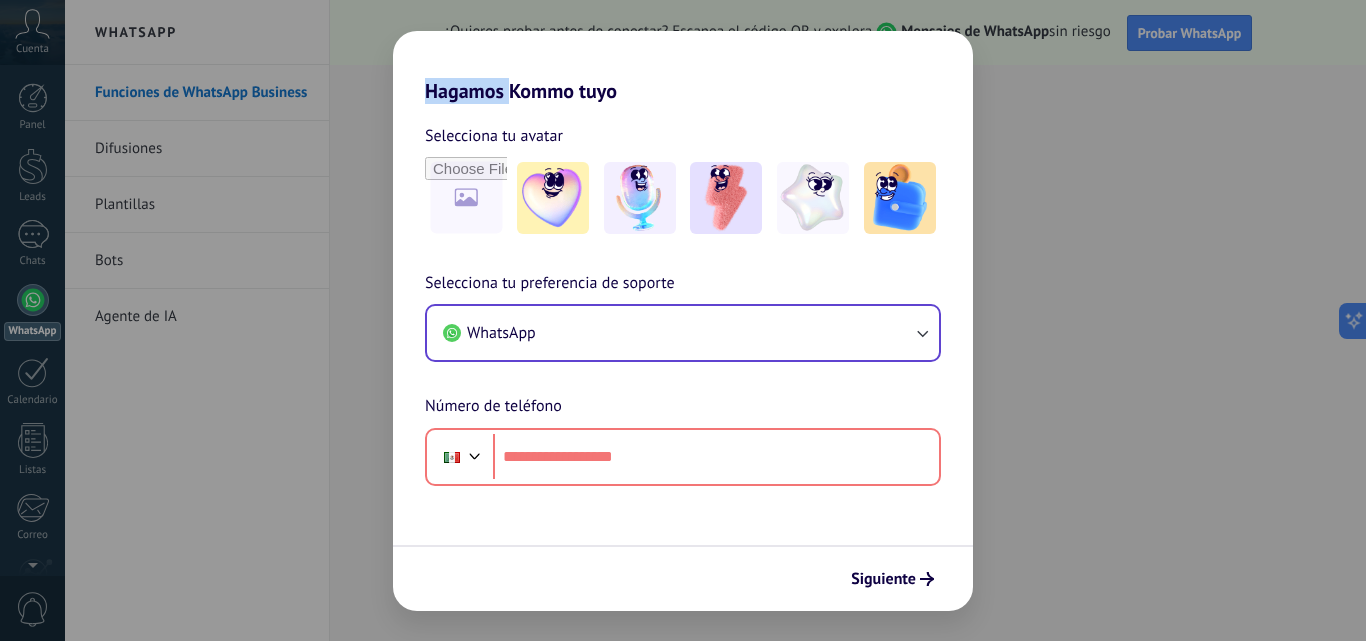 click on "Hagamos Kommo tuyo Selecciona tu avatar Selecciona tu preferencia de soporte WhatsApp Número de teléfono Phone Siguiente" at bounding box center (683, 320) 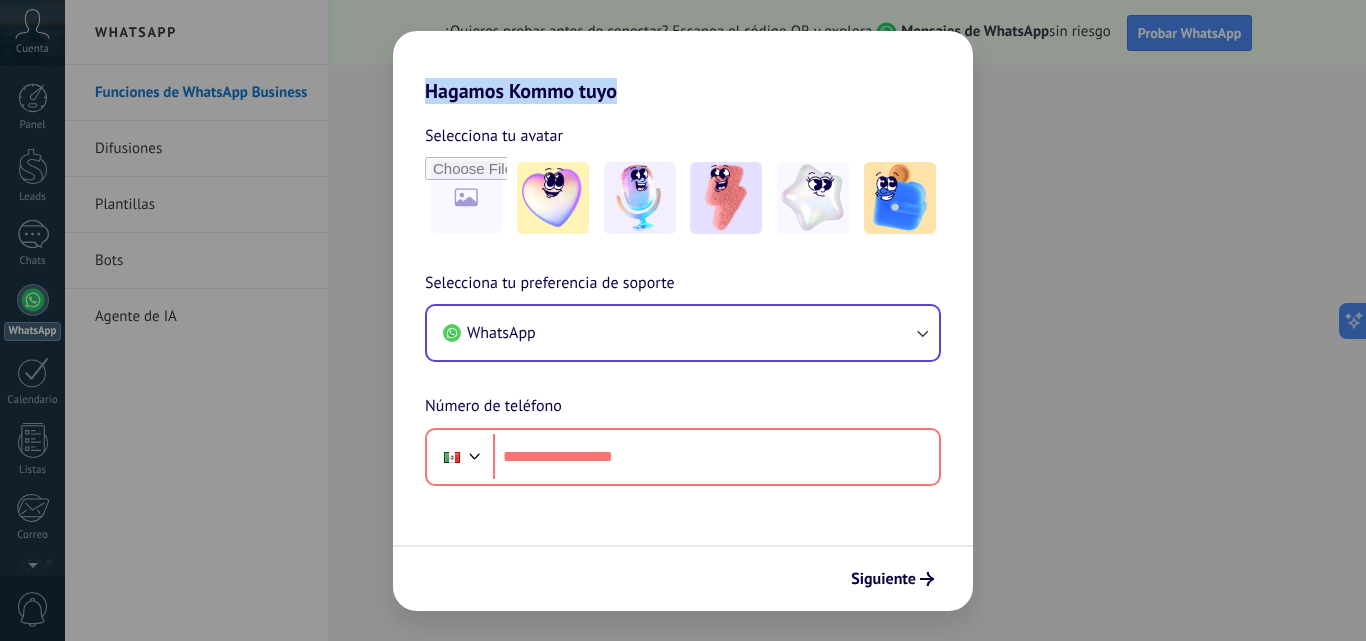 click on "Hagamos Kommo tuyo Selecciona tu avatar Selecciona tu preferencia de soporte WhatsApp Número de teléfono Phone Siguiente" at bounding box center (683, 320) 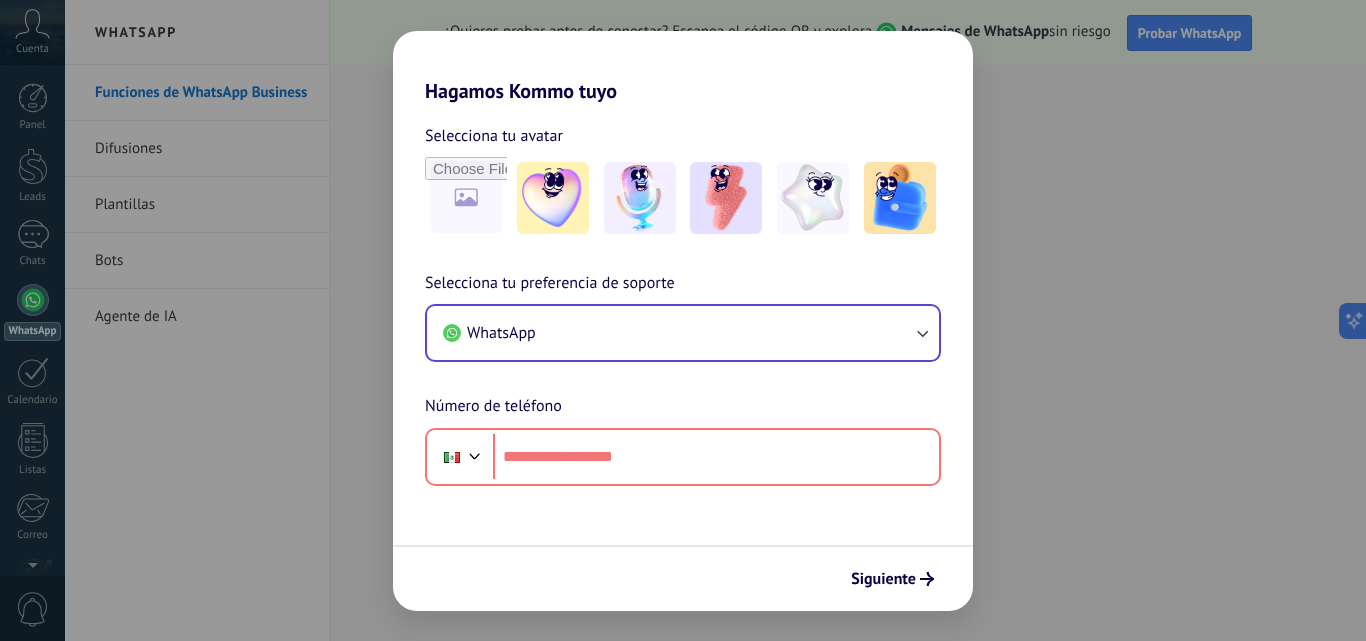 click on "Hagamos Kommo tuyo Selecciona tu avatar Selecciona tu preferencia de soporte WhatsApp Número de teléfono Phone Siguiente" at bounding box center (683, 320) 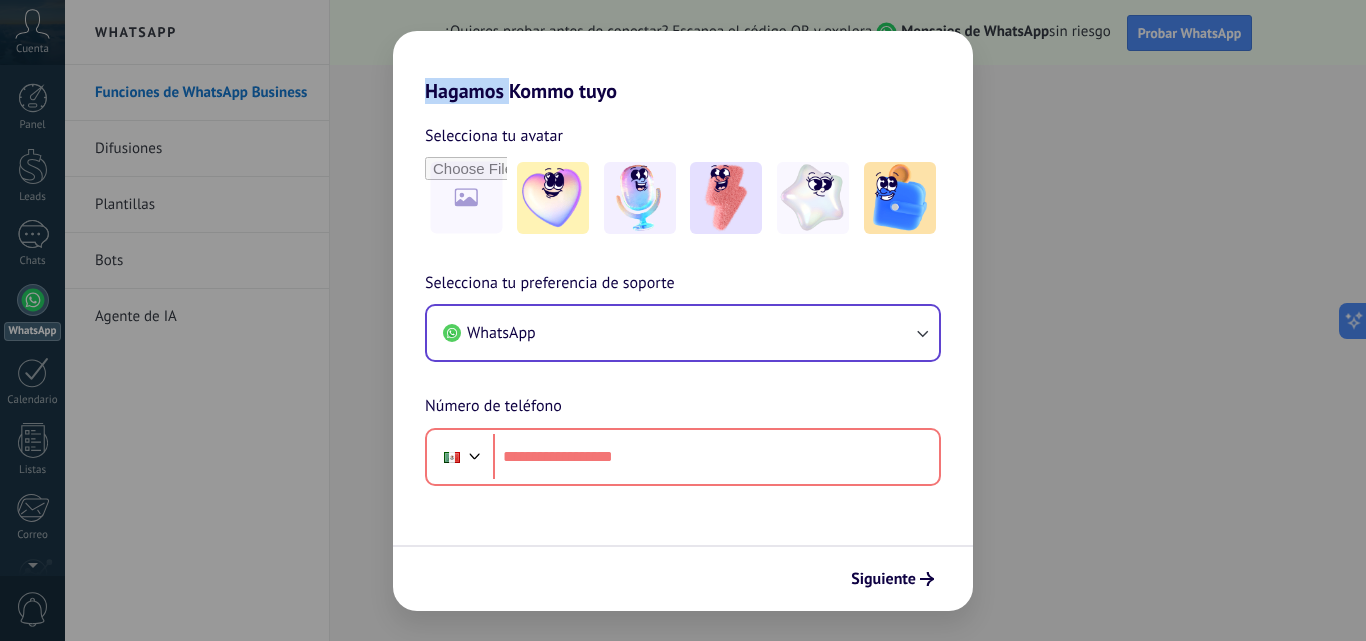 click on "Hagamos Kommo tuyo Selecciona tu avatar Selecciona tu preferencia de soporte WhatsApp Número de teléfono Phone Siguiente" at bounding box center [683, 320] 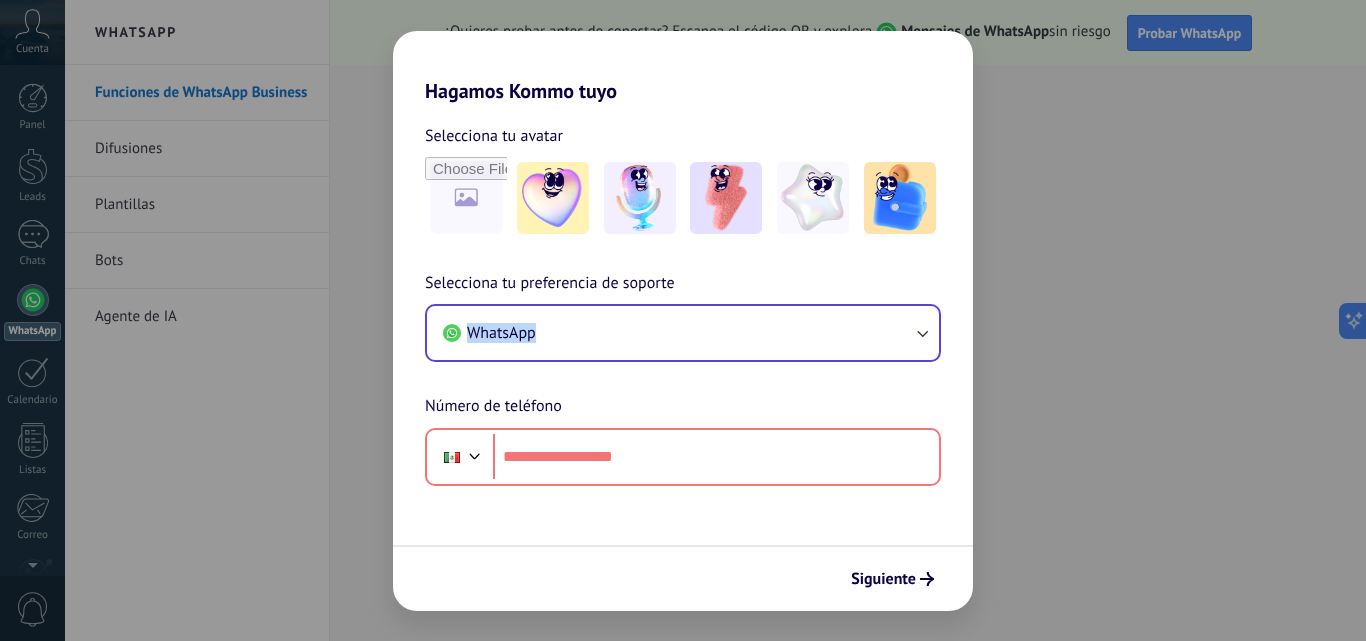 click on "Selecciona tu preferencia de soporte WhatsApp Número de teléfono Phone" at bounding box center (683, 378) 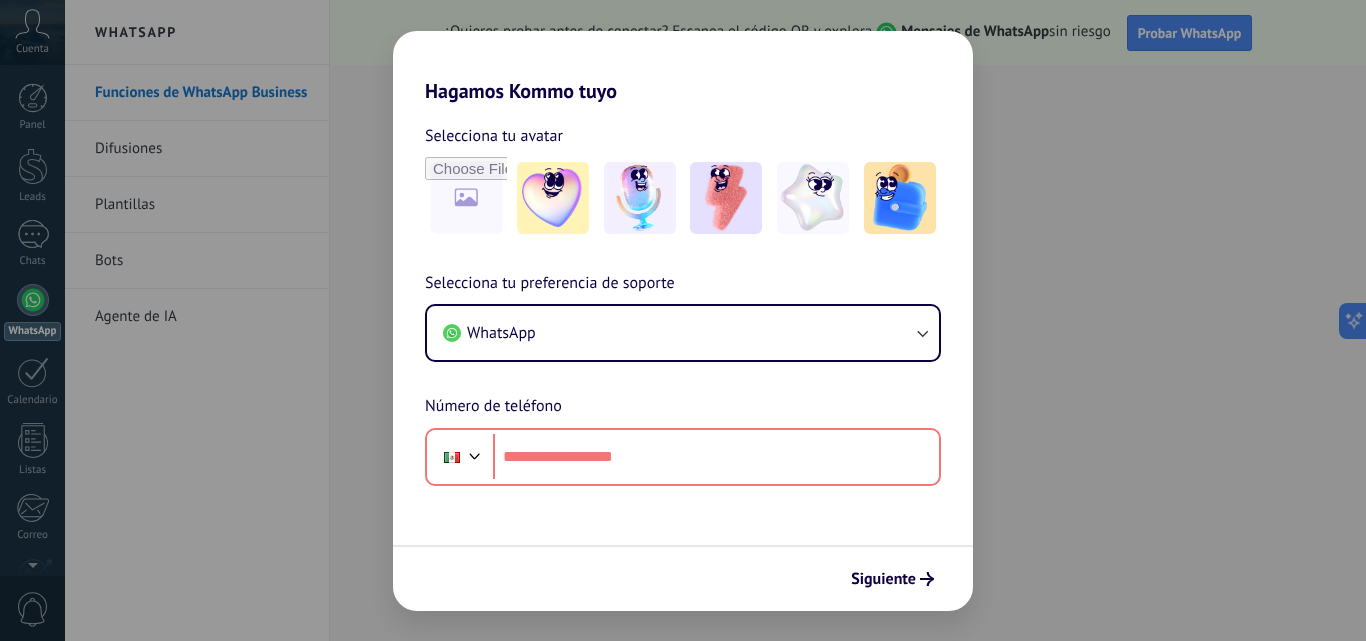 click on "Hagamos Kommo tuyo Selecciona tu avatar Selecciona tu preferencia de soporte WhatsApp Número de teléfono Phone Siguiente" at bounding box center (683, 320) 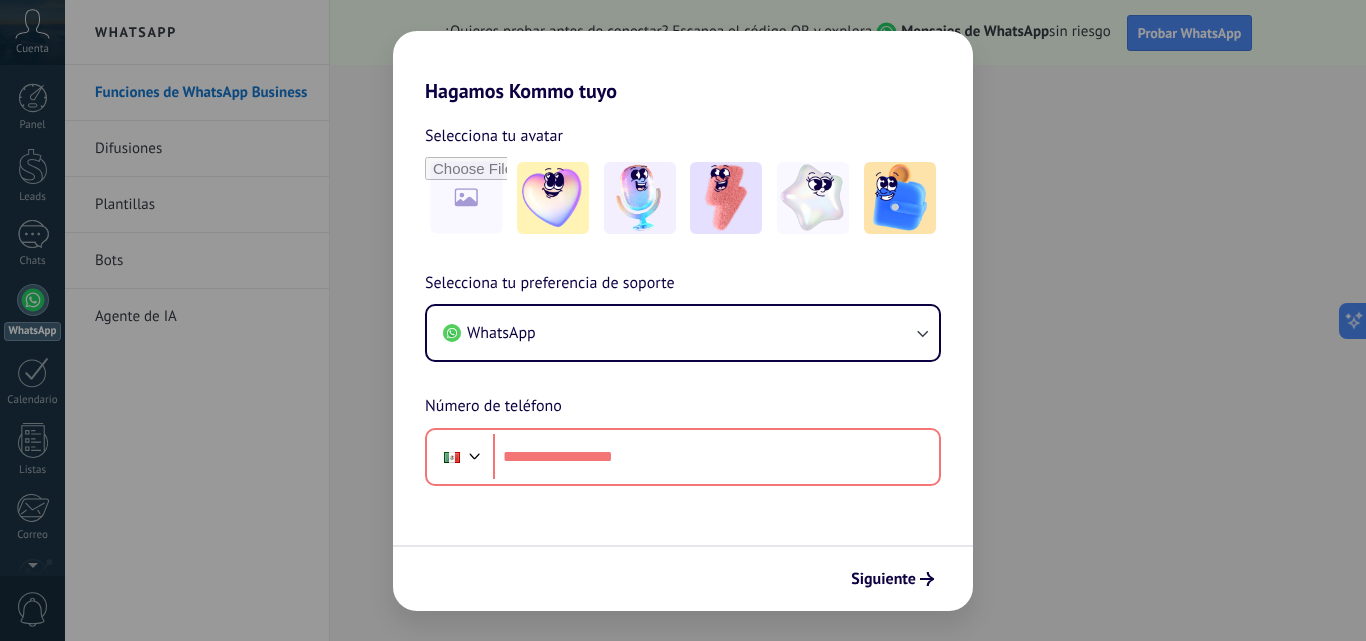 click on "Hagamos Kommo tuyo Selecciona tu avatar Selecciona tu preferencia de soporte WhatsApp Número de teléfono Phone Siguiente" at bounding box center [683, 320] 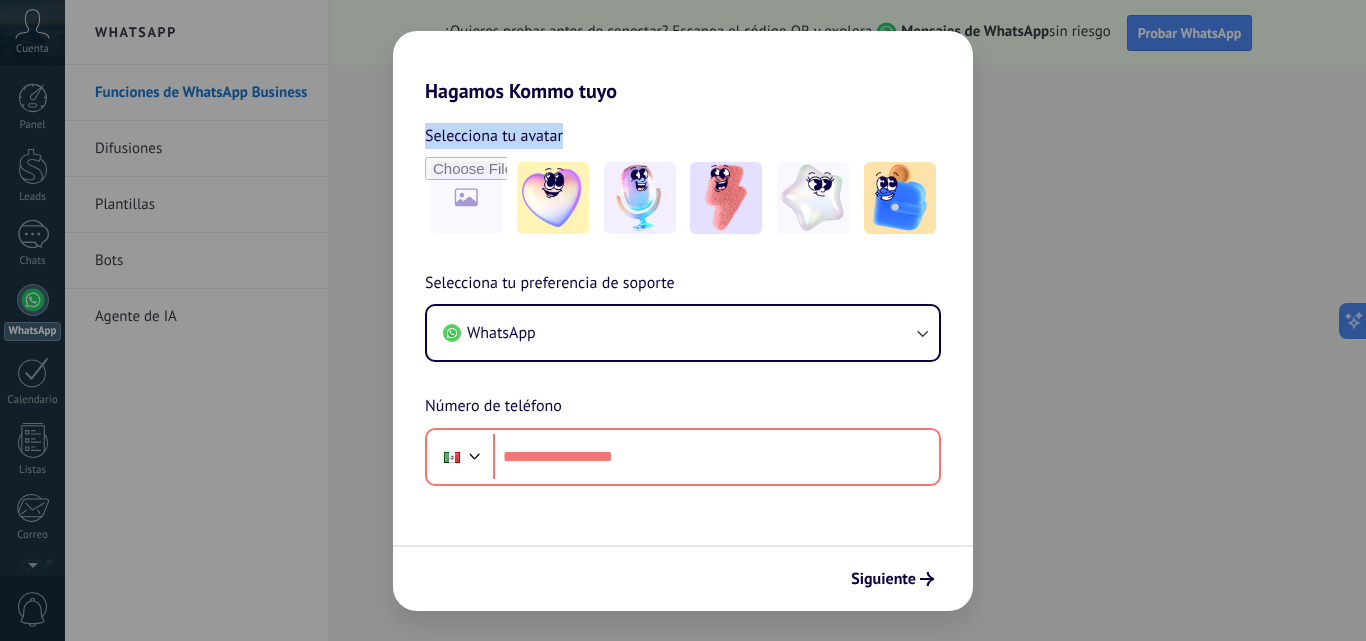 click on "Hagamos Kommo tuyo Selecciona tu avatar Selecciona tu preferencia de soporte WhatsApp Número de teléfono Phone Siguiente" at bounding box center [683, 320] 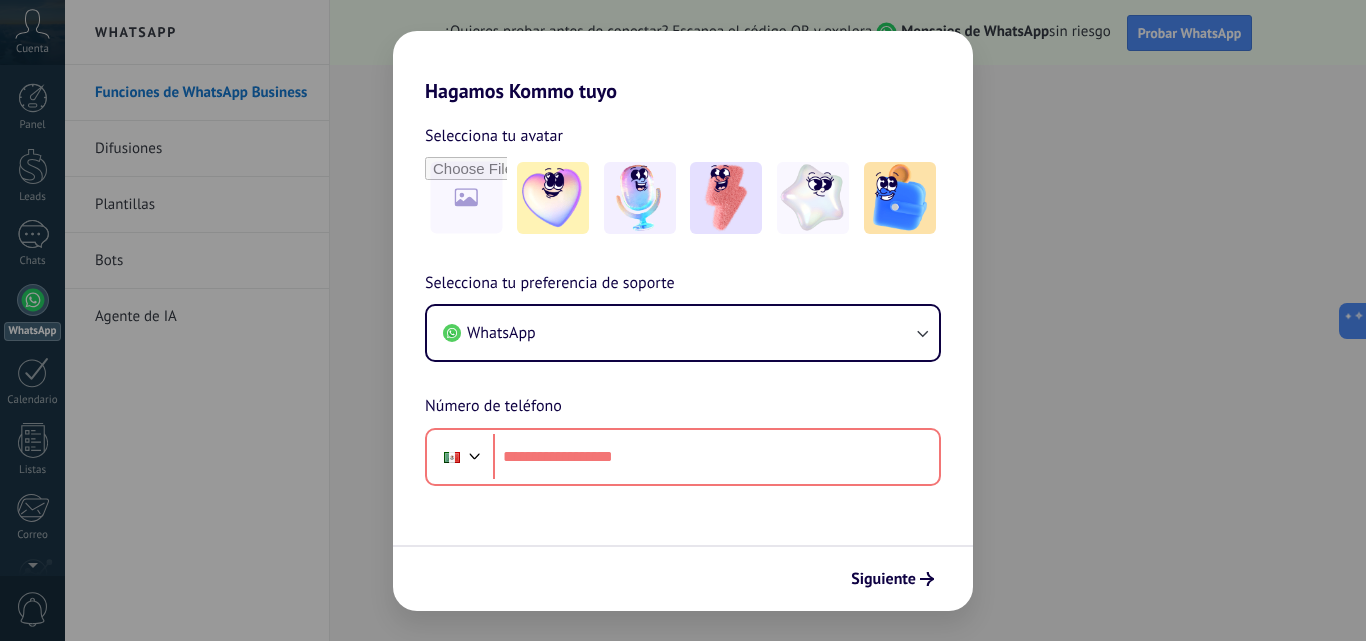 click on "Siguiente" at bounding box center [683, 578] 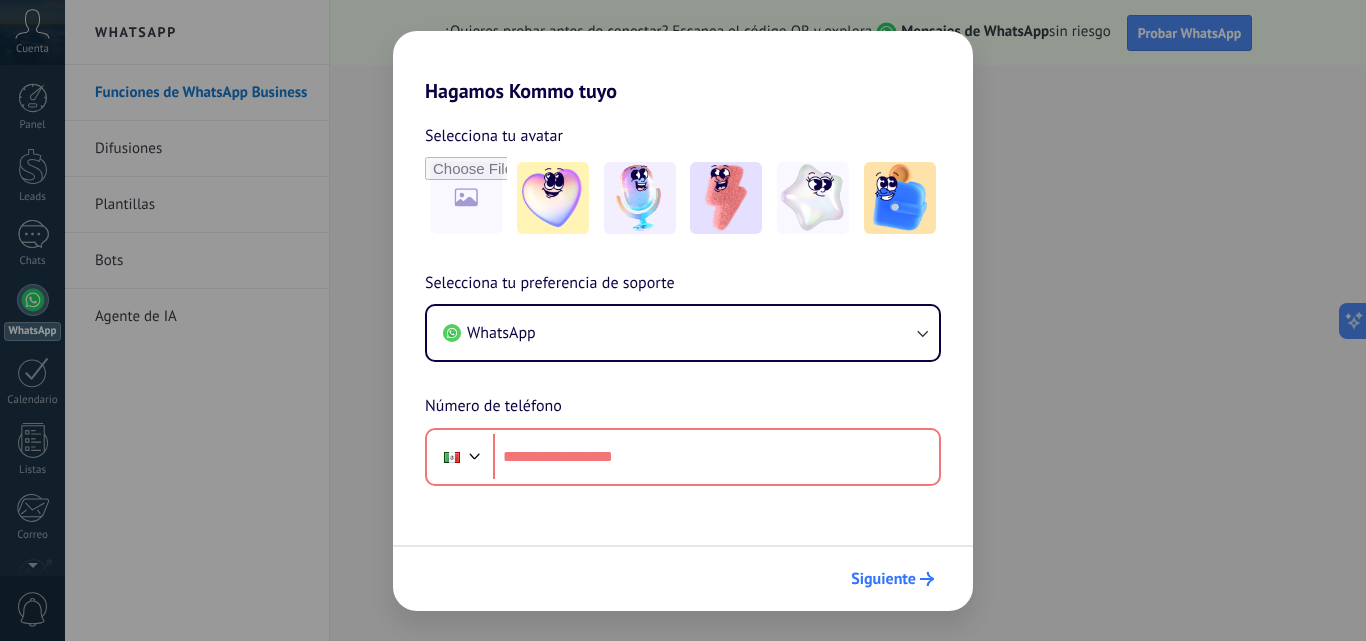 click on "Siguiente" at bounding box center (883, 579) 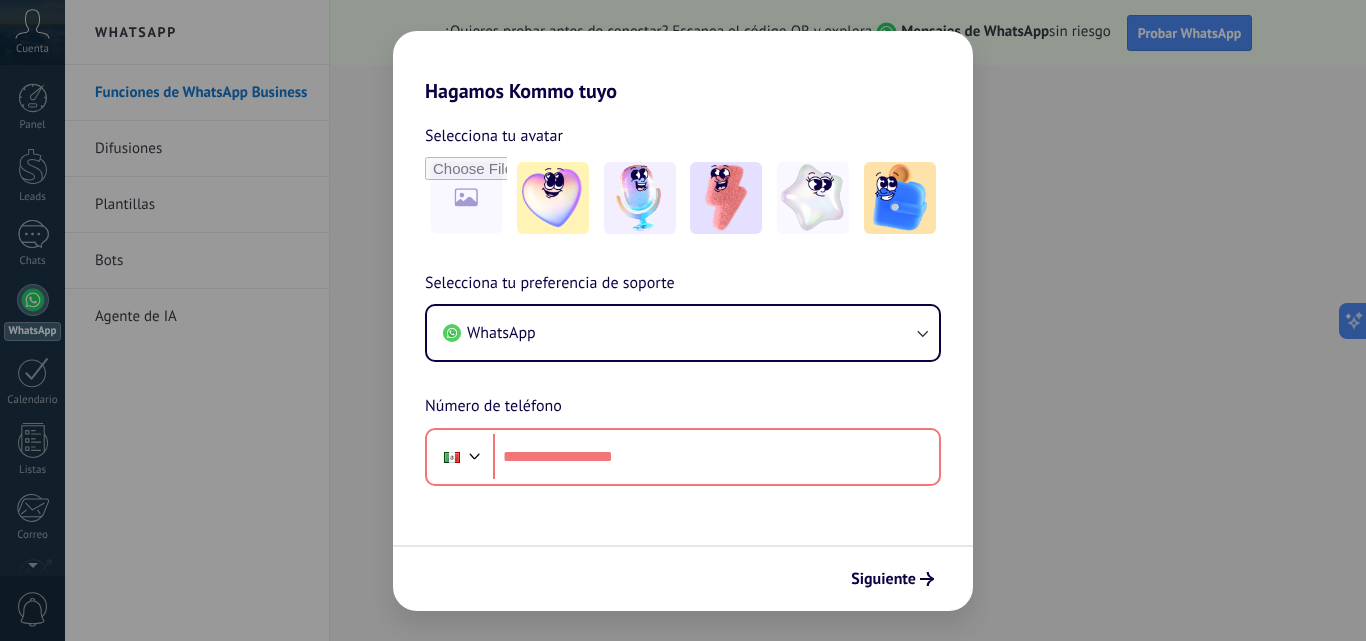 click on "Hagamos Kommo tuyo Selecciona tu avatar Selecciona tu preferencia de soporte WhatsApp Número de teléfono Phone Siguiente" at bounding box center (683, 320) 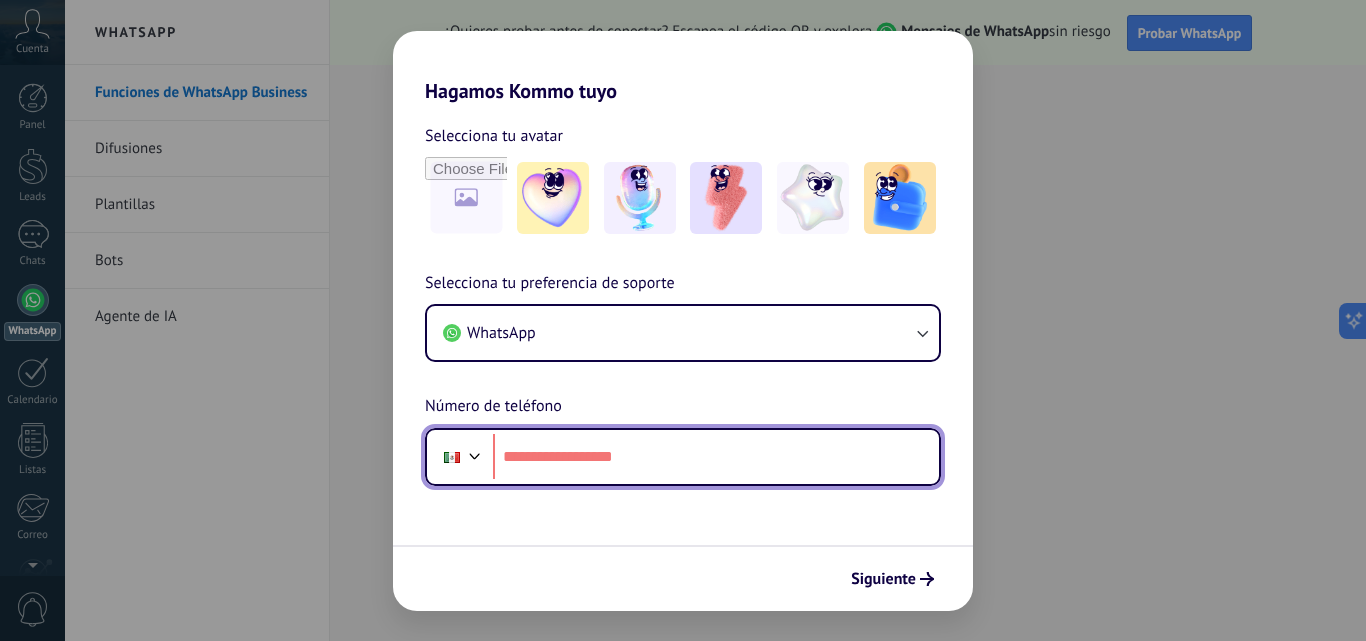 click at bounding box center (716, 457) 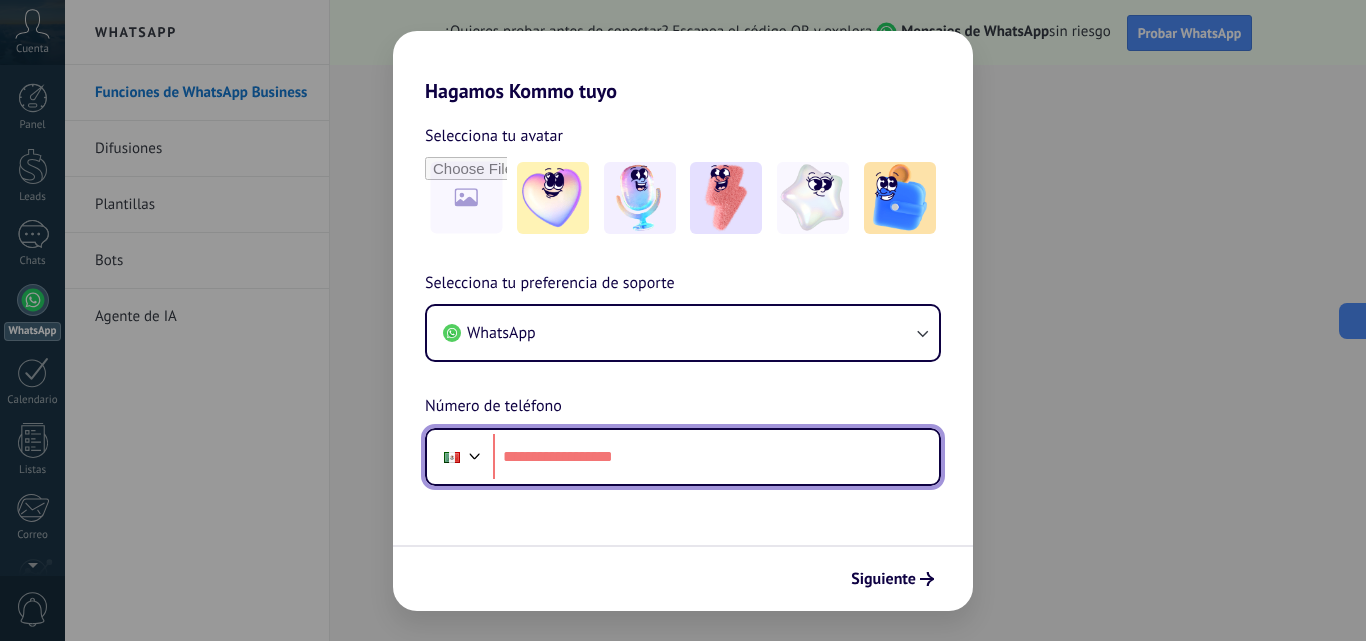 click at bounding box center (716, 457) 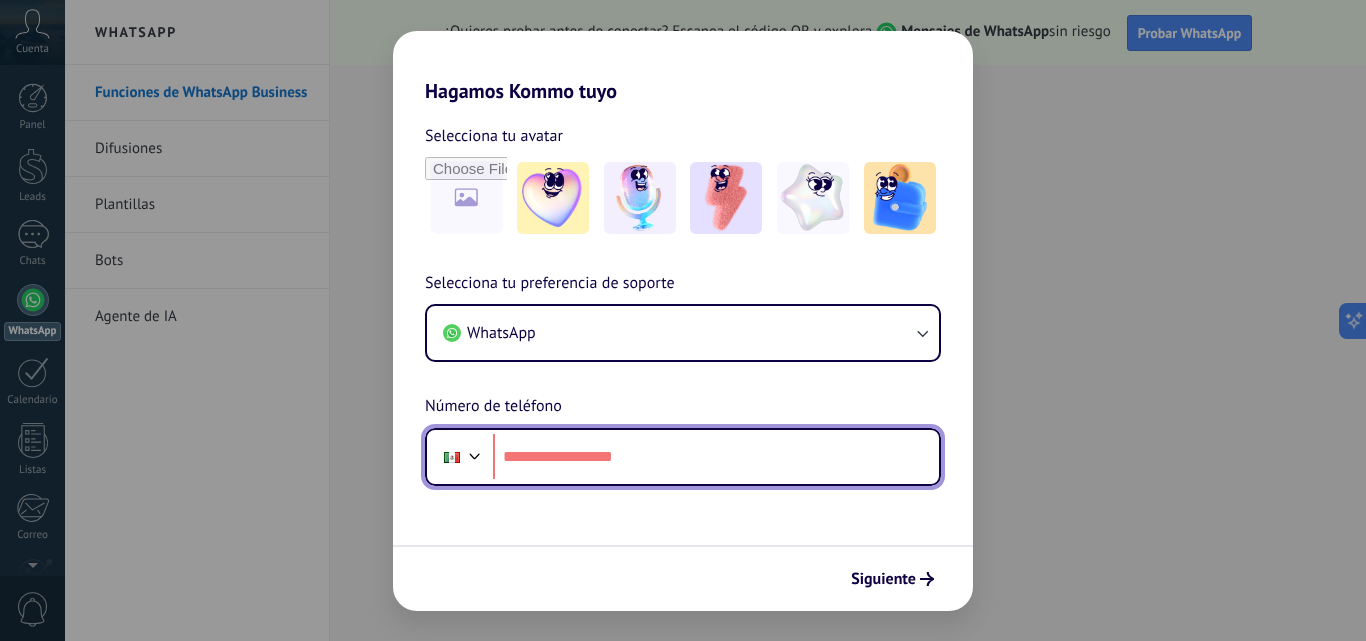 click at bounding box center (716, 457) 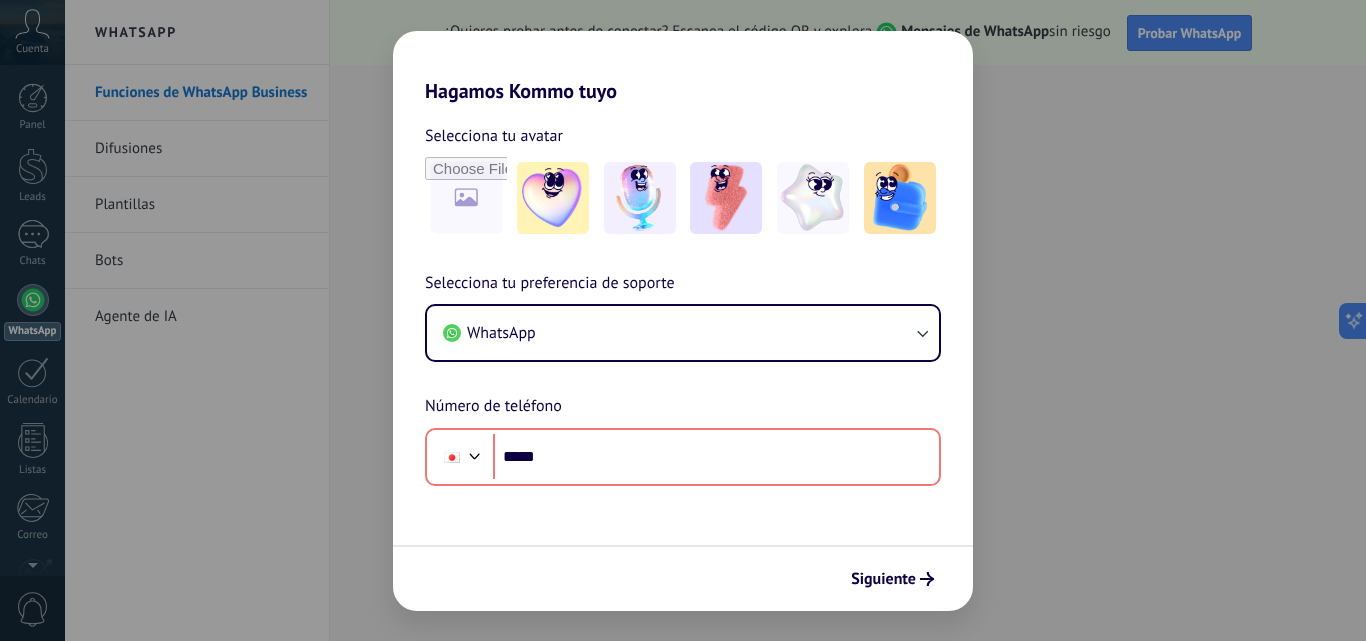 click on "Selecciona tu preferencia de soporte WhatsApp Número de teléfono Phone *****" at bounding box center [683, 378] 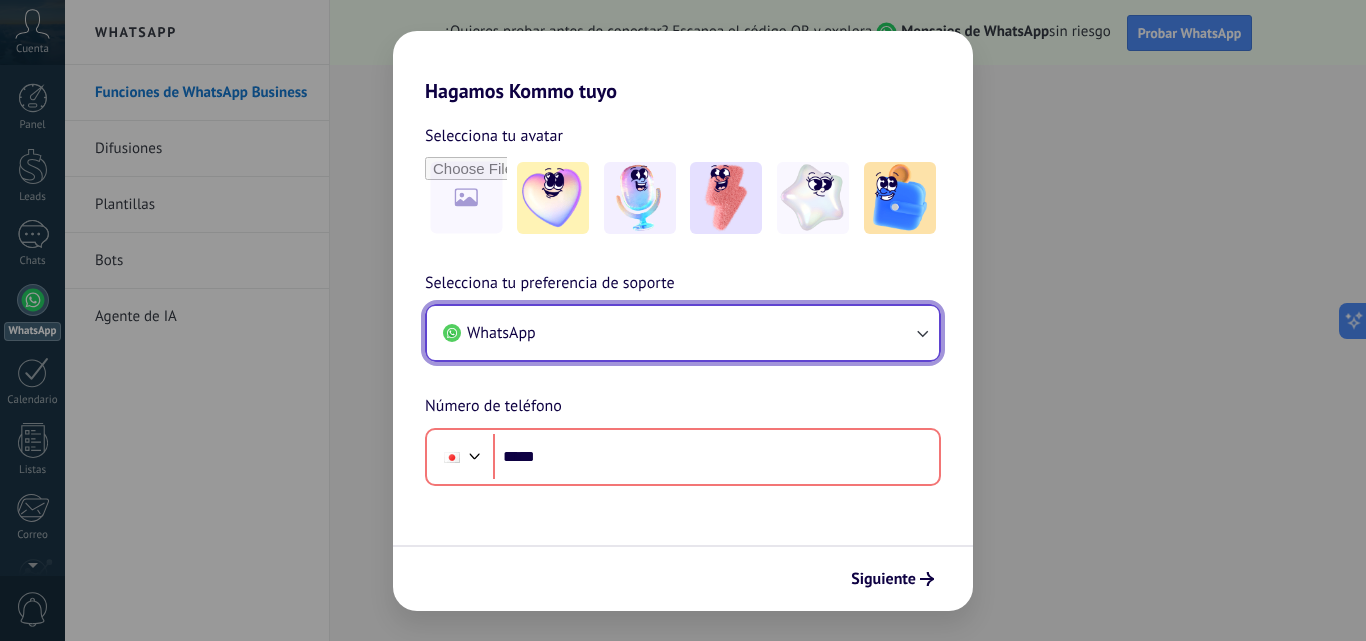 click on "WhatsApp" at bounding box center [683, 333] 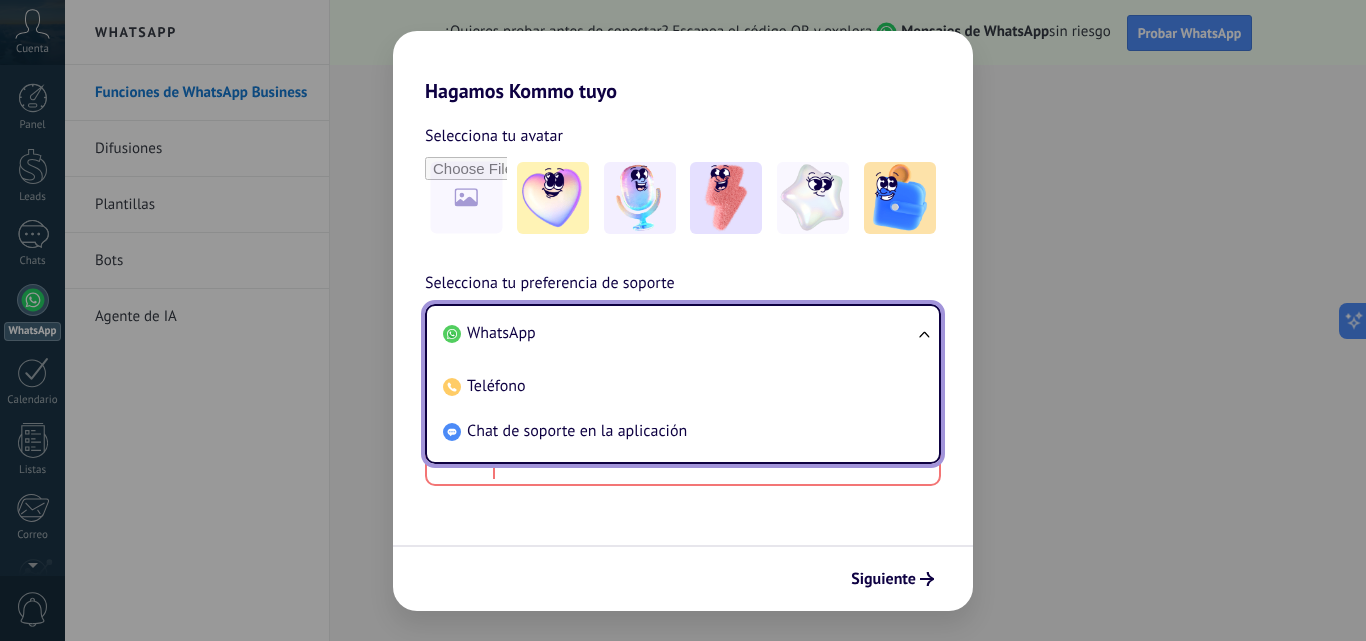 click on "WhatsApp" at bounding box center (679, 333) 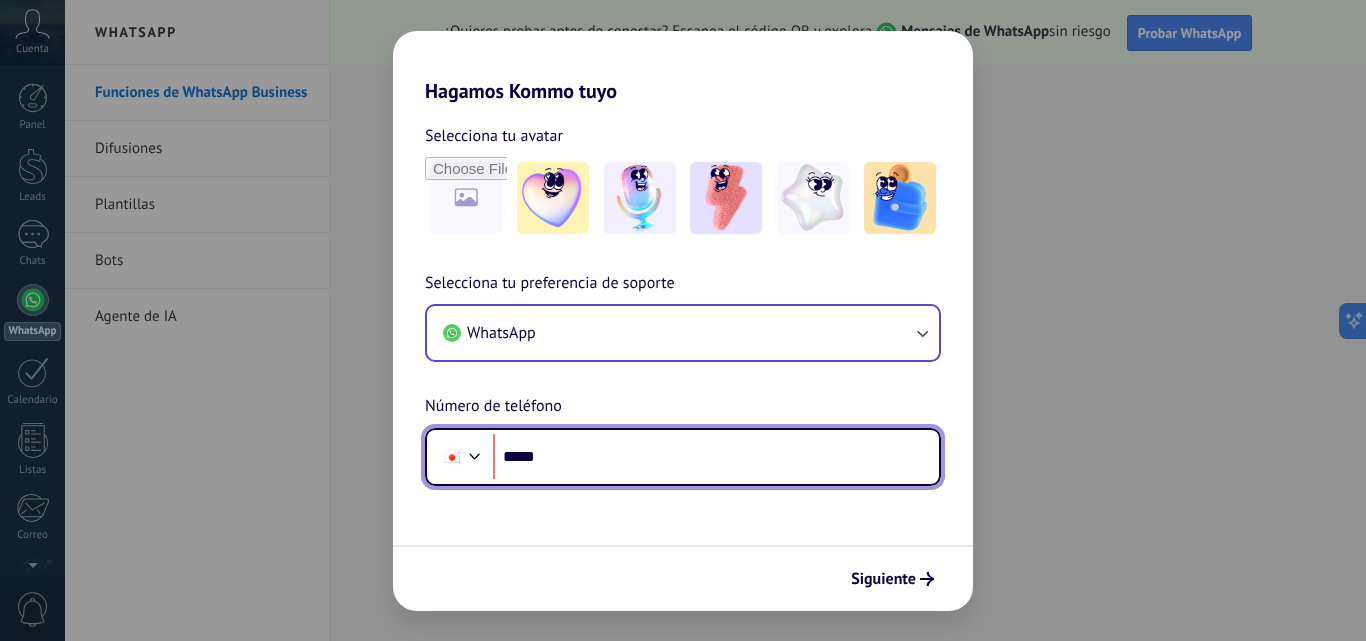 click on "*****" at bounding box center [716, 457] 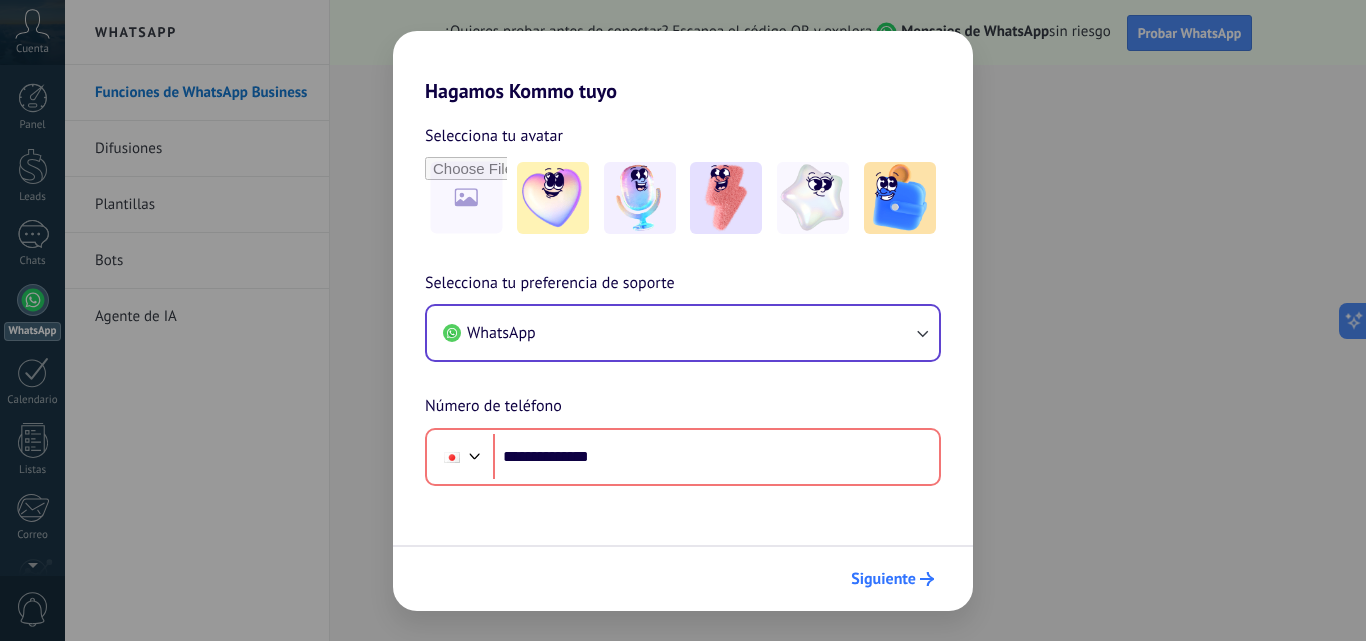 click on "Siguiente" at bounding box center [883, 579] 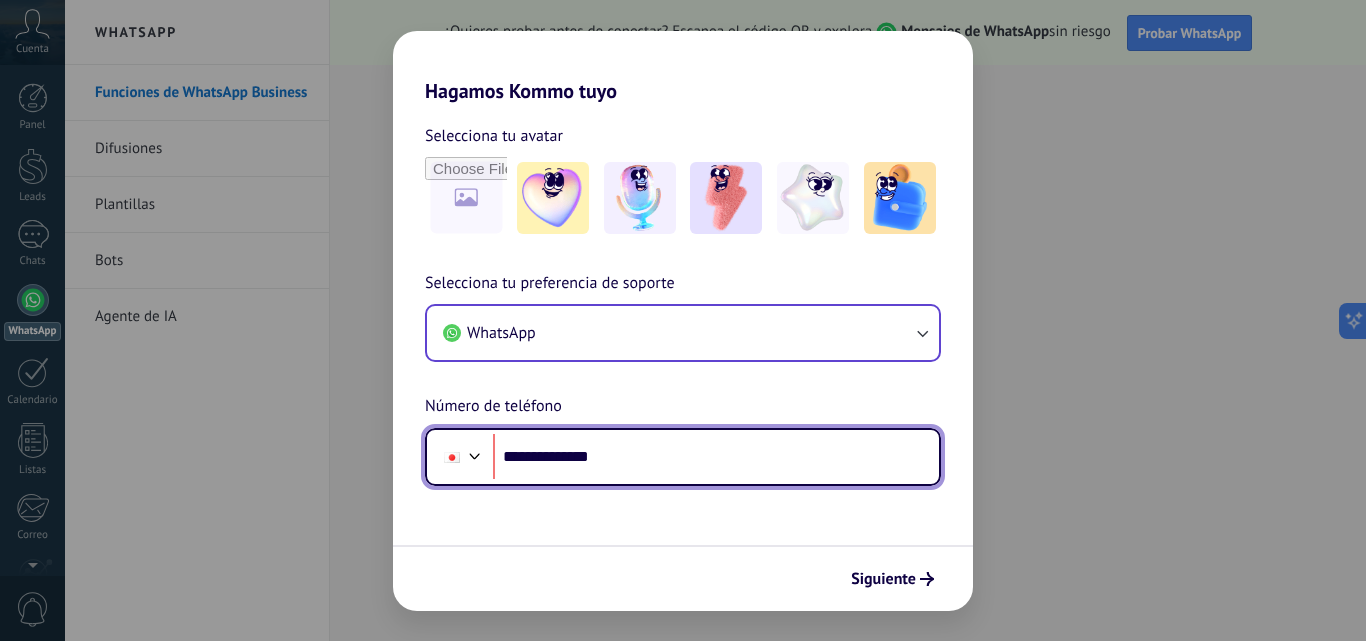 click at bounding box center (452, 457) 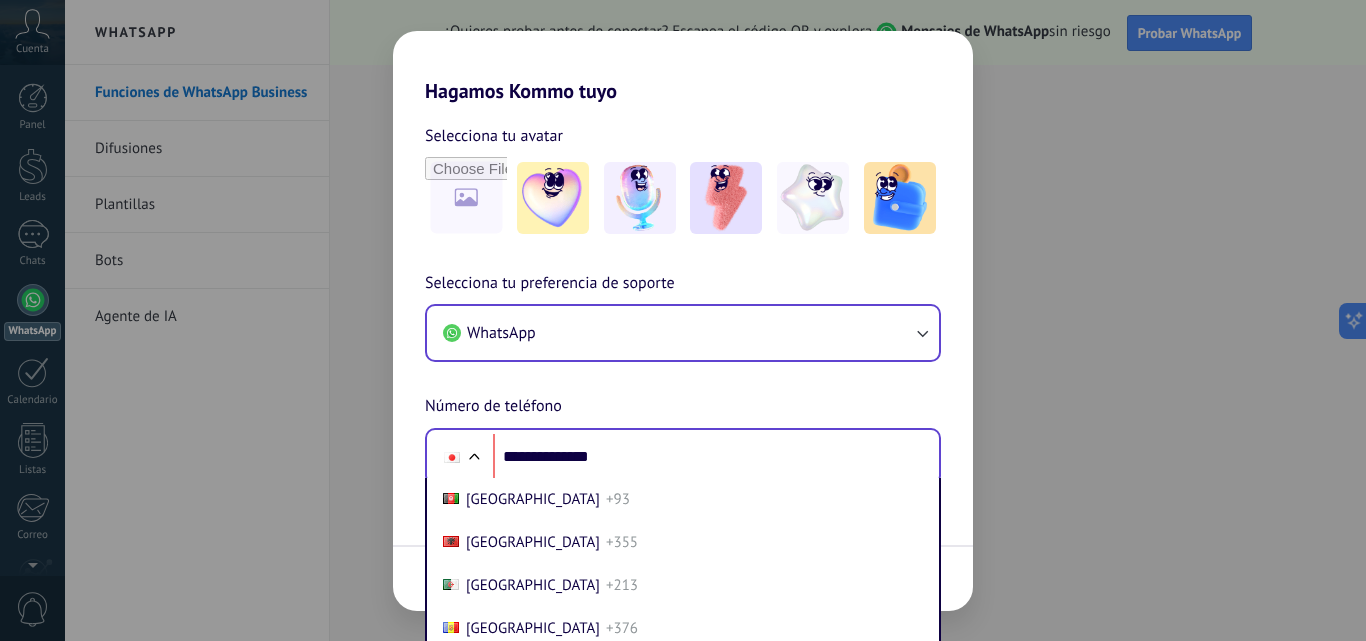 scroll, scrollTop: 75, scrollLeft: 0, axis: vertical 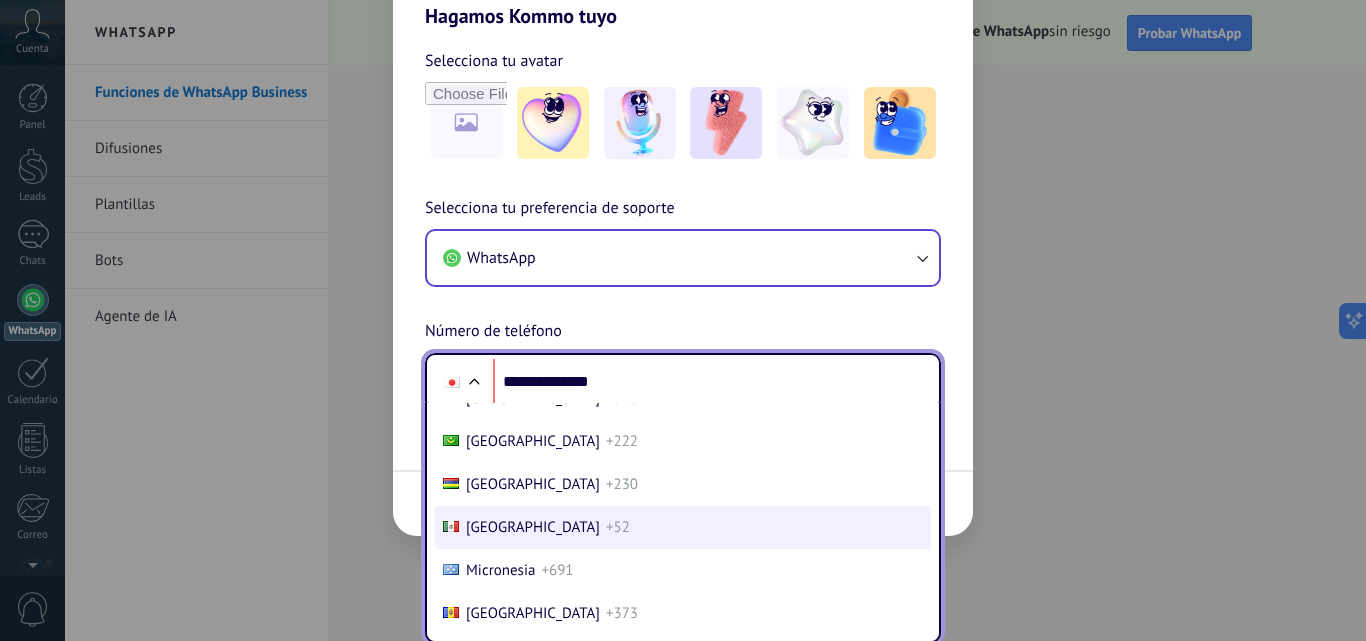 click on "+52" at bounding box center (618, 527) 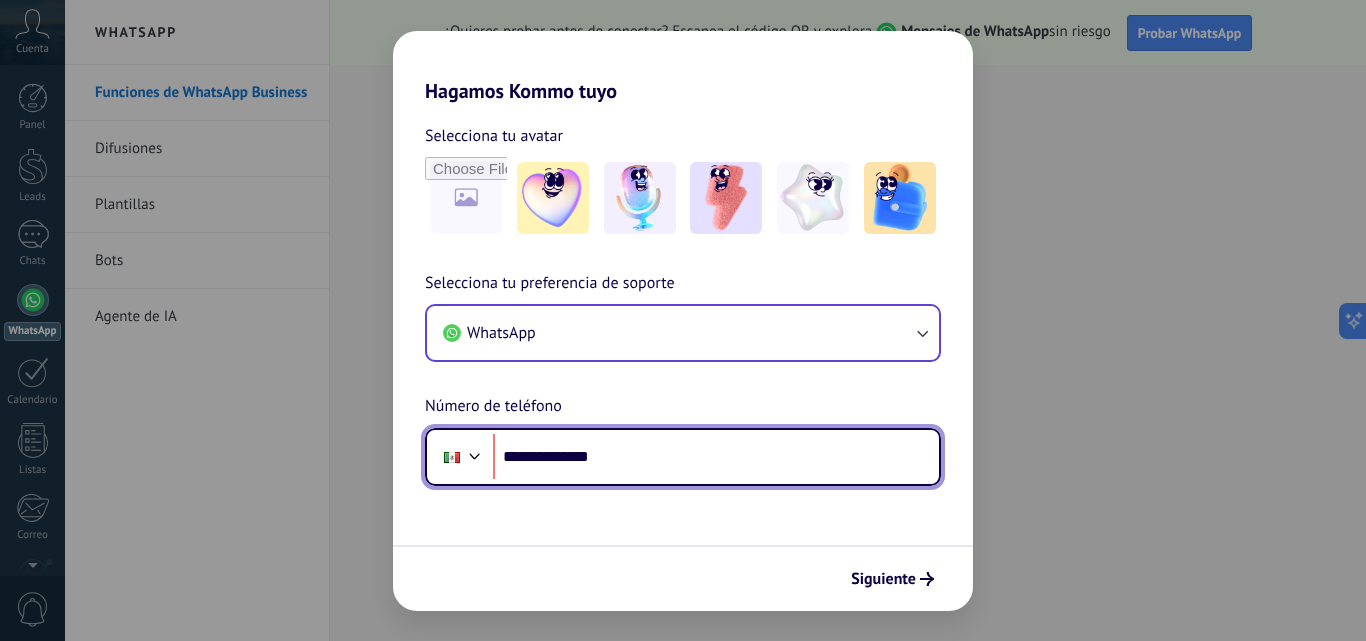 scroll, scrollTop: 0, scrollLeft: 0, axis: both 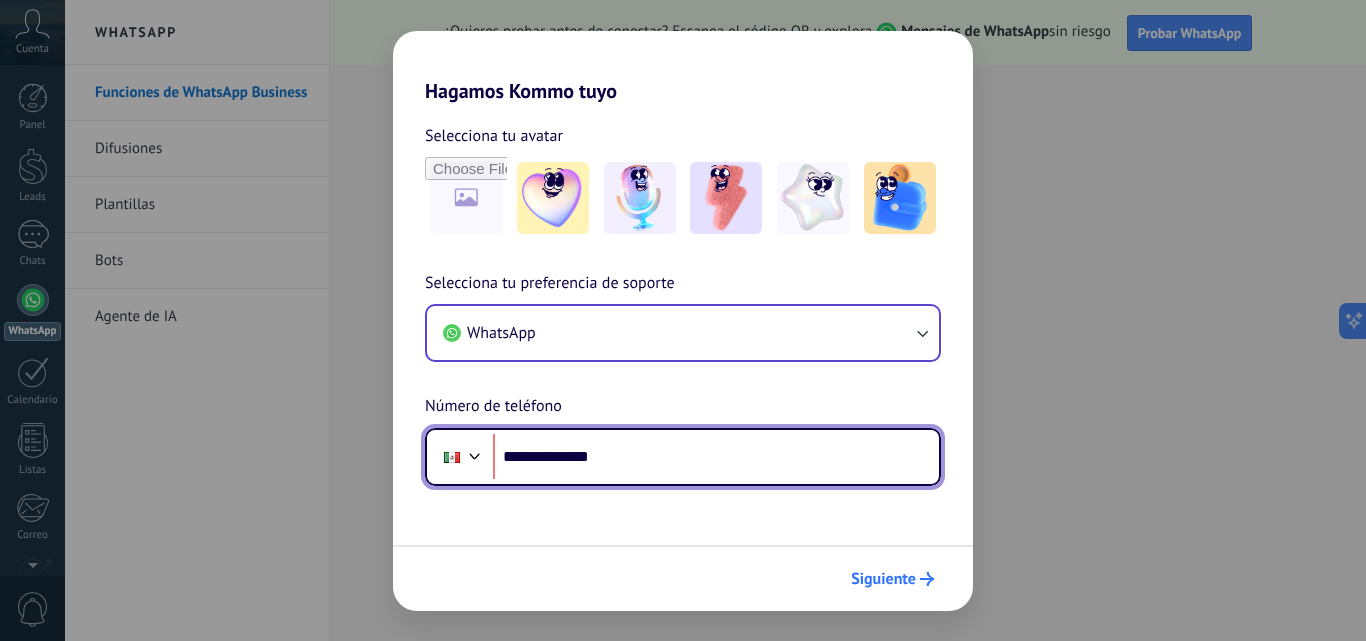 click on "Siguiente" at bounding box center (883, 579) 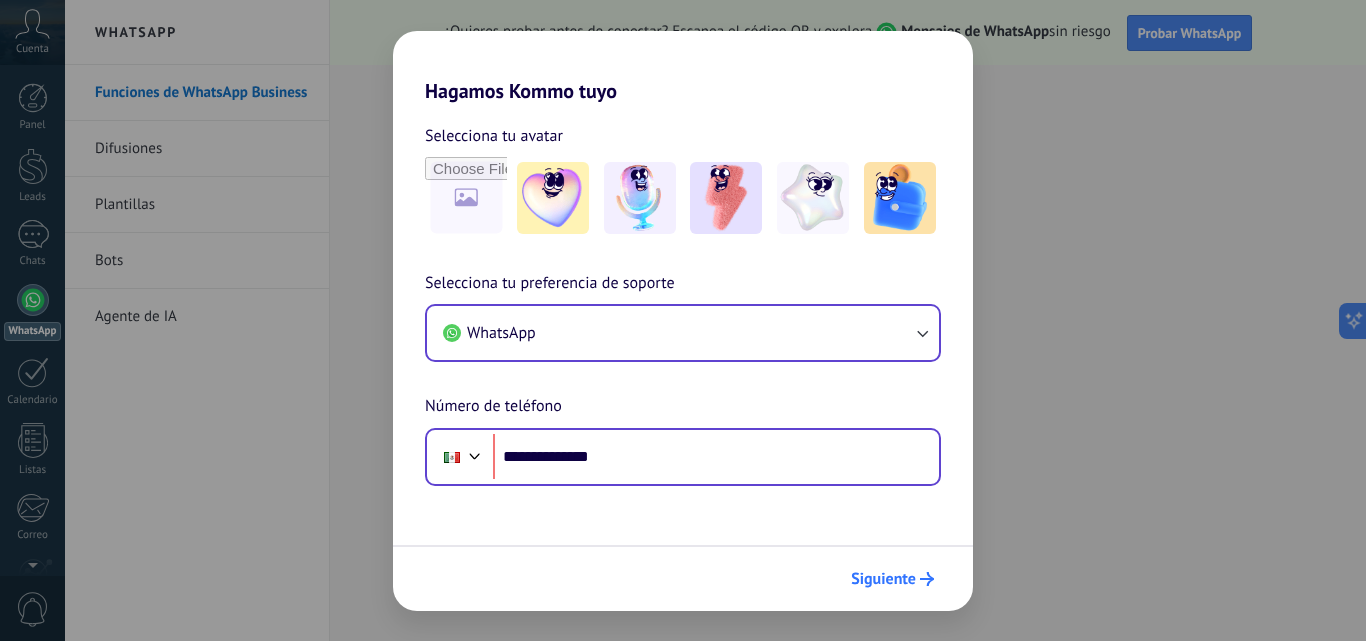 click on "Siguiente" at bounding box center [883, 579] 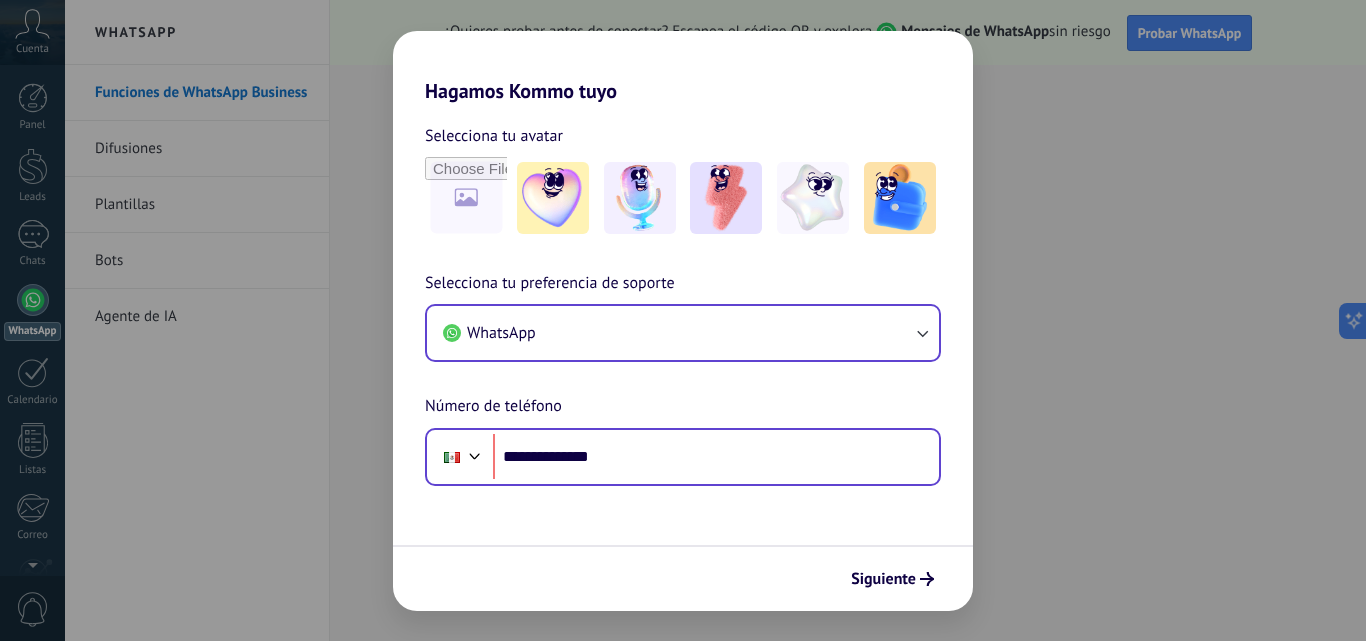 click on "Siguiente" at bounding box center [683, 578] 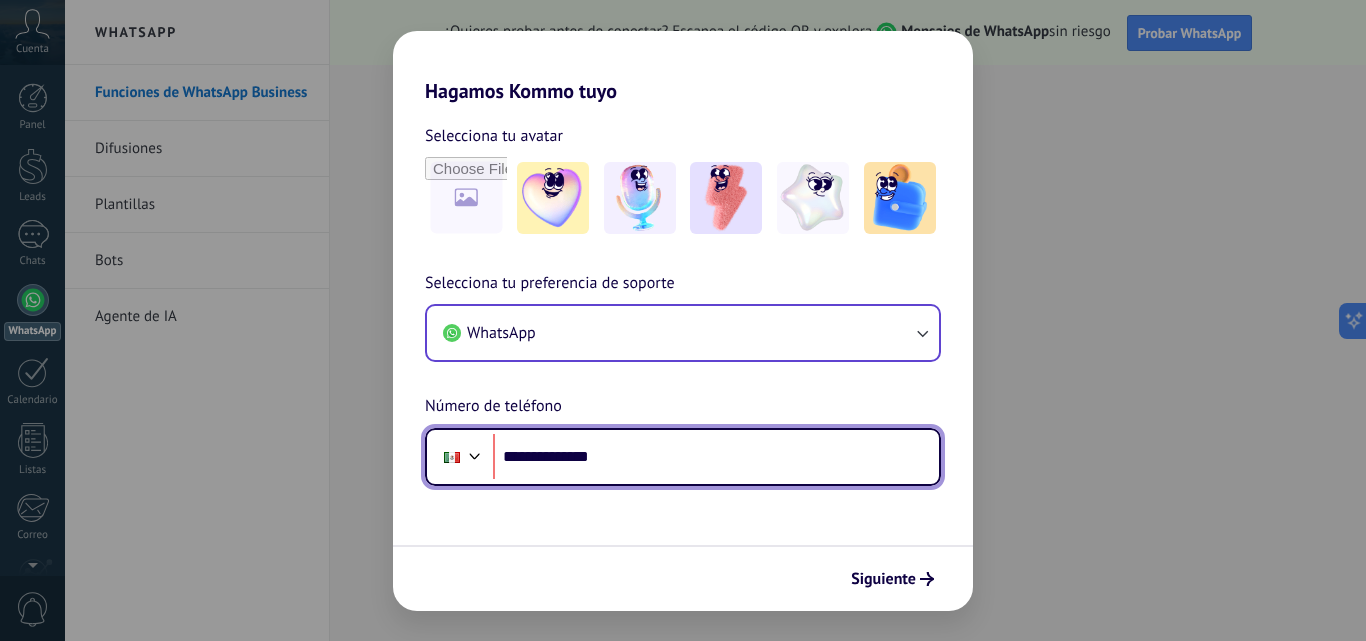 click on "**********" at bounding box center [716, 457] 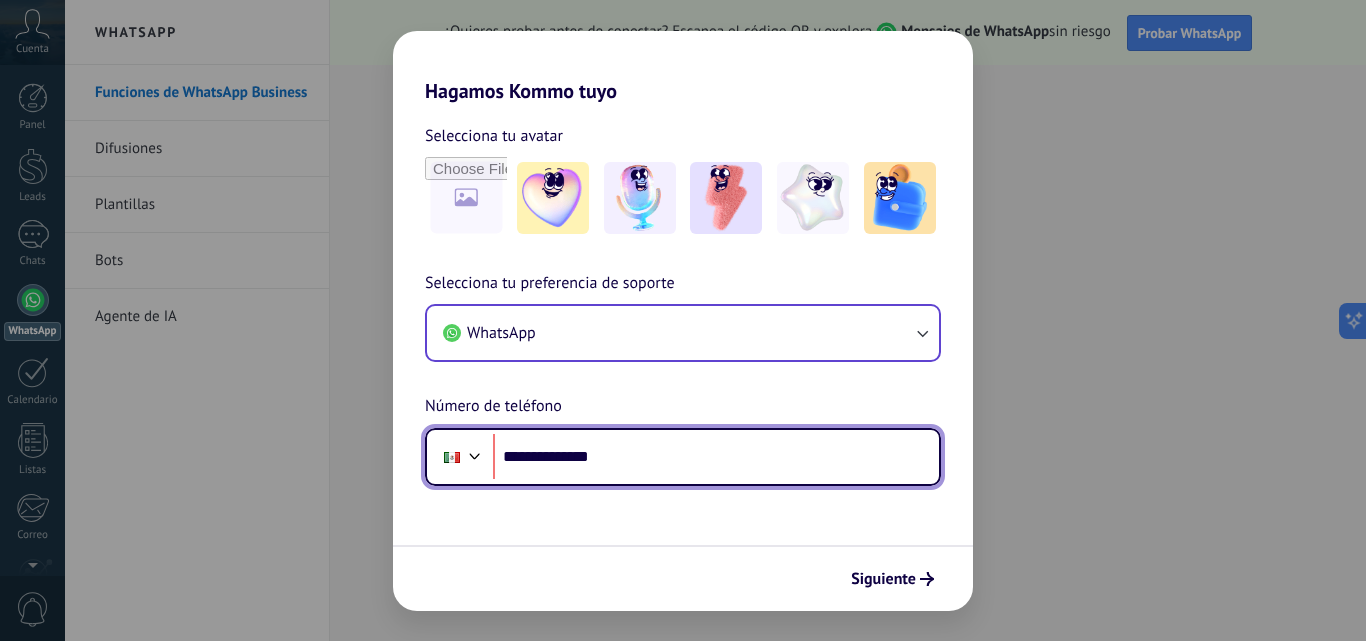 click on "**********" at bounding box center [716, 457] 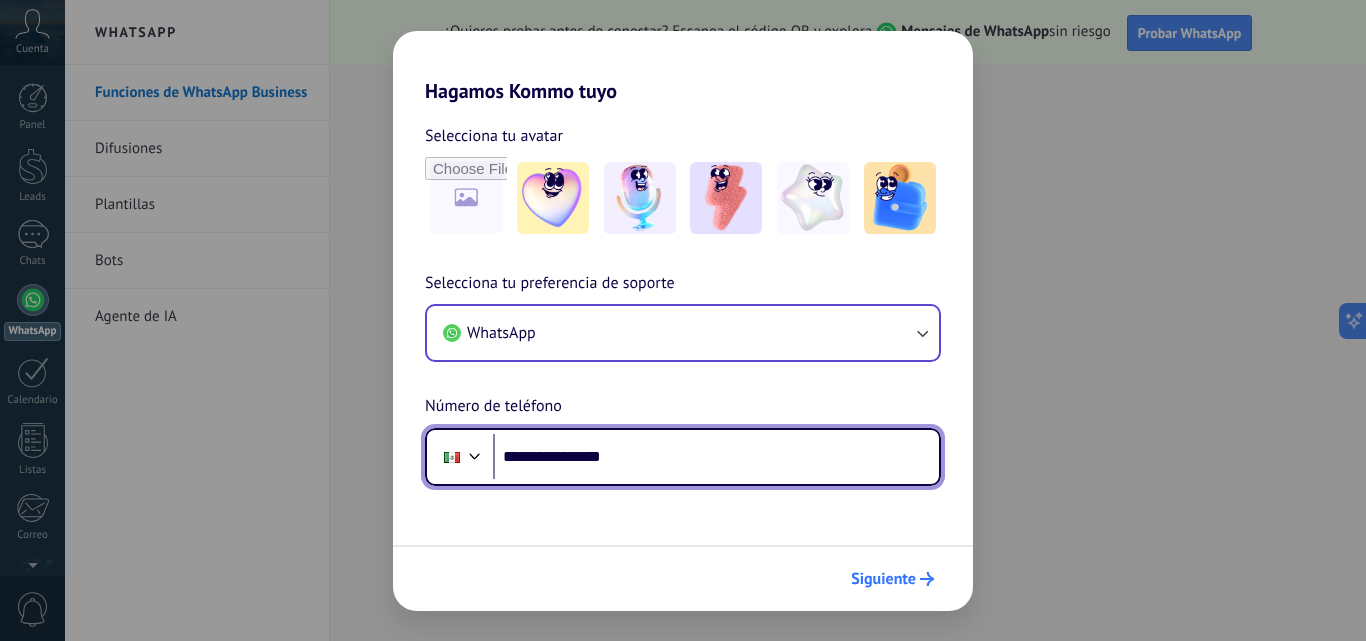 type on "**********" 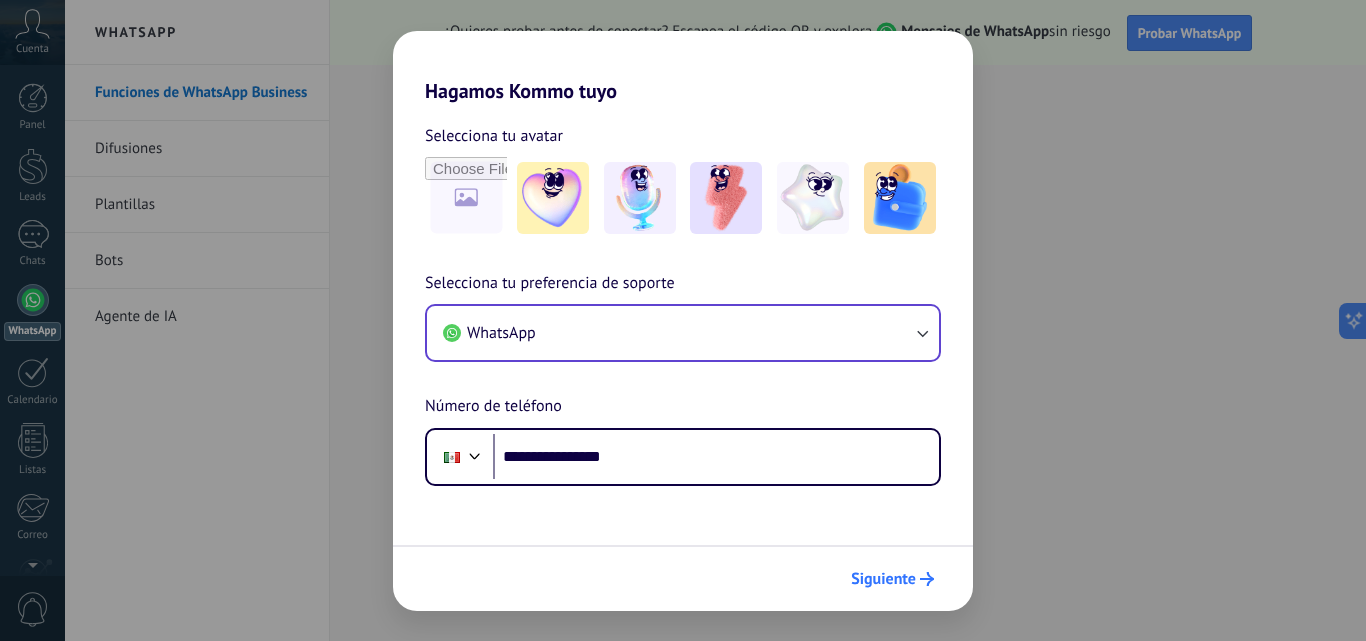 click on "Siguiente" at bounding box center [883, 579] 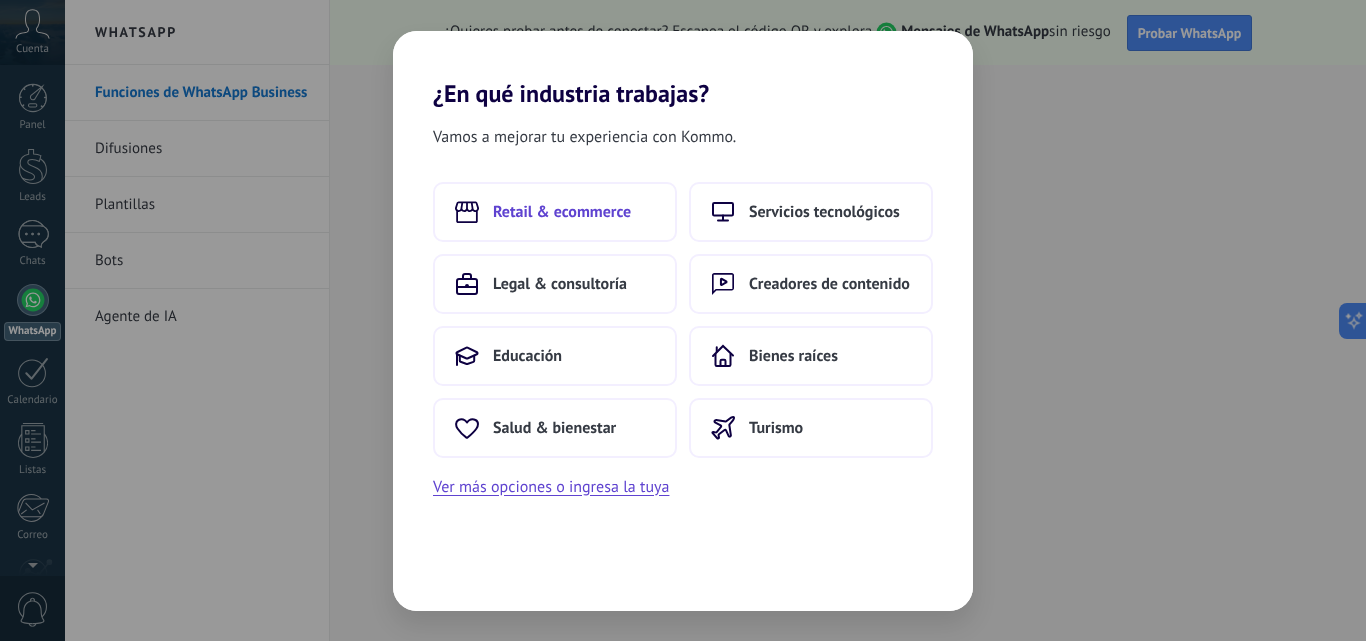 click on "Retail & ecommerce" at bounding box center (562, 212) 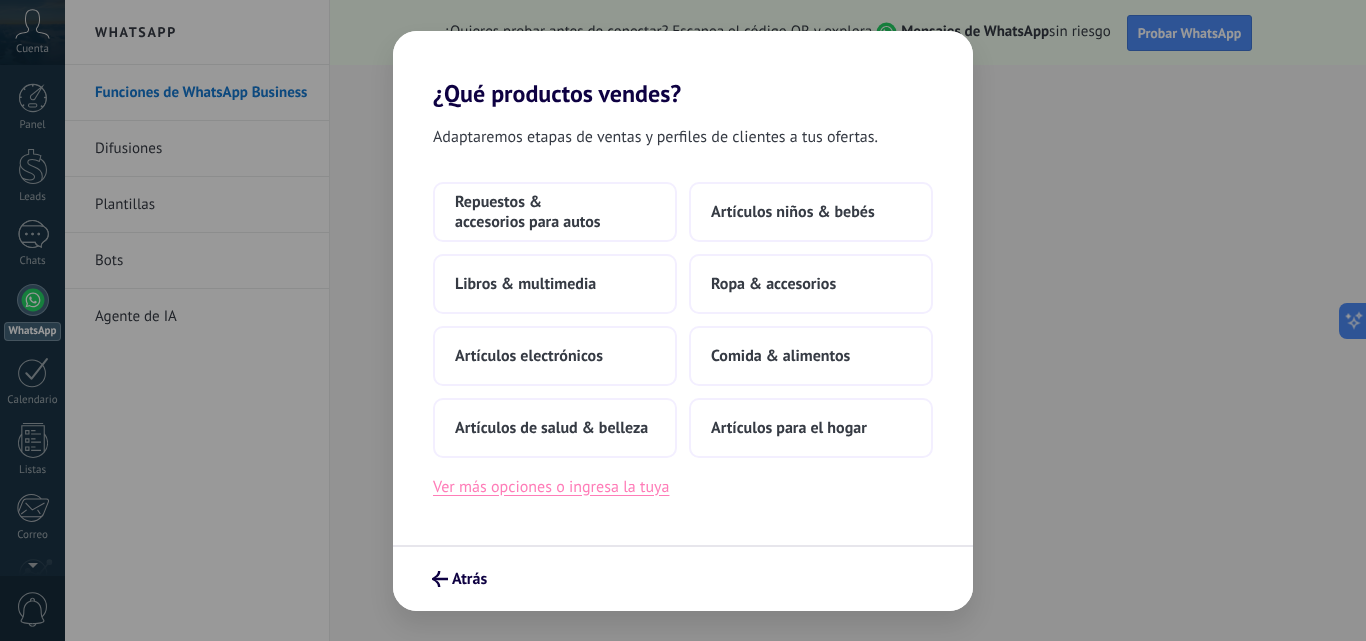 click on "Ver más opciones o ingresa la tuya" at bounding box center [551, 487] 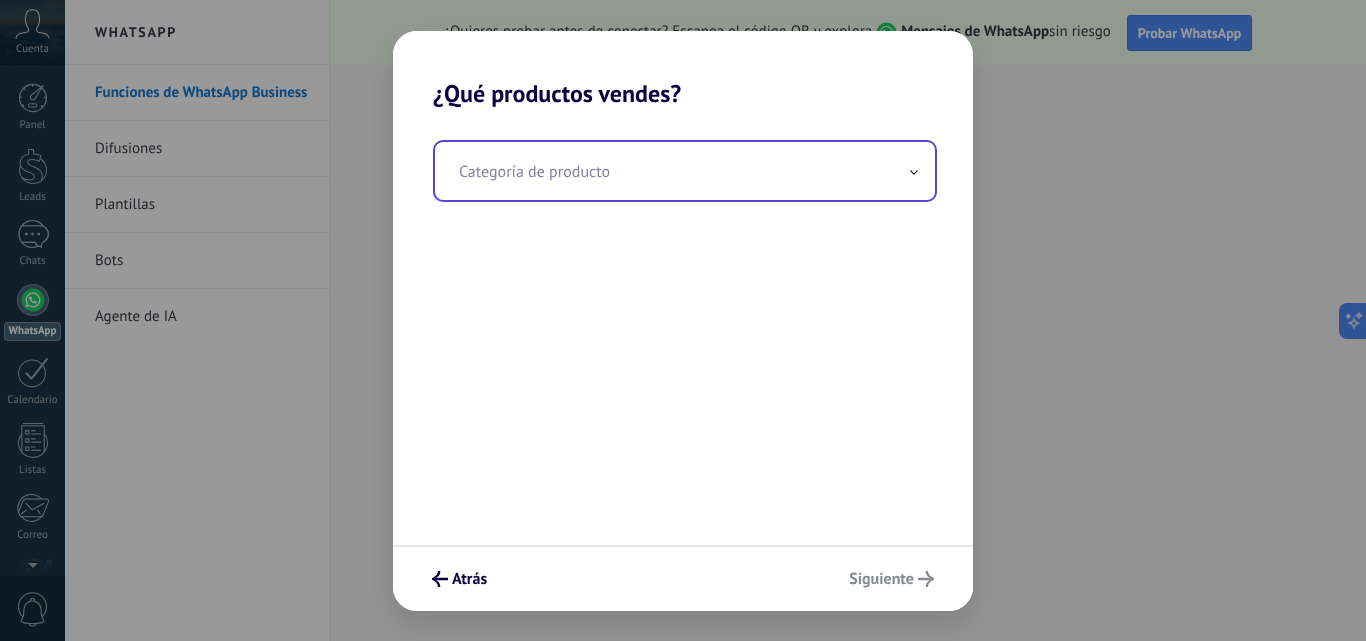 click at bounding box center [685, 171] 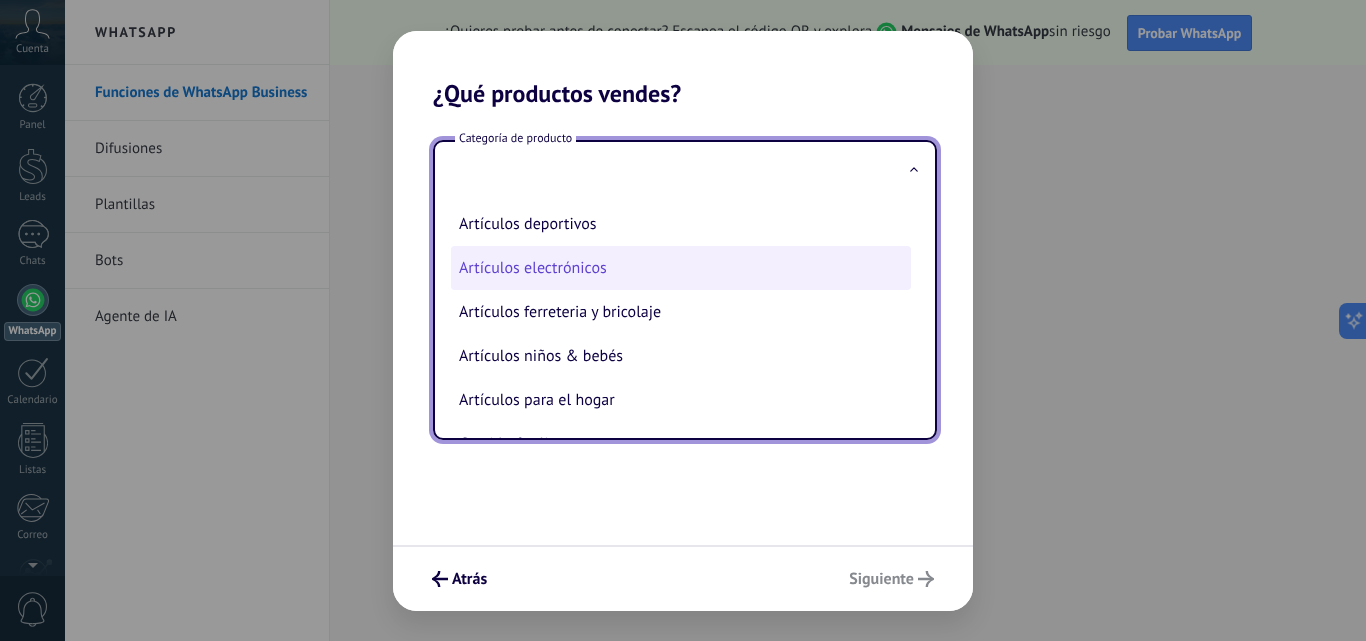 scroll, scrollTop: 0, scrollLeft: 0, axis: both 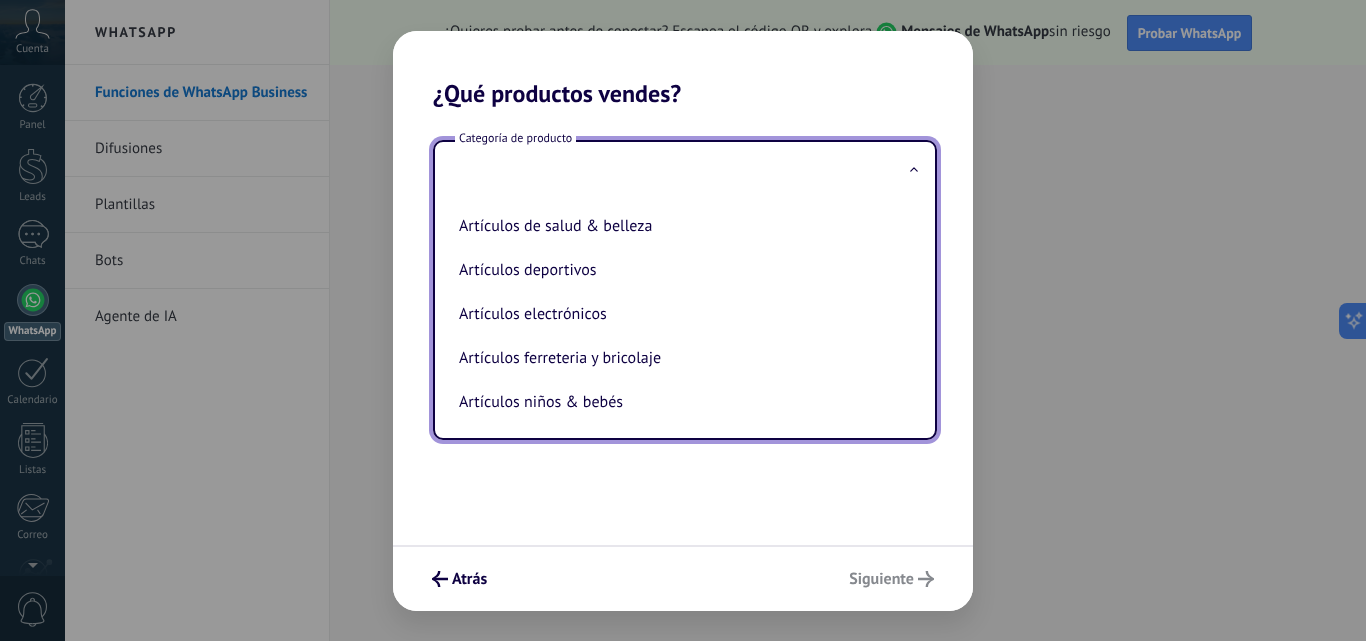 click at bounding box center (685, 171) 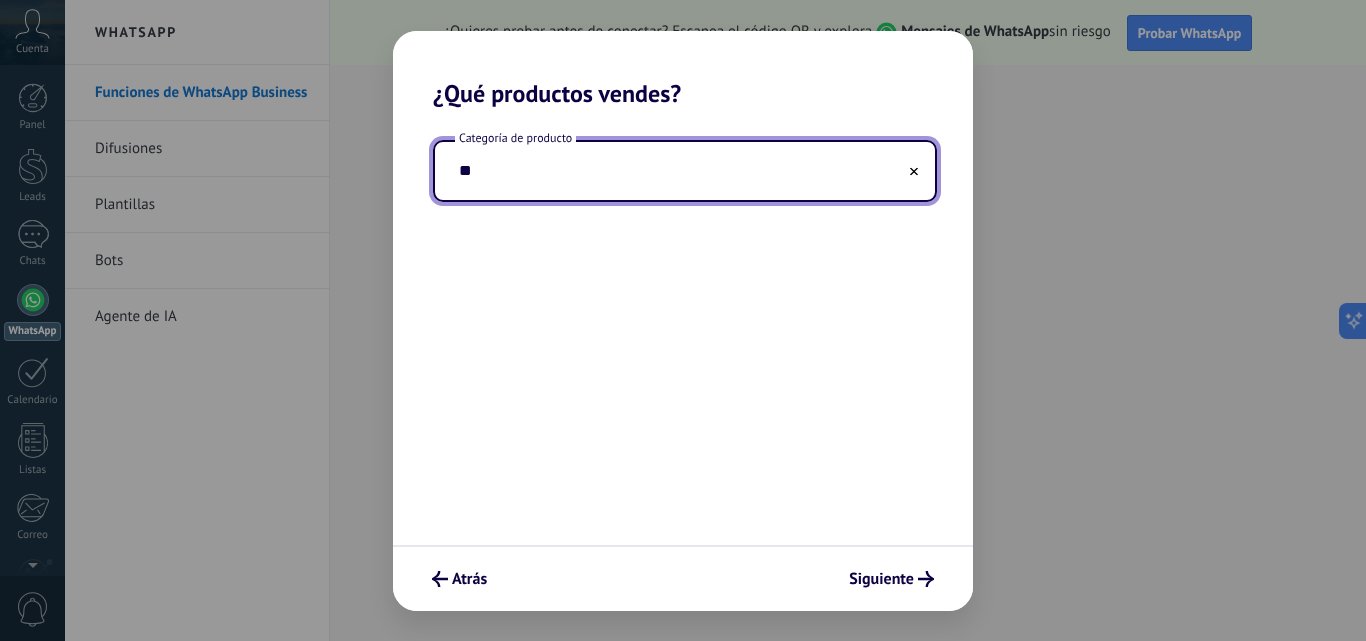 type on "*" 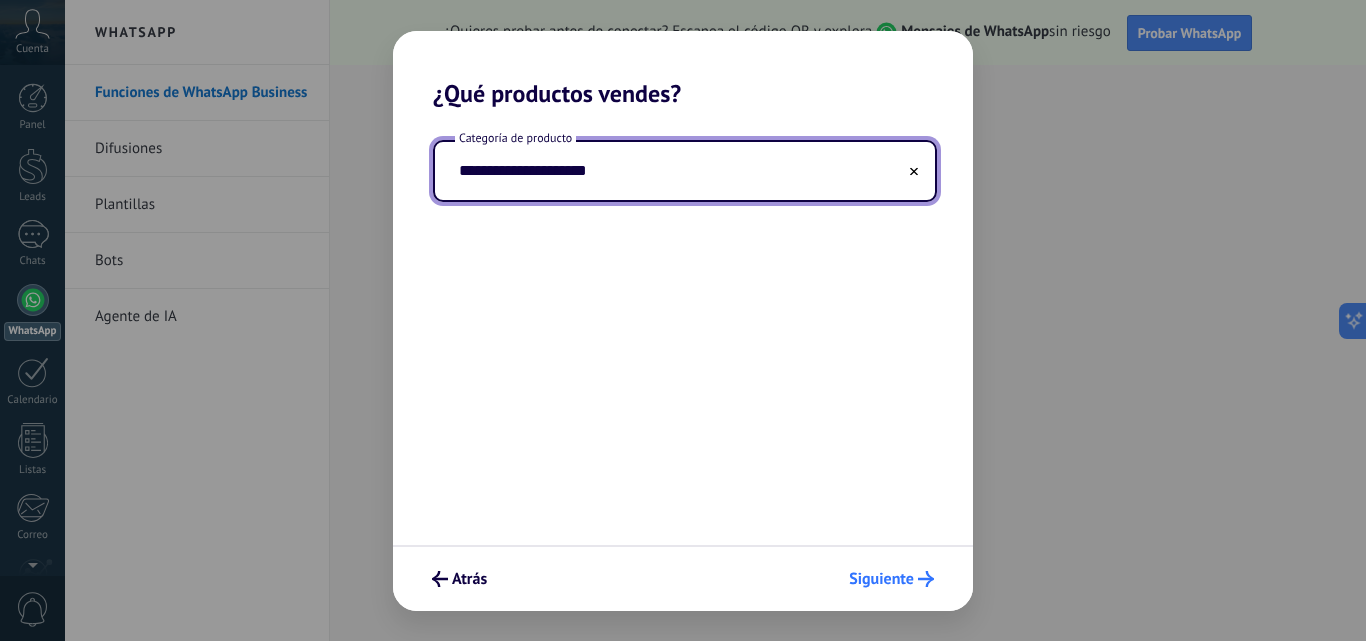 type on "**********" 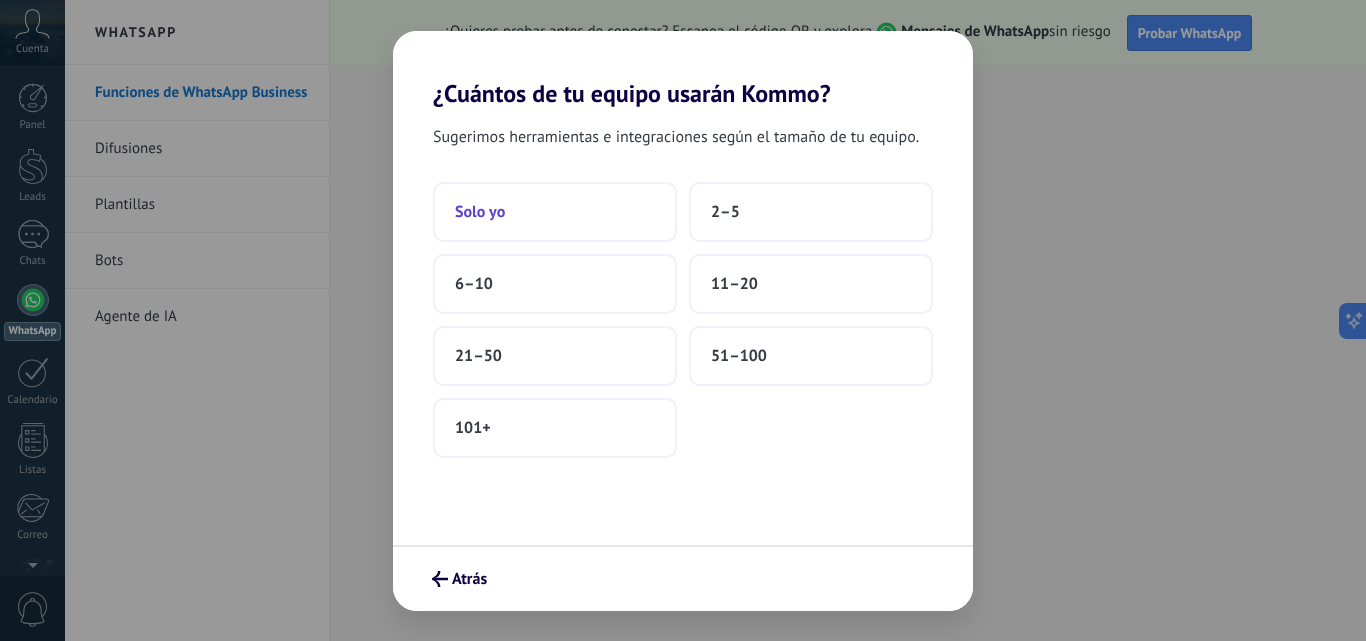 click on "Solo yo" at bounding box center [555, 212] 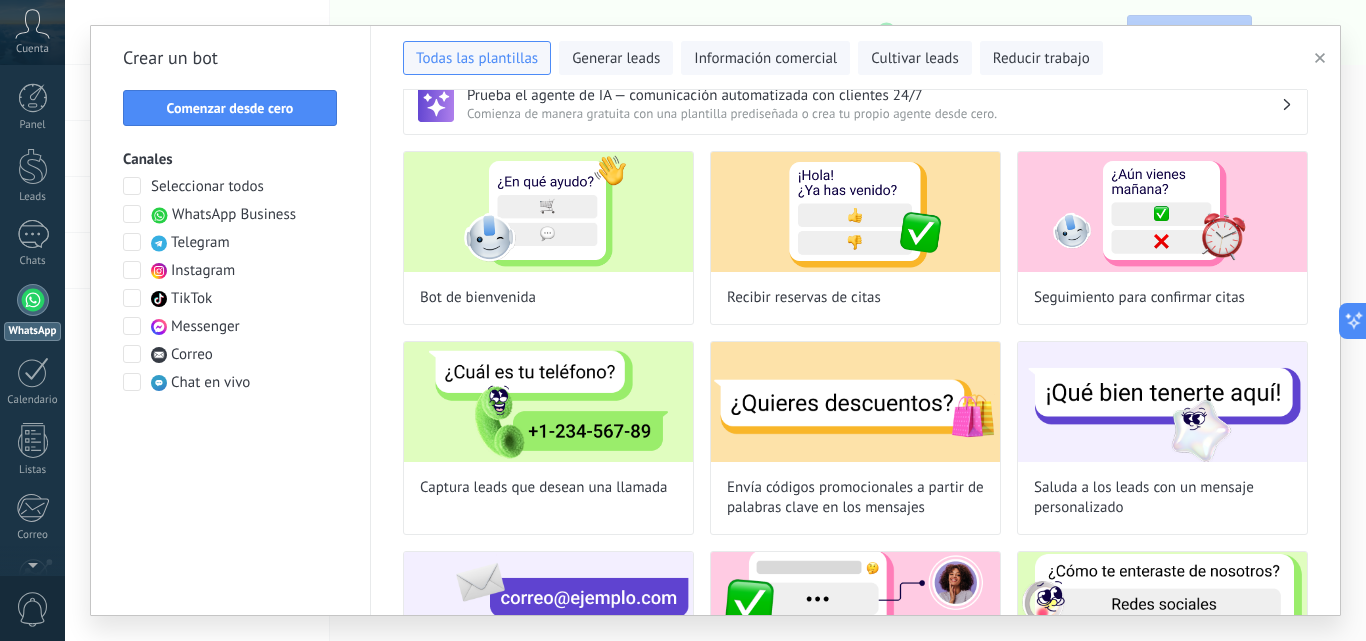 scroll, scrollTop: 0, scrollLeft: 0, axis: both 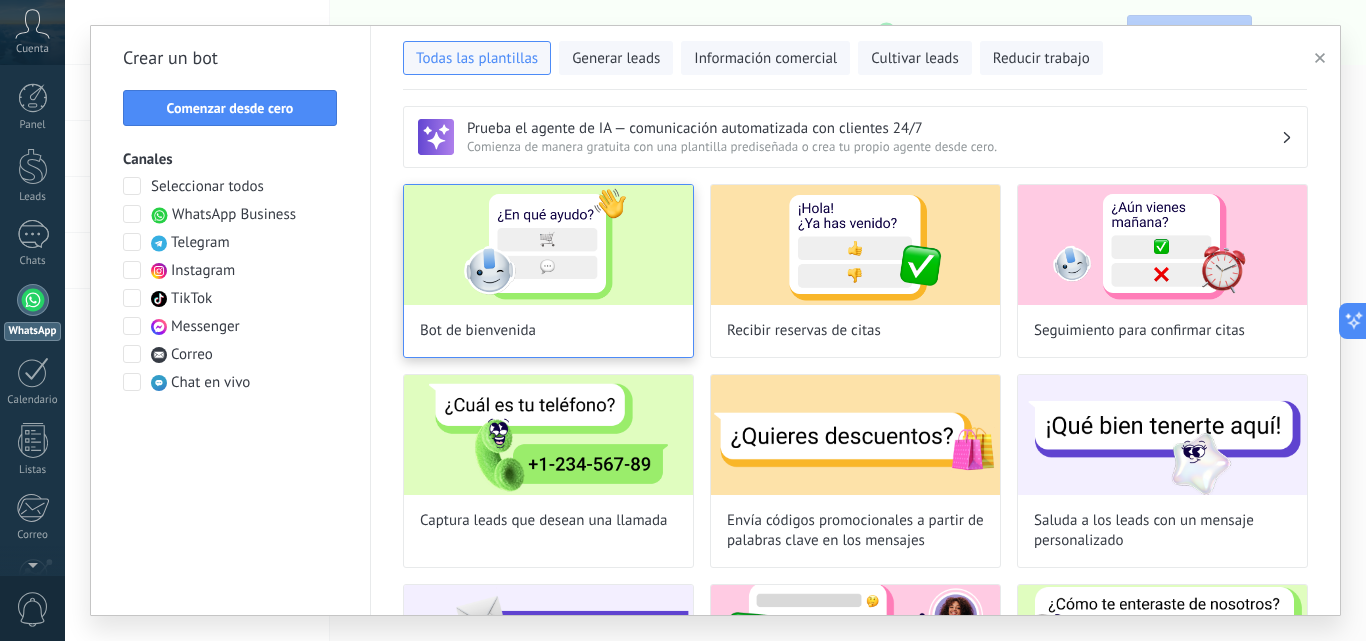 click at bounding box center [548, 245] 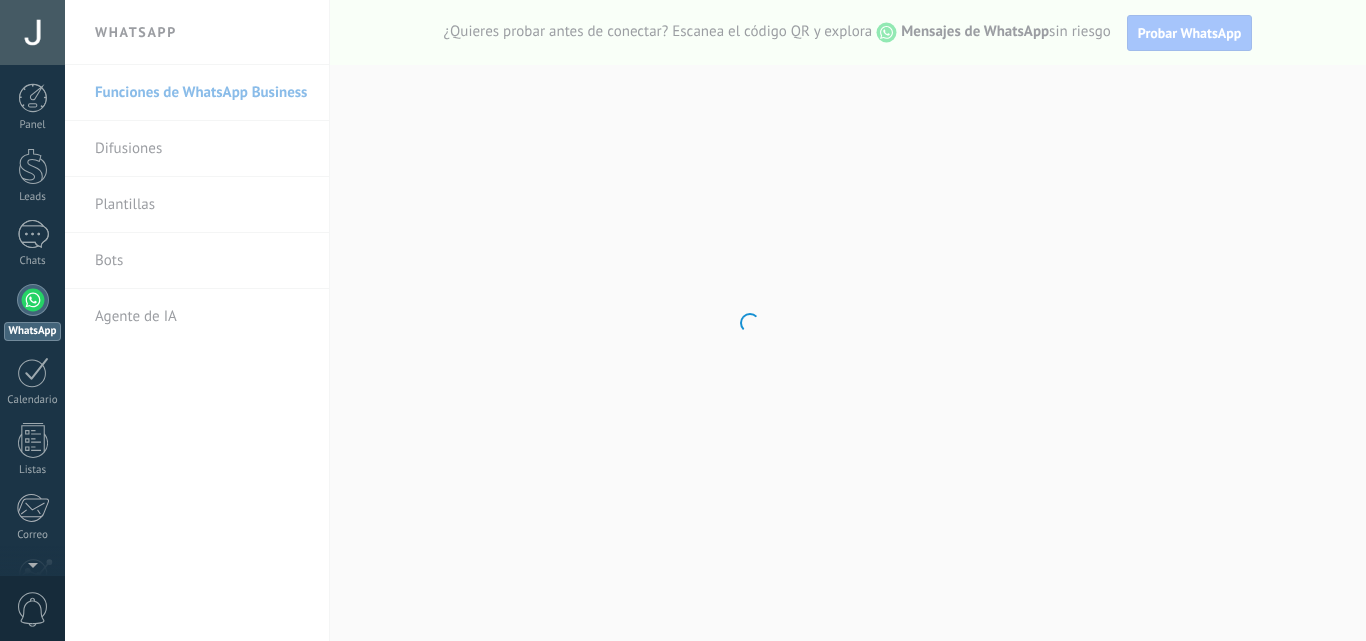 scroll, scrollTop: 0, scrollLeft: 0, axis: both 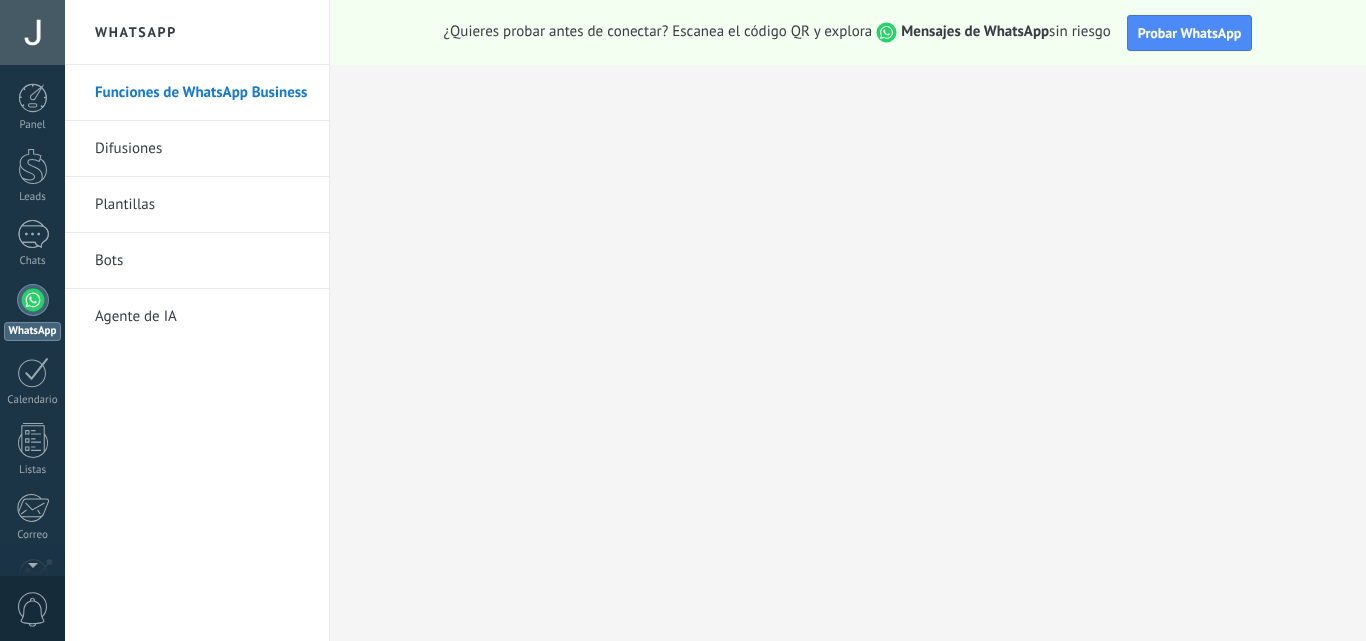 click on "Bots" at bounding box center [202, 261] 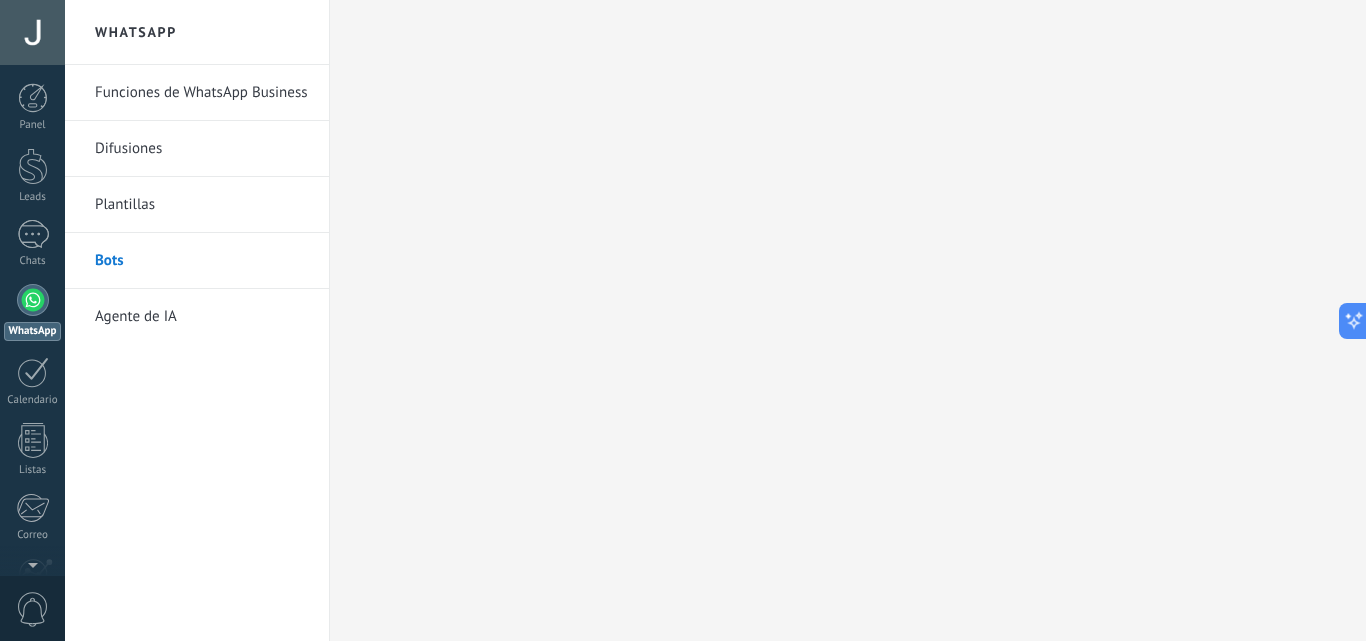 scroll, scrollTop: 0, scrollLeft: 0, axis: both 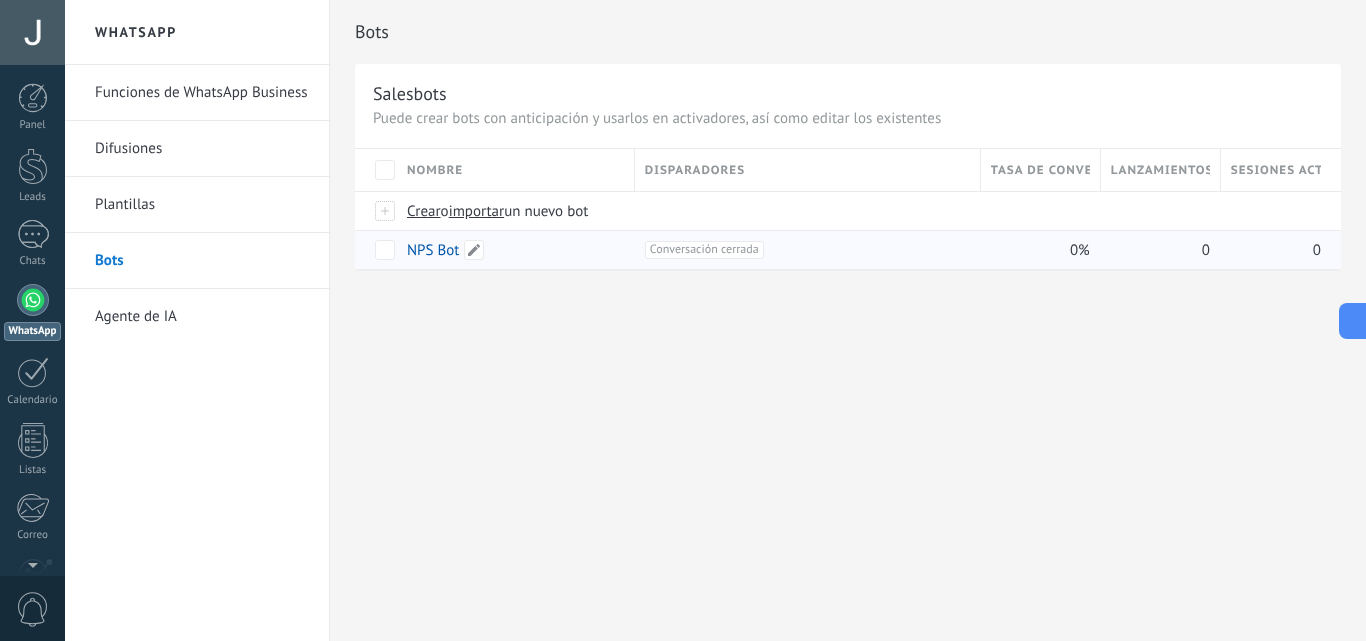 click on "NPS Bot" at bounding box center [511, 250] 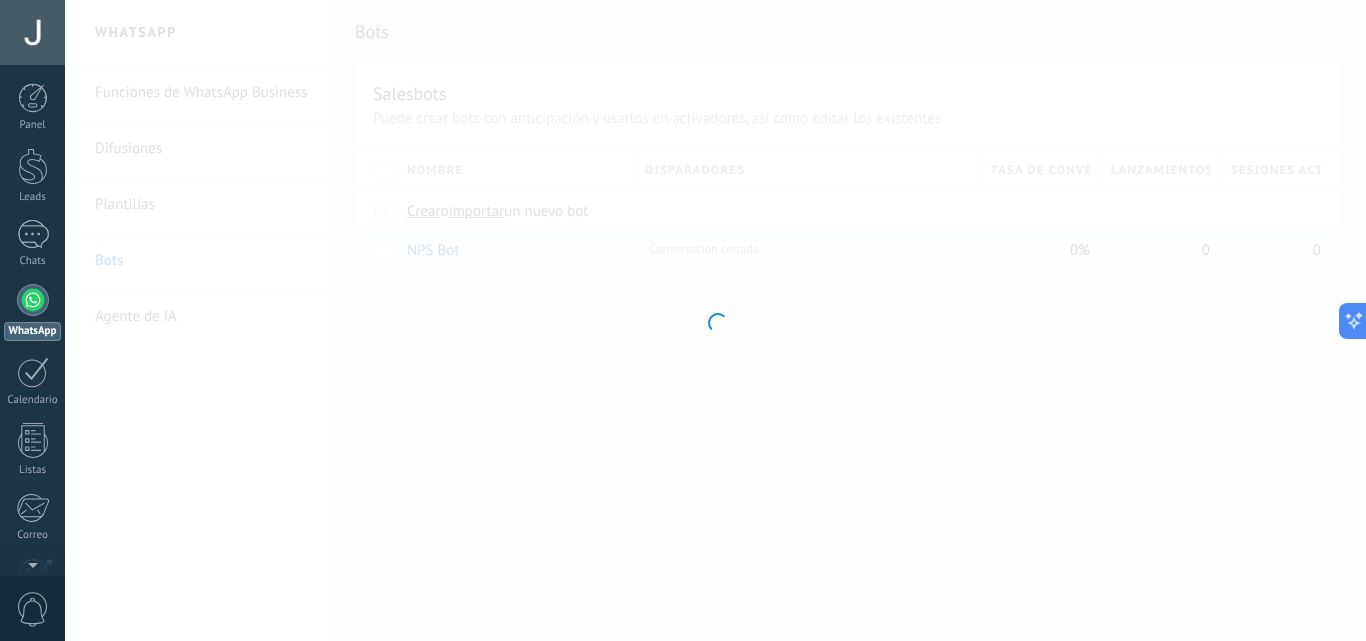 type on "*******" 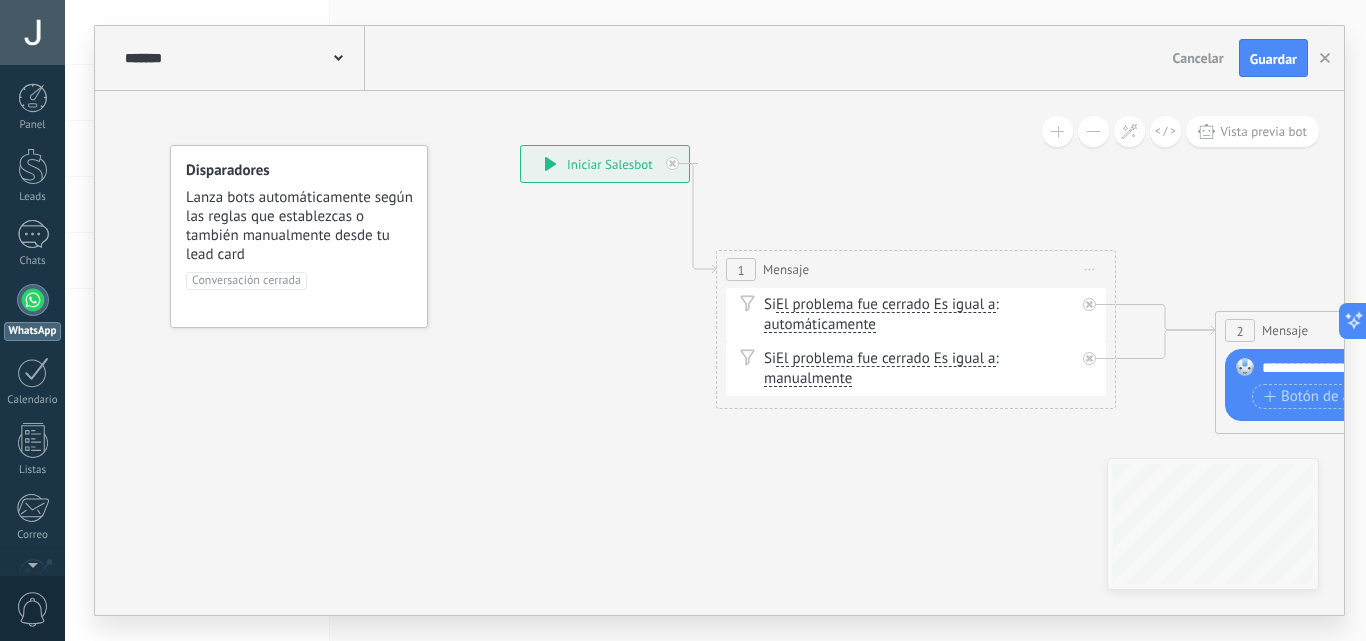 click 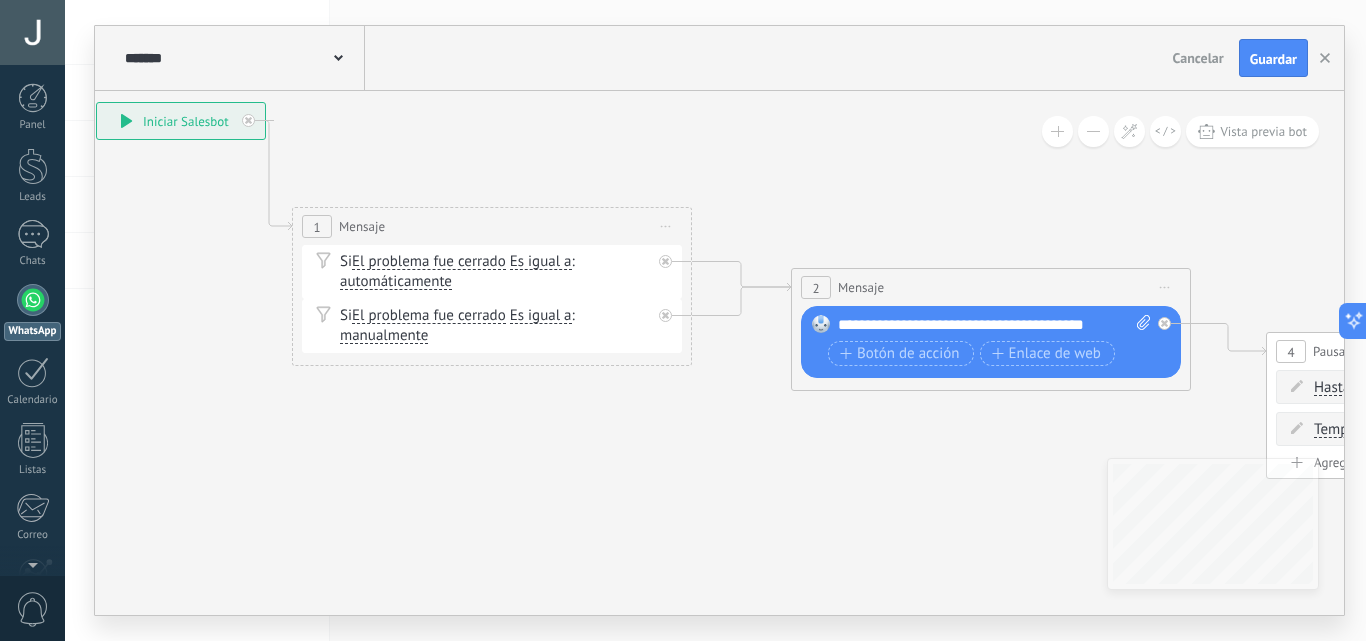 drag, startPoint x: 538, startPoint y: 254, endPoint x: 115, endPoint y: 211, distance: 425.17996 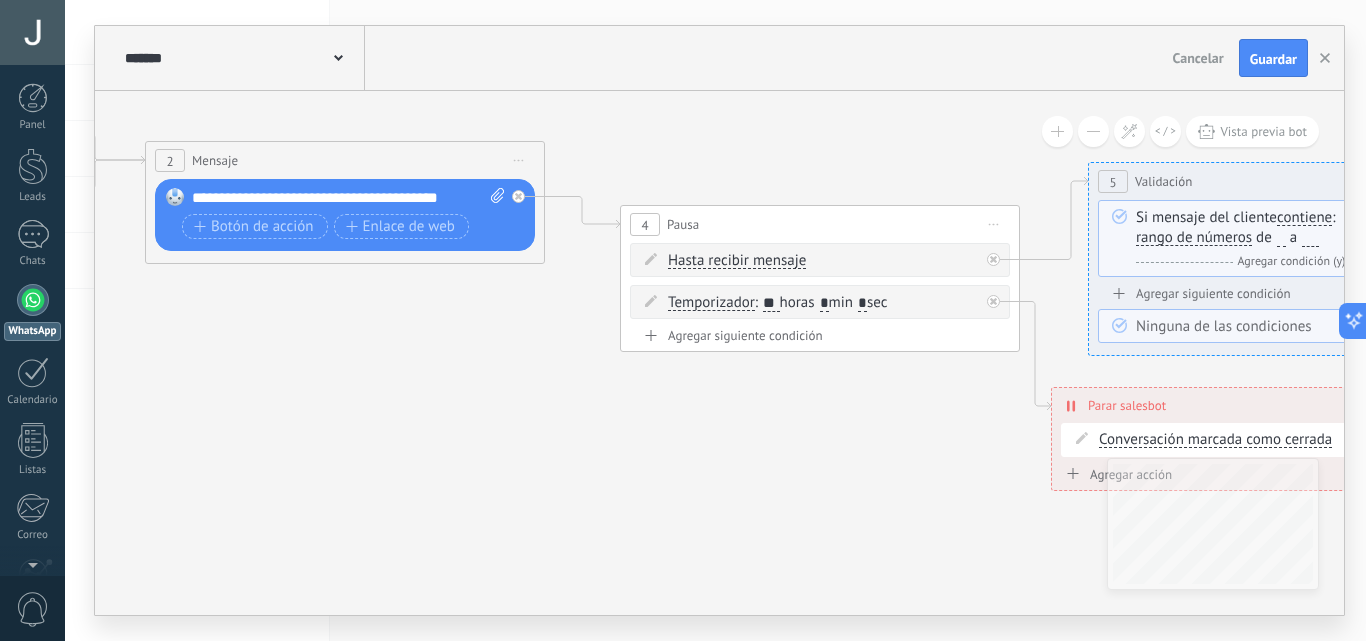 drag, startPoint x: 796, startPoint y: 429, endPoint x: 150, endPoint y: 302, distance: 658.3654 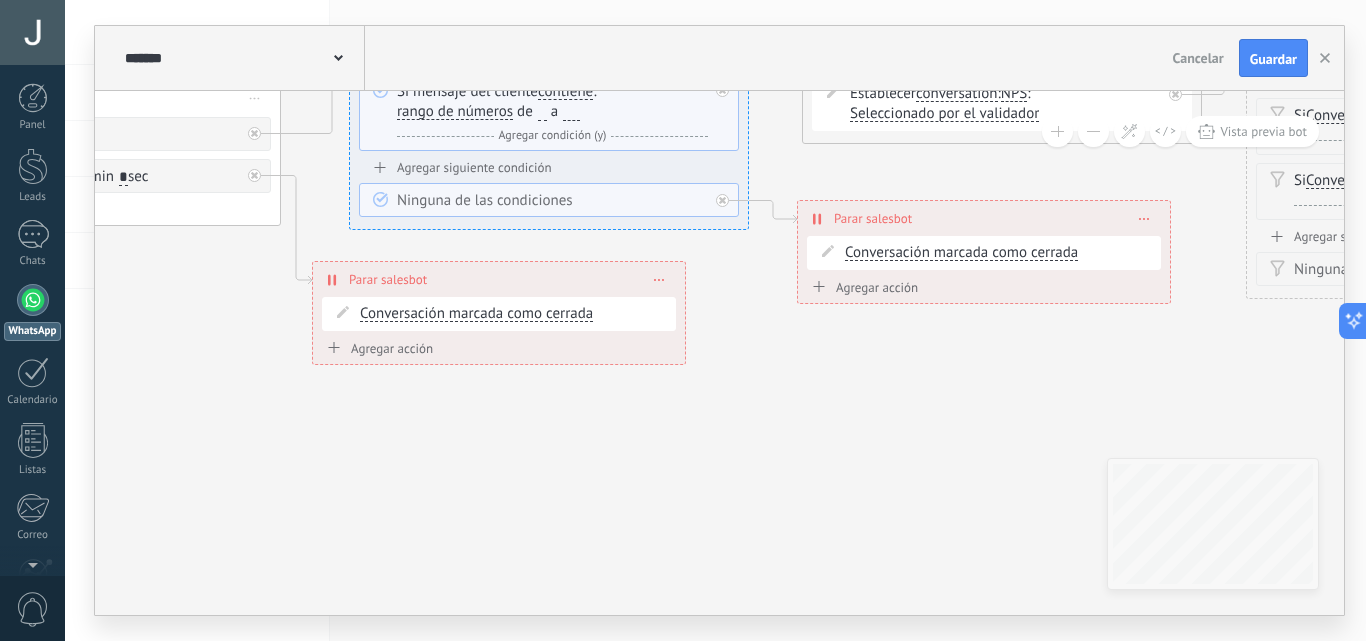 drag, startPoint x: 869, startPoint y: 431, endPoint x: 127, endPoint y: 296, distance: 754.181 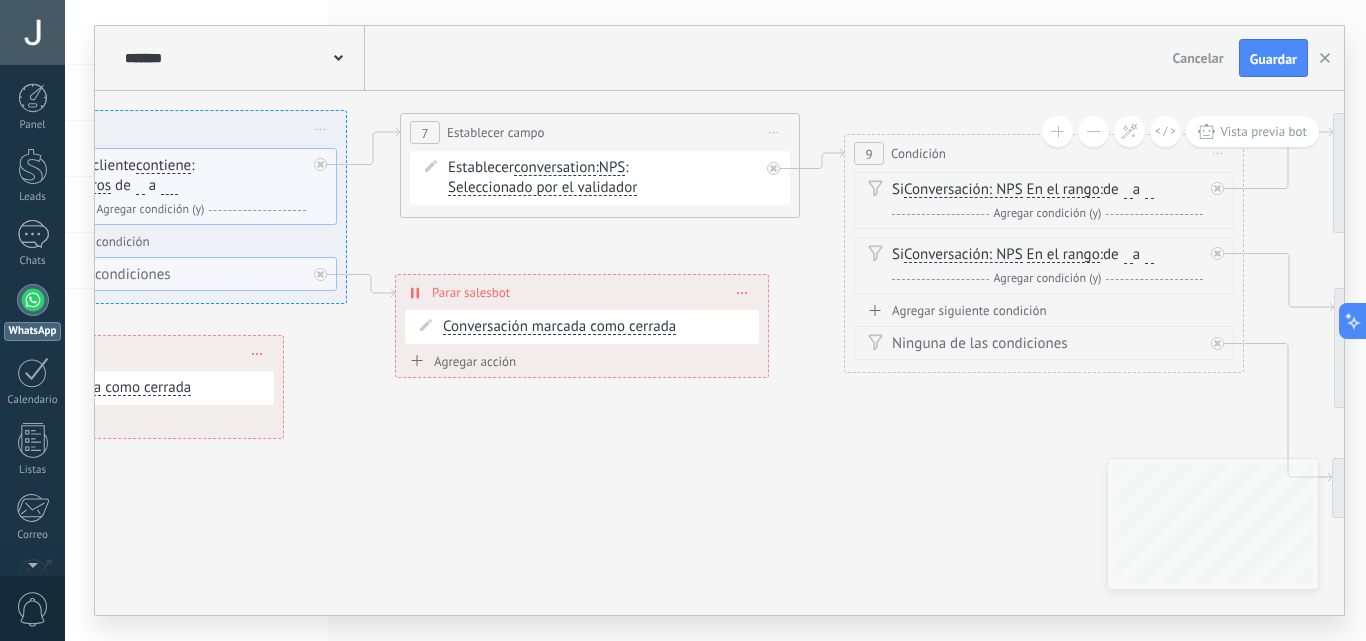 drag, startPoint x: 807, startPoint y: 397, endPoint x: 356, endPoint y: 451, distance: 454.2213 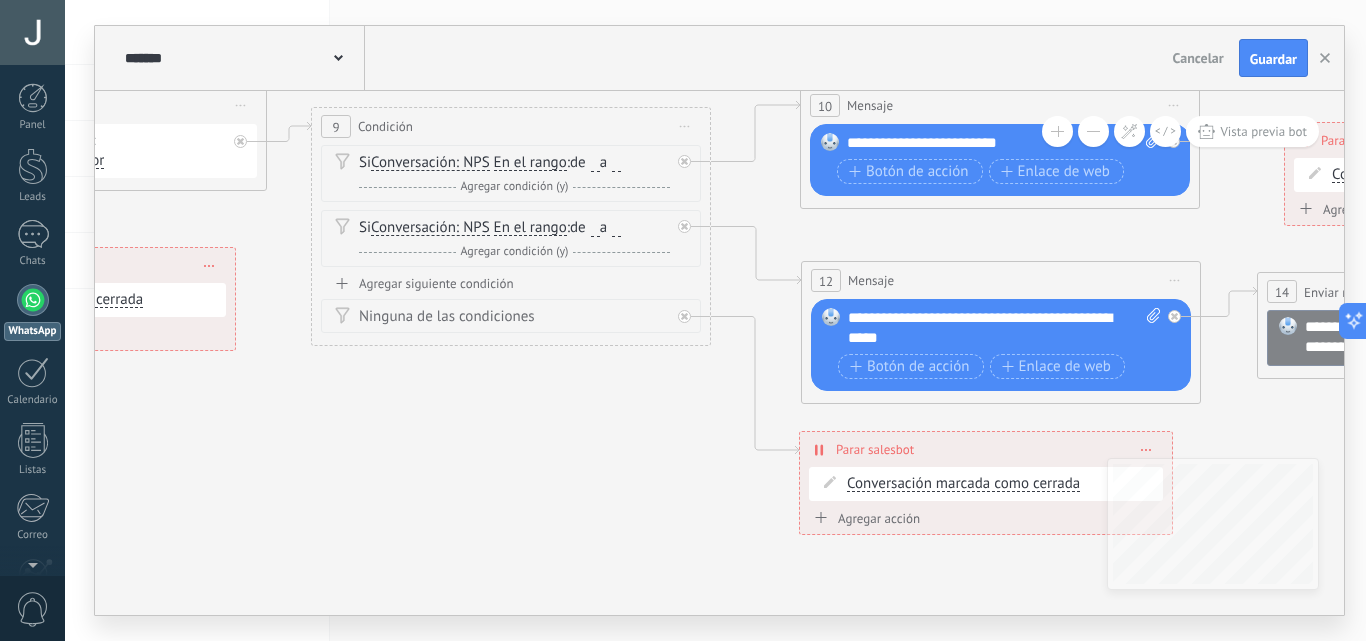 drag, startPoint x: 931, startPoint y: 412, endPoint x: 439, endPoint y: 379, distance: 493.10547 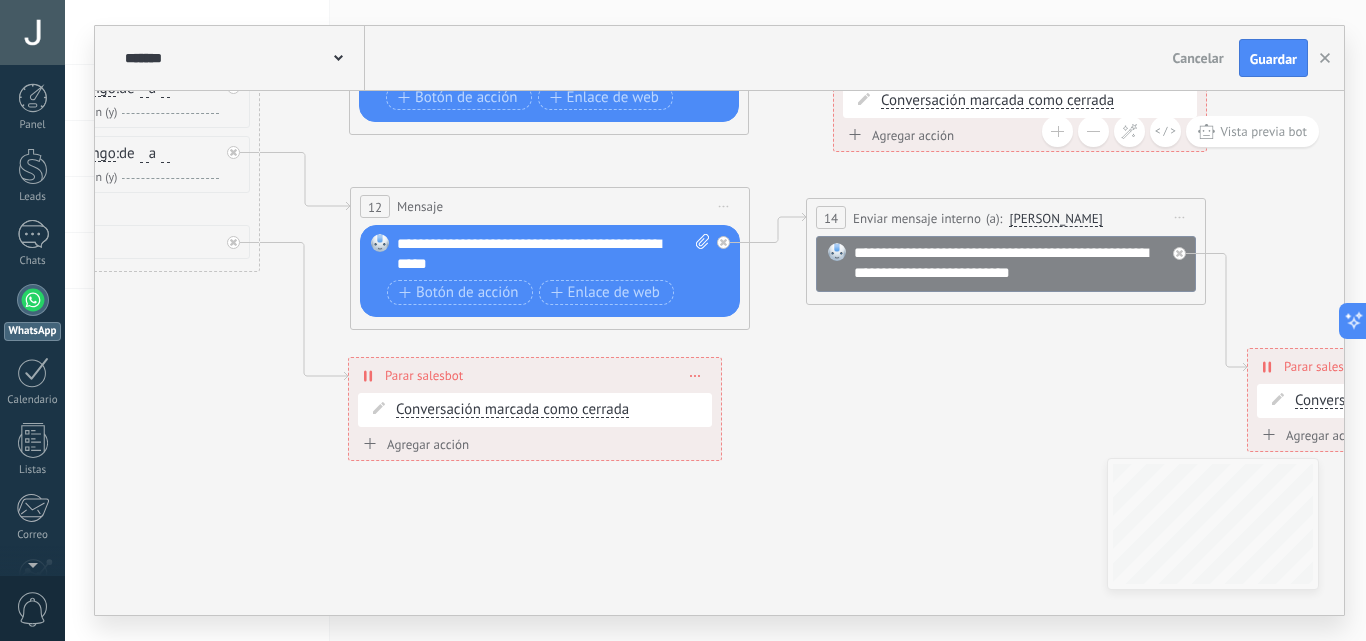 drag, startPoint x: 764, startPoint y: 433, endPoint x: 395, endPoint y: 355, distance: 377.1538 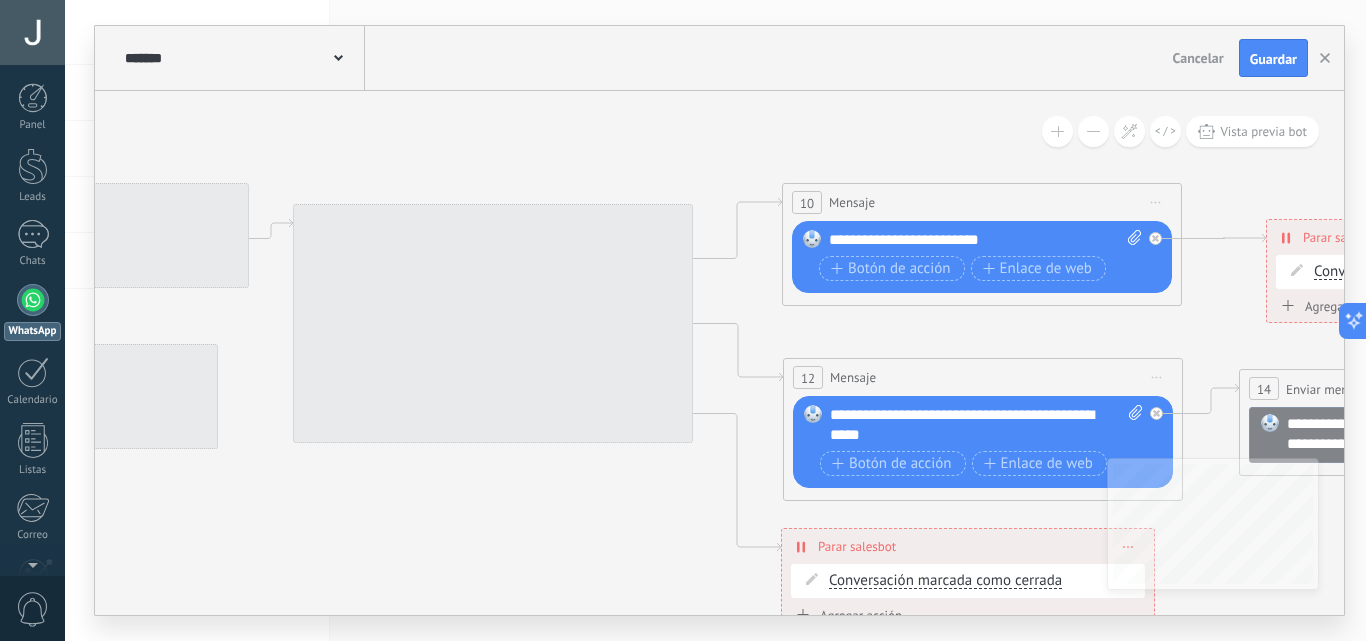 drag, startPoint x: 933, startPoint y: 408, endPoint x: 1365, endPoint y: 586, distance: 467.2344 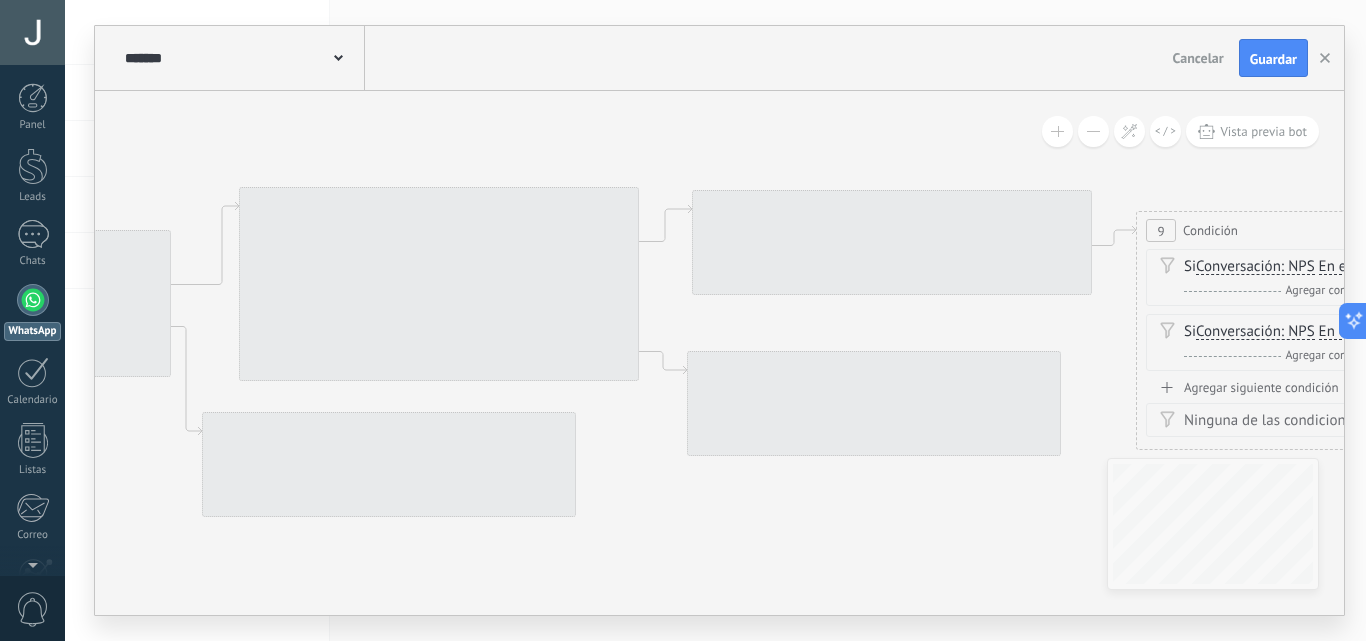 drag, startPoint x: 225, startPoint y: 474, endPoint x: 1068, endPoint y: 481, distance: 843.02905 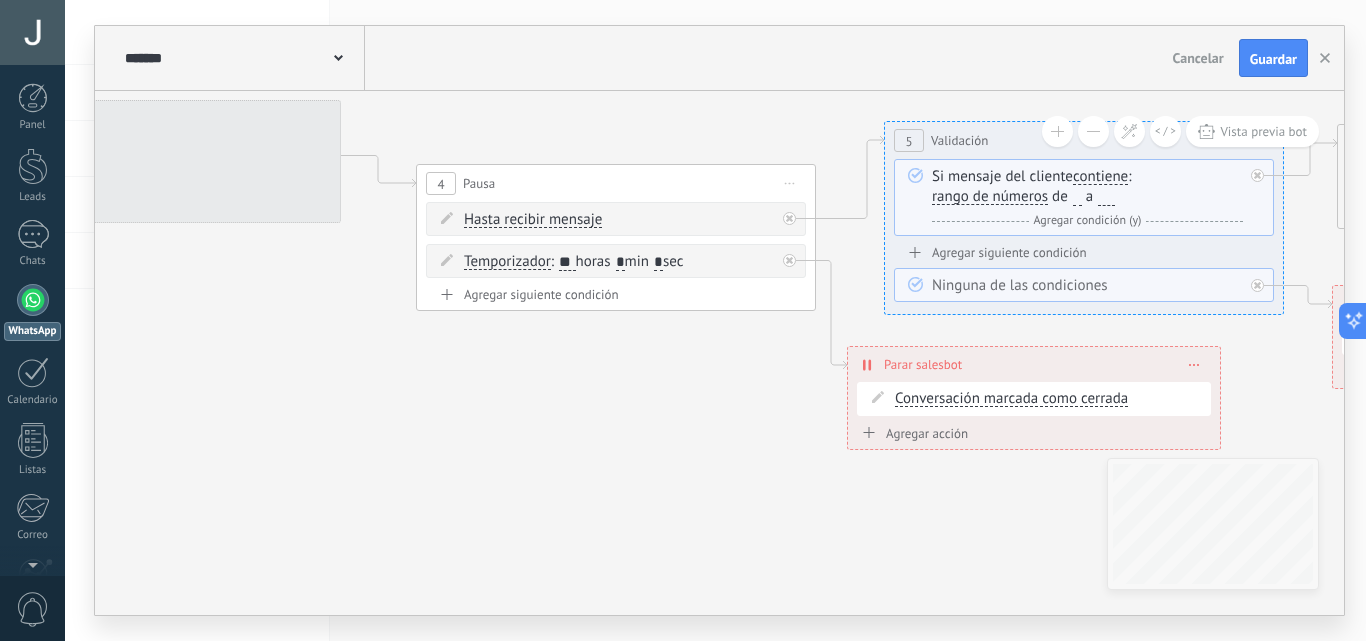 drag, startPoint x: 193, startPoint y: 557, endPoint x: 841, endPoint y: 490, distance: 651.4545 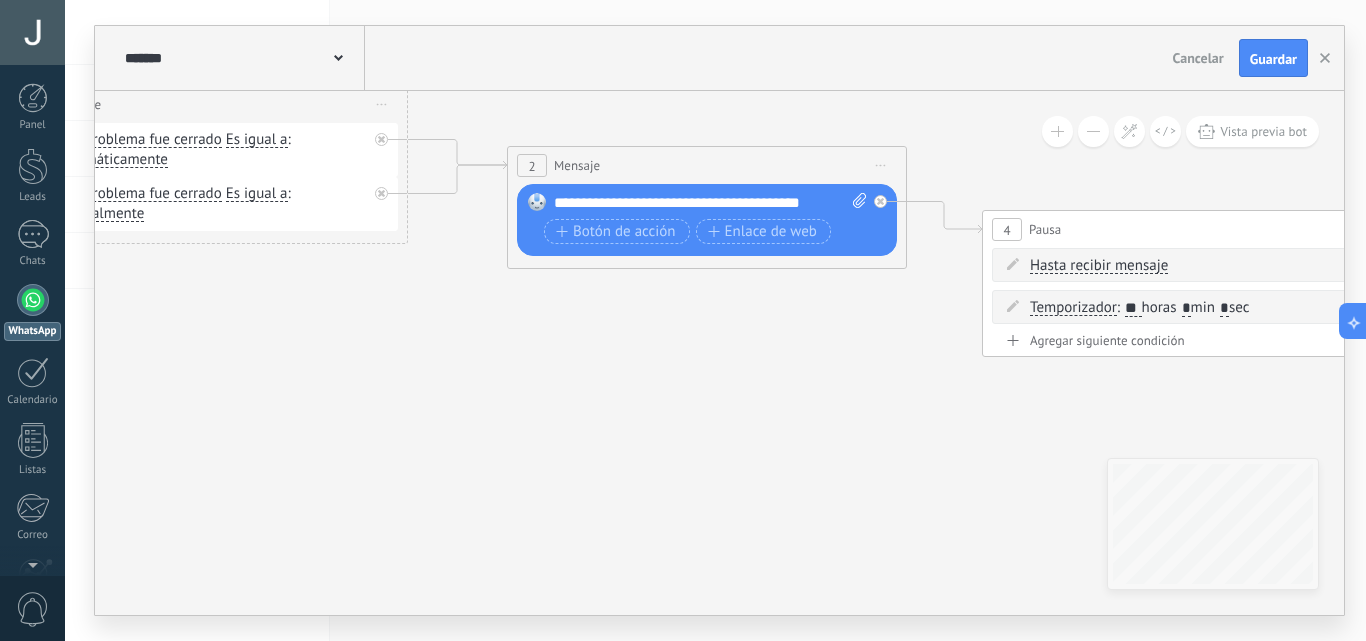 drag, startPoint x: 309, startPoint y: 385, endPoint x: 872, endPoint y: 432, distance: 564.95844 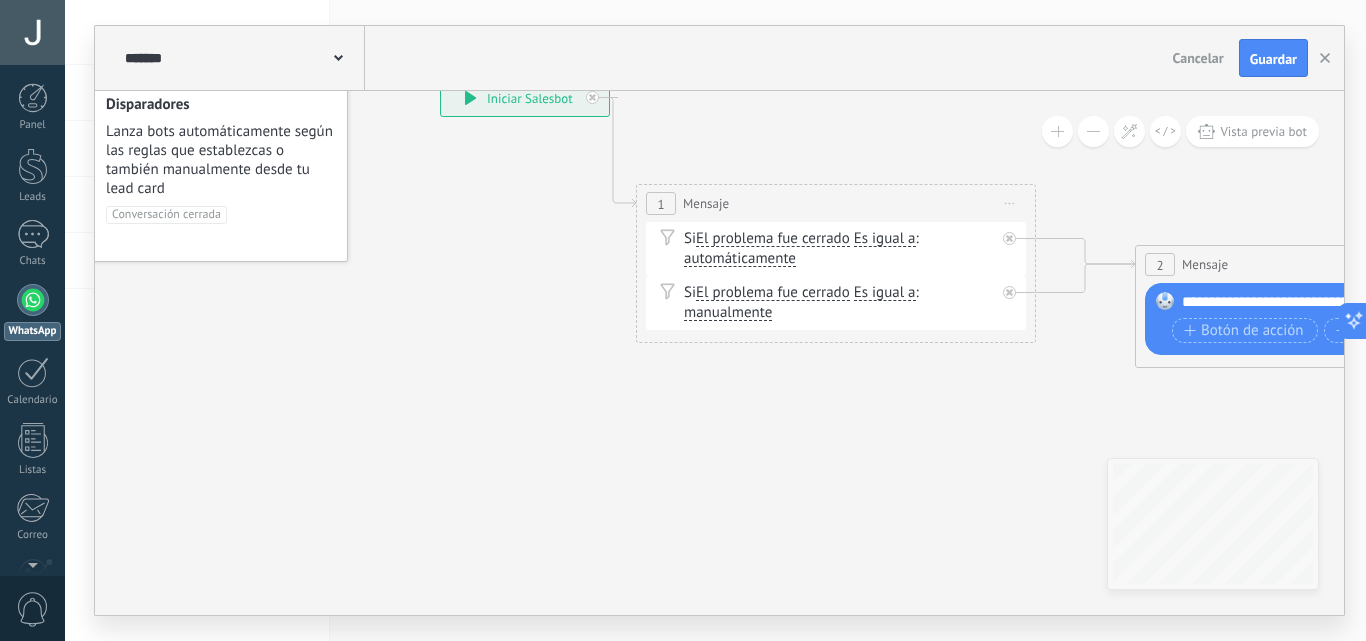 drag, startPoint x: 336, startPoint y: 313, endPoint x: 964, endPoint y: 412, distance: 635.75543 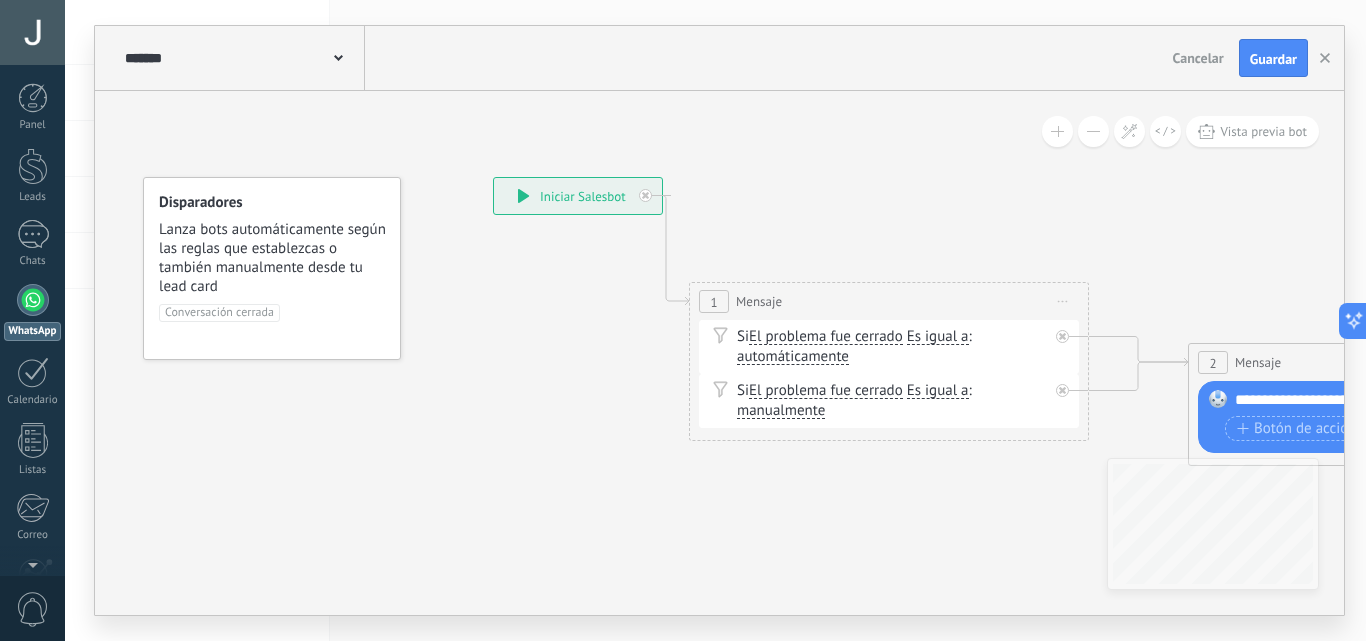 drag, startPoint x: 447, startPoint y: 314, endPoint x: 499, endPoint y: 411, distance: 110.059074 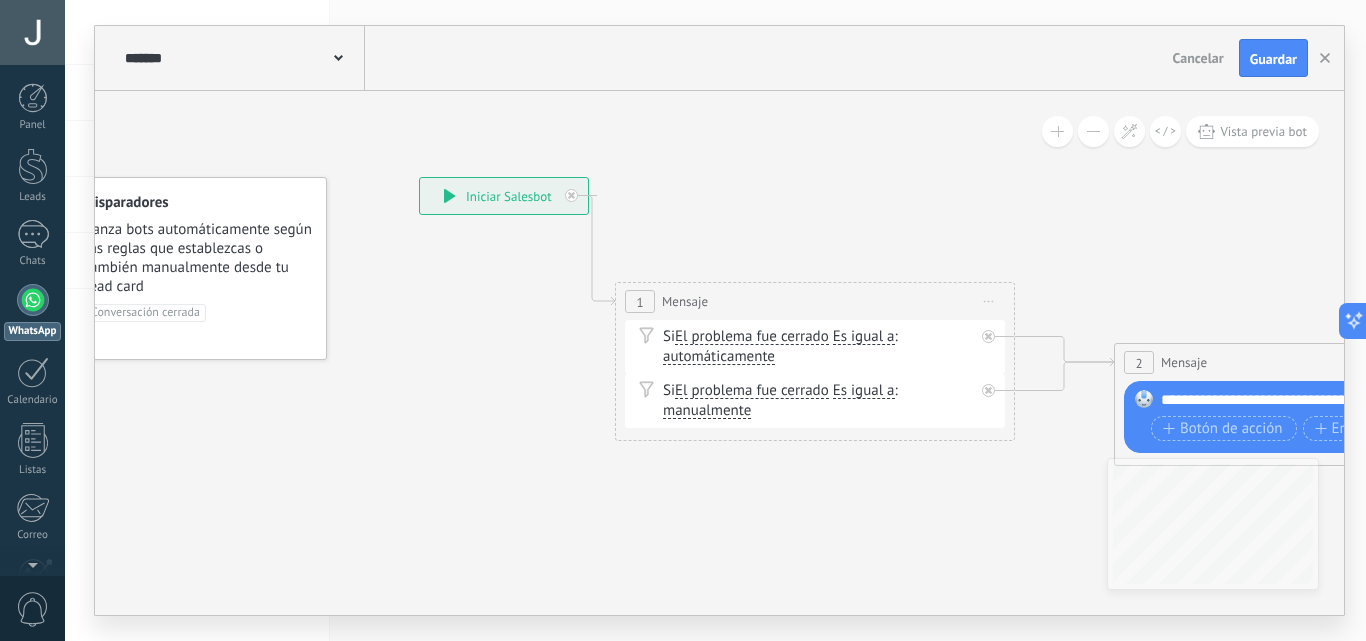 drag, startPoint x: 542, startPoint y: 350, endPoint x: 445, endPoint y: 328, distance: 99.46356 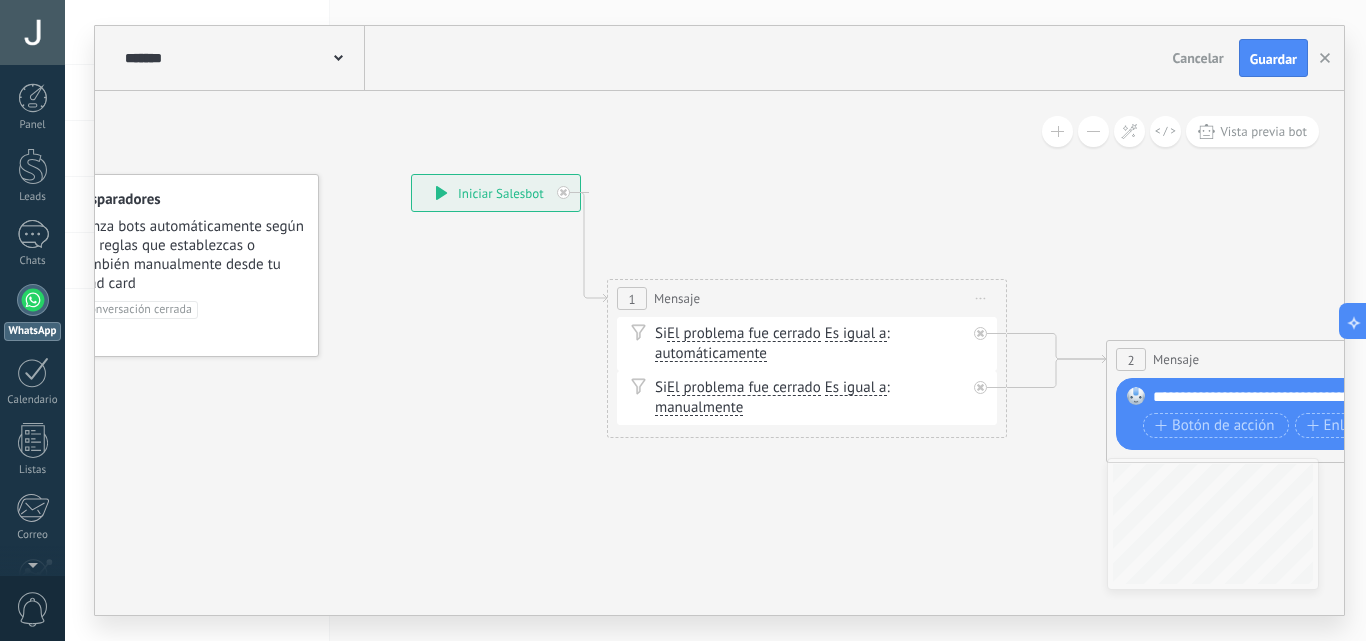 click on "**********" at bounding box center (496, 193) 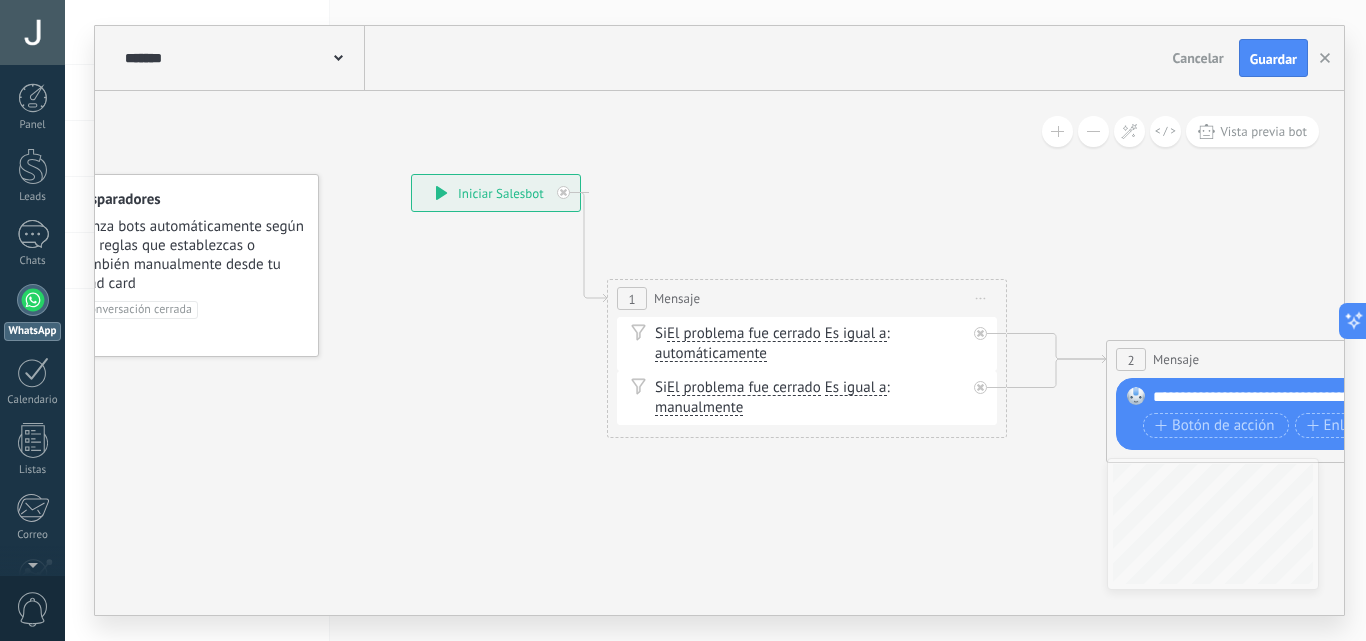 click on "**********" at bounding box center (496, 193) 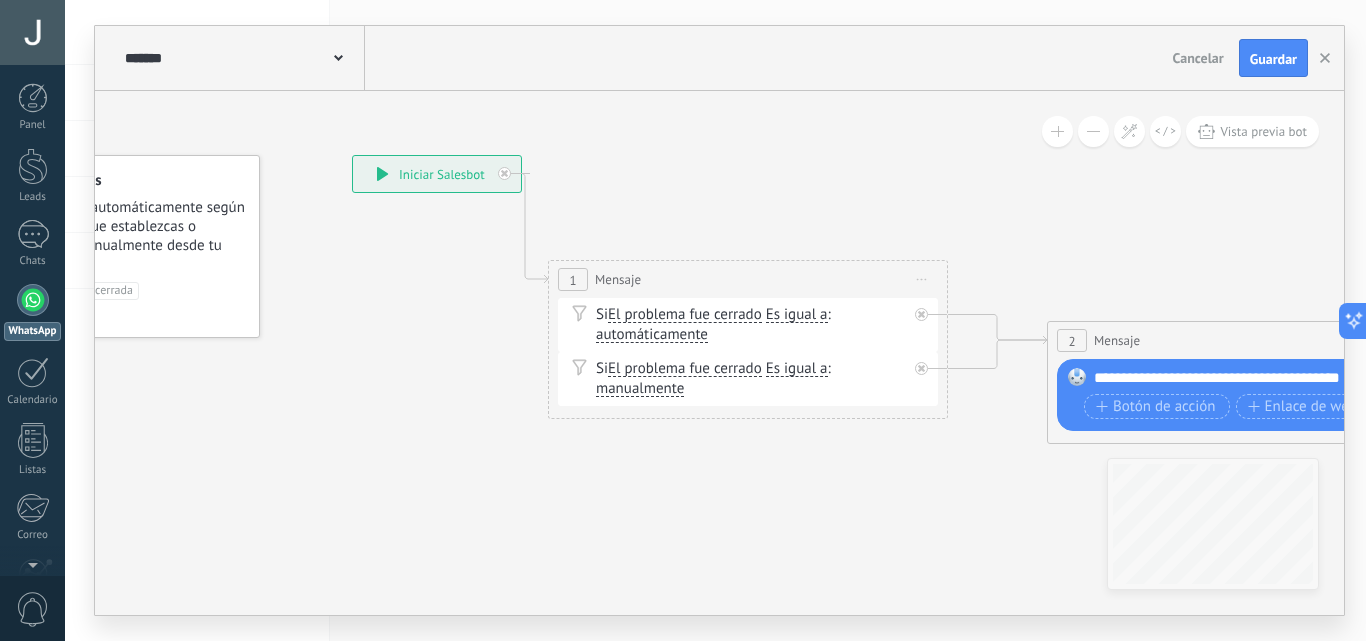 drag, startPoint x: 525, startPoint y: 347, endPoint x: 466, endPoint y: 328, distance: 61.983868 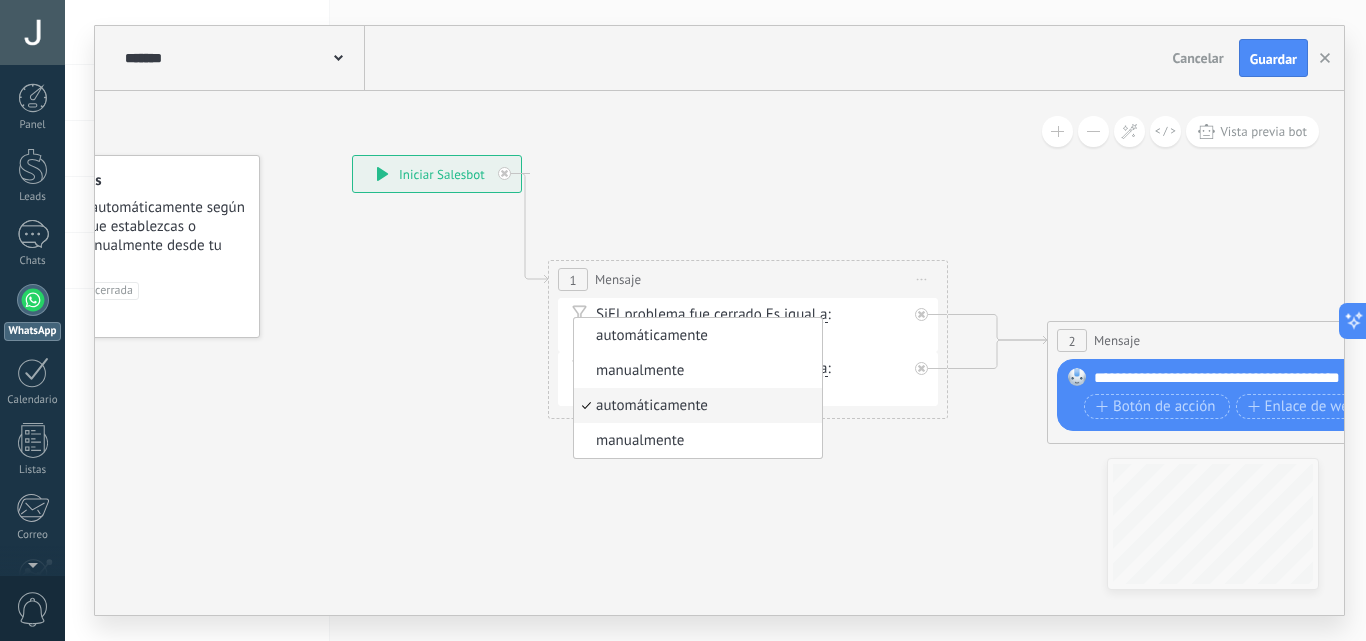 click on "automáticamente" at bounding box center (695, 336) 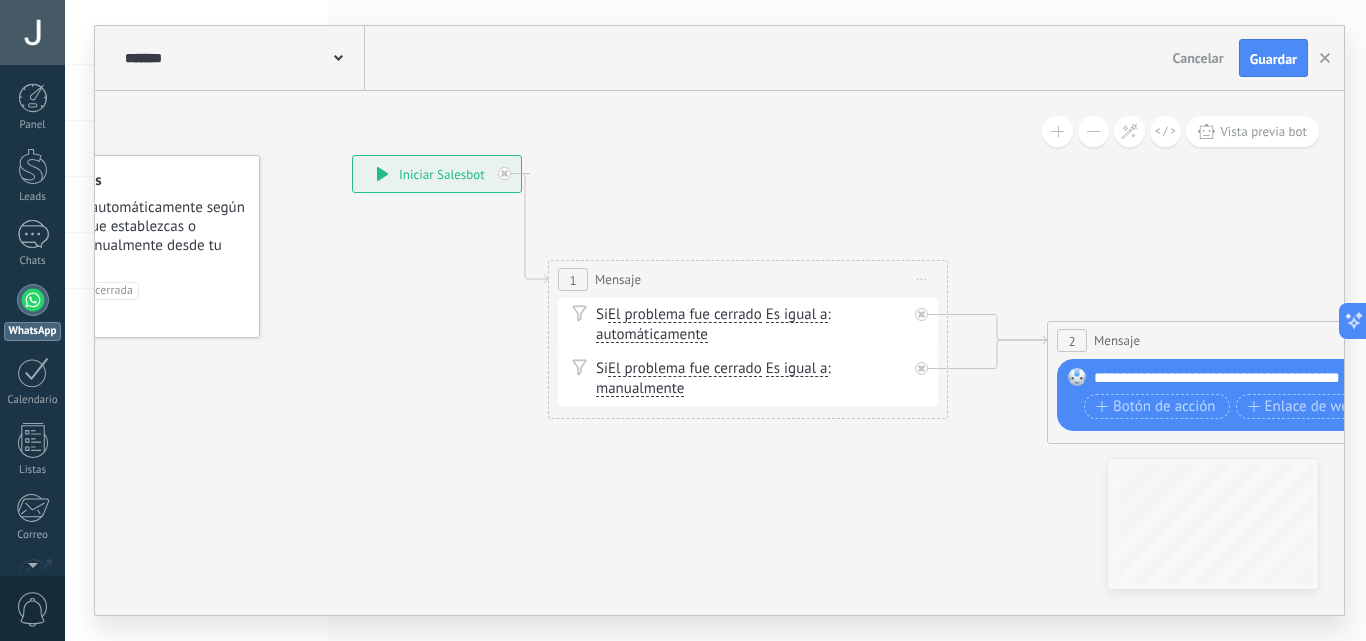click on "automáticamente" at bounding box center (652, 335) 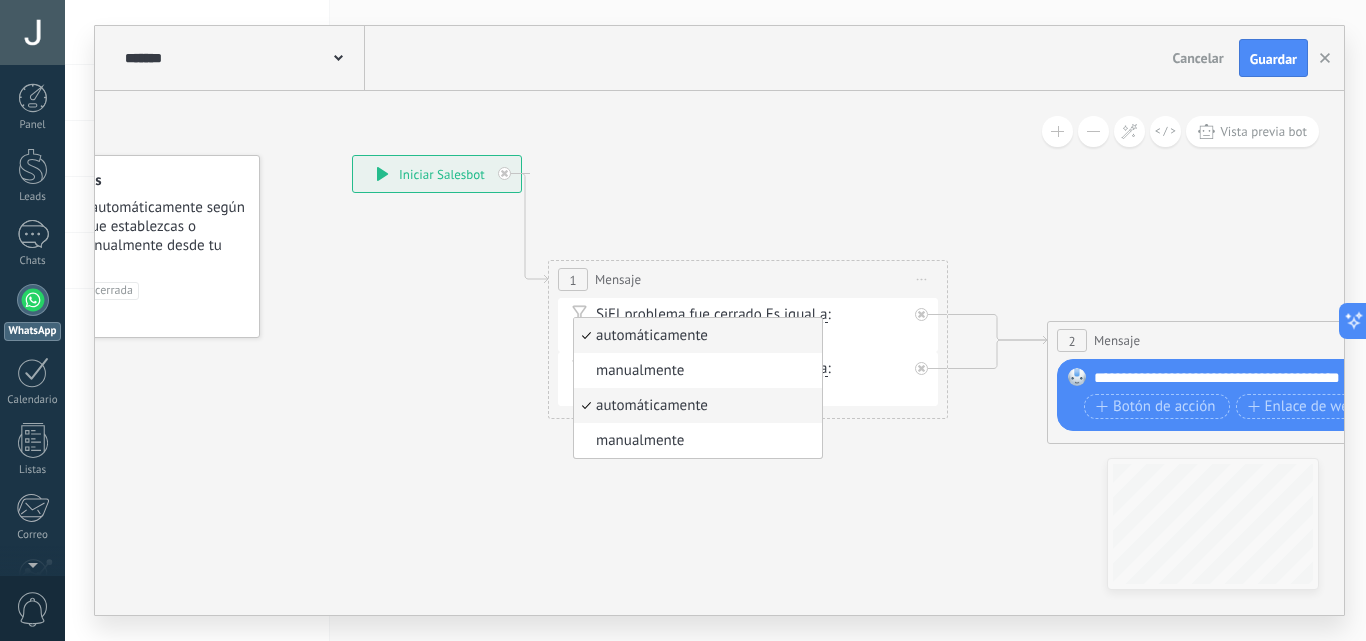 click on "automáticamente" at bounding box center [695, 336] 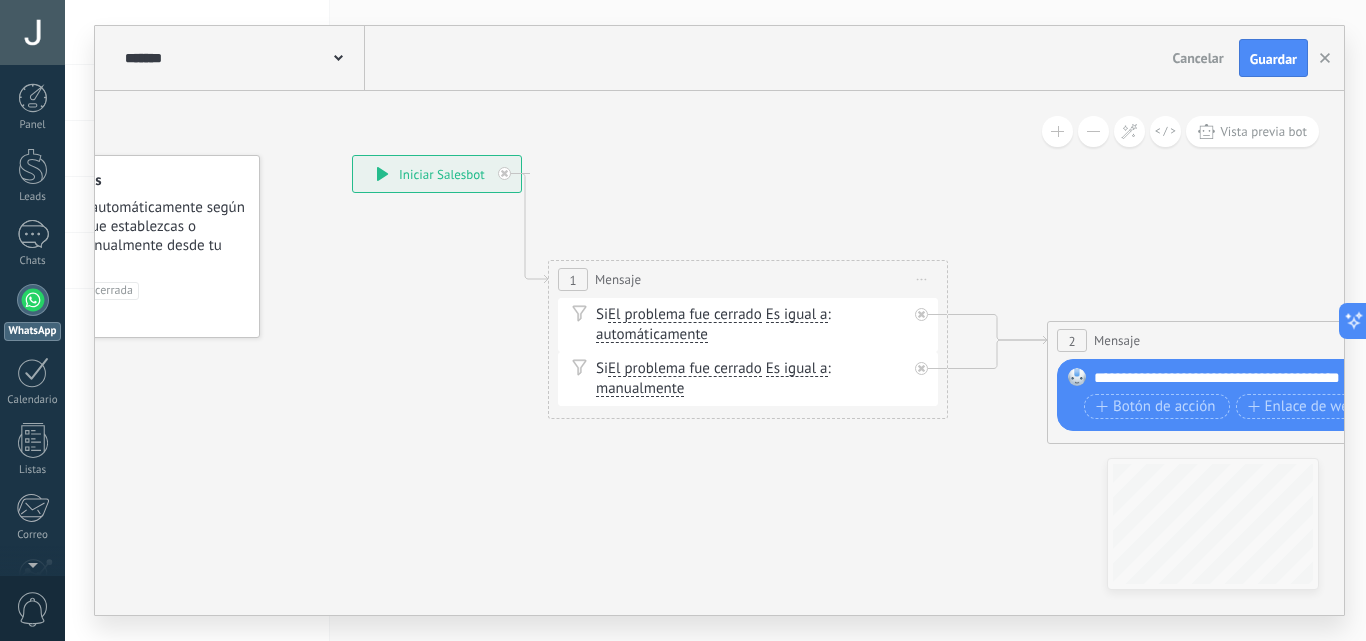 click on "automáticamente" at bounding box center [652, 335] 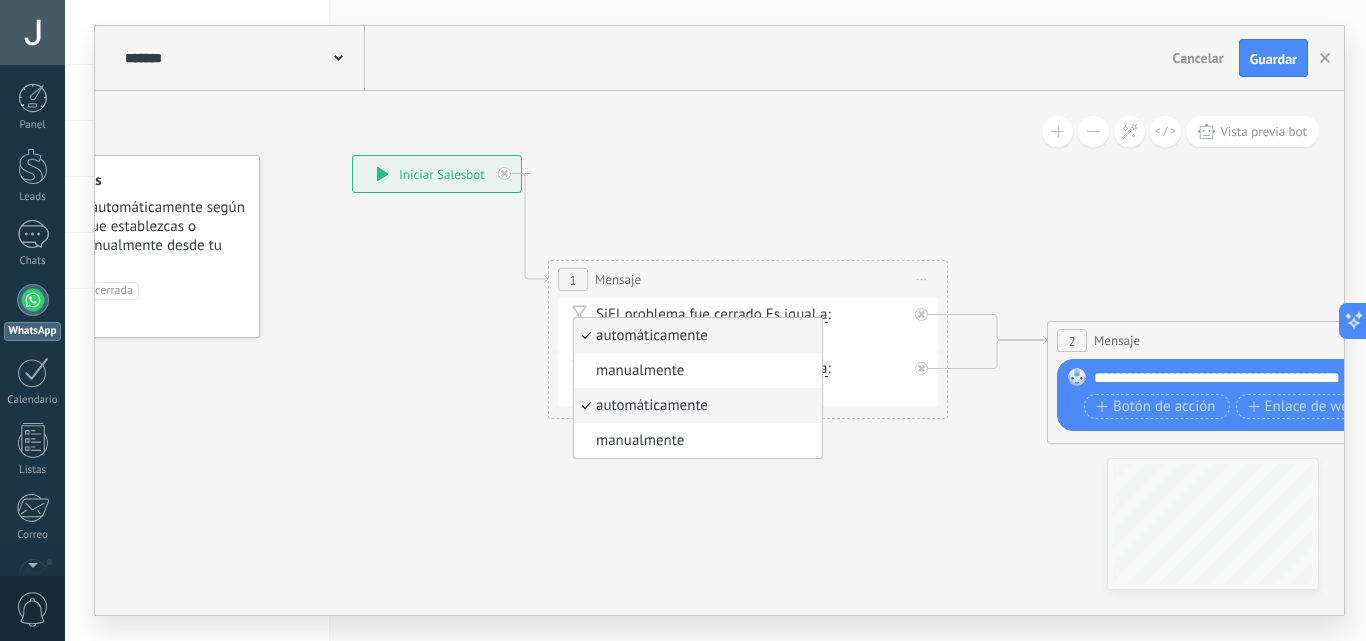 click 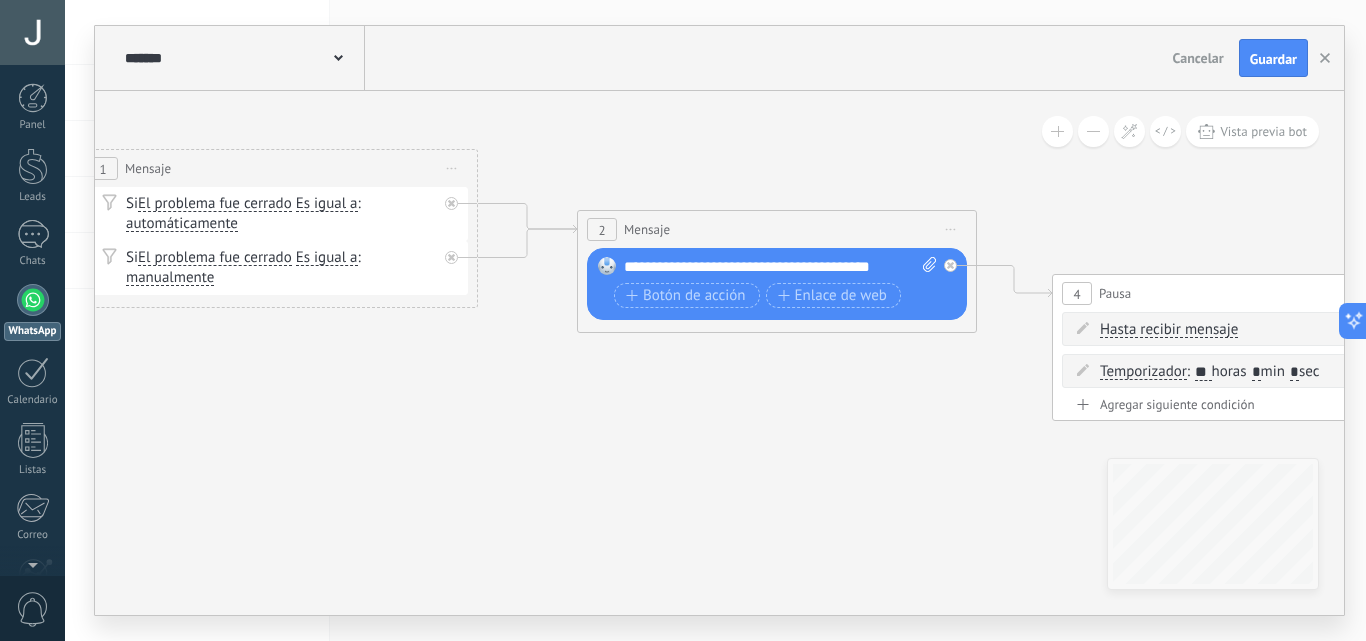 drag, startPoint x: 1090, startPoint y: 522, endPoint x: 500, endPoint y: 361, distance: 611.5726 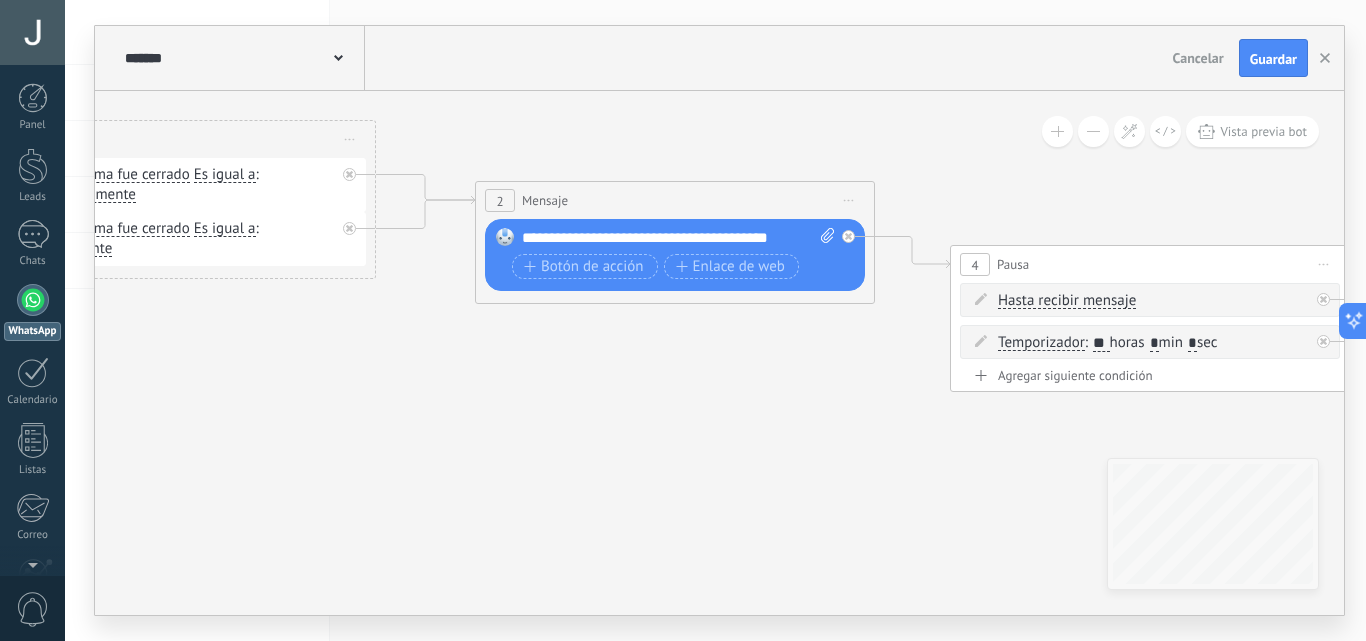 click on "**********" at bounding box center (678, 238) 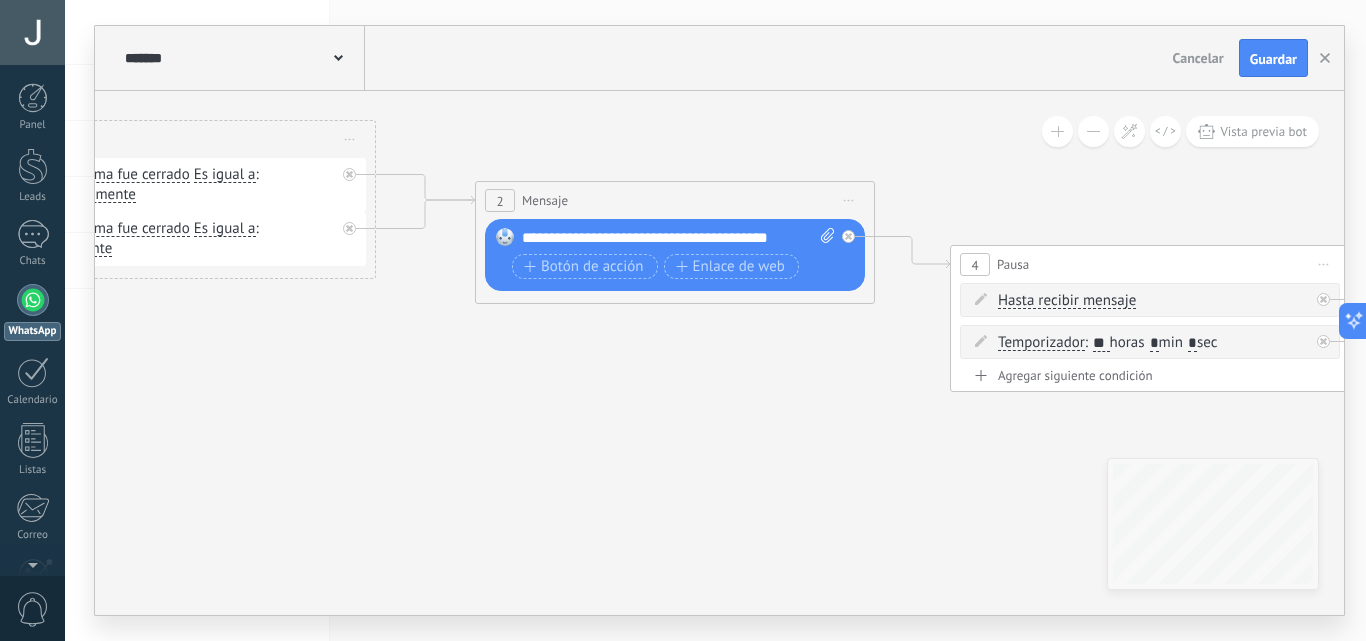 click on "**********" at bounding box center [678, 238] 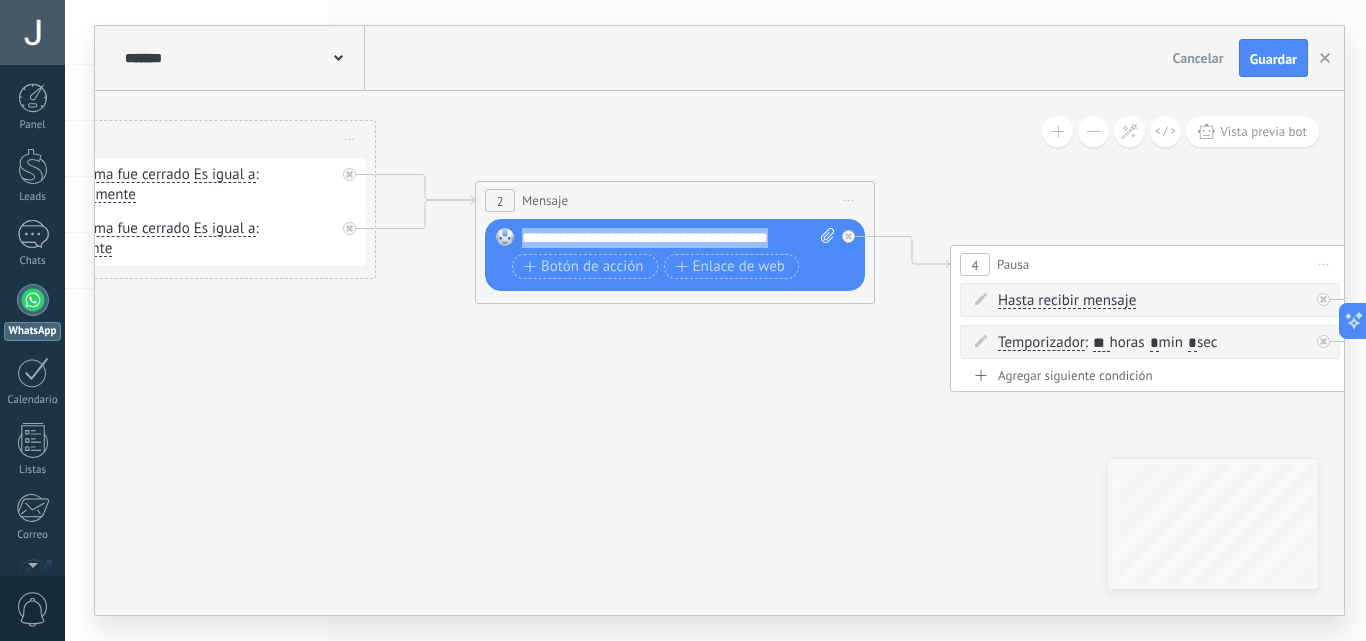 drag, startPoint x: 788, startPoint y: 233, endPoint x: 478, endPoint y: 232, distance: 310.00162 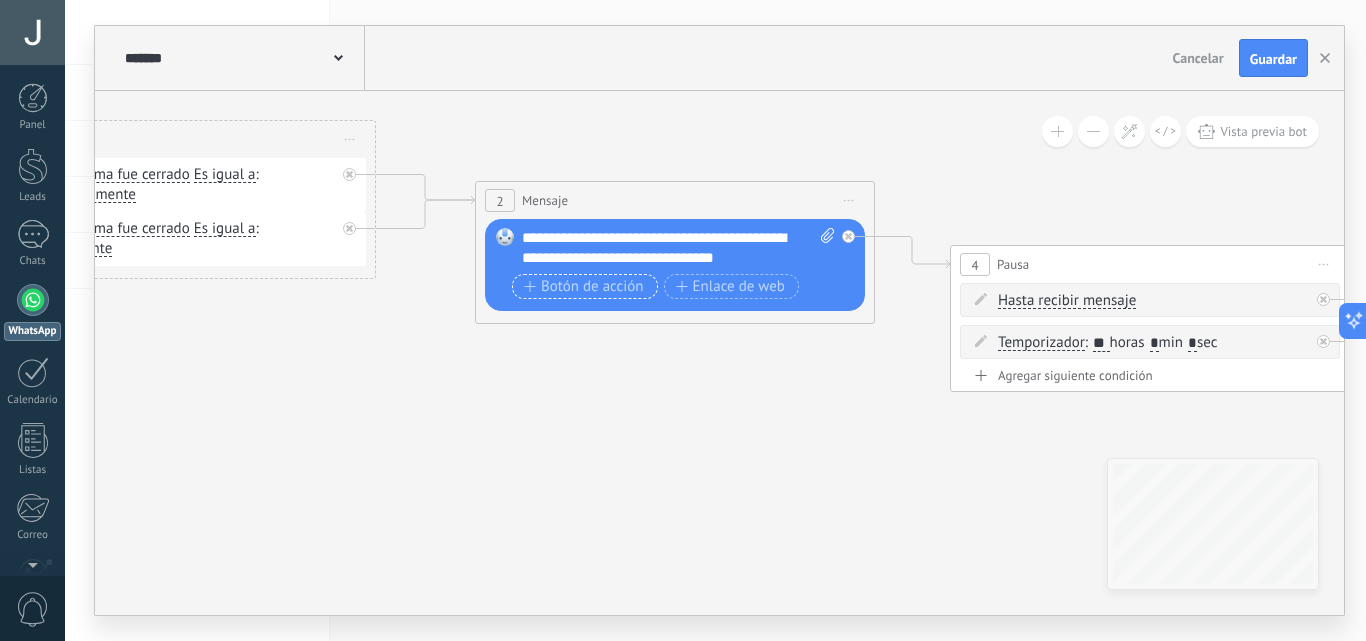 click on "Botón de acción" at bounding box center [584, 287] 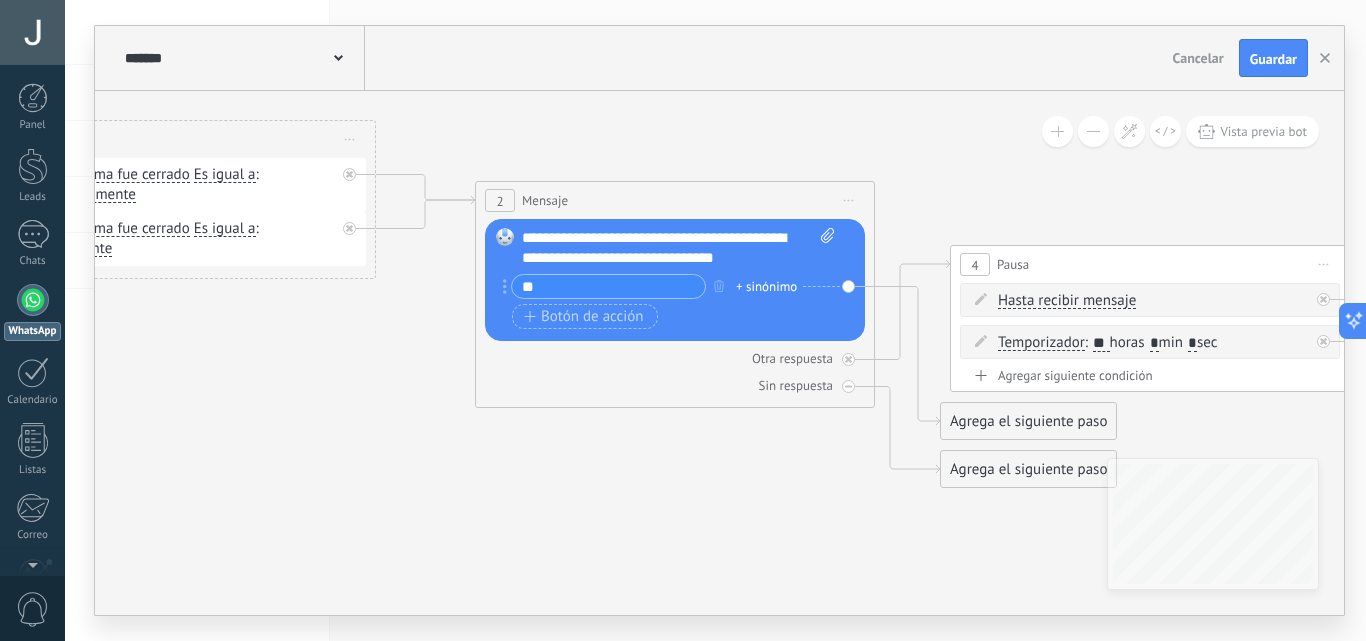 type on "*" 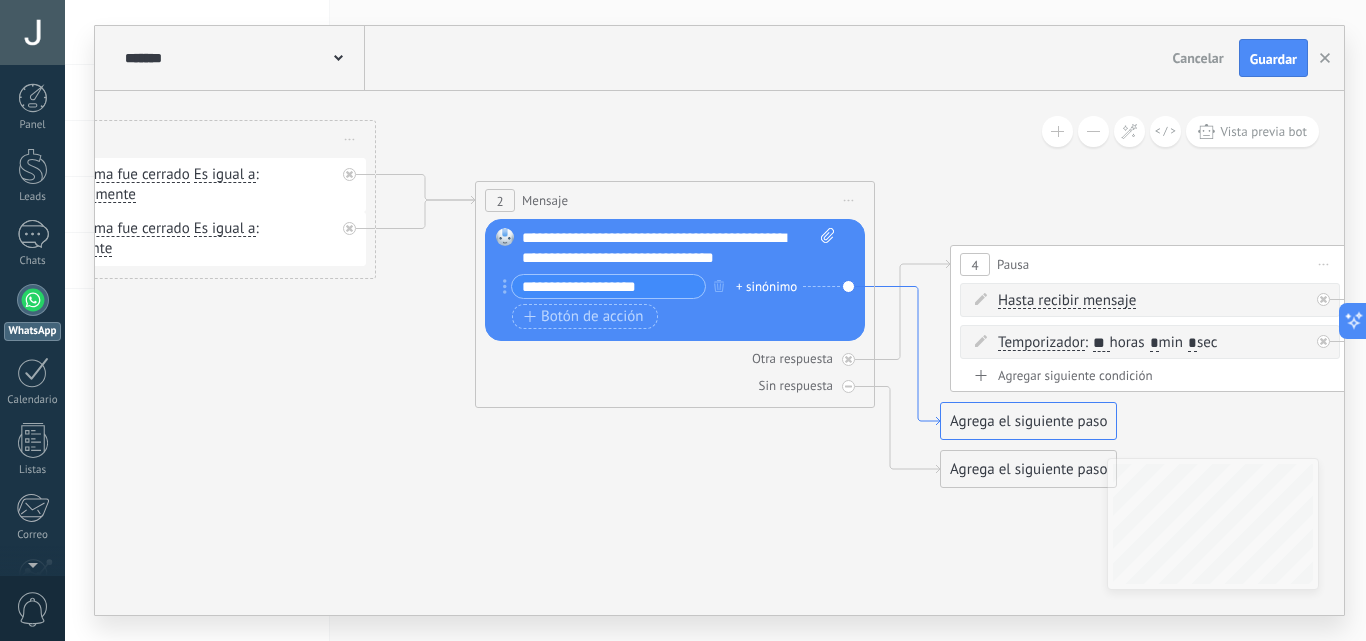 type on "**********" 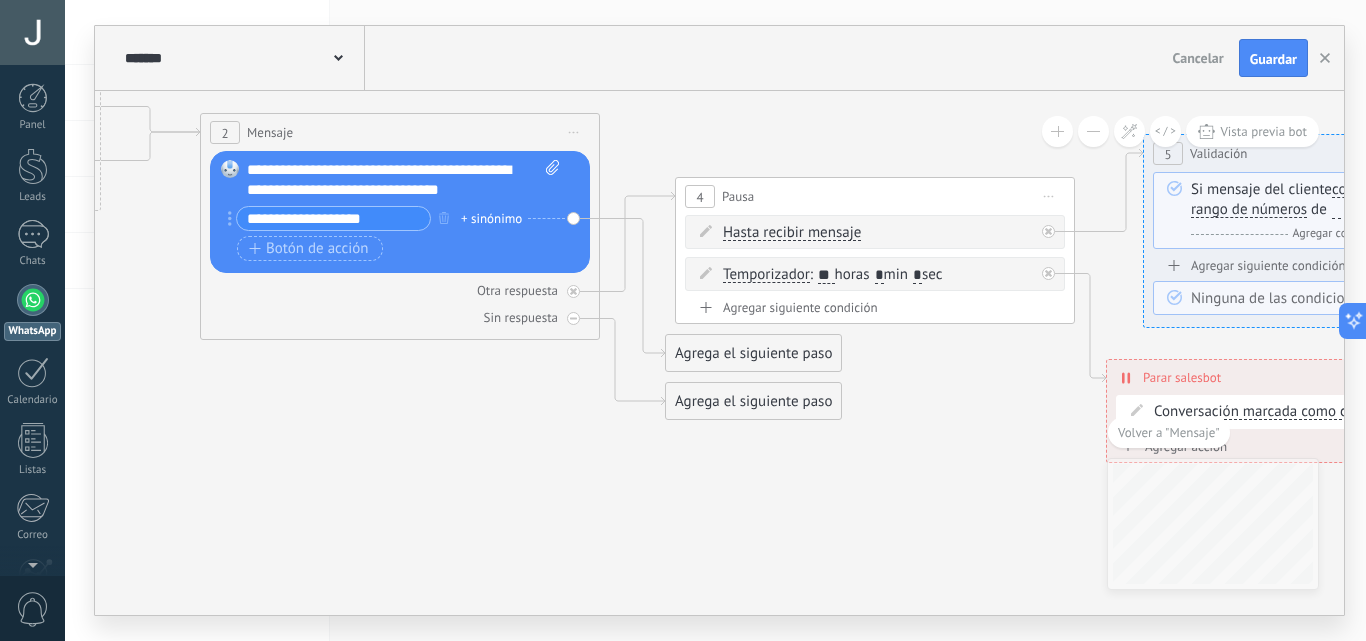 click on "Agrega el siguiente paso" at bounding box center (753, 353) 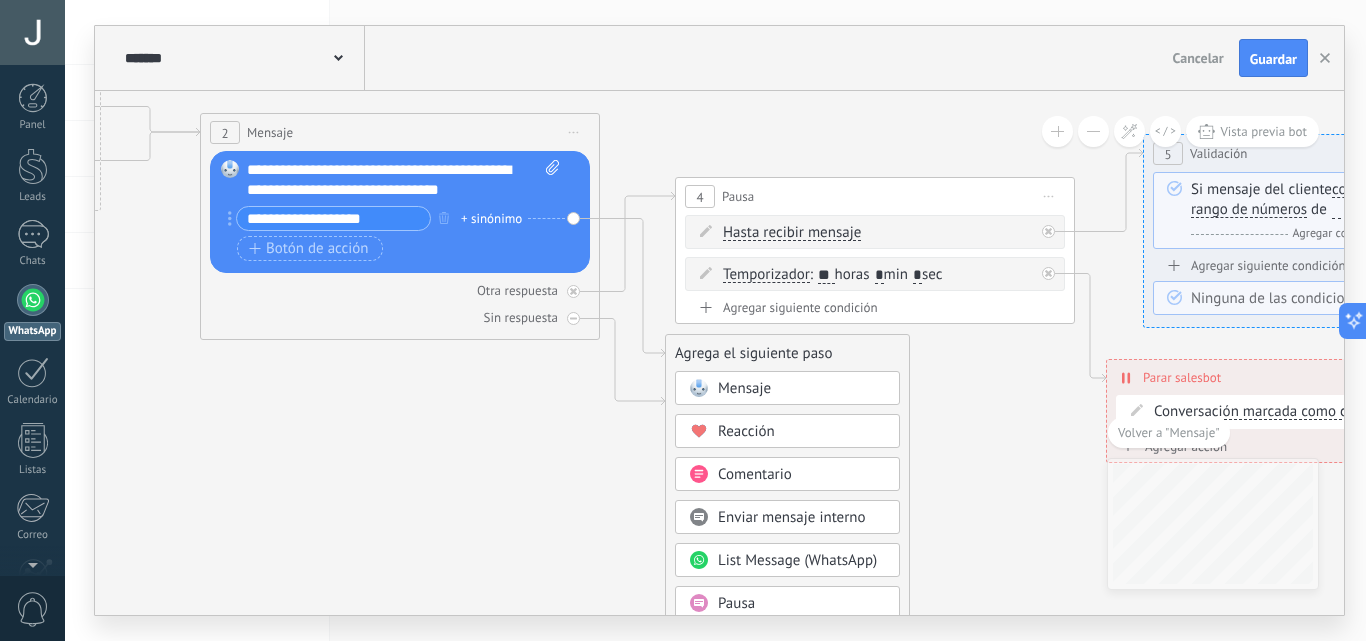 click on "Mensaje" at bounding box center (802, 389) 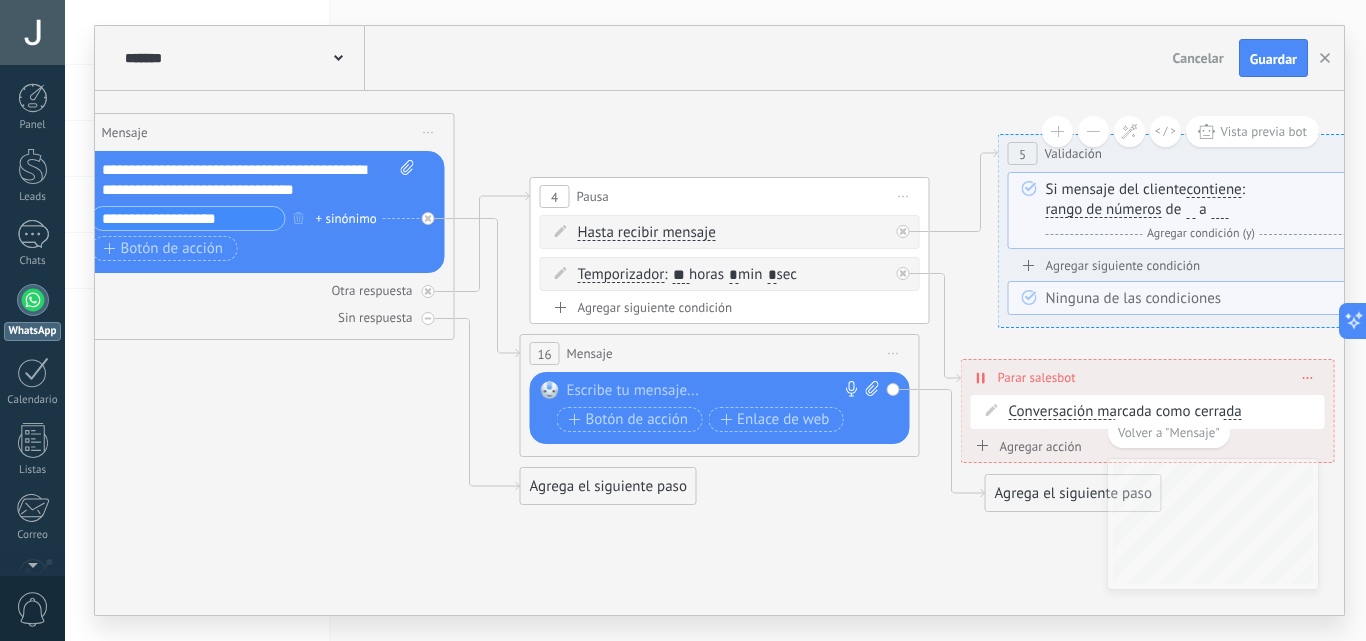 click at bounding box center [715, 391] 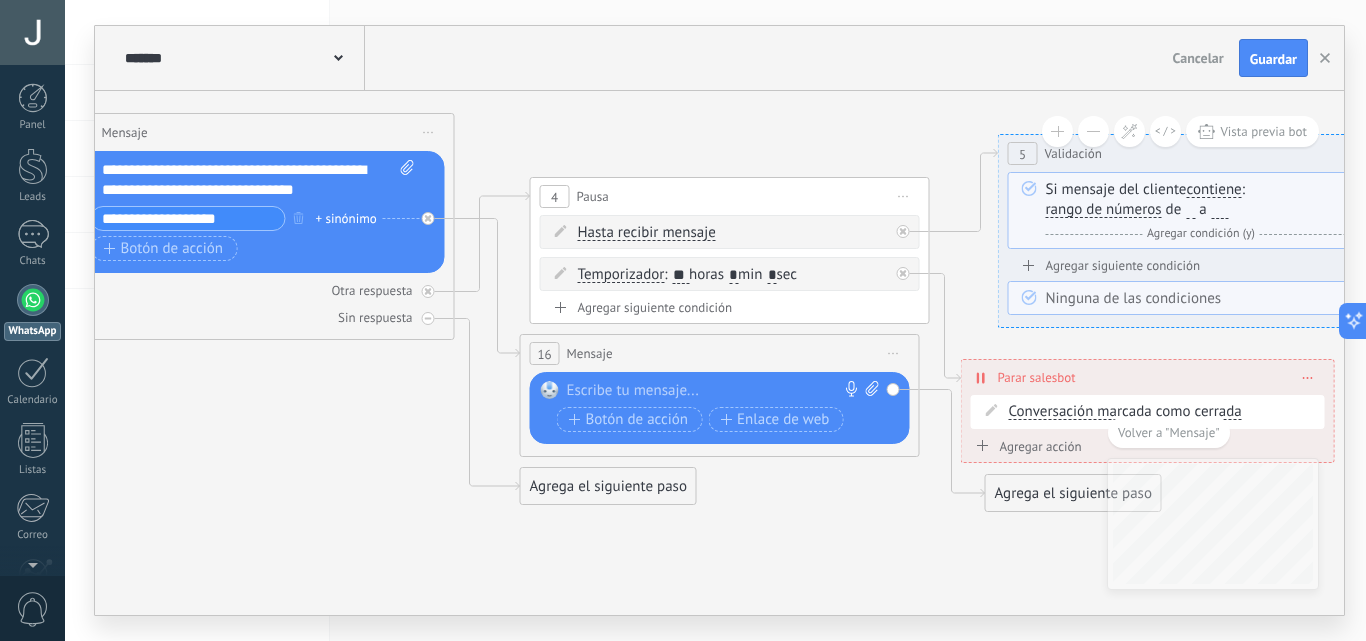 type 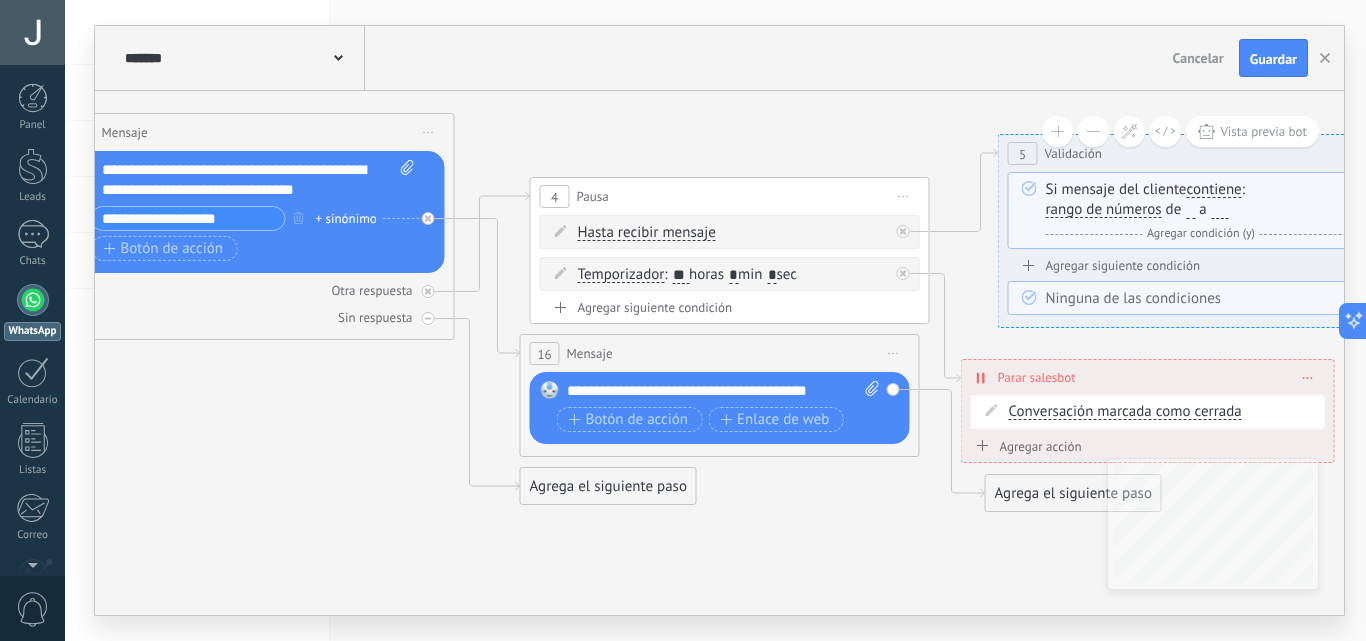 click on "Reemplazar
Quitar
Convertir a mensaje de voz
Arrastre la imagen aquí para adjuntarla.
Añadir imagen
Subir
Arrastrar y soltar
Archivo no encontrado
Escribe tu mensaje..." at bounding box center [720, 408] 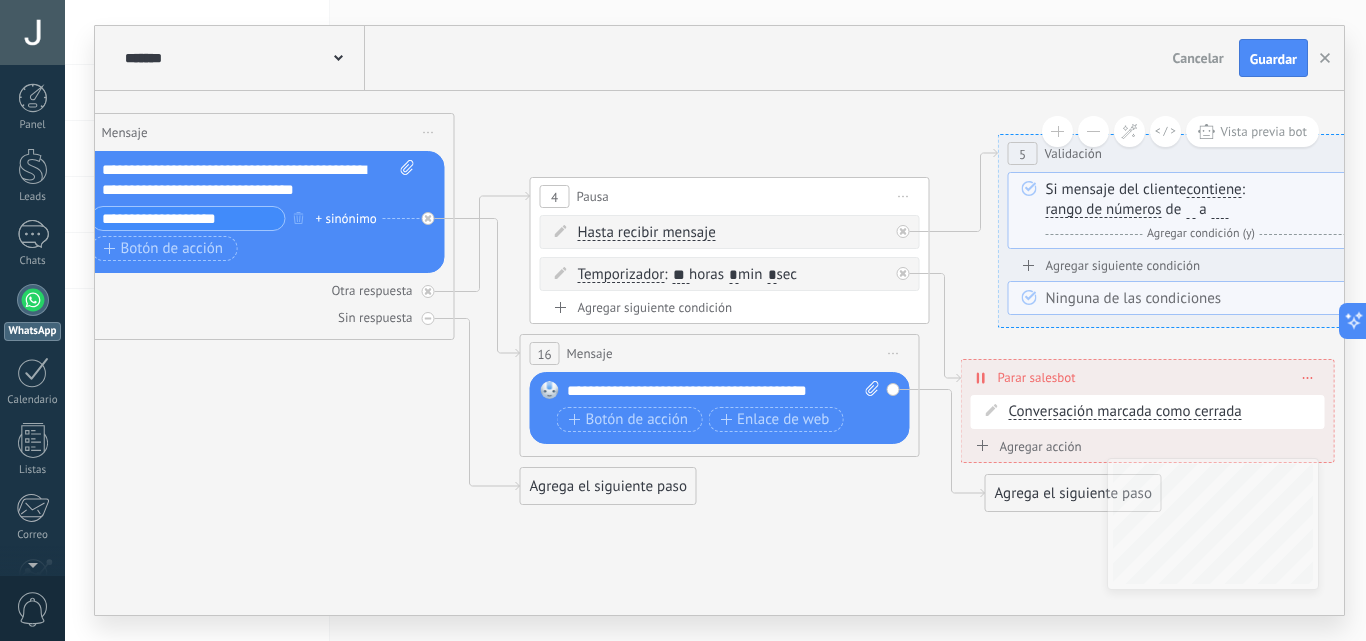 click on "**********" at bounding box center [723, 391] 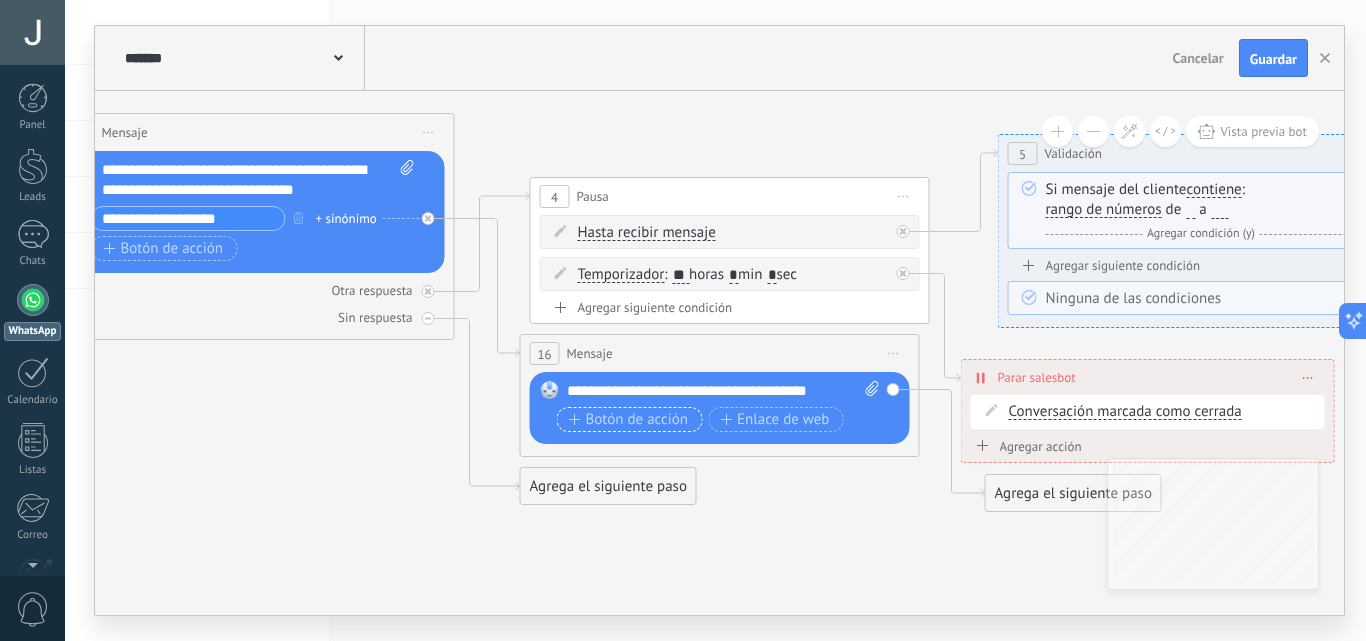click on "Botón de acción" at bounding box center (629, 420) 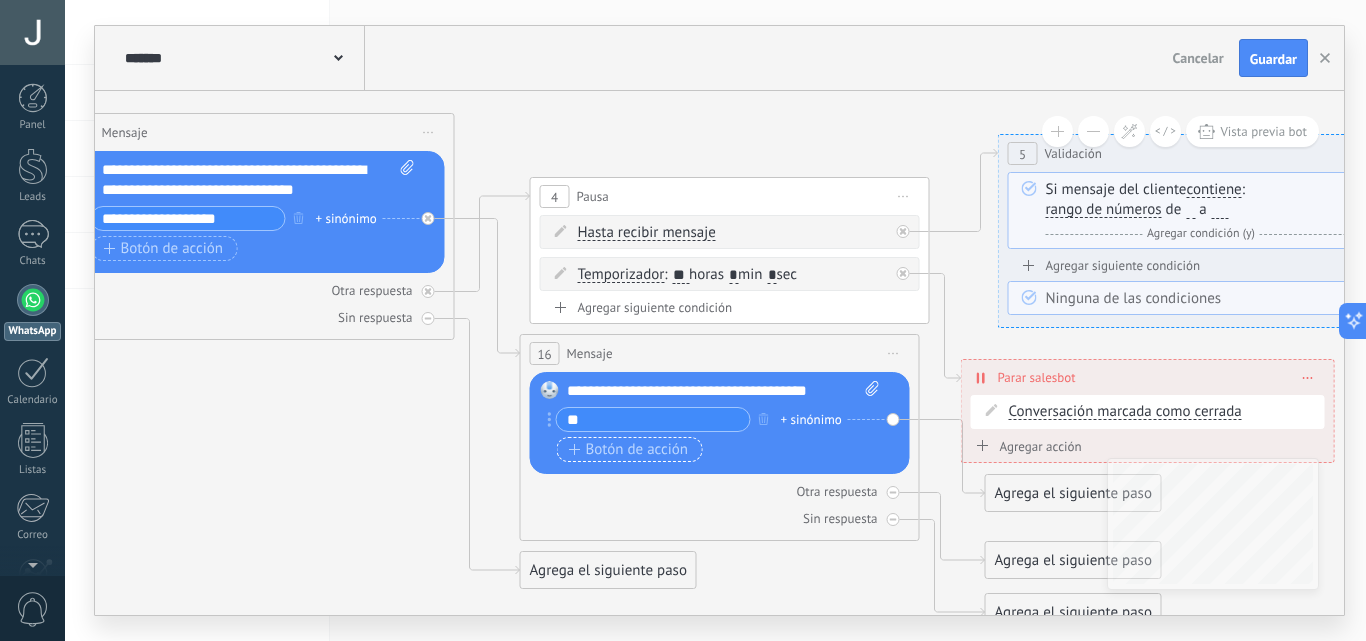 type on "*" 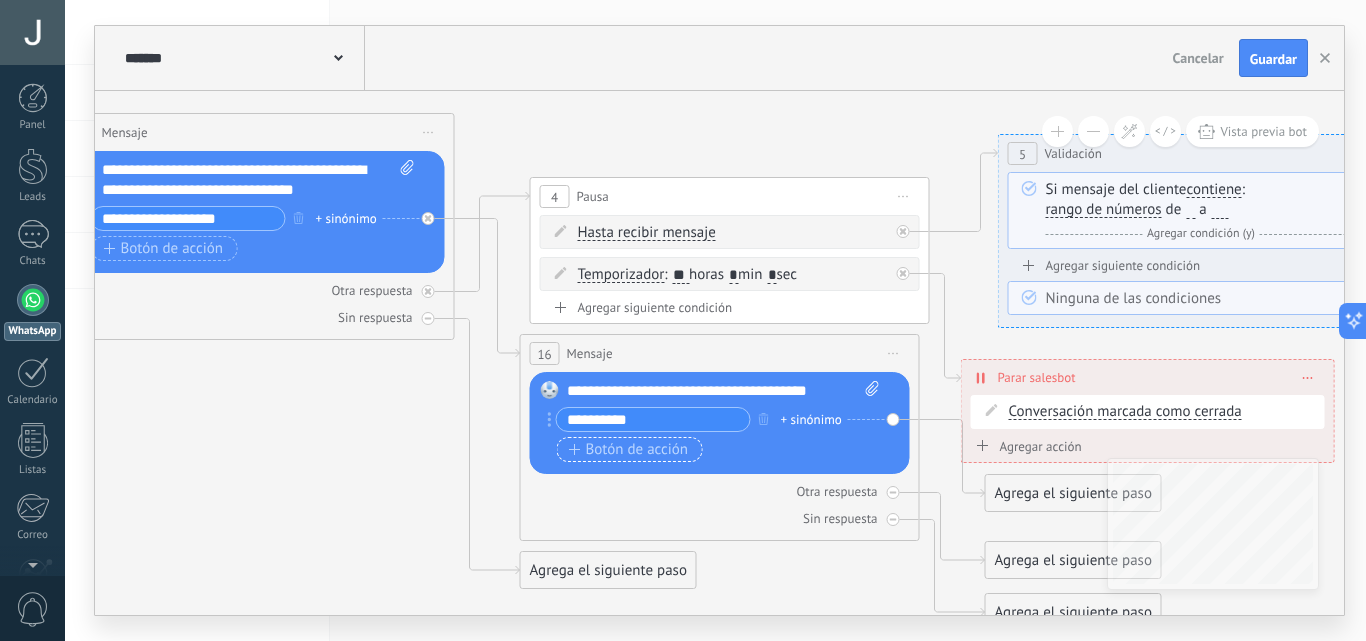 type on "**********" 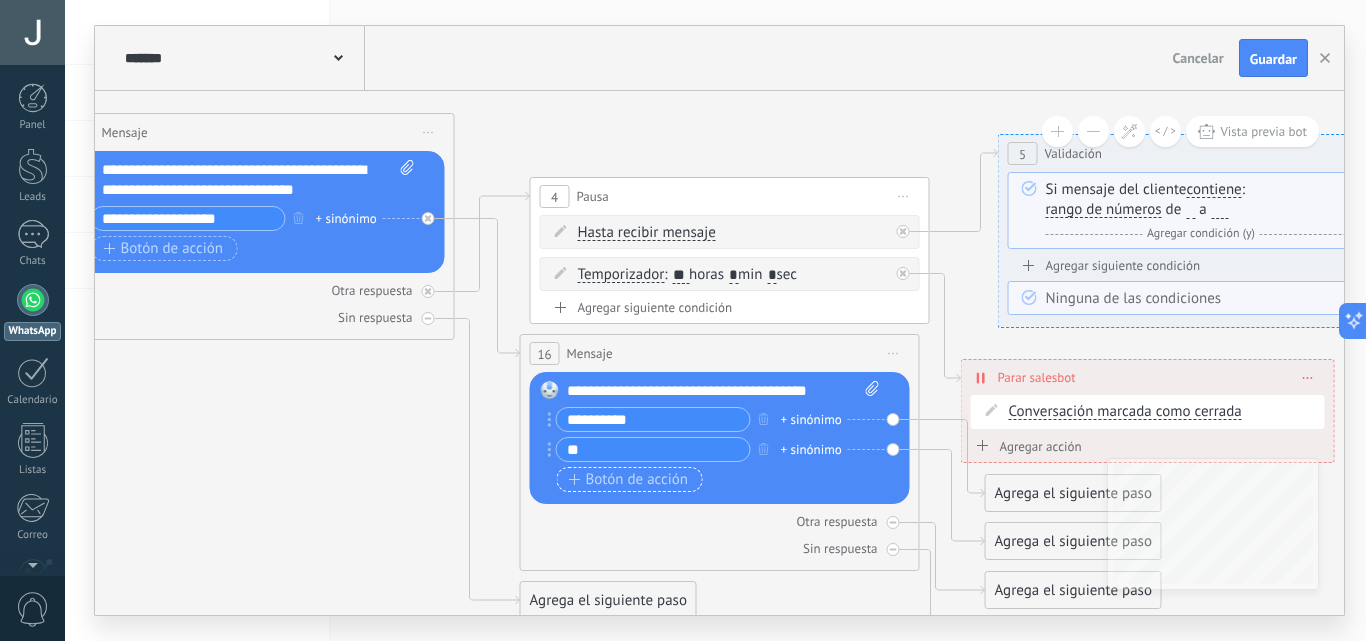type on "*" 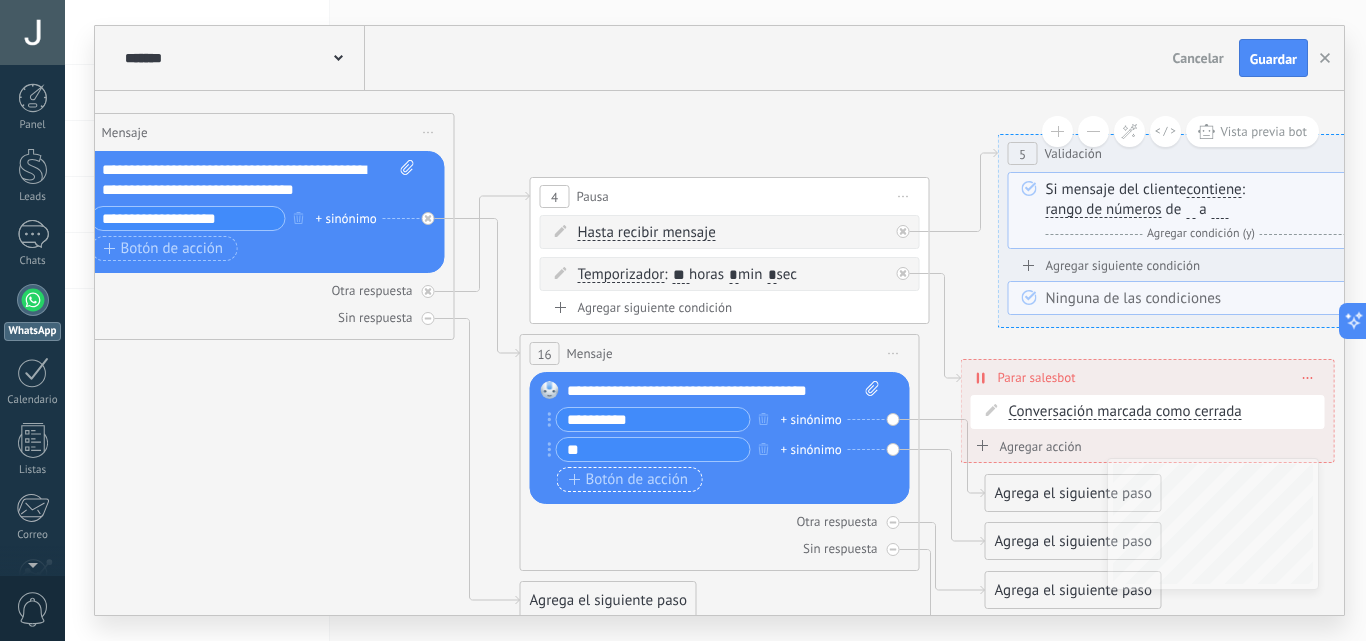type on "*" 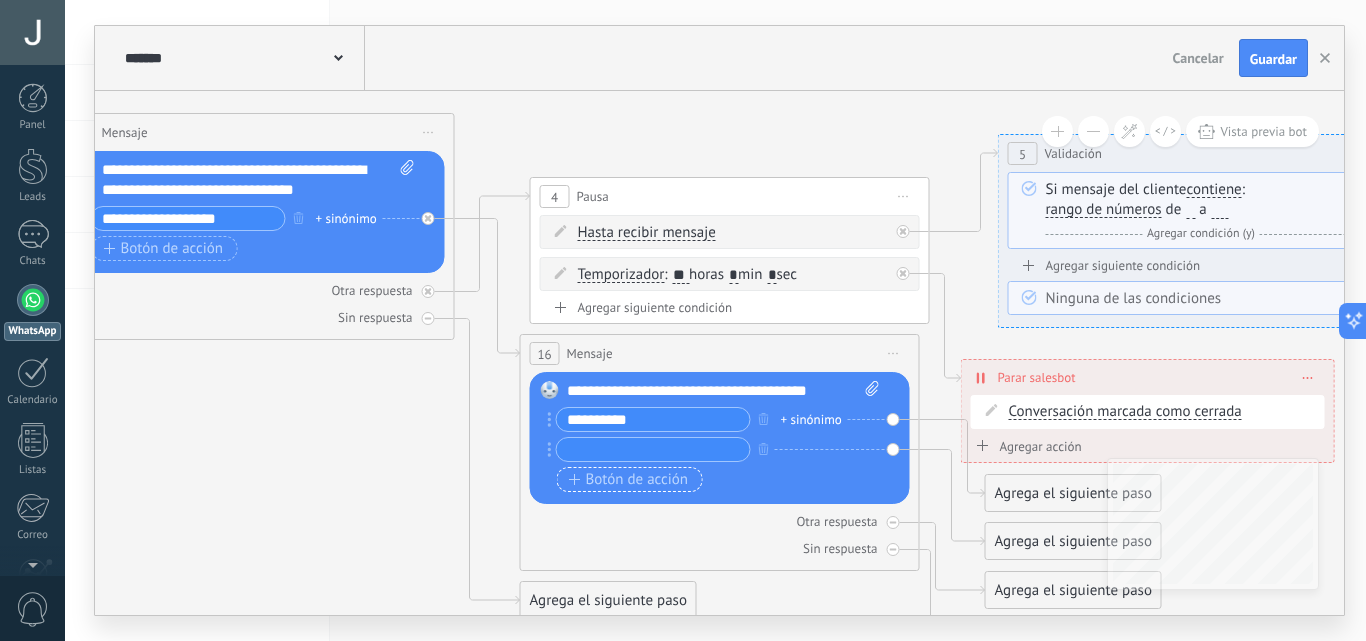 type on "*" 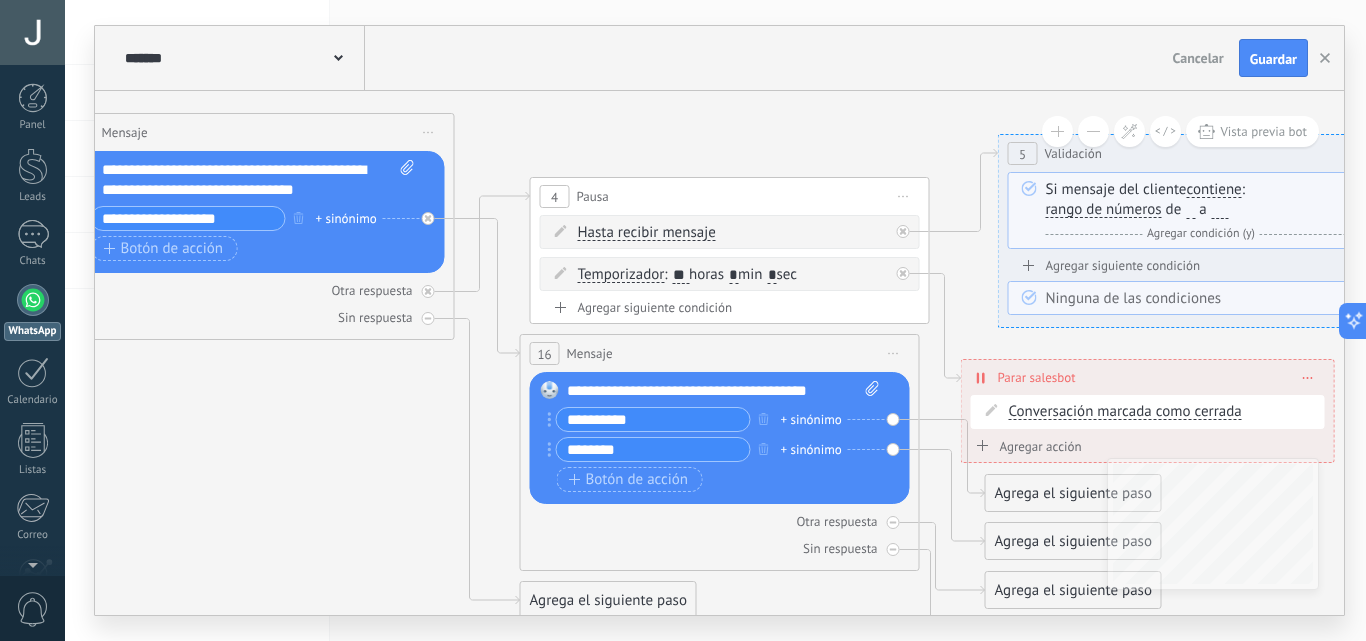 type on "*******" 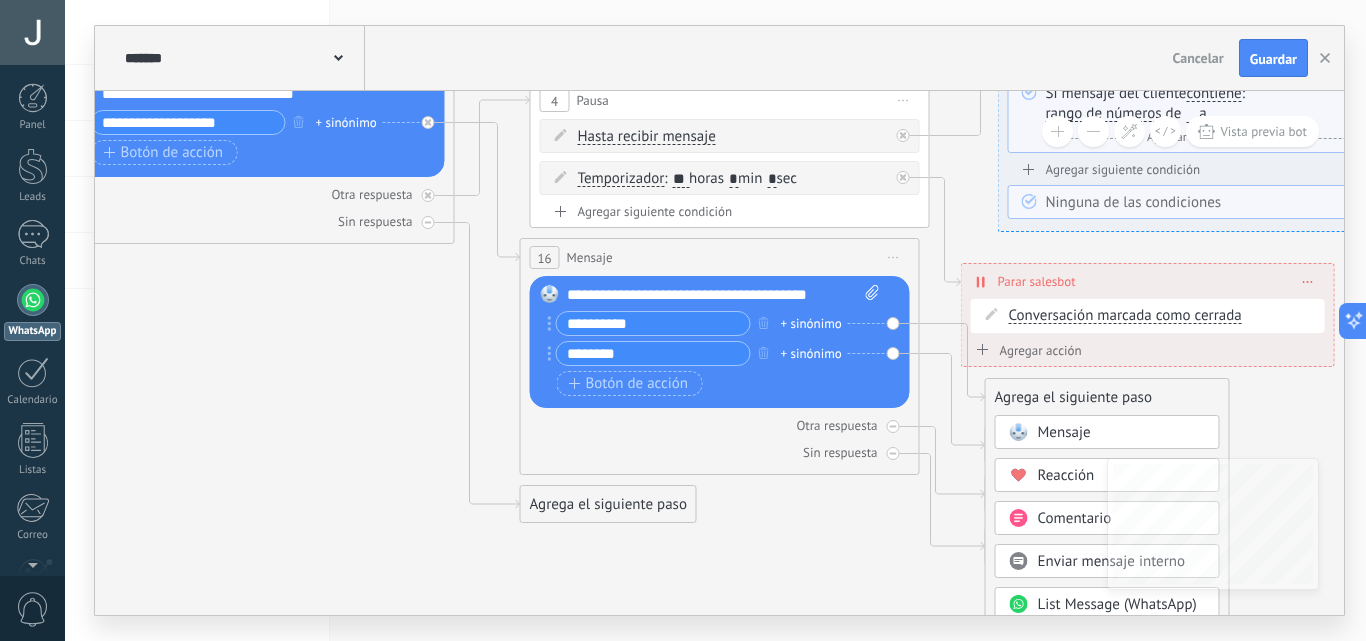 click on "Enviar mensaje interno" at bounding box center [1112, 561] 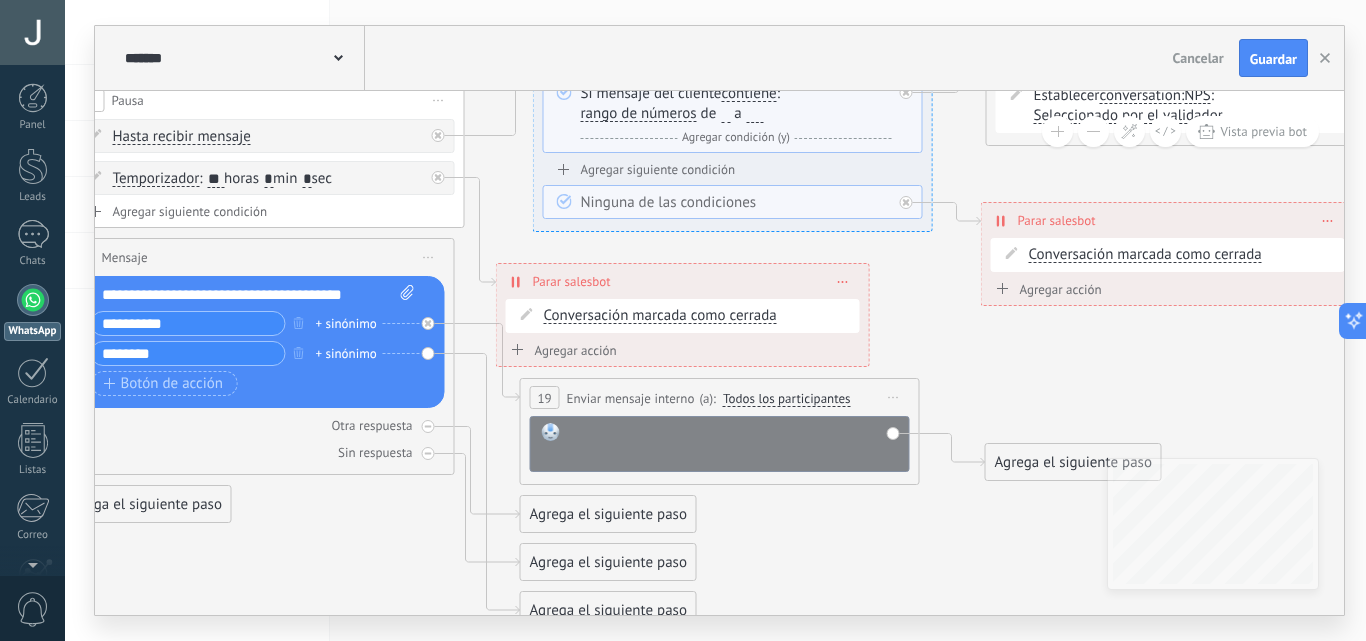 click at bounding box center [733, 443] 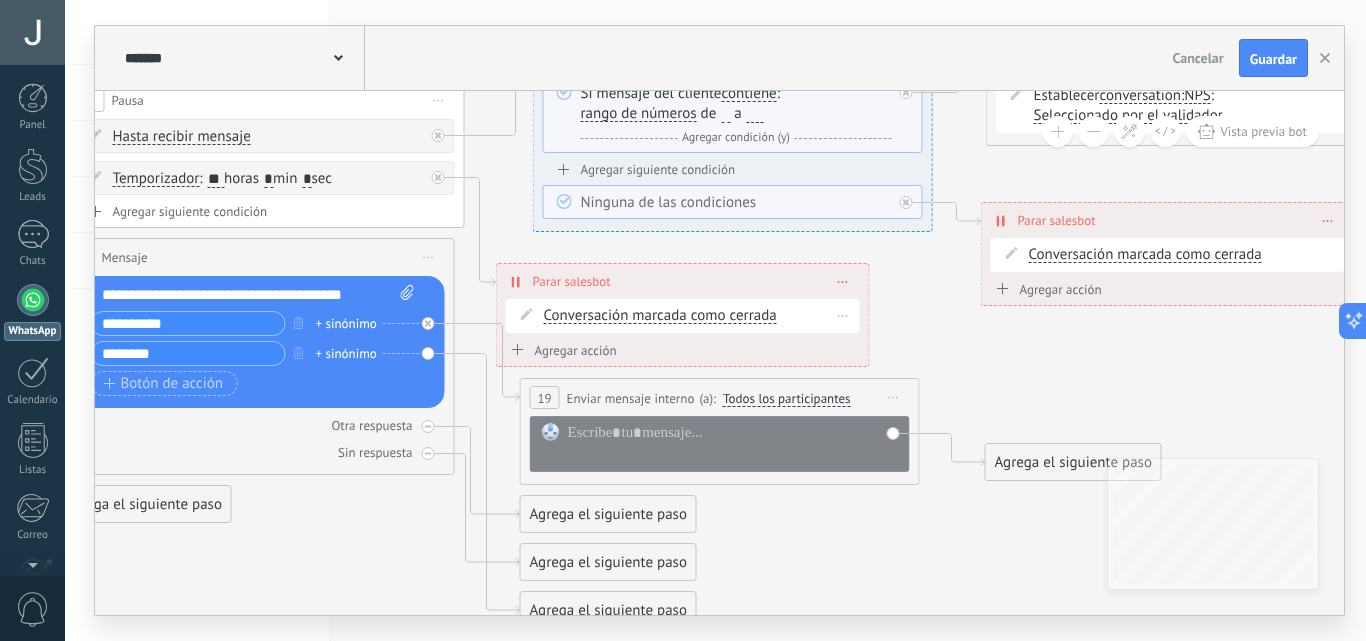 click on "Conversación marcada como cerrada
Conversación marcada como cerrada
Iniciar Salesbot
Conversación marcada como cerrada
Conversación marcada como cerrada
Iniciar Salesbot" at bounding box center (699, 316) 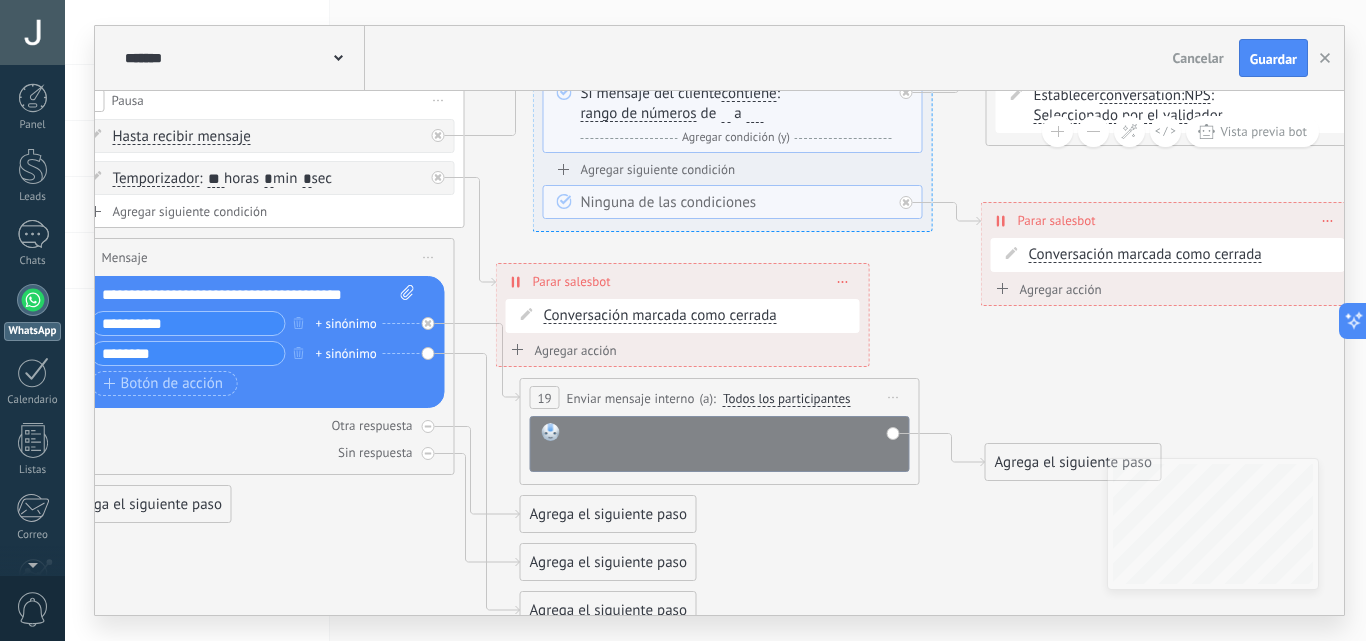 click at bounding box center (733, 443) 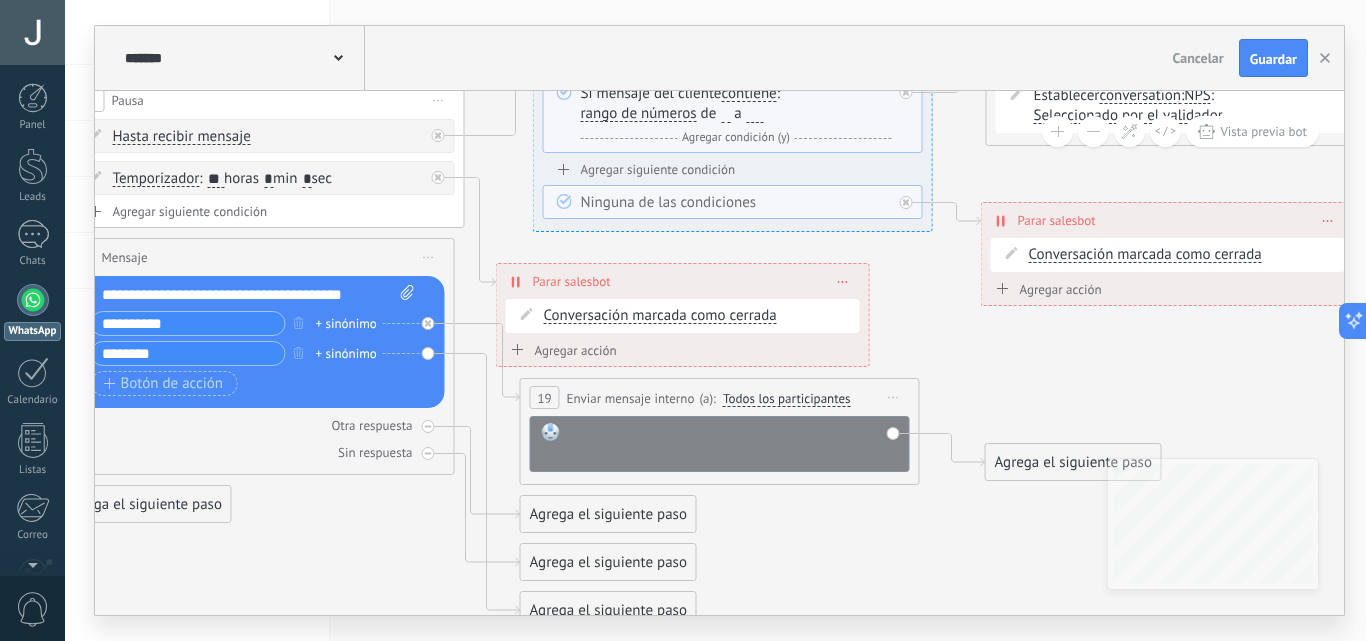 click at bounding box center [733, 443] 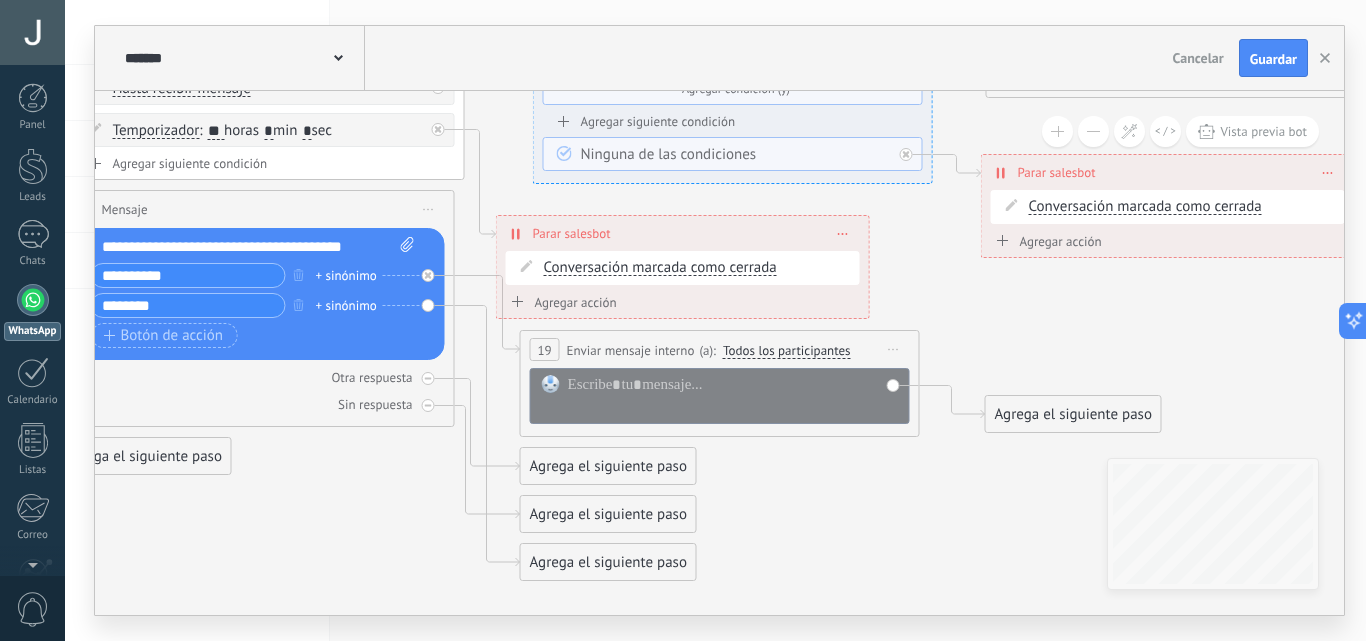 click at bounding box center (720, 396) 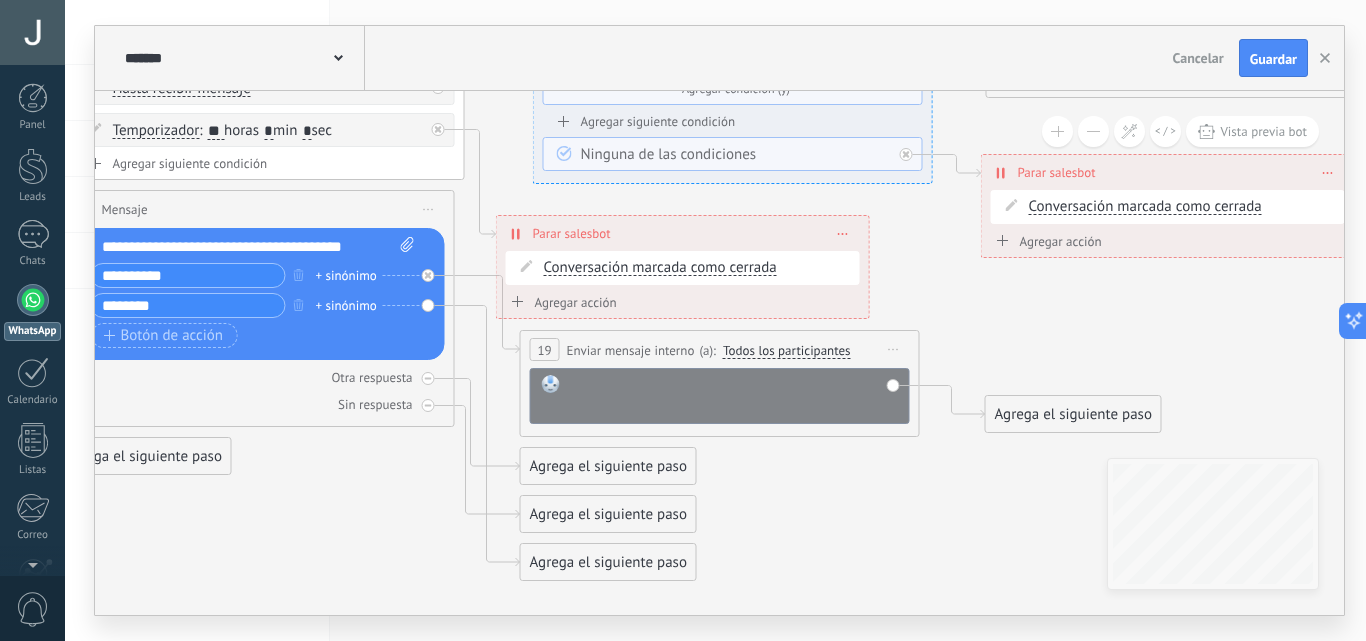 click at bounding box center [733, 395] 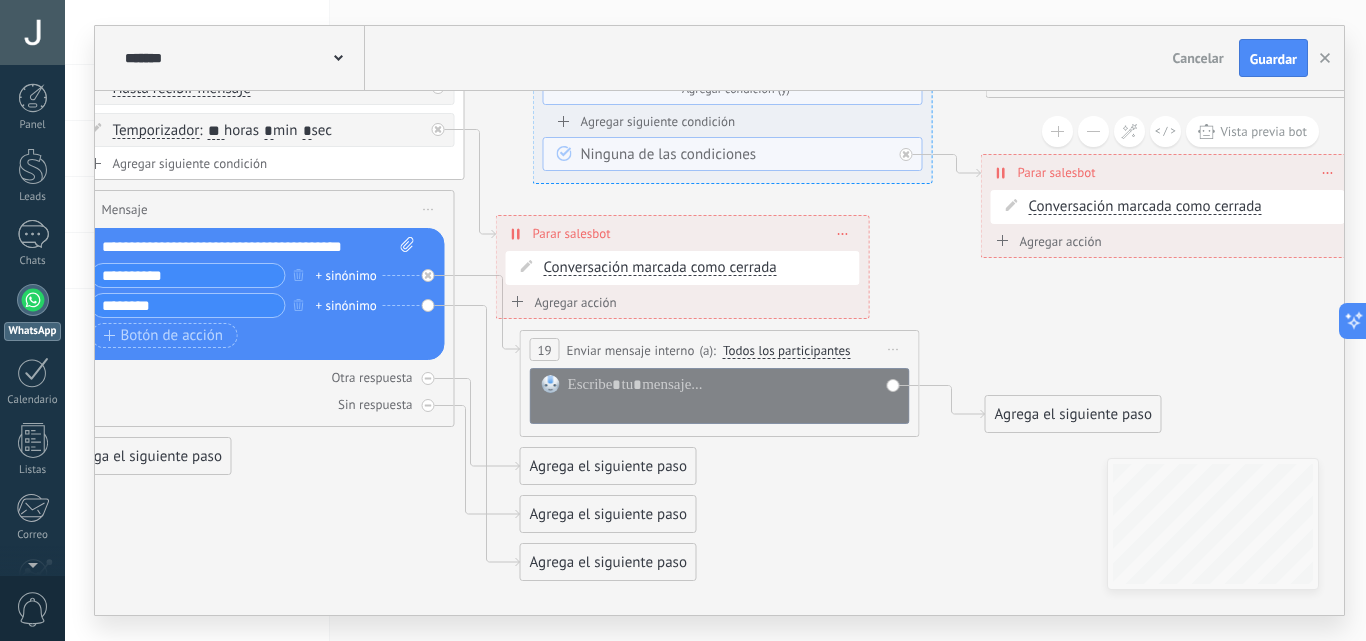 click at bounding box center [720, 396] 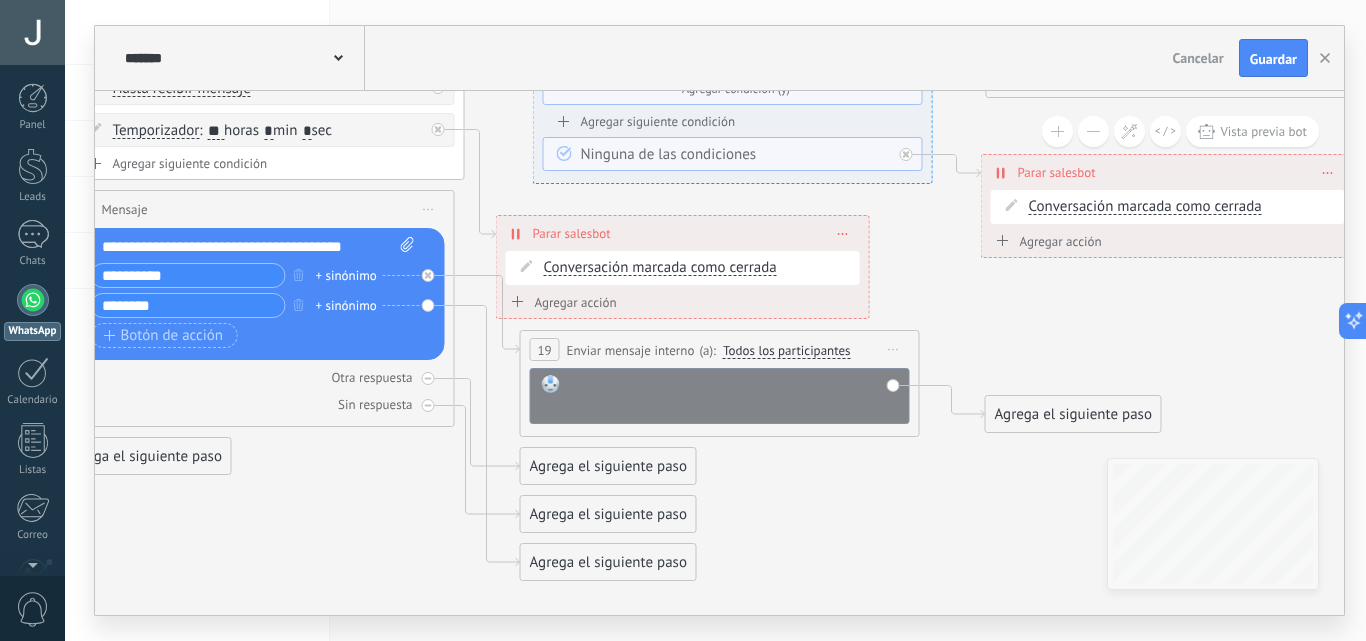 click at bounding box center [733, 395] 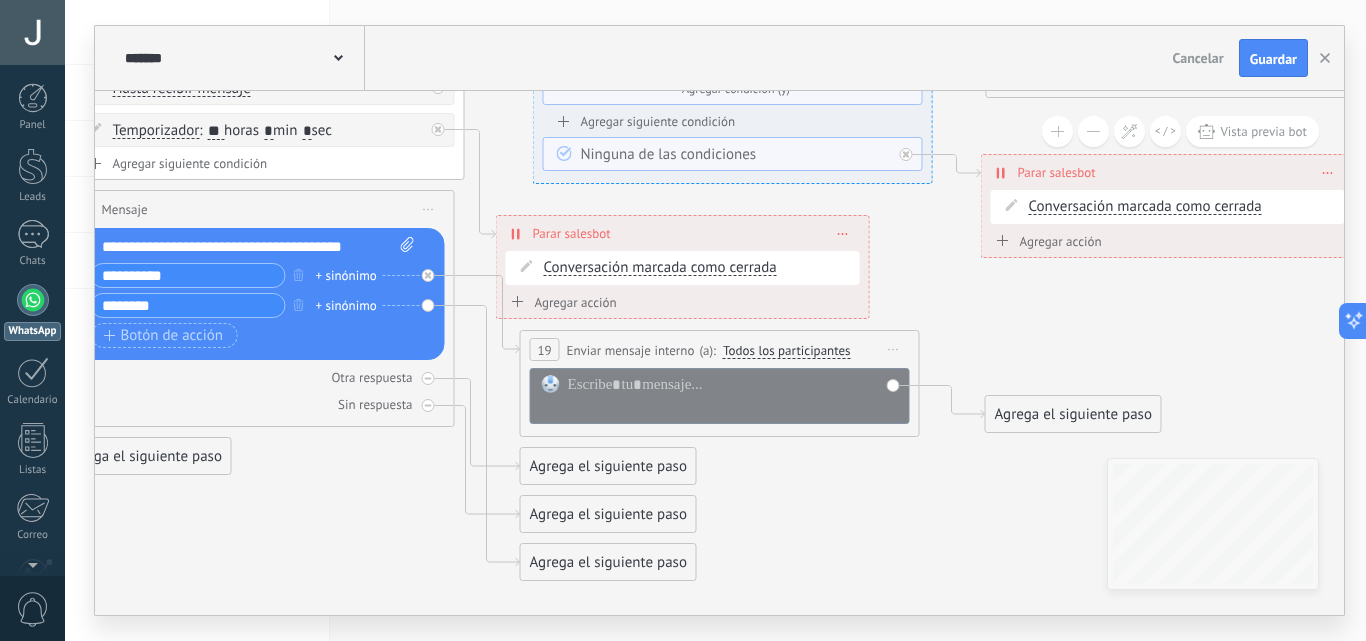 click on "Enviar mensaje interno" at bounding box center [631, 350] 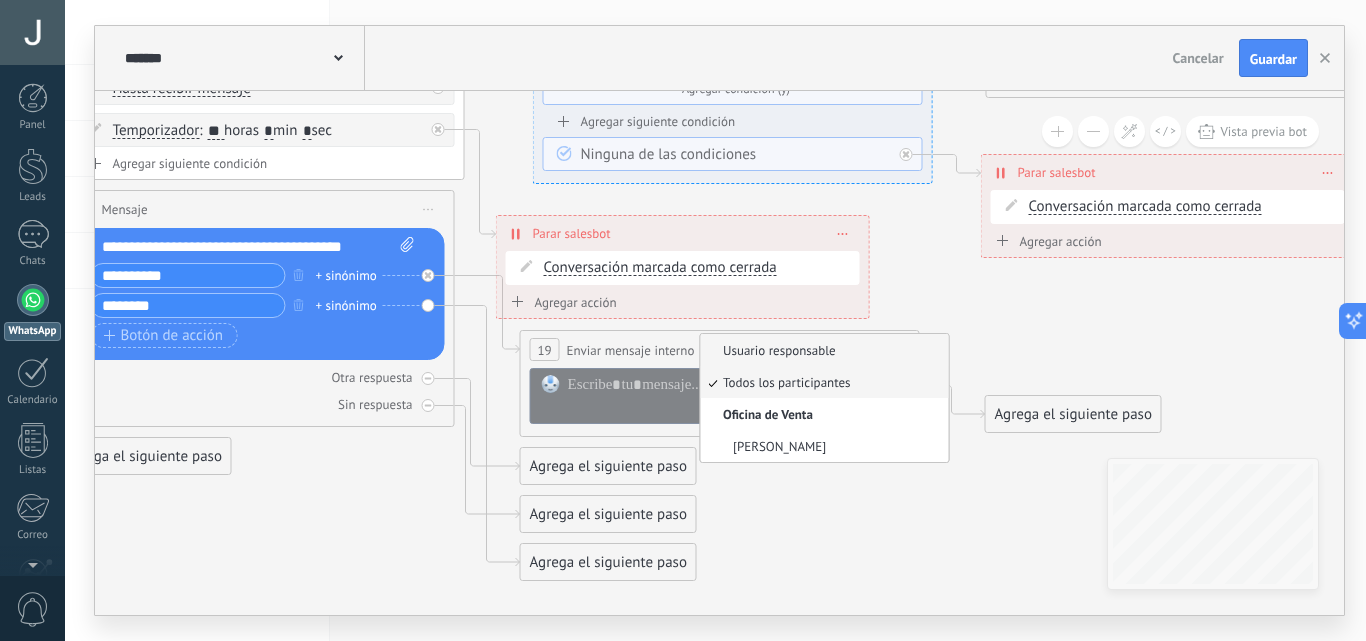 click on "Usuario responsable" at bounding box center [822, 350] 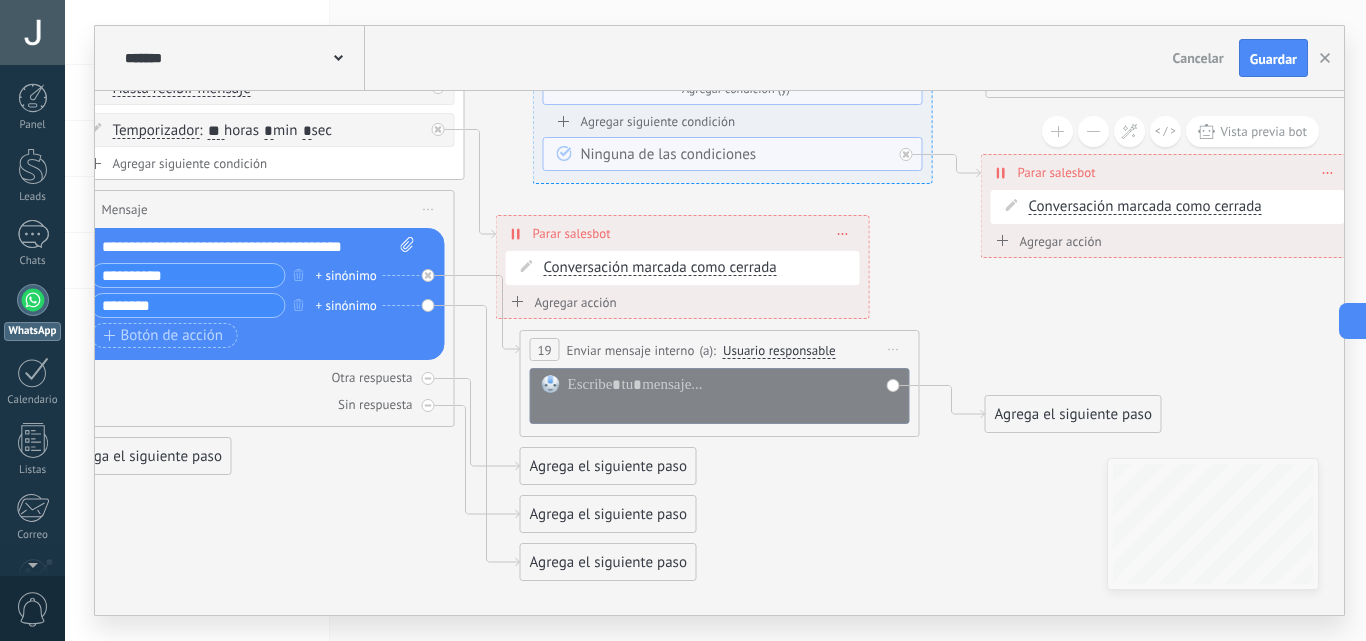 click on "Usuario responsable" at bounding box center (779, 351) 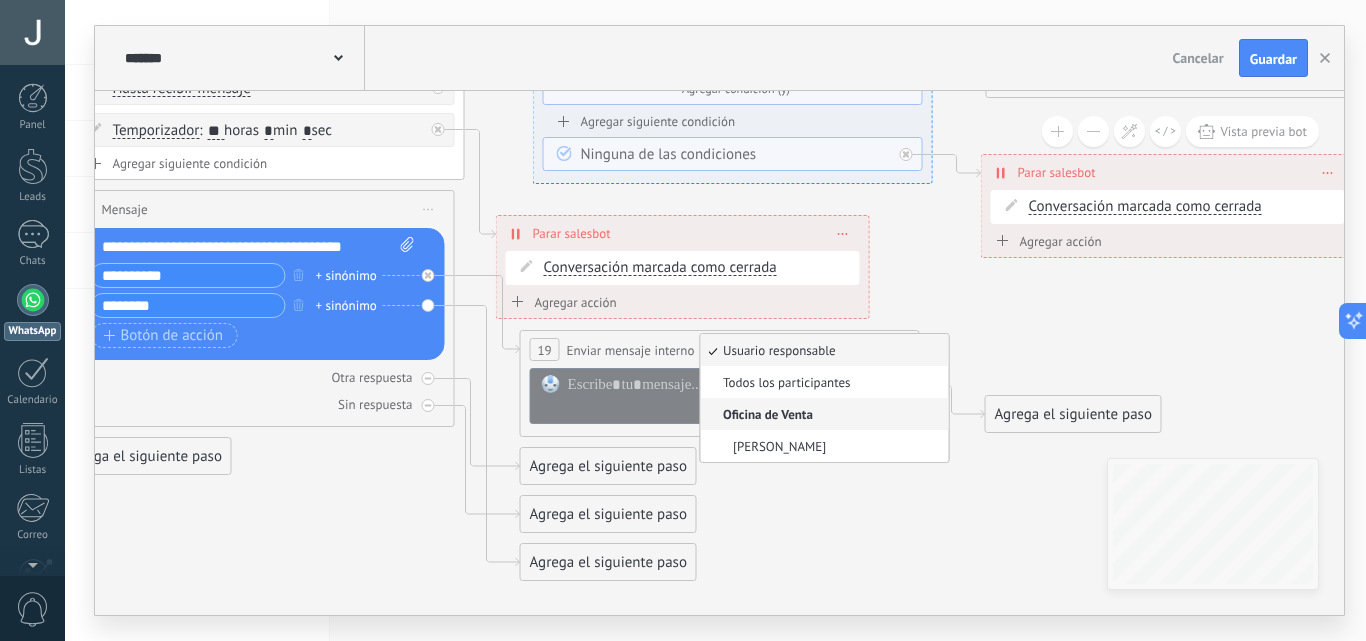 click on "Oficina de Venta" at bounding box center (822, 414) 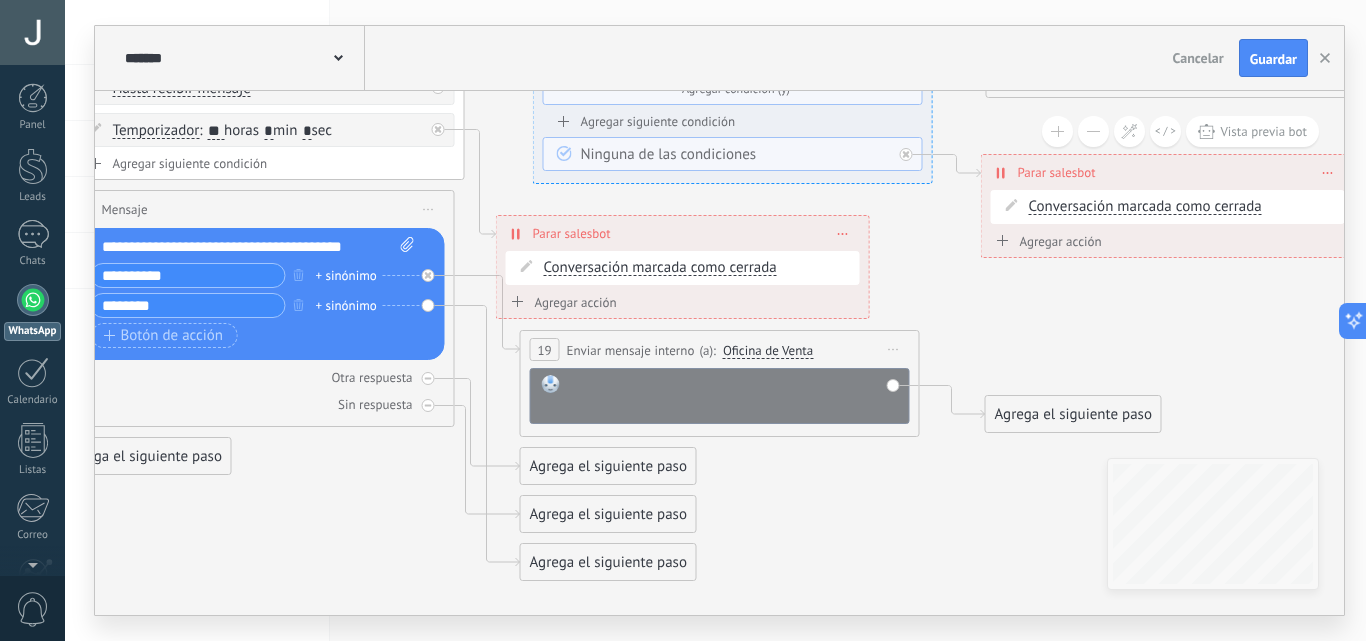 click at bounding box center (733, 395) 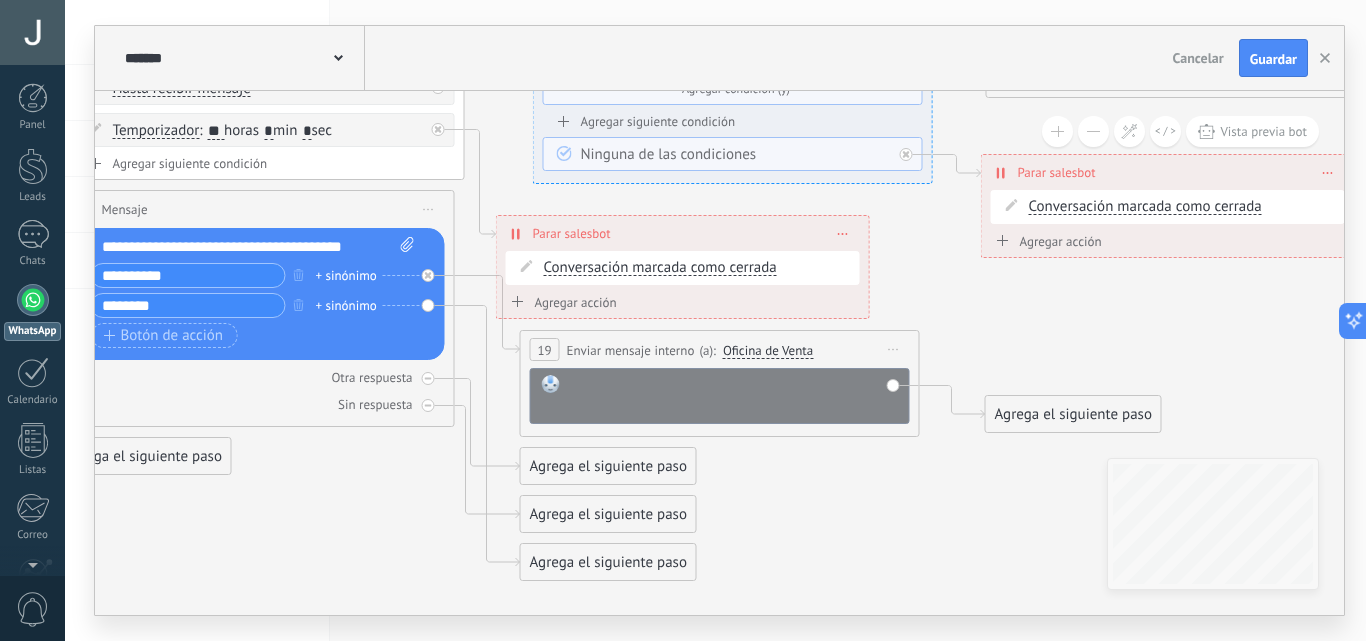 click at bounding box center [733, 395] 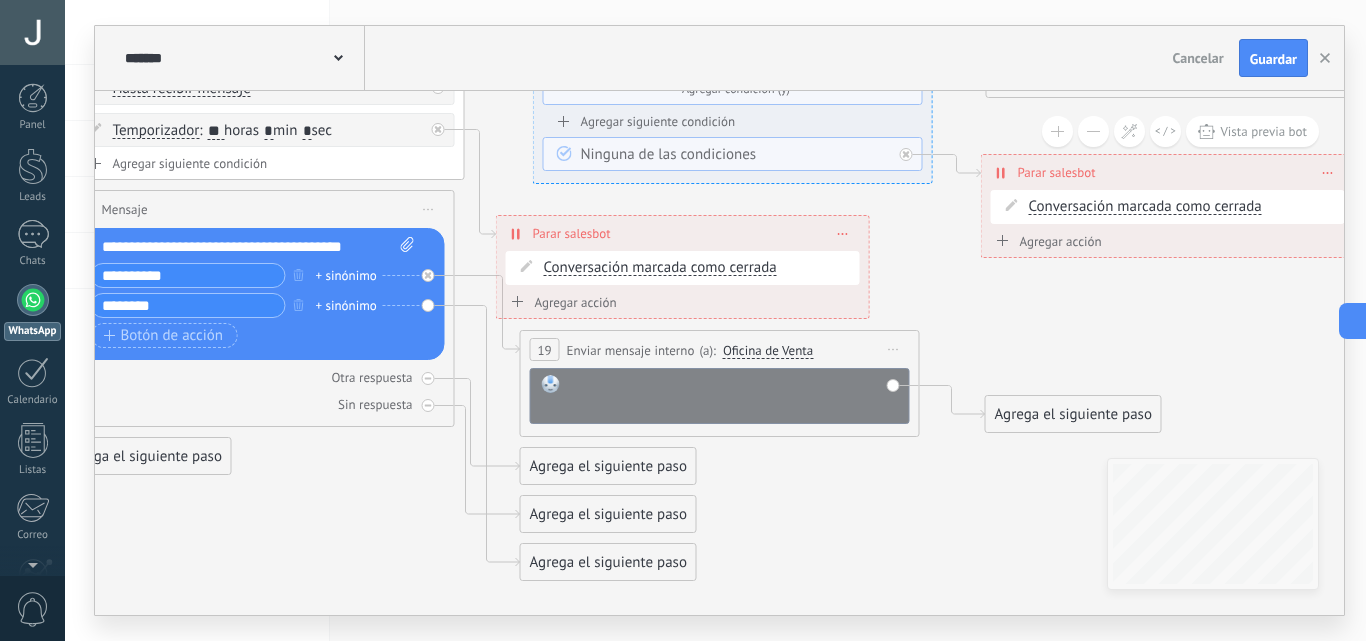 click at bounding box center [733, 395] 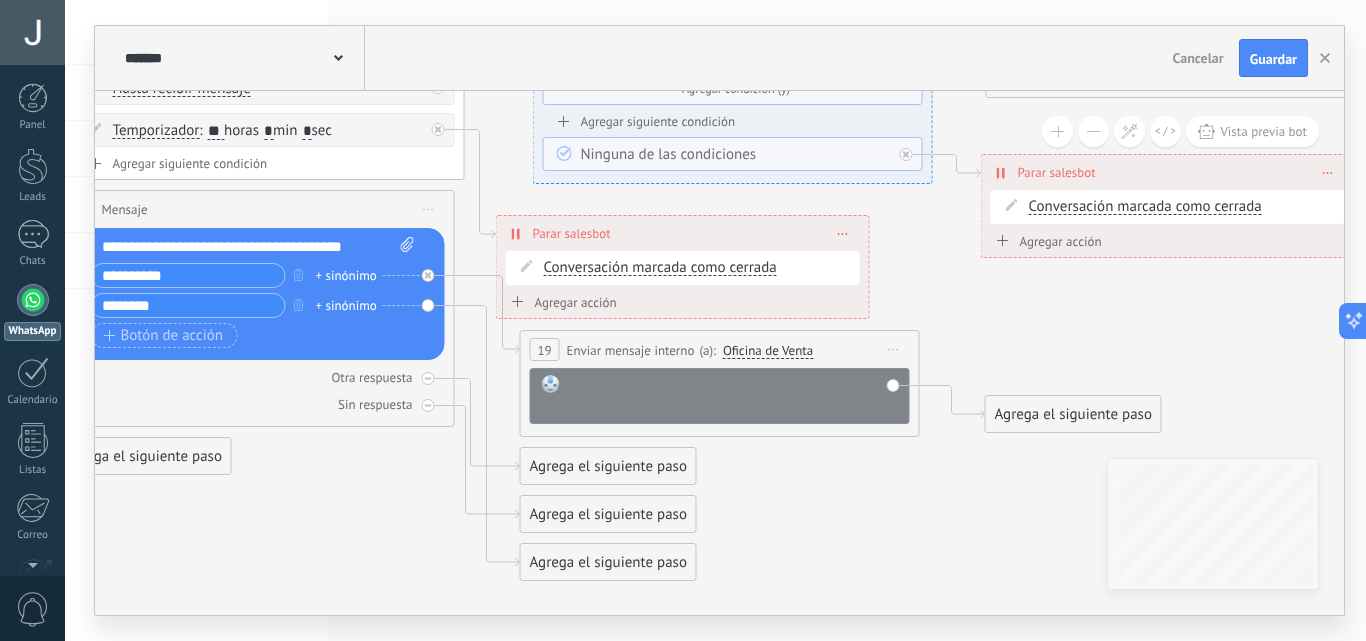 click at bounding box center [733, 395] 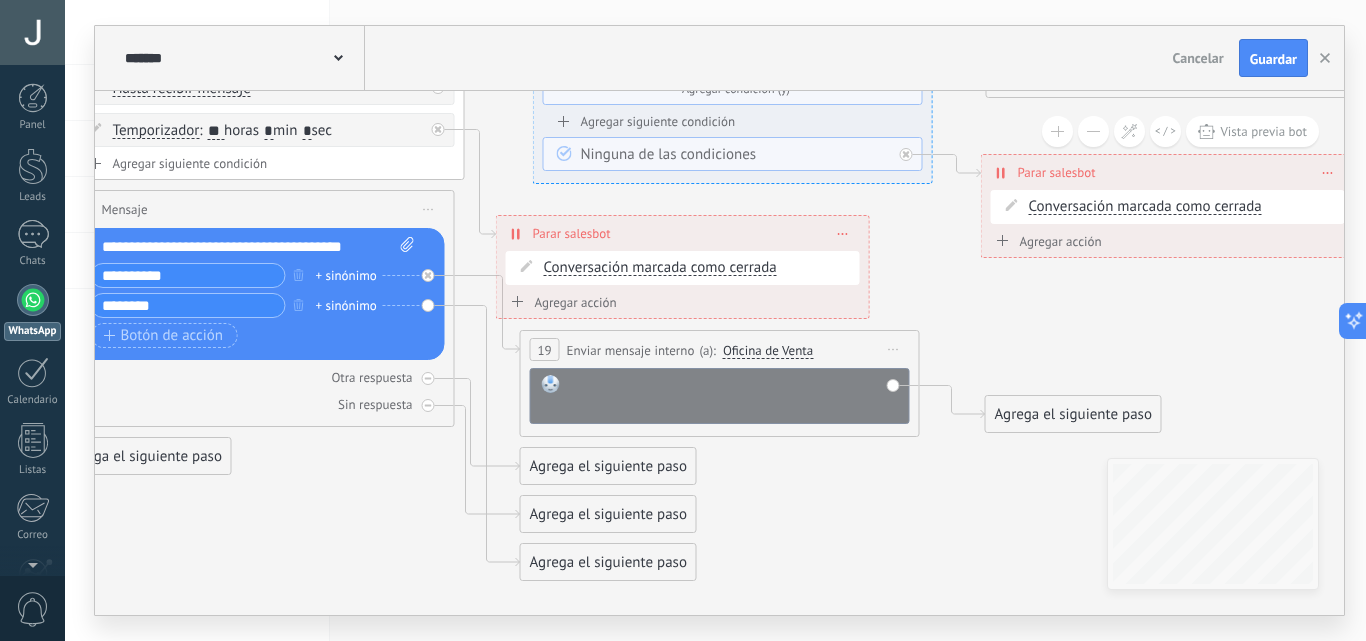 click at bounding box center (733, 395) 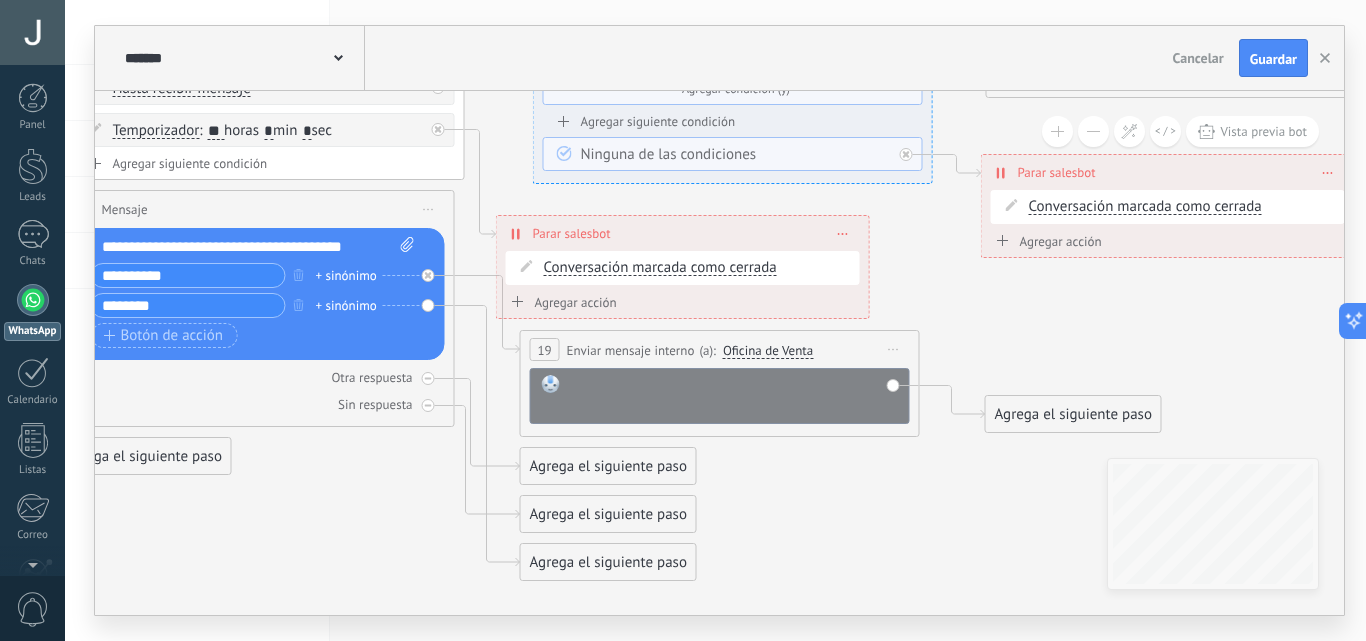click at bounding box center [733, 395] 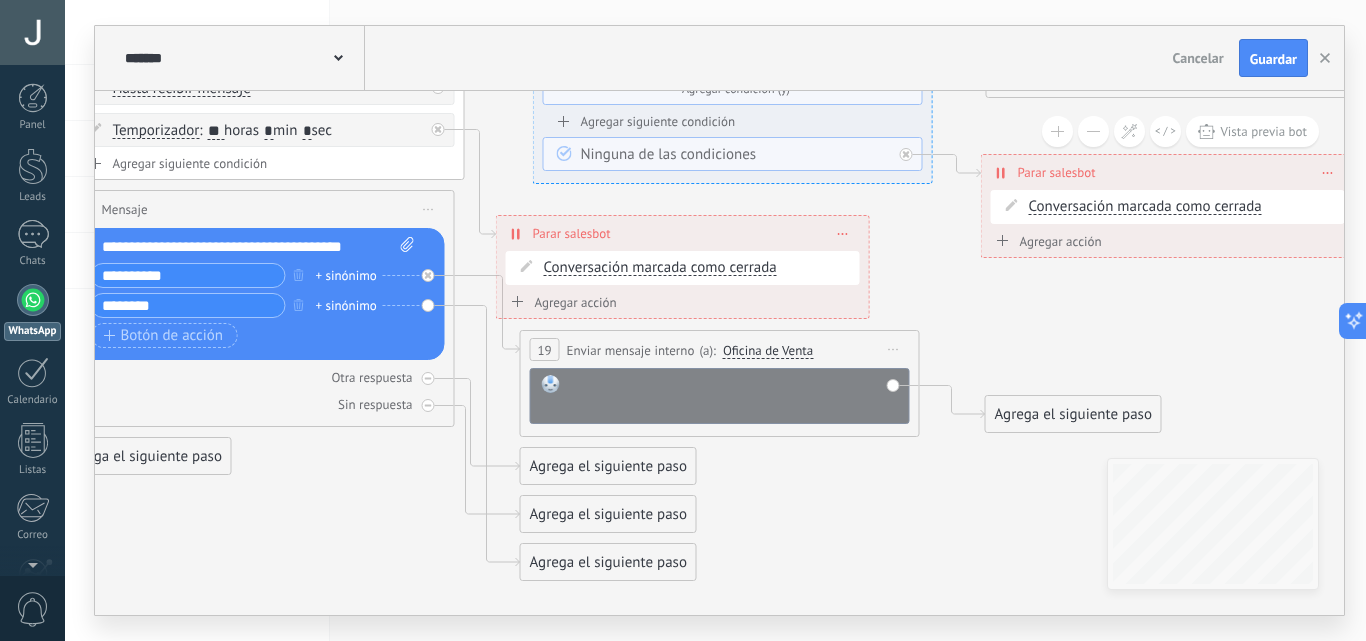 click at bounding box center (733, 395) 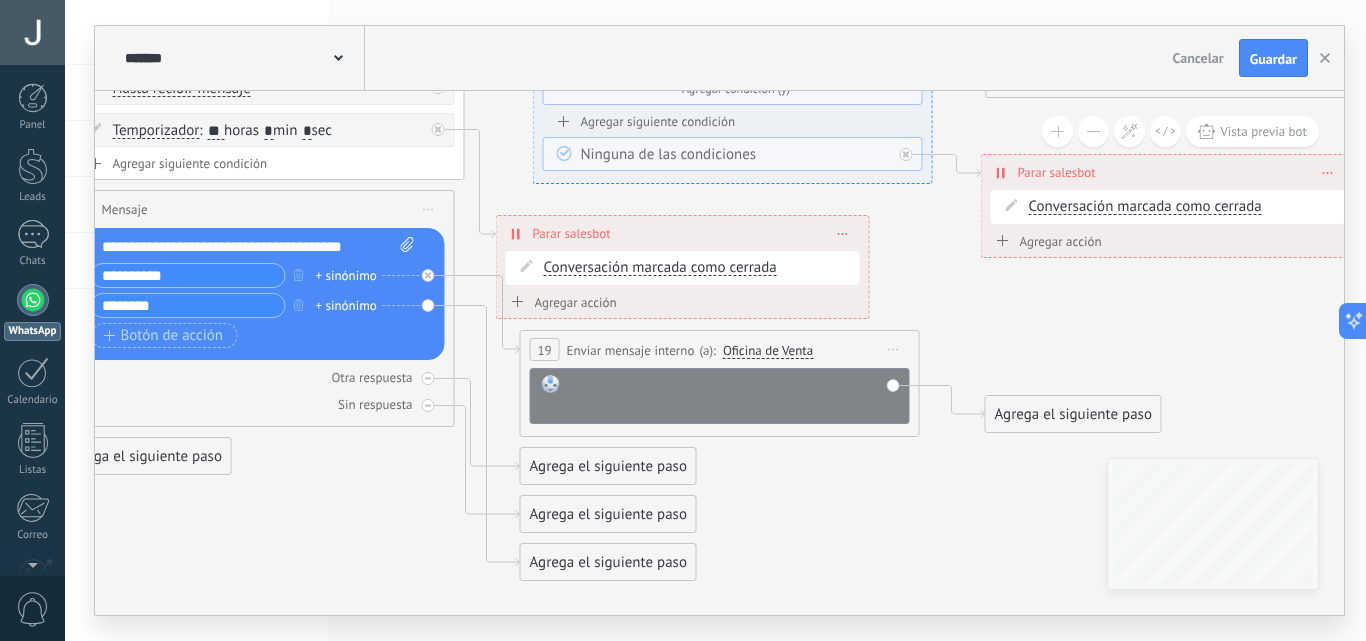 click at bounding box center [733, 395] 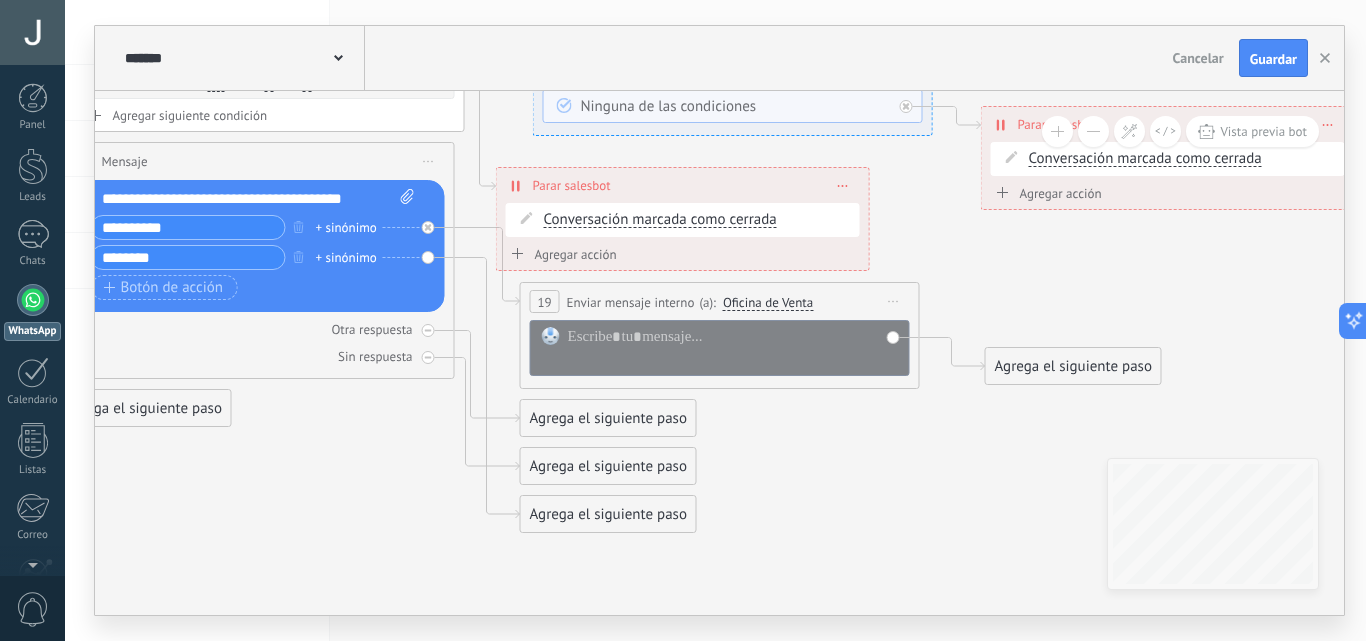 click on "+ sinónimo" at bounding box center [346, 228] 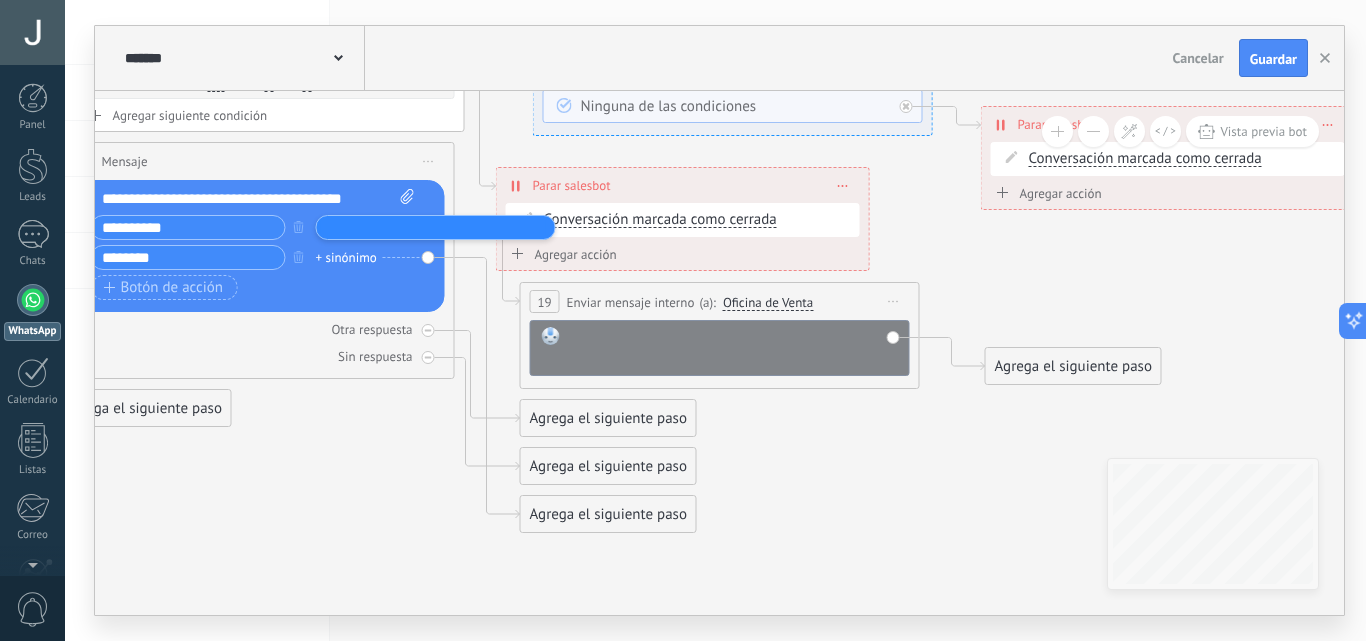 click at bounding box center (733, 347) 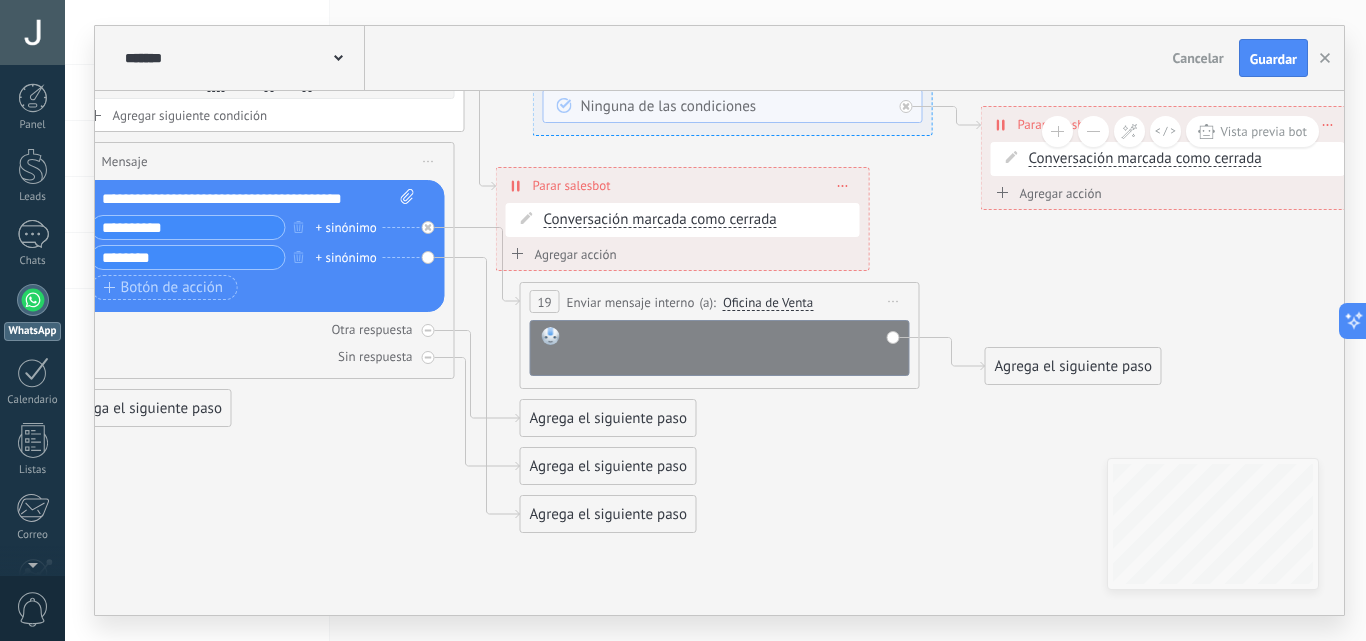 click at bounding box center [733, 347] 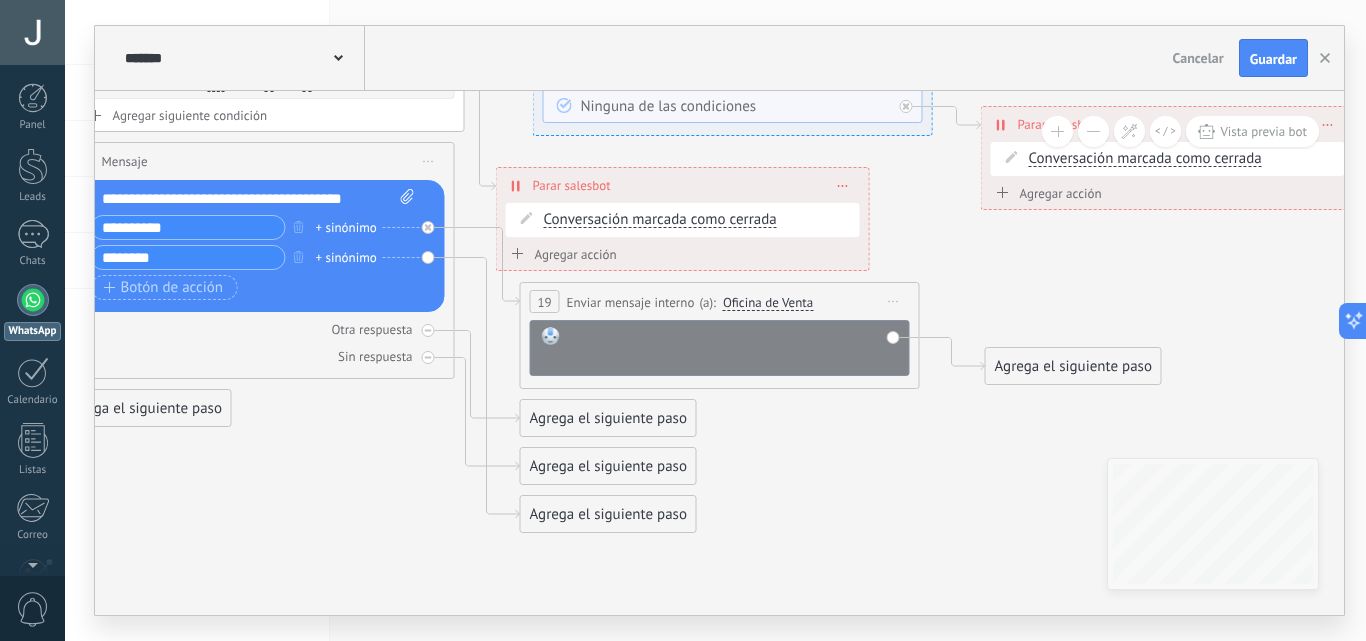 click at bounding box center (733, 347) 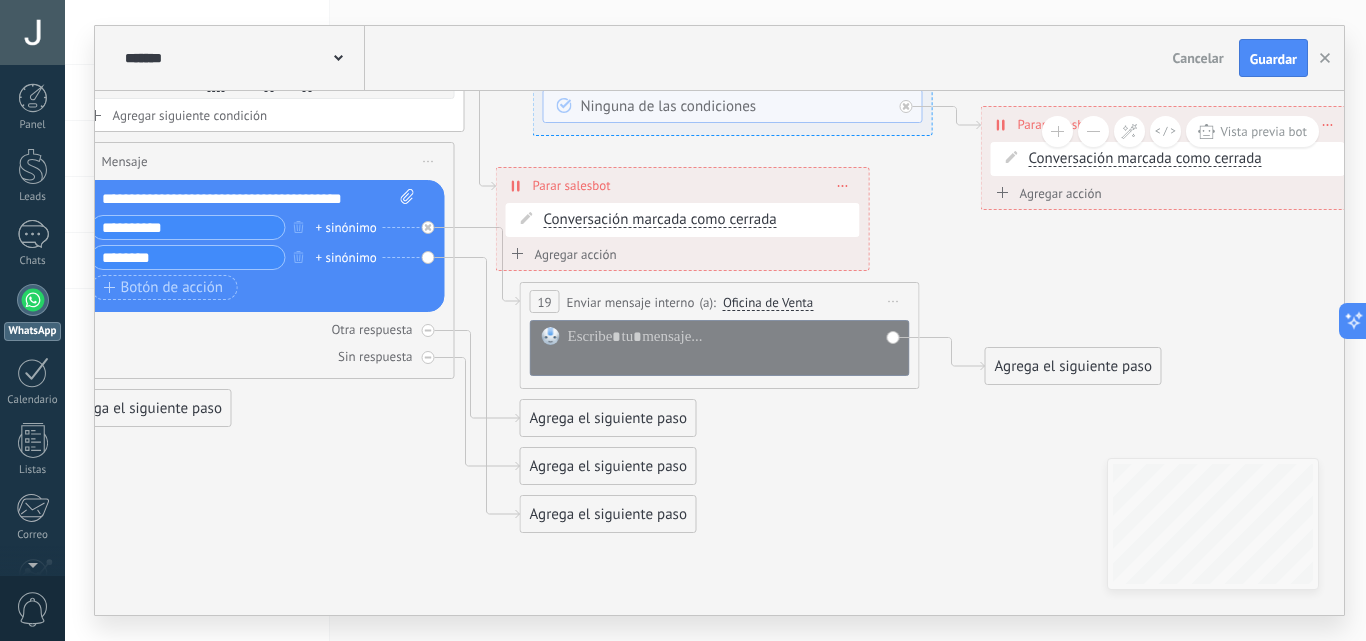 click on "Agrega el siguiente paso" at bounding box center [608, 514] 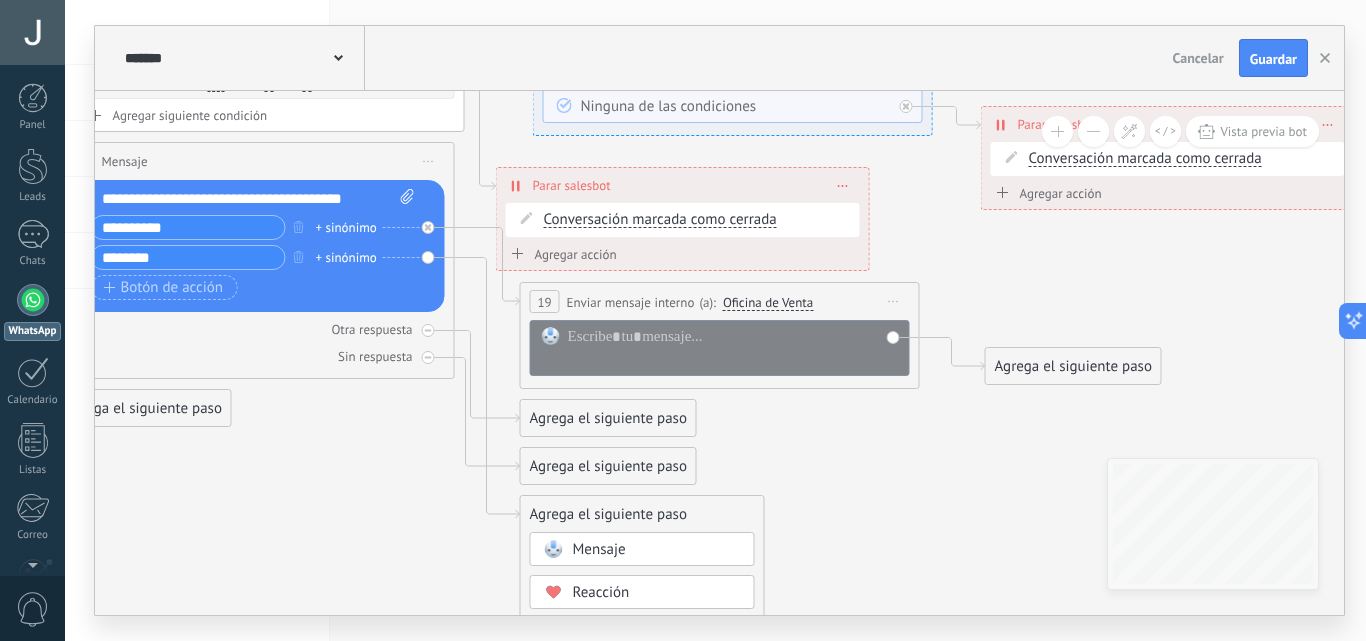 click on "Mensaje" at bounding box center [599, 549] 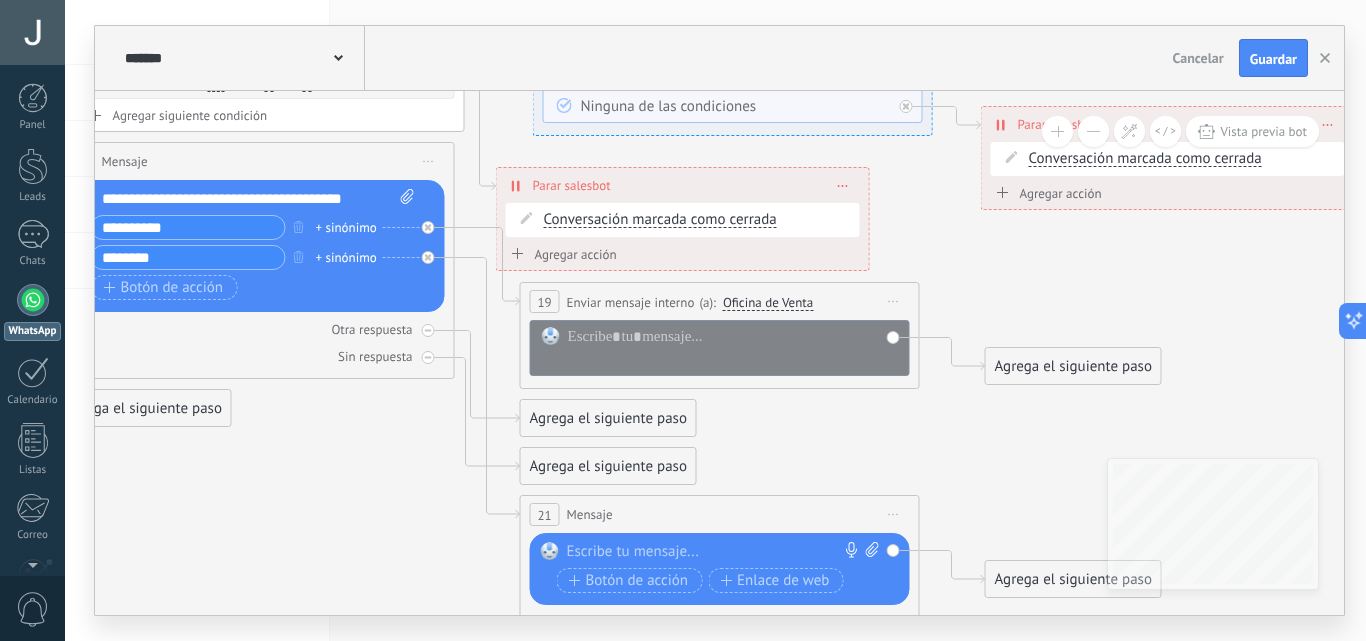 click at bounding box center [715, 552] 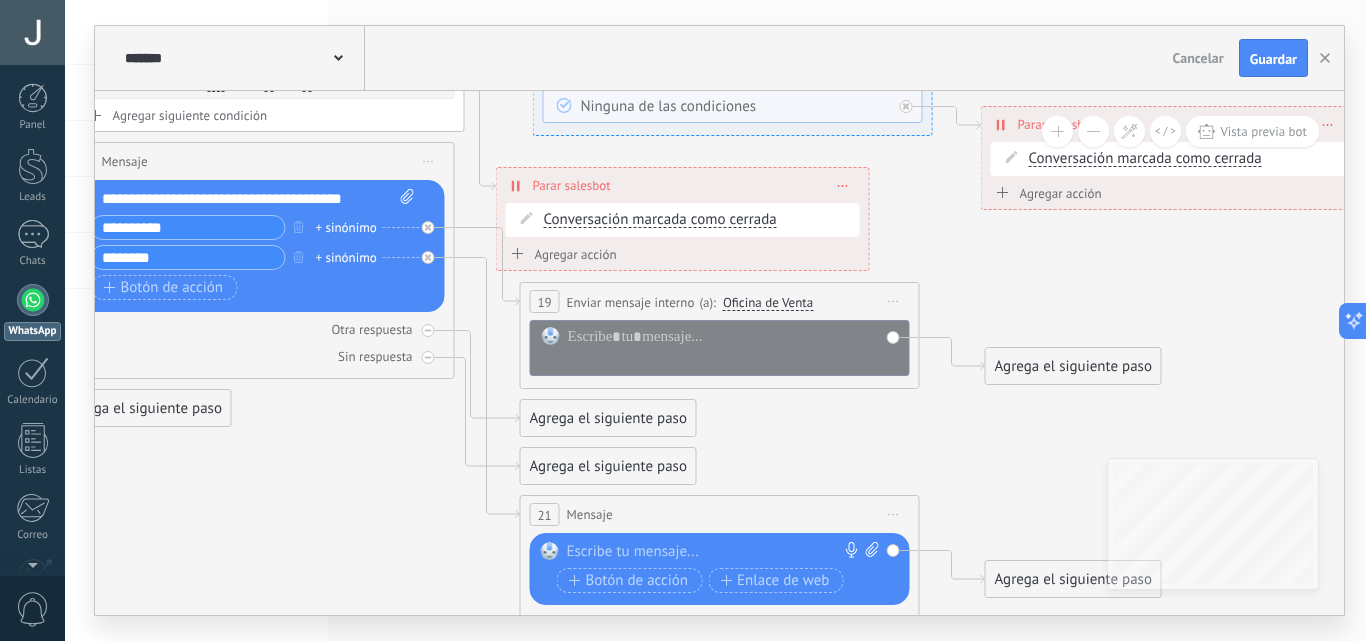 type 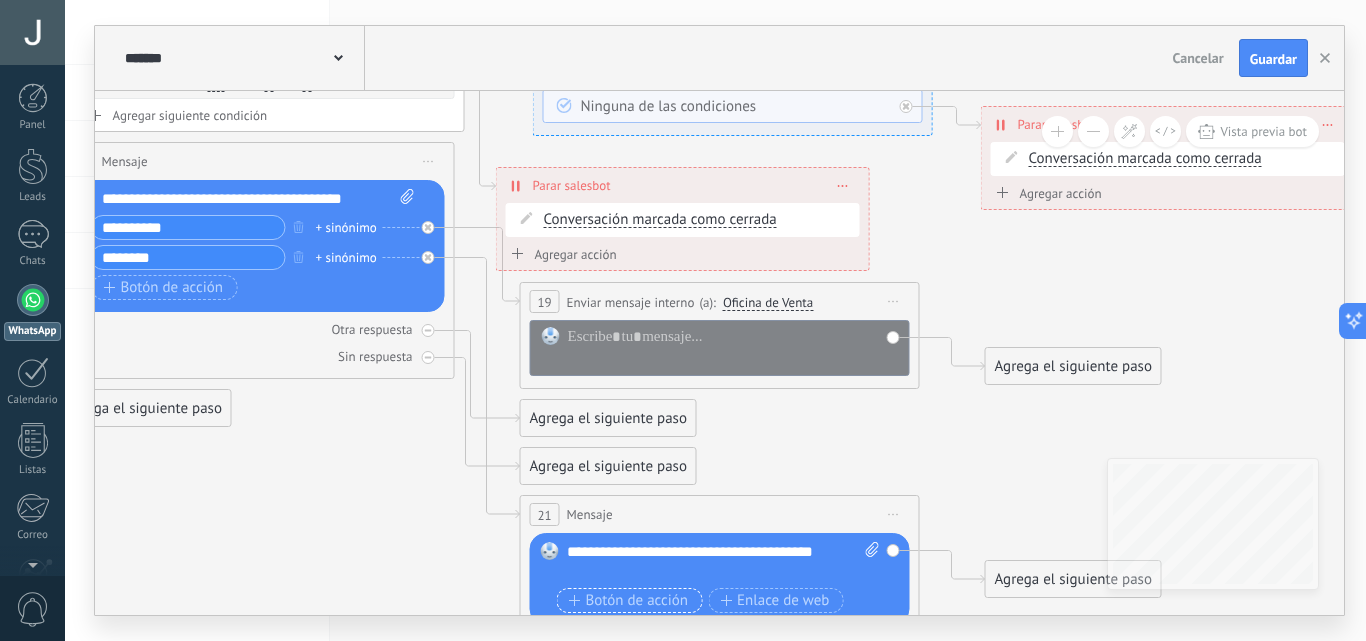 click on "Botón de acción" at bounding box center (629, 601) 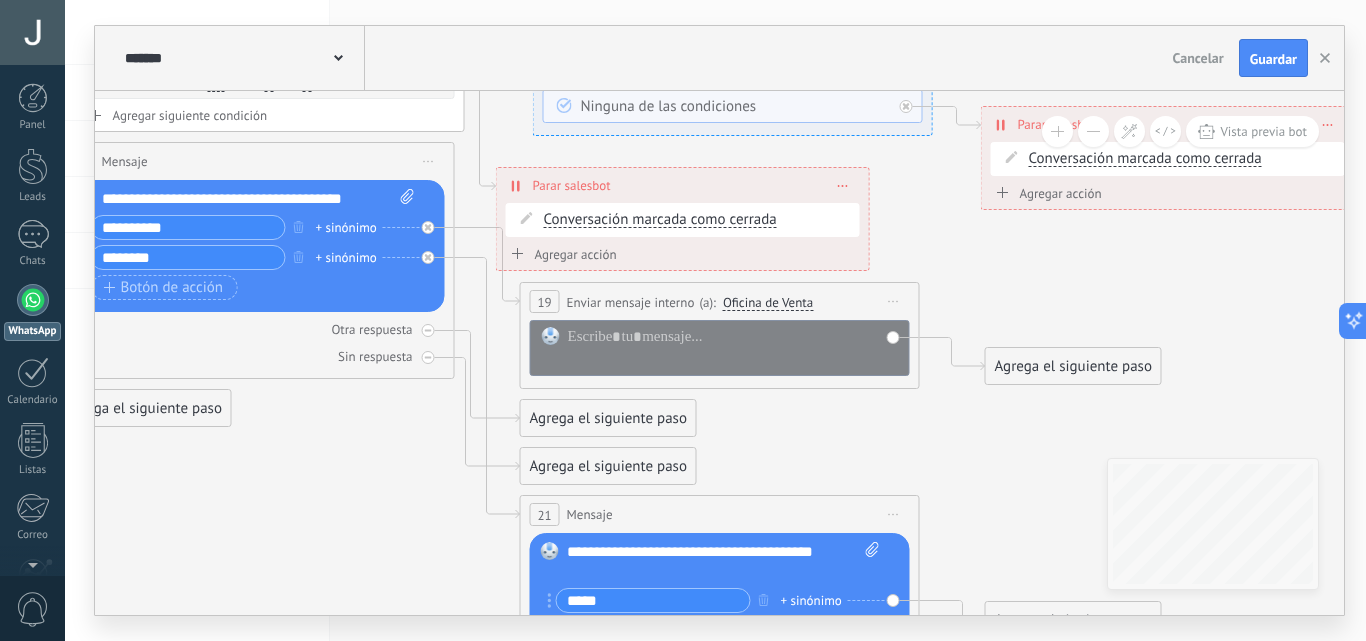 type on "*****" 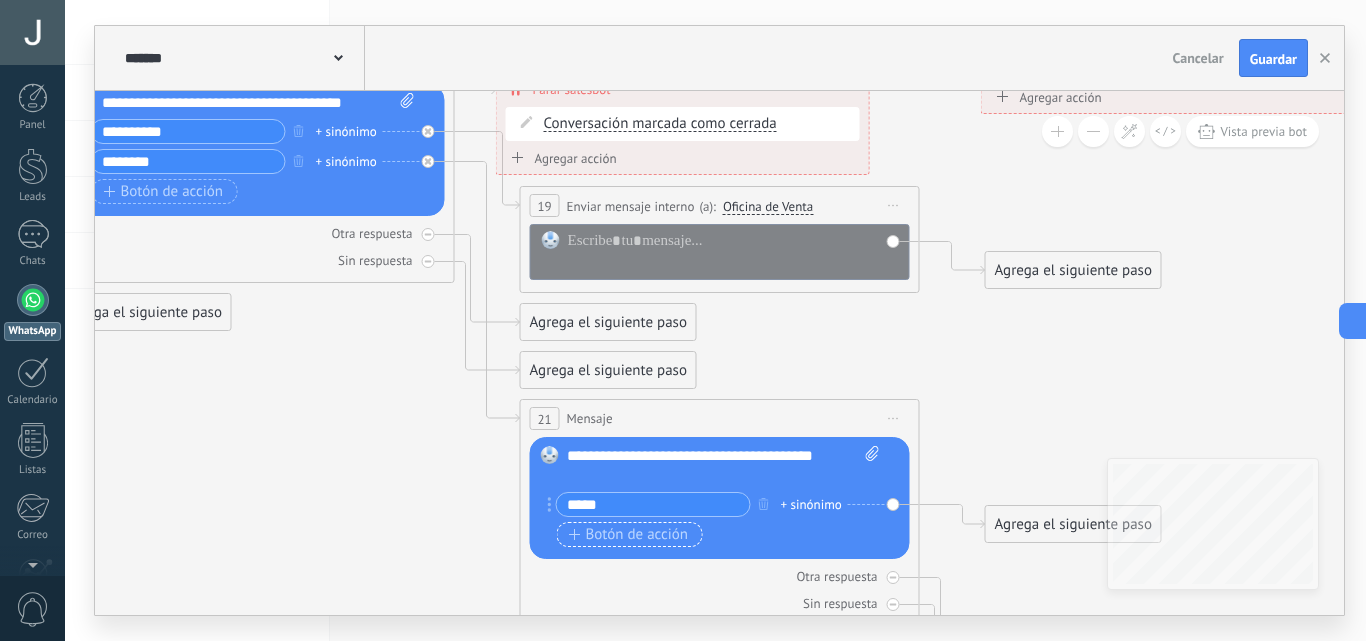 click on "Botón de acción" at bounding box center [630, 534] 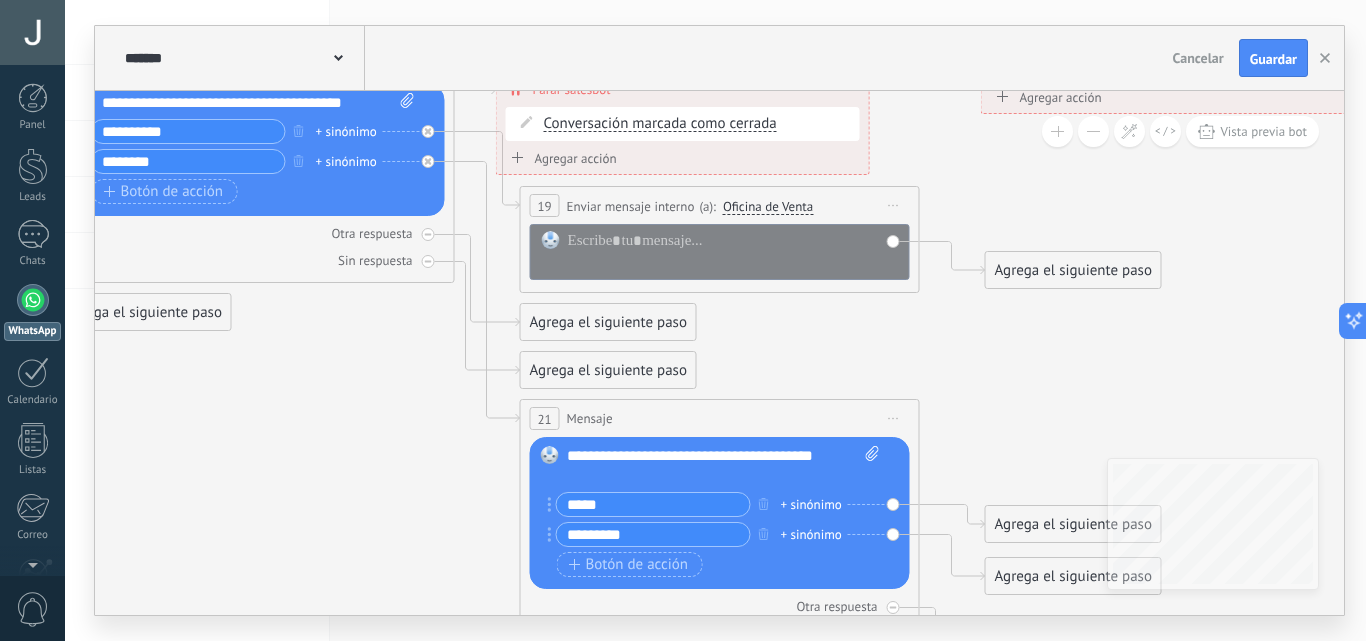 type on "*********" 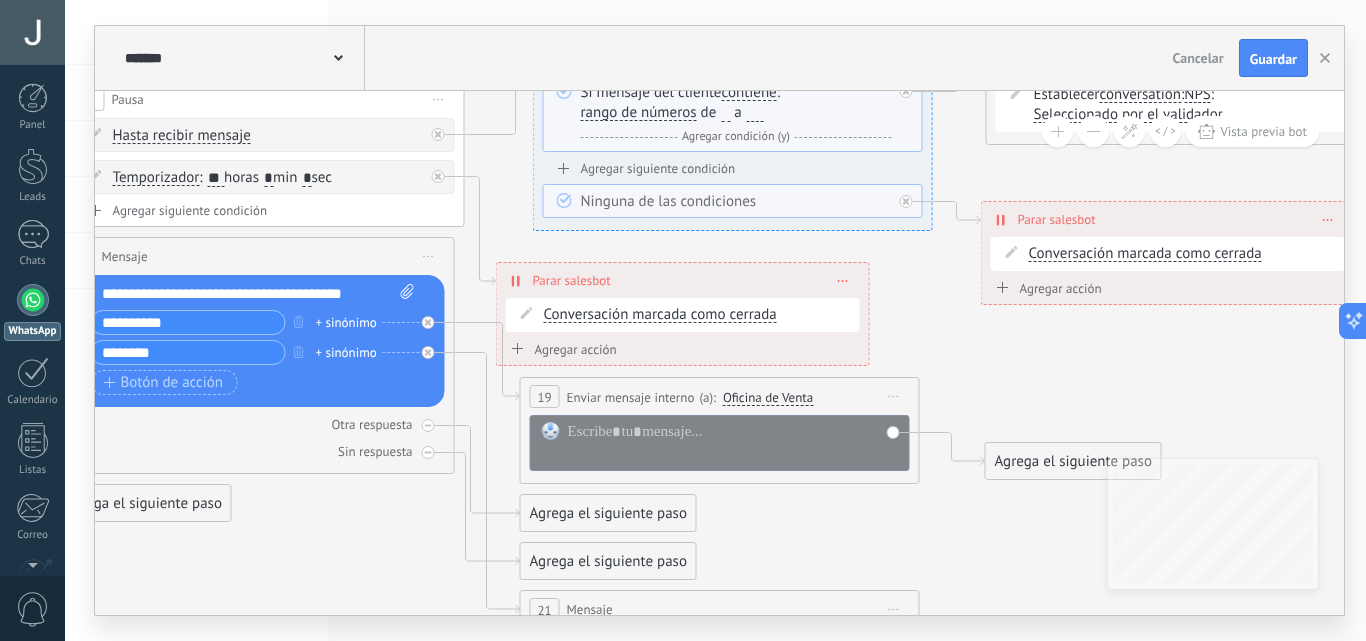 drag, startPoint x: 570, startPoint y: 628, endPoint x: 388, endPoint y: 579, distance: 188.48077 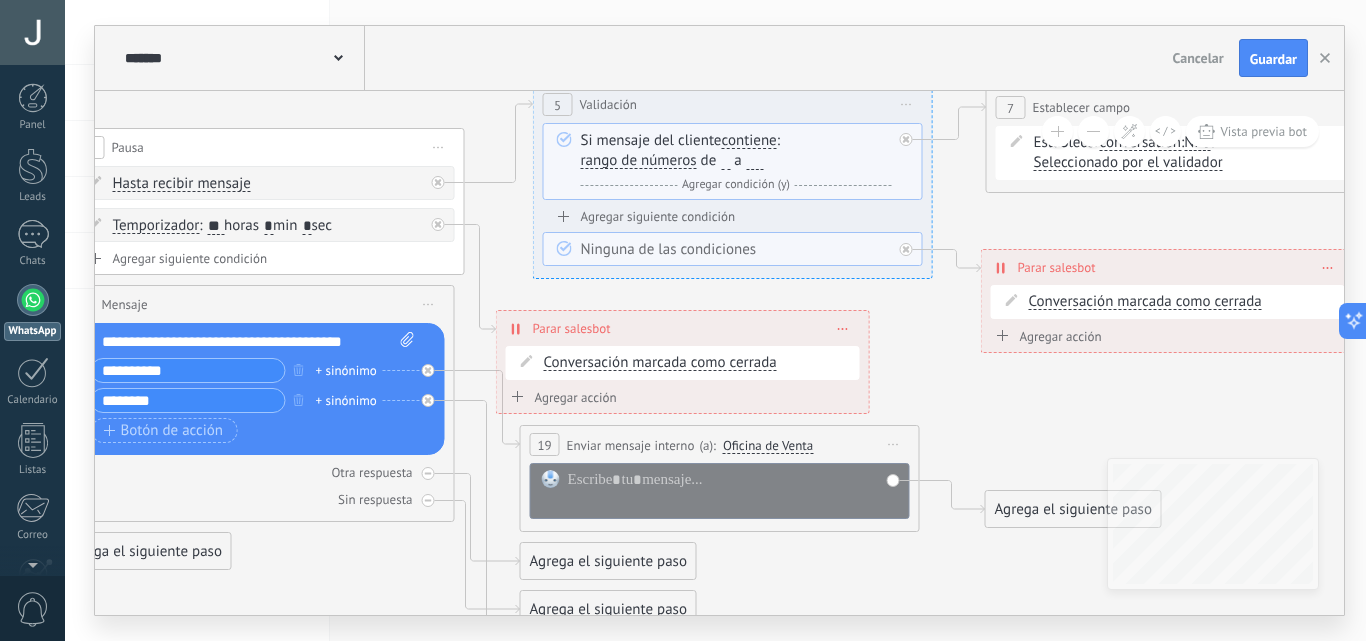 click on "4
Pausa
*****
Iniciar vista previa aquí
Cambiar nombre
Duplicar
Borrar" at bounding box center (265, 147) 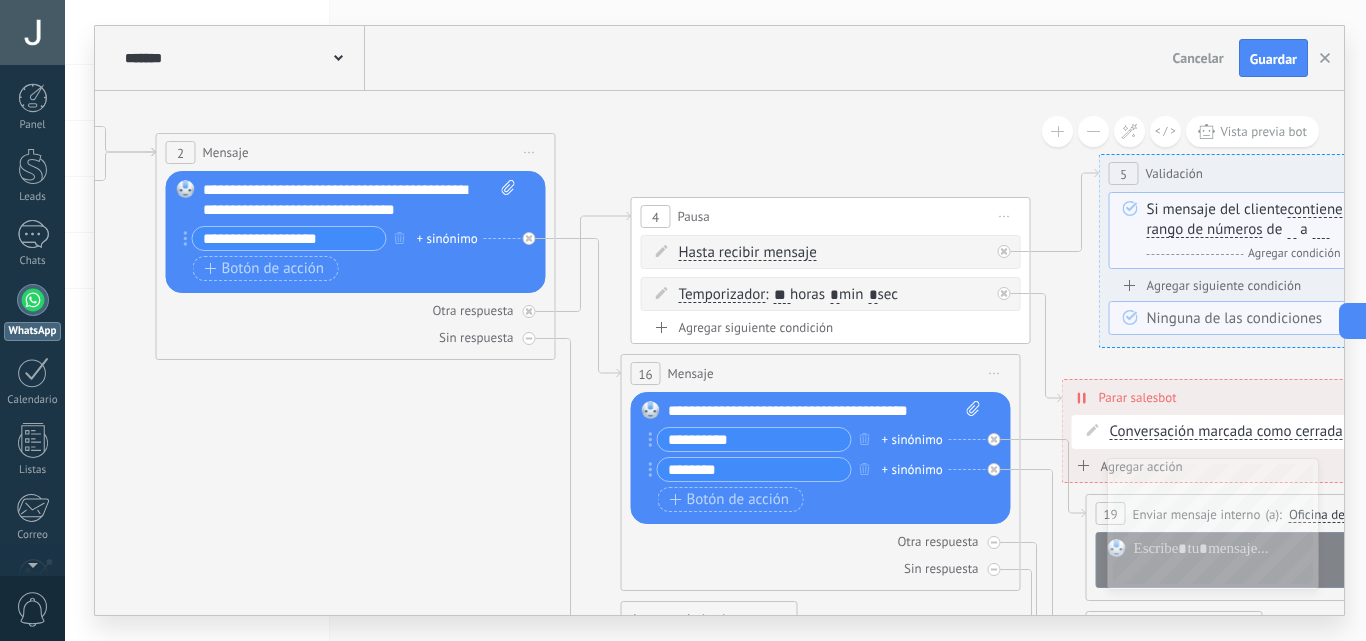 drag, startPoint x: 277, startPoint y: 115, endPoint x: 843, endPoint y: 184, distance: 570.1903 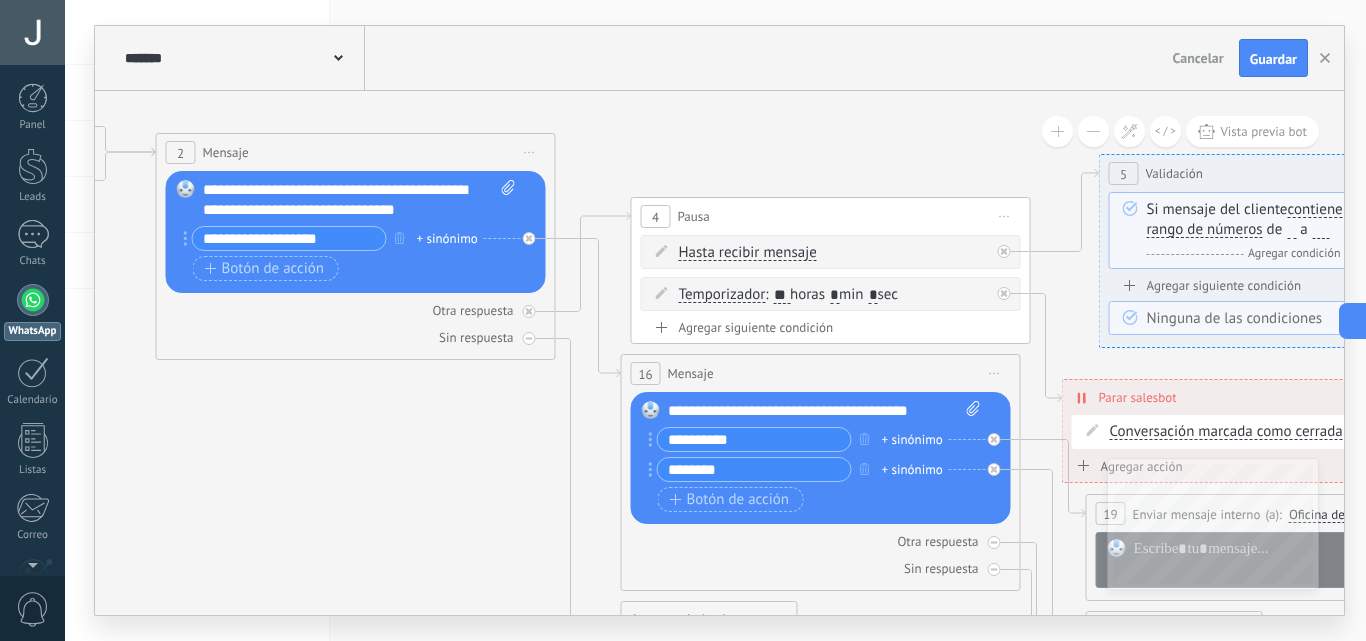 click 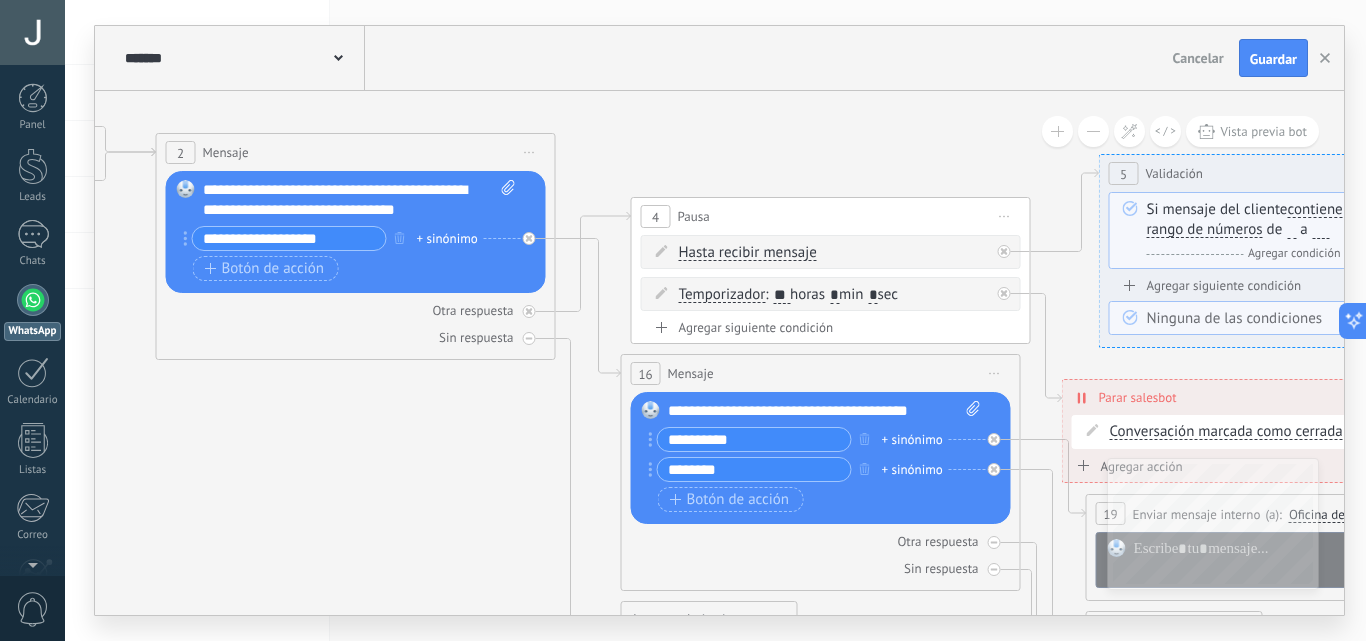 click on "**********" at bounding box center (359, 200) 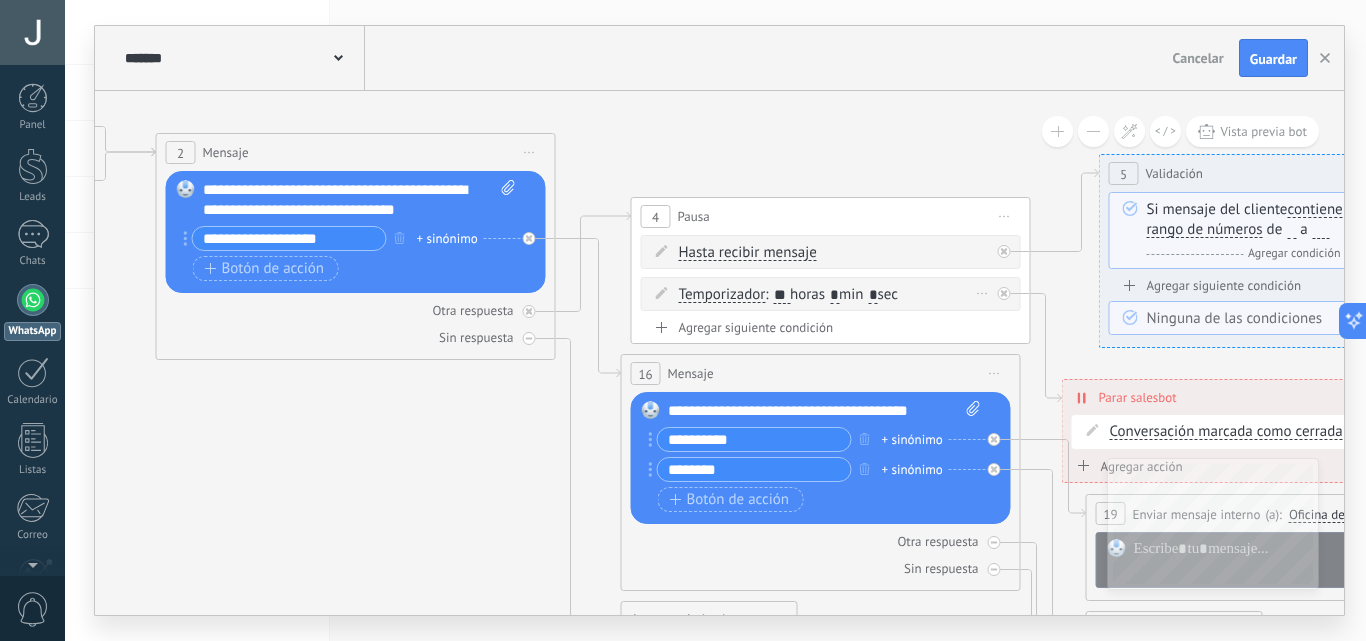 click on "Temporizador
Temporizador
Excepto horas laborales
Hasta que se abrió el video
Hasta que se cierre el video
Temporizador
Temporizador
Excepto horas laborales
Hasta que se abrió el video
*" at bounding box center (831, 294) 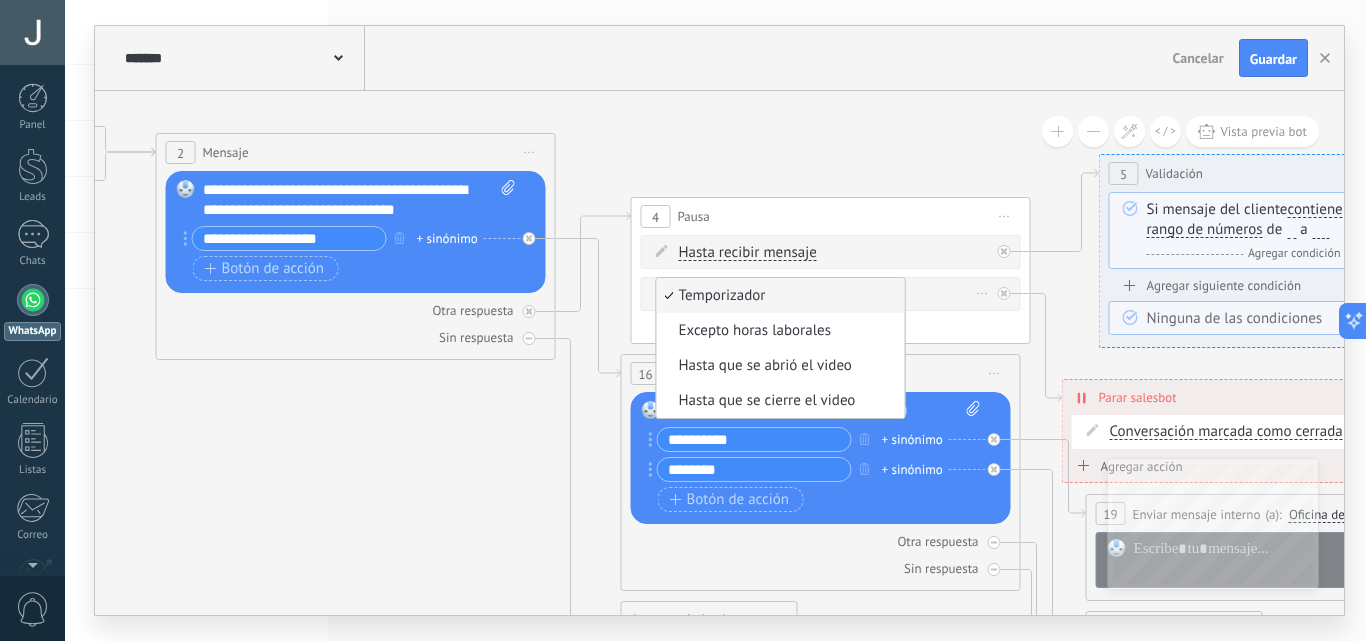 click on "Temporizador" at bounding box center [778, 296] 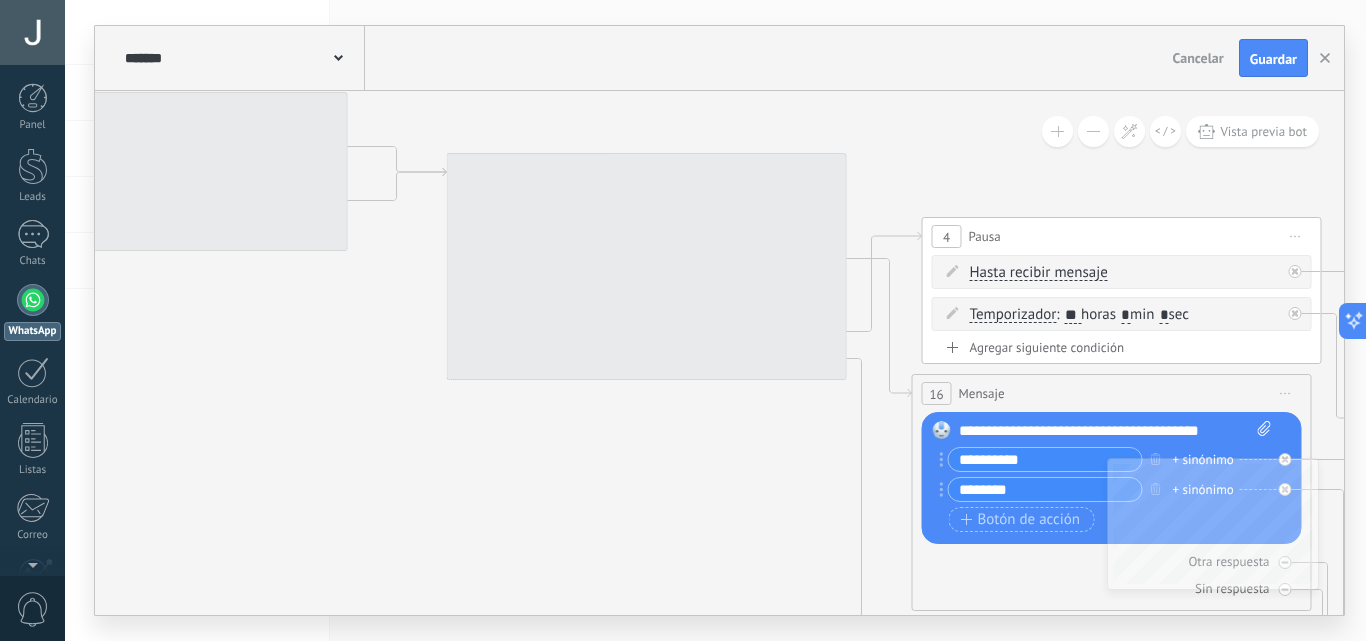 drag, startPoint x: 1074, startPoint y: 342, endPoint x: 1365, endPoint y: 363, distance: 291.75674 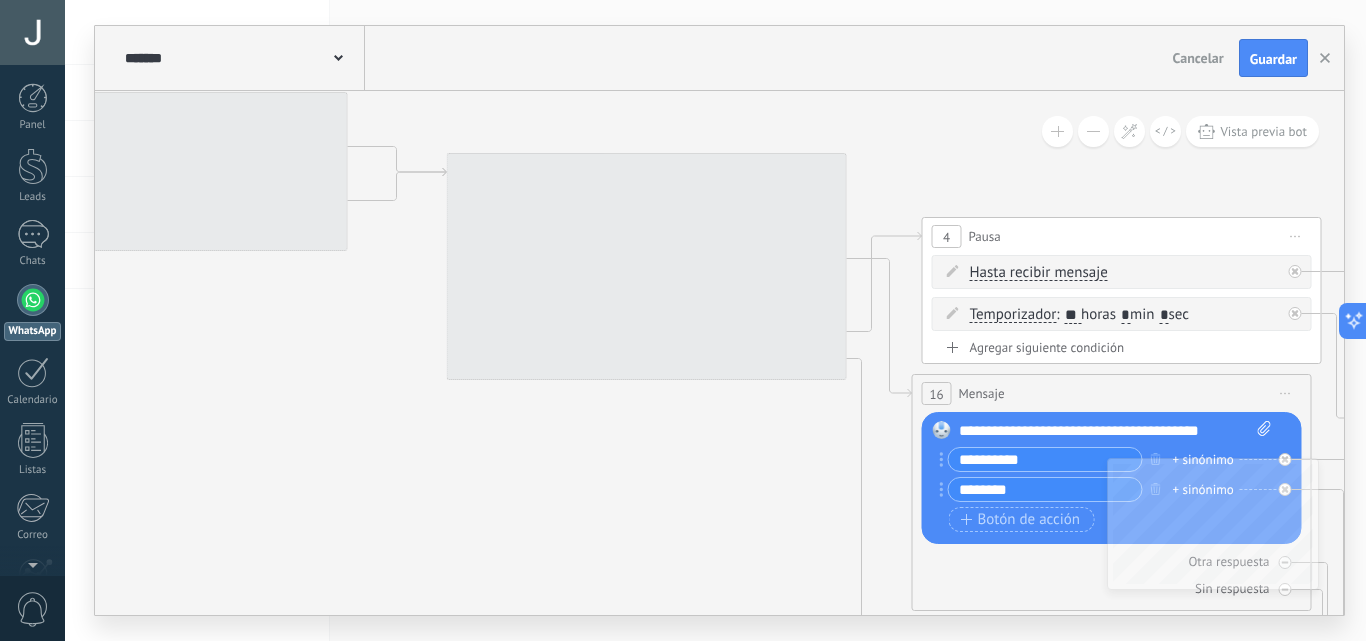 click on "**********" at bounding box center (715, 320) 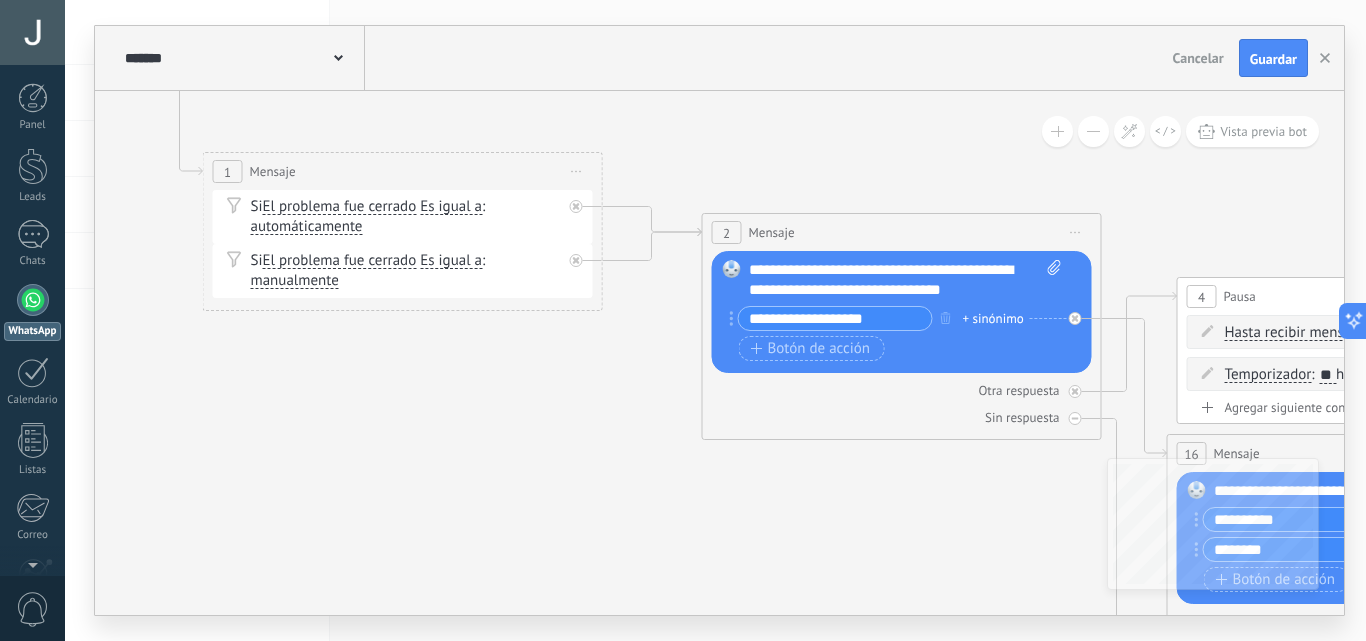 drag, startPoint x: 600, startPoint y: 423, endPoint x: 855, endPoint y: 482, distance: 261.7365 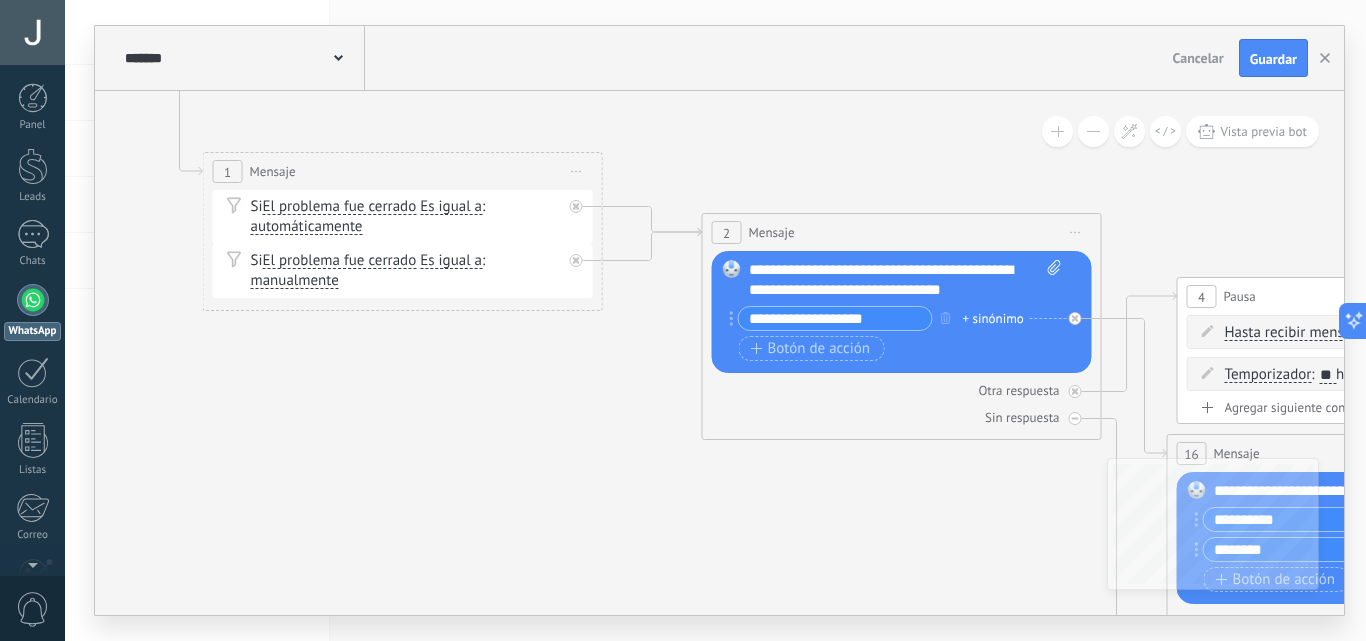click 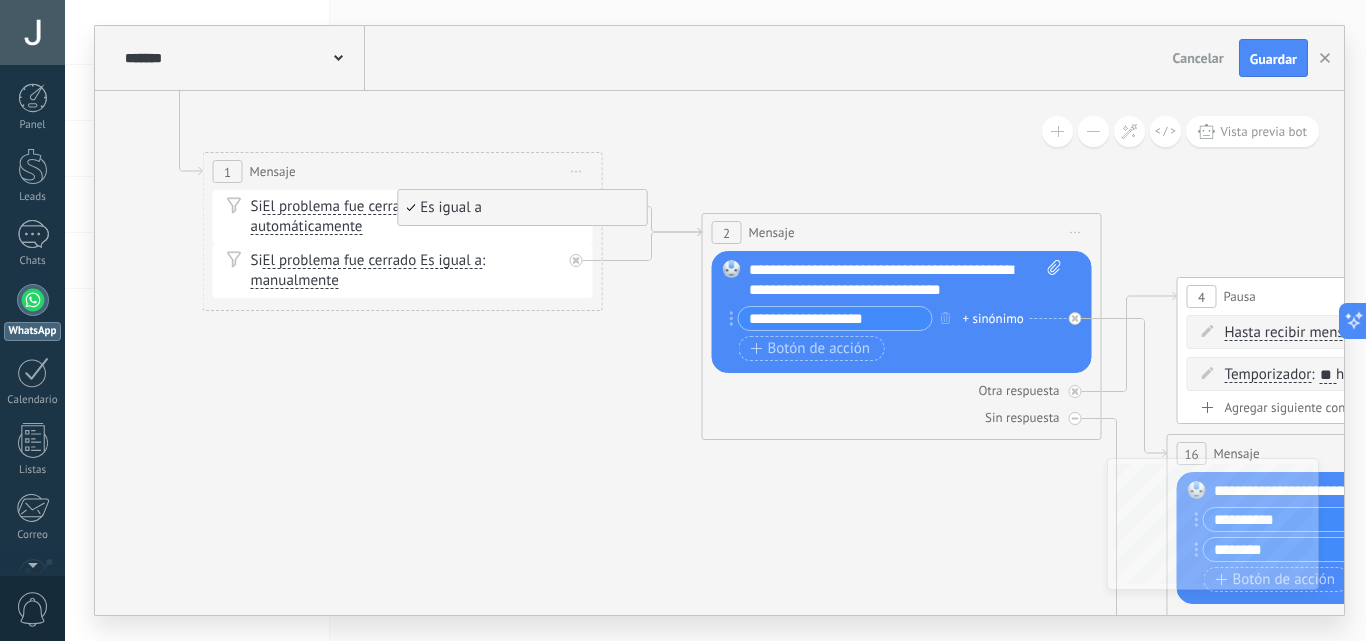 click on "Es igual a" at bounding box center [451, 261] 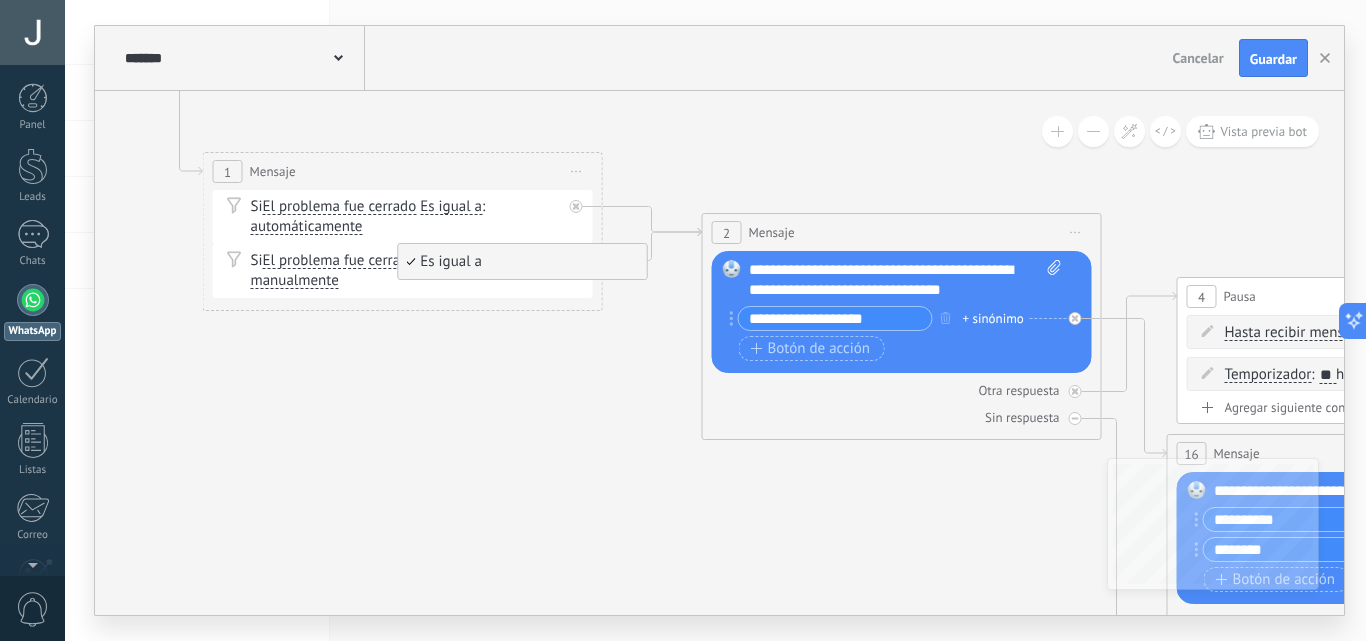 click 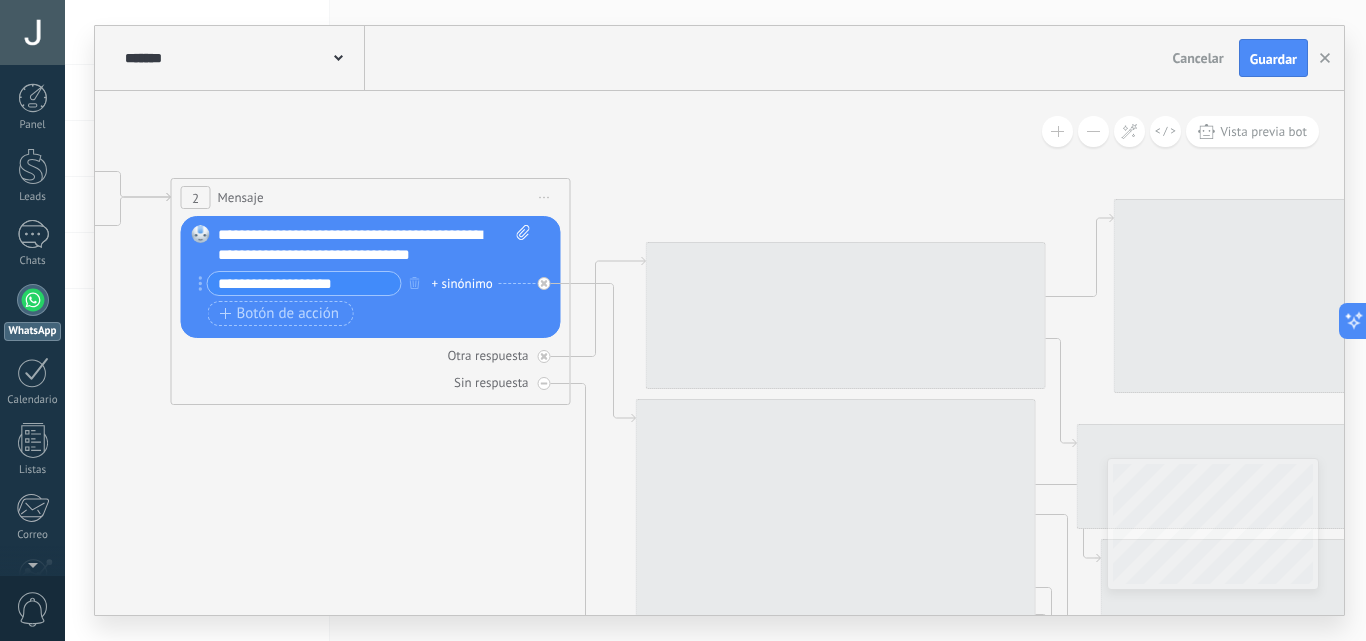 drag, startPoint x: 586, startPoint y: 372, endPoint x: 21, endPoint y: 340, distance: 565.90546 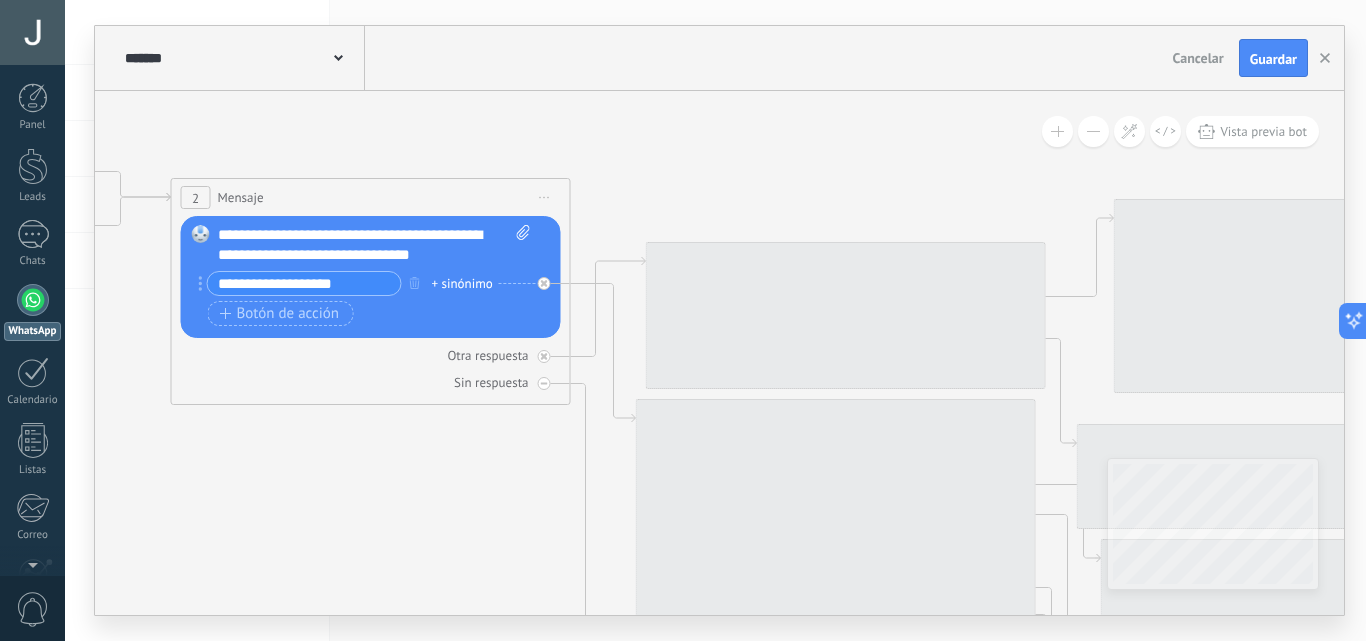 click on ".abccls-1,.abccls-2{fill-rule:evenodd}.abccls-2{fill:#fff} .abfcls-1{fill:none}.abfcls-2{fill:#fff} .abncls-1{isolation:isolate}.abncls-2{opacity:.06}.abncls-2,.abncls-3,.abncls-6{mix-blend-mode:multiply}.abncls-3{opacity:.15}.abncls-4,.abncls-8{fill:#fff}.abncls-5{fill:url(#abnlinear-gradient)}.abncls-6{opacity:.04}.abncls-7{fill:url(#abnlinear-gradient-2)}.abncls-8{fill-rule:evenodd} .abqst0{fill:#ffa200} .abwcls-1{fill:#252525} .cls-1{isolation:isolate} .acicls-1{fill:none} .aclcls-1{fill:#232323} .acnst0{display:none} .addcls-1,.addcls-2{fill:none;stroke-miterlimit:10}.addcls-1{stroke:#dfe0e5}.addcls-2{stroke:#a1a7ab} .adecls-1,.adecls-2{fill:none;stroke-miterlimit:10}.adecls-1{stroke:#dfe0e5}.adecls-2{stroke:#a1a7ab} .adqcls-1{fill:#8591a5;fill-rule:evenodd} .aeccls-1{fill:#5c9f37} .aeecls-1{fill:#f86161} .aejcls-1{fill:#8591a5;fill-rule:evenodd} .aekcls-1{fill-rule:evenodd} .aelcls-1{fill-rule:evenodd;fill:currentColor} .aemcls-1{fill-rule:evenodd;fill:currentColor} .aencls-2{fill:#f86161;opacity:.3}" at bounding box center (683, 320) 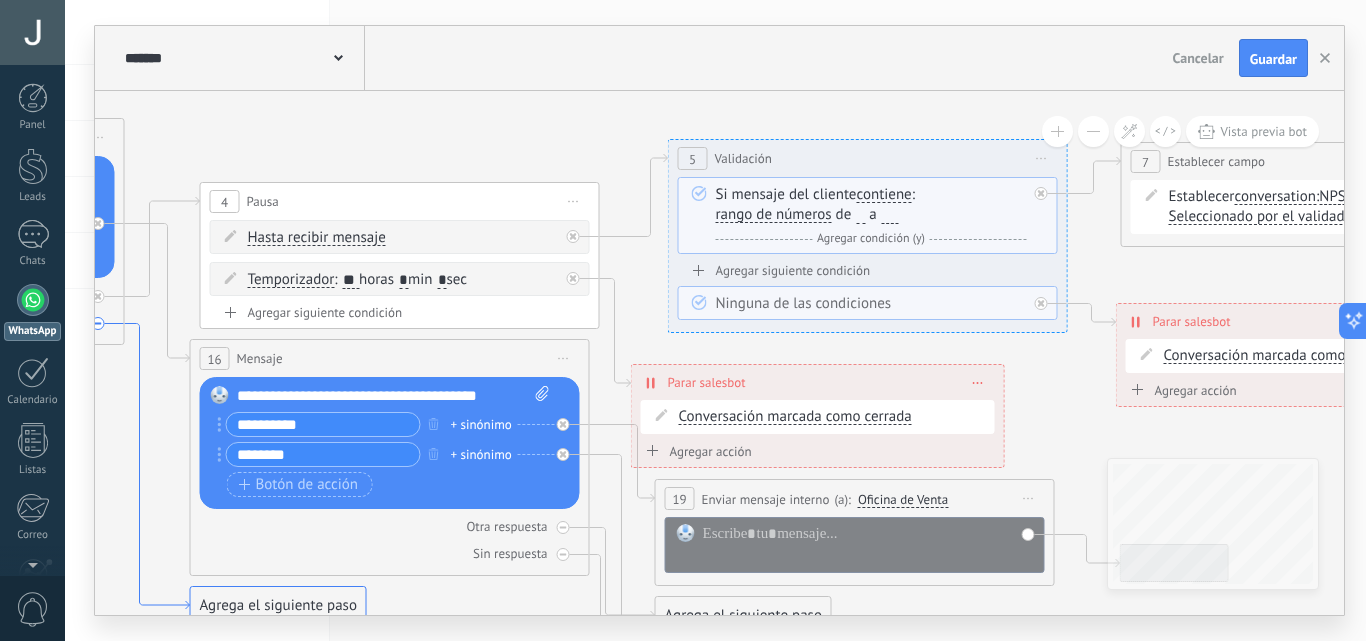drag, startPoint x: 540, startPoint y: 458, endPoint x: 145, endPoint y: 398, distance: 399.53098 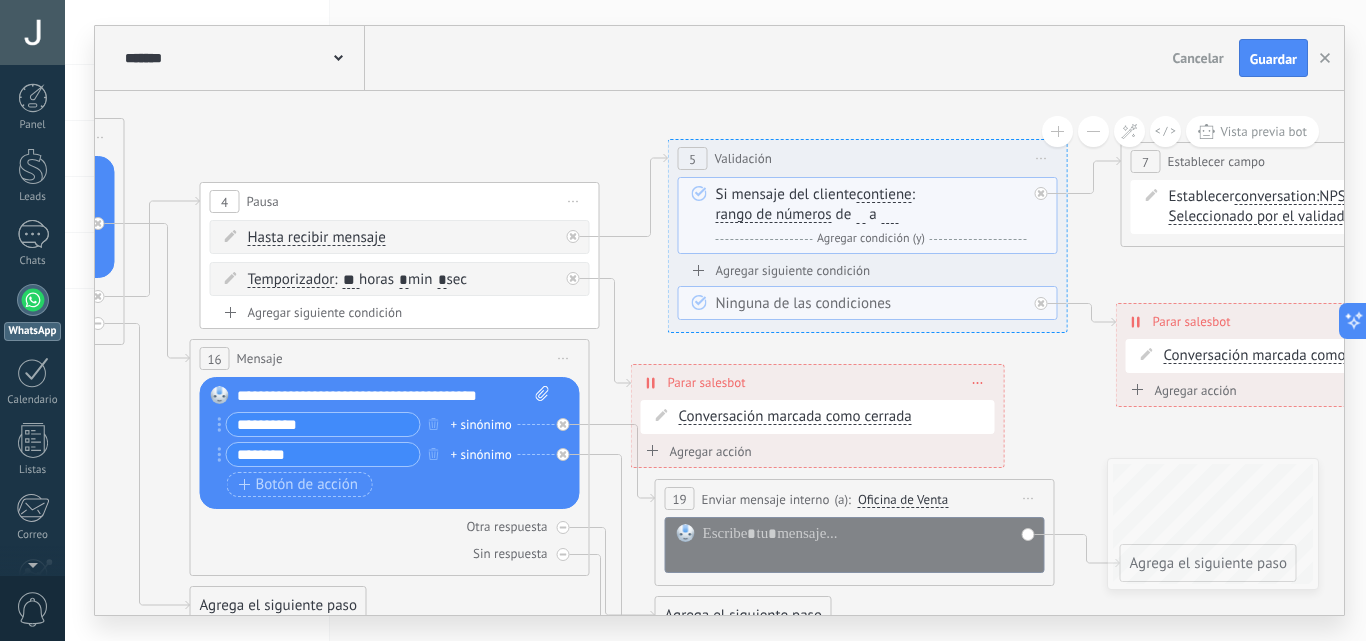 drag, startPoint x: 298, startPoint y: 325, endPoint x: 691, endPoint y: 335, distance: 393.1272 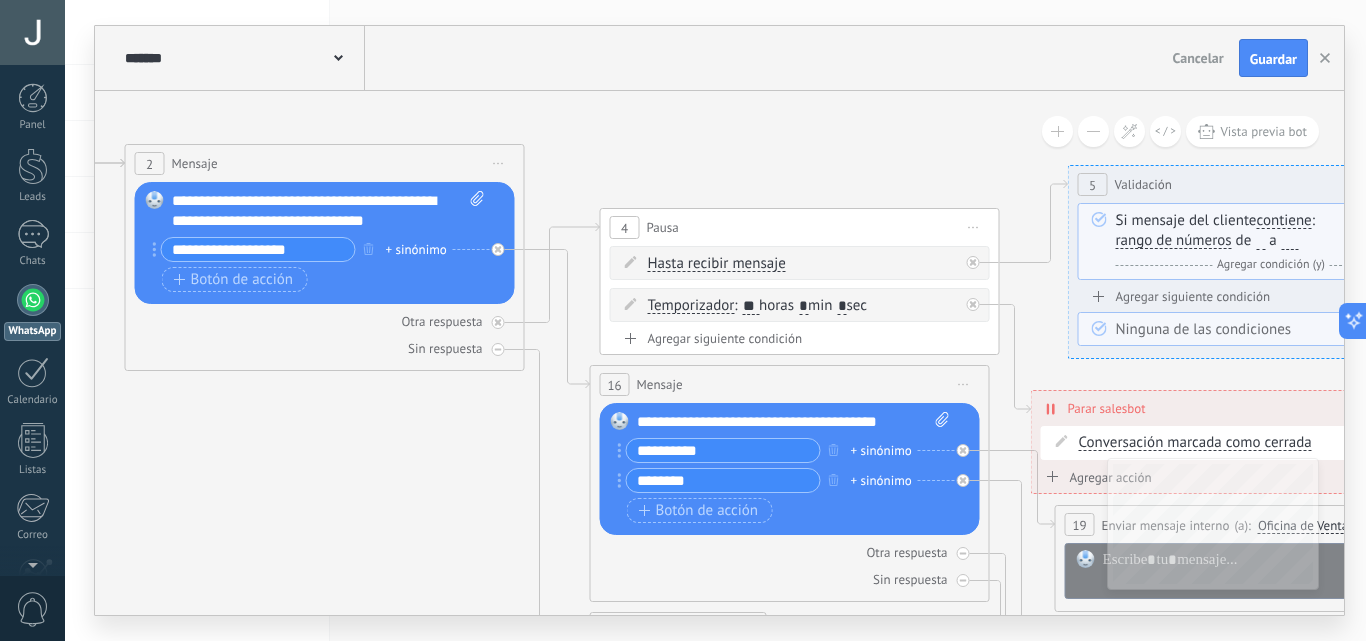 drag, startPoint x: 296, startPoint y: 150, endPoint x: 697, endPoint y: 176, distance: 401.842 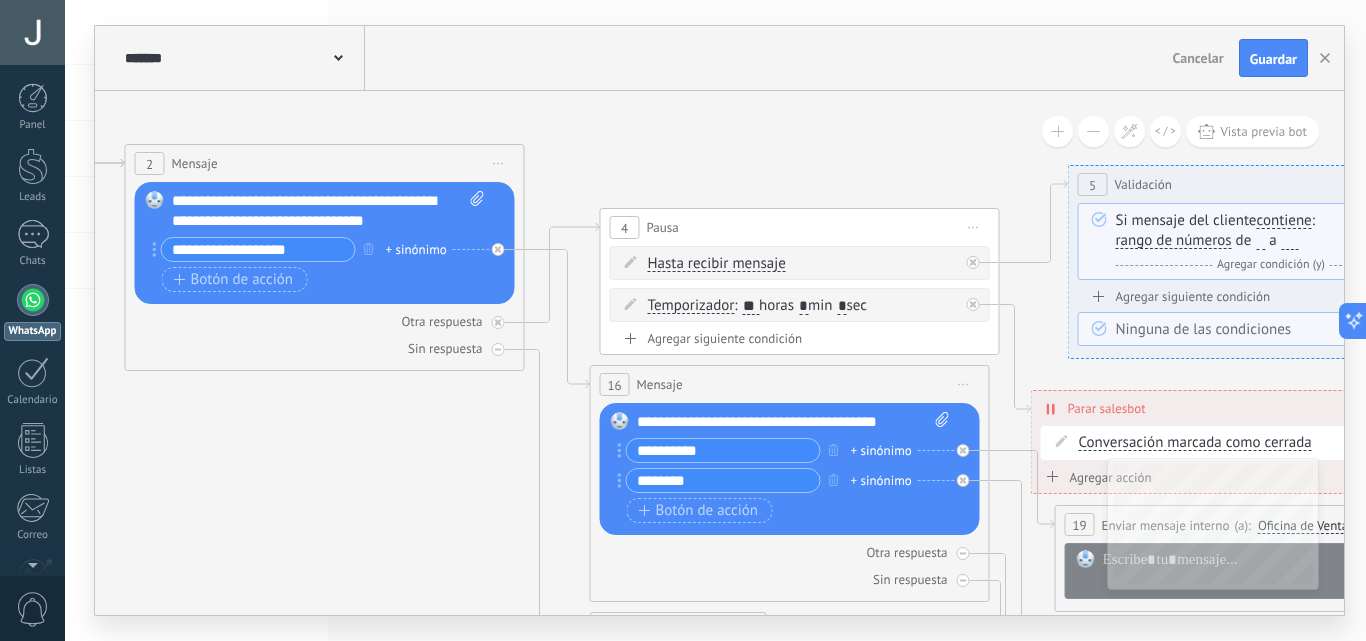 click 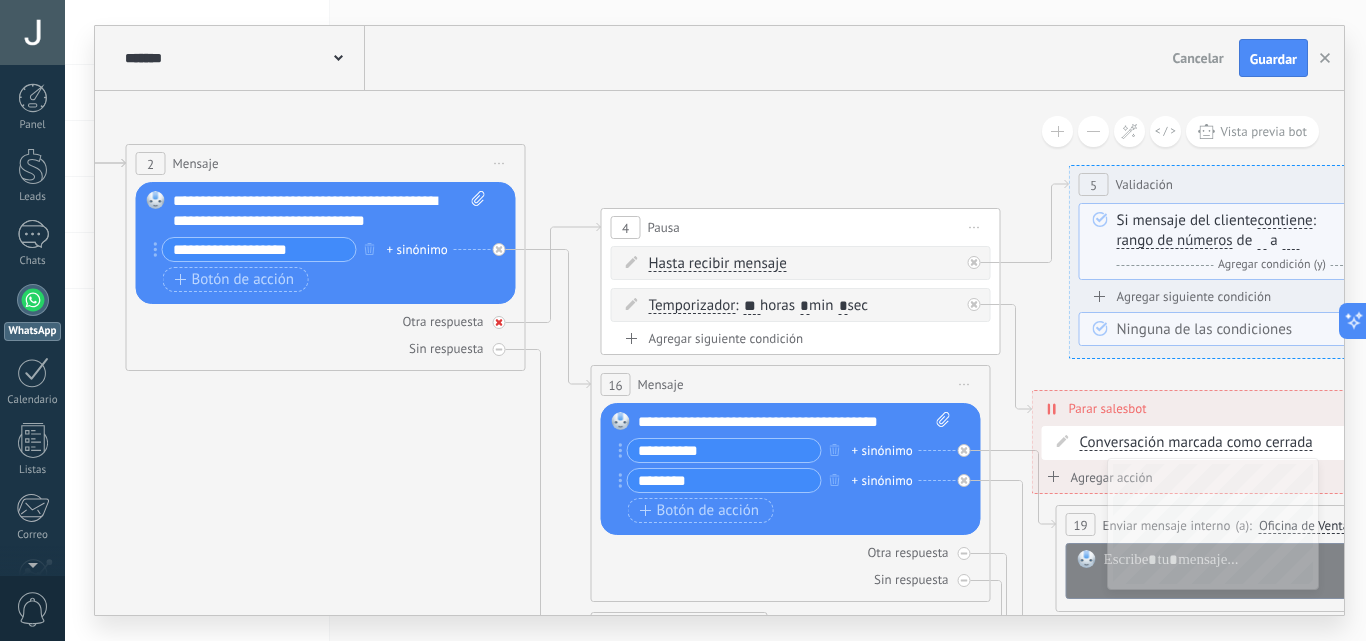 click at bounding box center [499, 322] 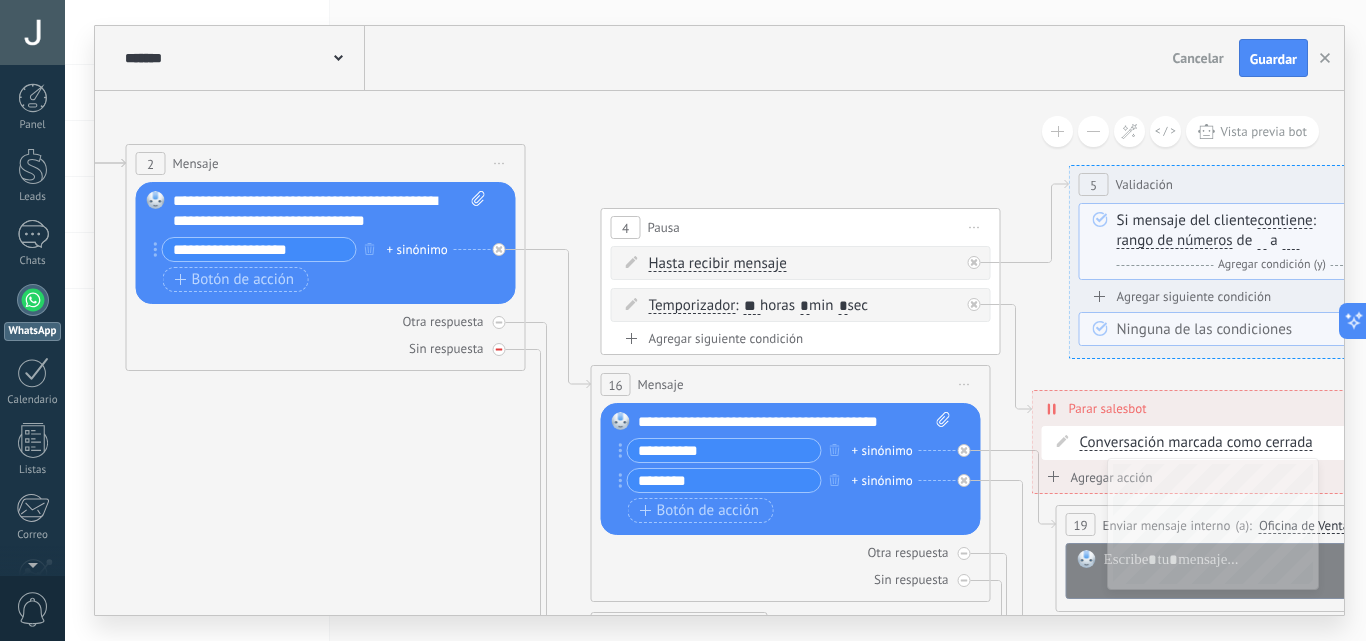 click 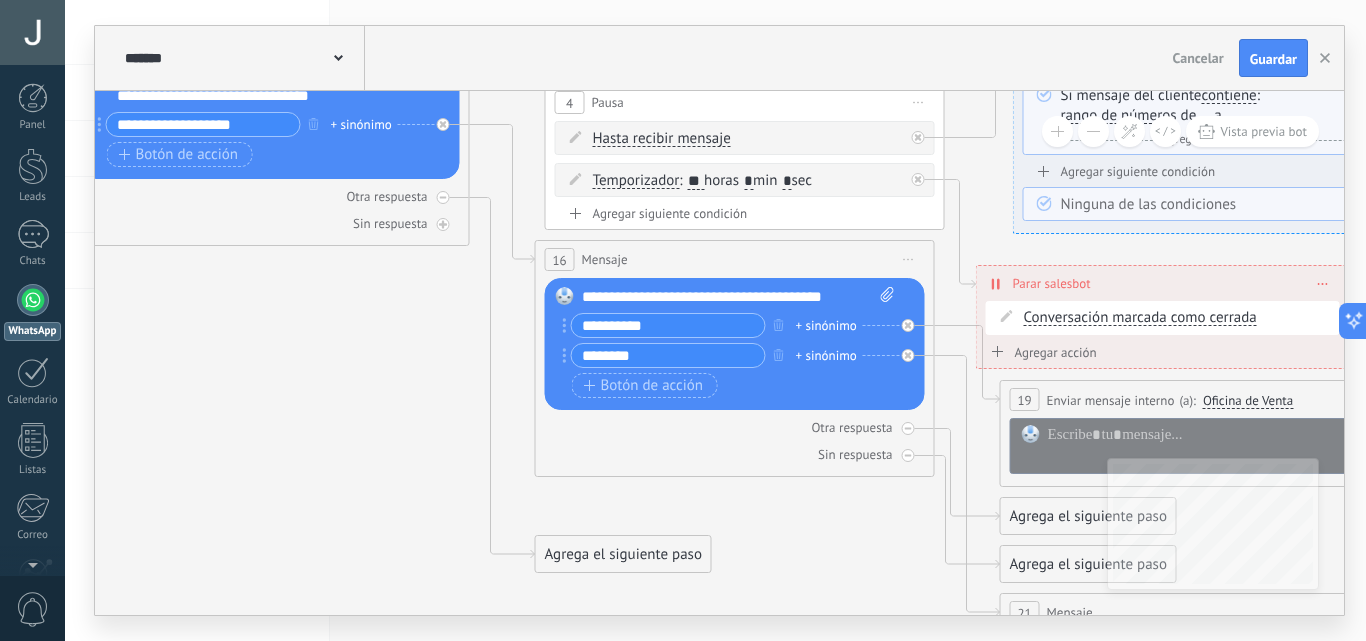 drag, startPoint x: 476, startPoint y: 400, endPoint x: 450, endPoint y: 351, distance: 55.470715 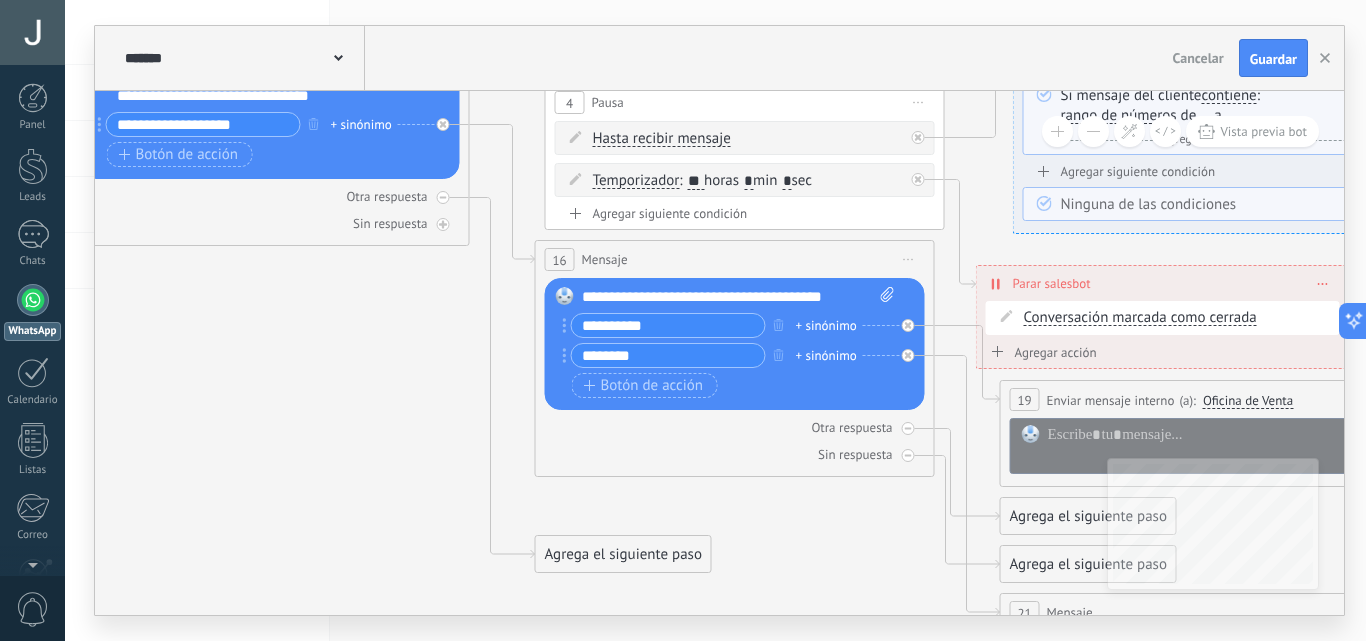 click 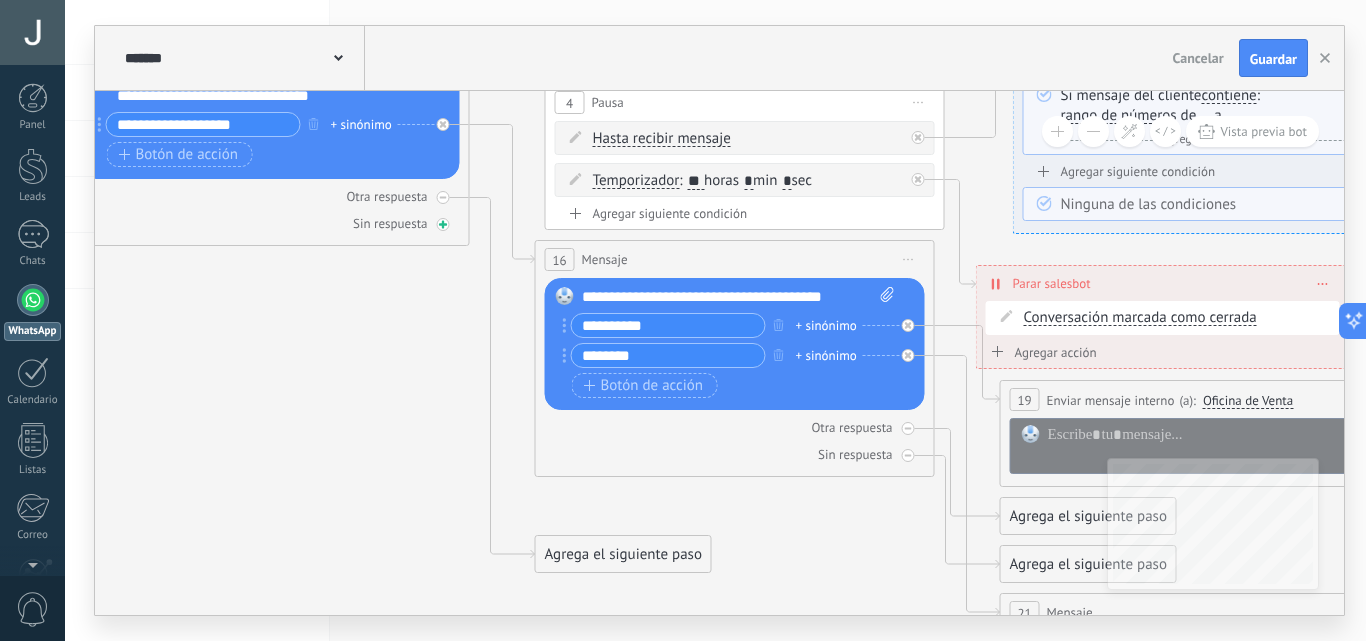 click 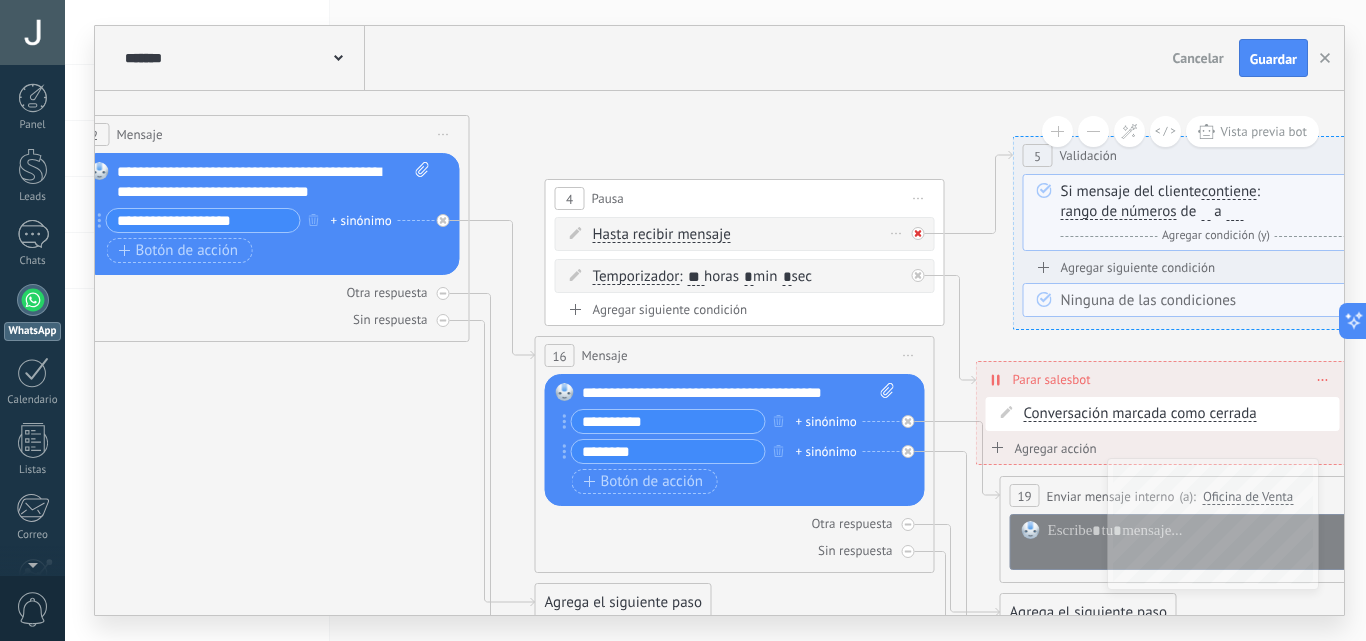 click 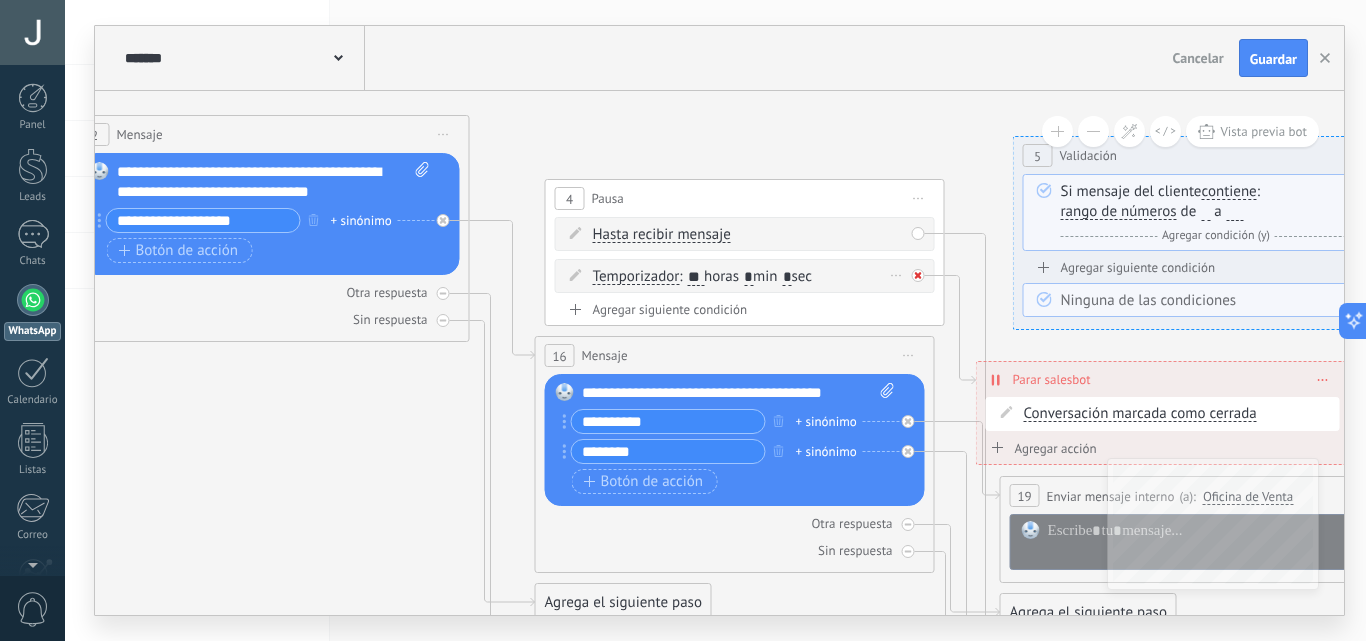 click at bounding box center [918, 275] 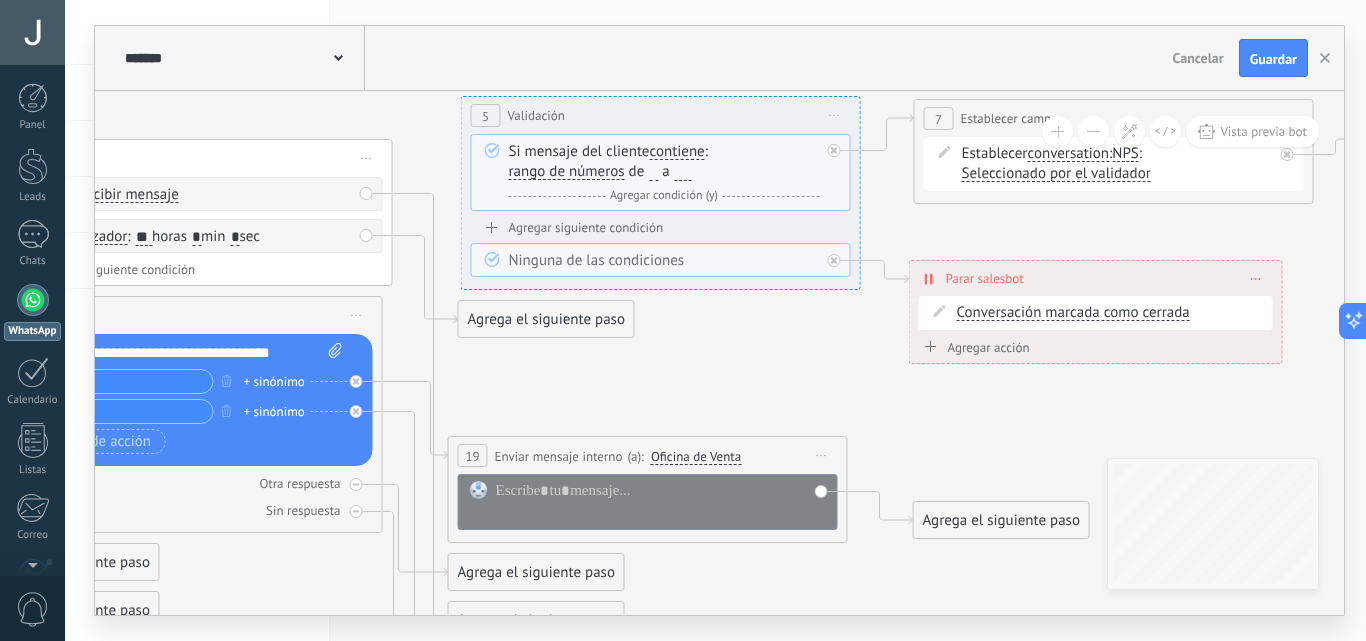 drag, startPoint x: 998, startPoint y: 500, endPoint x: 608, endPoint y: 351, distance: 417.4937 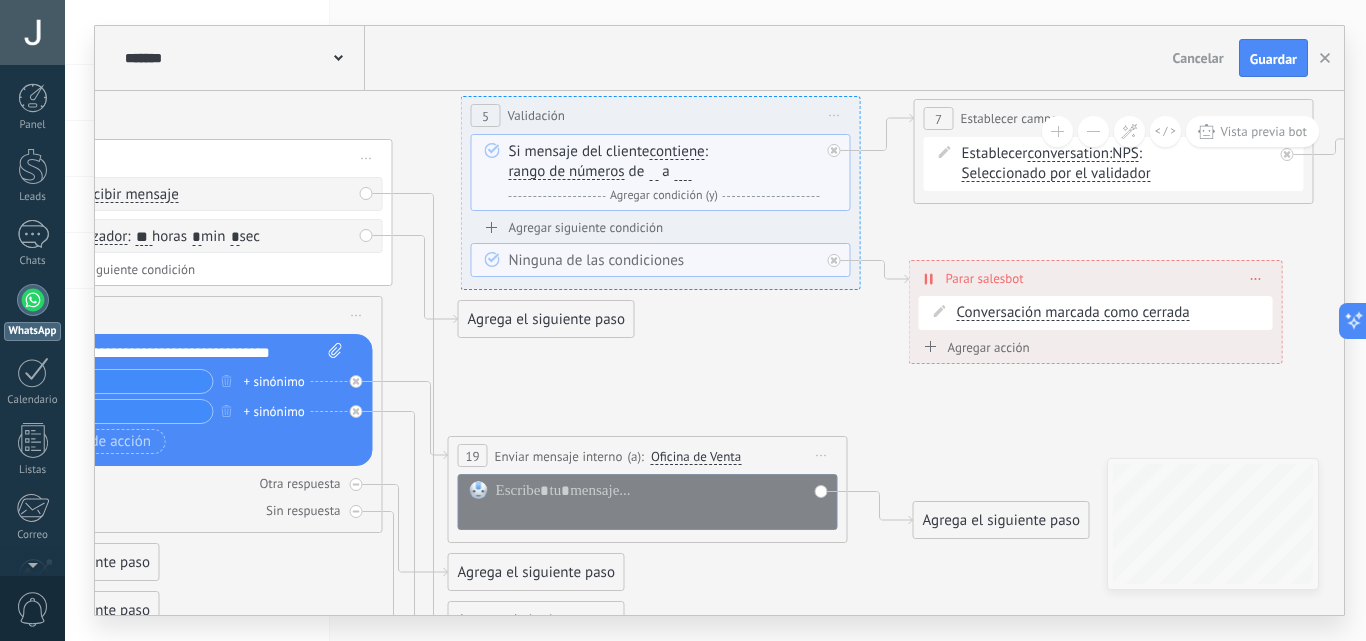 click 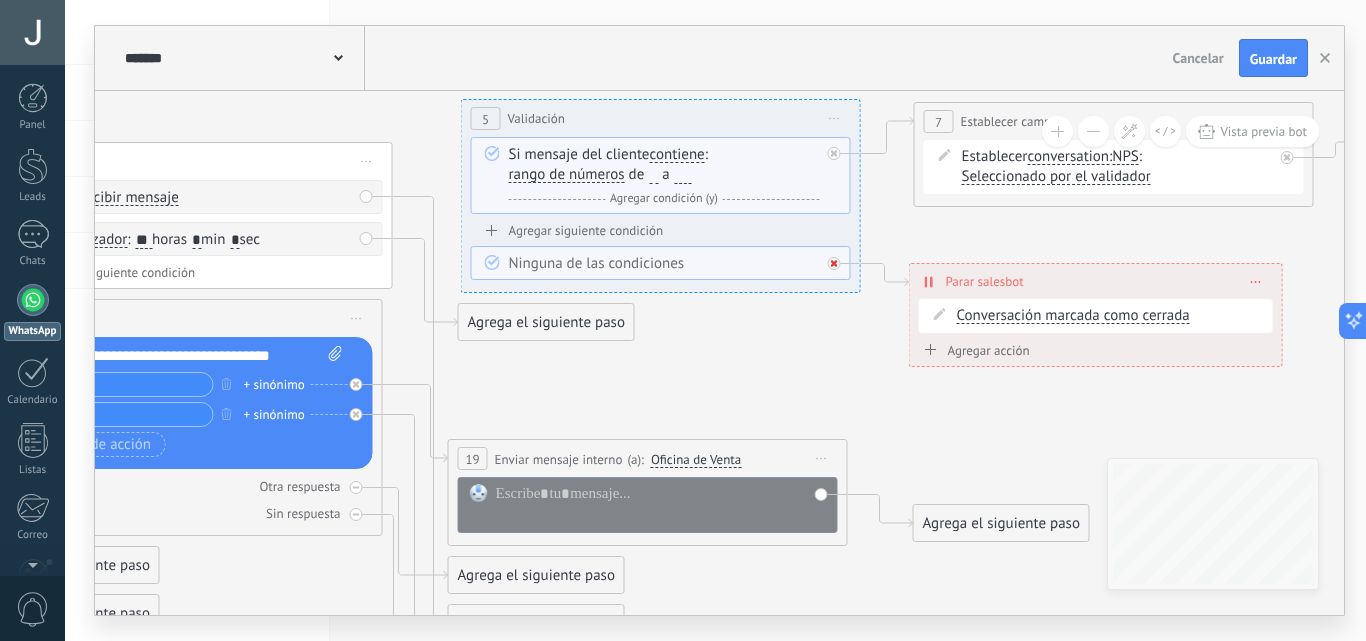 click at bounding box center [834, 263] 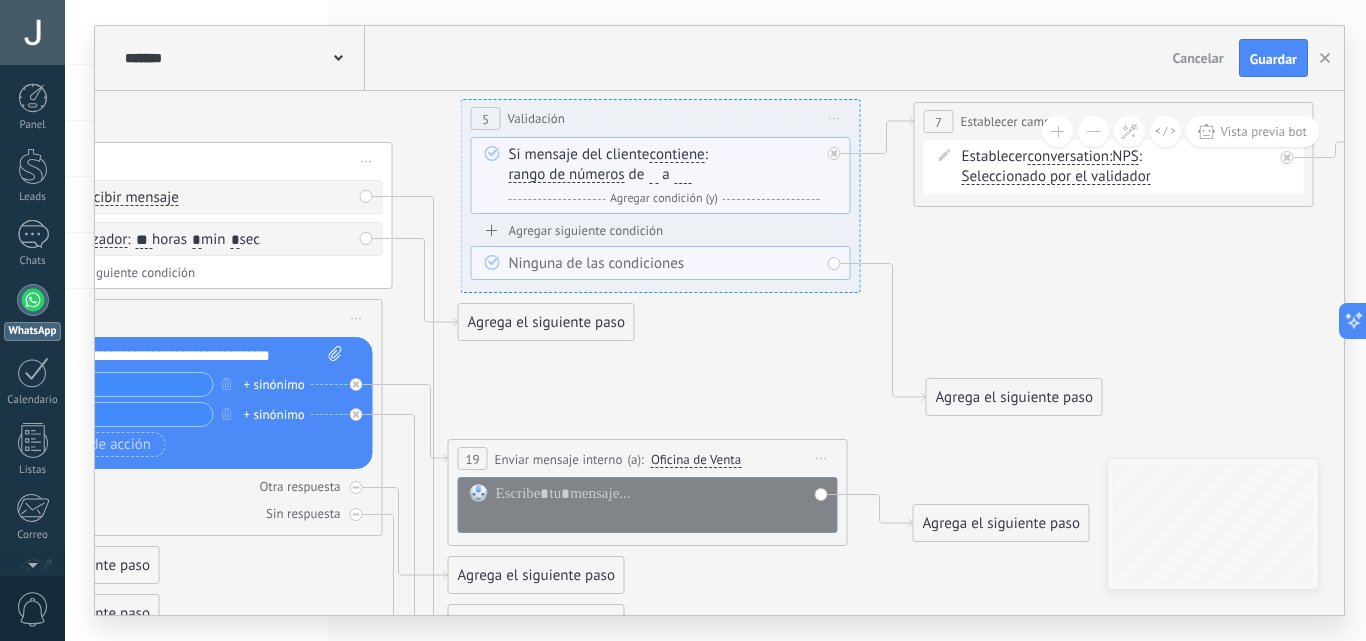 click on "Si mensaje del cliente
contiene
es igual a
no es igual
contiene
no contiene
tiene una longitud de
expresión regular
contiene
es igual a
no es igual" at bounding box center [661, 175] 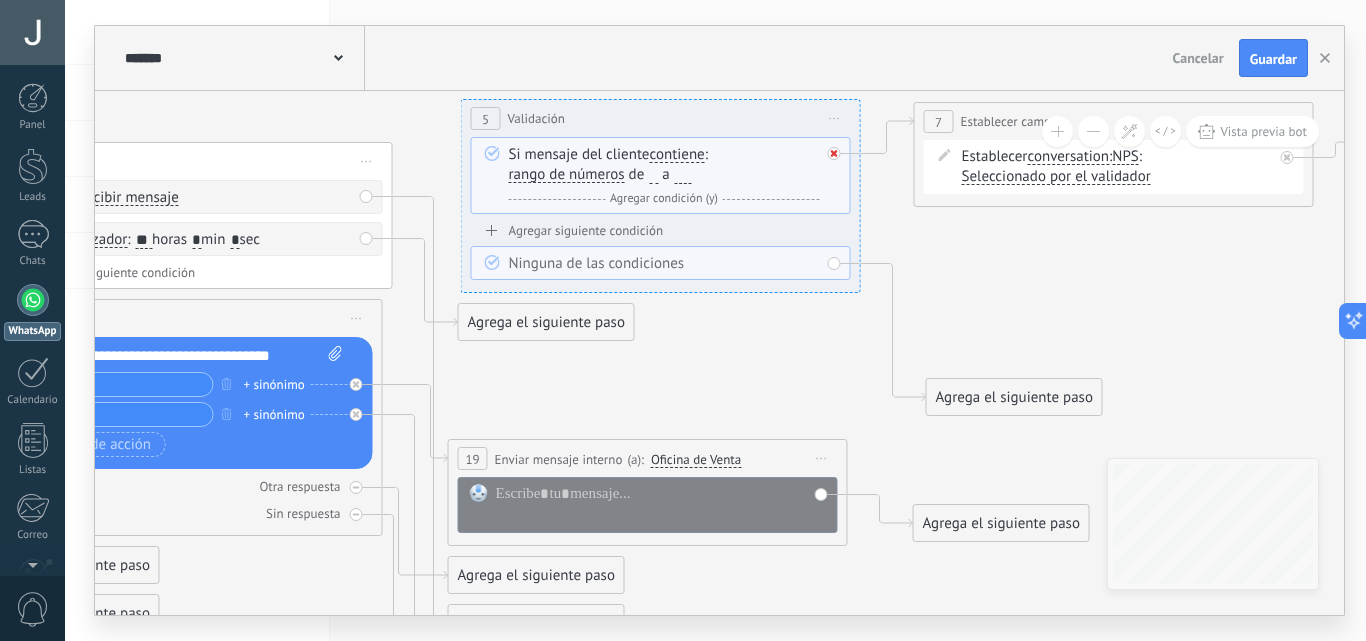 click at bounding box center (839, 148) 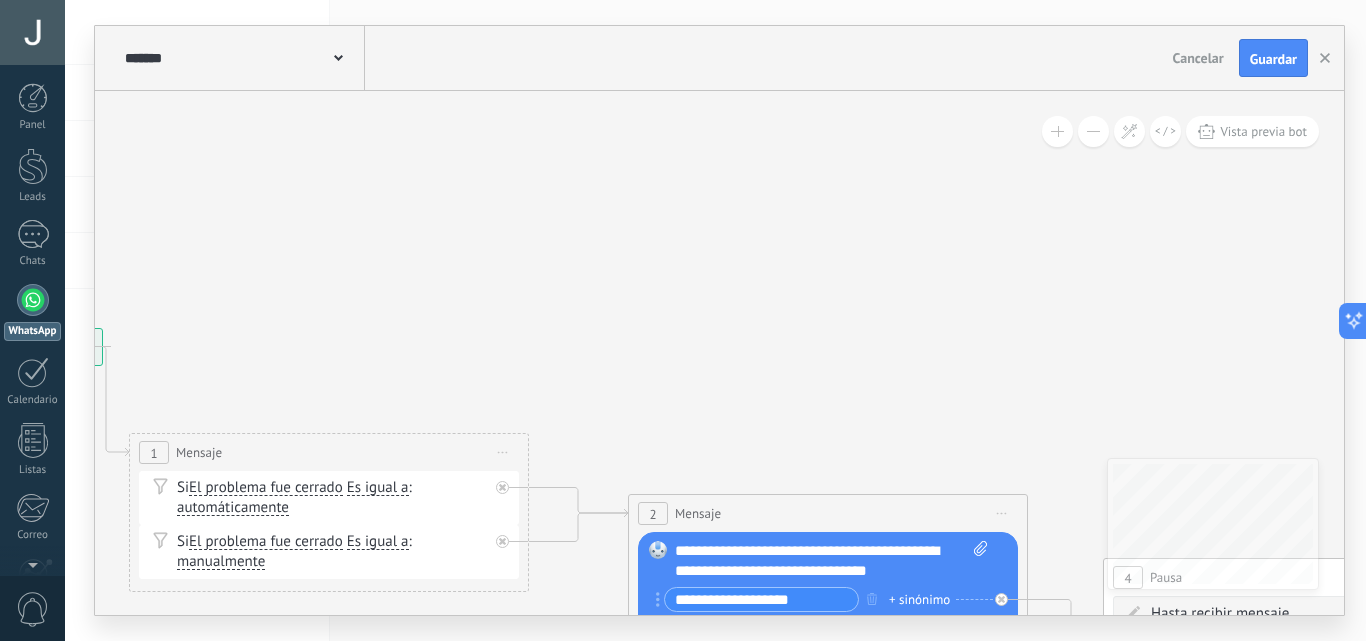 drag, startPoint x: 858, startPoint y: 395, endPoint x: 426, endPoint y: 264, distance: 451.4255 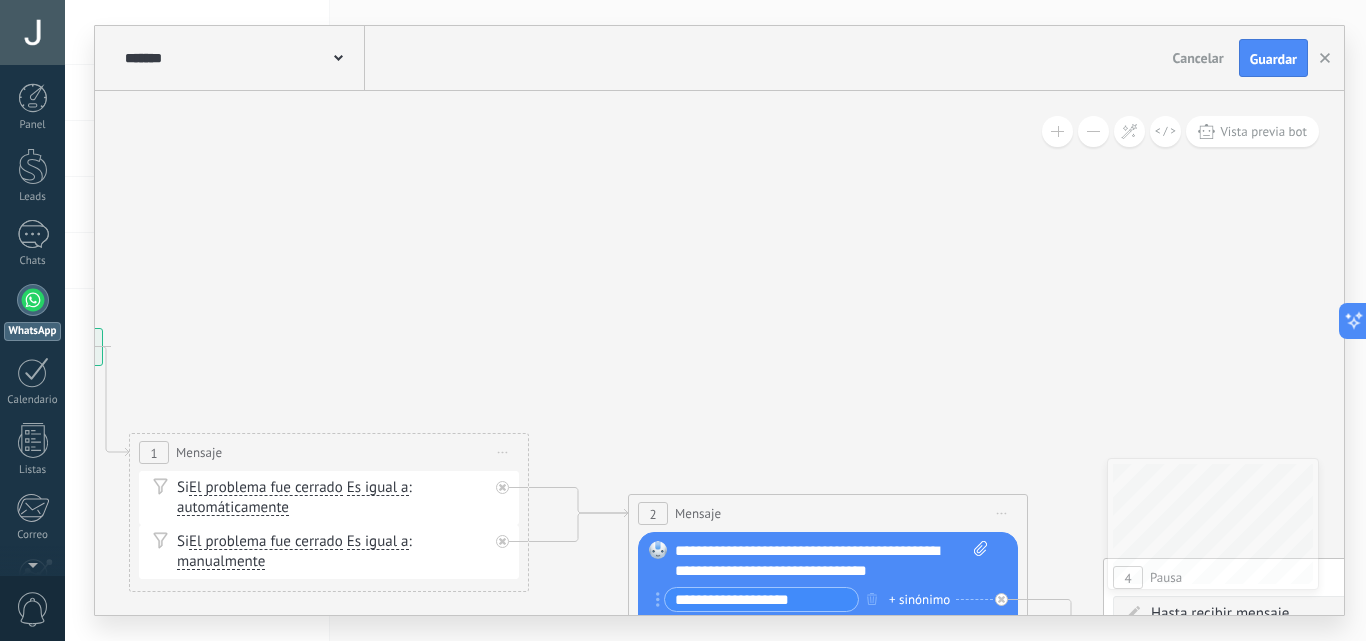 click 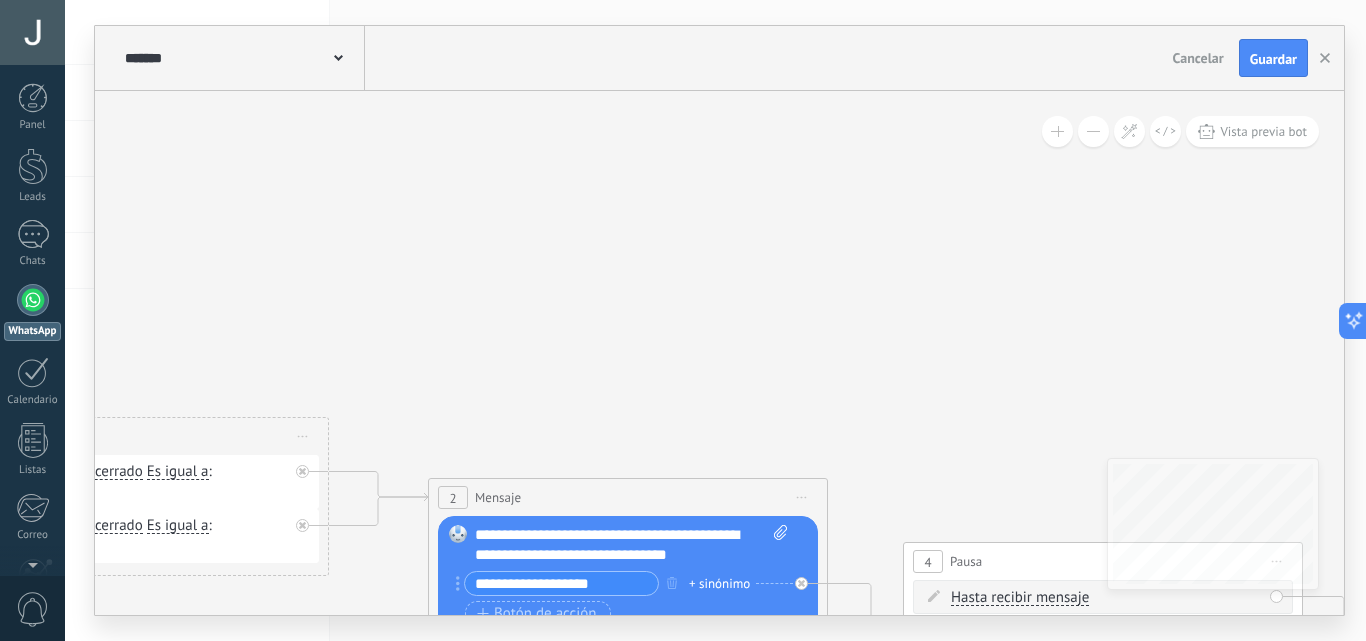 drag, startPoint x: 874, startPoint y: 373, endPoint x: 762, endPoint y: 271, distance: 151.48598 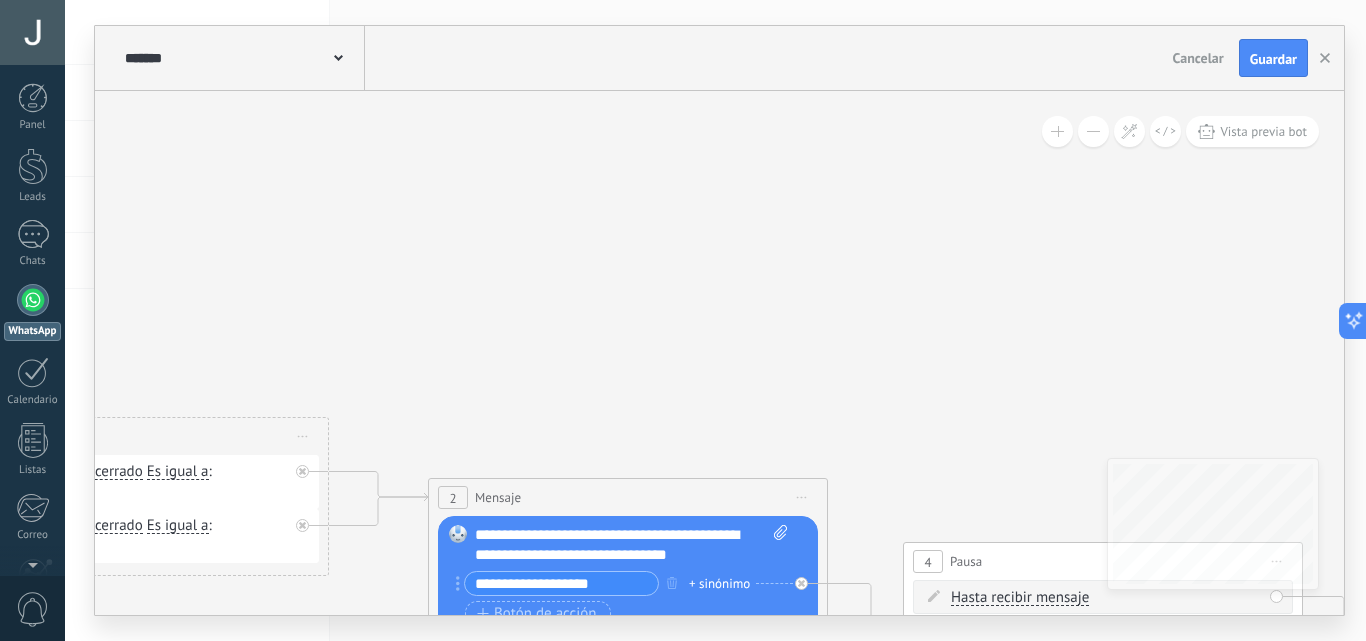 click on "**********" at bounding box center (-267, 312) 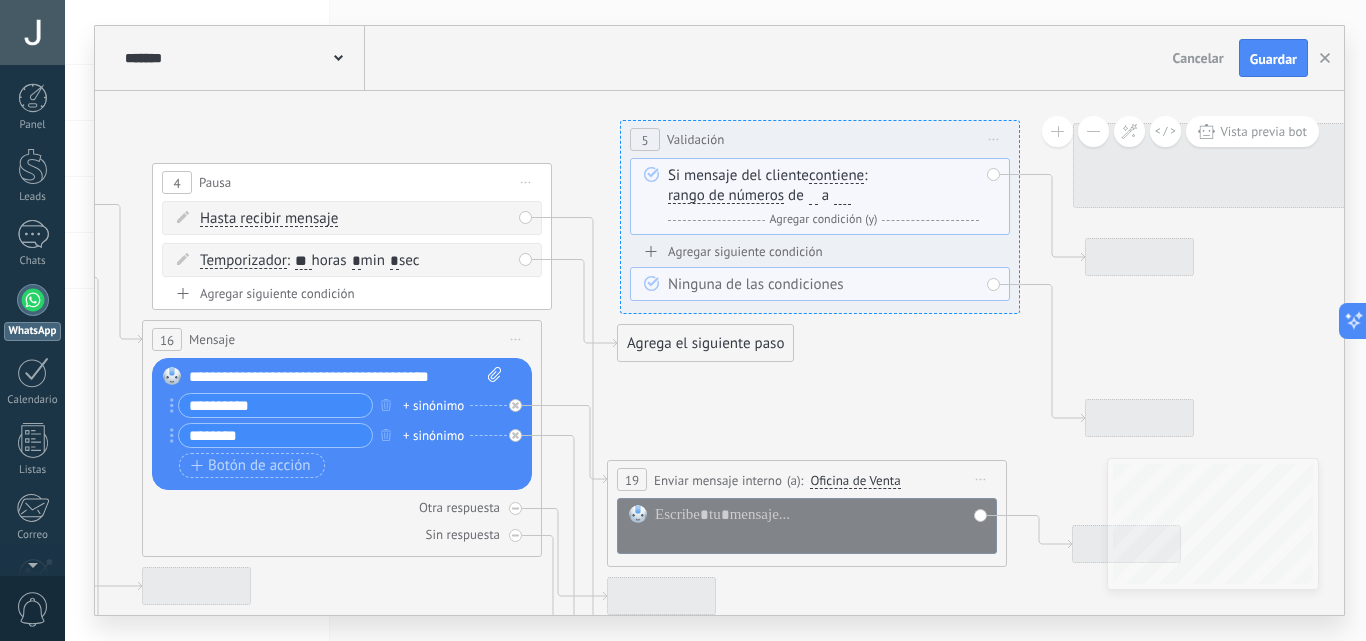 drag, startPoint x: 928, startPoint y: 413, endPoint x: 588, endPoint y: 157, distance: 425.60074 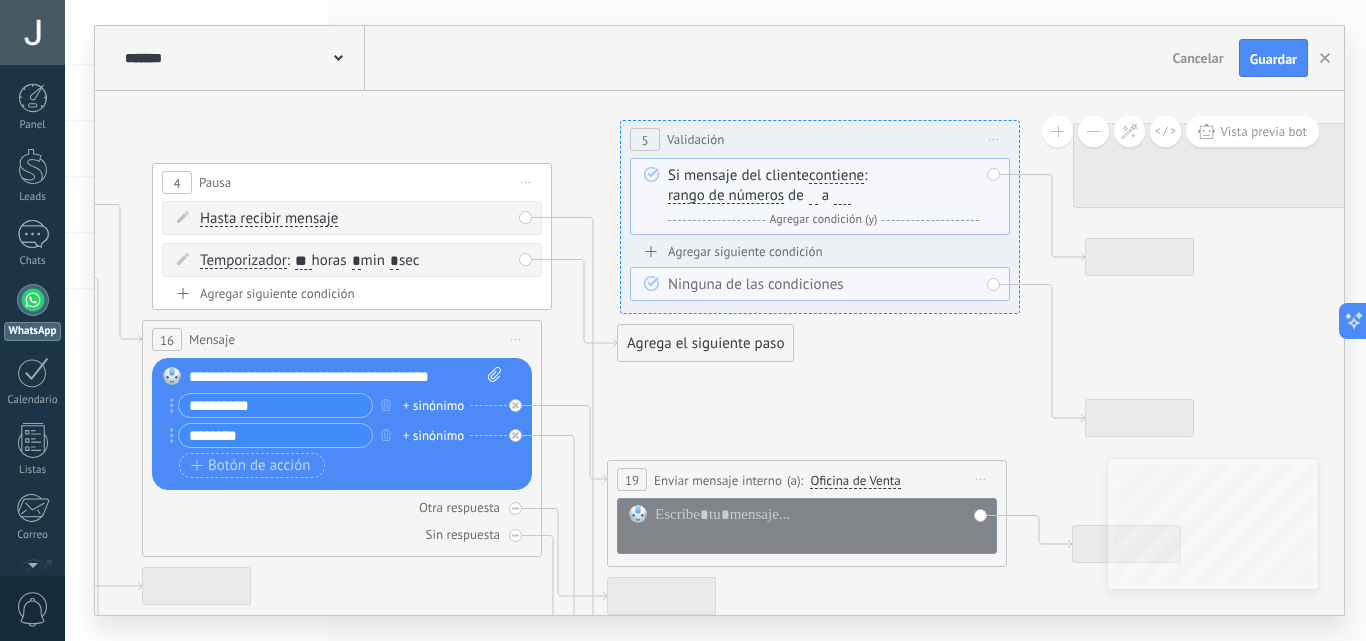 click on "**********" at bounding box center (719, 320) 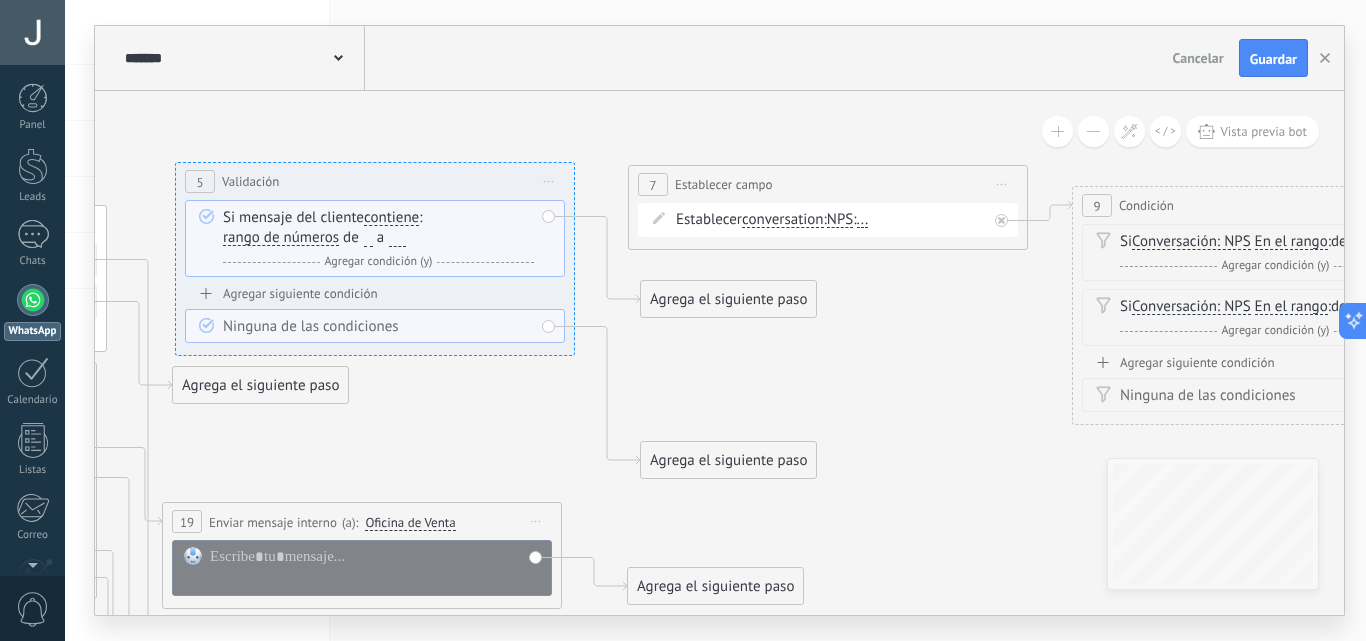 drag, startPoint x: 938, startPoint y: 405, endPoint x: 494, endPoint y: 447, distance: 445.98206 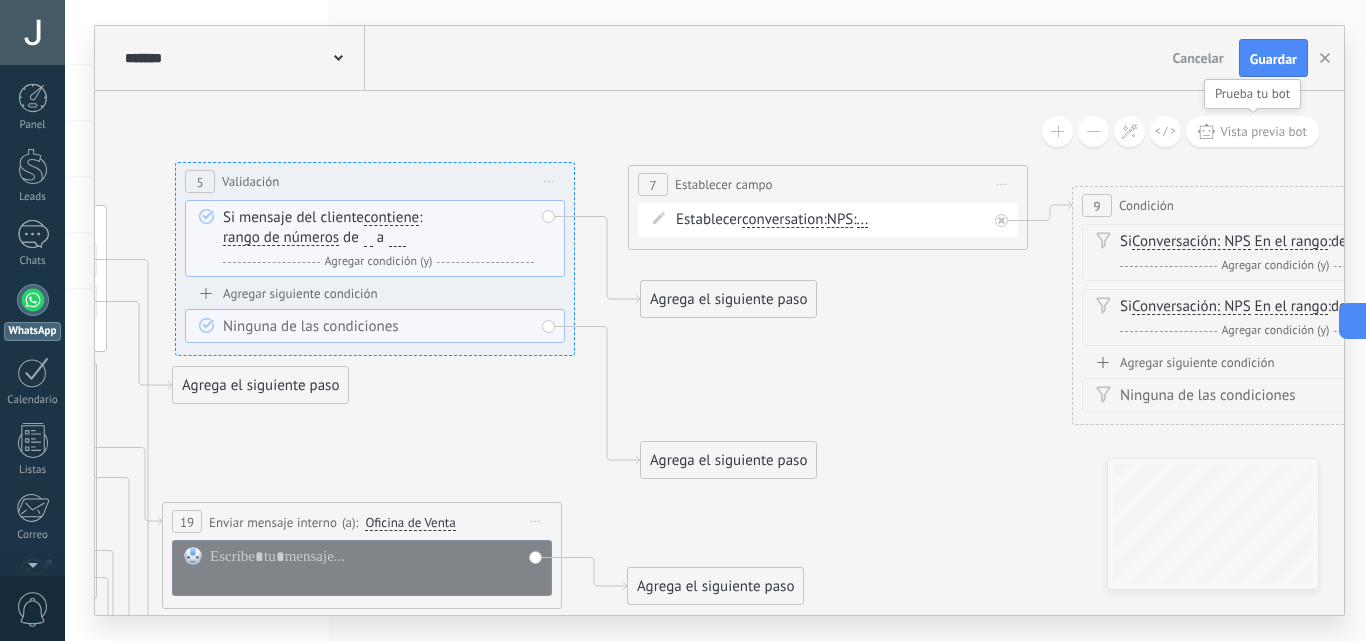 click on "Vista previa bot" at bounding box center [1263, 131] 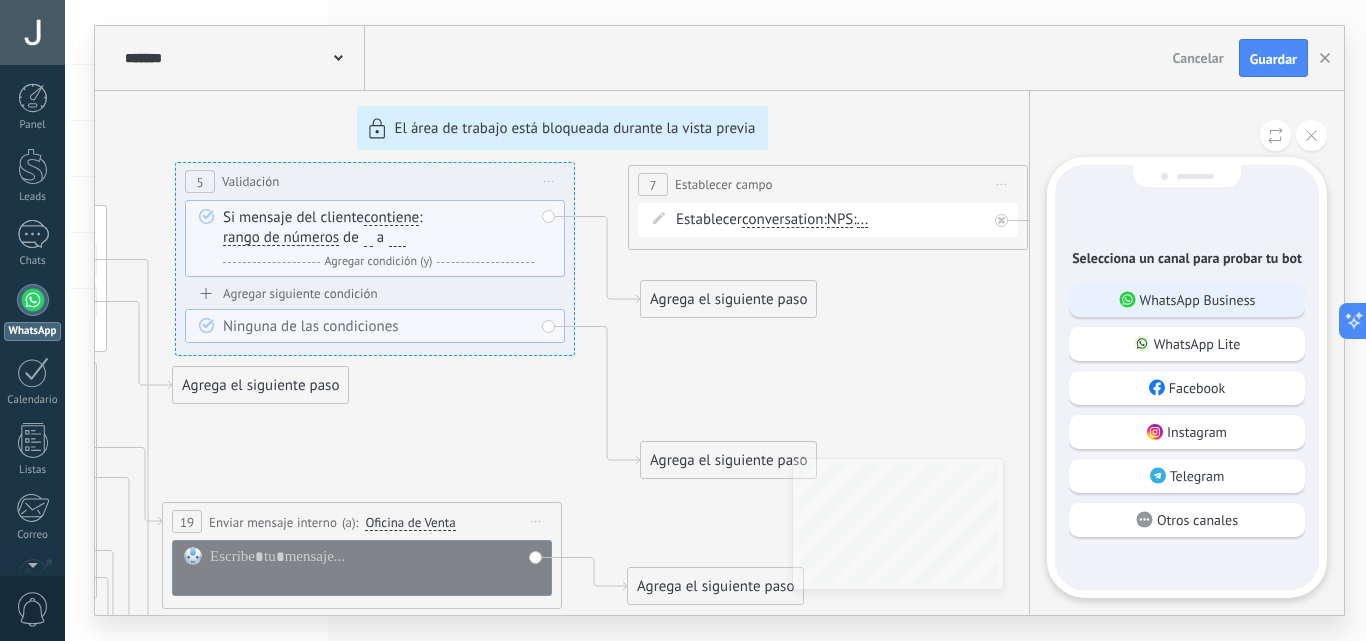 click on "WhatsApp Business" at bounding box center (1198, 300) 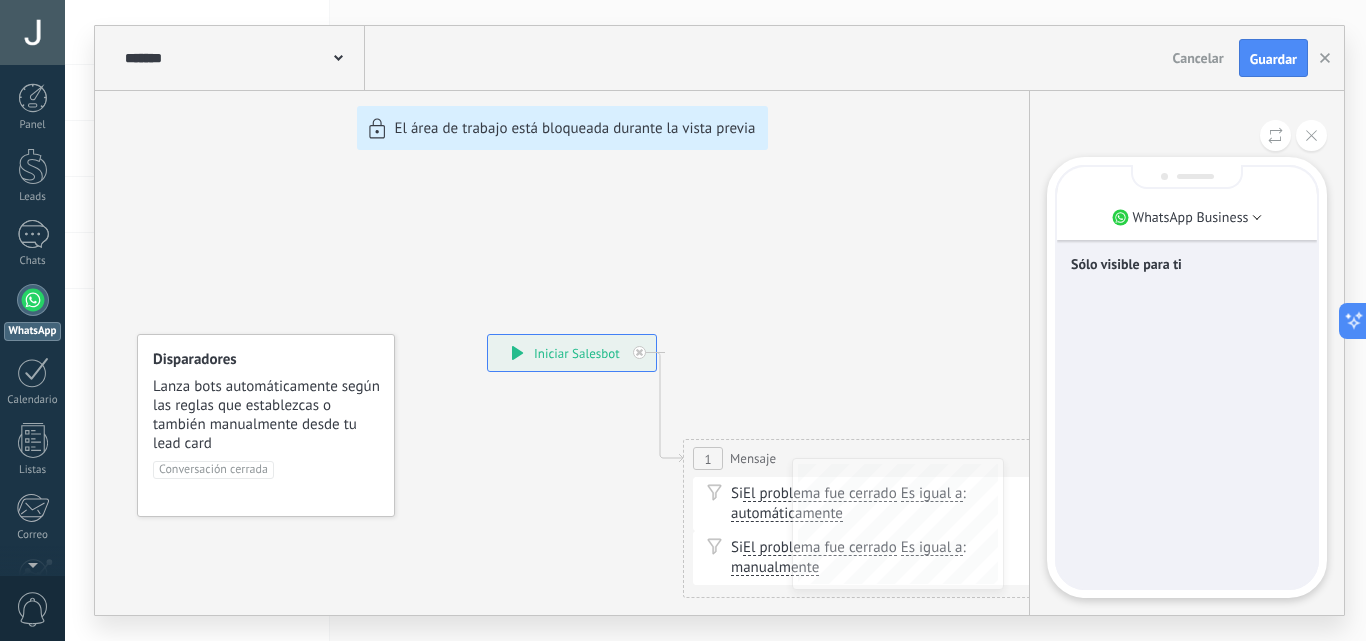 click on "**********" at bounding box center (719, 320) 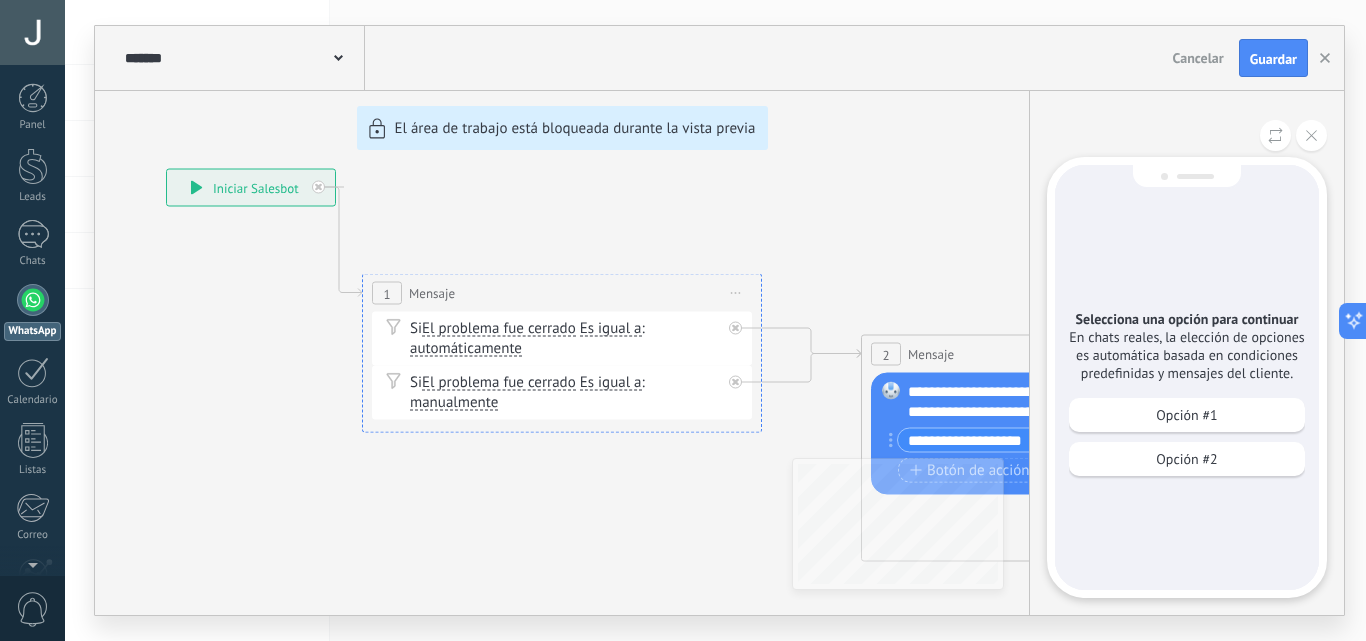 drag, startPoint x: 893, startPoint y: 313, endPoint x: 761, endPoint y: 272, distance: 138.22084 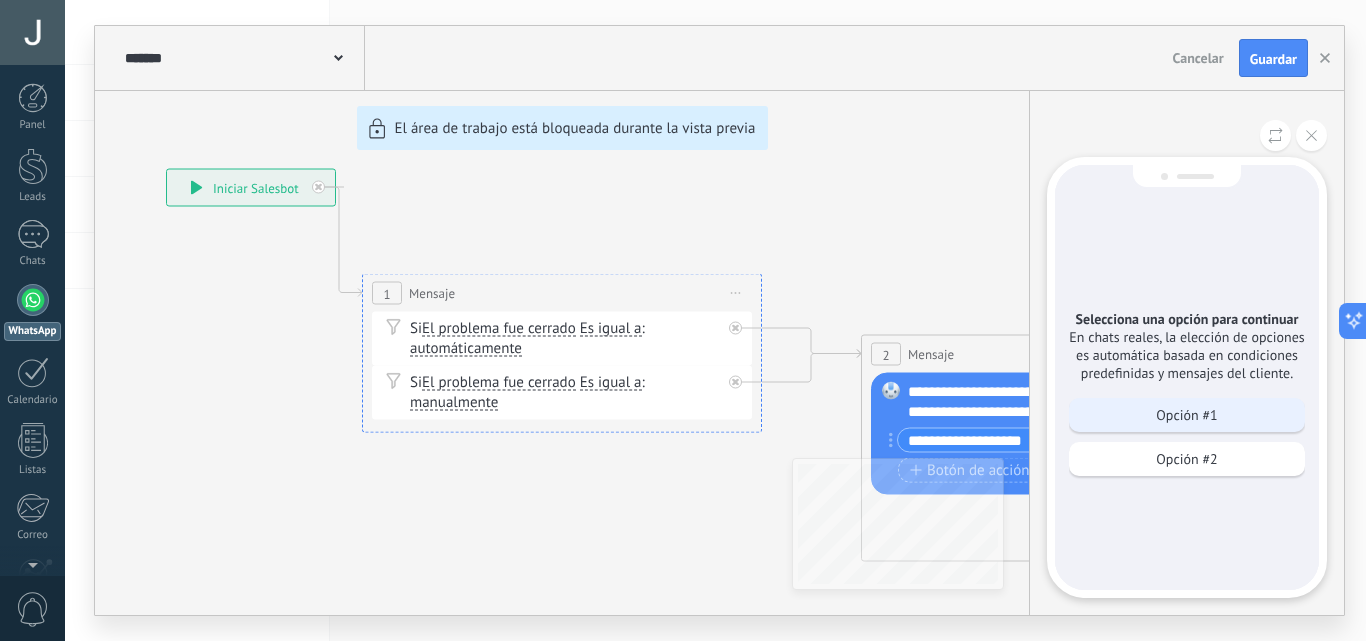 click on "Opción #1" at bounding box center [1186, 415] 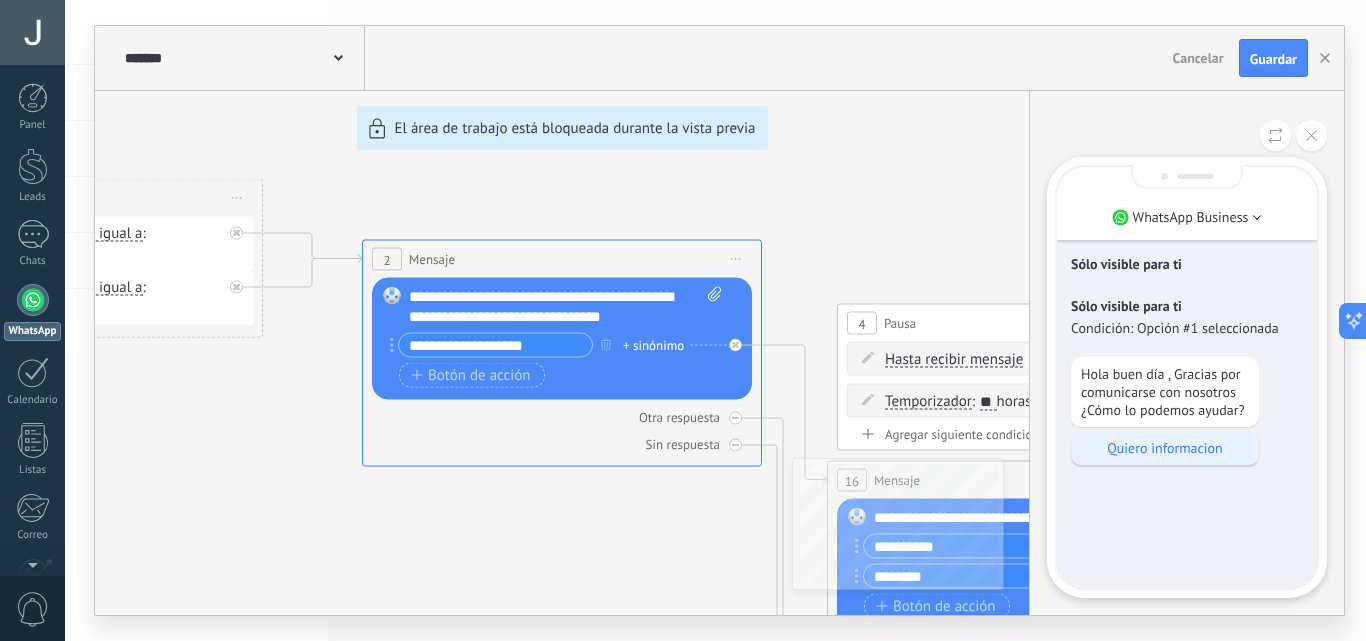 click on "Quiero informacion" at bounding box center [1165, 448] 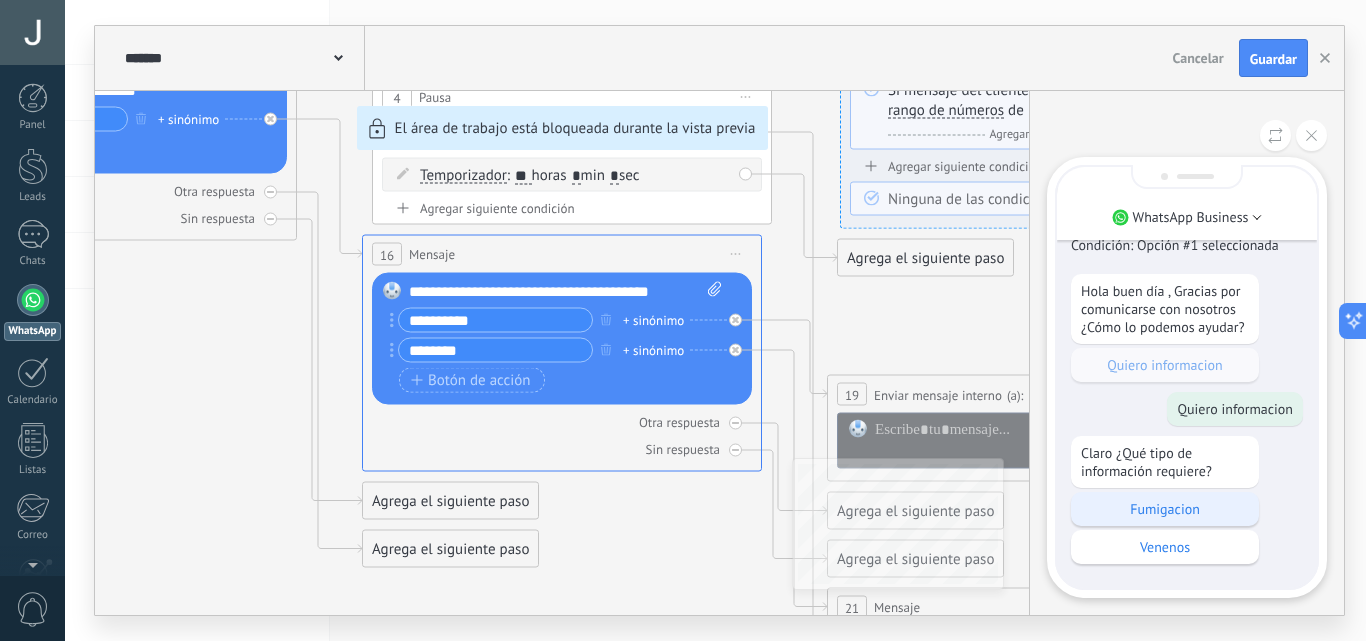 click on "Fumigacion" at bounding box center (1165, 509) 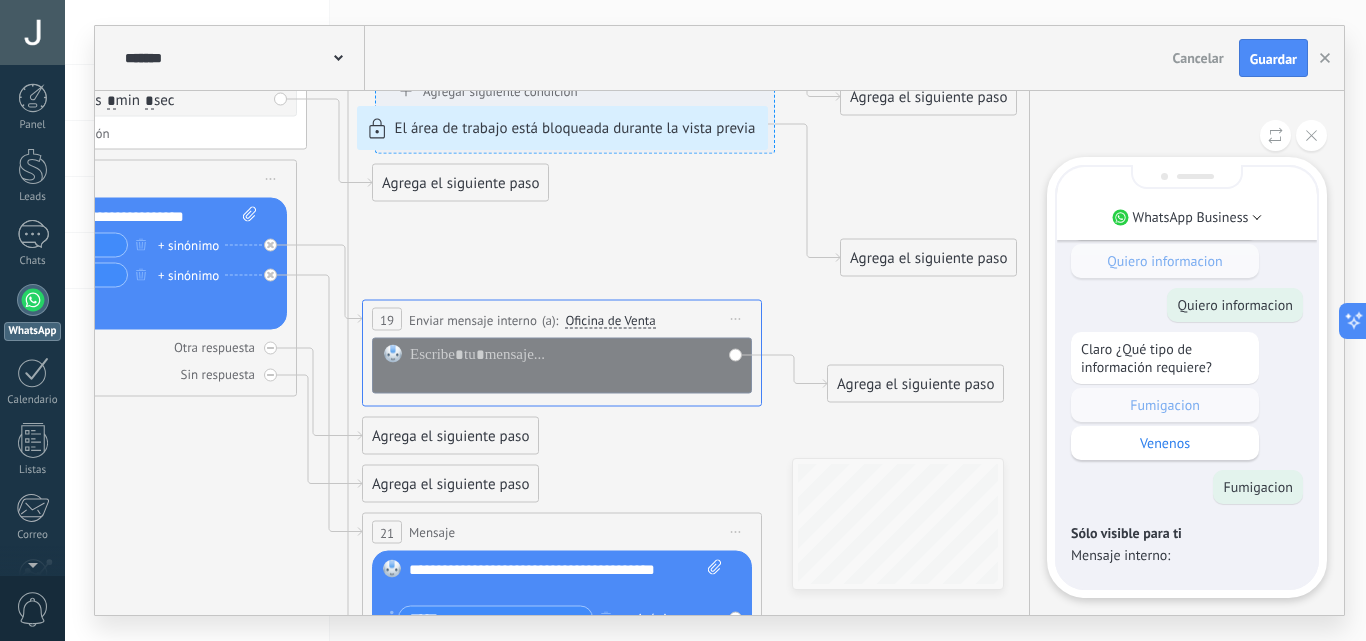 click on "**********" at bounding box center [719, 320] 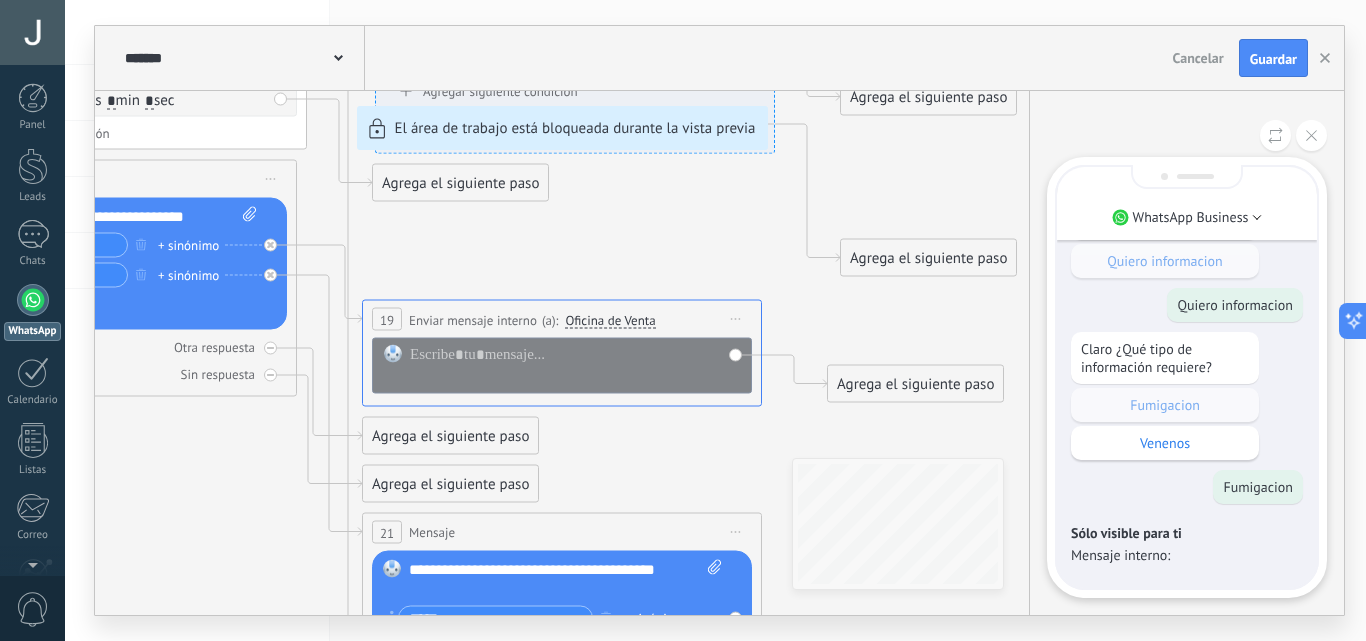 click on "**********" at bounding box center [719, 320] 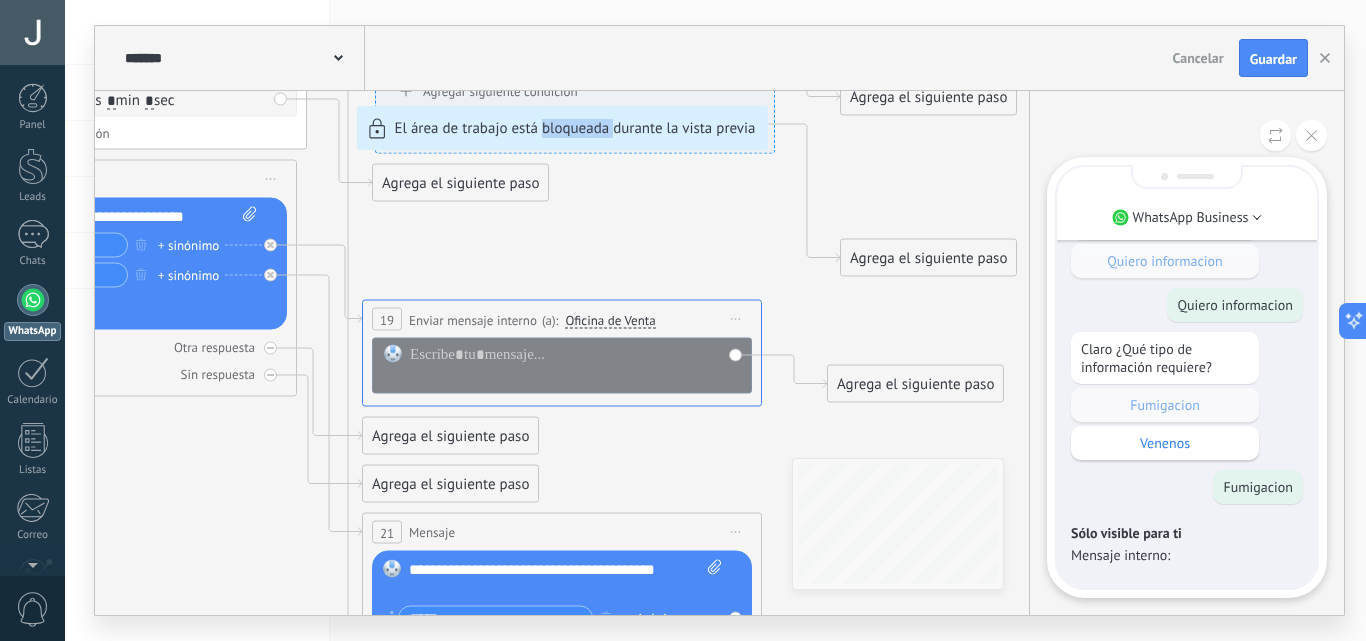 click on "**********" at bounding box center [719, 320] 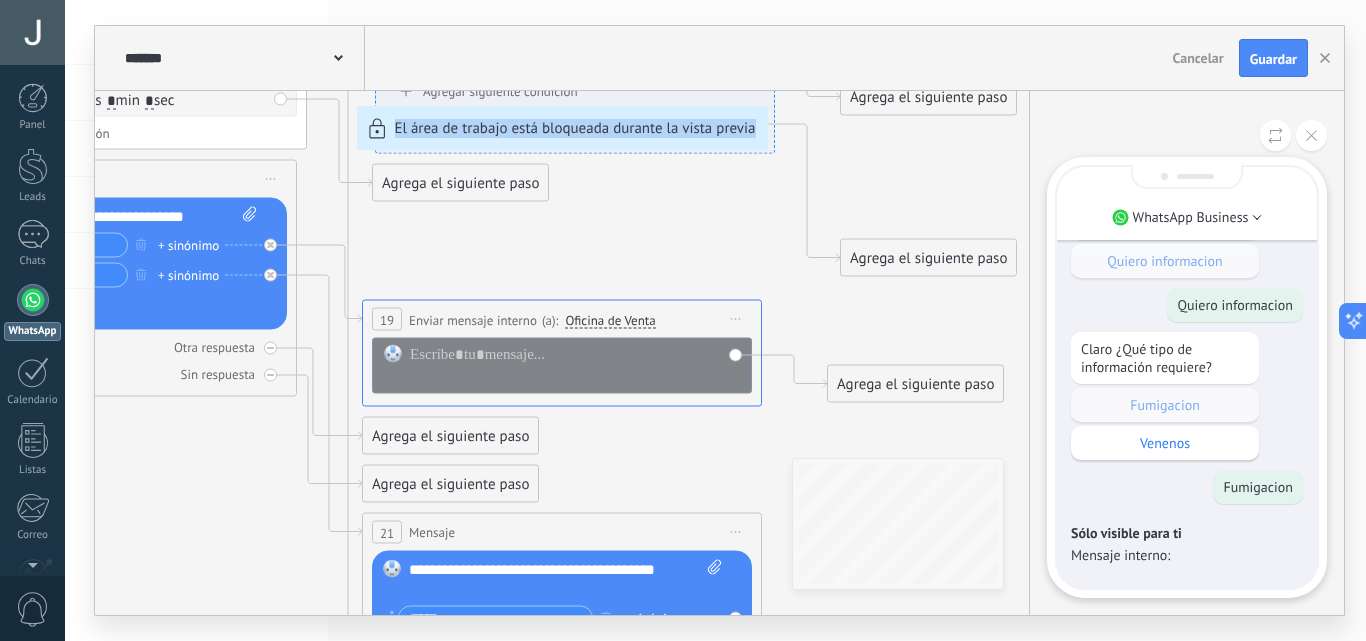 click on "**********" at bounding box center [719, 320] 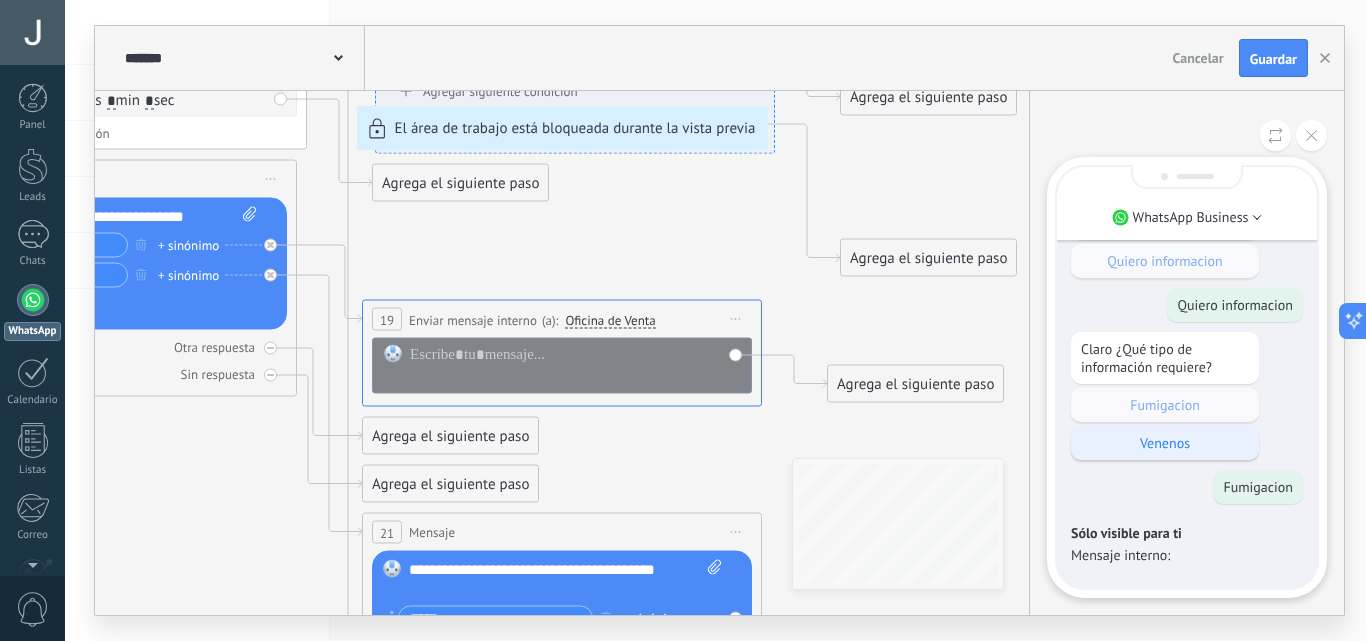click on "Venenos" at bounding box center (1165, 443) 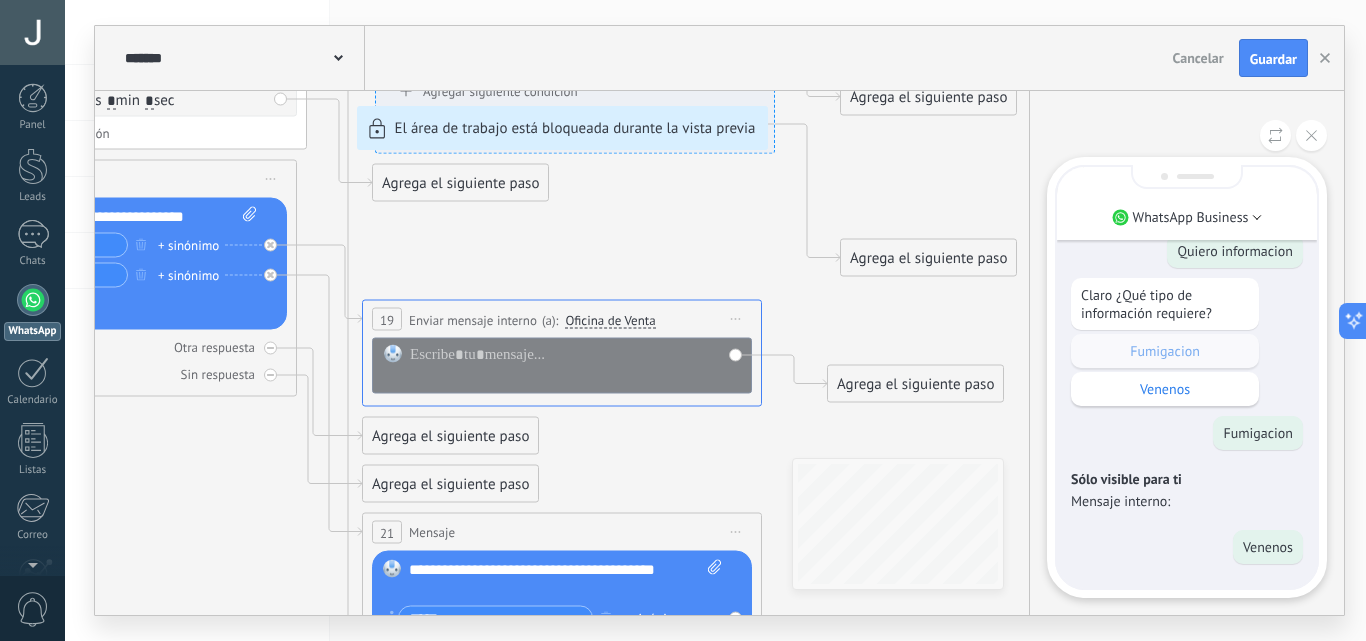 drag, startPoint x: 879, startPoint y: 508, endPoint x: 835, endPoint y: 344, distance: 169.79988 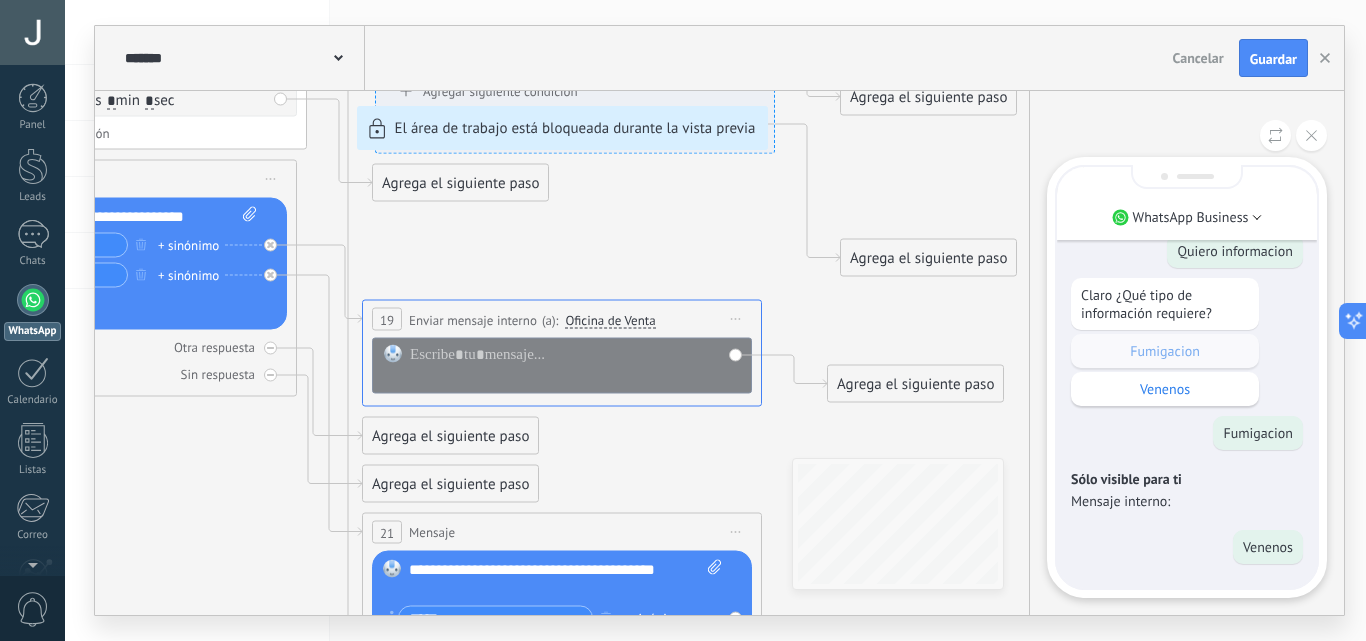 click on "**********" at bounding box center (719, 320) 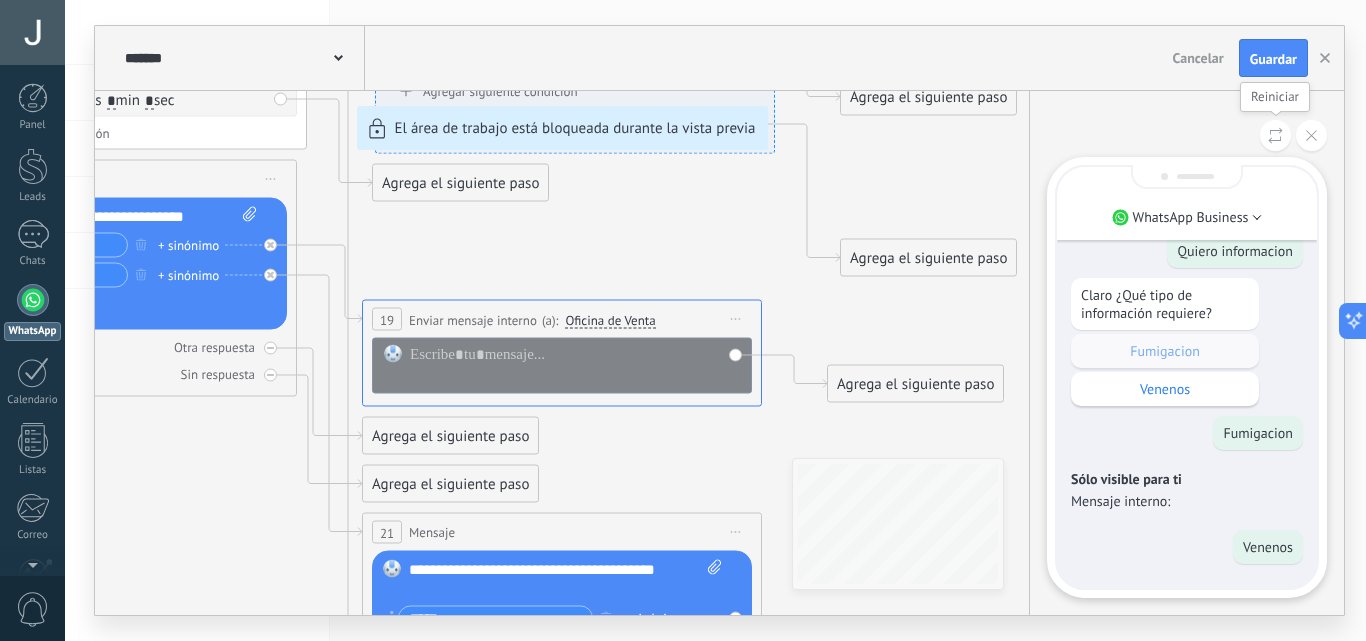 click 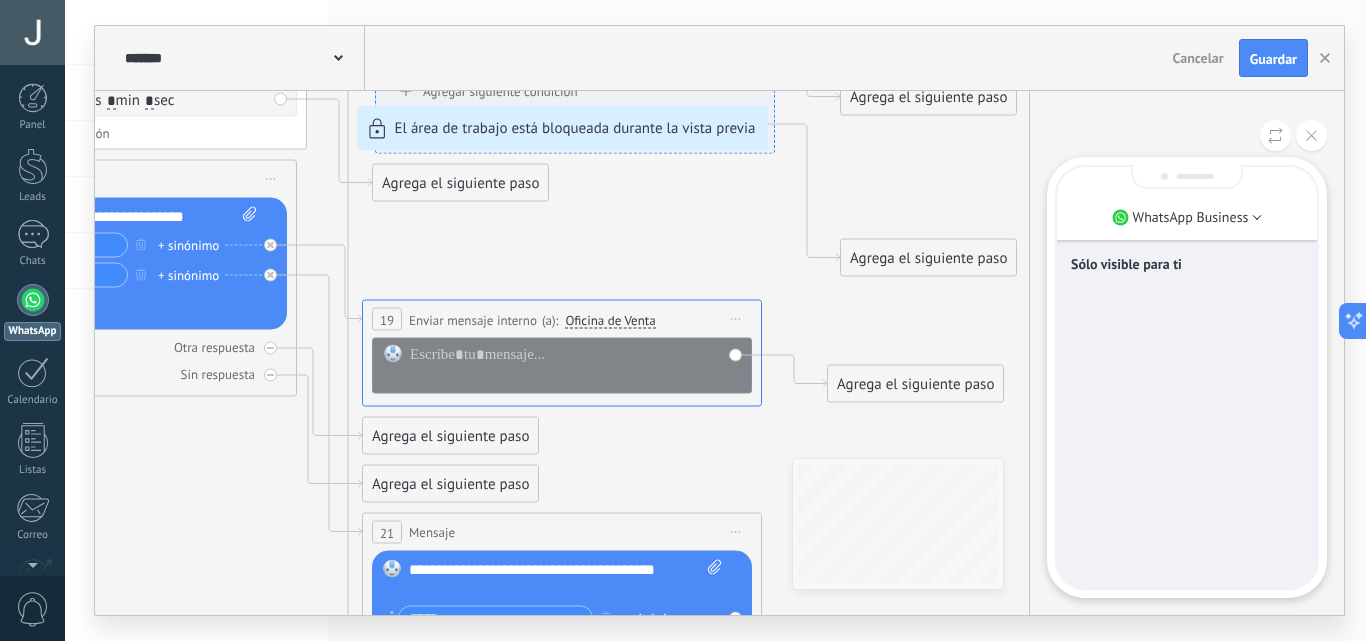 drag, startPoint x: 819, startPoint y: 467, endPoint x: 918, endPoint y: 465, distance: 99.0202 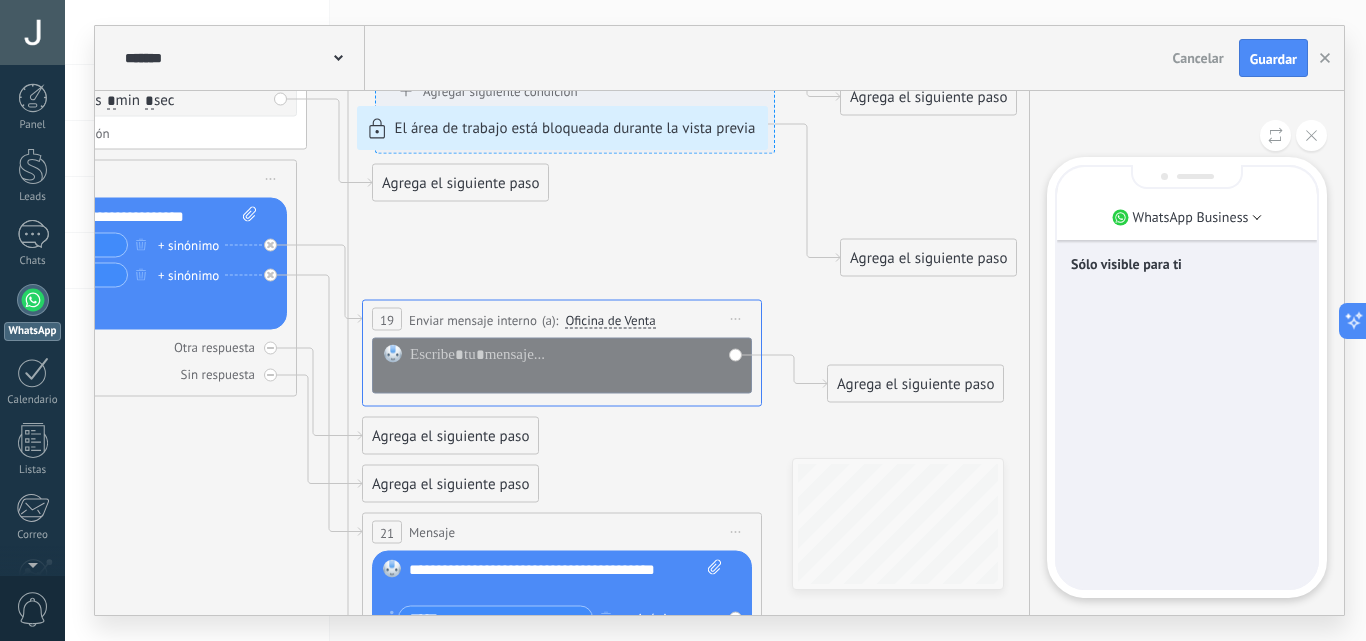 click on "**********" at bounding box center [719, 320] 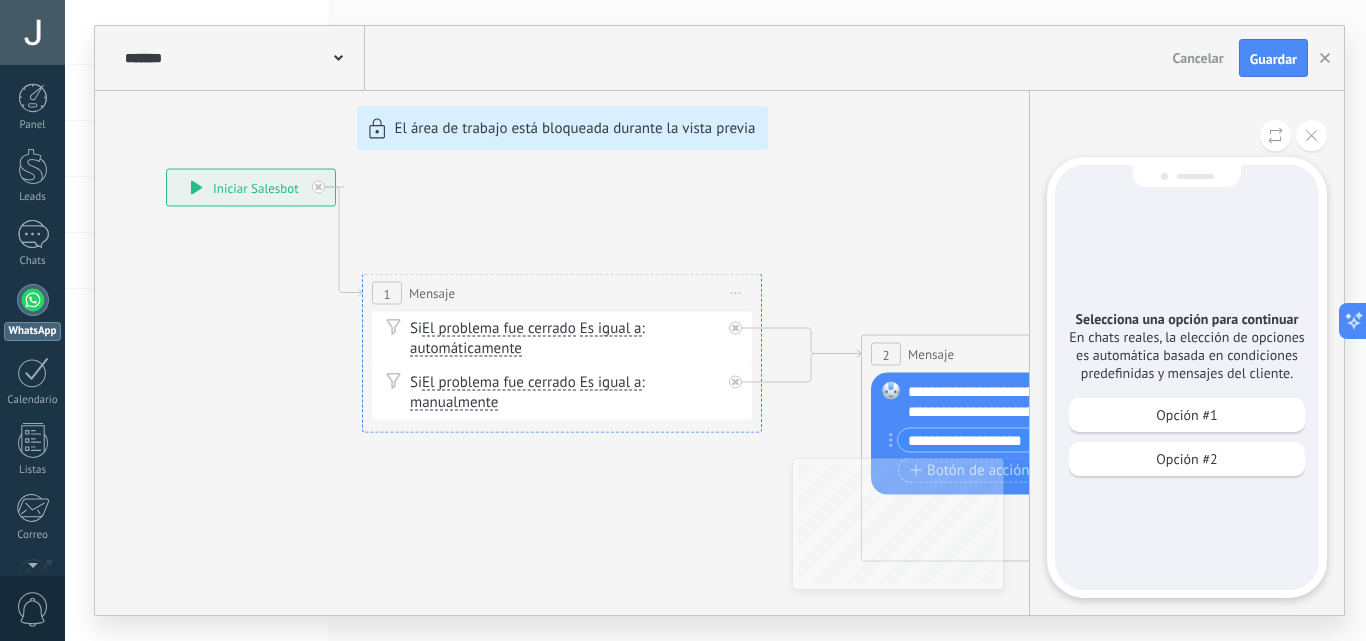 click on "**********" at bounding box center (719, 320) 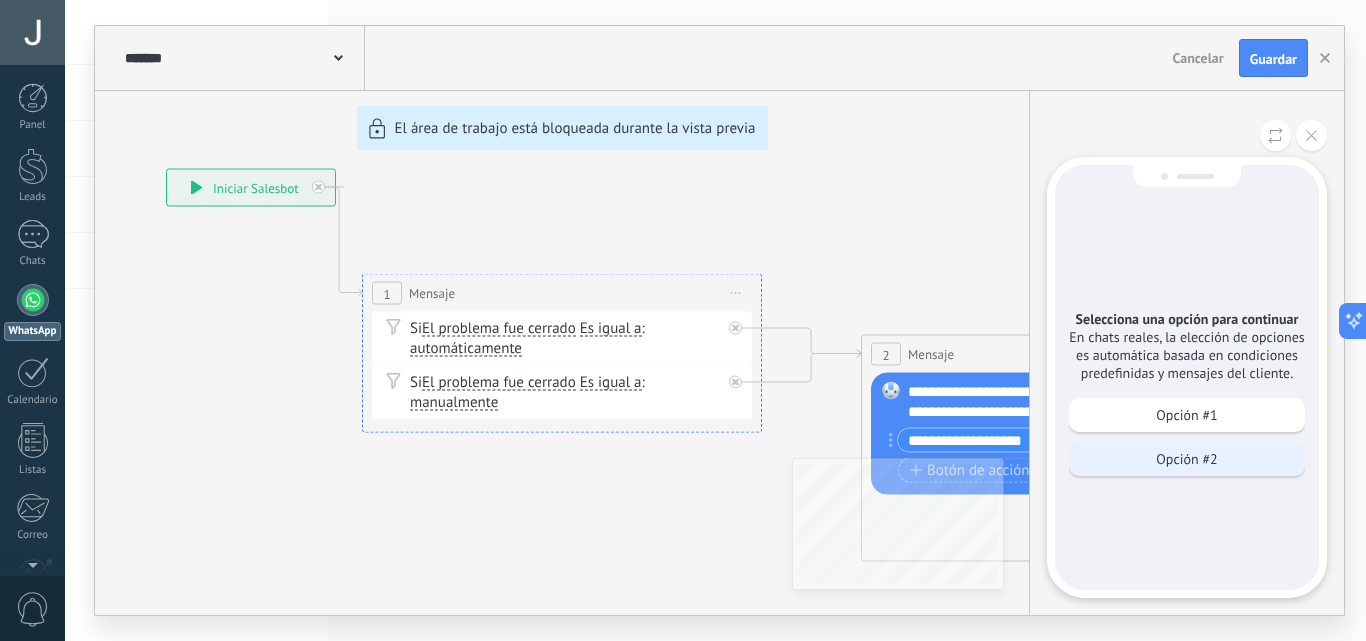 click on "Opción #2" at bounding box center (1186, 459) 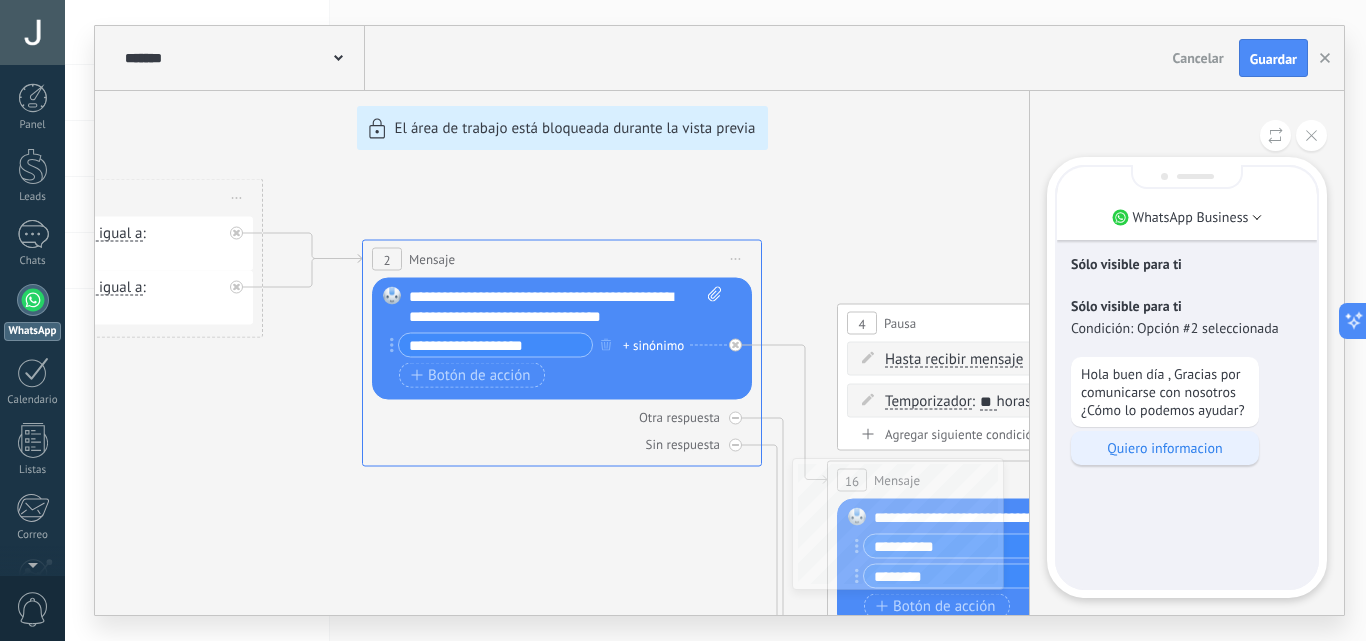 click on "Quiero informacion" at bounding box center (1165, 448) 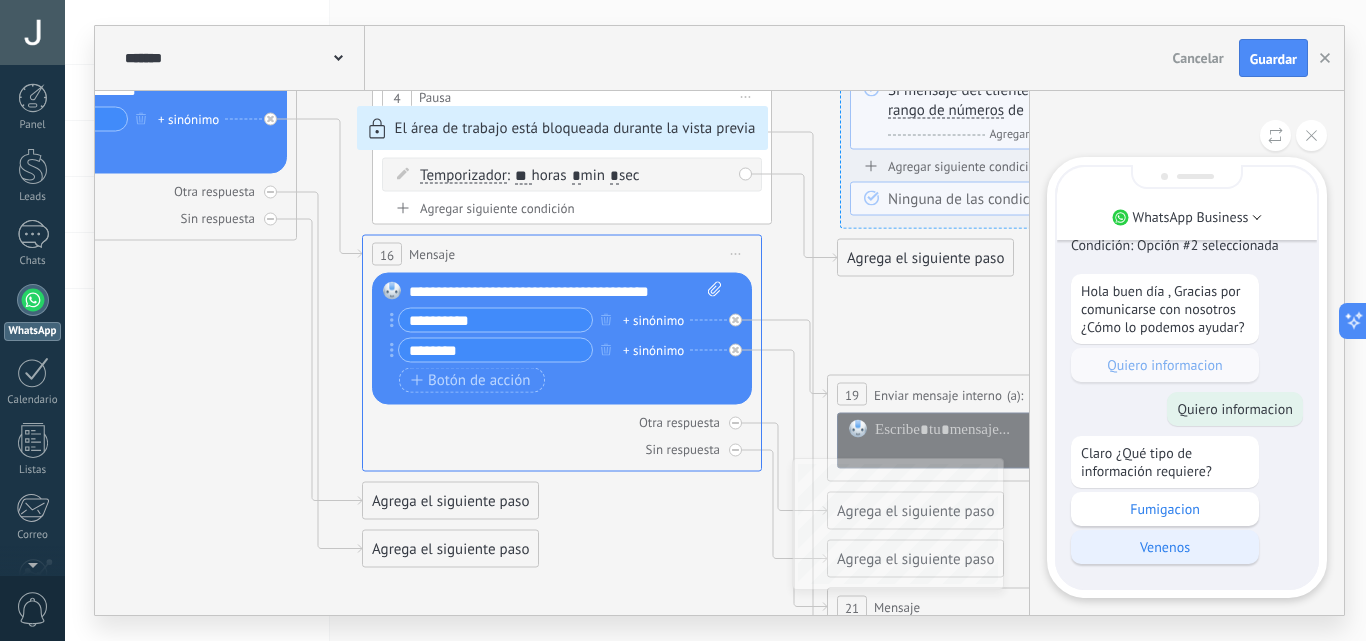 click on "Venenos" at bounding box center (1165, 547) 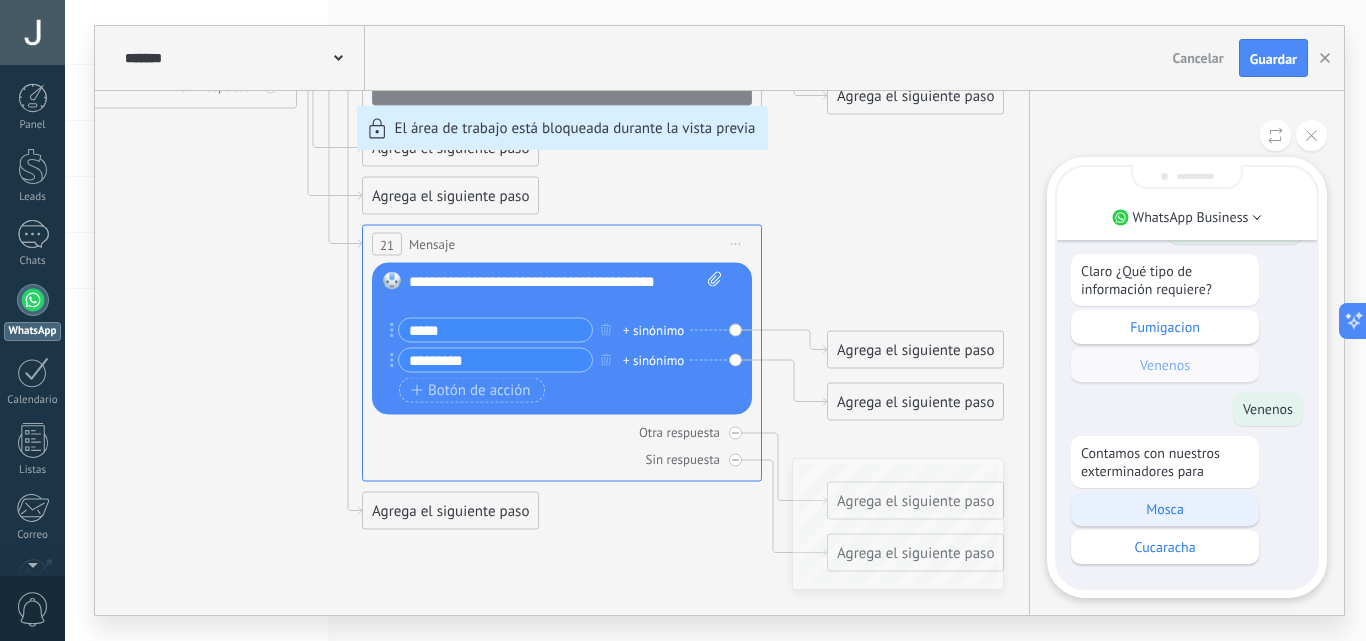 click on "Mosca" at bounding box center (1165, 509) 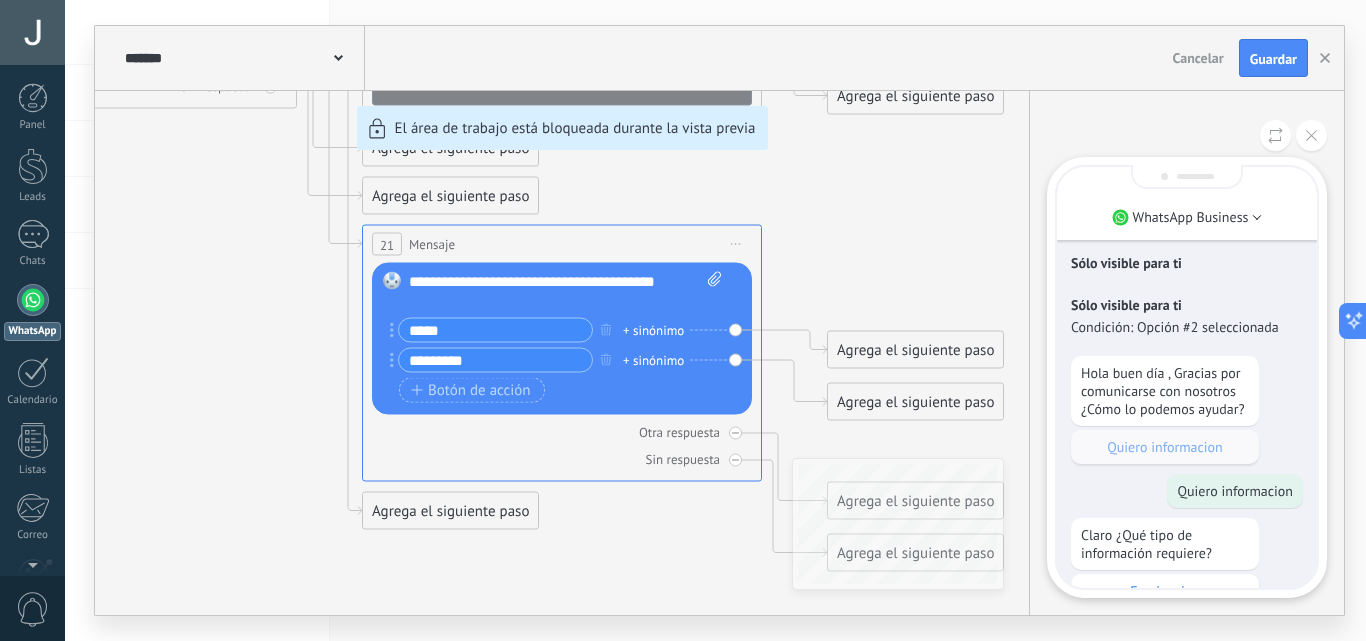 scroll, scrollTop: -309, scrollLeft: 0, axis: vertical 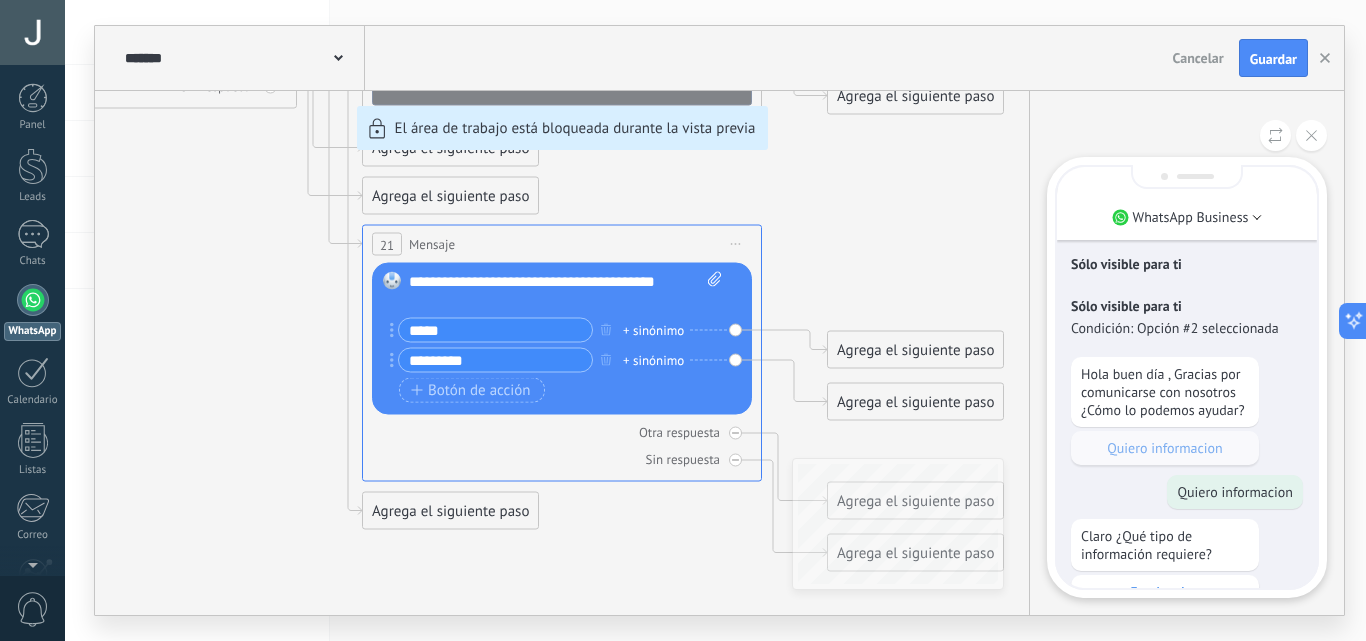 drag, startPoint x: 210, startPoint y: 414, endPoint x: 393, endPoint y: 570, distance: 240.46829 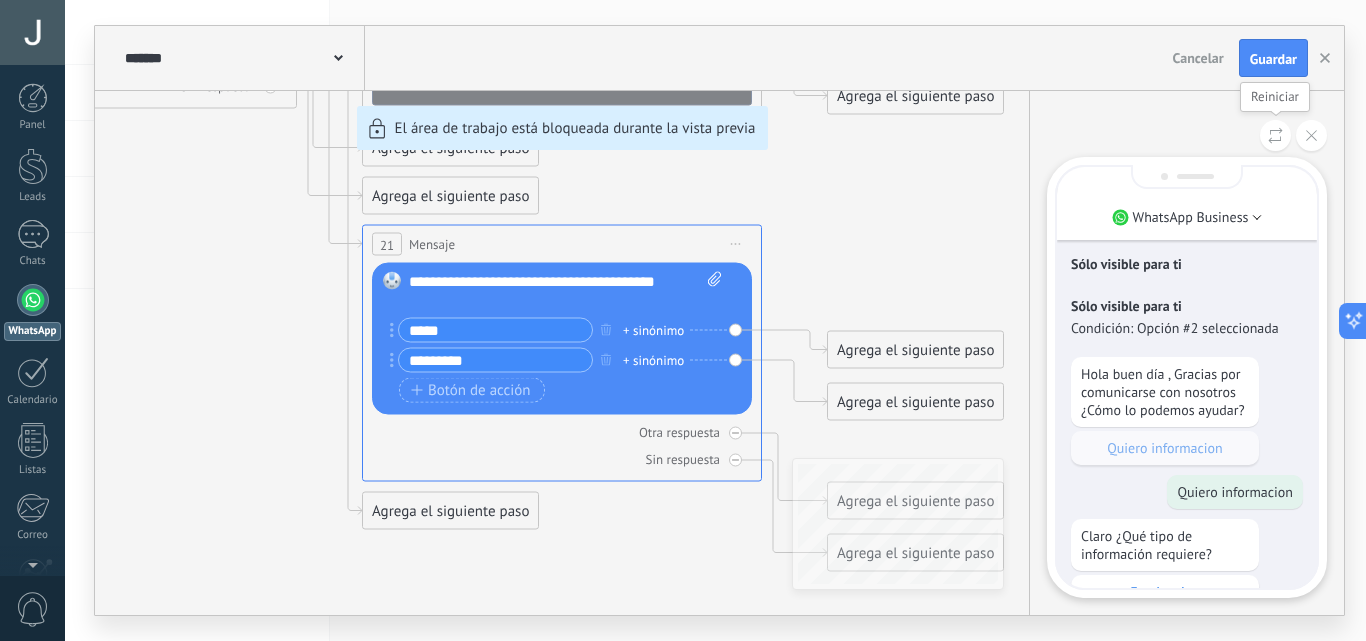 click at bounding box center [1275, 135] 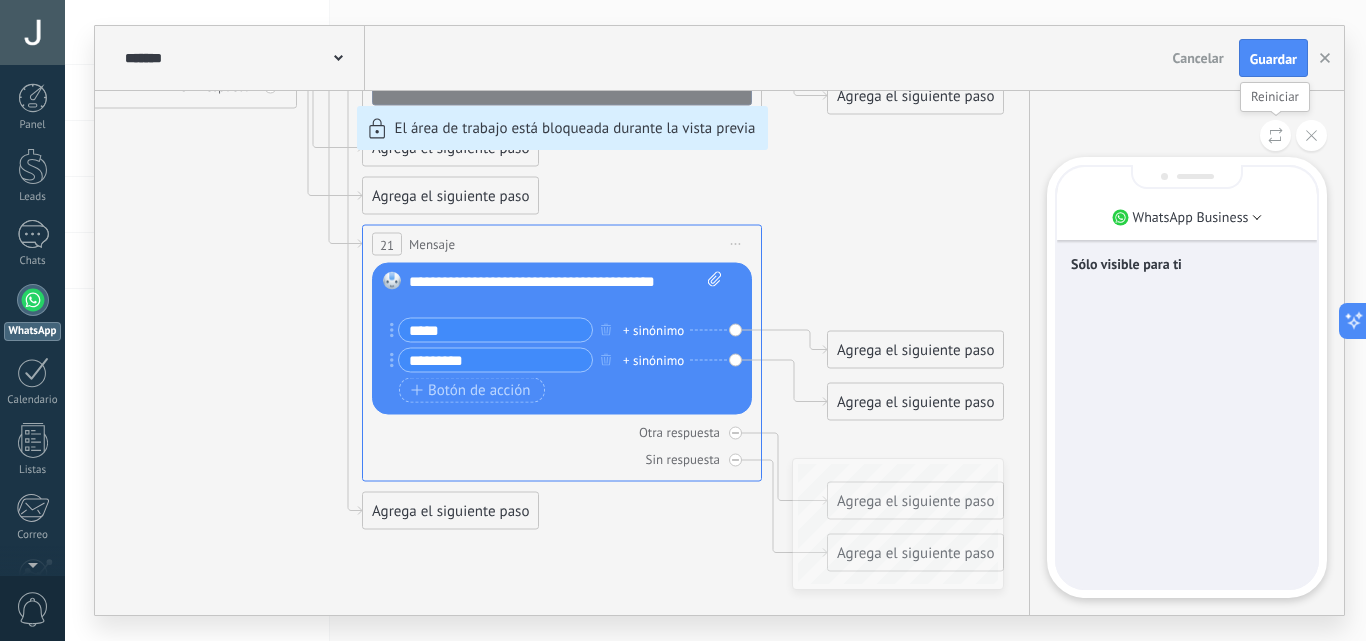 scroll, scrollTop: 0, scrollLeft: 0, axis: both 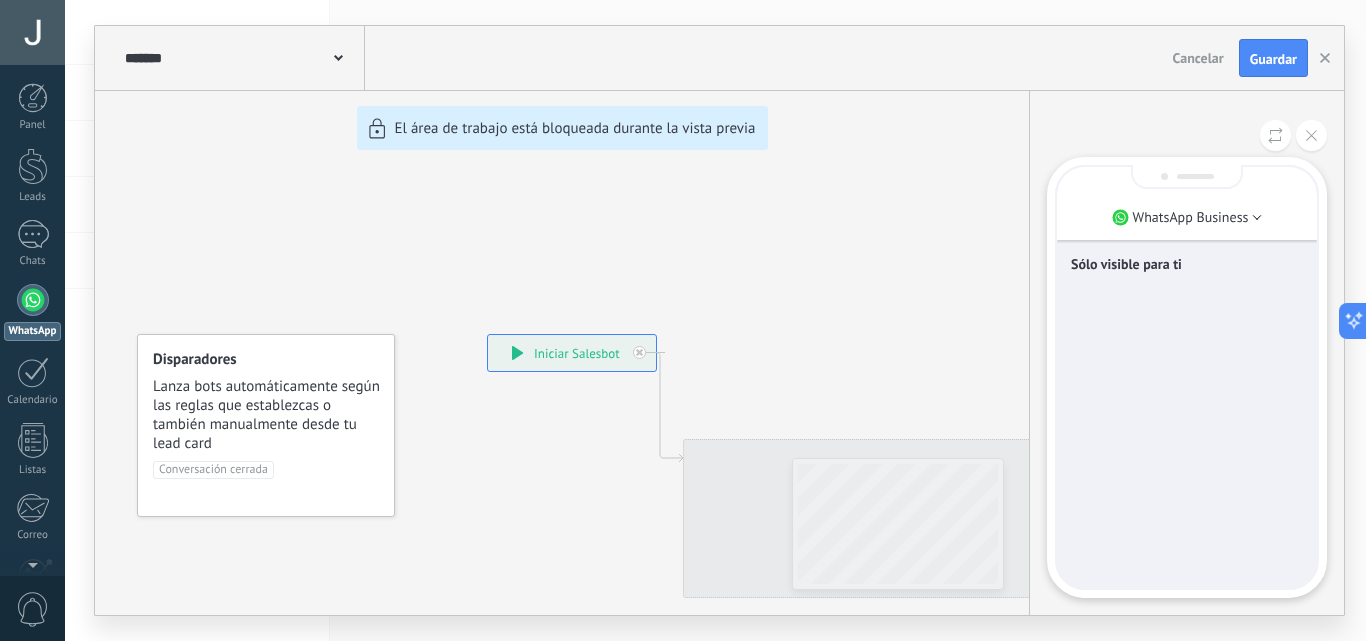 drag, startPoint x: 190, startPoint y: 378, endPoint x: 340, endPoint y: 449, distance: 165.95482 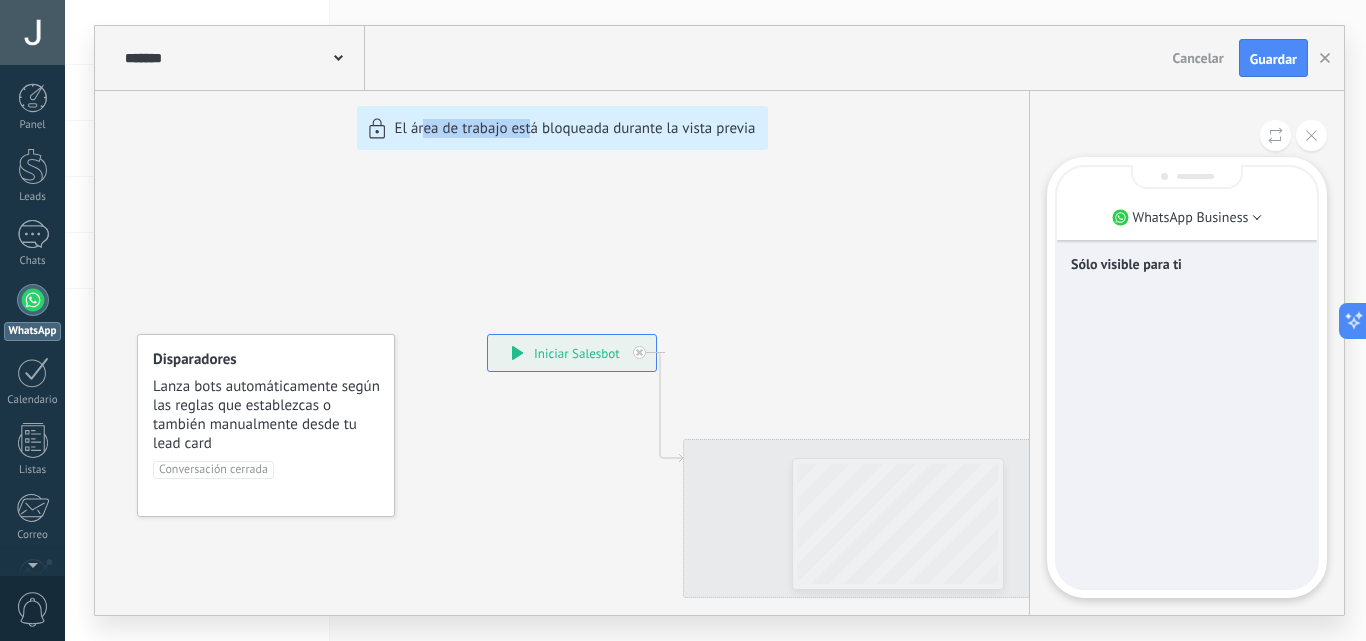 drag, startPoint x: 529, startPoint y: 470, endPoint x: 414, endPoint y: 374, distance: 149.8032 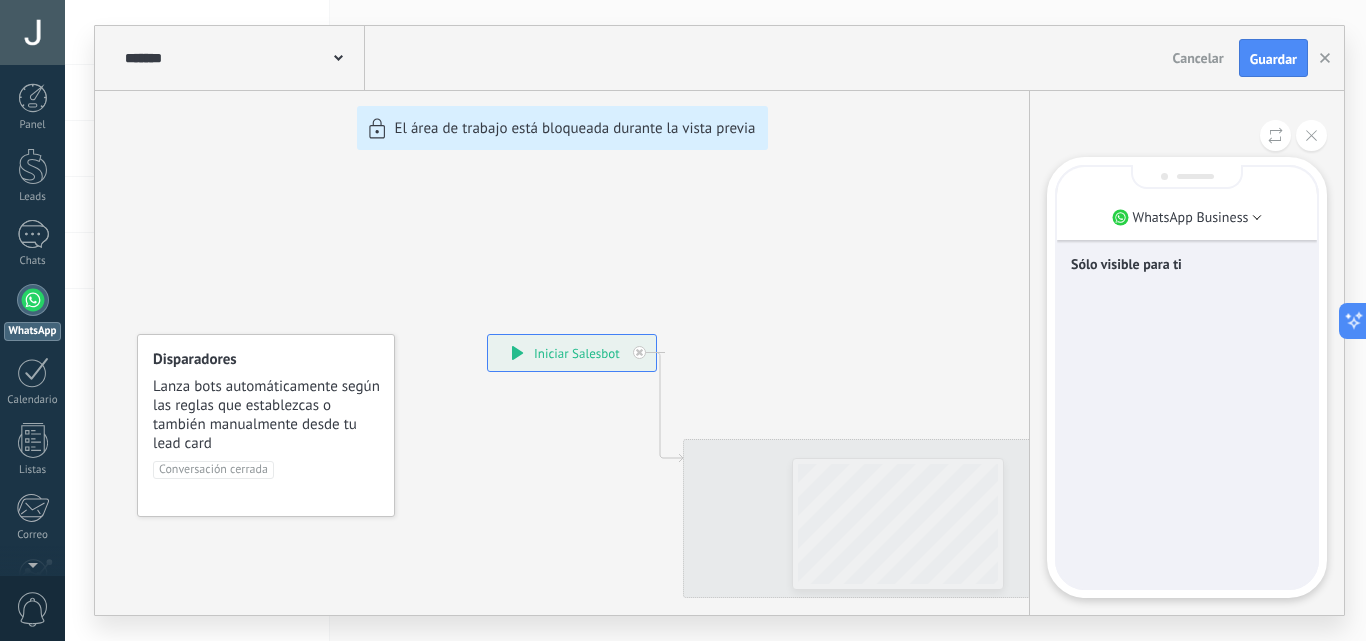 click on "**********" at bounding box center (719, 320) 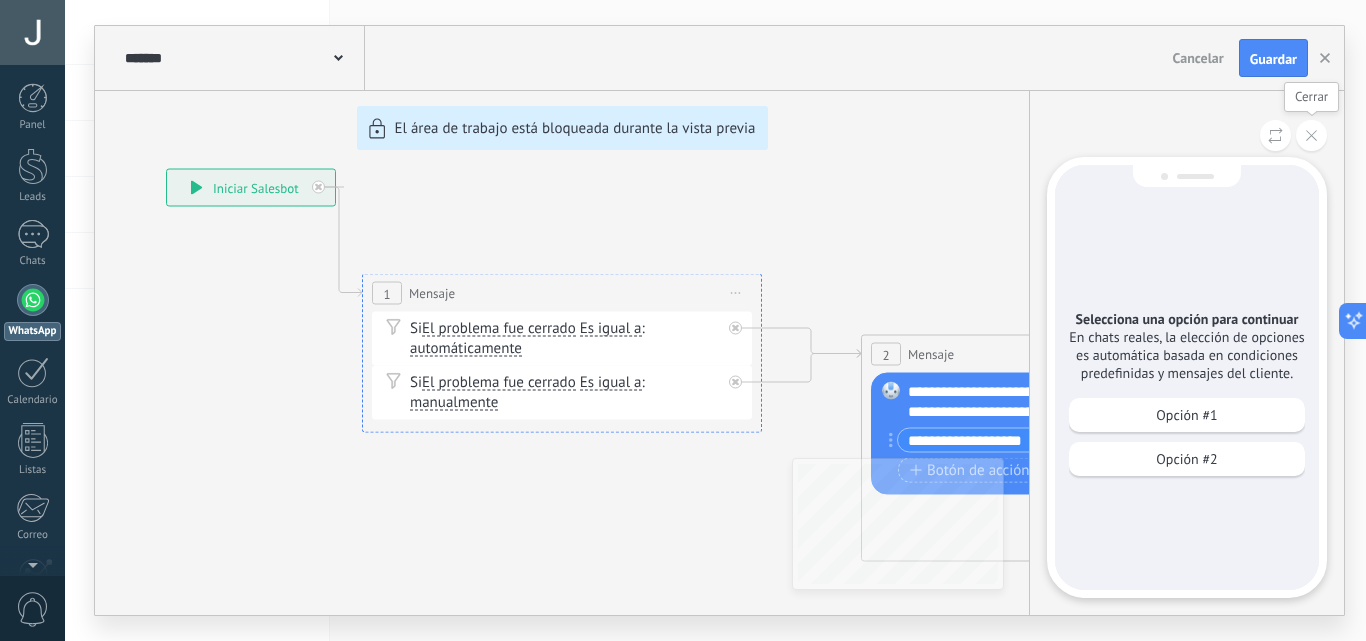 click 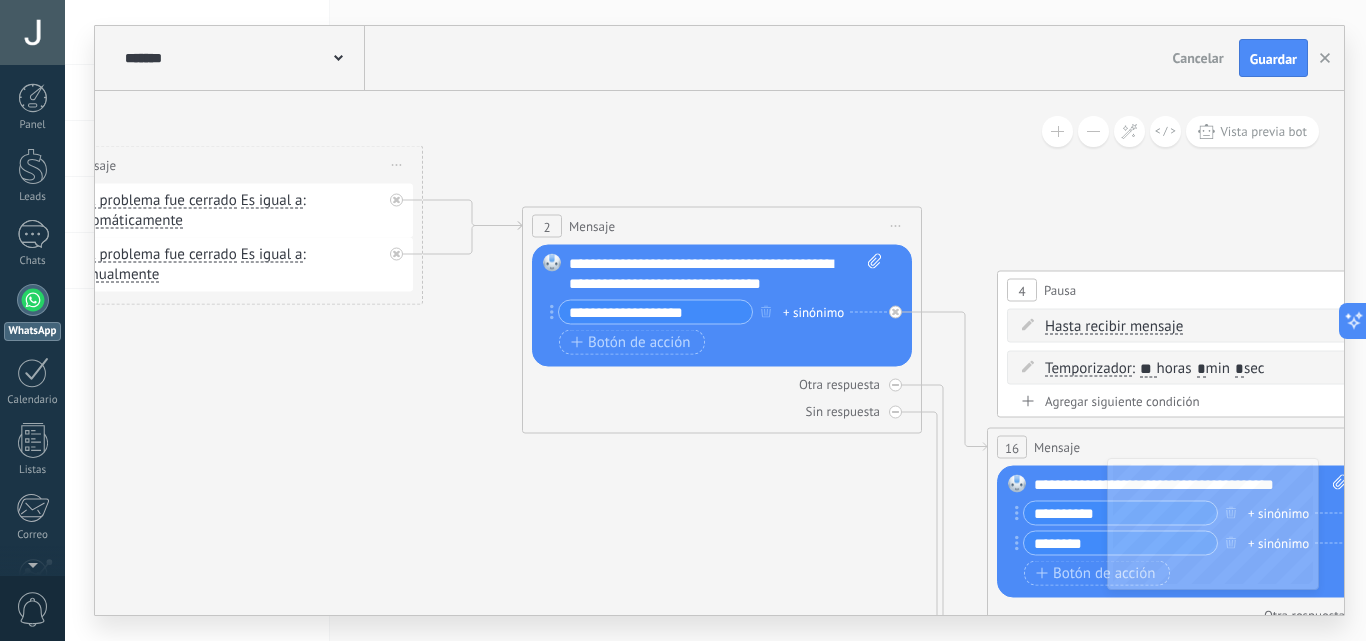 drag, startPoint x: 676, startPoint y: 532, endPoint x: 253, endPoint y: 397, distance: 444.02026 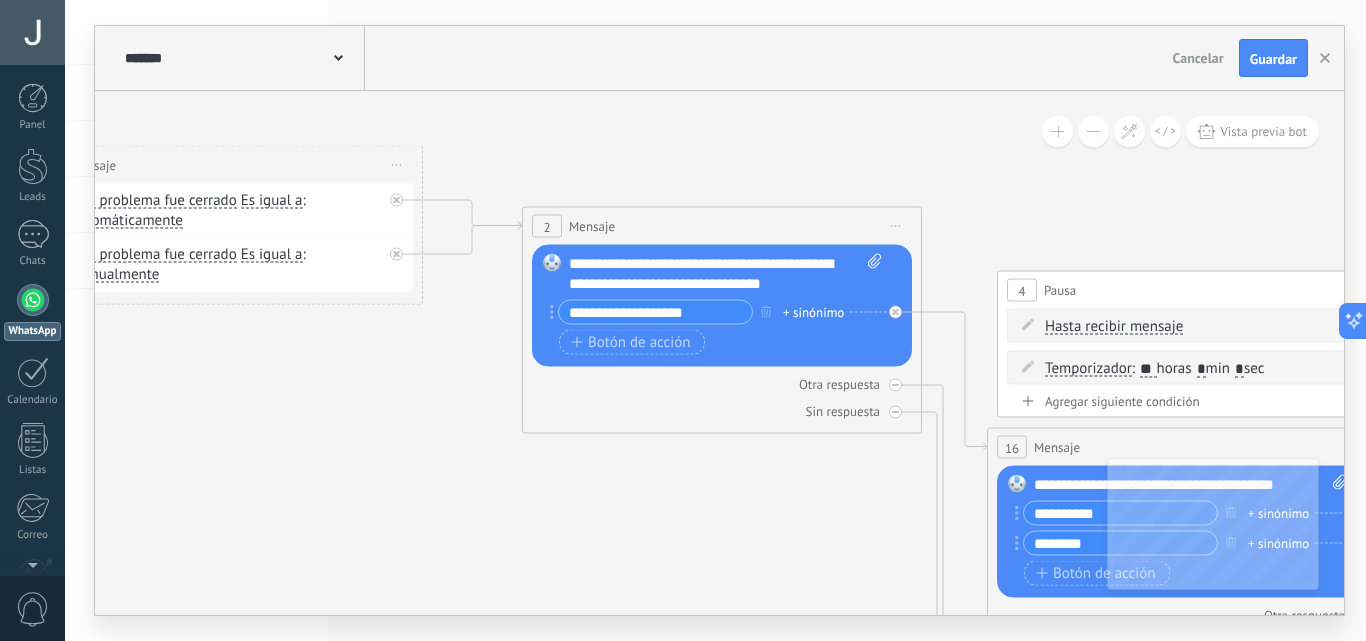click 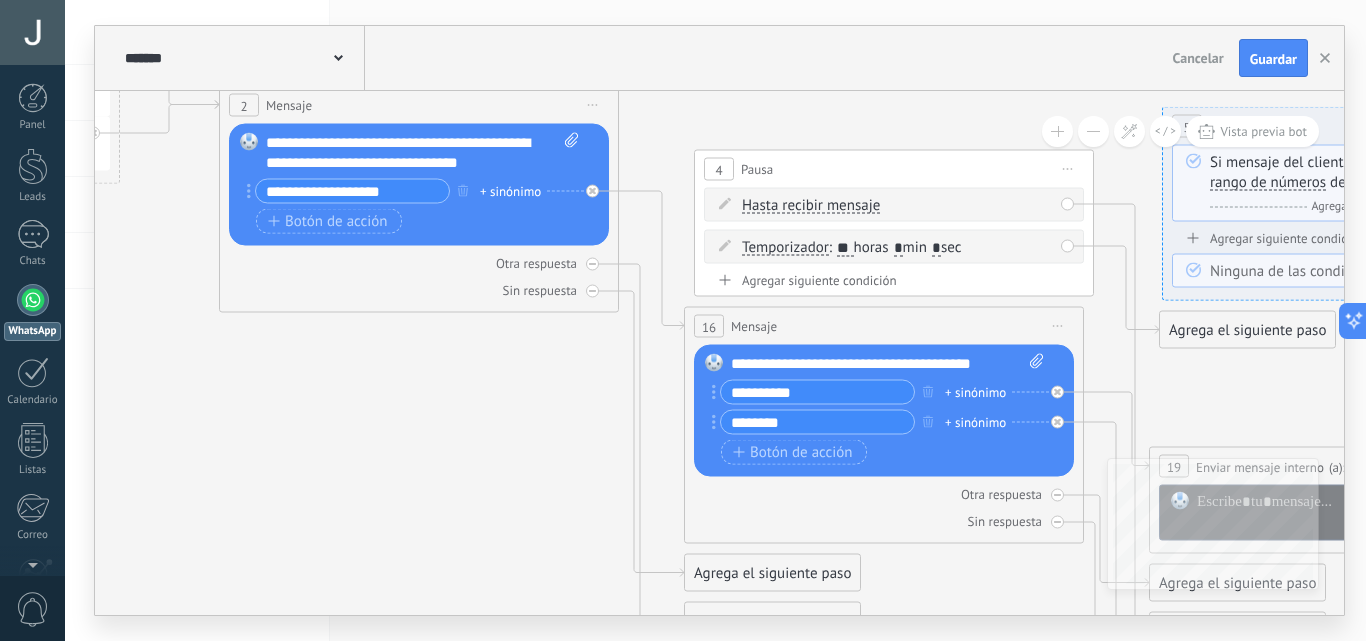 drag, startPoint x: 572, startPoint y: 546, endPoint x: 348, endPoint y: 425, distance: 254.59183 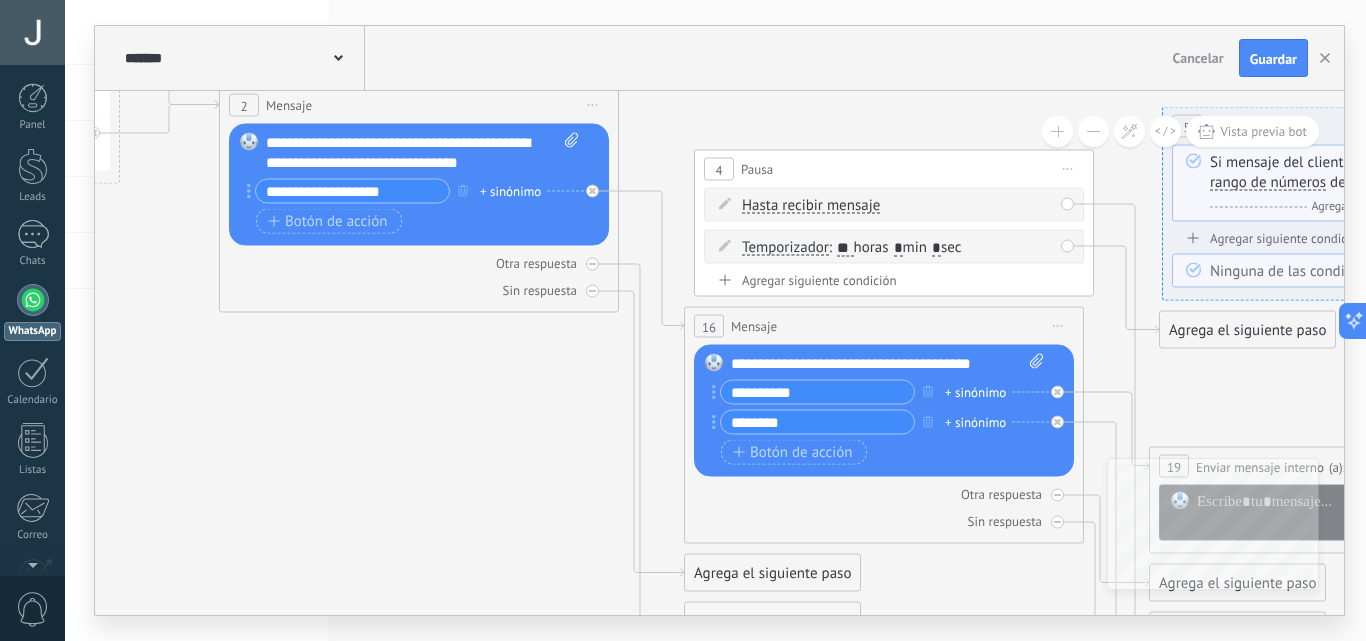 click 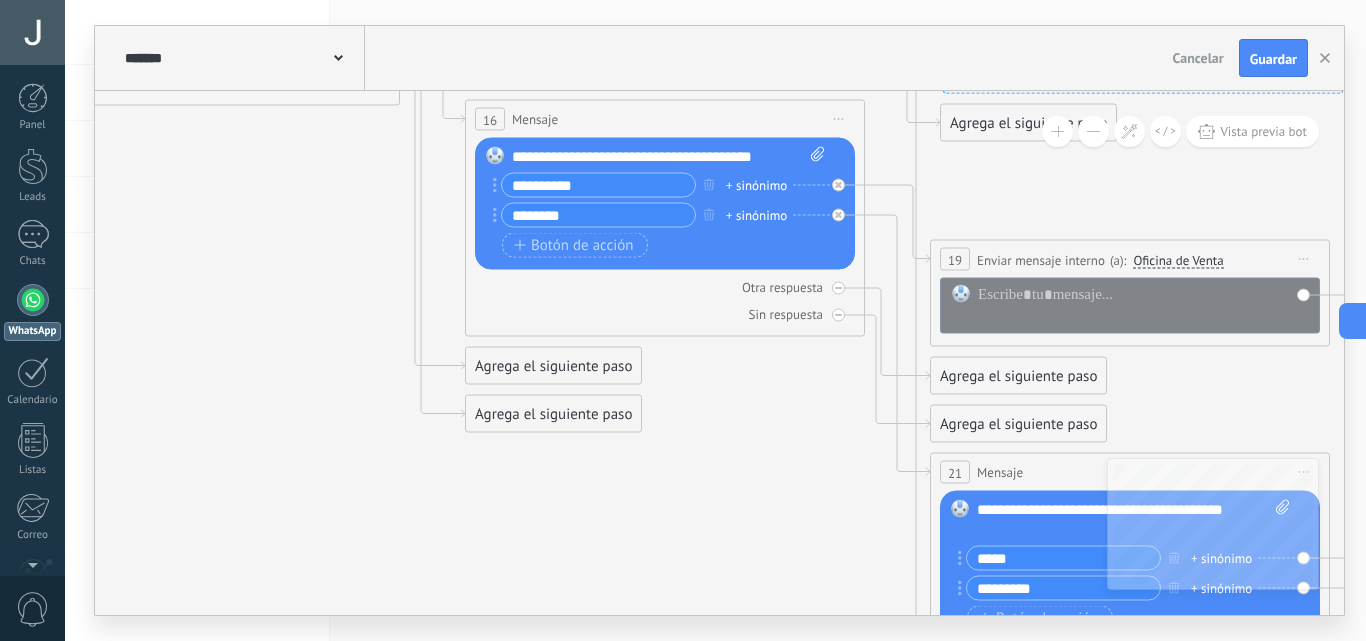 drag, startPoint x: 563, startPoint y: 511, endPoint x: 309, endPoint y: 303, distance: 328.29865 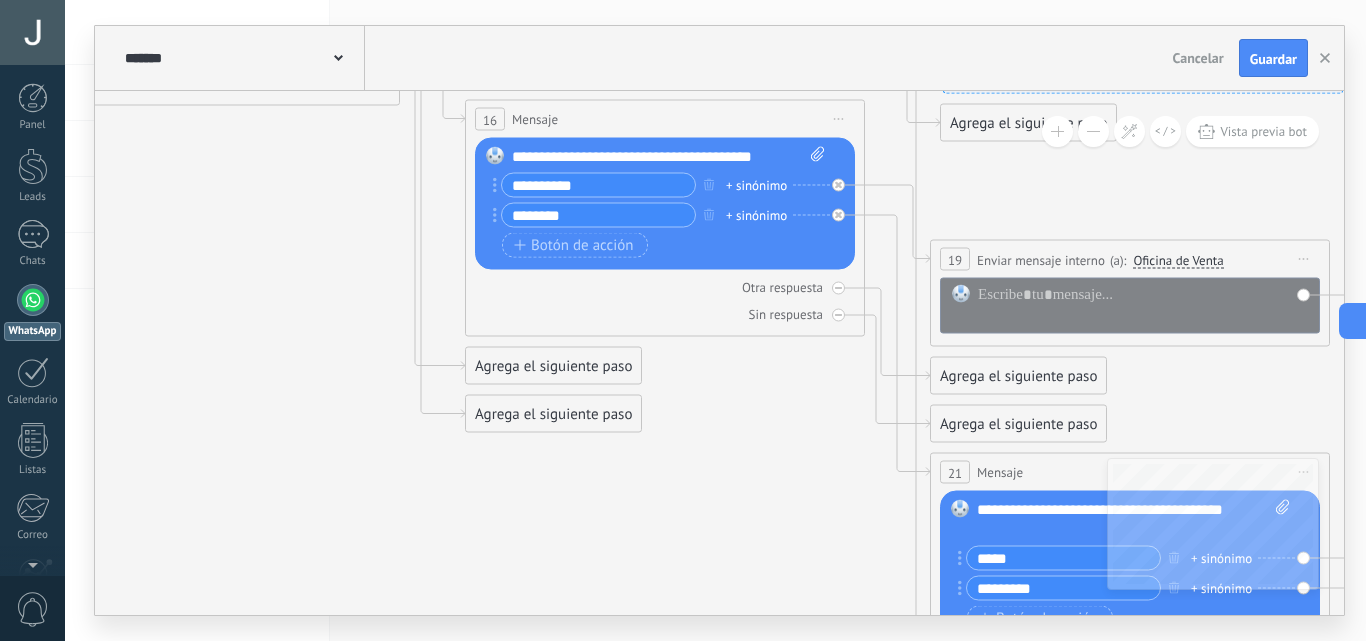 click 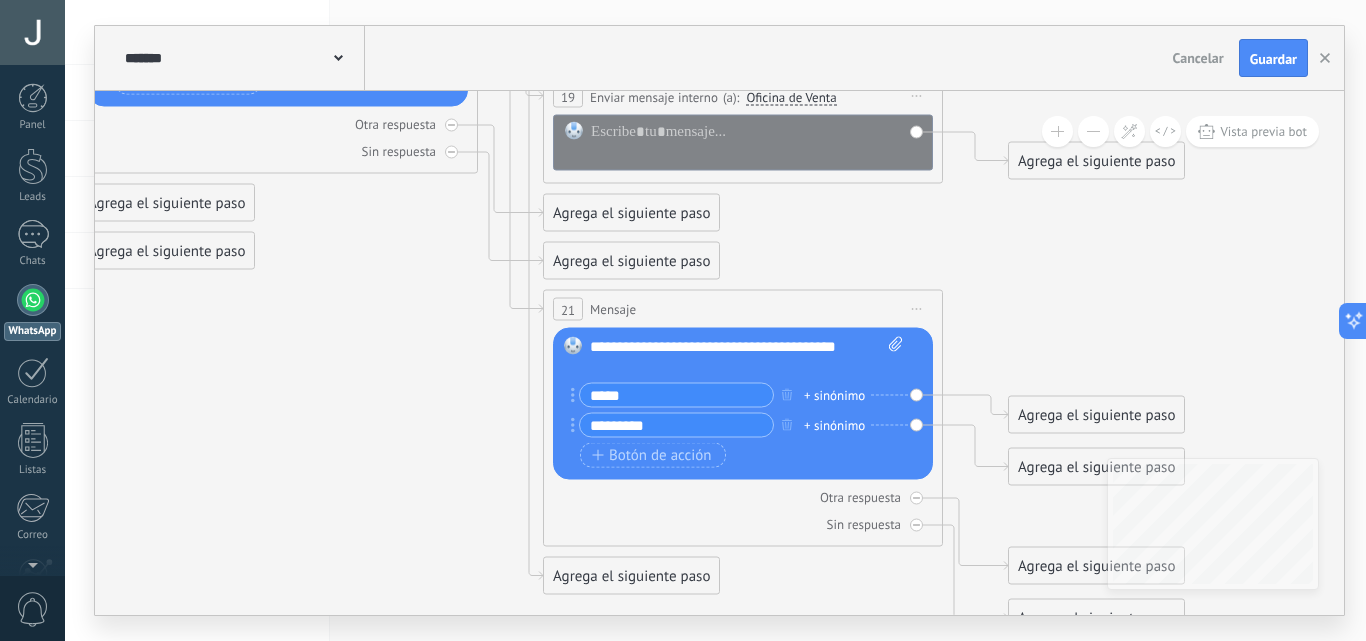 drag, startPoint x: 784, startPoint y: 555, endPoint x: 427, endPoint y: 392, distance: 392.45126 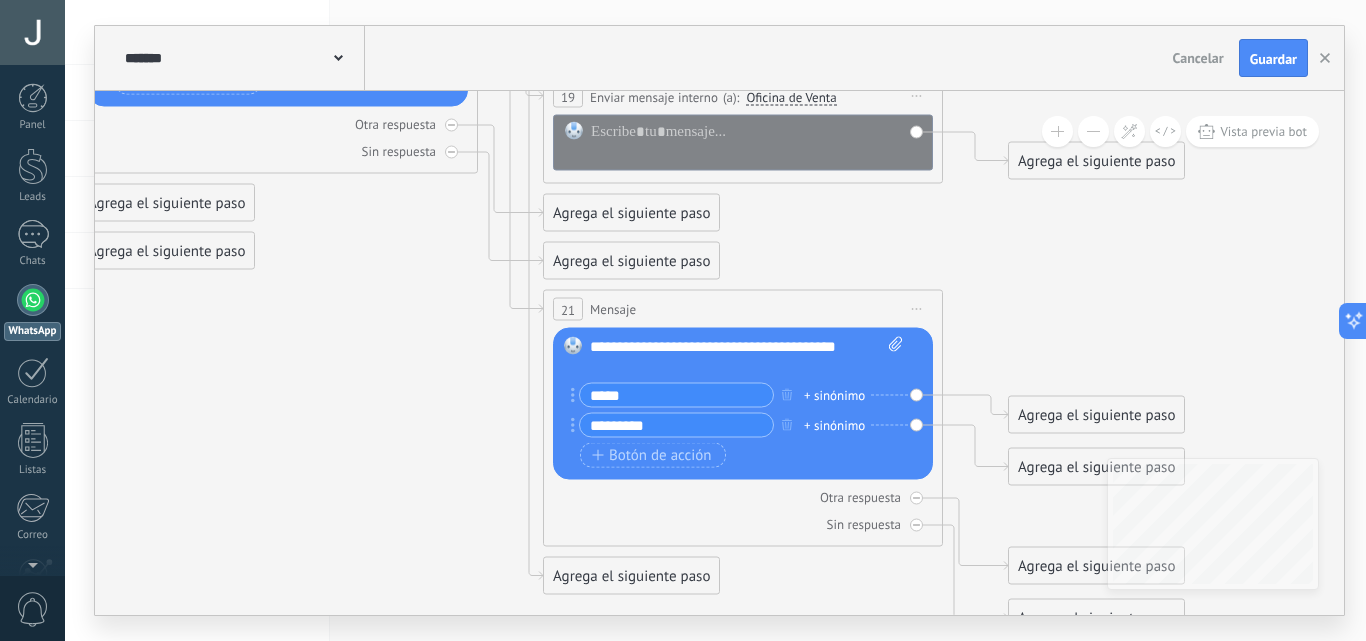 click 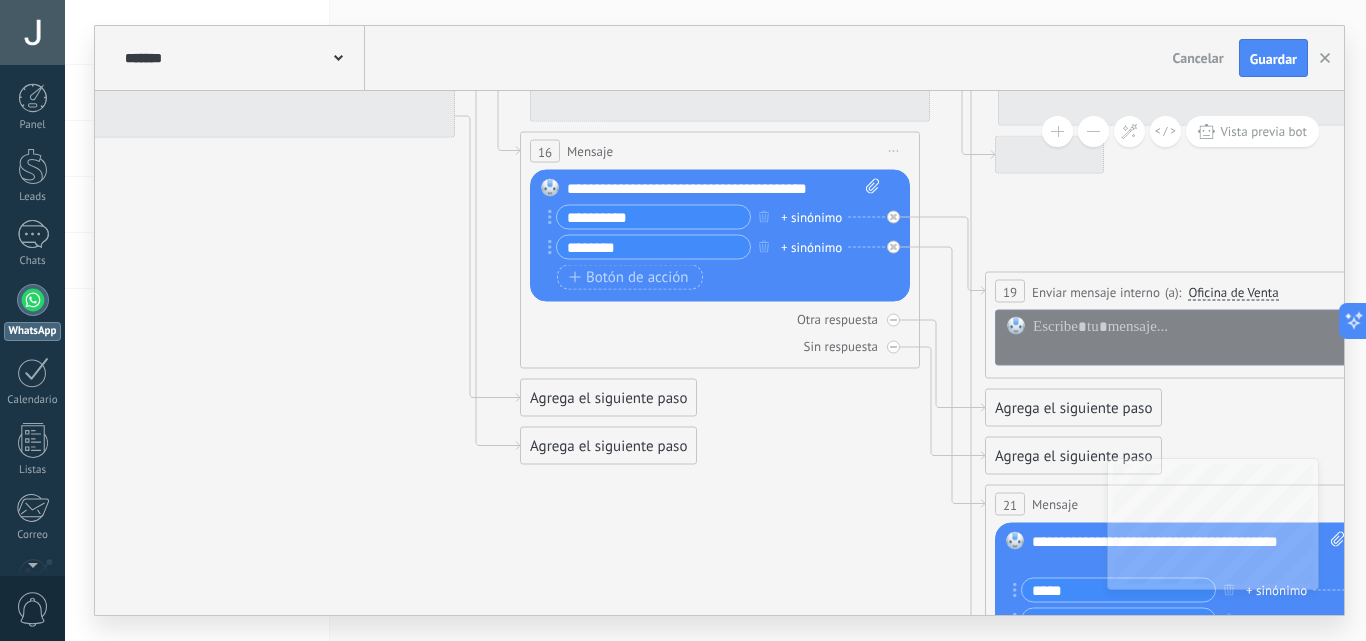 drag, startPoint x: 431, startPoint y: 486, endPoint x: 884, endPoint y: 680, distance: 492.79306 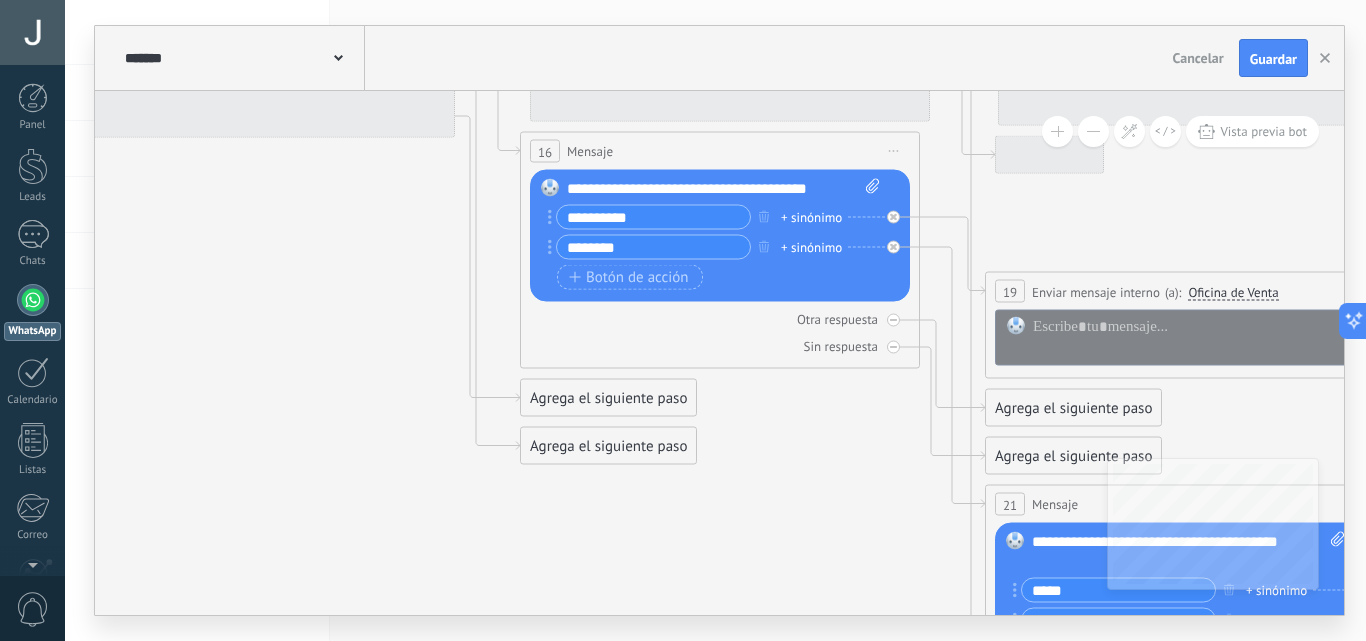 click on ".abccls-1,.abccls-2{fill-rule:evenodd}.abccls-2{fill:#fff} .abfcls-1{fill:none}.abfcls-2{fill:#fff} .abncls-1{isolation:isolate}.abncls-2{opacity:.06}.abncls-2,.abncls-3,.abncls-6{mix-blend-mode:multiply}.abncls-3{opacity:.15}.abncls-4,.abncls-8{fill:#fff}.abncls-5{fill:url(#abnlinear-gradient)}.abncls-6{opacity:.04}.abncls-7{fill:url(#abnlinear-gradient-2)}.abncls-8{fill-rule:evenodd} .abqst0{fill:#ffa200} .abwcls-1{fill:#252525} .cls-1{isolation:isolate} .acicls-1{fill:none} .aclcls-1{fill:#232323} .acnst0{display:none} .addcls-1,.addcls-2{fill:none;stroke-miterlimit:10}.addcls-1{stroke:#dfe0e5}.addcls-2{stroke:#a1a7ab} .adecls-1,.adecls-2{fill:none;stroke-miterlimit:10}.adecls-1{stroke:#dfe0e5}.adecls-2{stroke:#a1a7ab} .adqcls-1{fill:#8591a5;fill-rule:evenodd} .aeccls-1{fill:#5c9f37} .aeecls-1{fill:#f86161} .aejcls-1{fill:#8591a5;fill-rule:evenodd} .aekcls-1{fill-rule:evenodd} .aelcls-1{fill-rule:evenodd;fill:currentColor} .aemcls-1{fill-rule:evenodd;fill:currentColor} .aercls-2{fill:#24bc8c}" at bounding box center [683, 320] 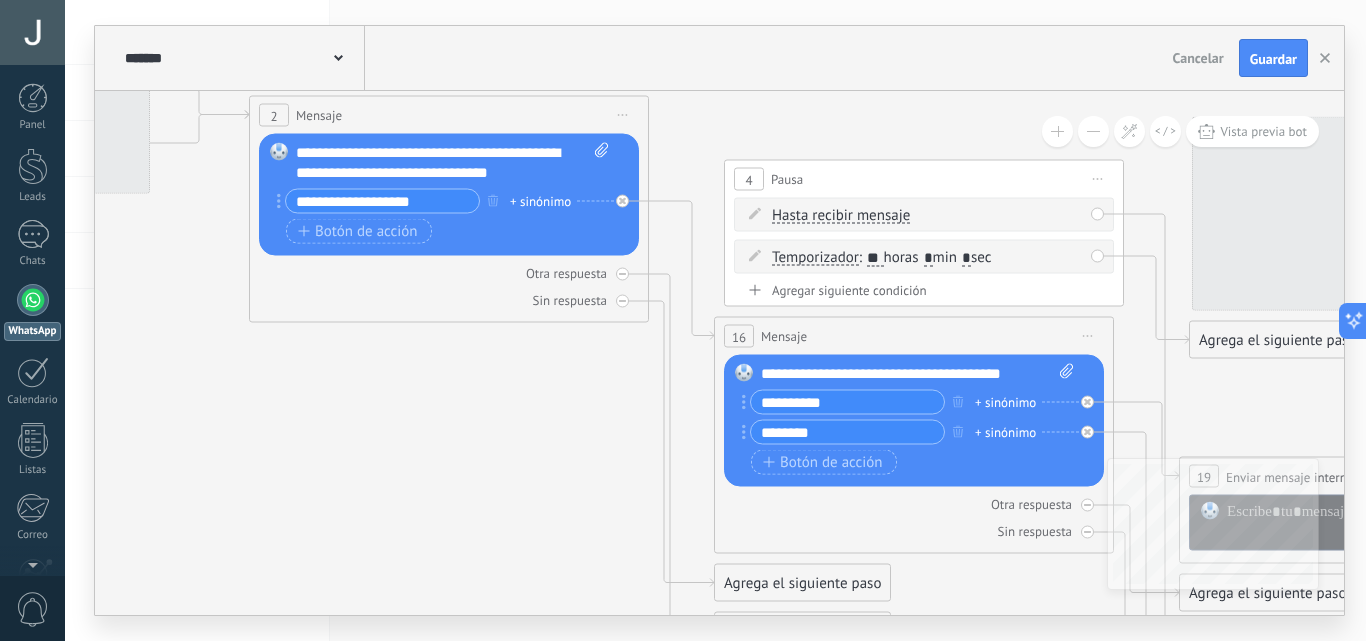 drag, startPoint x: 281, startPoint y: 382, endPoint x: 466, endPoint y: 567, distance: 261.62952 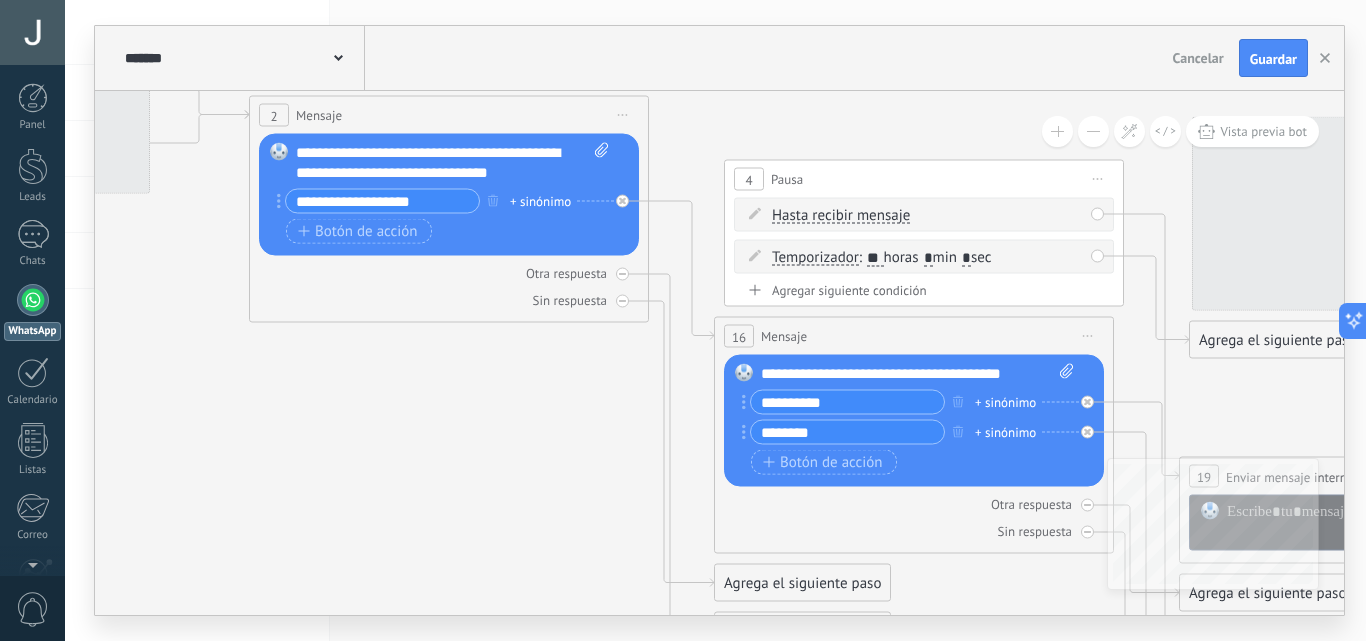 click 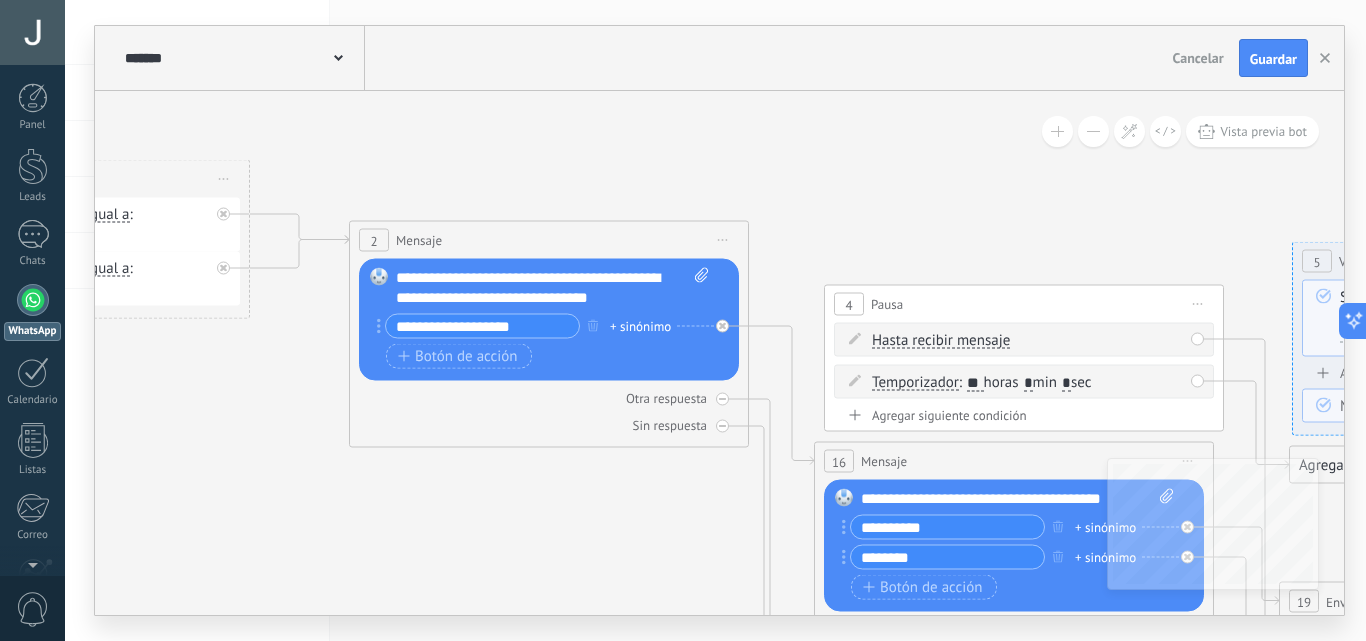 scroll, scrollTop: 0, scrollLeft: 0, axis: both 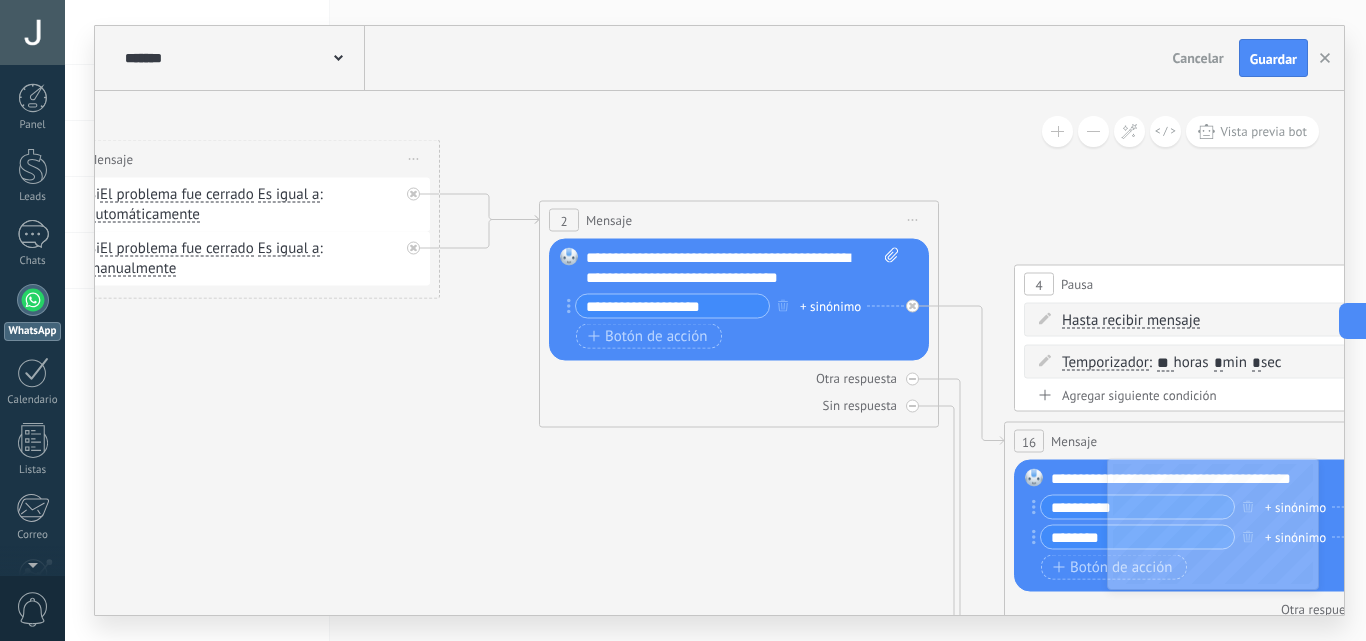 click 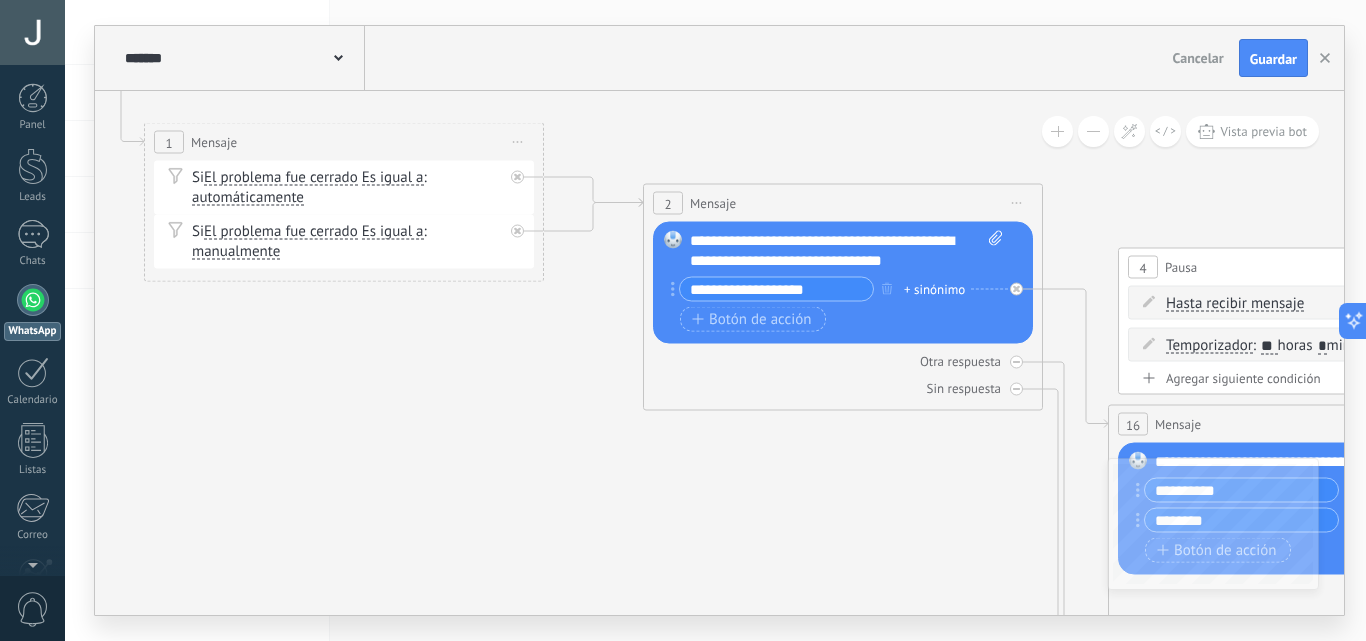 drag, startPoint x: 398, startPoint y: 508, endPoint x: 502, endPoint y: 491, distance: 105.380264 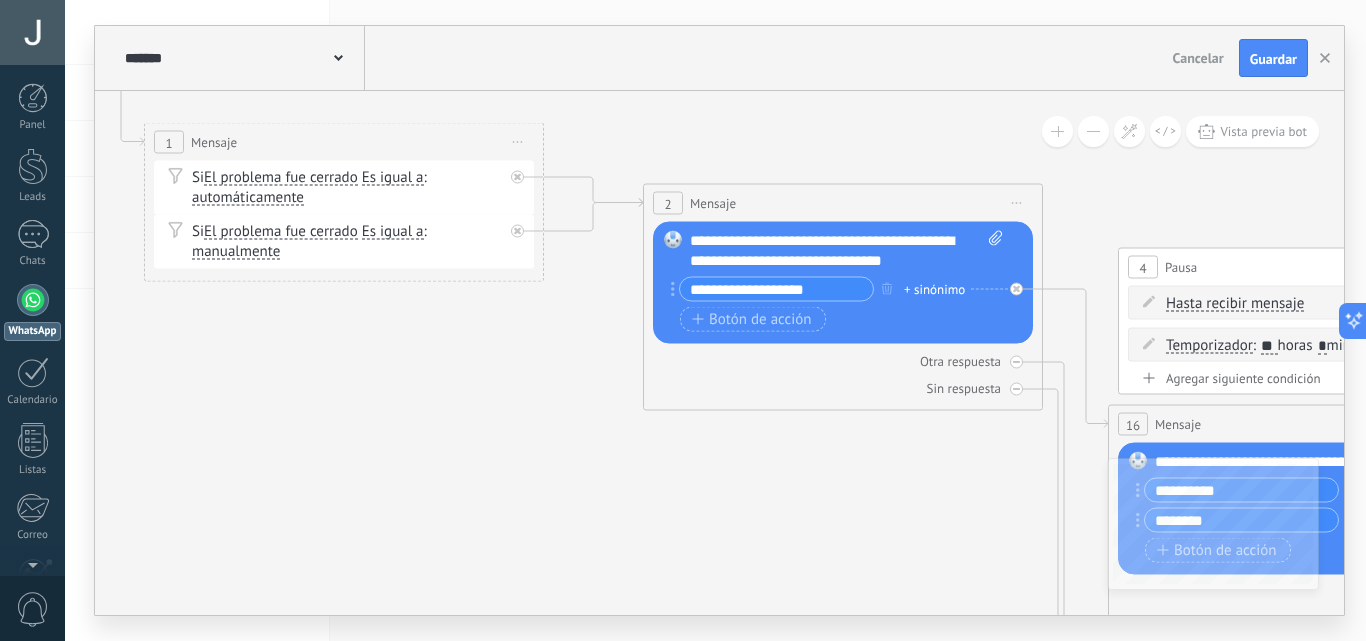 click 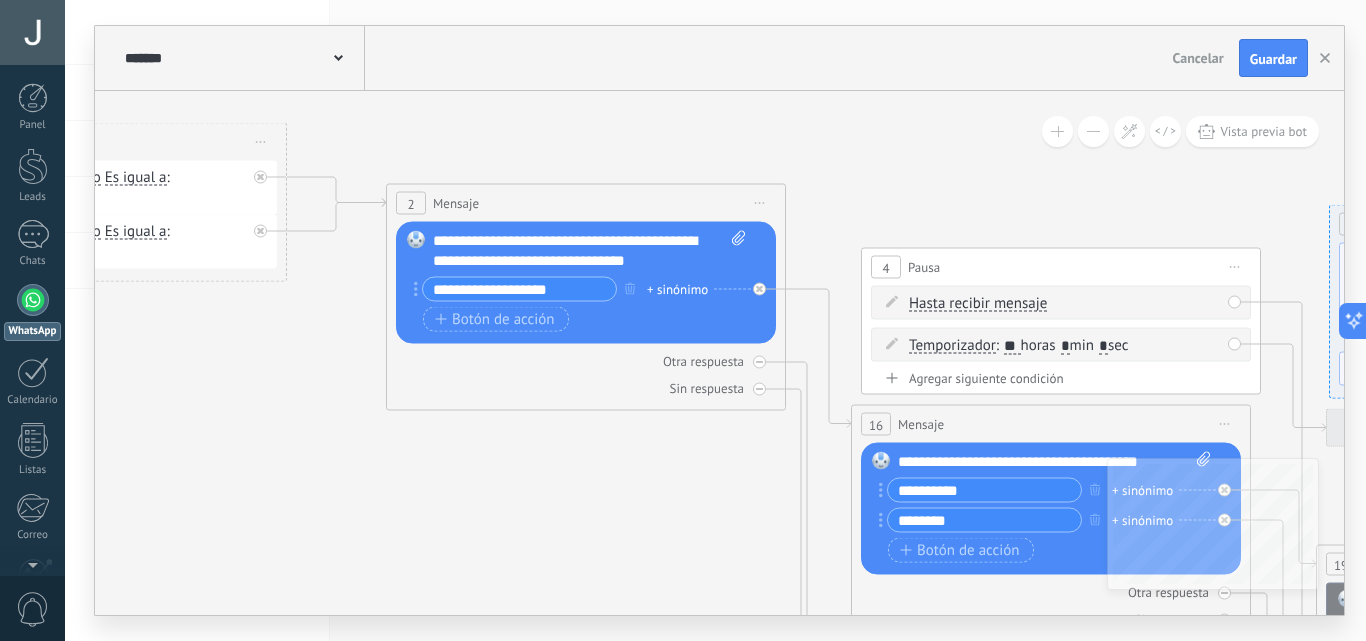 drag, startPoint x: 905, startPoint y: 461, endPoint x: 594, endPoint y: 470, distance: 311.1302 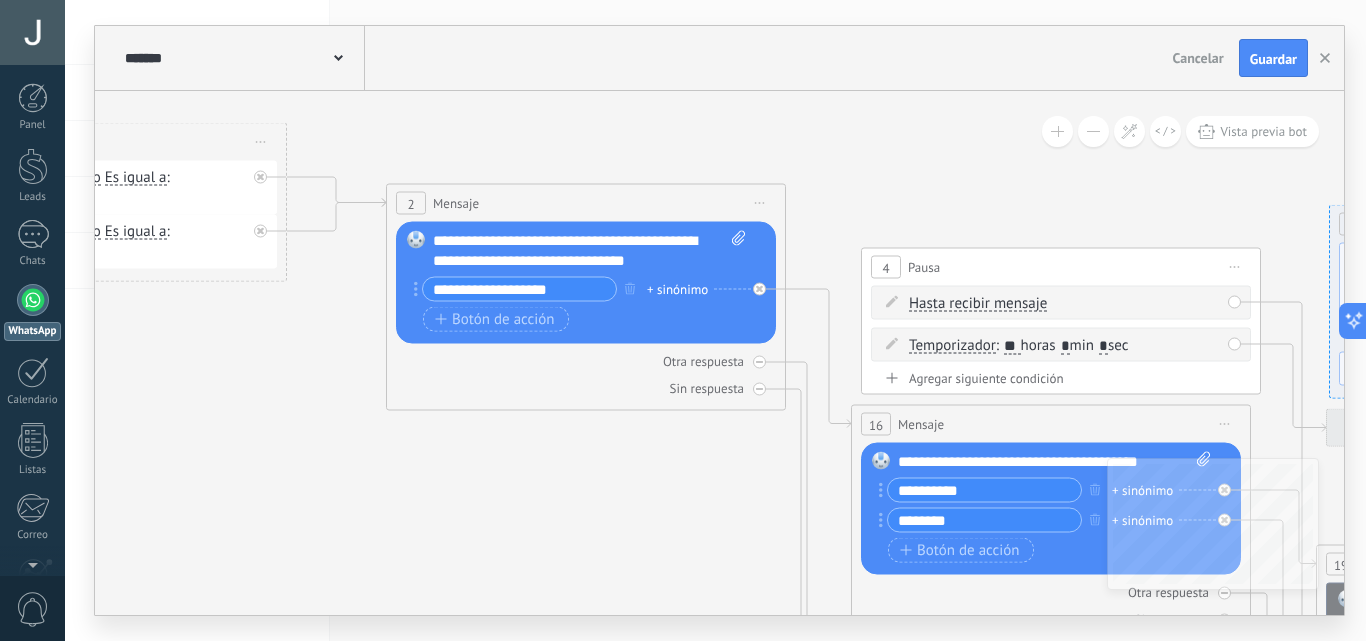 click 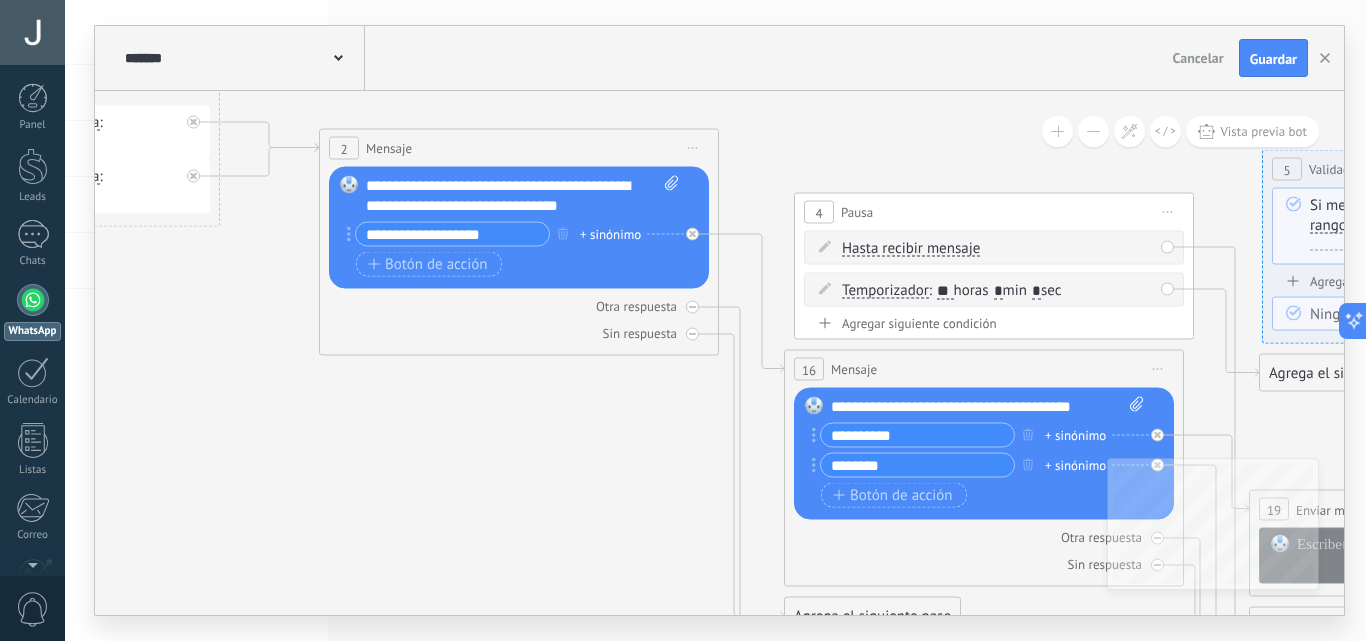 drag, startPoint x: 668, startPoint y: 550, endPoint x: 654, endPoint y: 484, distance: 67.46851 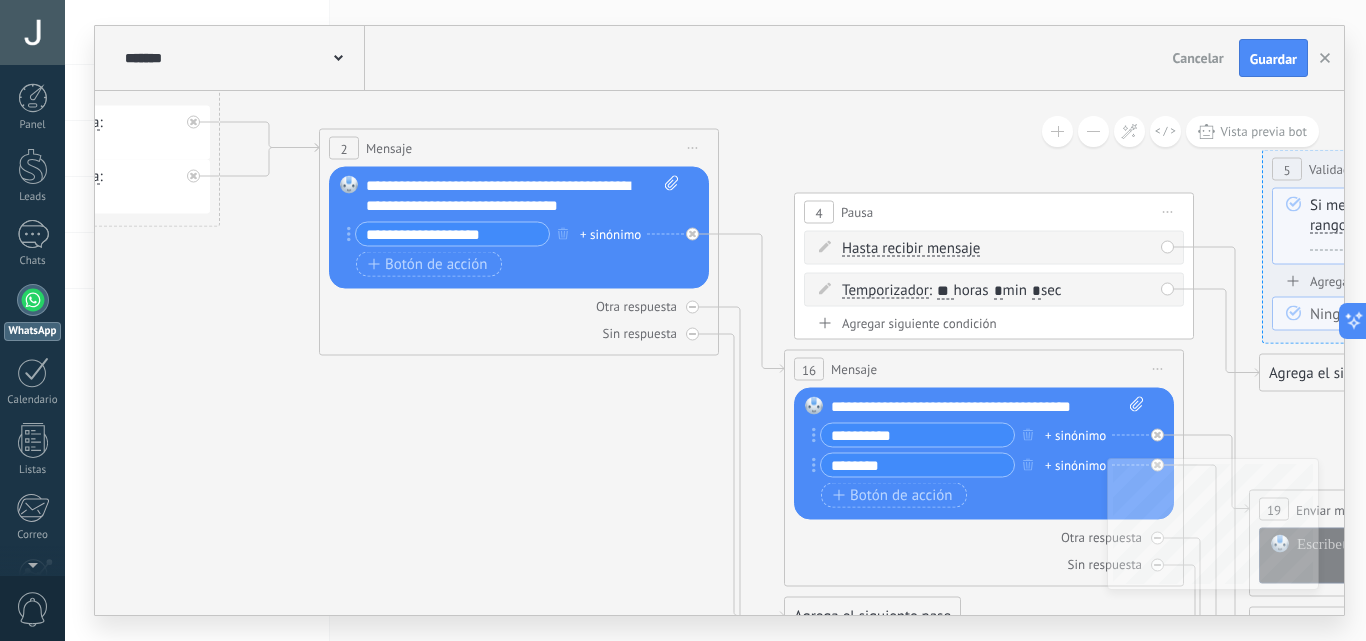 click 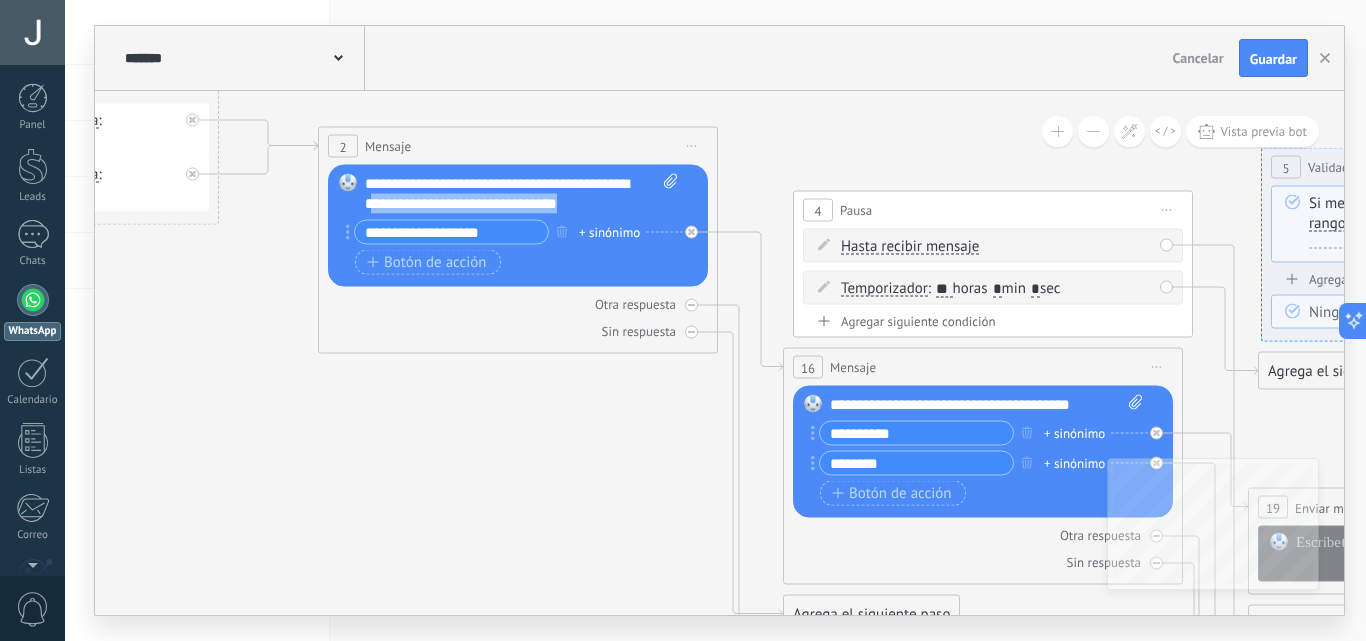 drag, startPoint x: 636, startPoint y: 205, endPoint x: 404, endPoint y: 220, distance: 232.4844 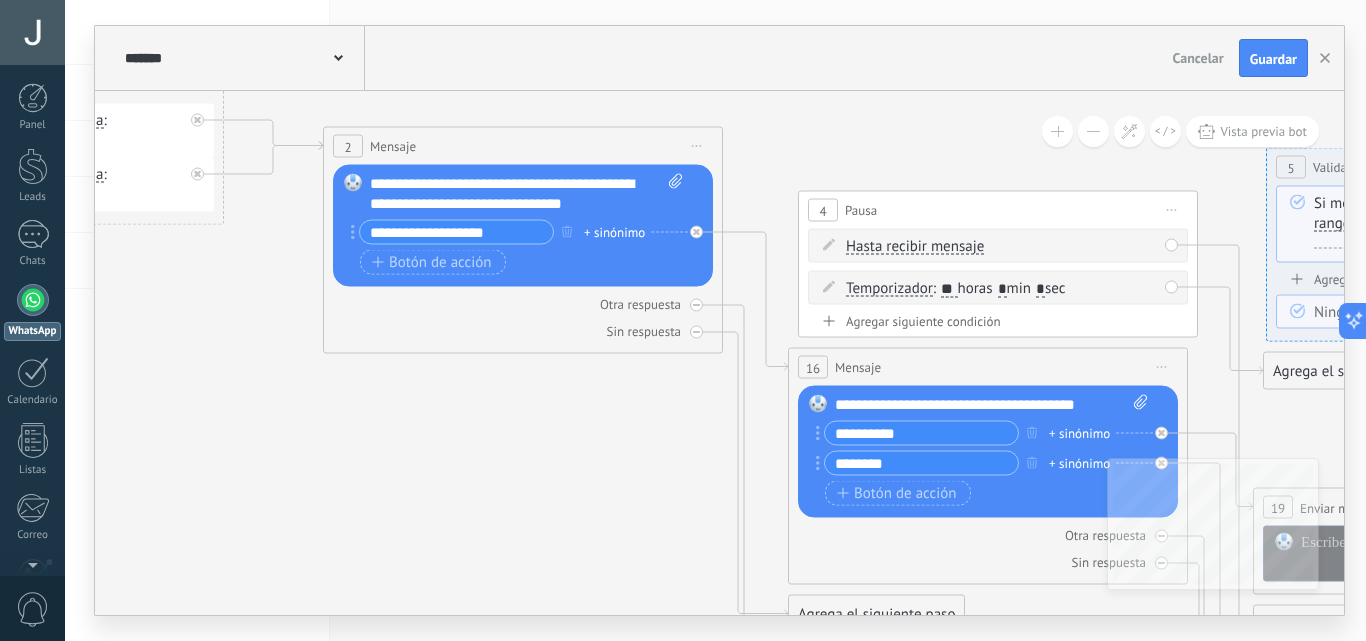 drag, startPoint x: 361, startPoint y: 232, endPoint x: 514, endPoint y: 237, distance: 153.08168 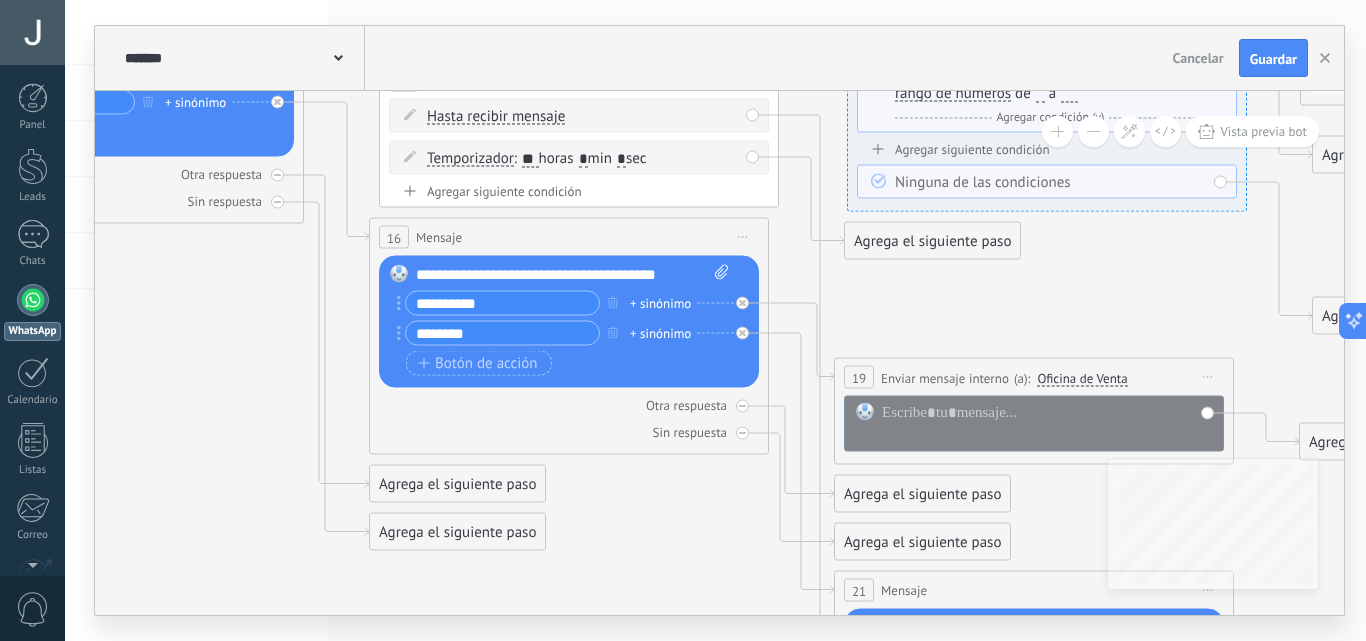 drag, startPoint x: 624, startPoint y: 508, endPoint x: 205, endPoint y: 378, distance: 438.70377 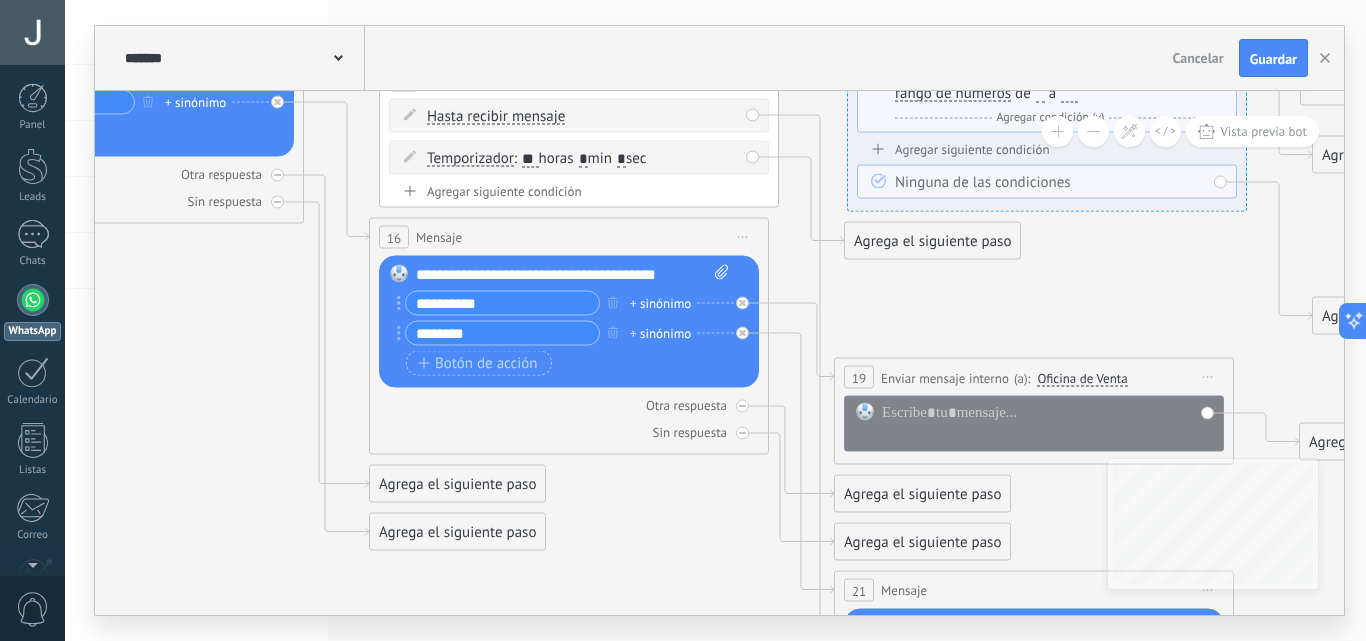 click 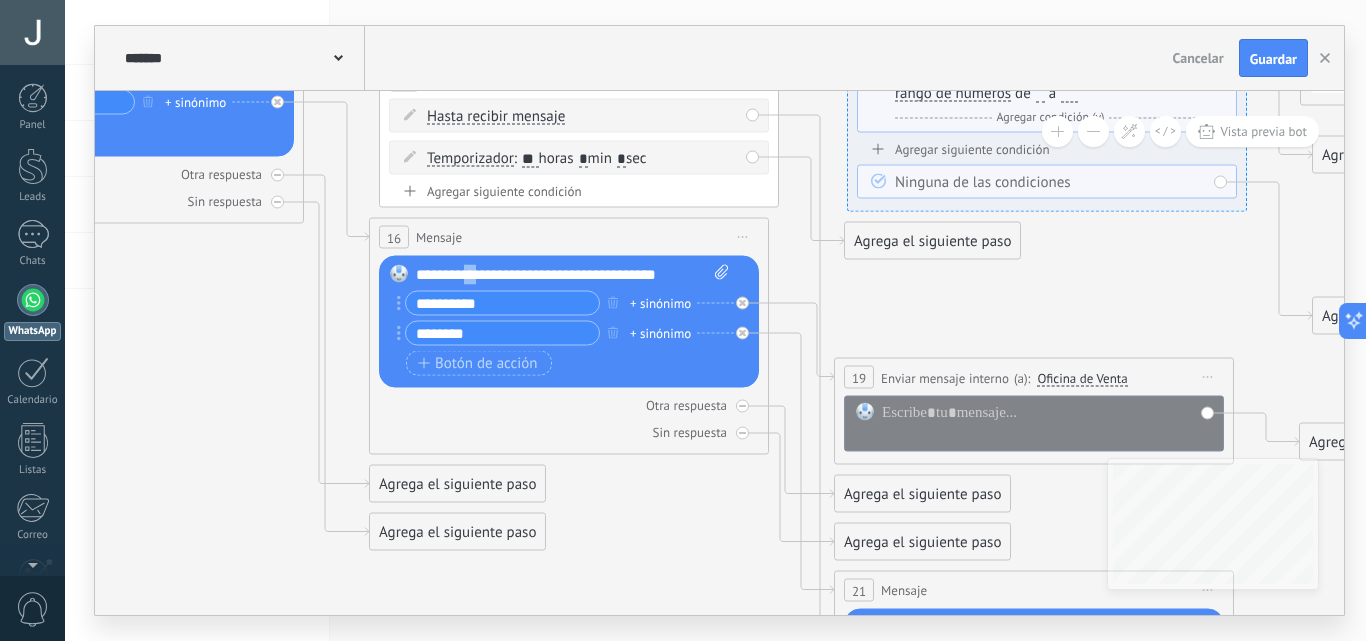 drag, startPoint x: 474, startPoint y: 271, endPoint x: 522, endPoint y: 271, distance: 48 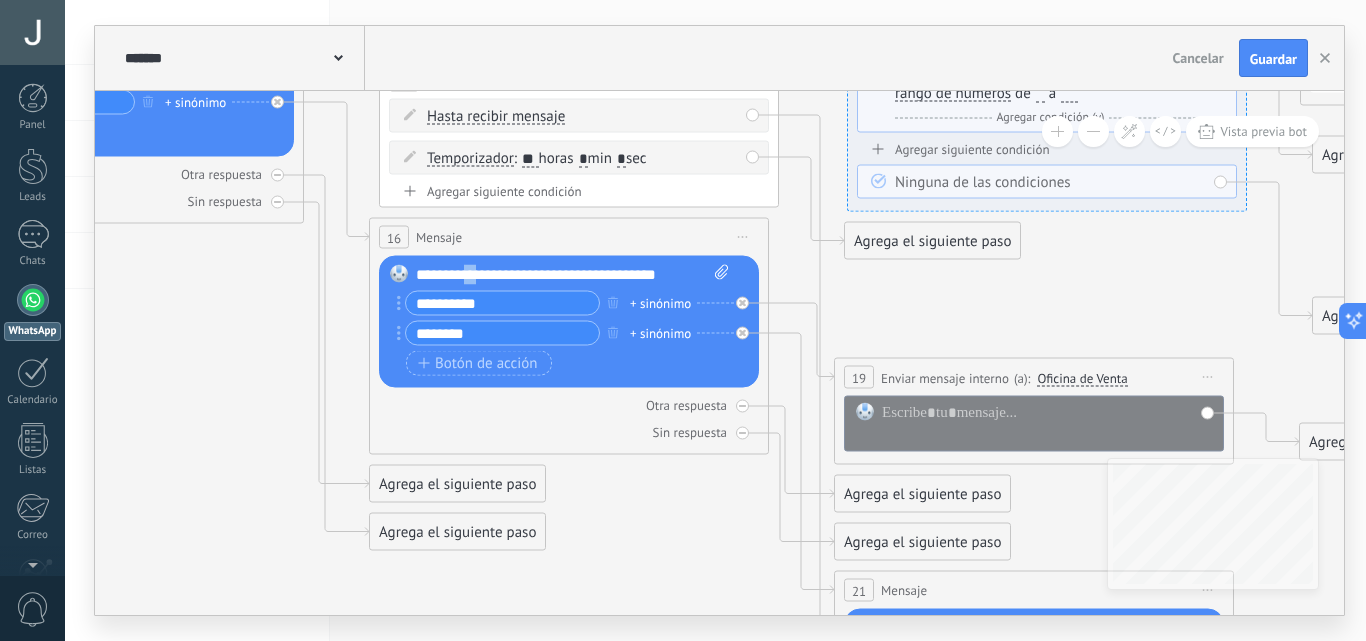 click on "**********" at bounding box center [572, 275] 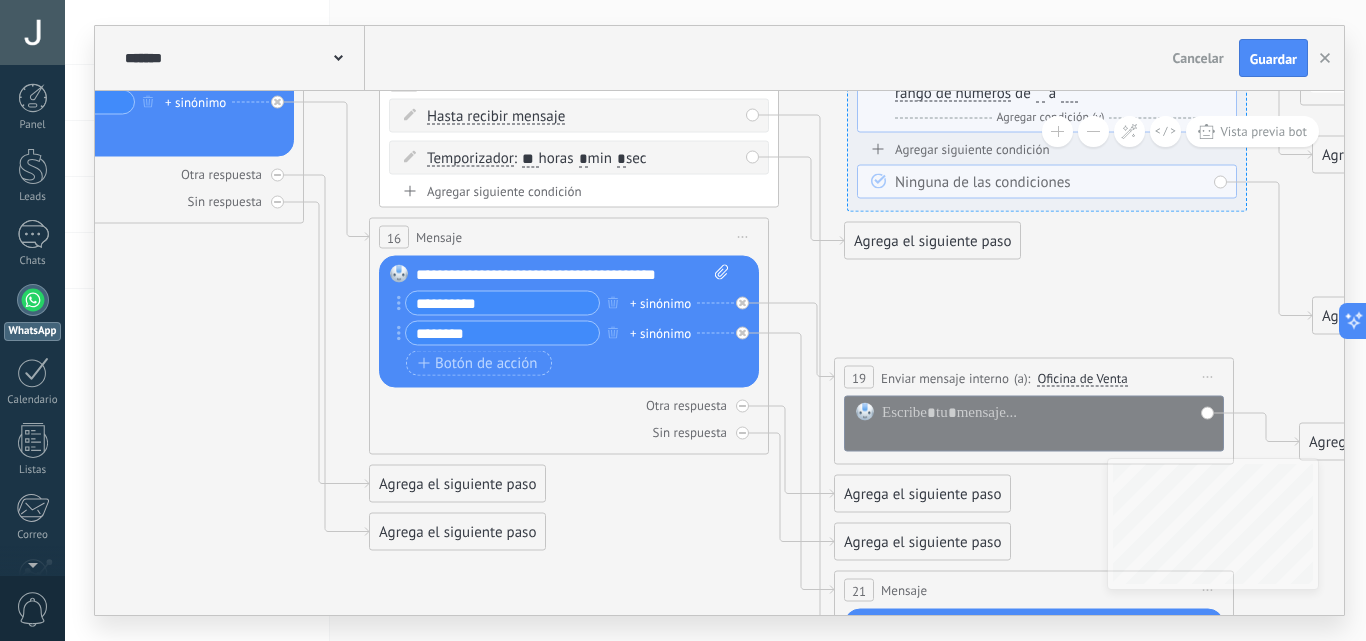 click on "**********" at bounding box center [572, 275] 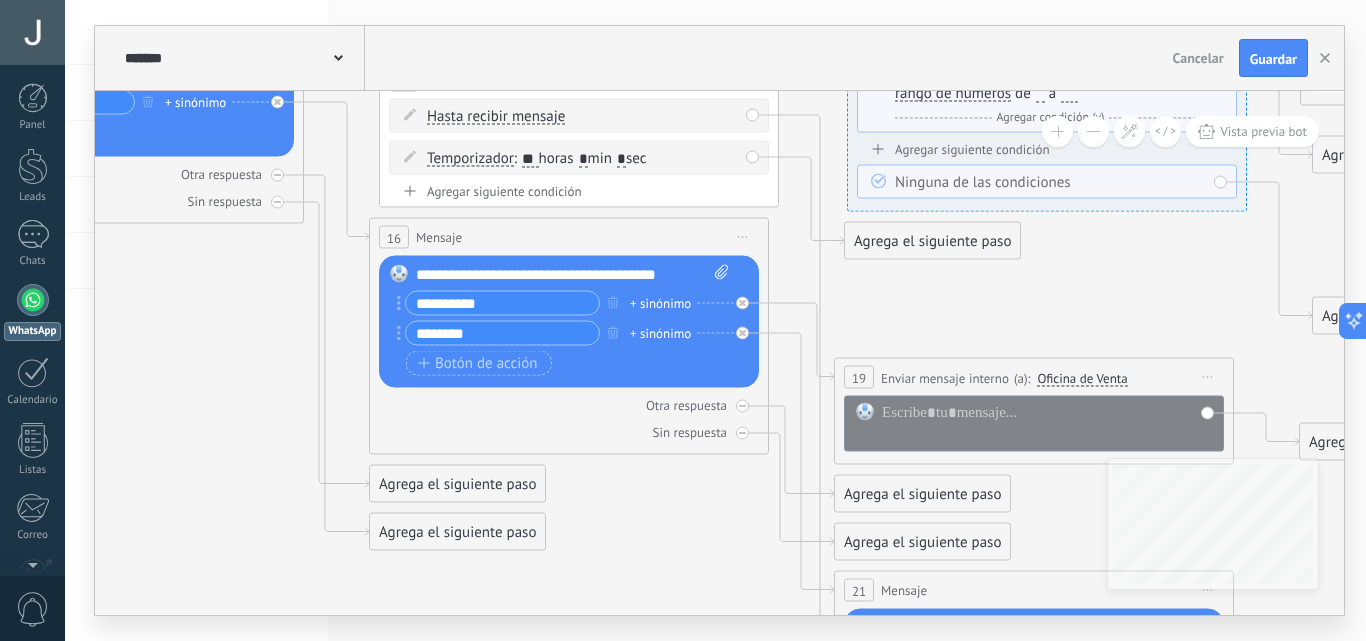 drag, startPoint x: 465, startPoint y: 339, endPoint x: 368, endPoint y: 329, distance: 97.5141 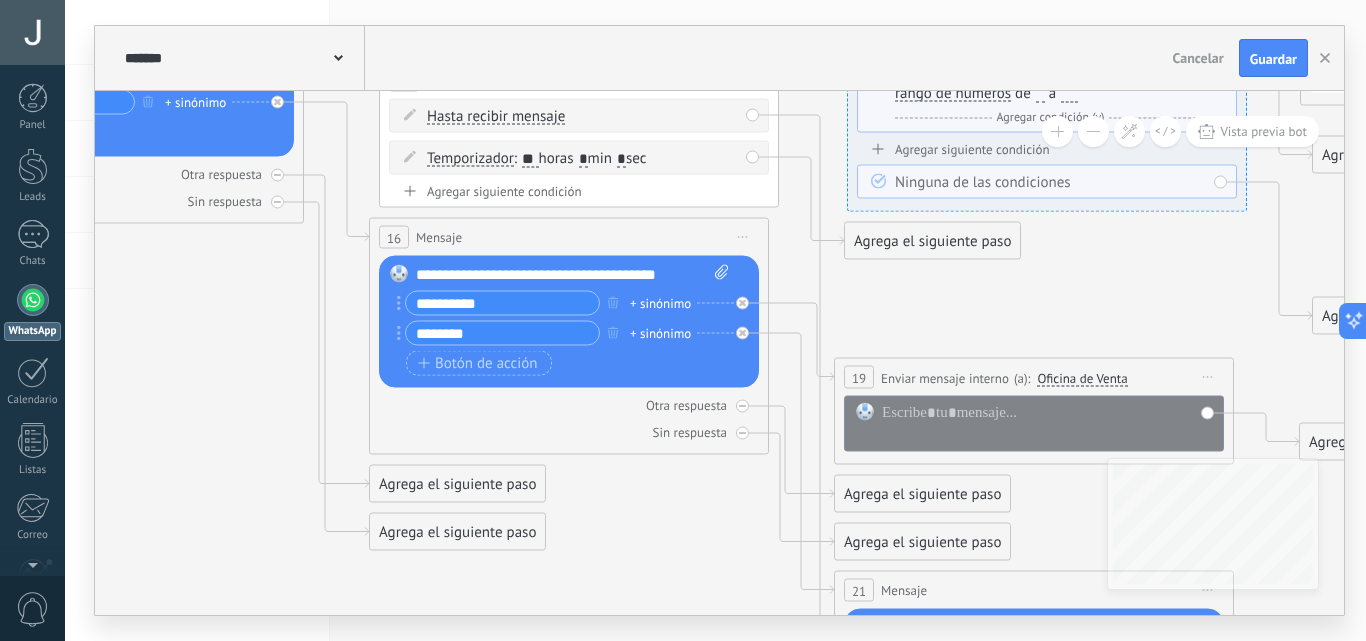 click on "**********" at bounding box center [-791, -169] 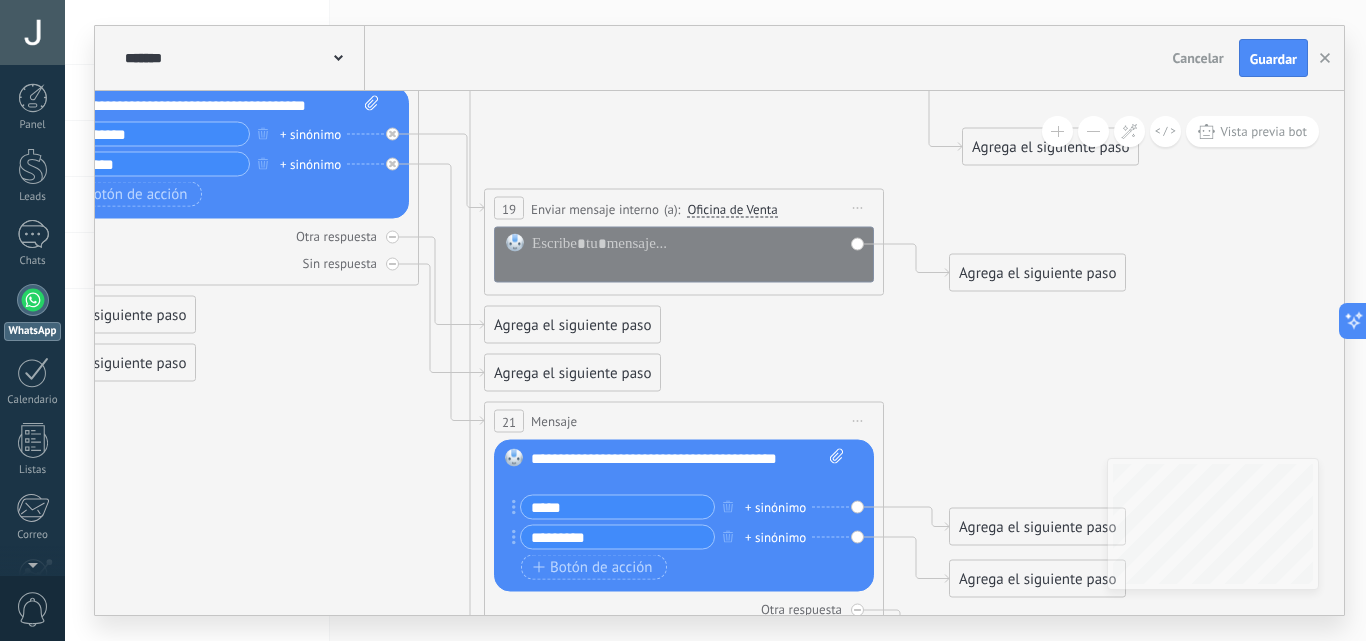drag, startPoint x: 657, startPoint y: 515, endPoint x: 307, endPoint y: 346, distance: 388.66568 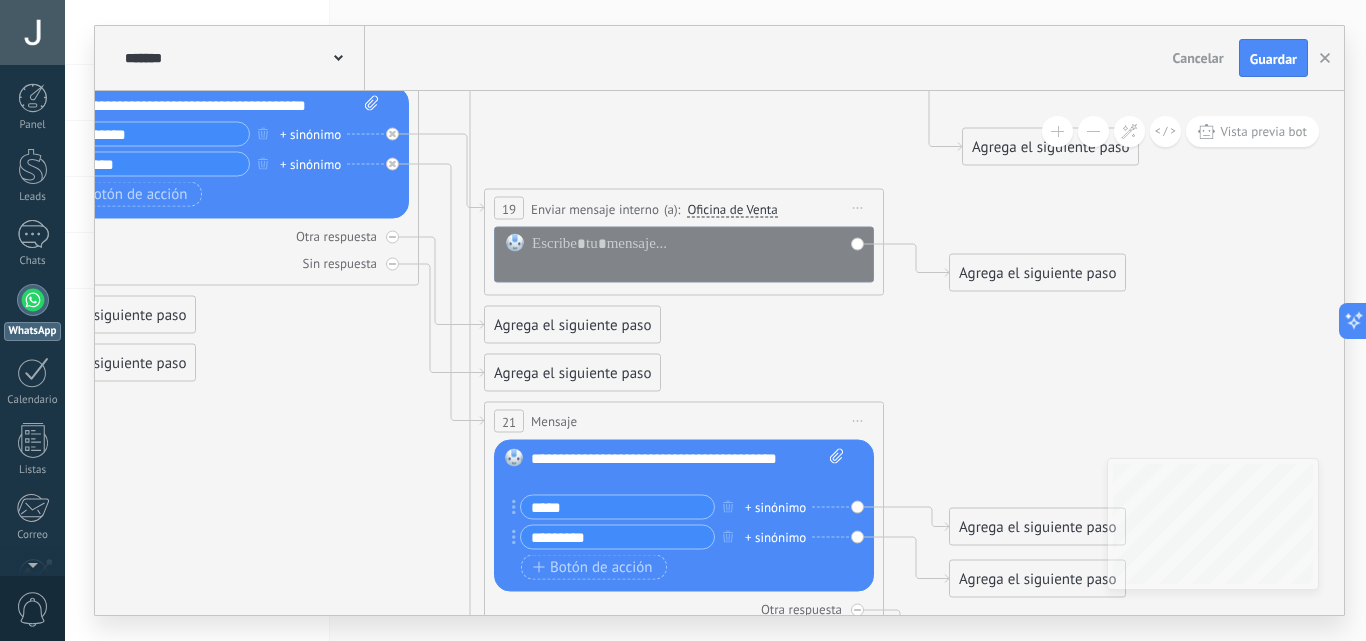 click 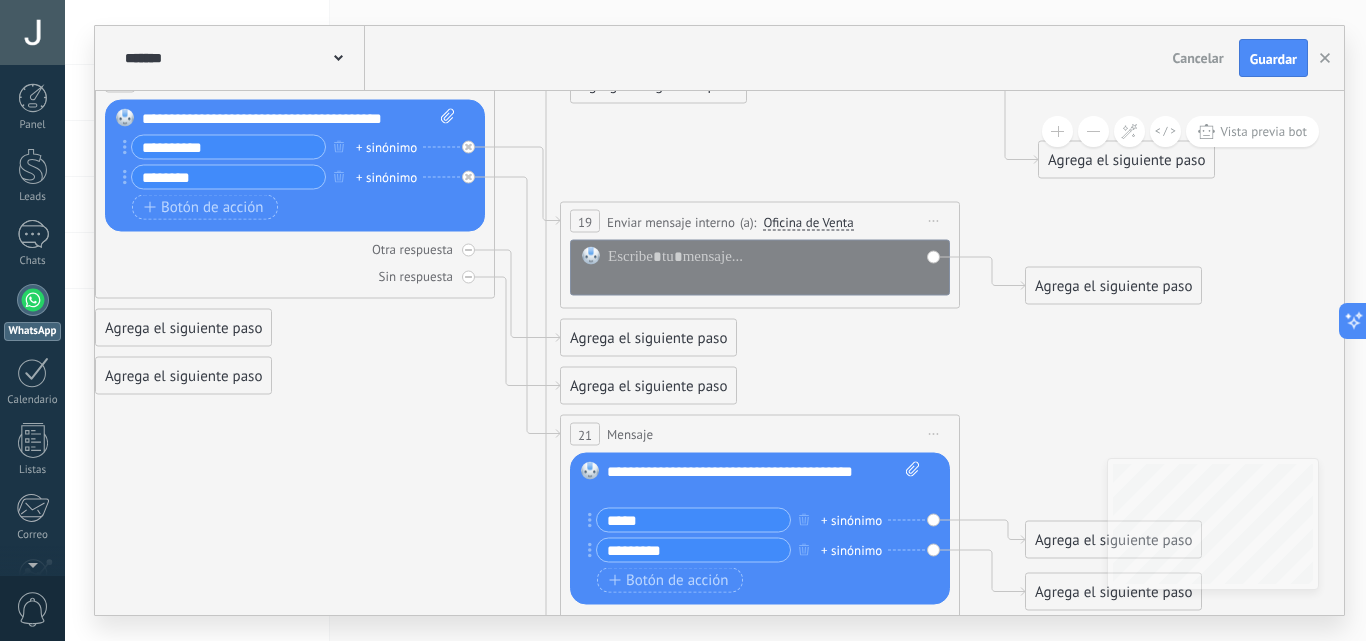 drag, startPoint x: 307, startPoint y: 346, endPoint x: 383, endPoint y: 359, distance: 77.10383 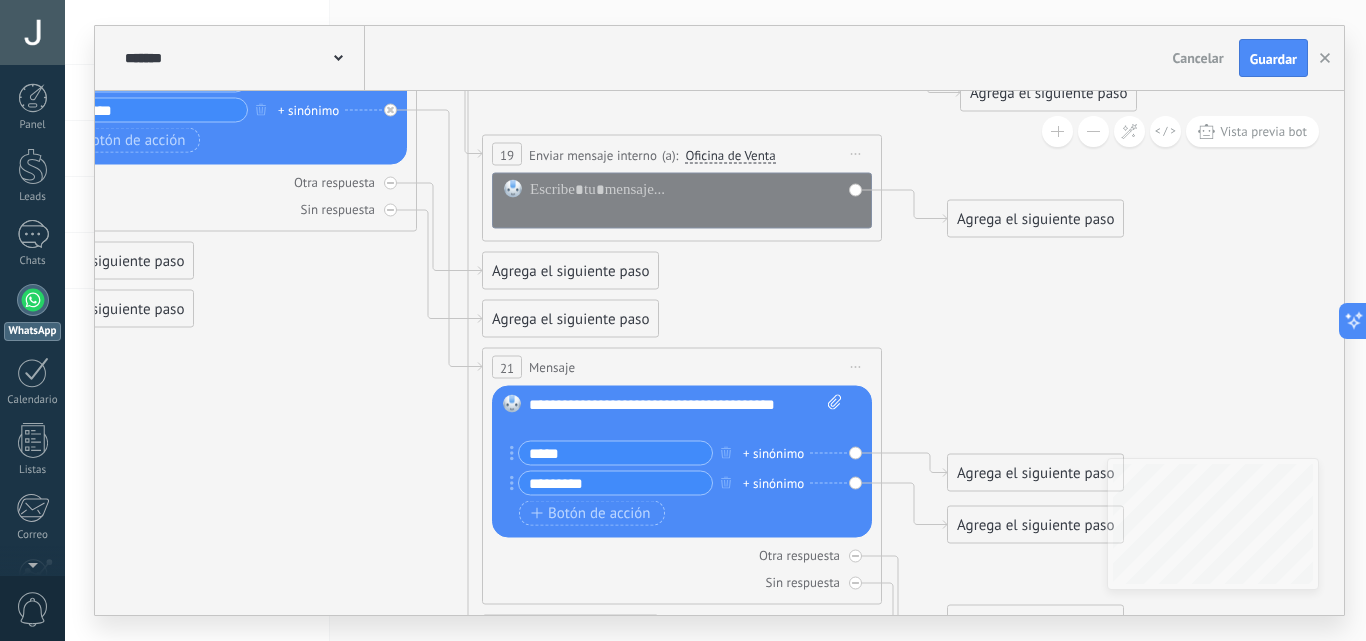drag, startPoint x: 467, startPoint y: 484, endPoint x: 389, endPoint y: 417, distance: 102.825096 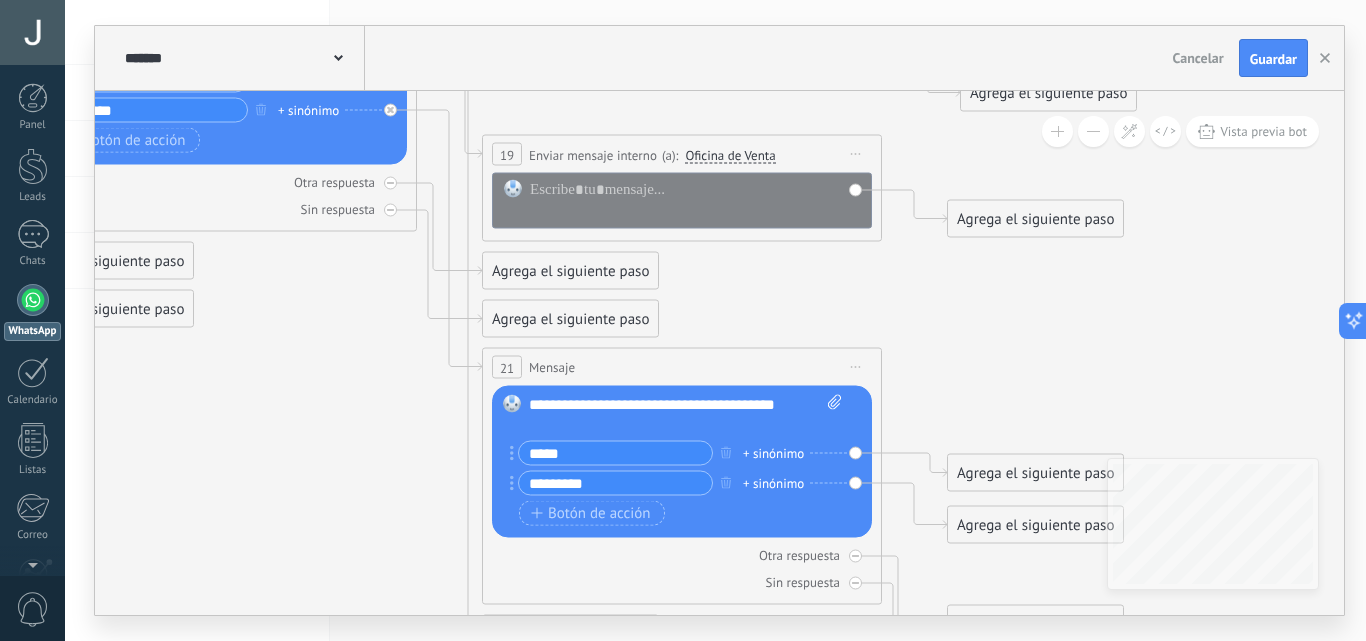 click on "**********" at bounding box center [685, 415] 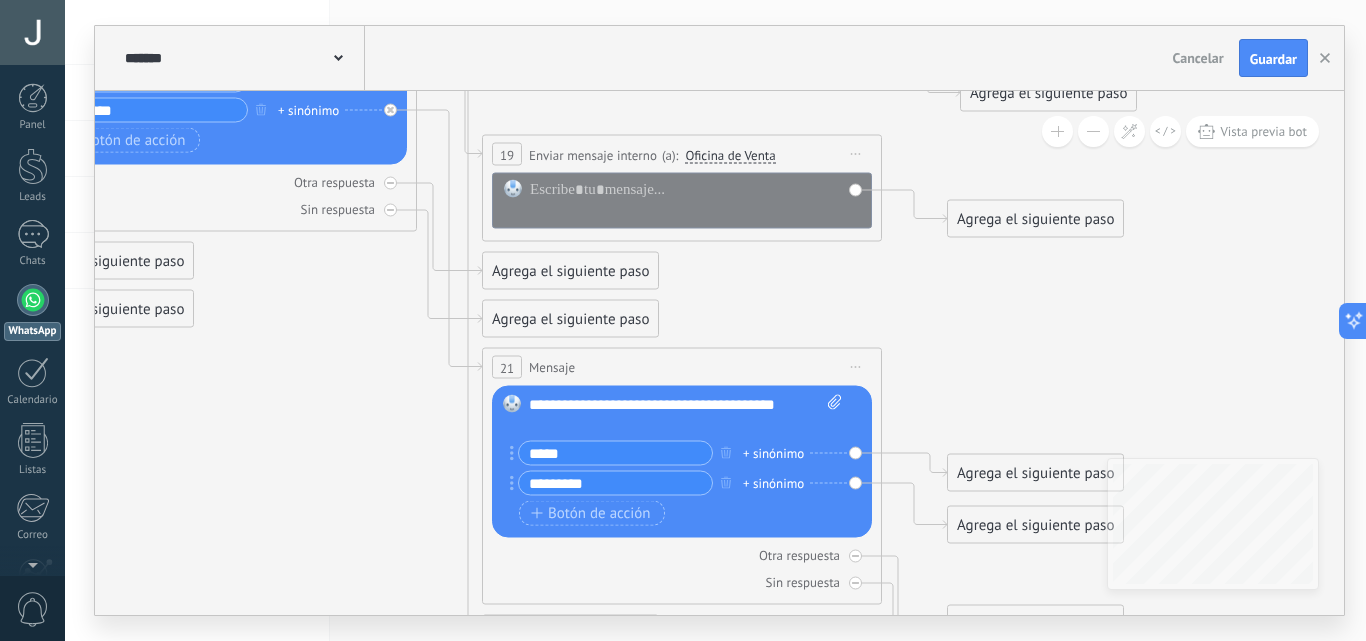 drag, startPoint x: 825, startPoint y: 534, endPoint x: 658, endPoint y: 484, distance: 174.32442 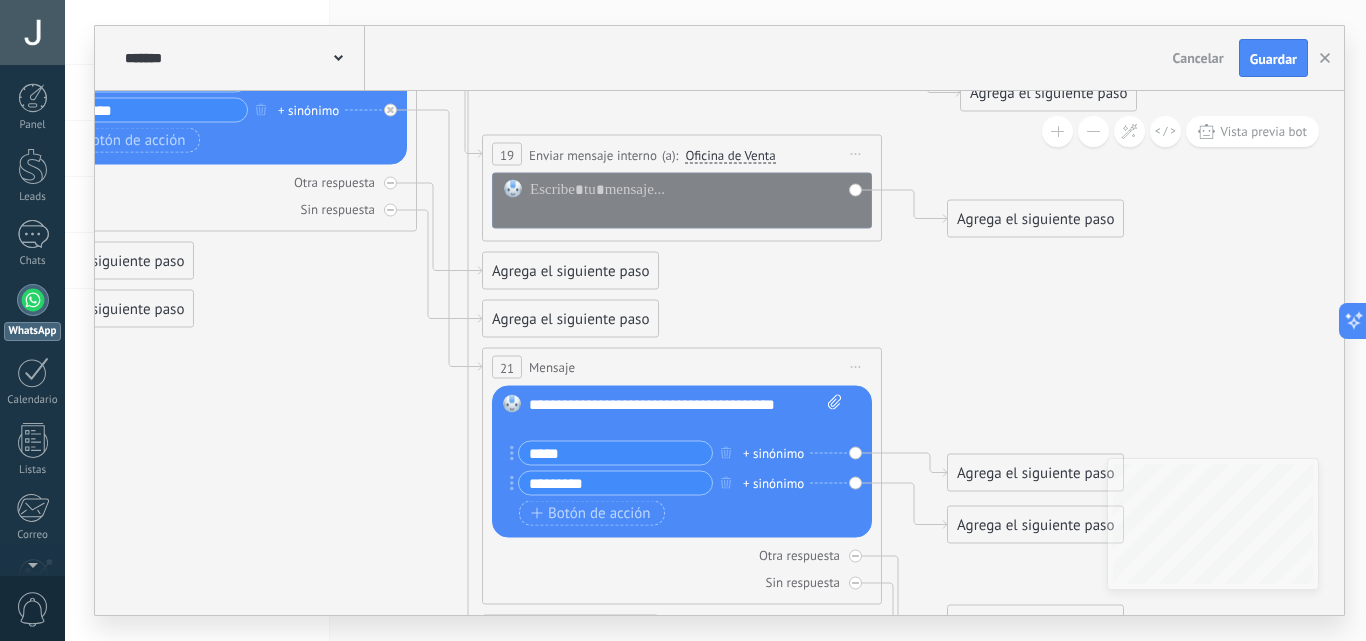 click on "Reemplazar
Quitar
Convertir a mensaje de voz
Arrastre la imagen aquí para adjuntarla.
Añadir imagen
Subir
Arrastrar y soltar
Archivo no encontrado
Escribe tu mensaje..." at bounding box center [682, 462] 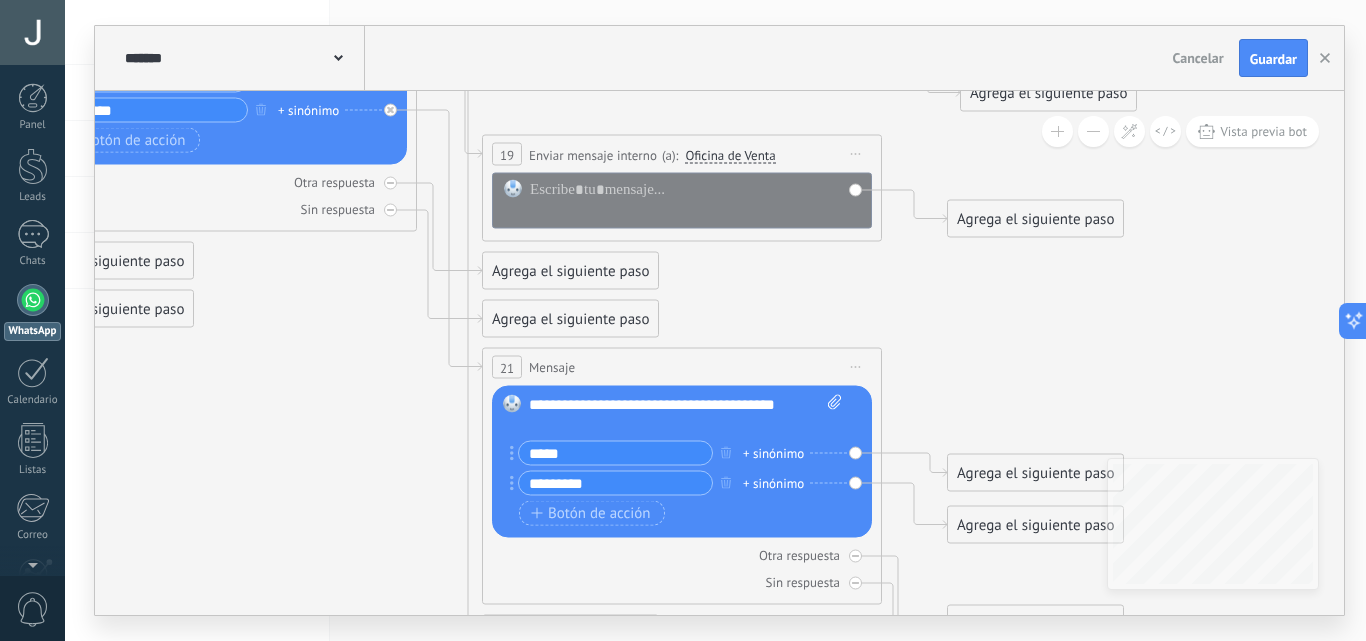 drag, startPoint x: 867, startPoint y: 529, endPoint x: 771, endPoint y: 486, distance: 105.1903 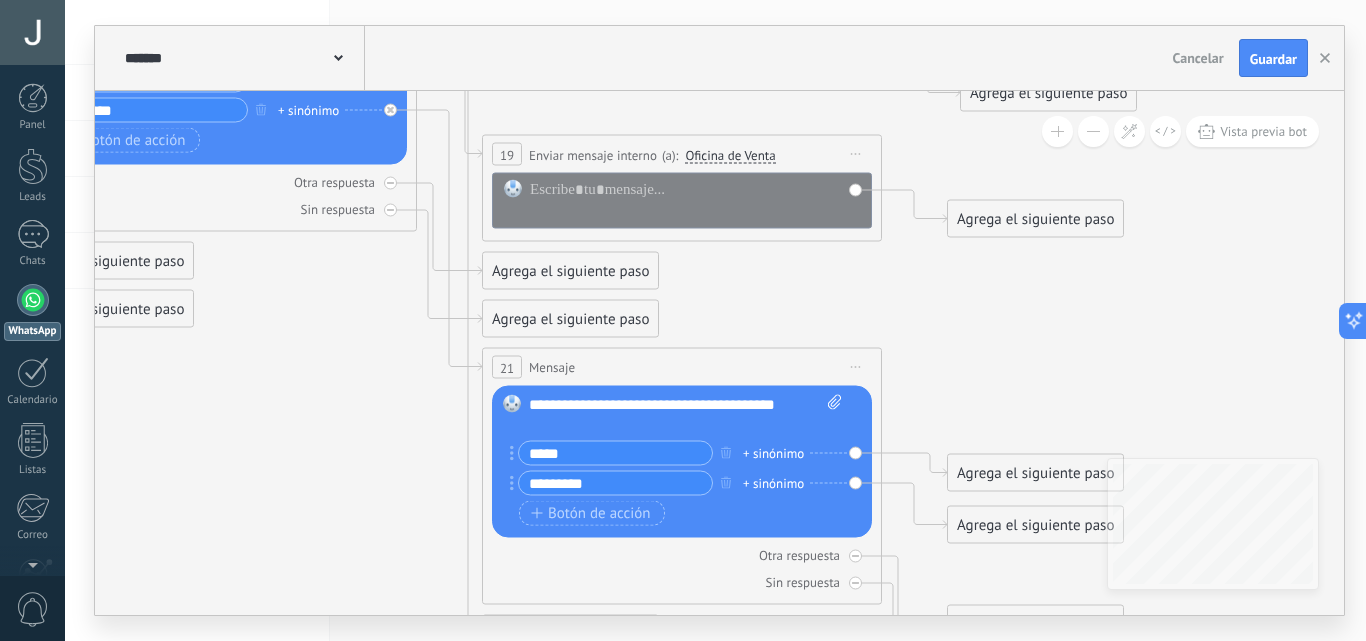 click on "Reemplazar
Quitar
Convertir a mensaje de voz
Arrastre la imagen aquí para adjuntarla.
Añadir imagen
Subir
Arrastrar y soltar
Archivo no encontrado
Escribe tu mensaje..." at bounding box center [682, 462] 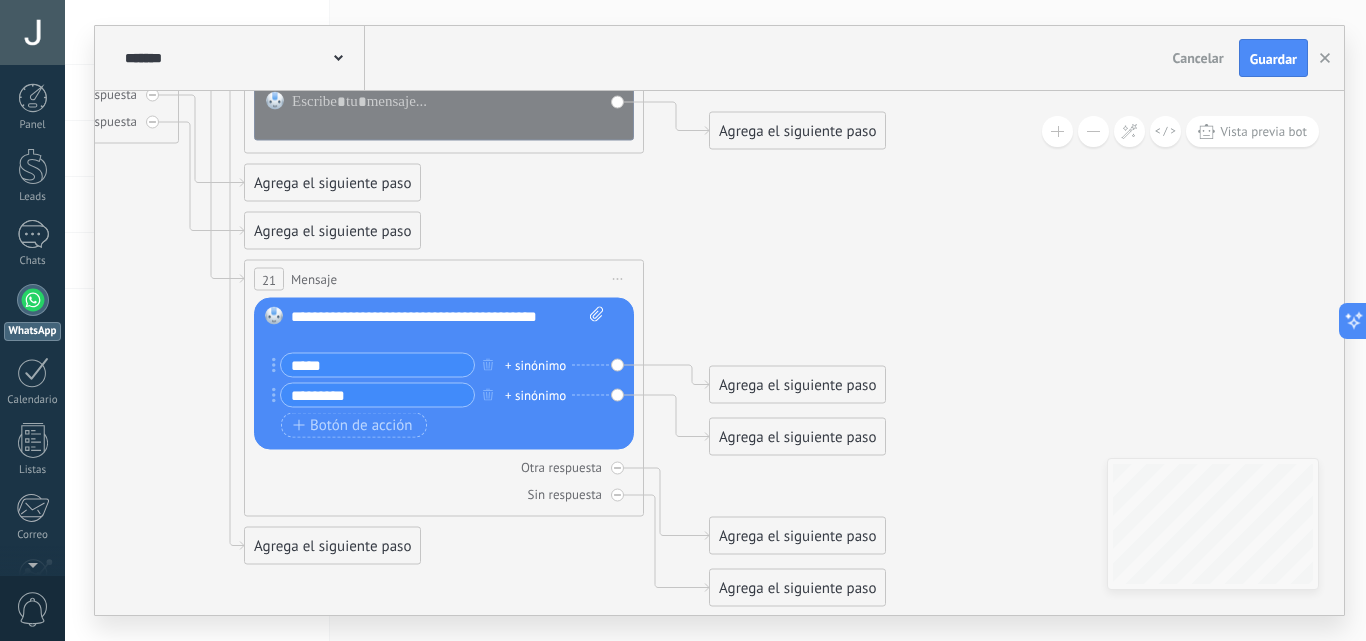 drag, startPoint x: 933, startPoint y: 553, endPoint x: 697, endPoint y: 465, distance: 251.87299 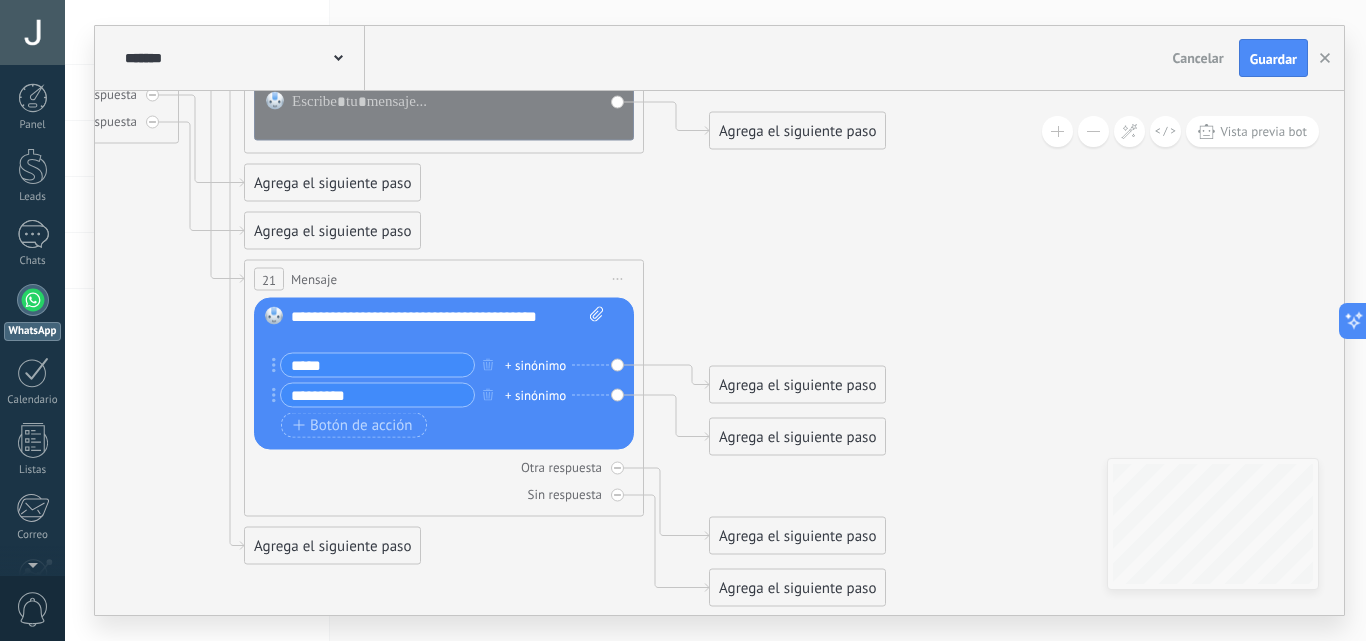 click 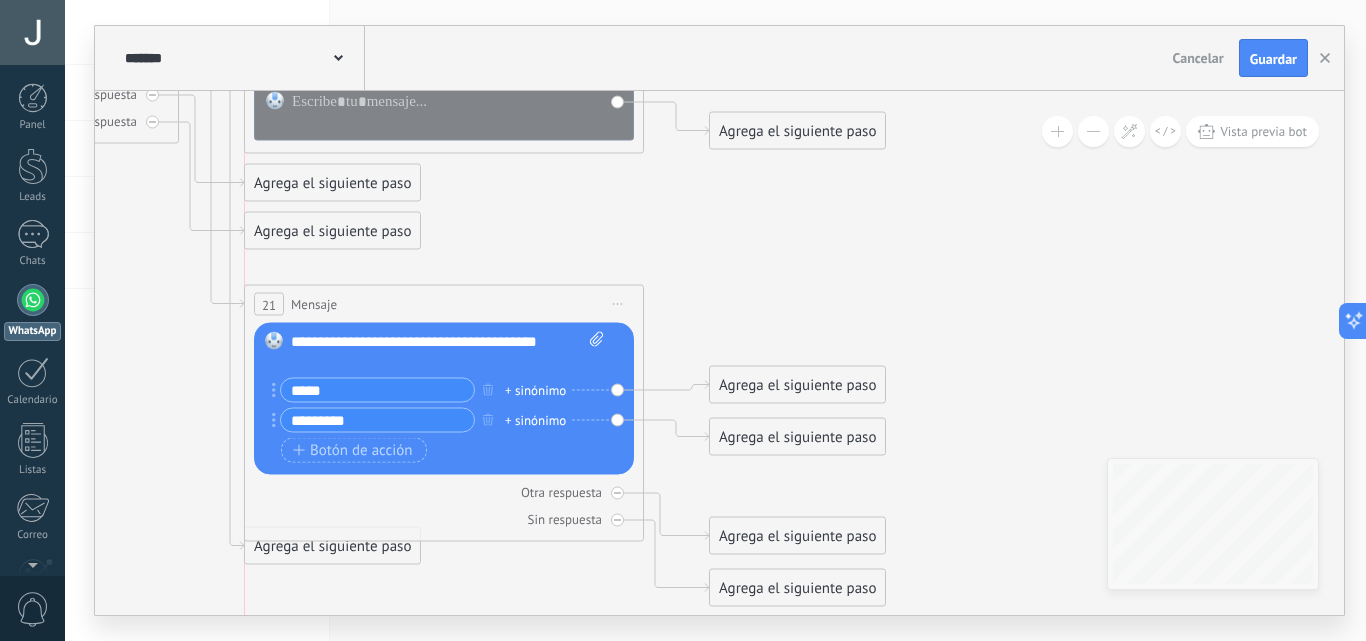 drag, startPoint x: 633, startPoint y: 267, endPoint x: 652, endPoint y: 284, distance: 25.495098 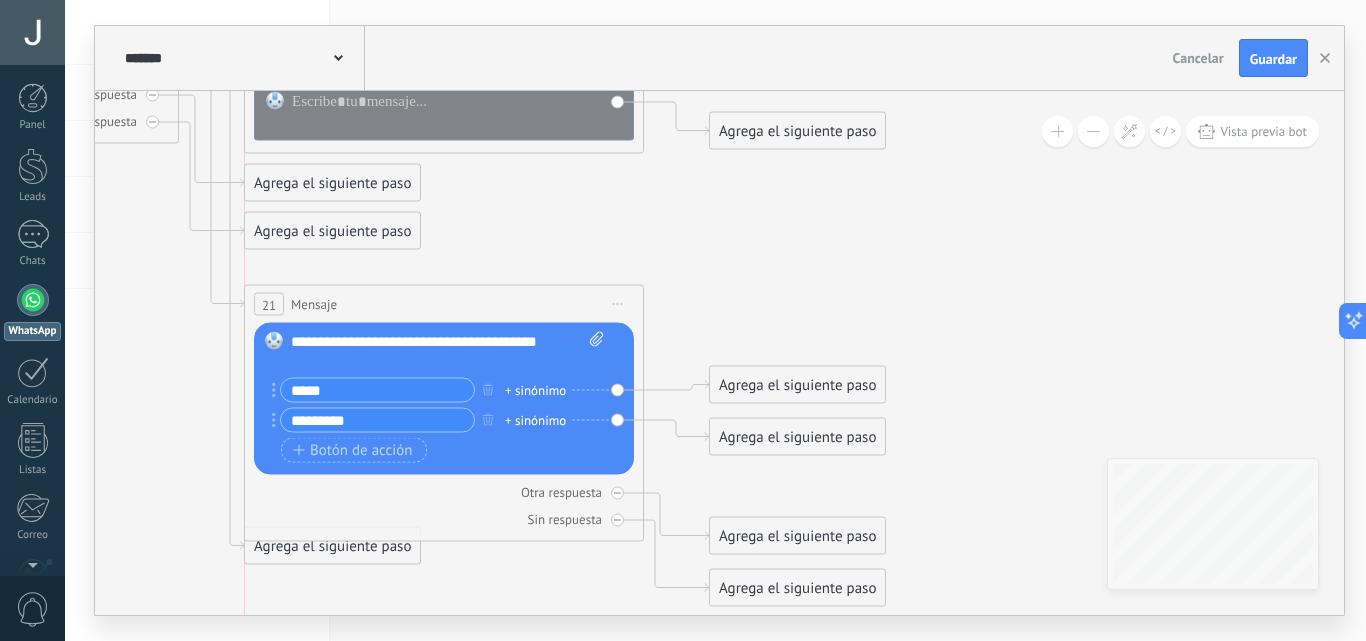 click on "Iniciar vista previa aquí
Cambiar nombre
Duplicar
Borrar" at bounding box center [618, 304] 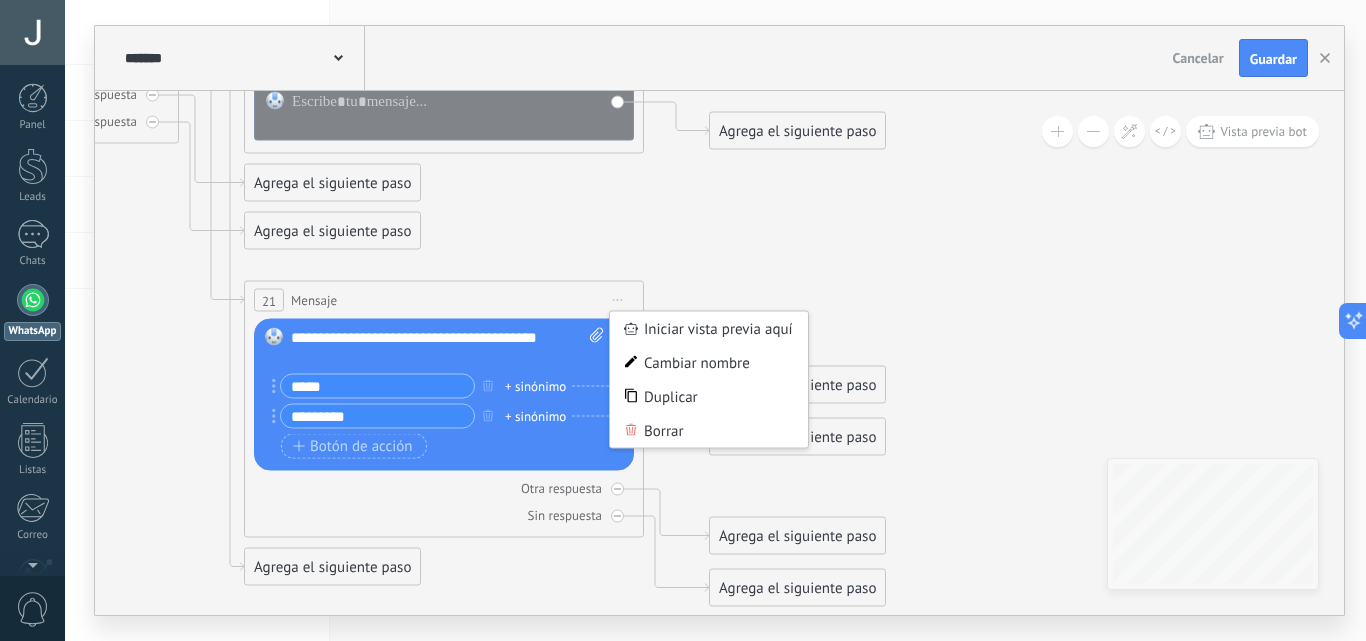 click 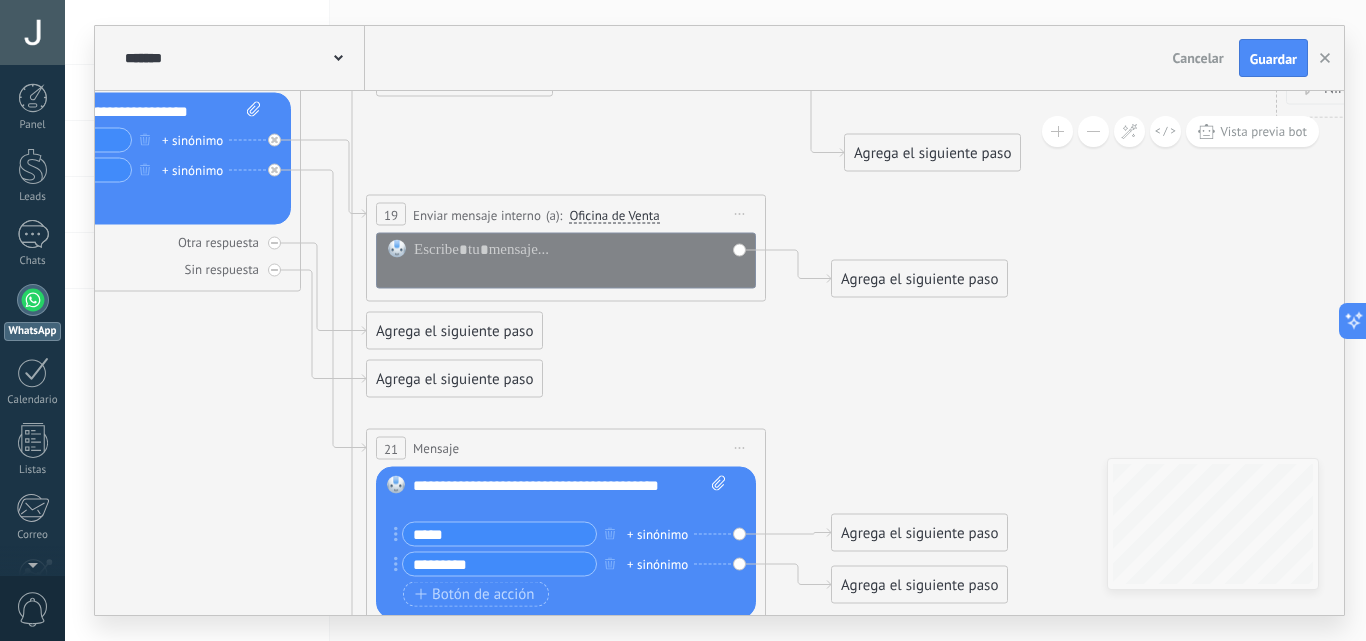 drag, startPoint x: 870, startPoint y: 259, endPoint x: 995, endPoint y: 405, distance: 192.20041 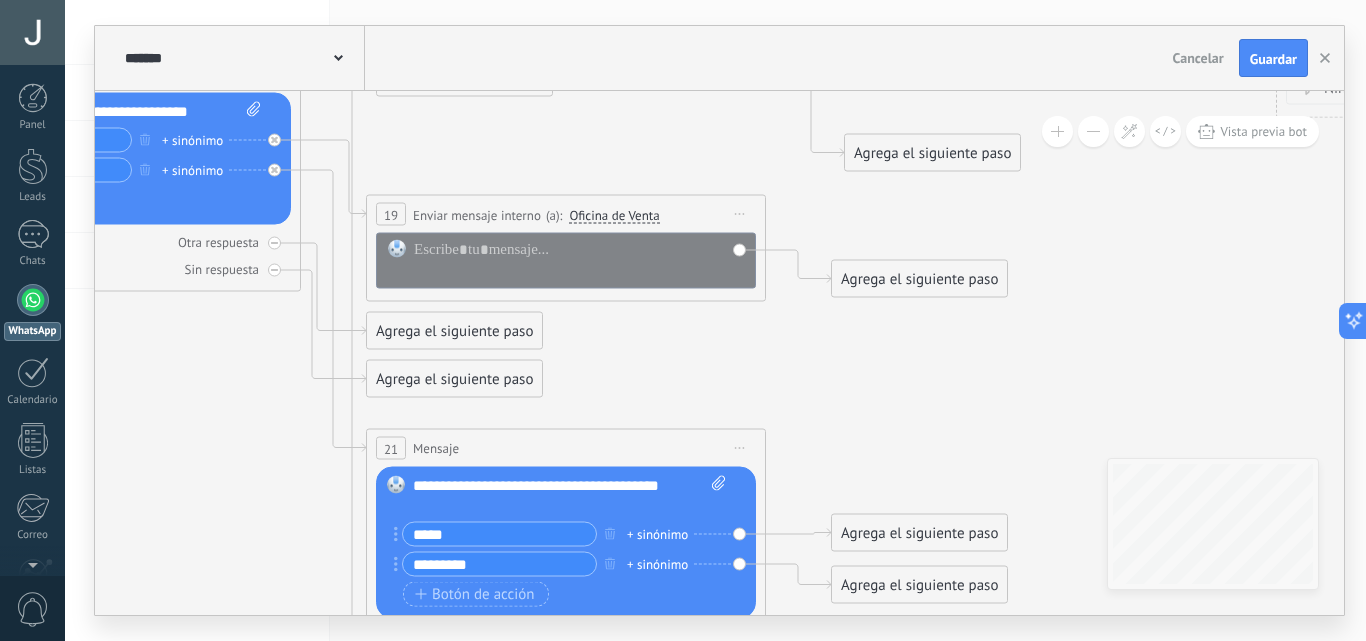 click 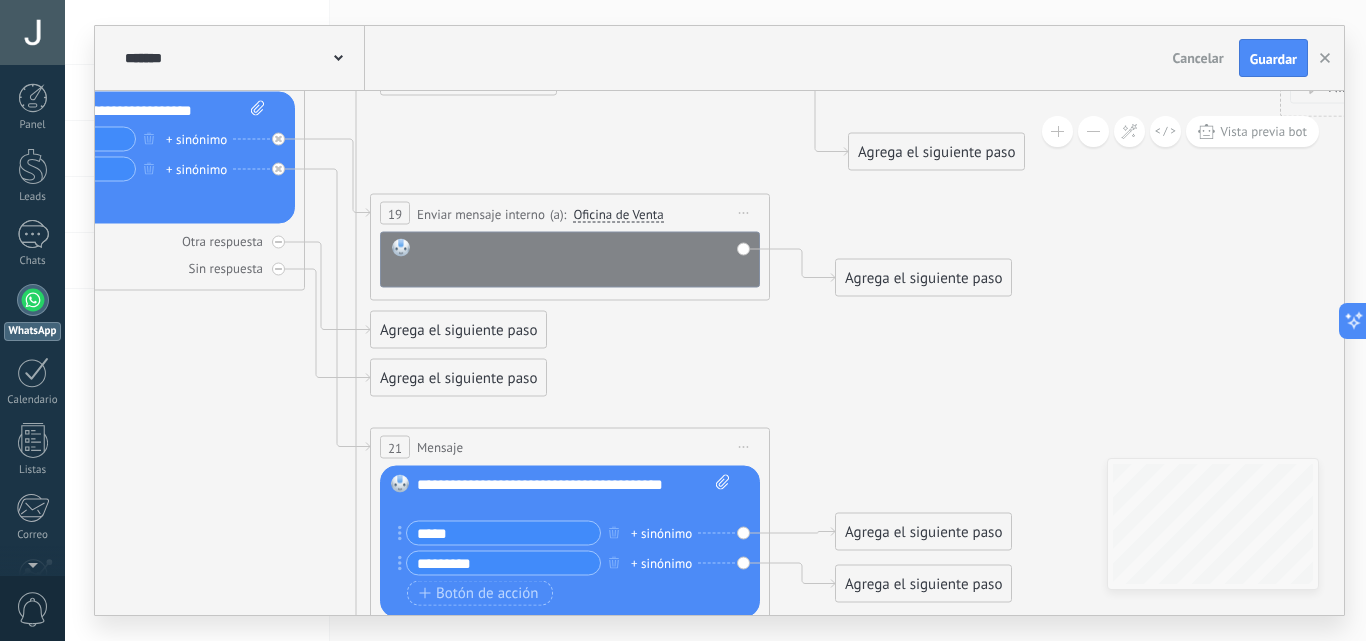 click at bounding box center [583, 259] 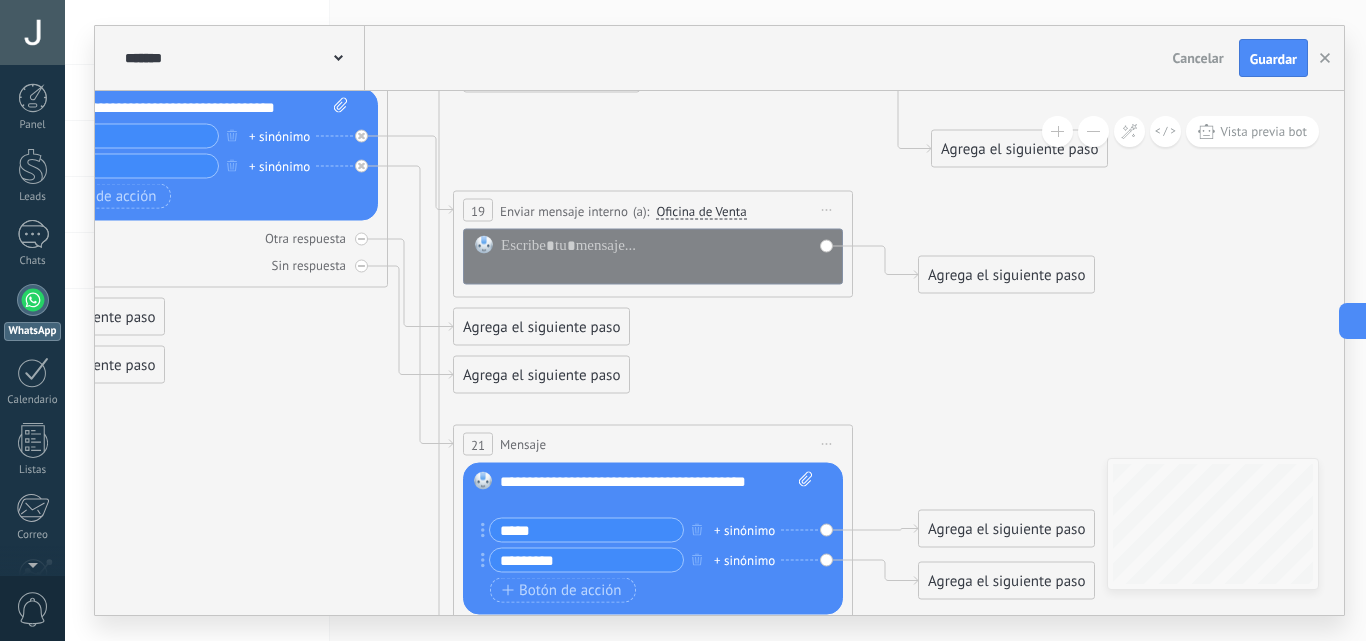 drag, startPoint x: 203, startPoint y: 449, endPoint x: 286, endPoint y: 446, distance: 83.0542 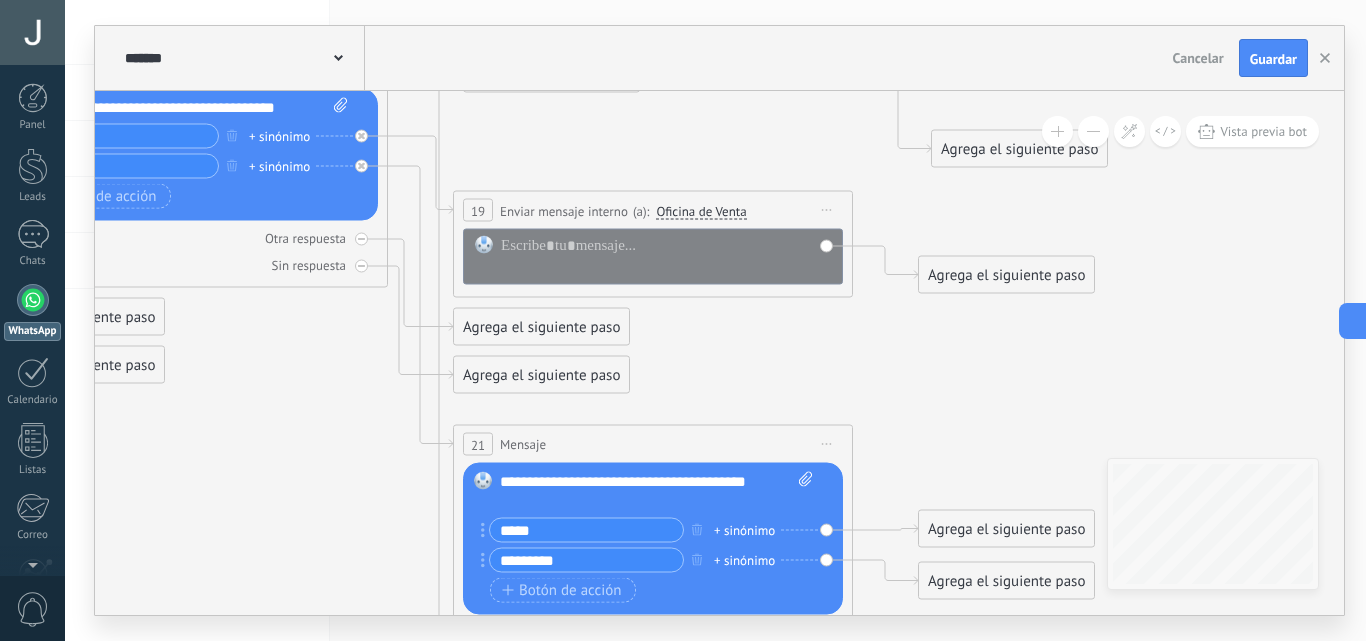 click 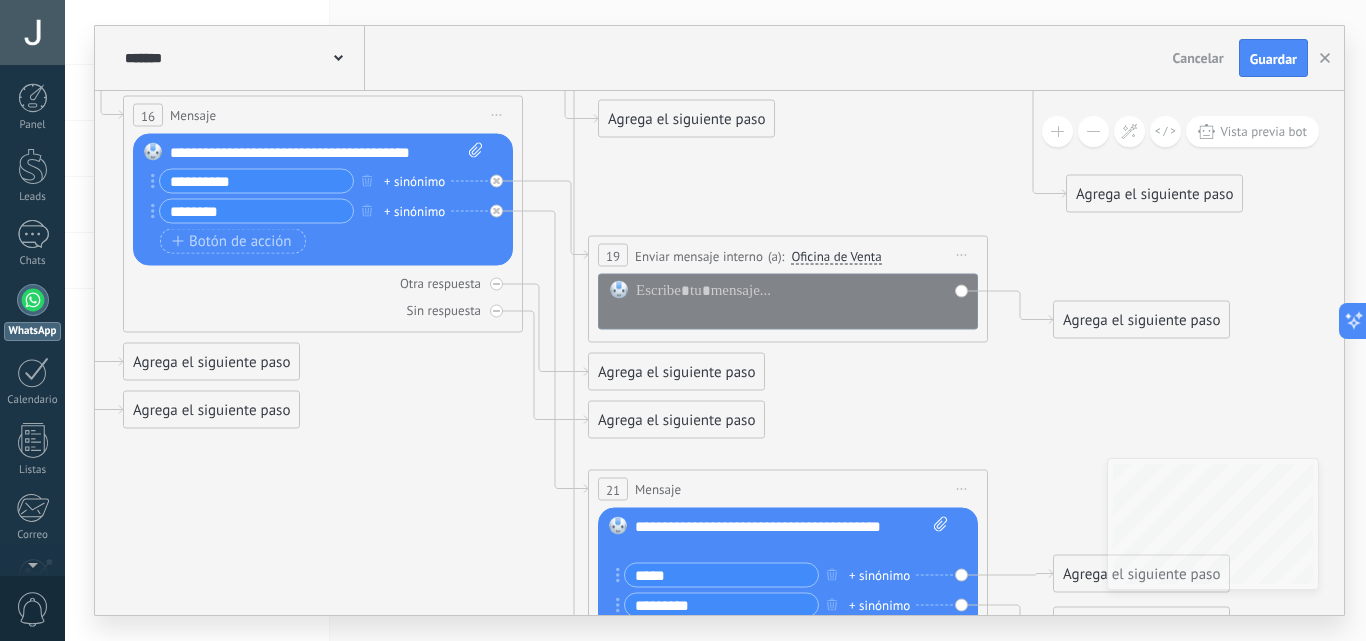 drag, startPoint x: 286, startPoint y: 446, endPoint x: 421, endPoint y: 491, distance: 142.30249 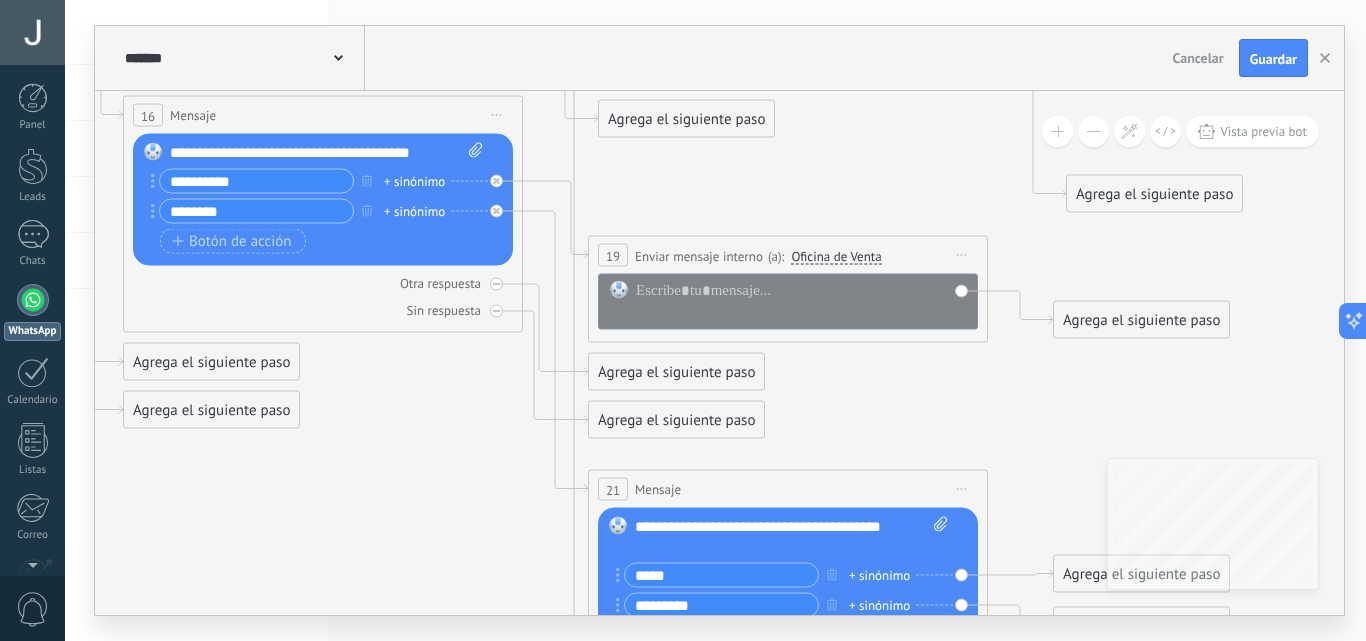 click 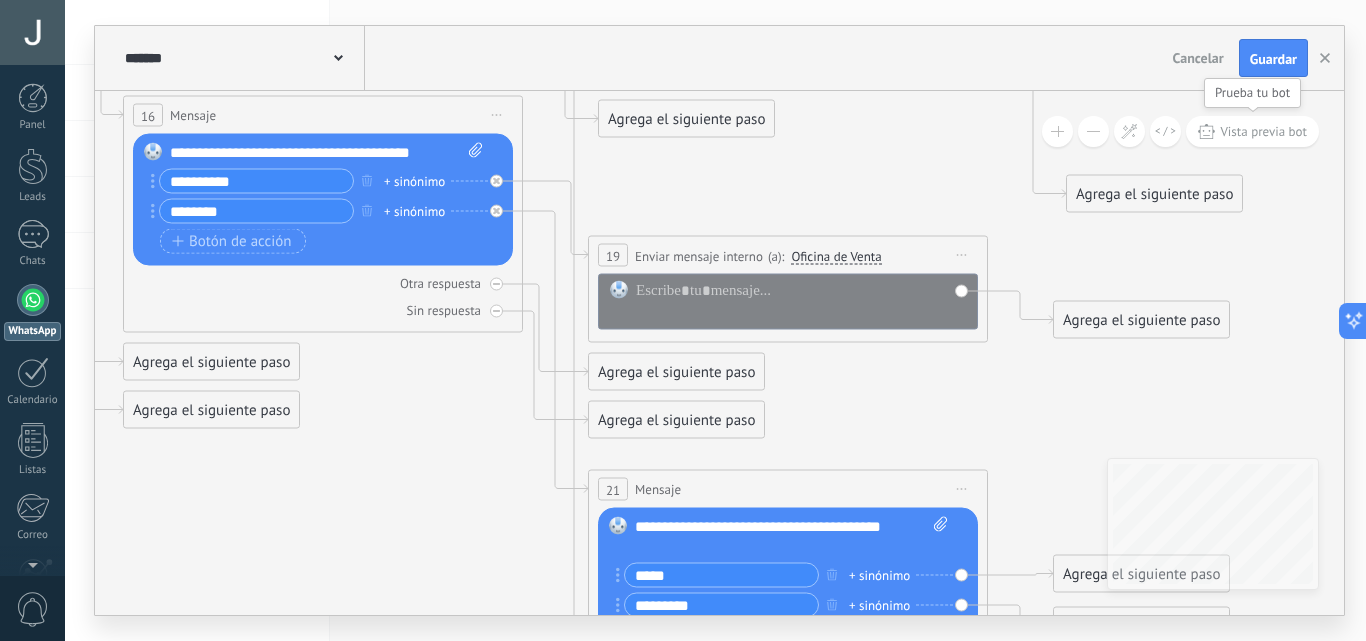 click on "Vista previa bot" at bounding box center [1263, 131] 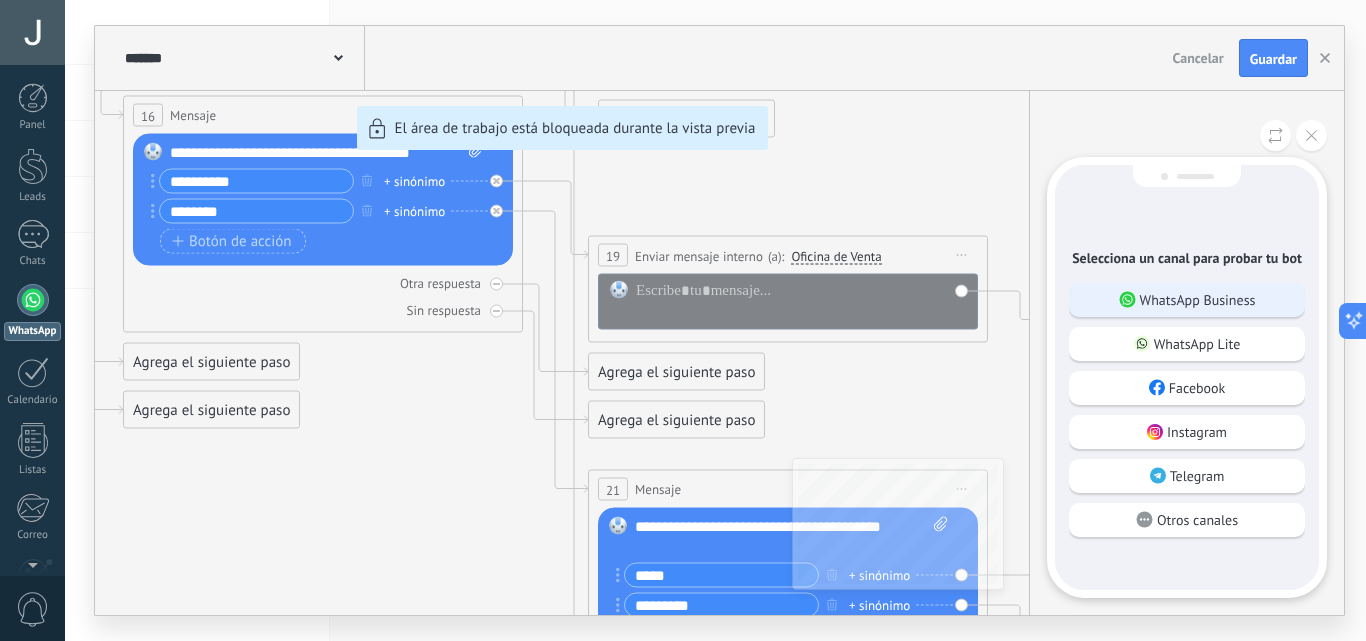 click on "WhatsApp Business" at bounding box center [1198, 300] 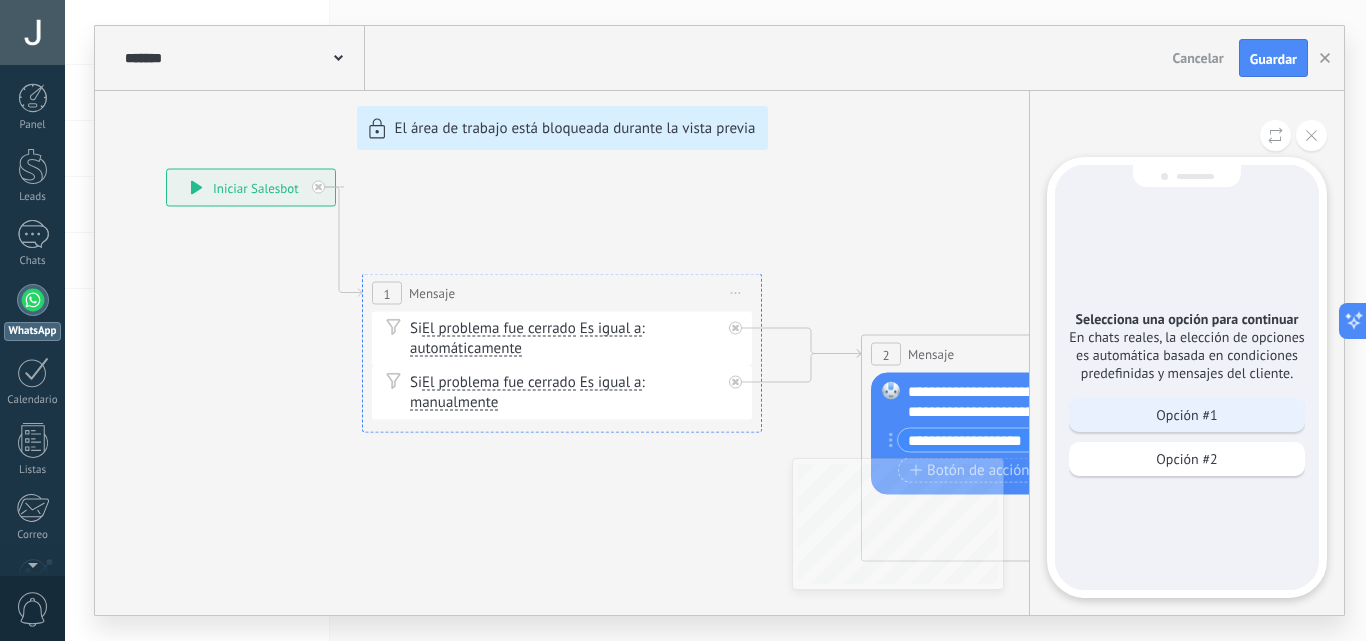 click on "Opción #1" at bounding box center [1186, 415] 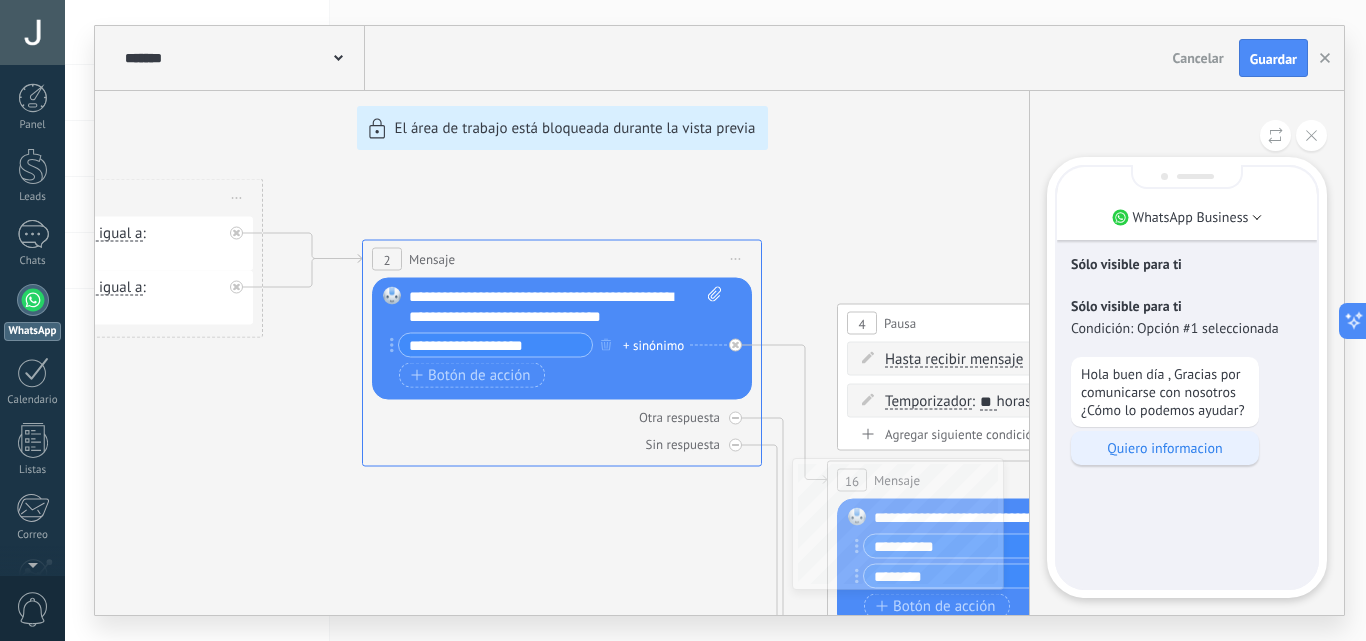 click on "Quiero informacion" at bounding box center (1165, 448) 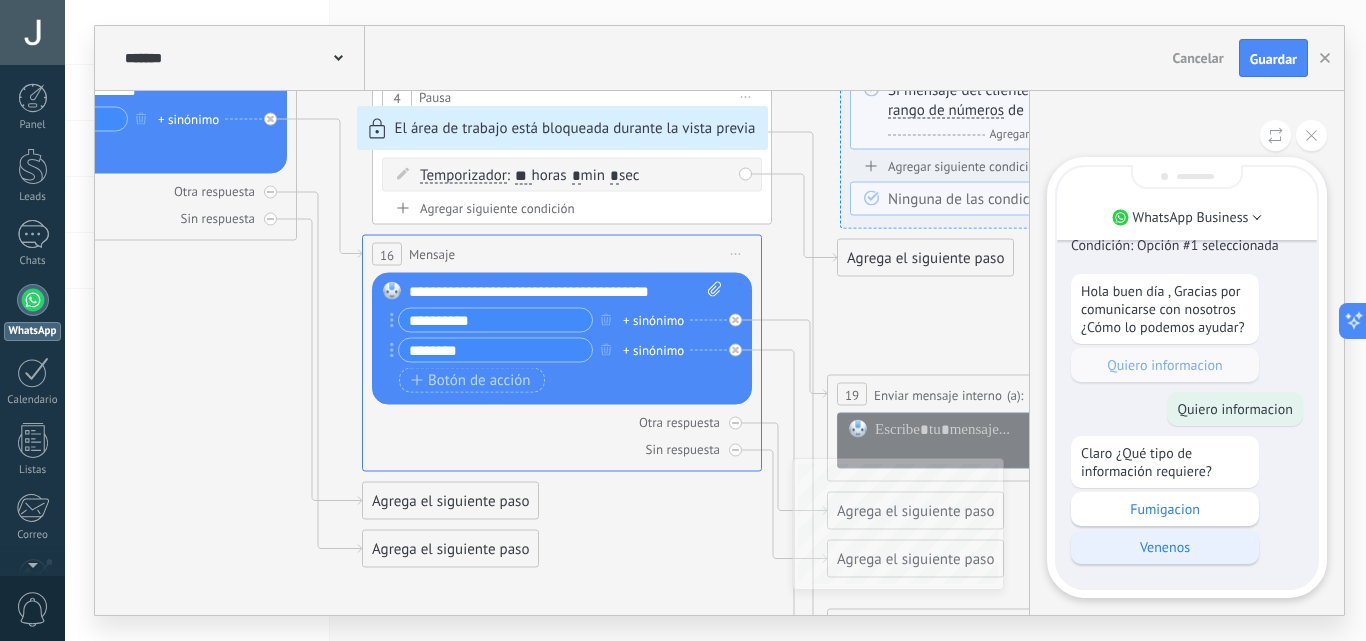 click on "Venenos" at bounding box center [1165, 547] 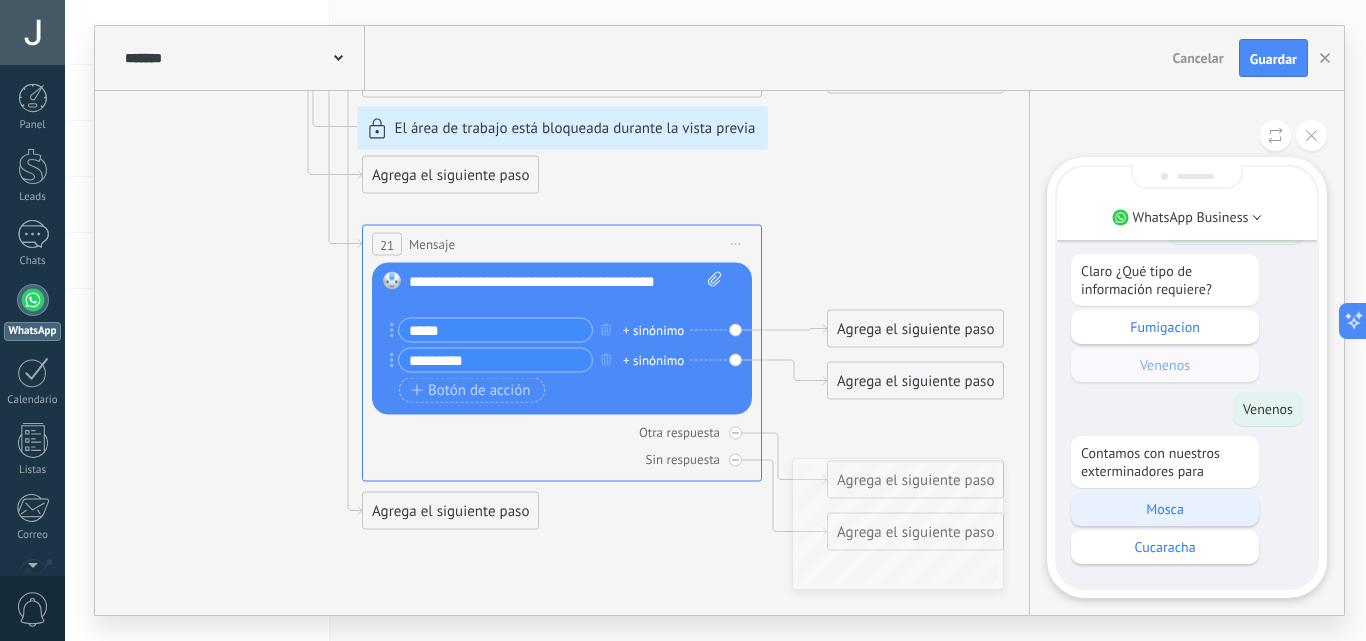 click on "Mosca" at bounding box center (1165, 509) 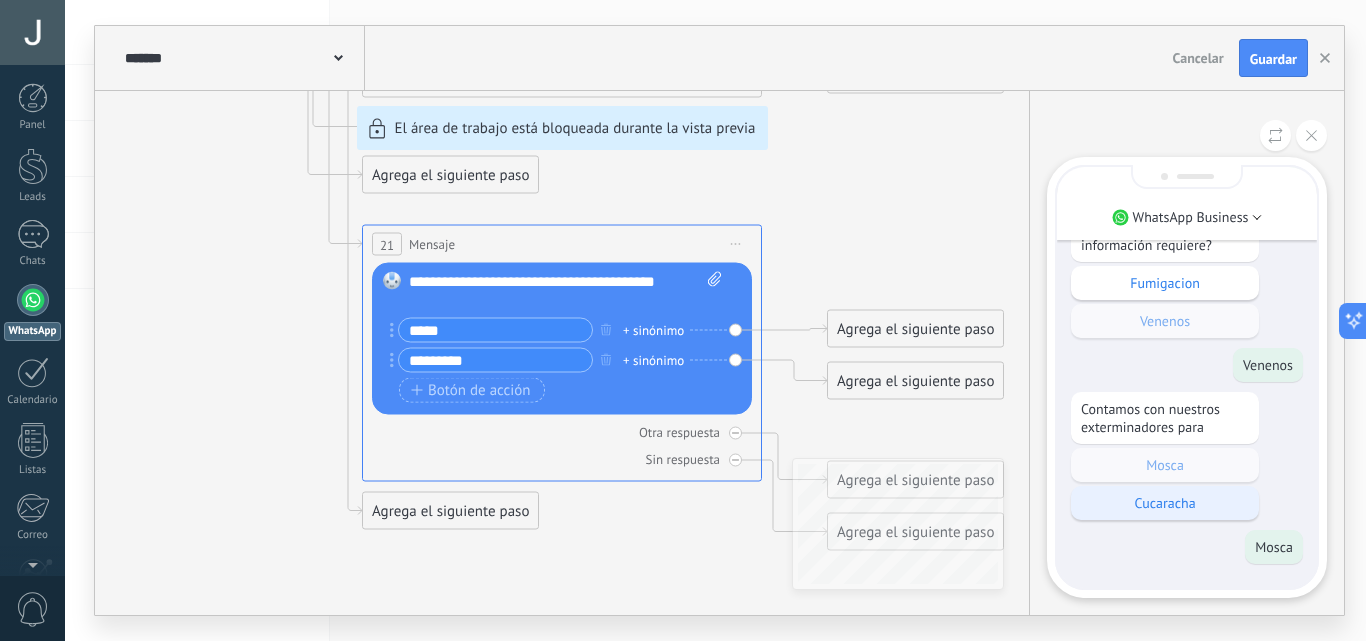 click on "Cucaracha" at bounding box center [1165, 503] 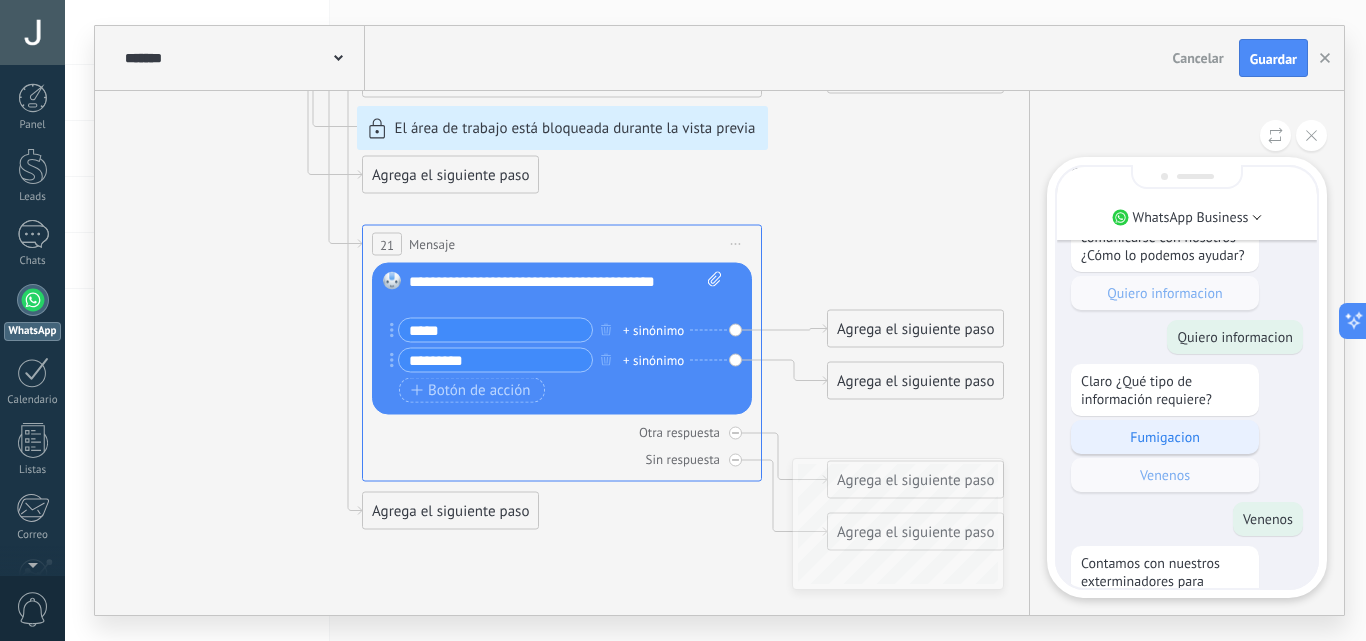 scroll, scrollTop: -200, scrollLeft: 0, axis: vertical 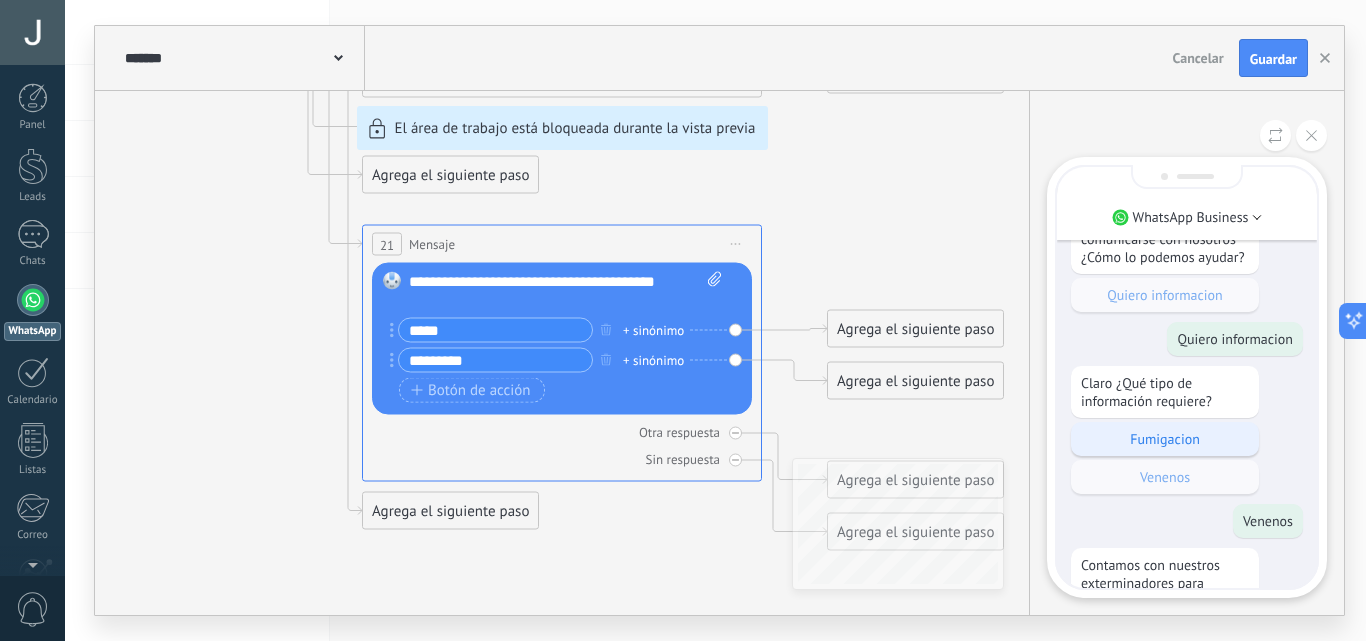click on "Fumigacion" at bounding box center (1165, 439) 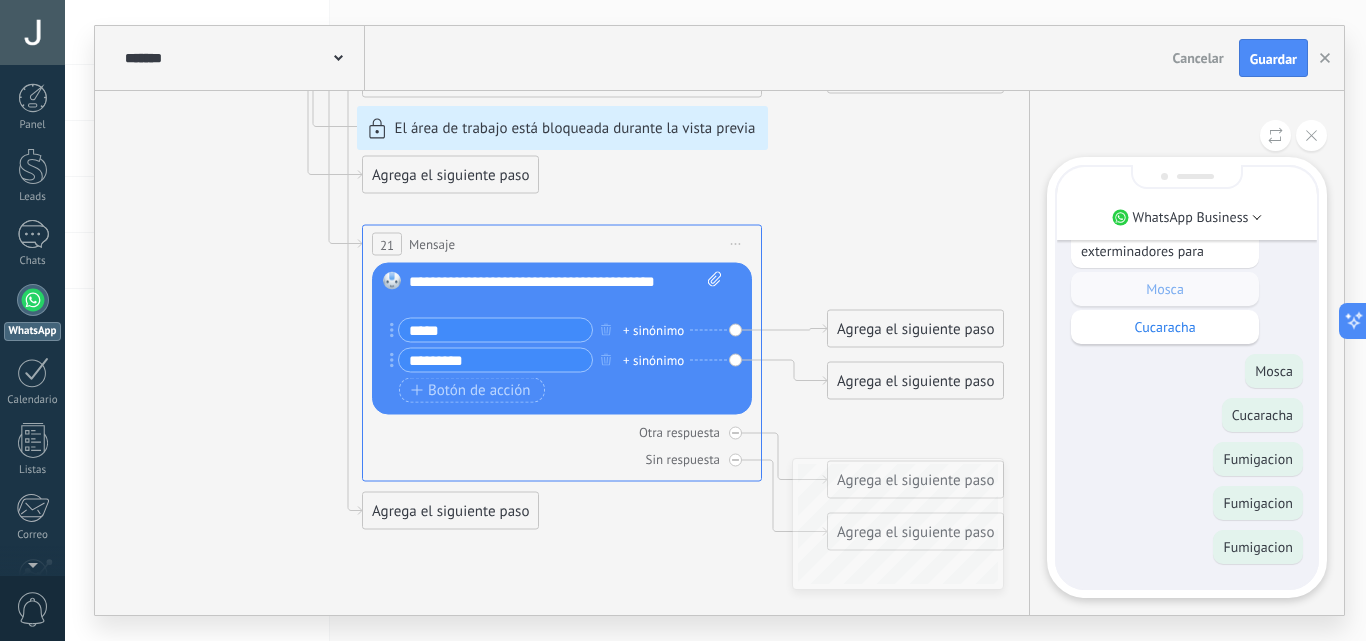 drag, startPoint x: 1284, startPoint y: 466, endPoint x: 1284, endPoint y: 515, distance: 49 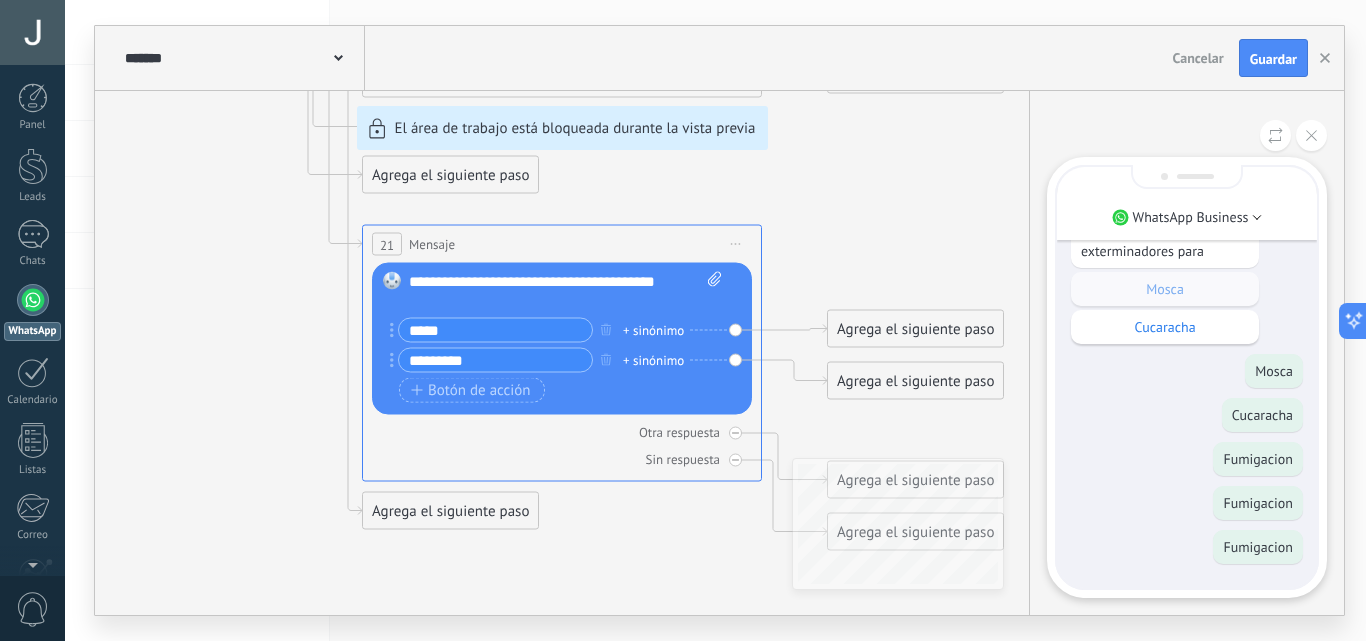 drag, startPoint x: 1274, startPoint y: 530, endPoint x: 1282, endPoint y: 555, distance: 26.24881 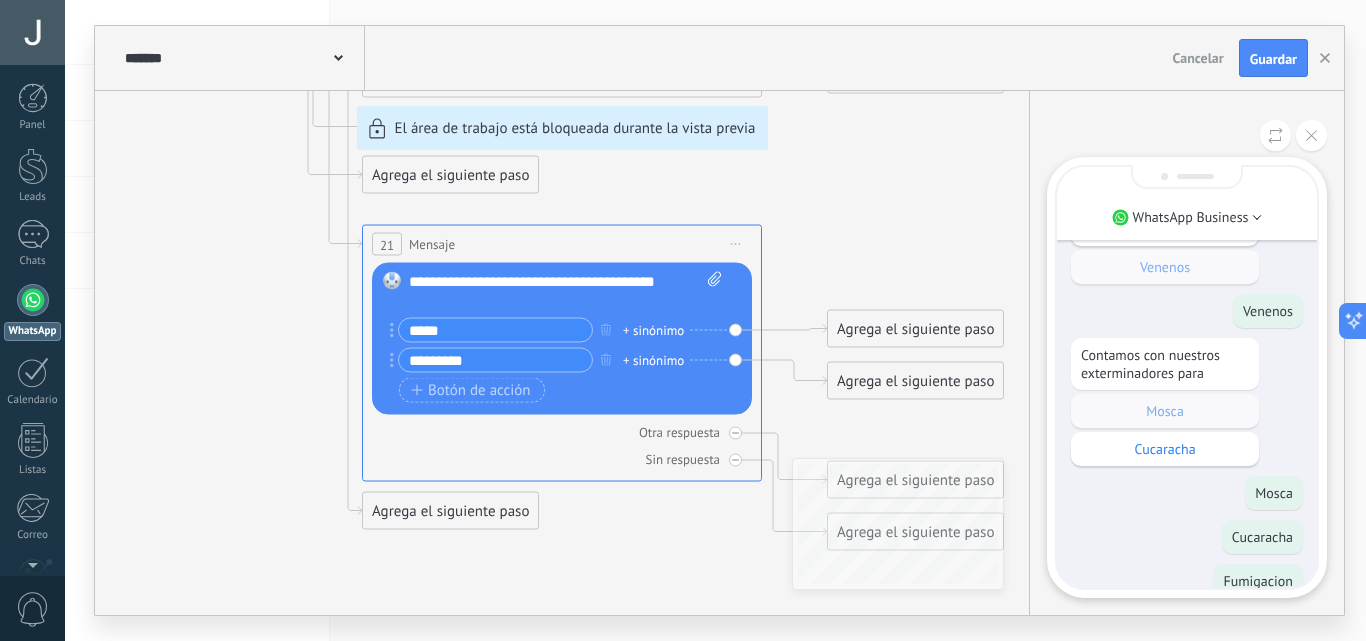 scroll, scrollTop: 0, scrollLeft: 0, axis: both 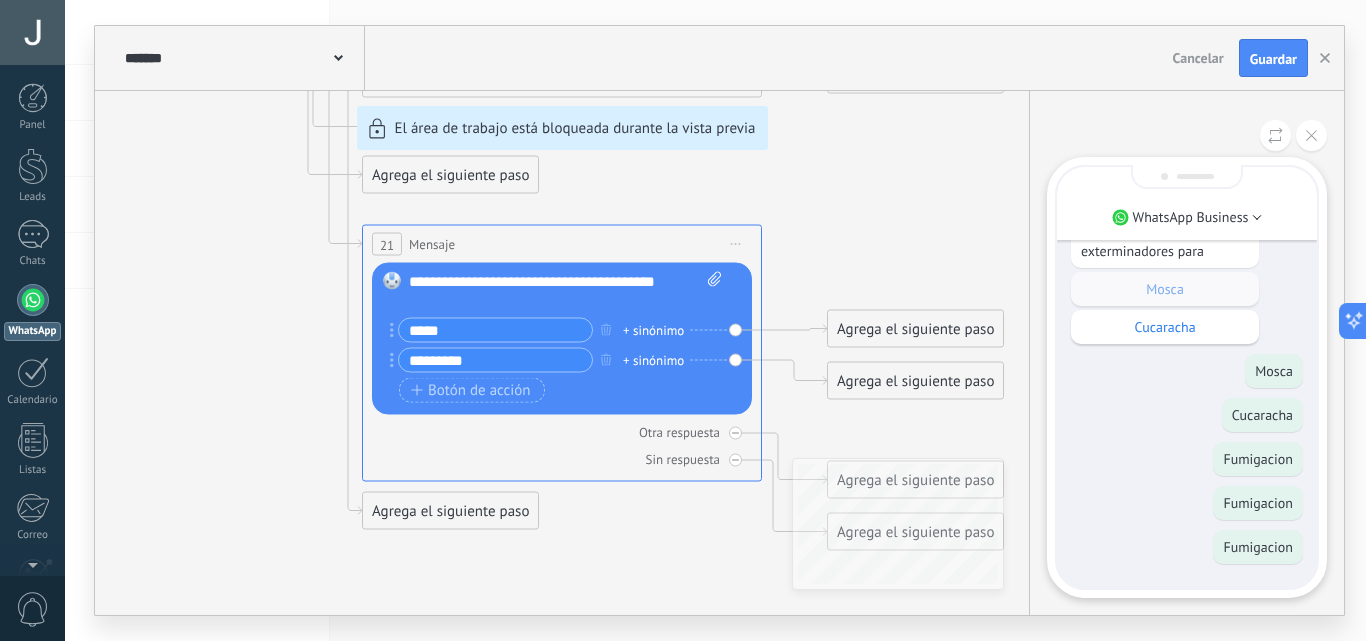 click on "Fumigacion" at bounding box center (1258, 503) 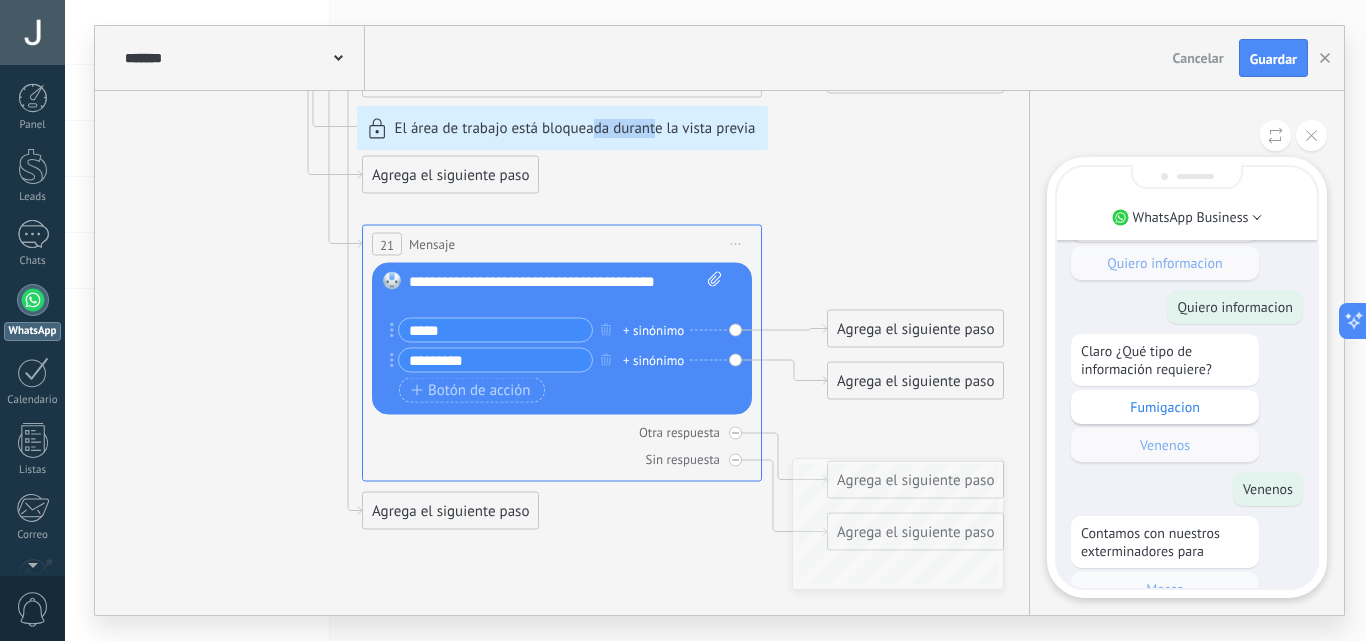 drag, startPoint x: 654, startPoint y: 545, endPoint x: 515, endPoint y: 510, distance: 143.33876 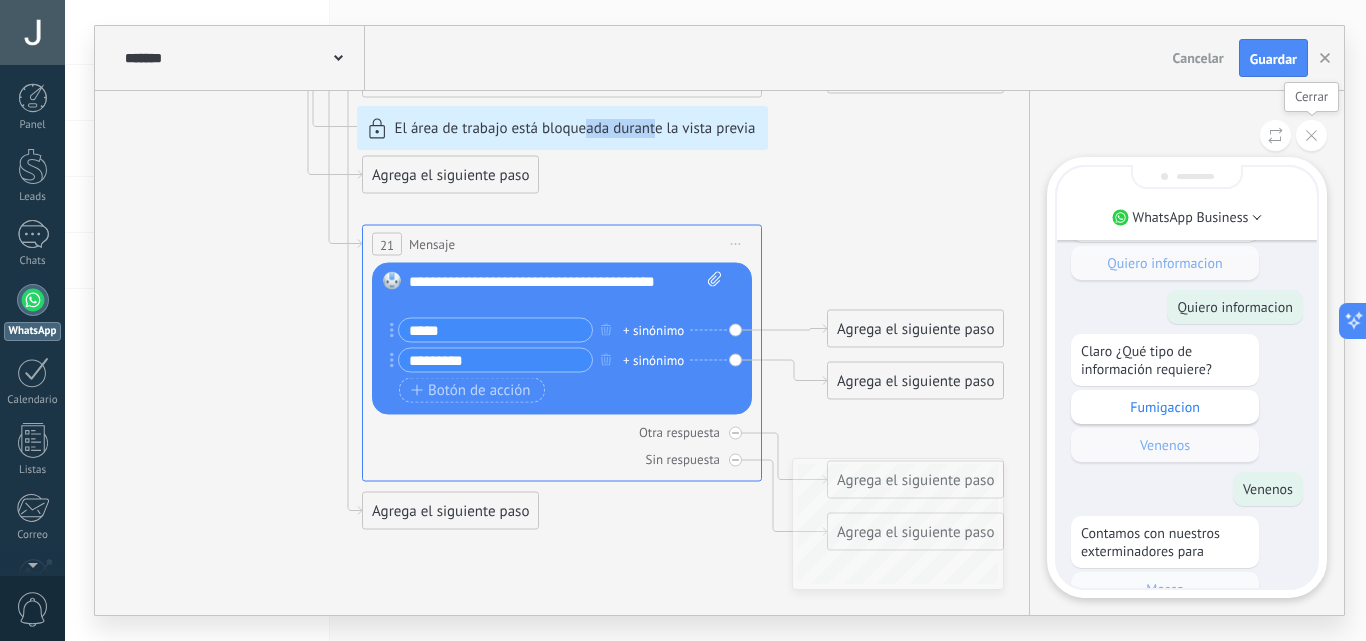 click at bounding box center (1311, 135) 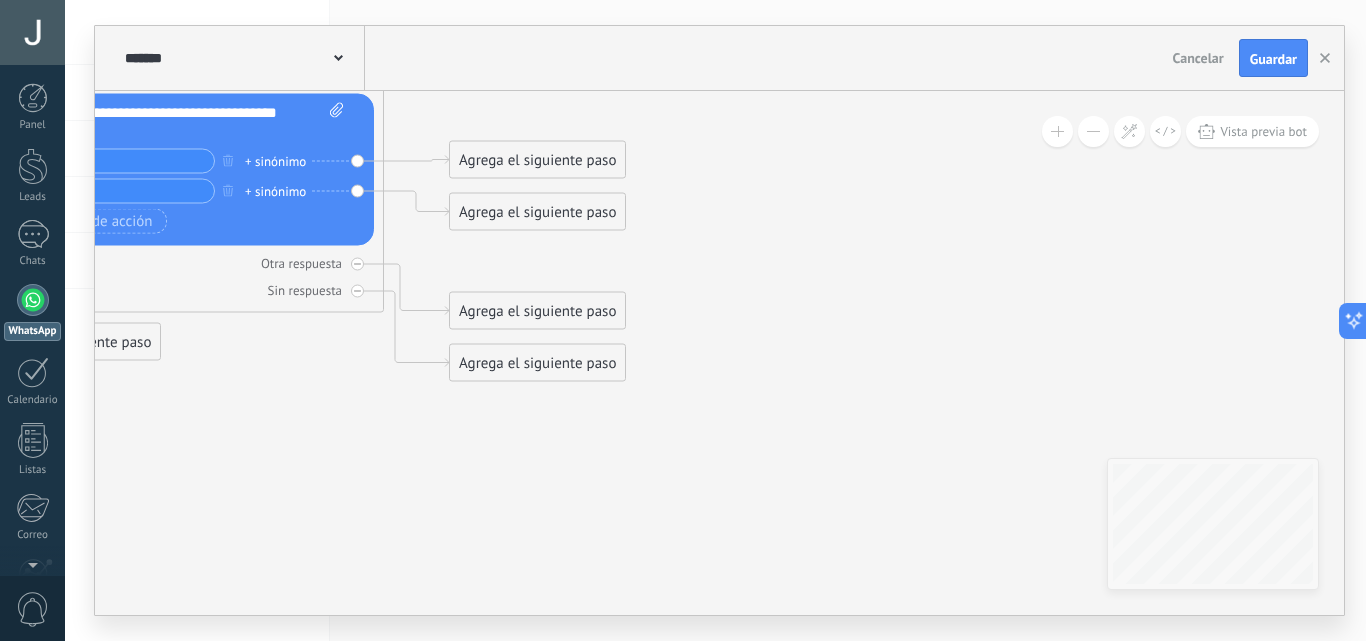 drag, startPoint x: 1110, startPoint y: 432, endPoint x: 732, endPoint y: 263, distance: 414.05917 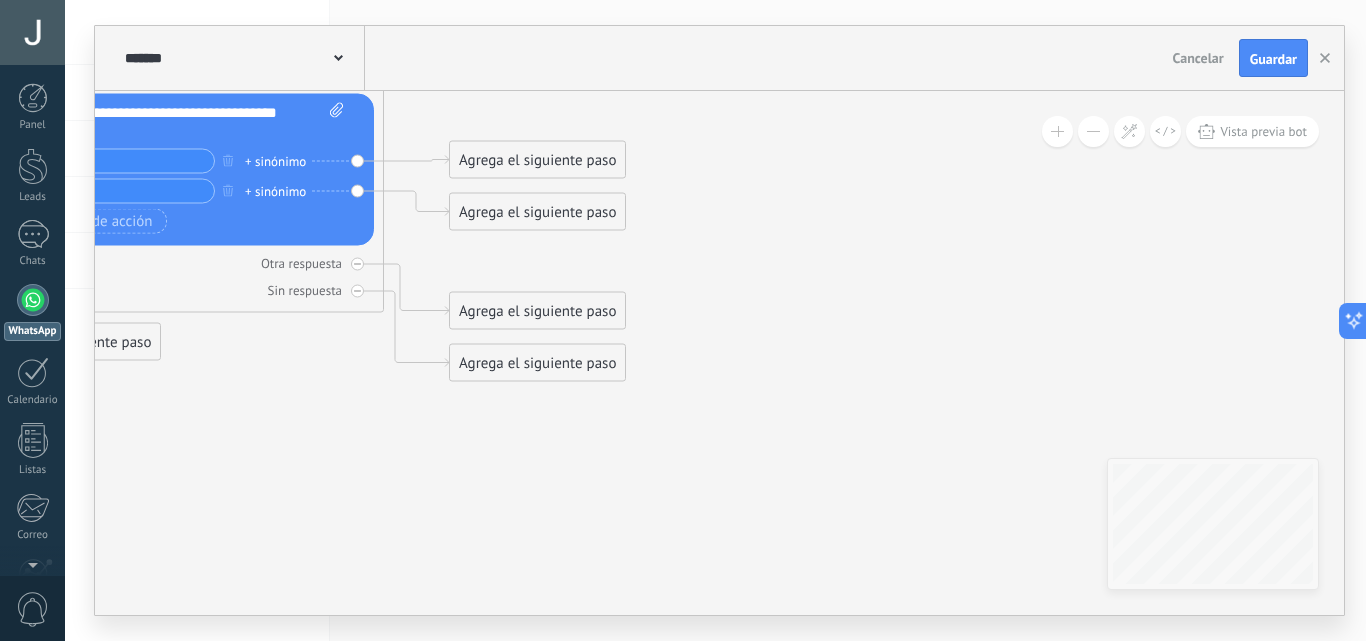 click 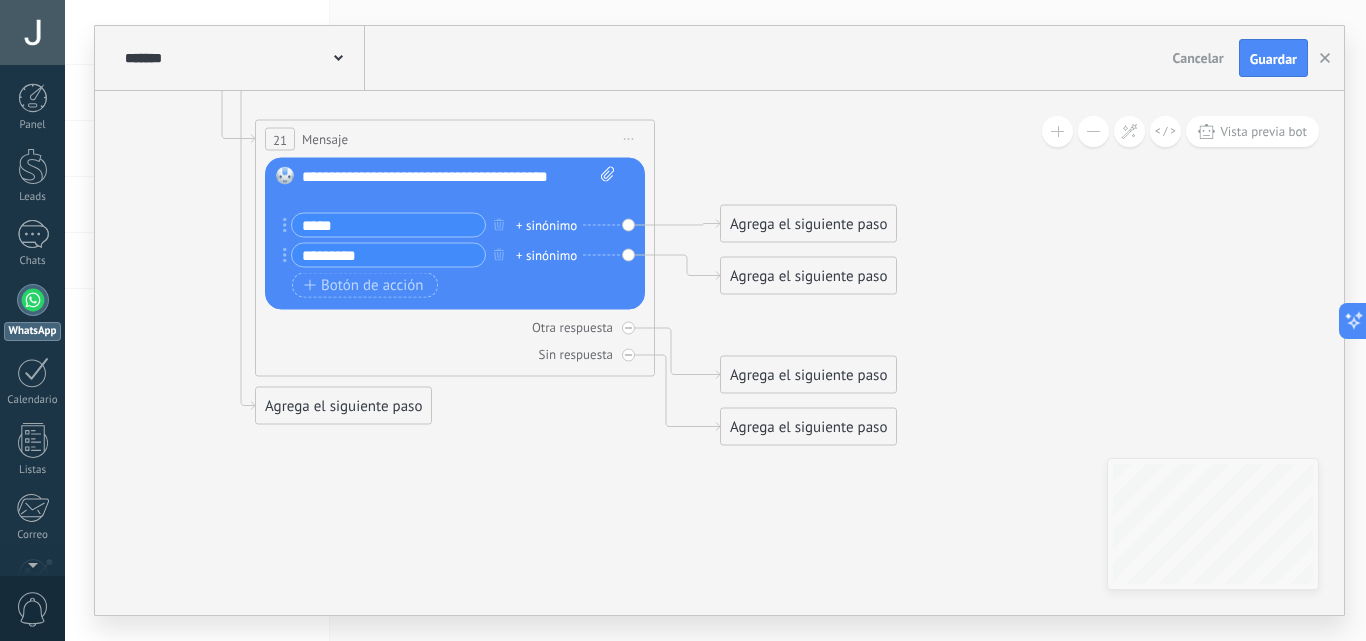 click on "**********" at bounding box center [719, 353] 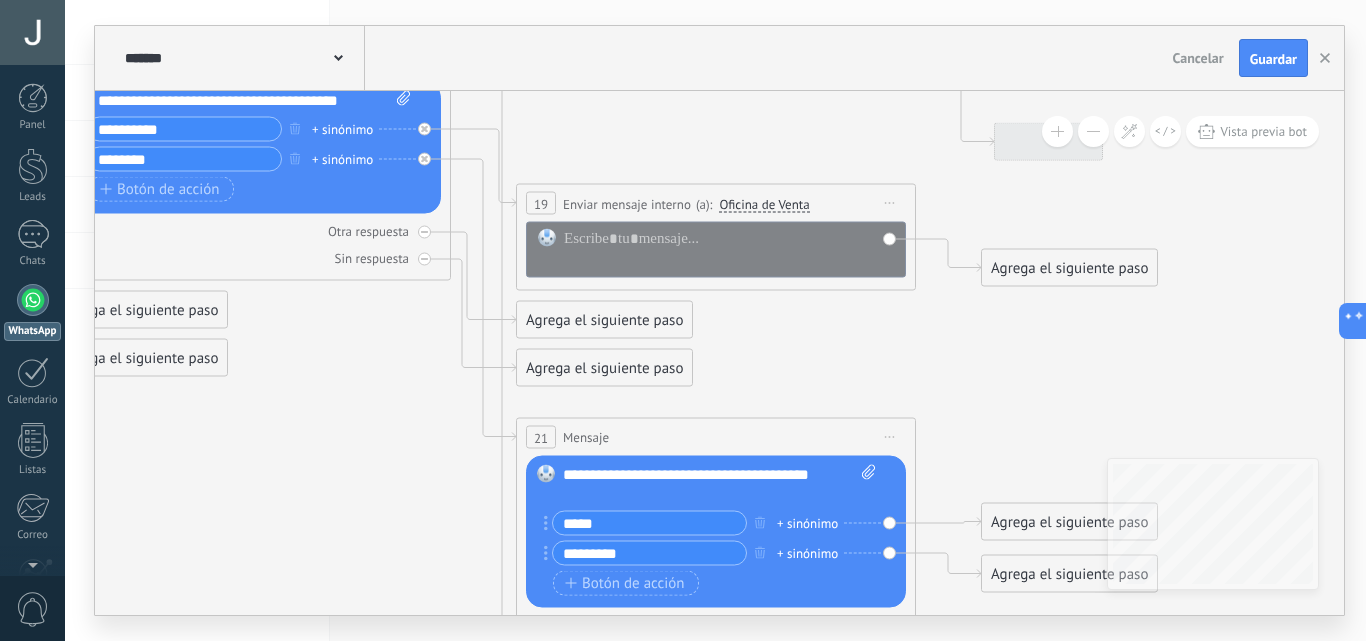 drag, startPoint x: 266, startPoint y: 168, endPoint x: 397, endPoint y: 512, distance: 368.09918 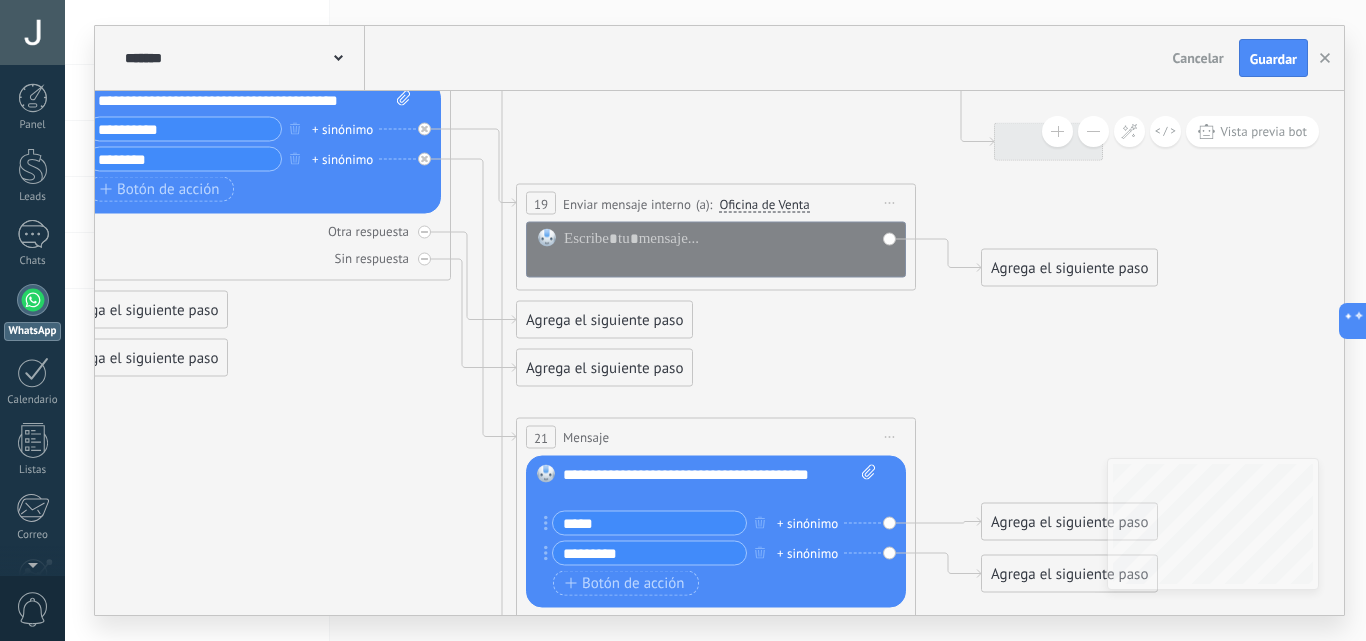 click 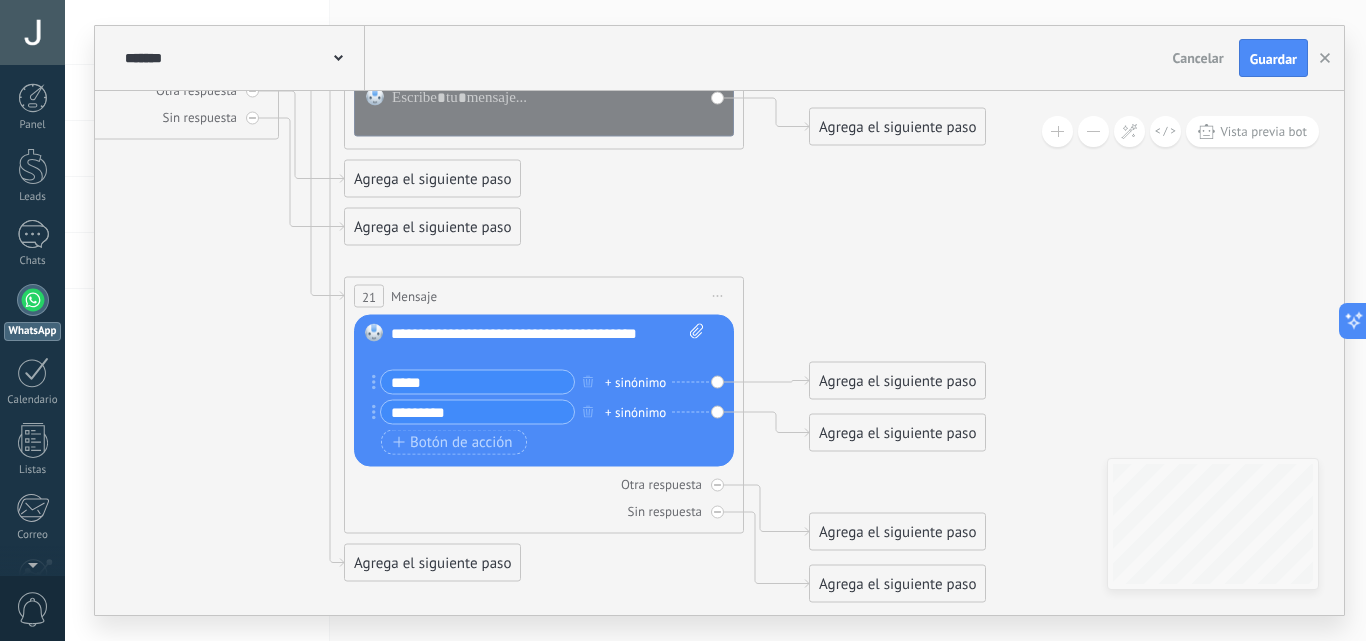drag, startPoint x: 379, startPoint y: 416, endPoint x: 207, endPoint y: 272, distance: 224.3212 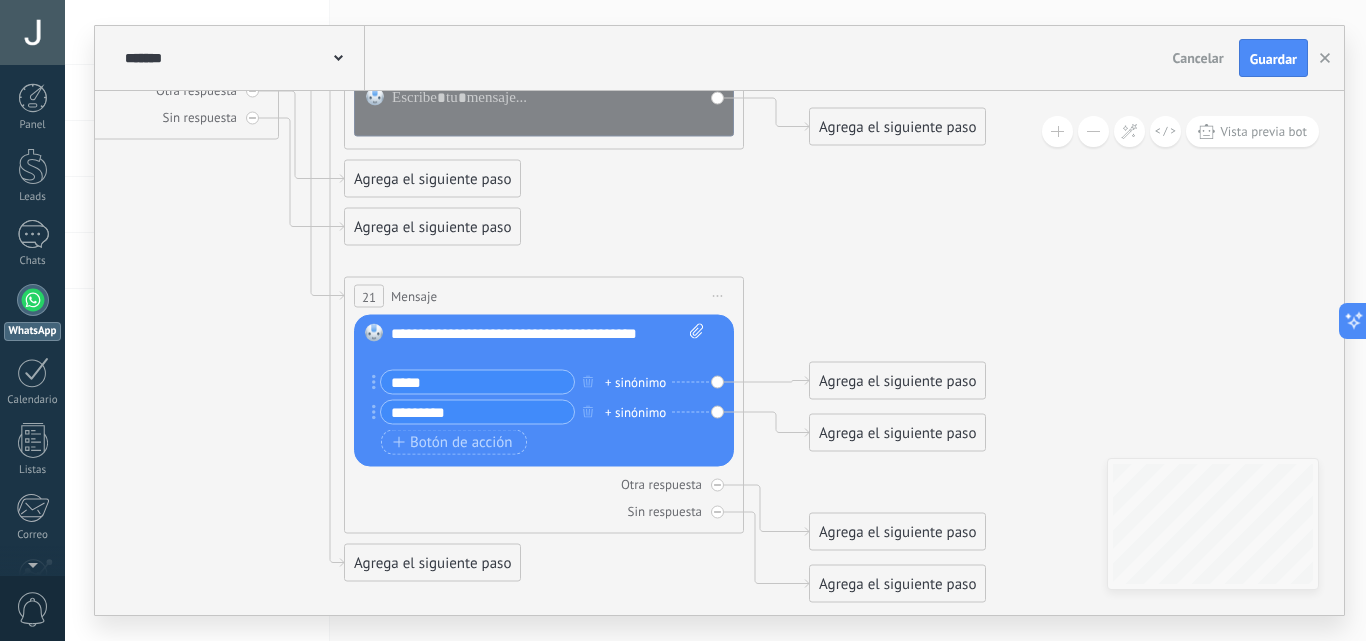 click 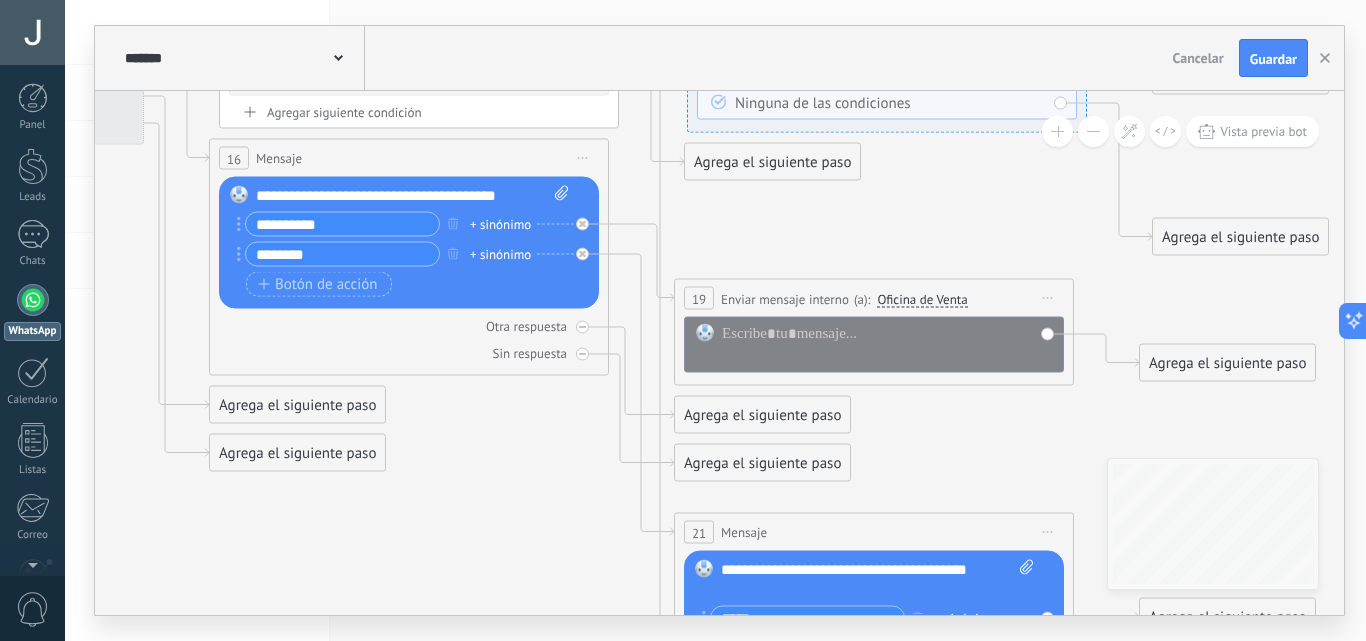 drag, startPoint x: 166, startPoint y: 216, endPoint x: 496, endPoint y: 452, distance: 405.7043 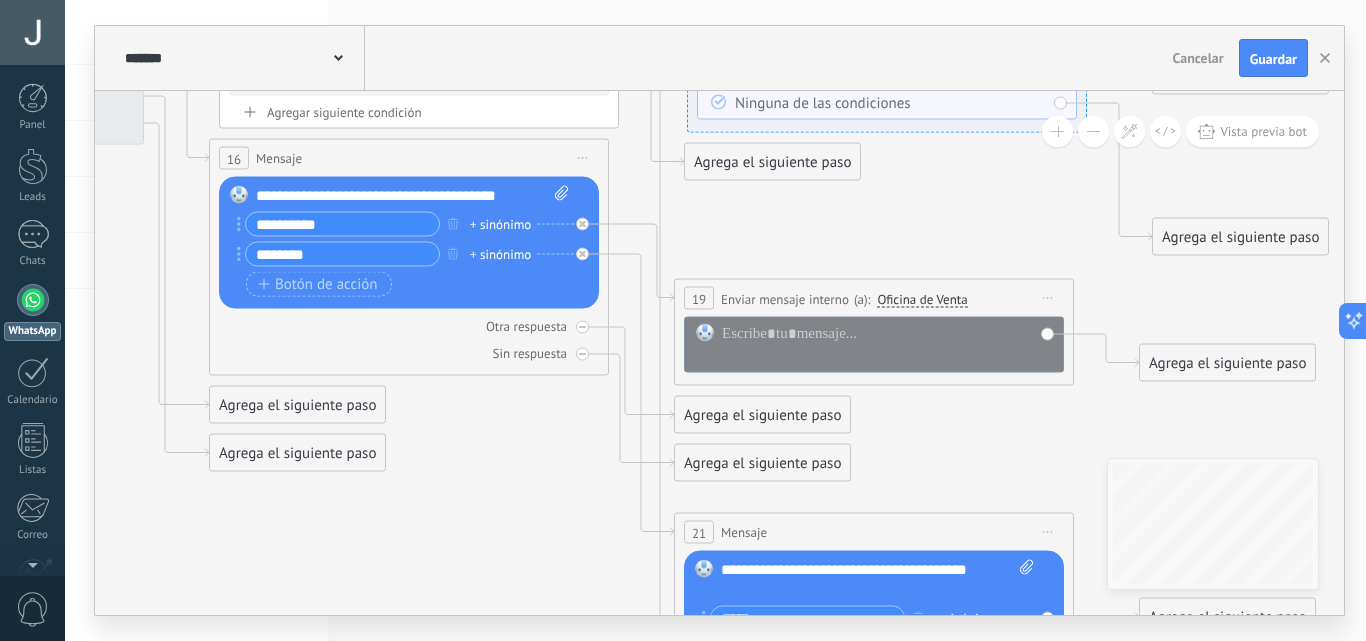 click 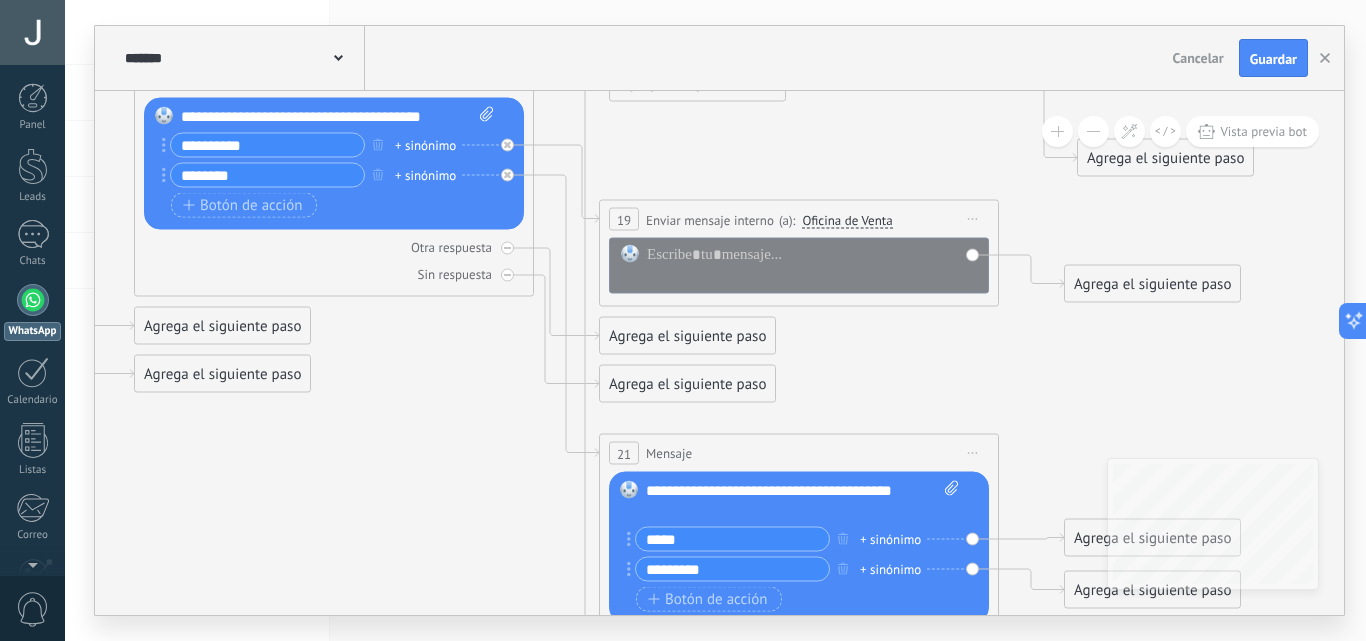 drag, startPoint x: 539, startPoint y: 546, endPoint x: 464, endPoint y: 467, distance: 108.93117 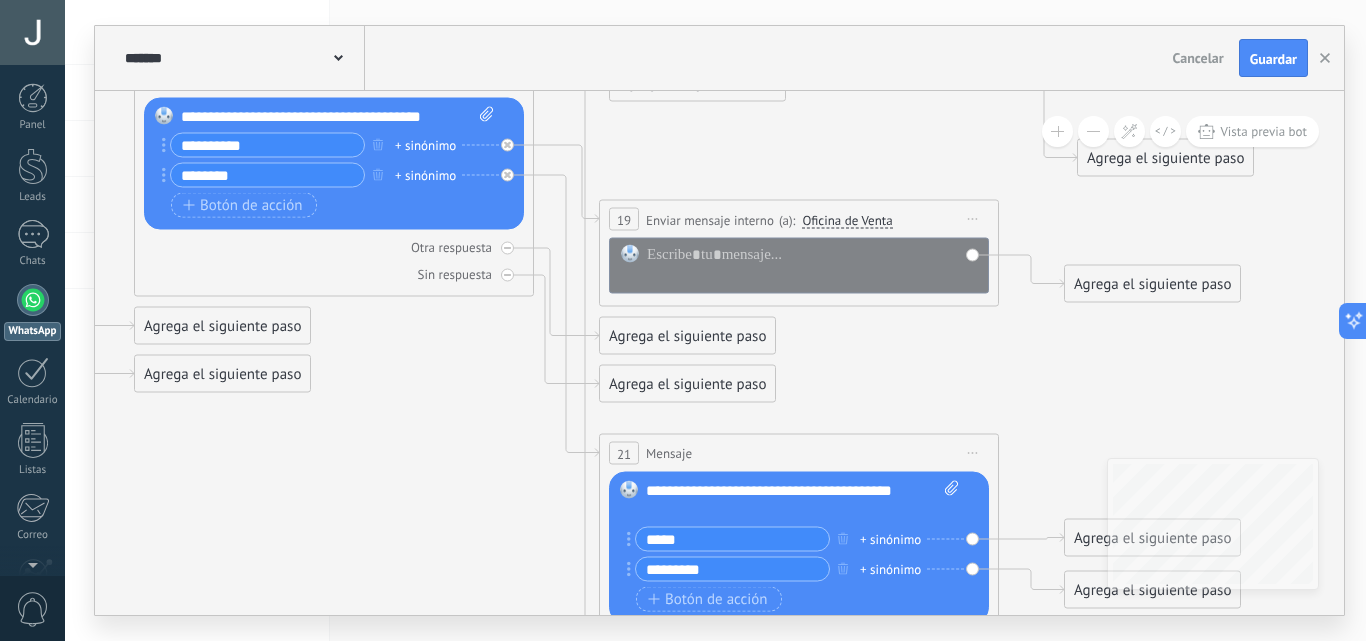 click 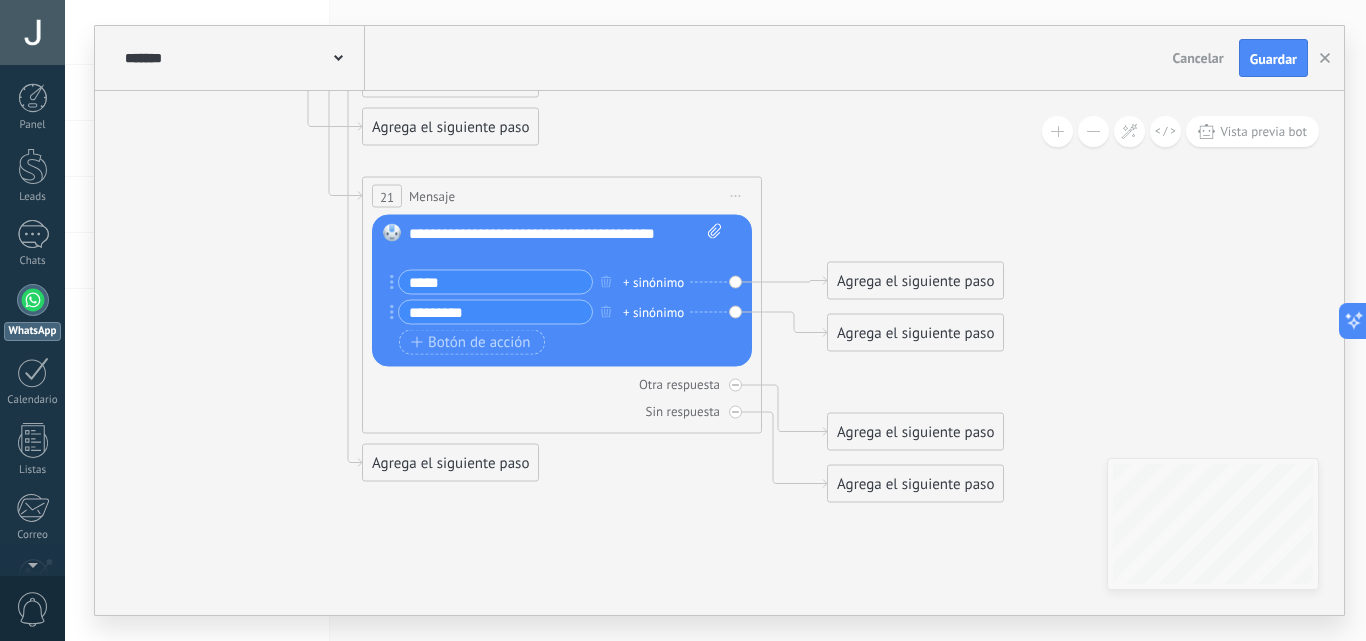drag, startPoint x: 454, startPoint y: 511, endPoint x: 241, endPoint y: 263, distance: 326.91437 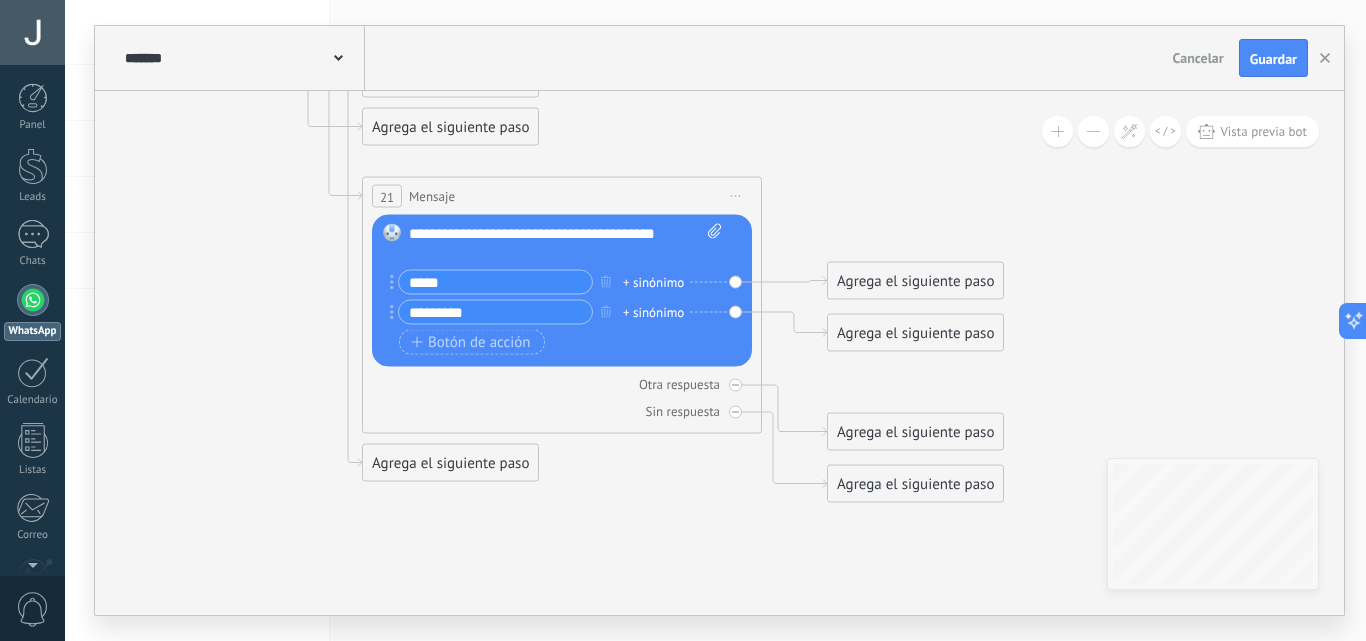click 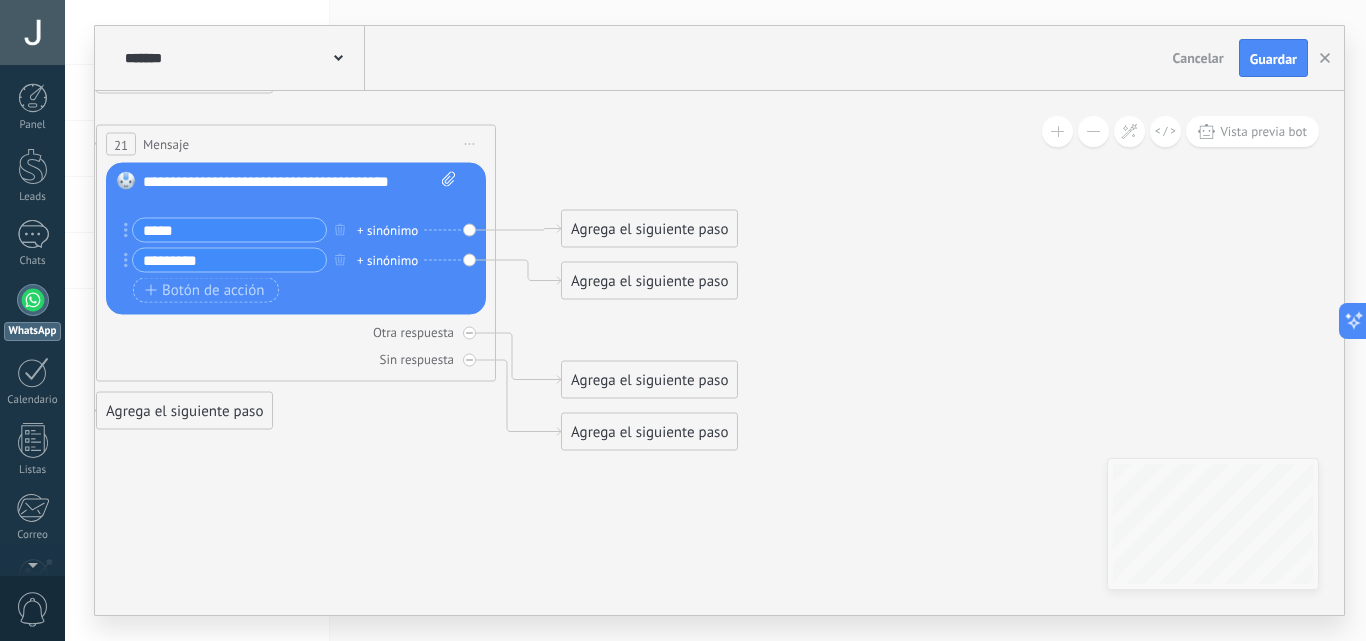 drag, startPoint x: 573, startPoint y: 563, endPoint x: 290, endPoint y: 492, distance: 291.77045 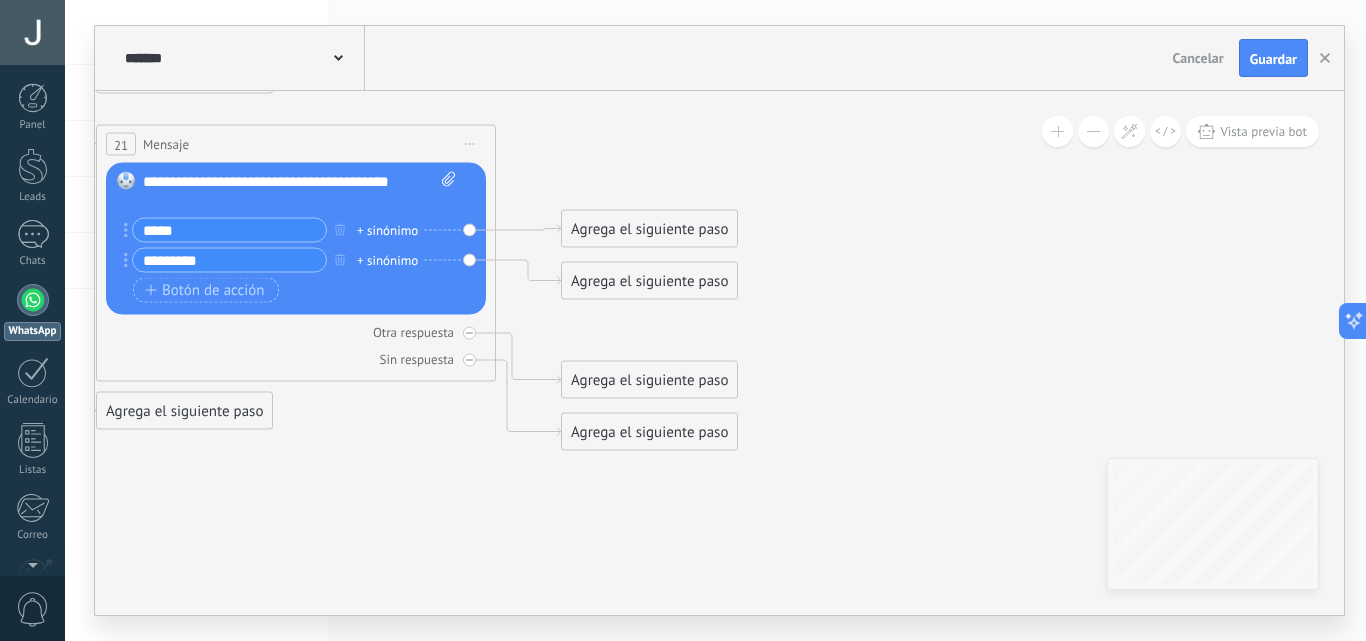 click 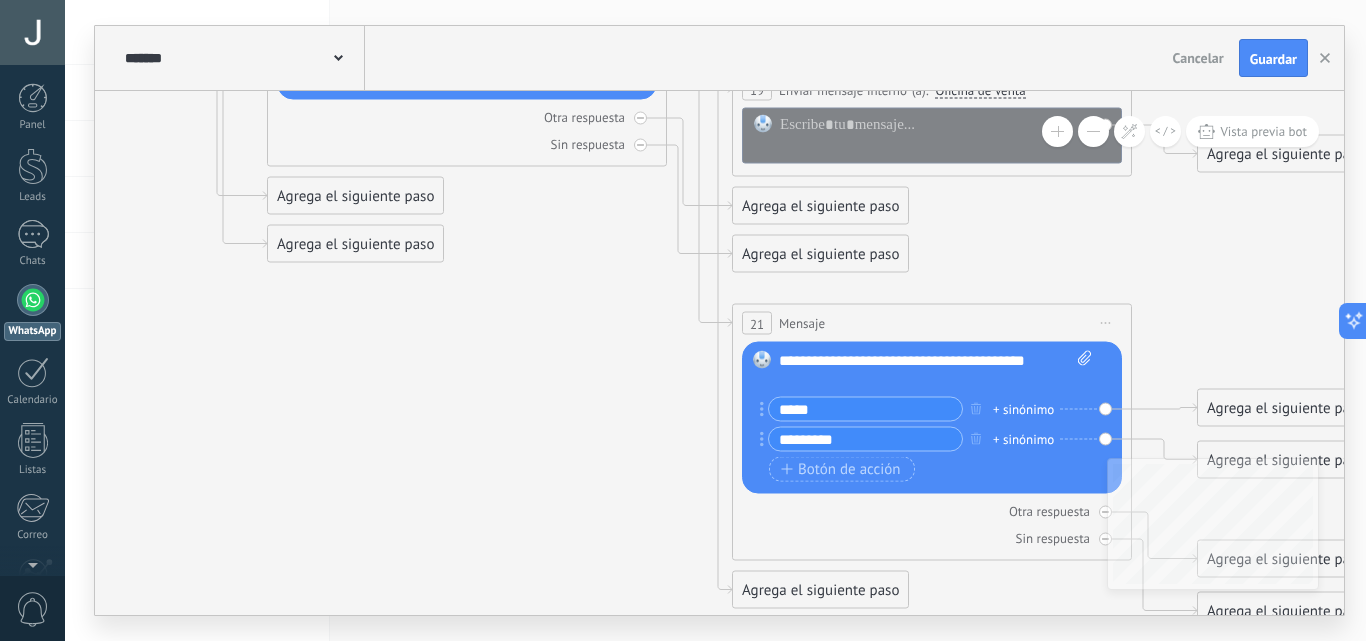 drag, startPoint x: 443, startPoint y: 488, endPoint x: 1090, endPoint y: 680, distance: 674.8874 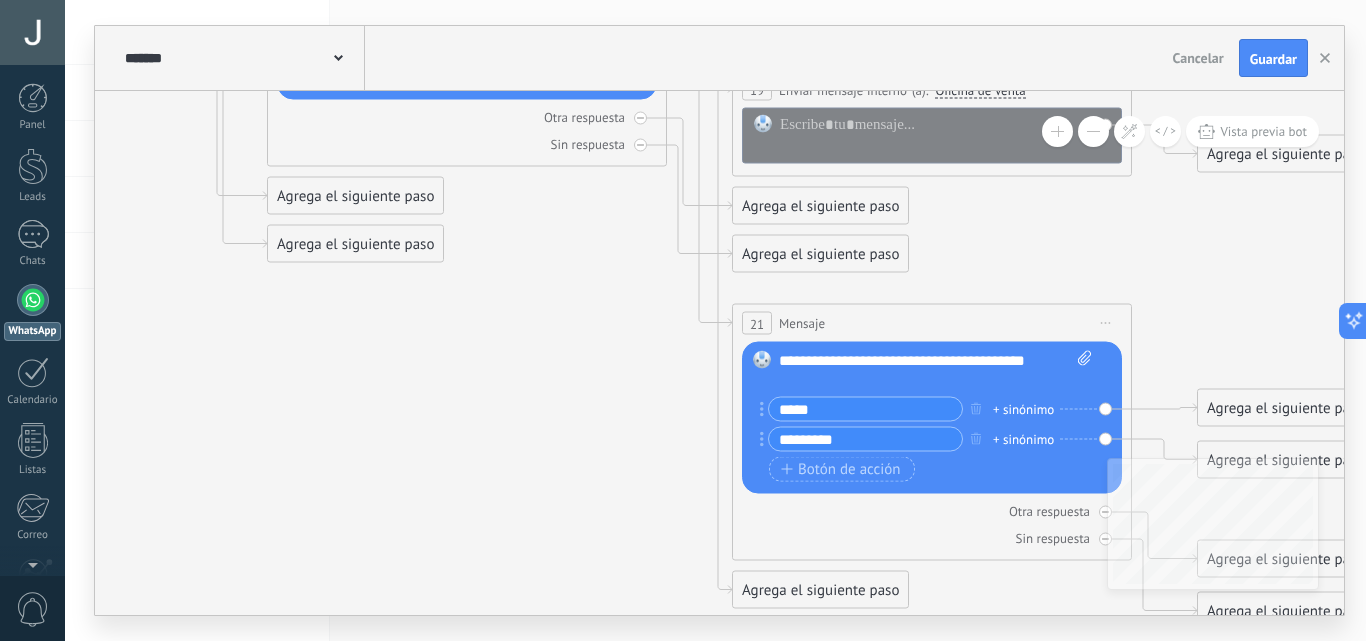 click on ".abccls-1,.abccls-2{fill-rule:evenodd}.abccls-2{fill:#fff} .abfcls-1{fill:none}.abfcls-2{fill:#fff} .abncls-1{isolation:isolate}.abncls-2{opacity:.06}.abncls-2,.abncls-3,.abncls-6{mix-blend-mode:multiply}.abncls-3{opacity:.15}.abncls-4,.abncls-8{fill:#fff}.abncls-5{fill:url(#abnlinear-gradient)}.abncls-6{opacity:.04}.abncls-7{fill:url(#abnlinear-gradient-2)}.abncls-8{fill-rule:evenodd} .abqst0{fill:#ffa200} .abwcls-1{fill:#252525} .cls-1{isolation:isolate} .acicls-1{fill:none} .aclcls-1{fill:#232323} .acnst0{display:none} .addcls-1,.addcls-2{fill:none;stroke-miterlimit:10}.addcls-1{stroke:#dfe0e5}.addcls-2{stroke:#a1a7ab} .adecls-1,.adecls-2{fill:none;stroke-miterlimit:10}.adecls-1{stroke:#dfe0e5}.adecls-2{stroke:#a1a7ab} .adqcls-1{fill:#8591a5;fill-rule:evenodd} .aeccls-1{fill:#5c9f37} .aeecls-1{fill:#f86161} .aejcls-1{fill:#8591a5;fill-rule:evenodd} .aekcls-1{fill-rule:evenodd} .aelcls-1{fill-rule:evenodd;fill:currentColor} .aemcls-1{fill-rule:evenodd;fill:currentColor} .aercls-2{fill:#24bc8c}" at bounding box center [683, 320] 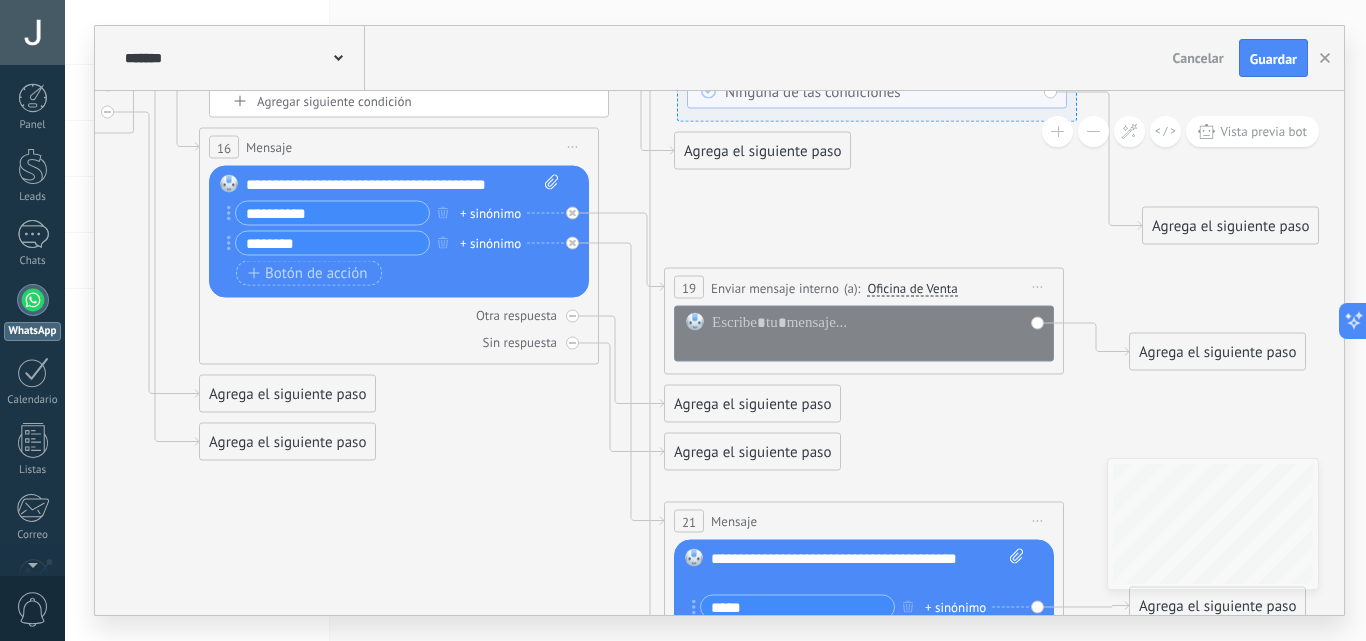 drag, startPoint x: 1105, startPoint y: 206, endPoint x: 1036, endPoint y: 400, distance: 205.90532 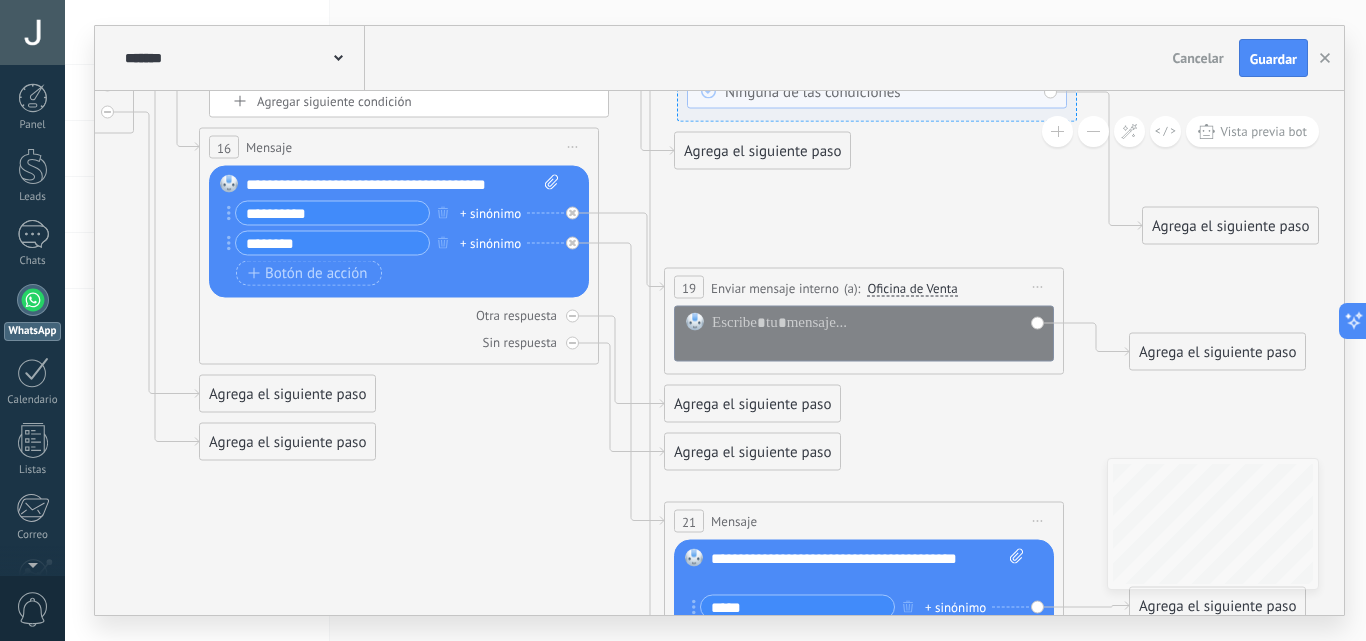 click 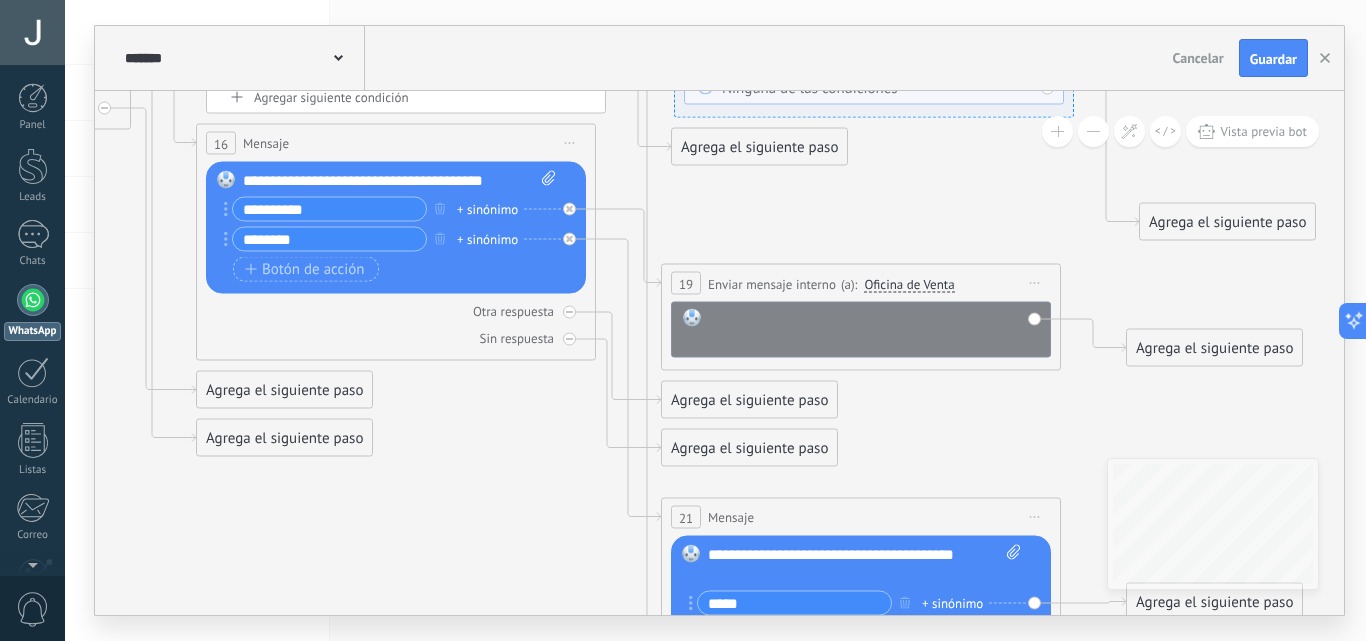 click at bounding box center (874, 329) 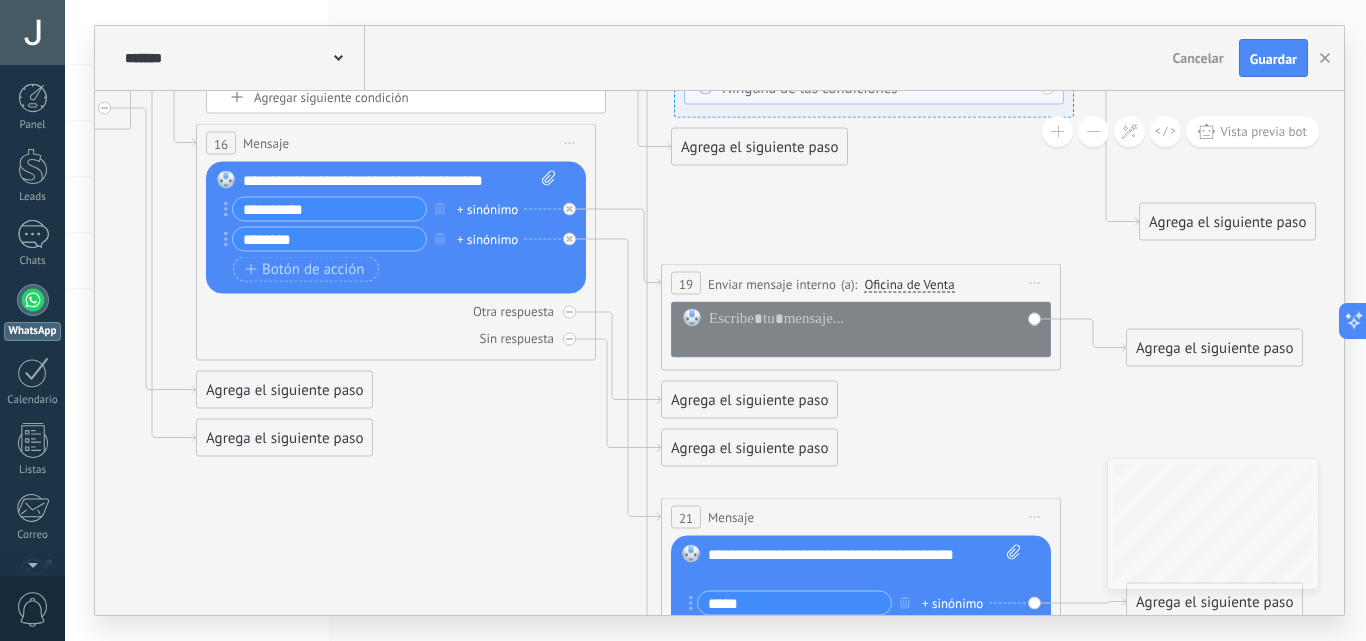 click 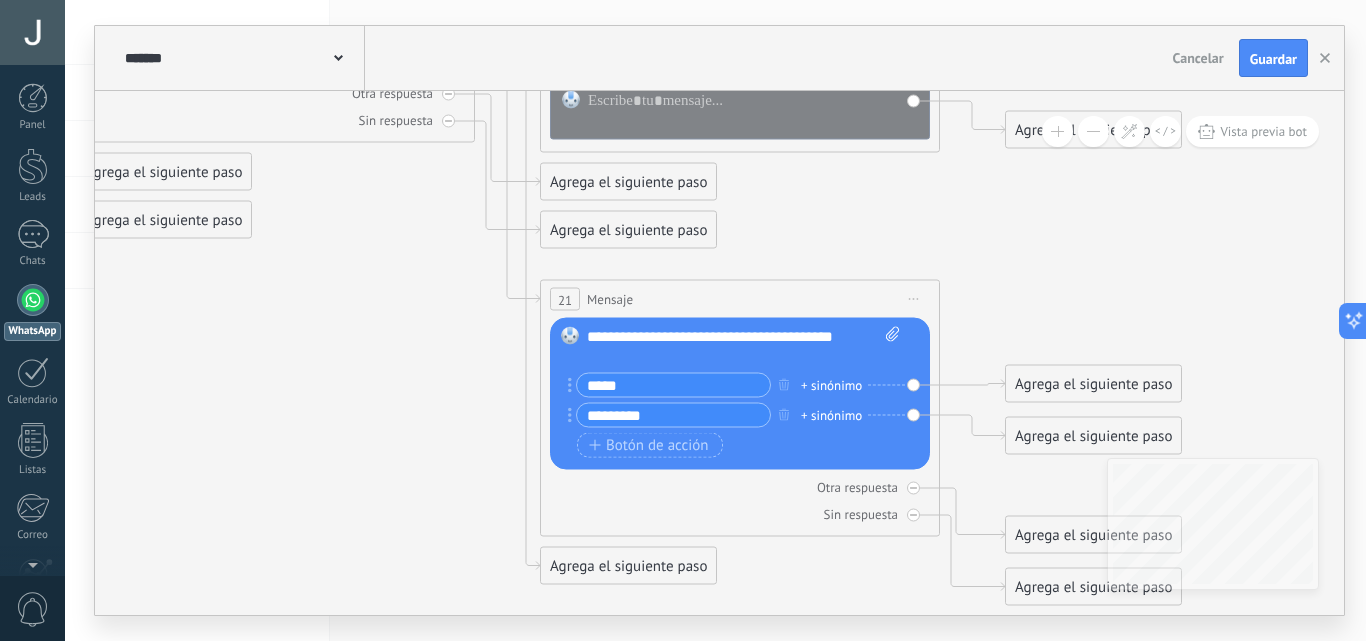 drag, startPoint x: 494, startPoint y: 531, endPoint x: 371, endPoint y: 313, distance: 250.30582 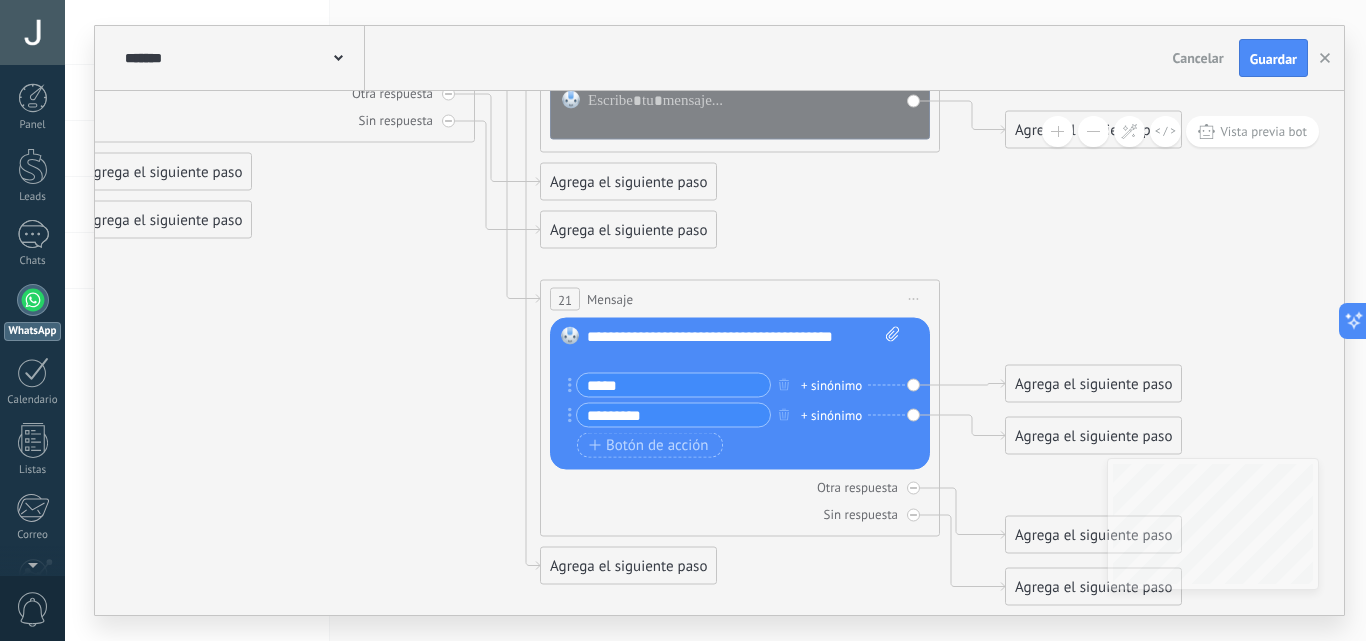 click 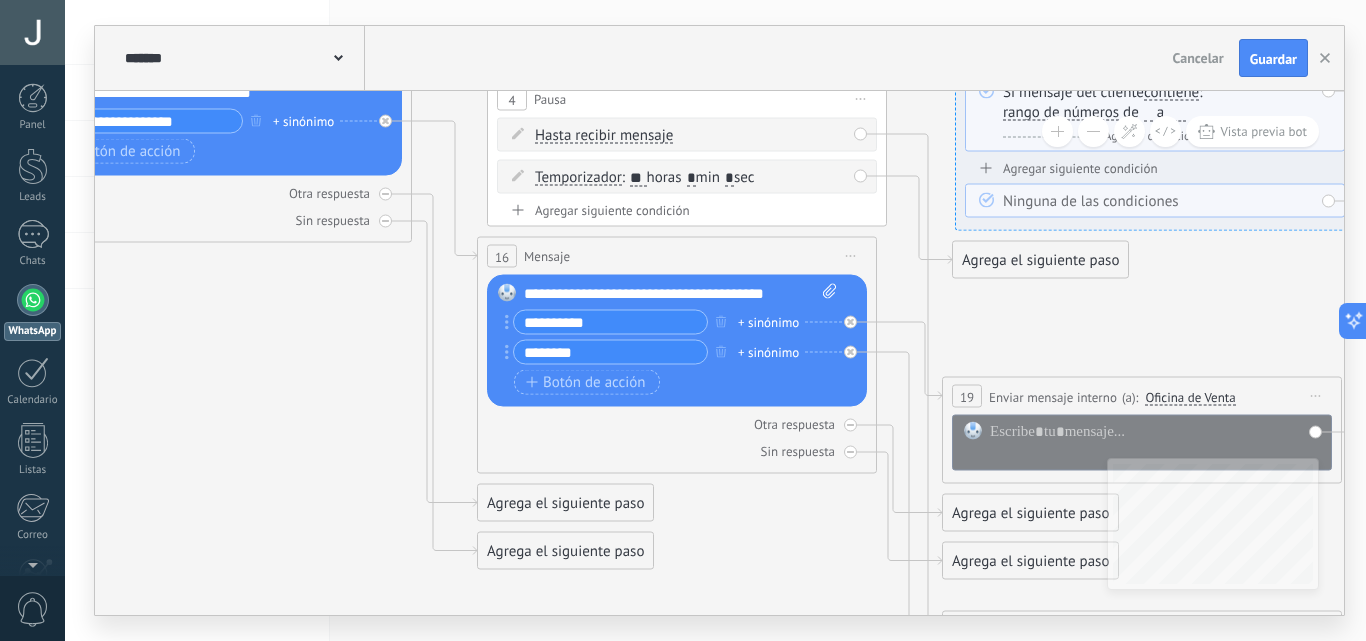 drag, startPoint x: 371, startPoint y: 313, endPoint x: 775, endPoint y: 644, distance: 522.2806 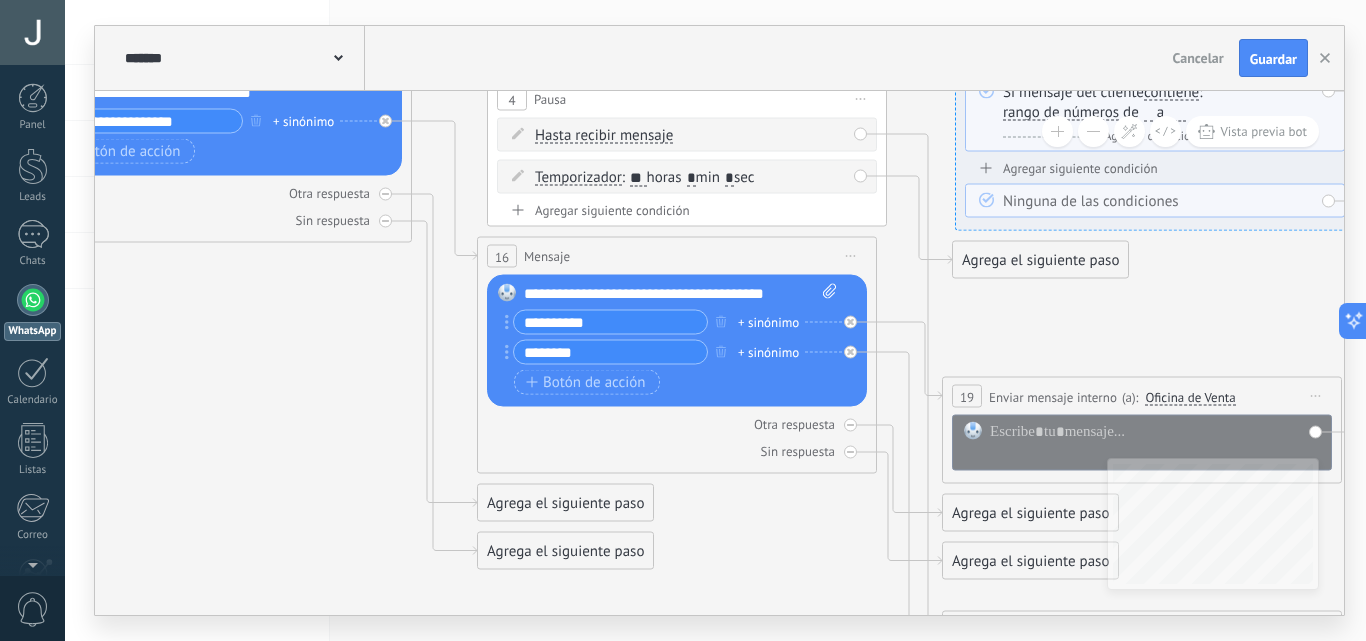 click on ".abccls-1,.abccls-2{fill-rule:evenodd}.abccls-2{fill:#fff} .abfcls-1{fill:none}.abfcls-2{fill:#fff} .abncls-1{isolation:isolate}.abncls-2{opacity:.06}.abncls-2,.abncls-3,.abncls-6{mix-blend-mode:multiply}.abncls-3{opacity:.15}.abncls-4,.abncls-8{fill:#fff}.abncls-5{fill:url(#abnlinear-gradient)}.abncls-6{opacity:.04}.abncls-7{fill:url(#abnlinear-gradient-2)}.abncls-8{fill-rule:evenodd} .abqst0{fill:#ffa200} .abwcls-1{fill:#252525} .cls-1{isolation:isolate} .acicls-1{fill:none} .aclcls-1{fill:#232323} .acnst0{display:none} .addcls-1,.addcls-2{fill:none;stroke-miterlimit:10}.addcls-1{stroke:#dfe0e5}.addcls-2{stroke:#a1a7ab} .adecls-1,.adecls-2{fill:none;stroke-miterlimit:10}.adecls-1{stroke:#dfe0e5}.adecls-2{stroke:#a1a7ab} .adqcls-1{fill:#8591a5;fill-rule:evenodd} .aeccls-1{fill:#5c9f37} .aeecls-1{fill:#f86161} .aejcls-1{fill:#8591a5;fill-rule:evenodd} .aekcls-1{fill-rule:evenodd} .aelcls-1{fill-rule:evenodd;fill:currentColor} .aemcls-1{fill-rule:evenodd;fill:currentColor} .aercls-2{fill:#24bc8c}" at bounding box center (683, 320) 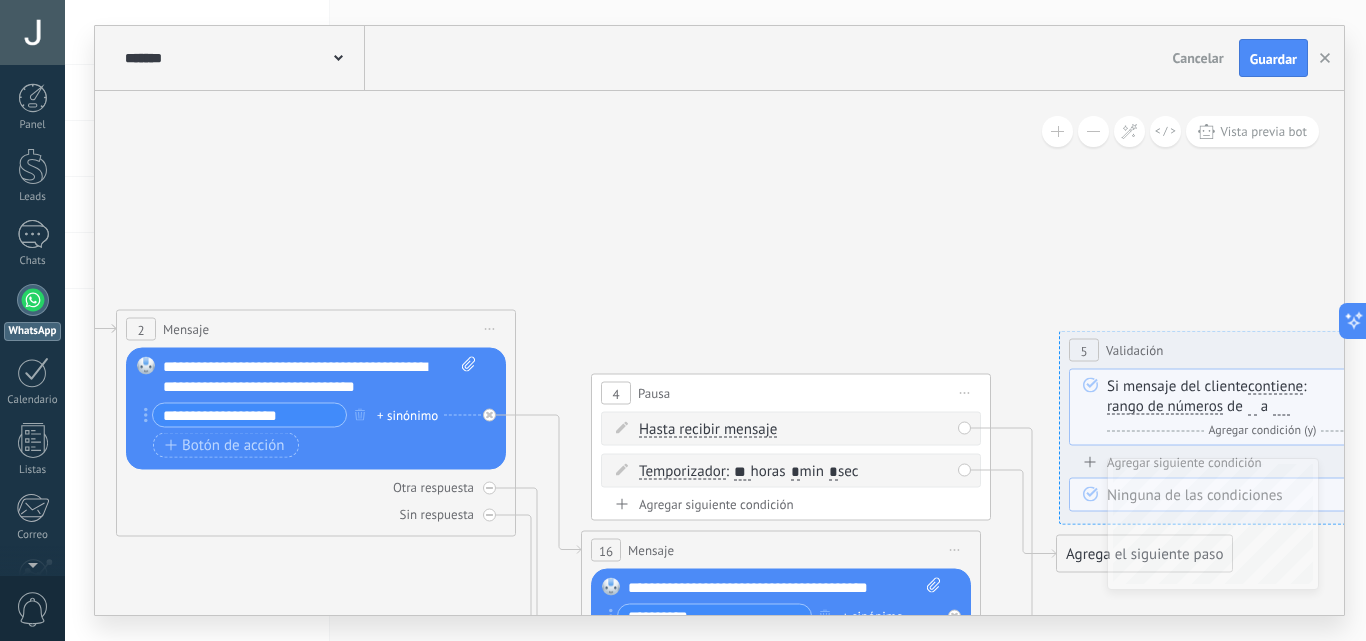 drag, startPoint x: 357, startPoint y: 315, endPoint x: 477, endPoint y: 556, distance: 269.22296 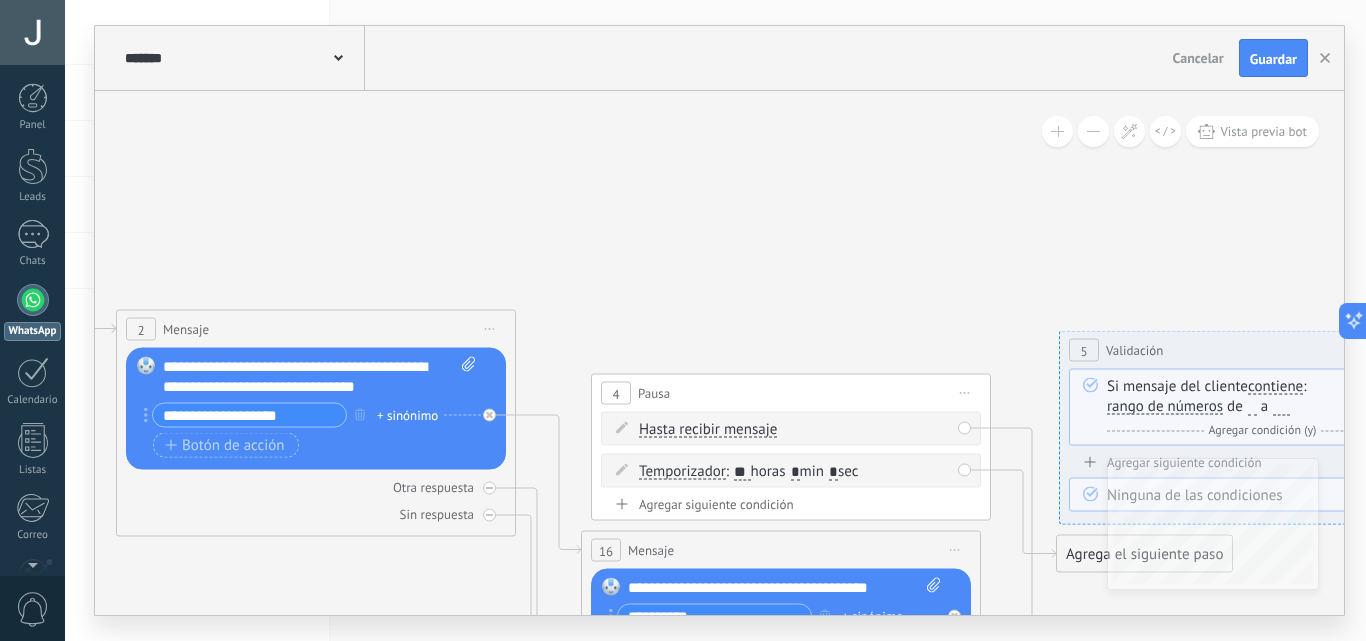 click 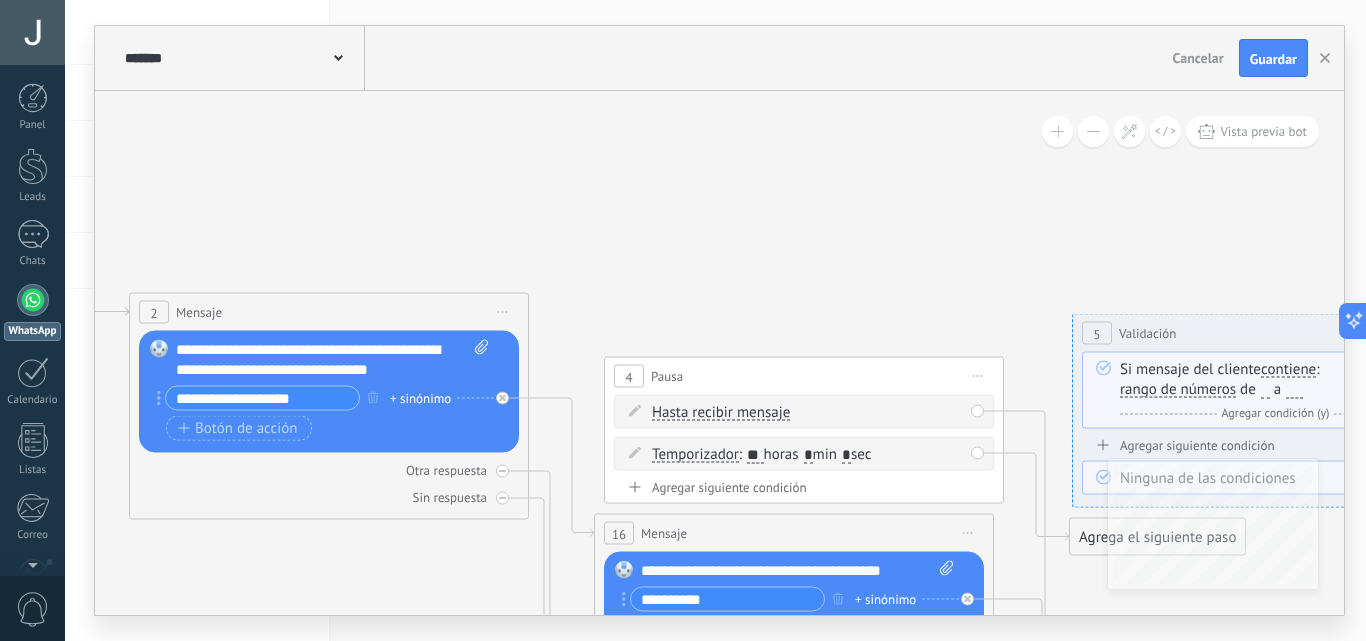 click on "******* NPS Bot" at bounding box center (242, 58) 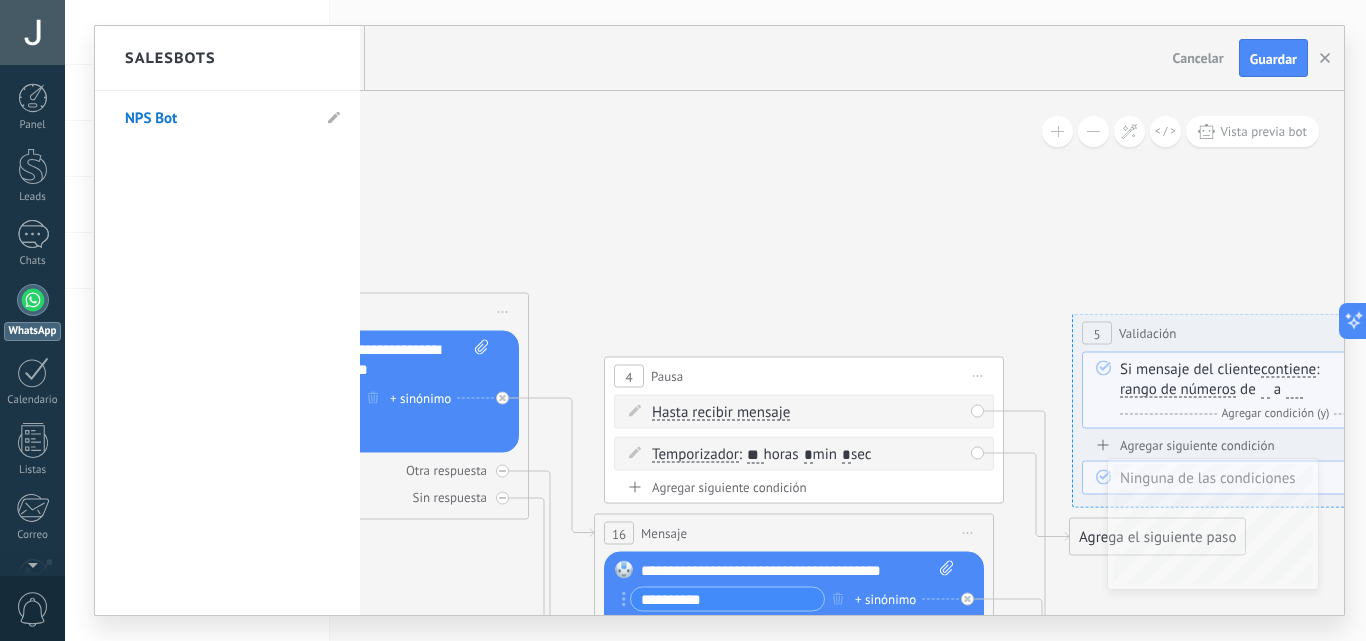 click at bounding box center [719, 320] 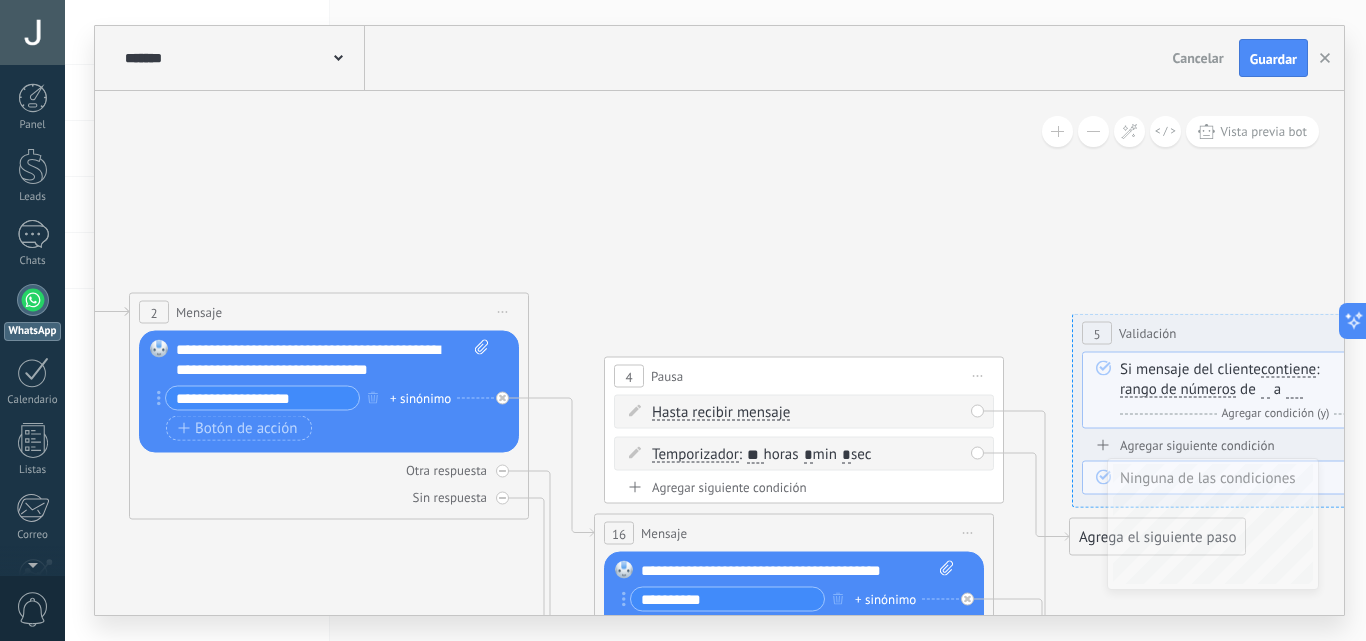 click at bounding box center [338, 56] 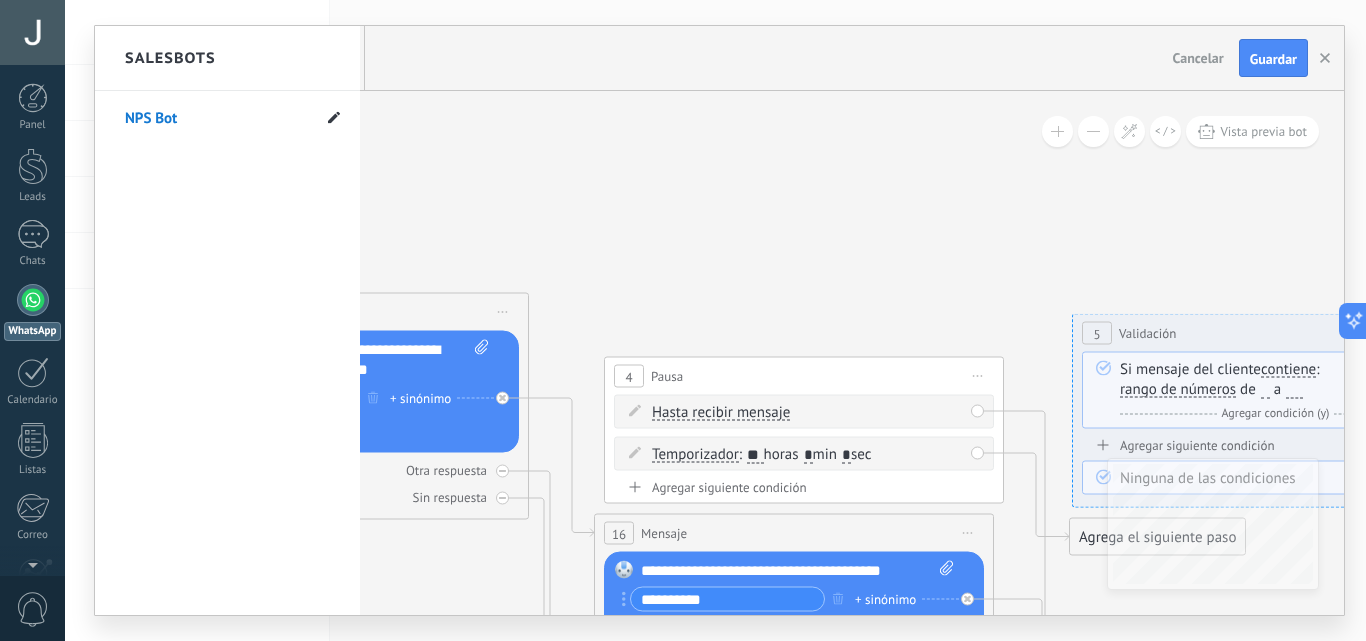 click 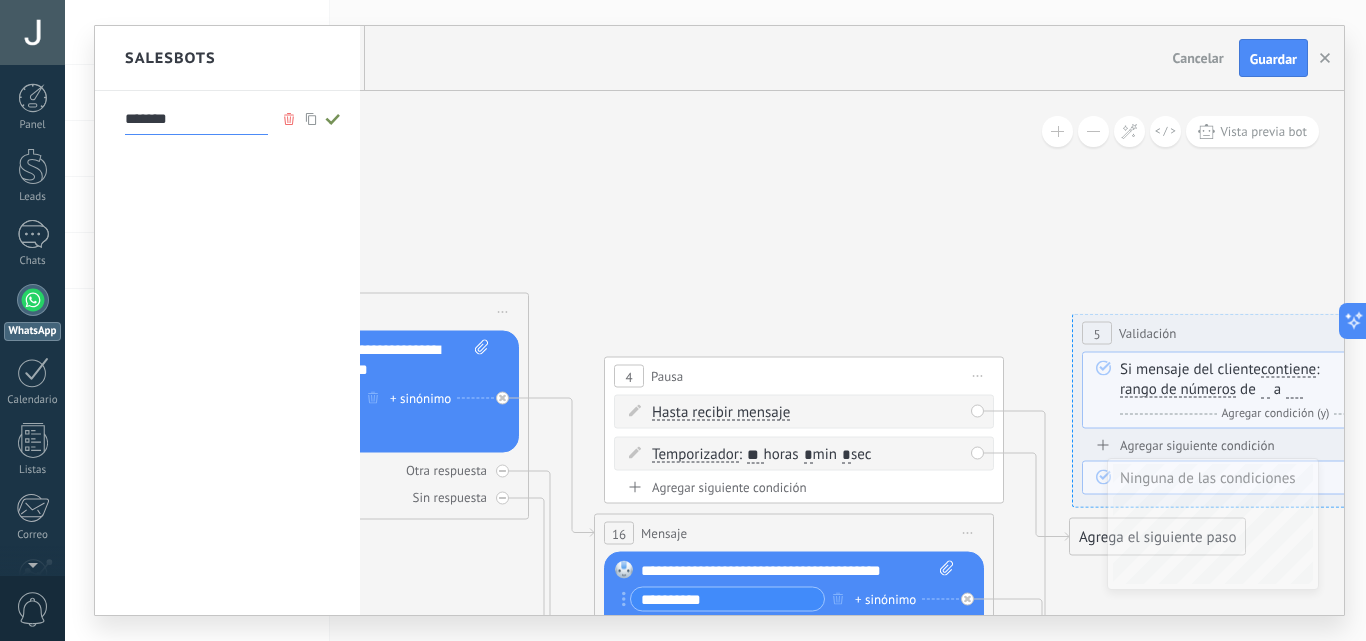 drag, startPoint x: 228, startPoint y: 117, endPoint x: 100, endPoint y: 101, distance: 128.99612 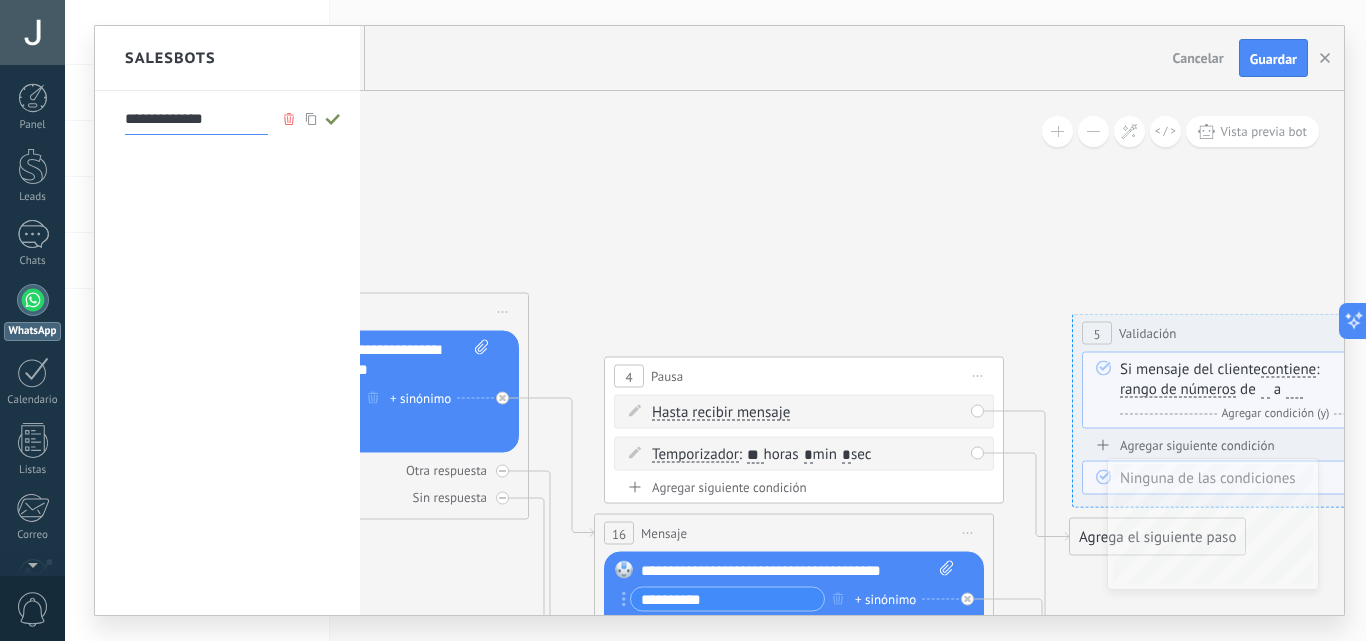 type on "**********" 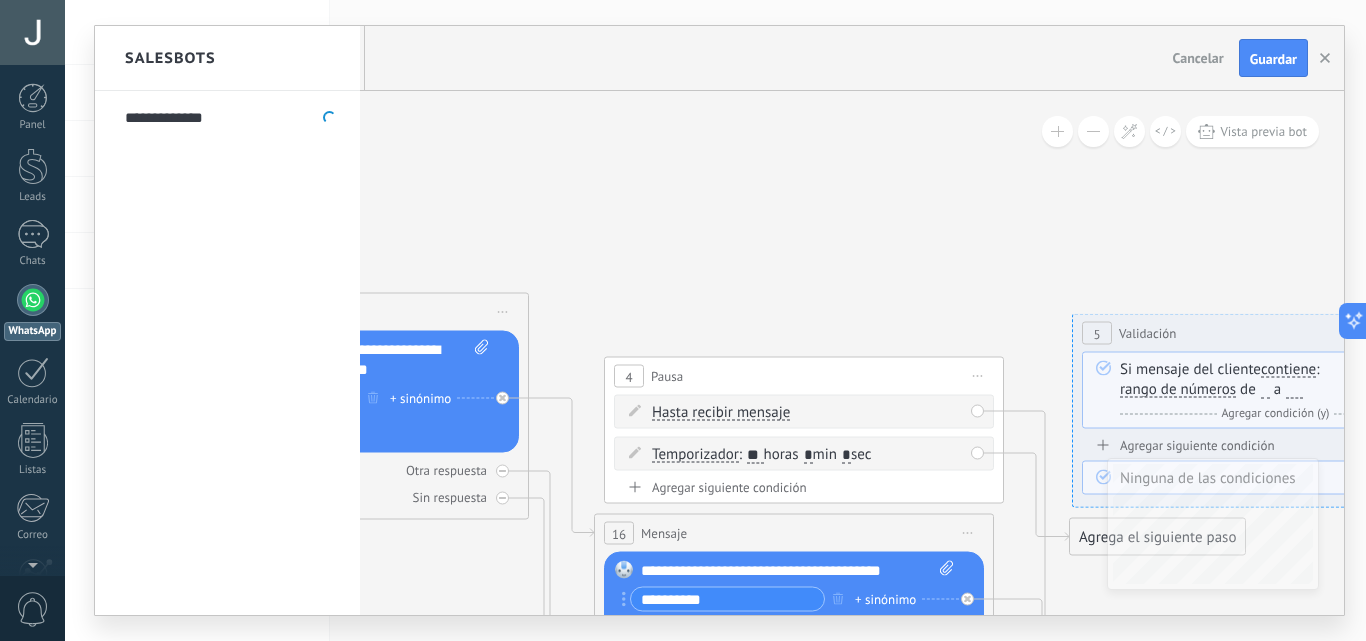 type on "**********" 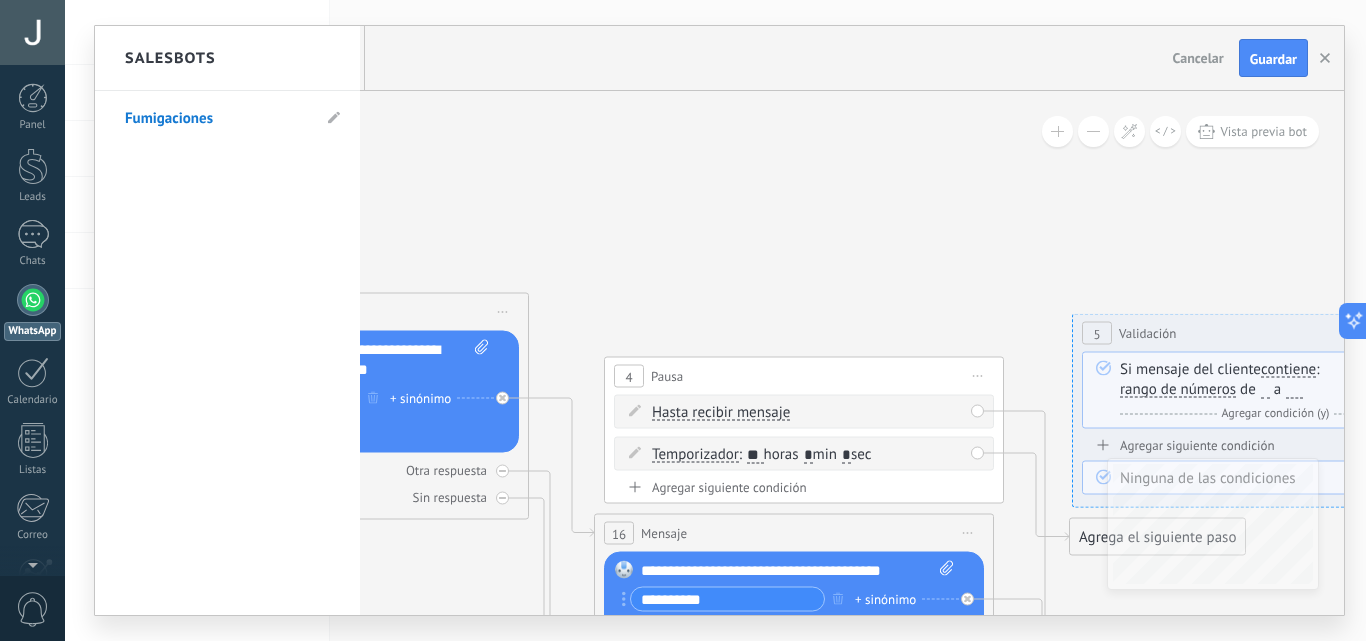 click at bounding box center (719, 320) 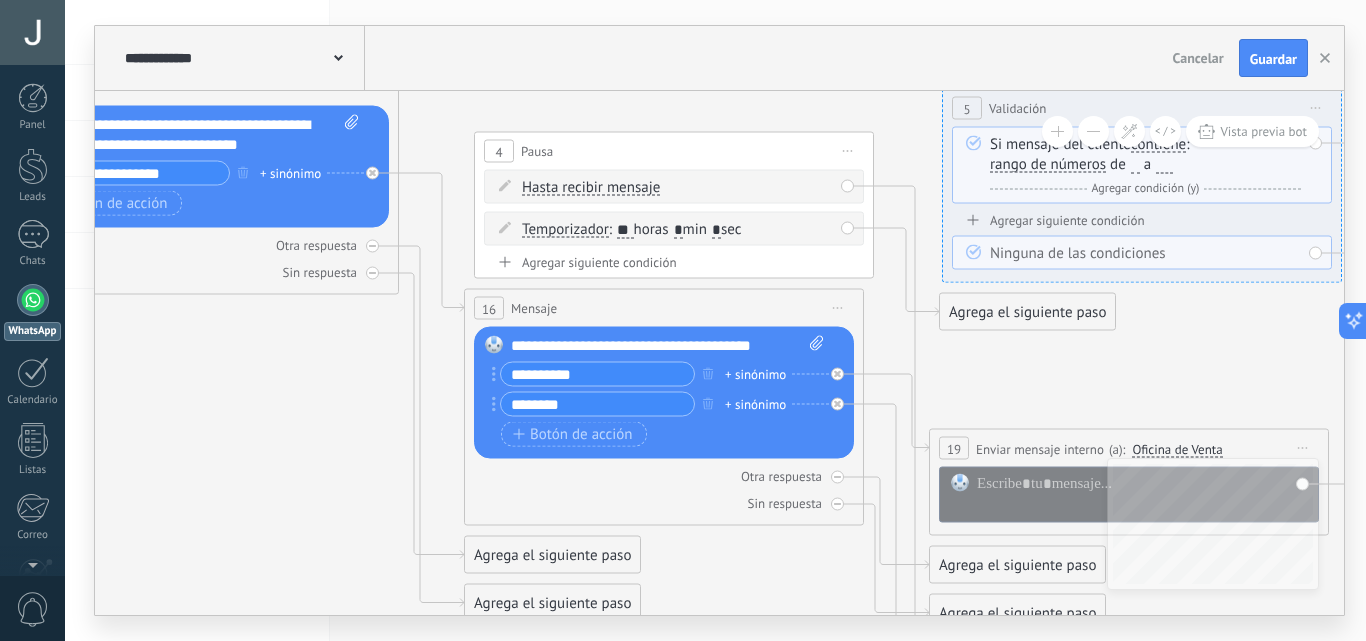 drag, startPoint x: 683, startPoint y: 221, endPoint x: 553, endPoint y: -4, distance: 259.85574 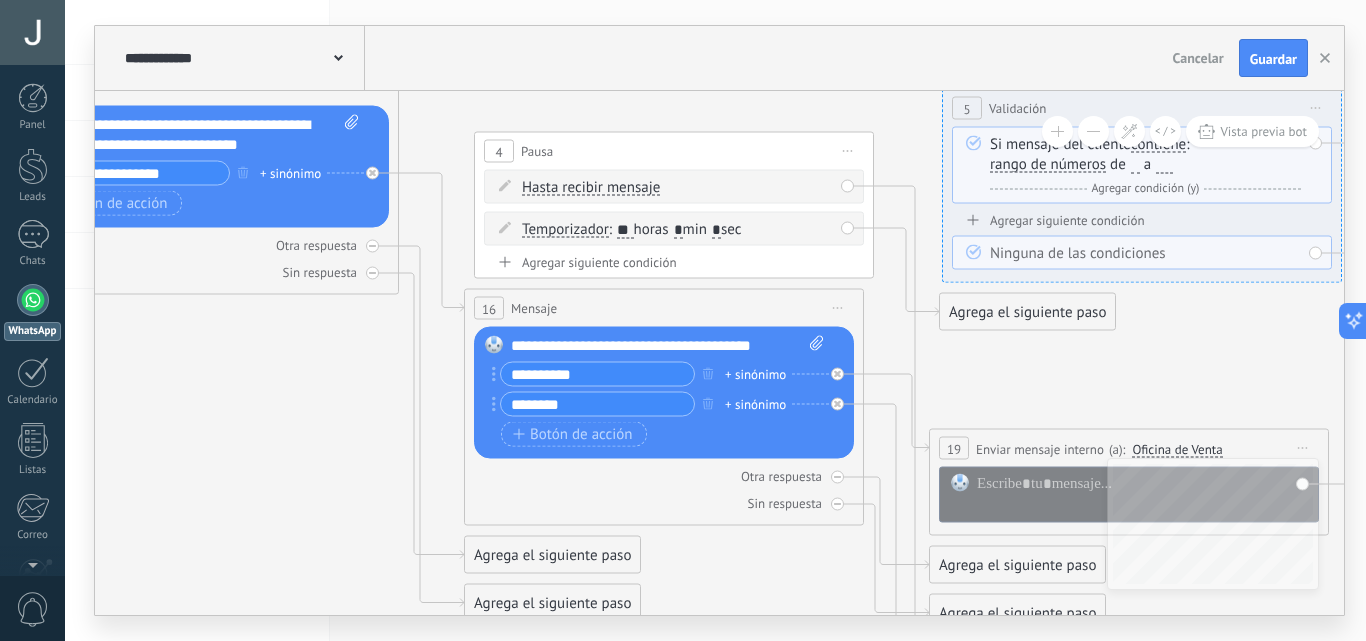 click on ".abccls-1,.abccls-2{fill-rule:evenodd}.abccls-2{fill:#fff} .abfcls-1{fill:none}.abfcls-2{fill:#fff} .abncls-1{isolation:isolate}.abncls-2{opacity:.06}.abncls-2,.abncls-3,.abncls-6{mix-blend-mode:multiply}.abncls-3{opacity:.15}.abncls-4,.abncls-8{fill:#fff}.abncls-5{fill:url(#abnlinear-gradient)}.abncls-6{opacity:.04}.abncls-7{fill:url(#abnlinear-gradient-2)}.abncls-8{fill-rule:evenodd} .abqst0{fill:#ffa200} .abwcls-1{fill:#252525} .cls-1{isolation:isolate} .acicls-1{fill:none} .aclcls-1{fill:#232323} .acnst0{display:none} .addcls-1,.addcls-2{fill:none;stroke-miterlimit:10}.addcls-1{stroke:#dfe0e5}.addcls-2{stroke:#a1a7ab} .adecls-1,.adecls-2{fill:none;stroke-miterlimit:10}.adecls-1{stroke:#dfe0e5}.adecls-2{stroke:#a1a7ab} .adqcls-1{fill:#8591a5;fill-rule:evenodd} .aeccls-1{fill:#5c9f37} .aeecls-1{fill:#f86161} .aejcls-1{fill:#8591a5;fill-rule:evenodd} .aekcls-1{fill-rule:evenodd} .aelcls-1{fill-rule:evenodd;fill:currentColor} .aemcls-1{fill-rule:evenodd;fill:currentColor} .aercls-2{fill:#24bc8c}" at bounding box center [683, 320] 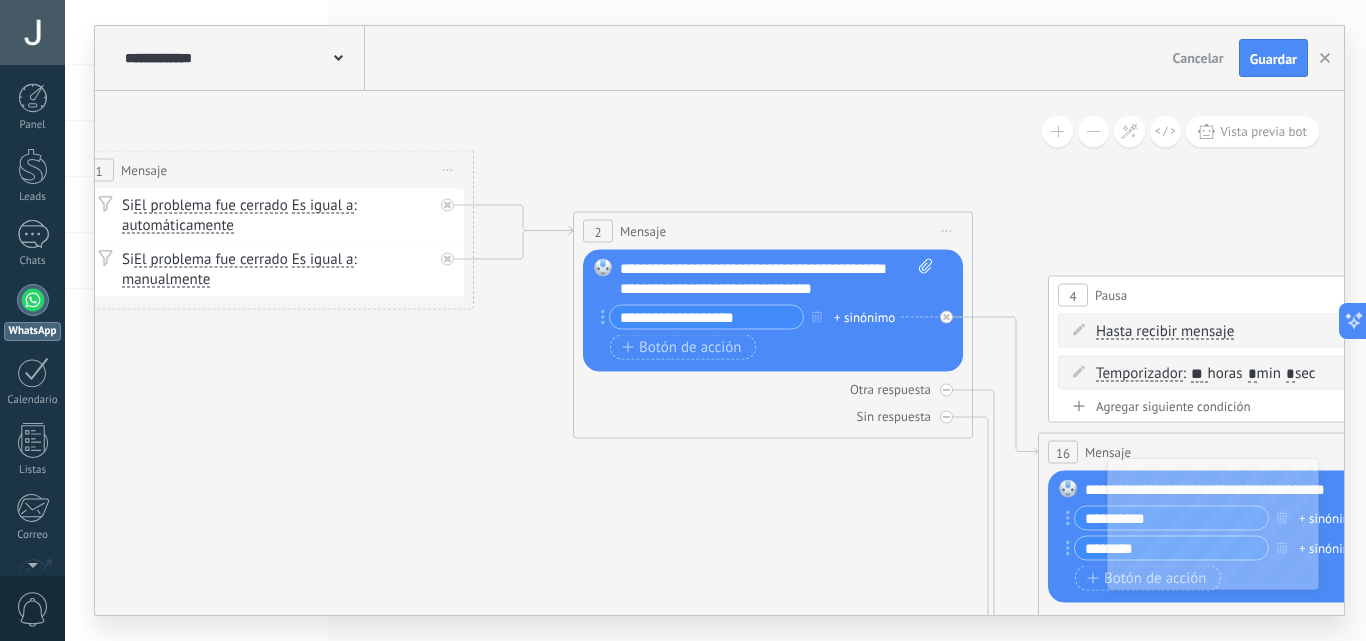 drag, startPoint x: 228, startPoint y: 536, endPoint x: 802, endPoint y: 680, distance: 591.7871 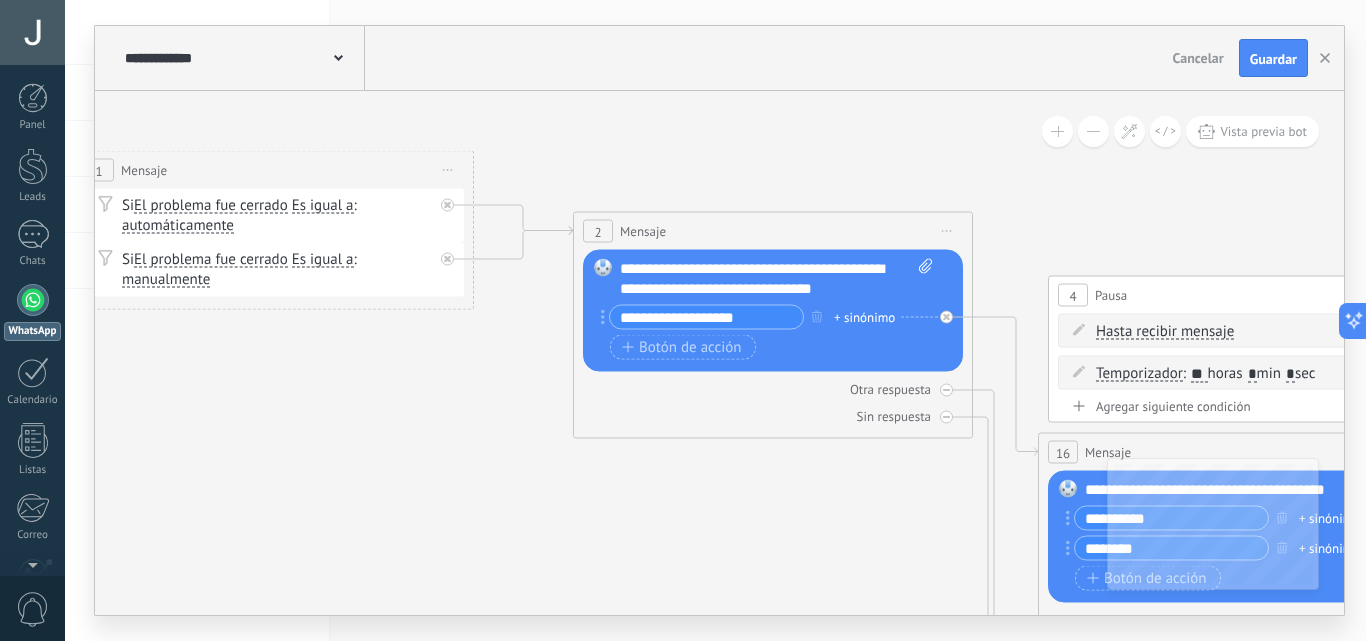 click on ".abccls-1,.abccls-2{fill-rule:evenodd}.abccls-2{fill:#fff} .abfcls-1{fill:none}.abfcls-2{fill:#fff} .abncls-1{isolation:isolate}.abncls-2{opacity:.06}.abncls-2,.abncls-3,.abncls-6{mix-blend-mode:multiply}.abncls-3{opacity:.15}.abncls-4,.abncls-8{fill:#fff}.abncls-5{fill:url(#abnlinear-gradient)}.abncls-6{opacity:.04}.abncls-7{fill:url(#abnlinear-gradient-2)}.abncls-8{fill-rule:evenodd} .abqst0{fill:#ffa200} .abwcls-1{fill:#252525} .cls-1{isolation:isolate} .acicls-1{fill:none} .aclcls-1{fill:#232323} .acnst0{display:none} .addcls-1,.addcls-2{fill:none;stroke-miterlimit:10}.addcls-1{stroke:#dfe0e5}.addcls-2{stroke:#a1a7ab} .adecls-1,.adecls-2{fill:none;stroke-miterlimit:10}.adecls-1{stroke:#dfe0e5}.adecls-2{stroke:#a1a7ab} .adqcls-1{fill:#8591a5;fill-rule:evenodd} .aeccls-1{fill:#5c9f37} .aeecls-1{fill:#f86161} .aejcls-1{fill:#8591a5;fill-rule:evenodd} .aekcls-1{fill-rule:evenodd} .aelcls-1{fill-rule:evenodd;fill:currentColor} .aemcls-1{fill-rule:evenodd;fill:currentColor} .aercls-2{fill:#24bc8c}" at bounding box center [683, 320] 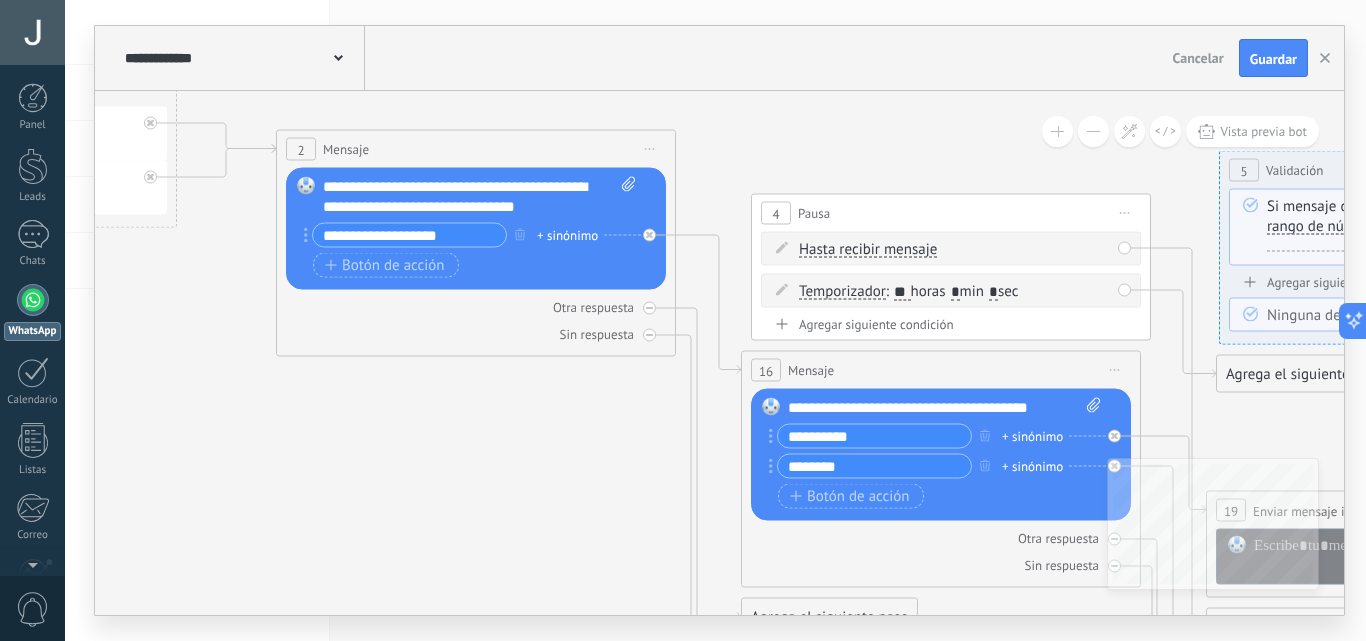 drag, startPoint x: 609, startPoint y: 527, endPoint x: 312, endPoint y: 445, distance: 308.112 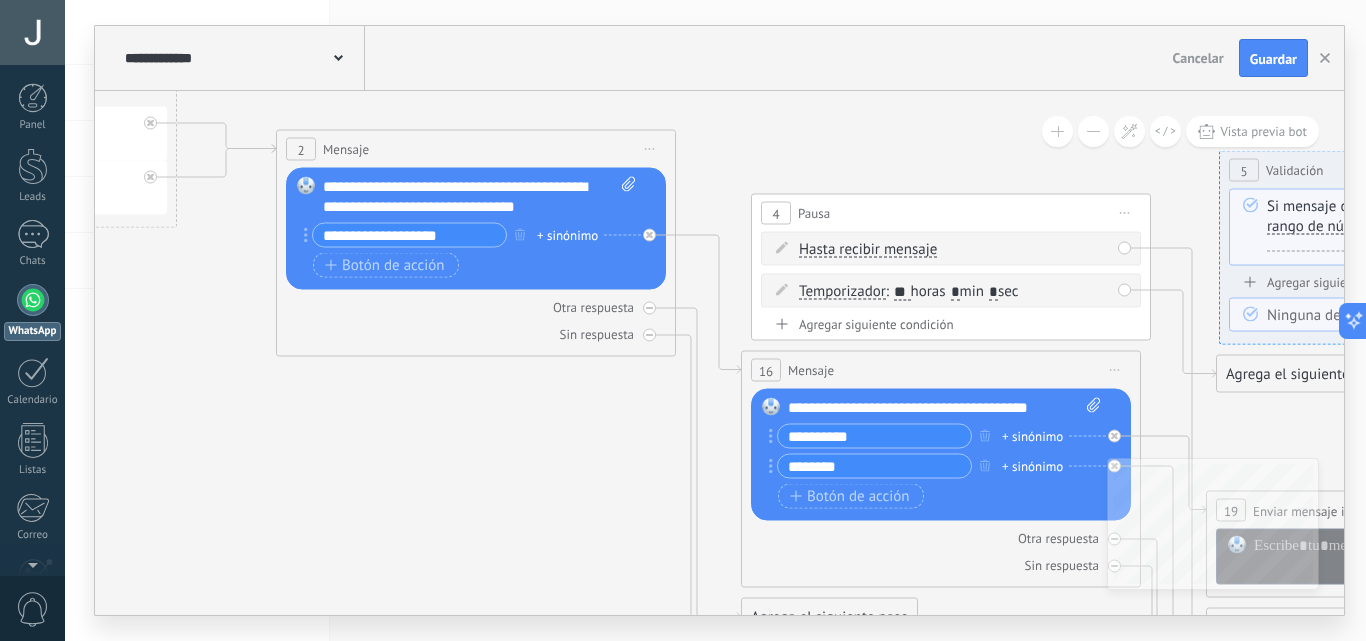 click 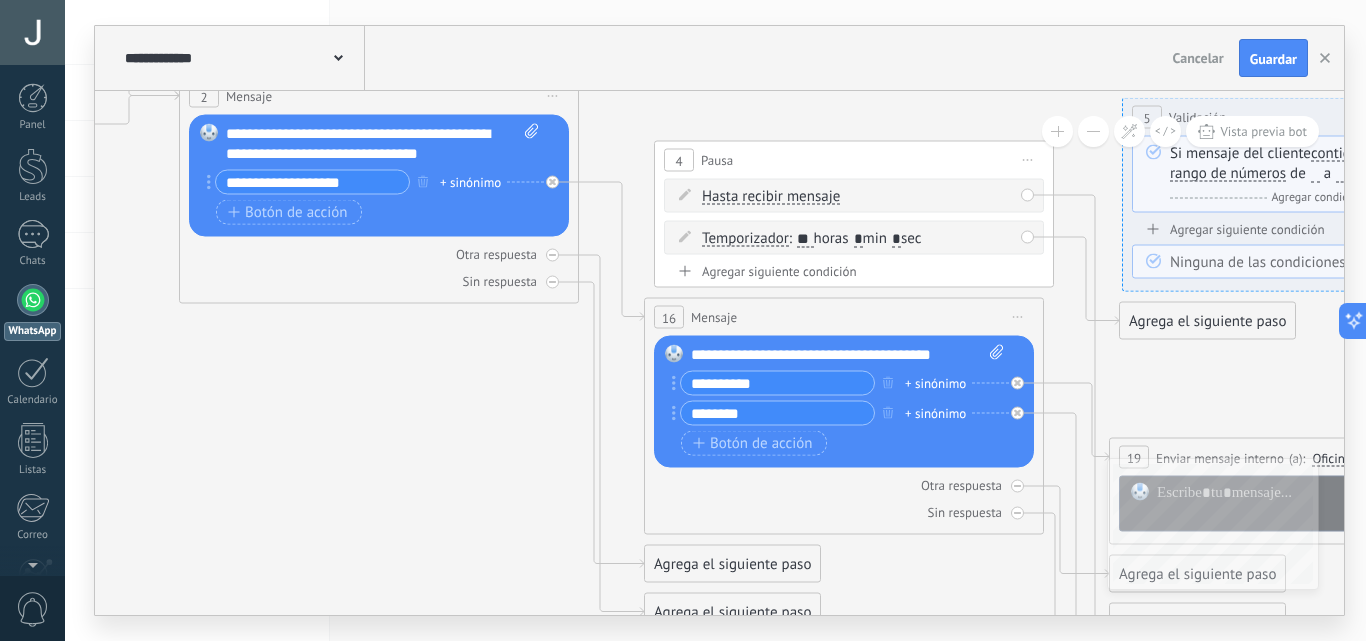 drag, startPoint x: 537, startPoint y: 490, endPoint x: 440, endPoint y: 437, distance: 110.535065 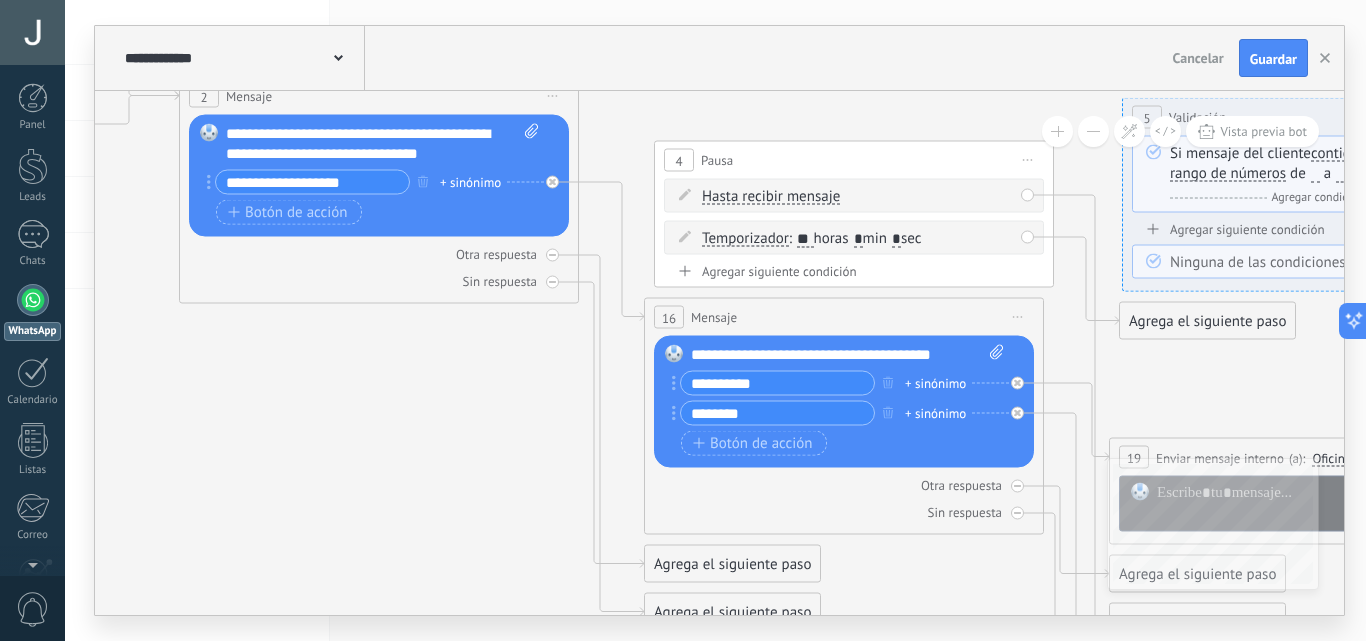 click 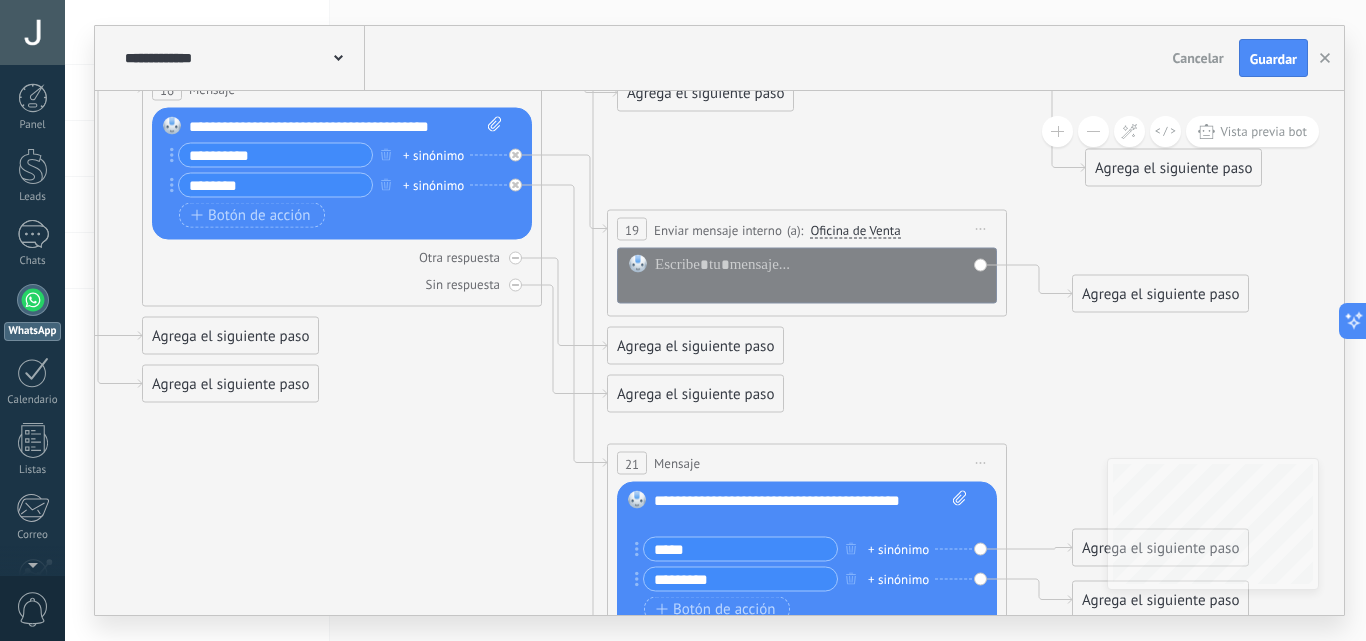 drag, startPoint x: 1197, startPoint y: 386, endPoint x: 695, endPoint y: 158, distance: 551.3511 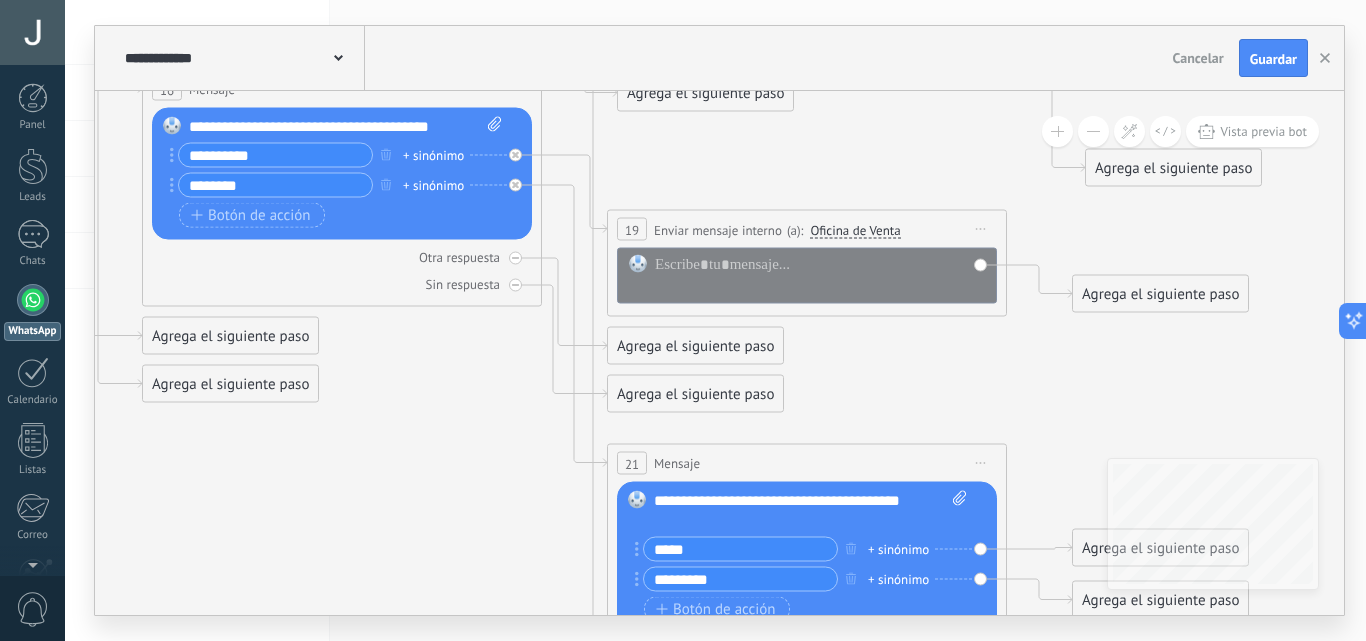 click 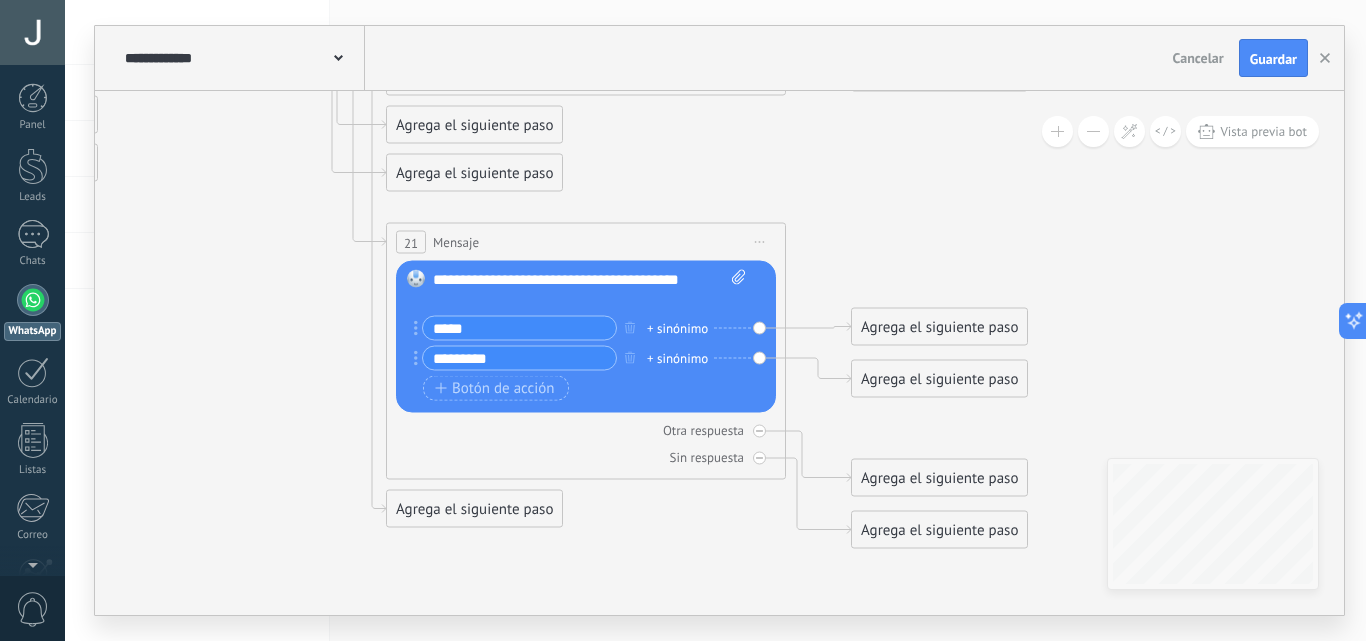 drag, startPoint x: 492, startPoint y: 497, endPoint x: 271, endPoint y: 276, distance: 312.5412 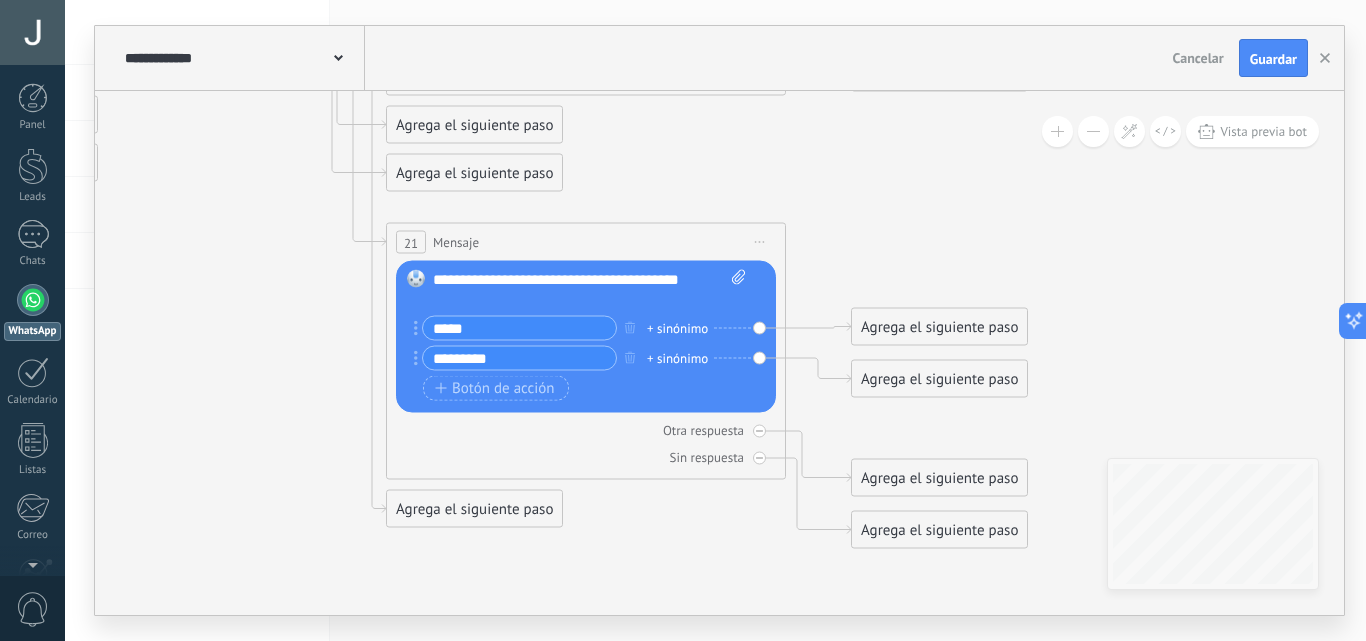click 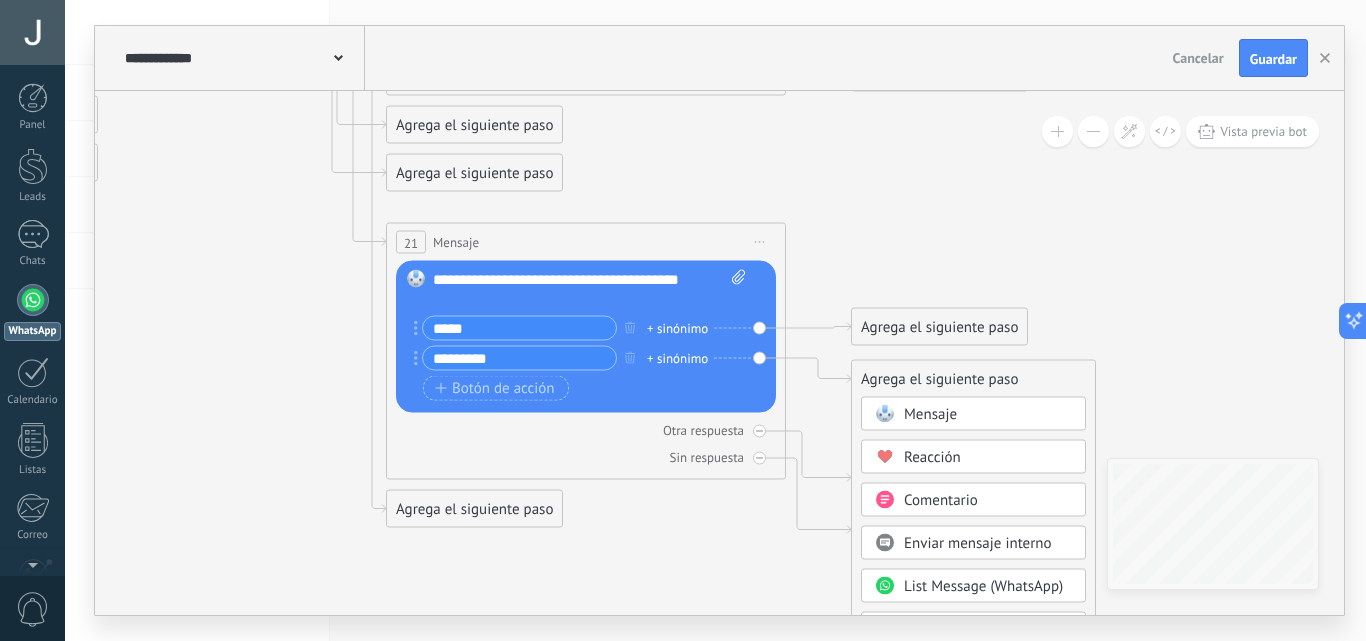 click on "Mensaje" at bounding box center [988, 415] 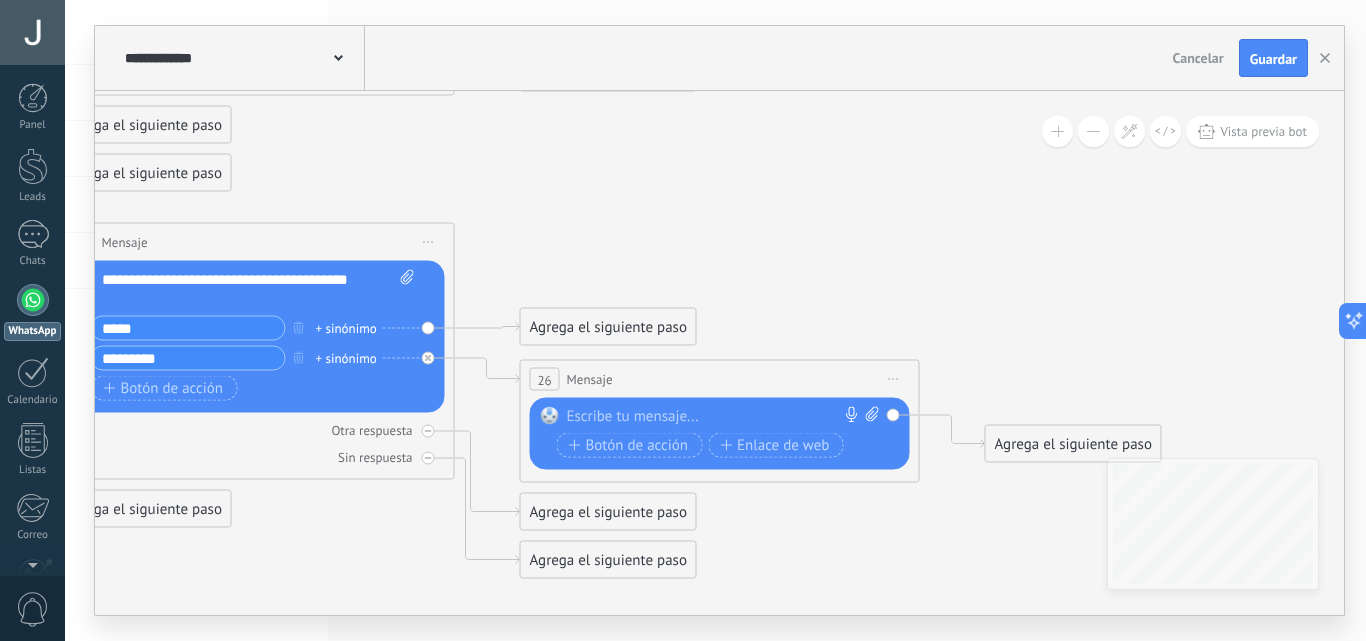 click on "Reemplazar
Quitar
Convertir a mensaje de voz
Arrastre la imagen aquí para adjuntarla.
Añadir imagen
Subir
Arrastrar y soltar
Archivo no encontrado
Escribe tu mensaje..." at bounding box center [720, 434] 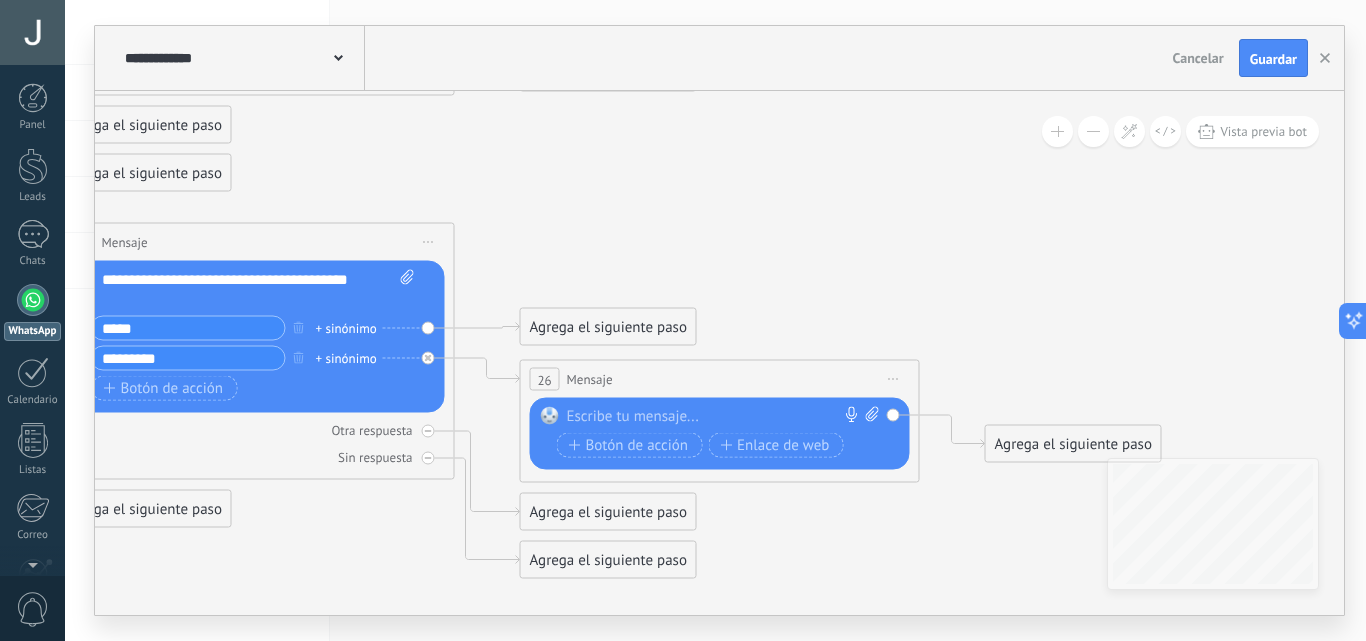 type 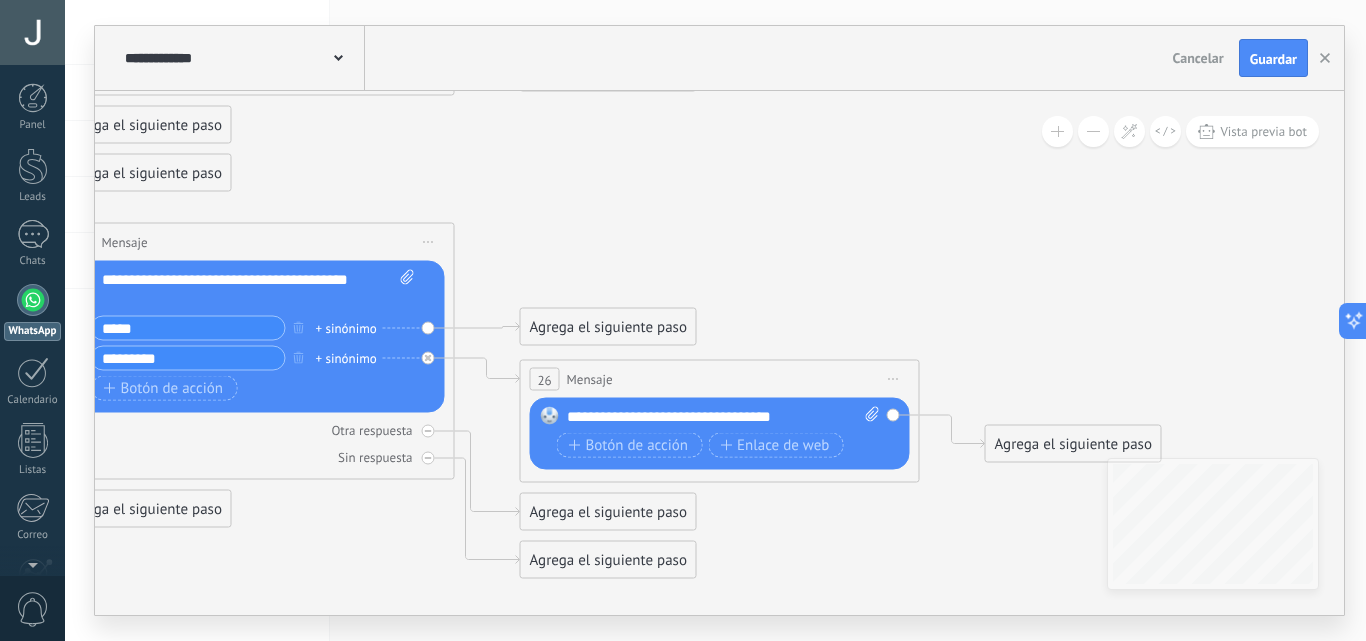 click on "**********" at bounding box center (723, 417) 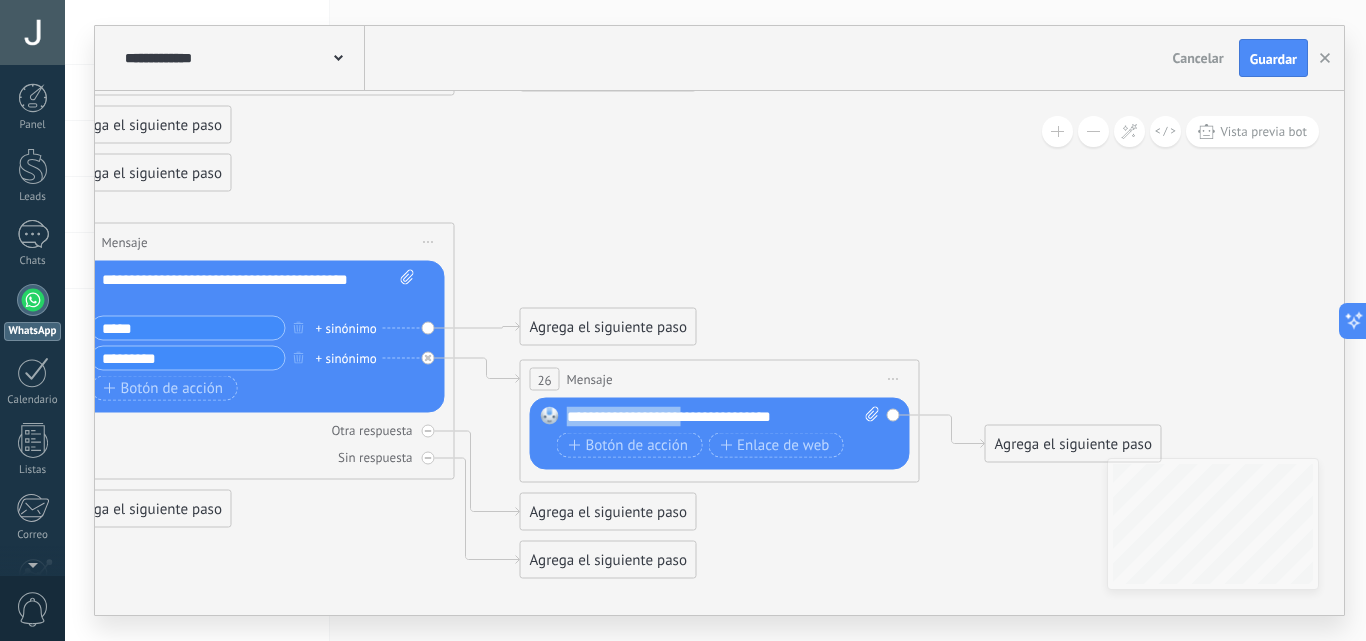 drag, startPoint x: 704, startPoint y: 419, endPoint x: 644, endPoint y: 414, distance: 60.207973 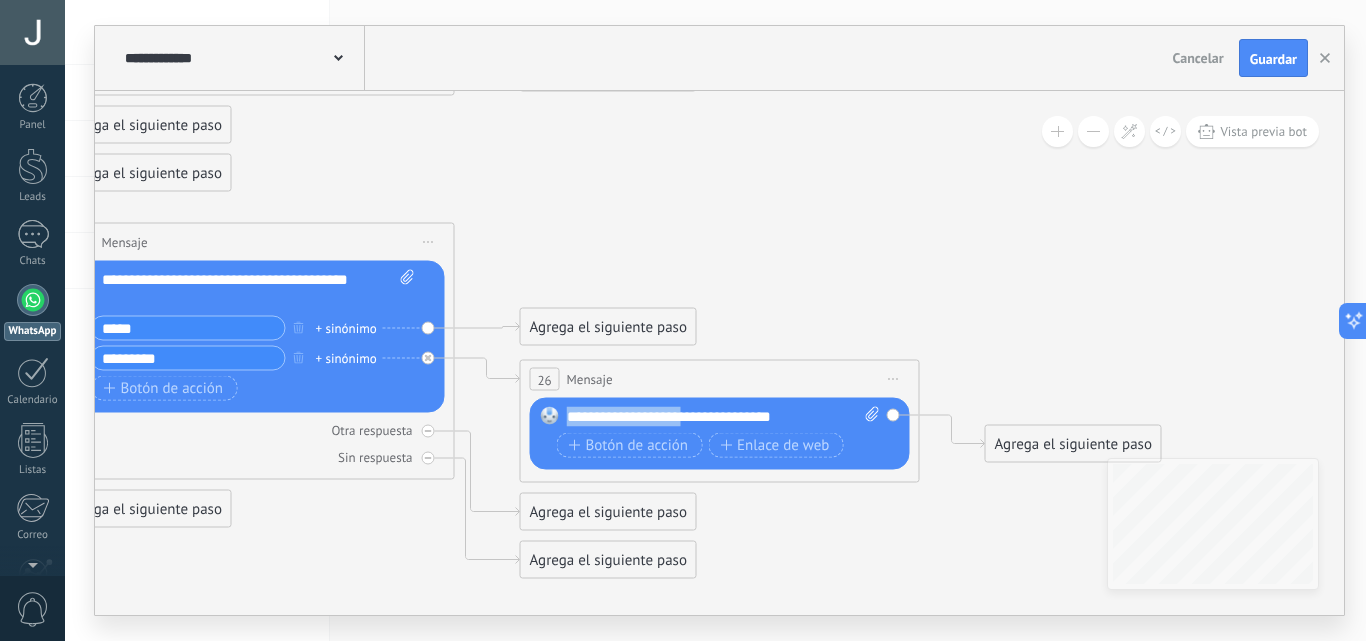 click on "Reemplazar
Quitar
Convertir a mensaje de voz
Arrastre la imagen aquí para adjuntarla.
Añadir imagen
Subir
Arrastrar y soltar
Archivo no encontrado
Escribe tu mensaje..." at bounding box center (720, 434) 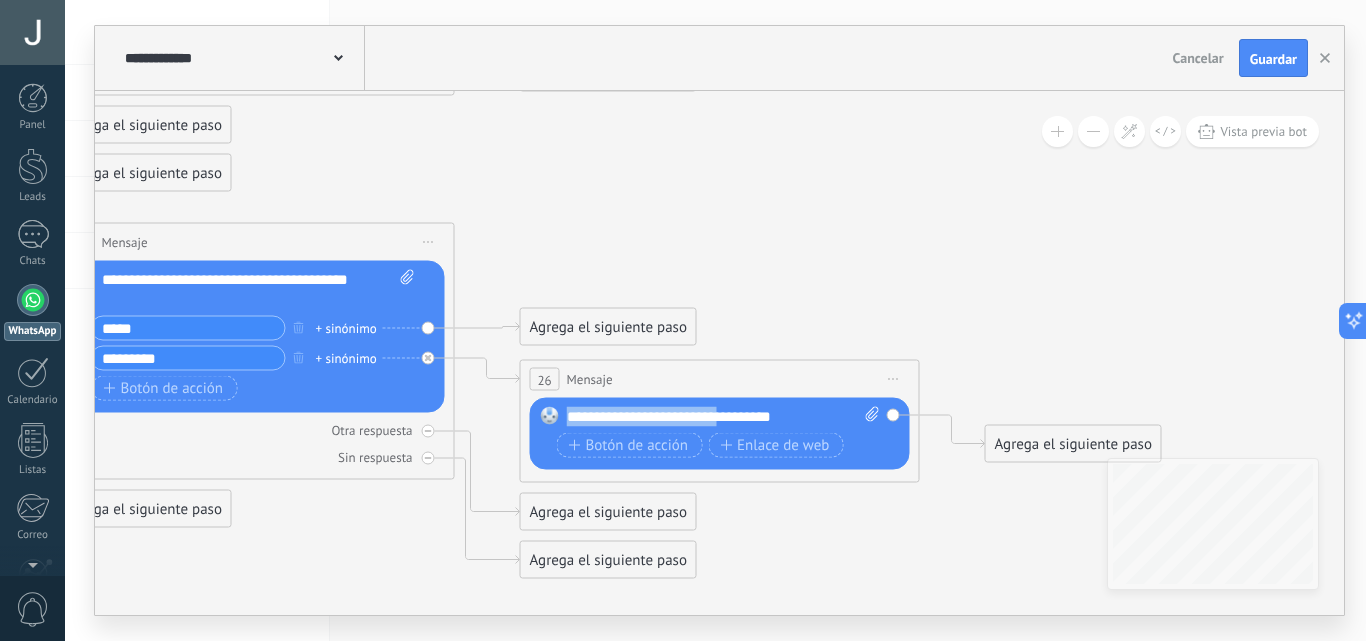 drag, startPoint x: 697, startPoint y: 419, endPoint x: 574, endPoint y: 403, distance: 124.036285 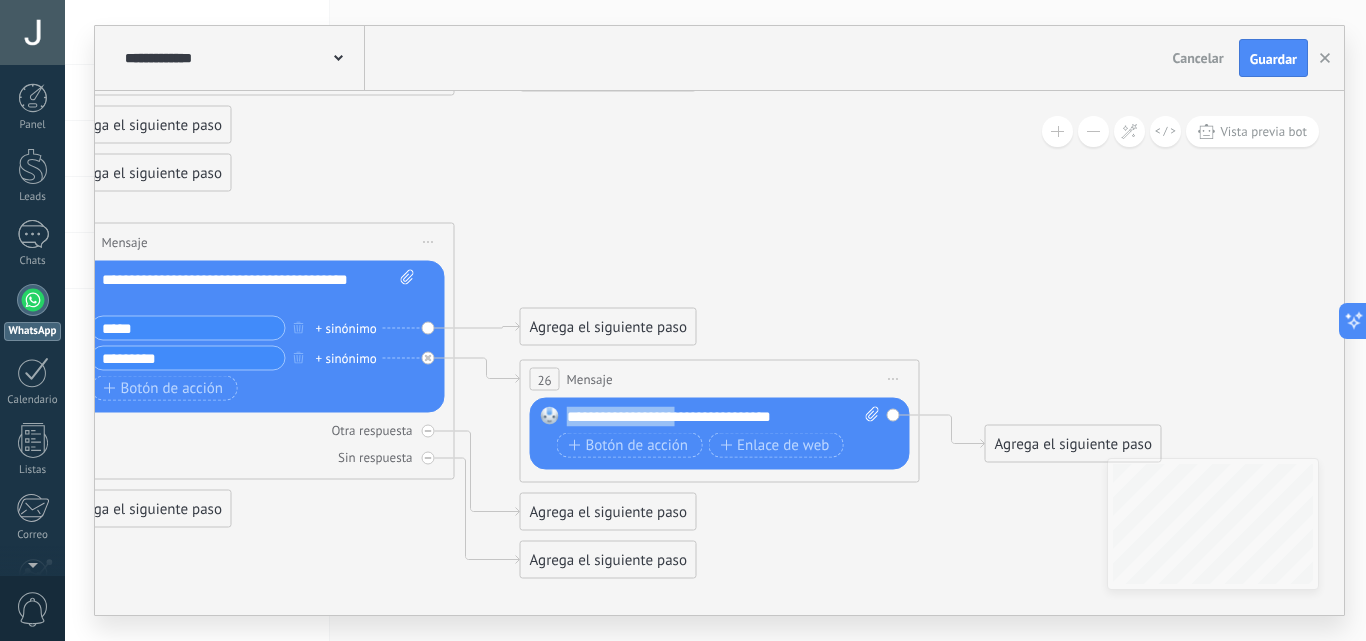 drag, startPoint x: 697, startPoint y: 419, endPoint x: 563, endPoint y: 406, distance: 134.62912 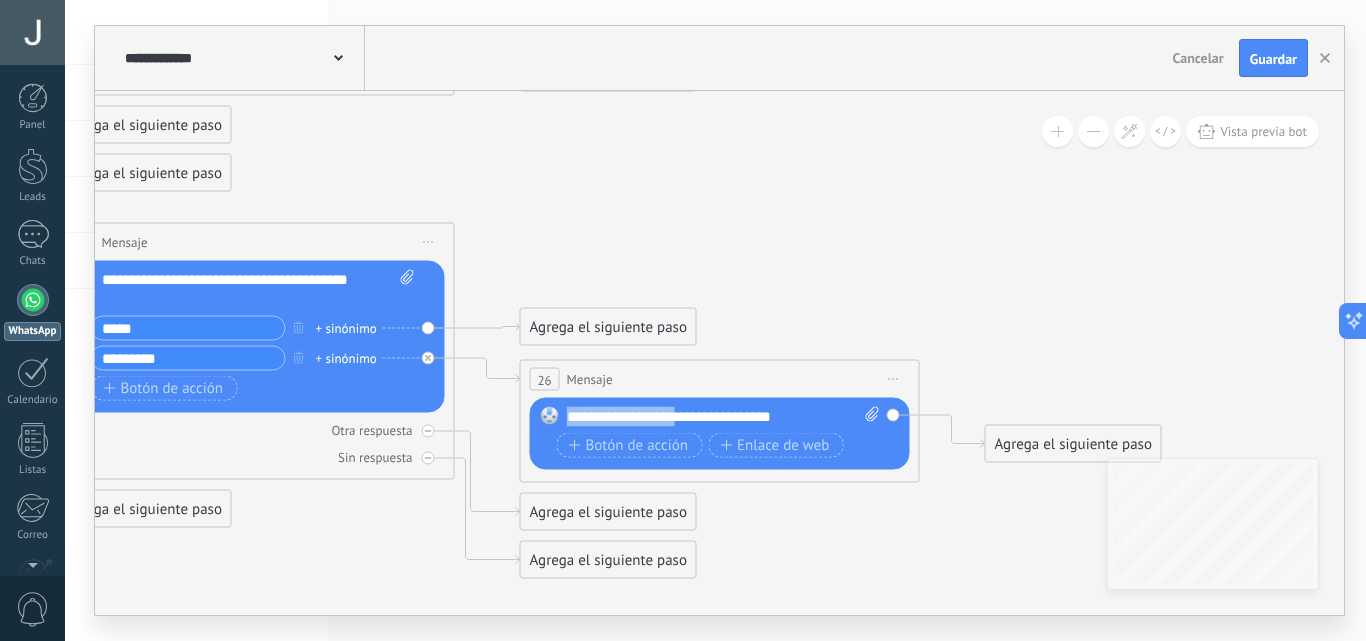 click on "Reemplazar
Quitar
Convertir a mensaje de voz
Arrastre la imagen aquí para adjuntarla.
Añadir imagen
Subir
Arrastrar y soltar
Archivo no encontrado
Escribe tu mensaje..." at bounding box center (720, 434) 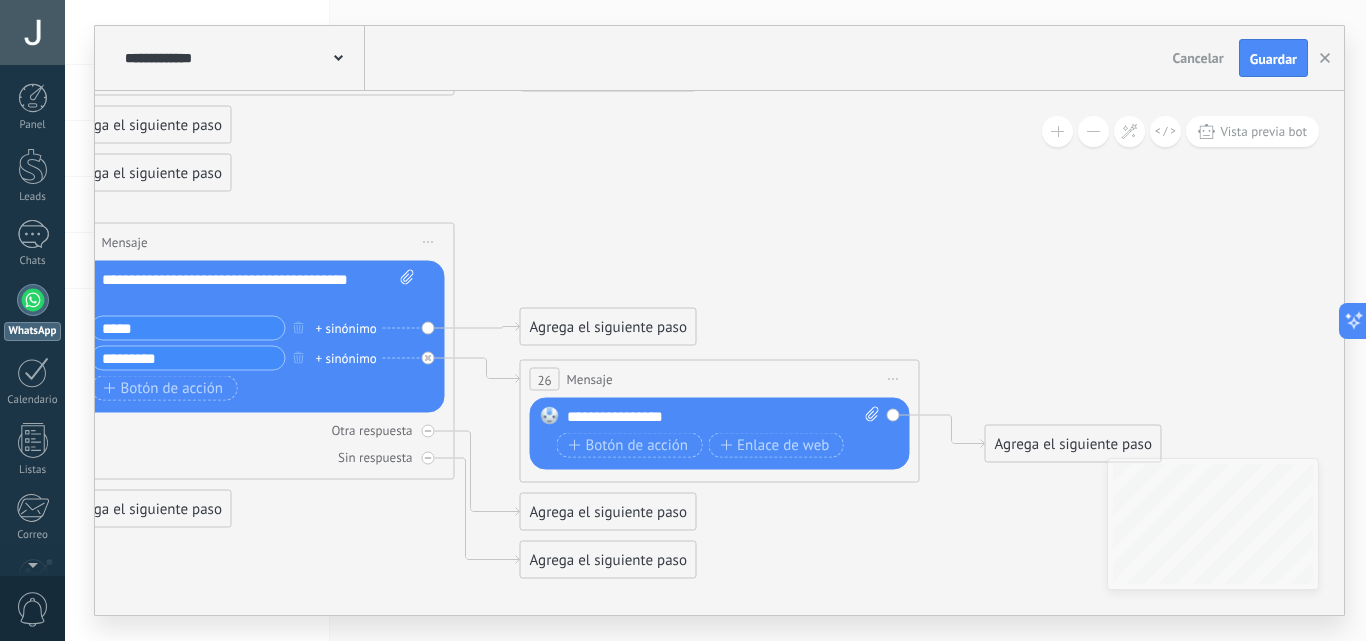 click on "**********" at bounding box center [723, 417] 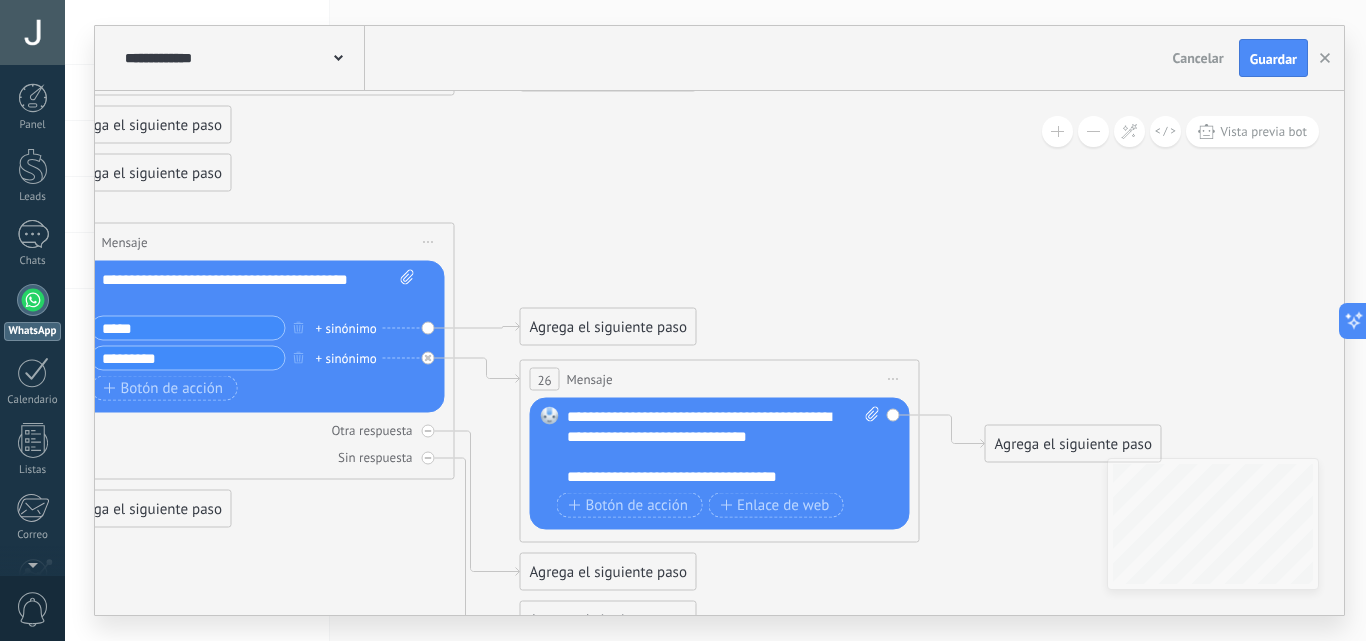 click on "**********" at bounding box center (723, 447) 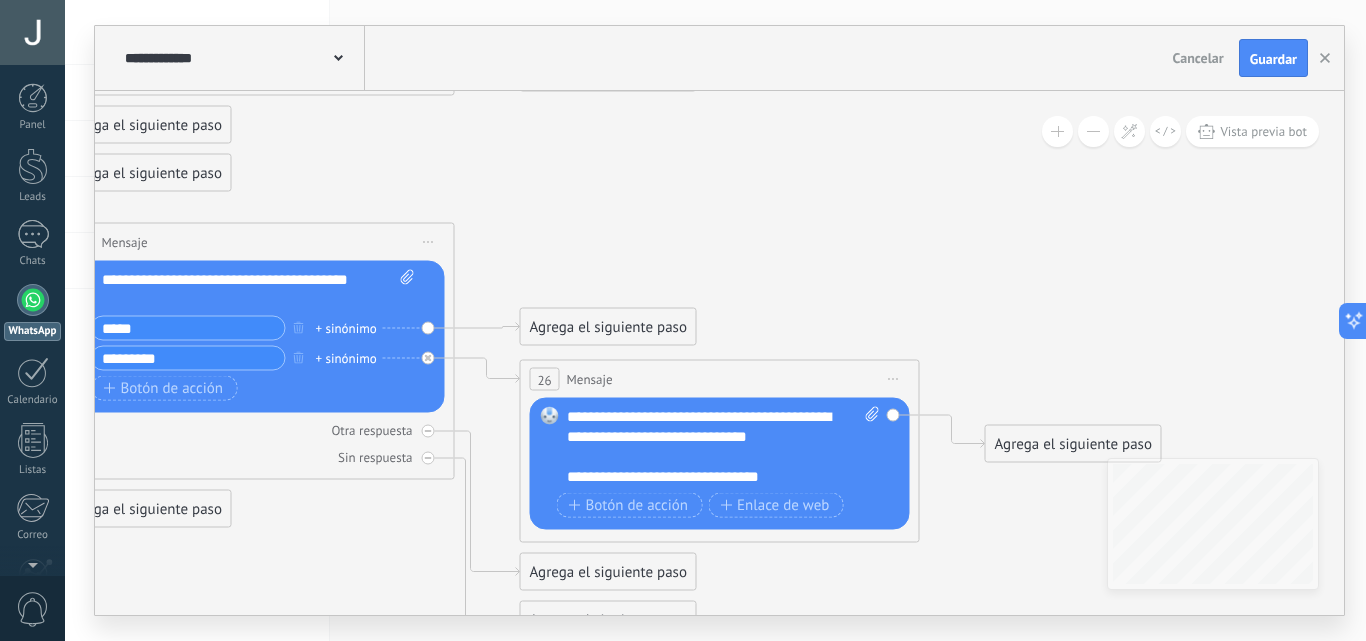 click on "**********" at bounding box center (723, 447) 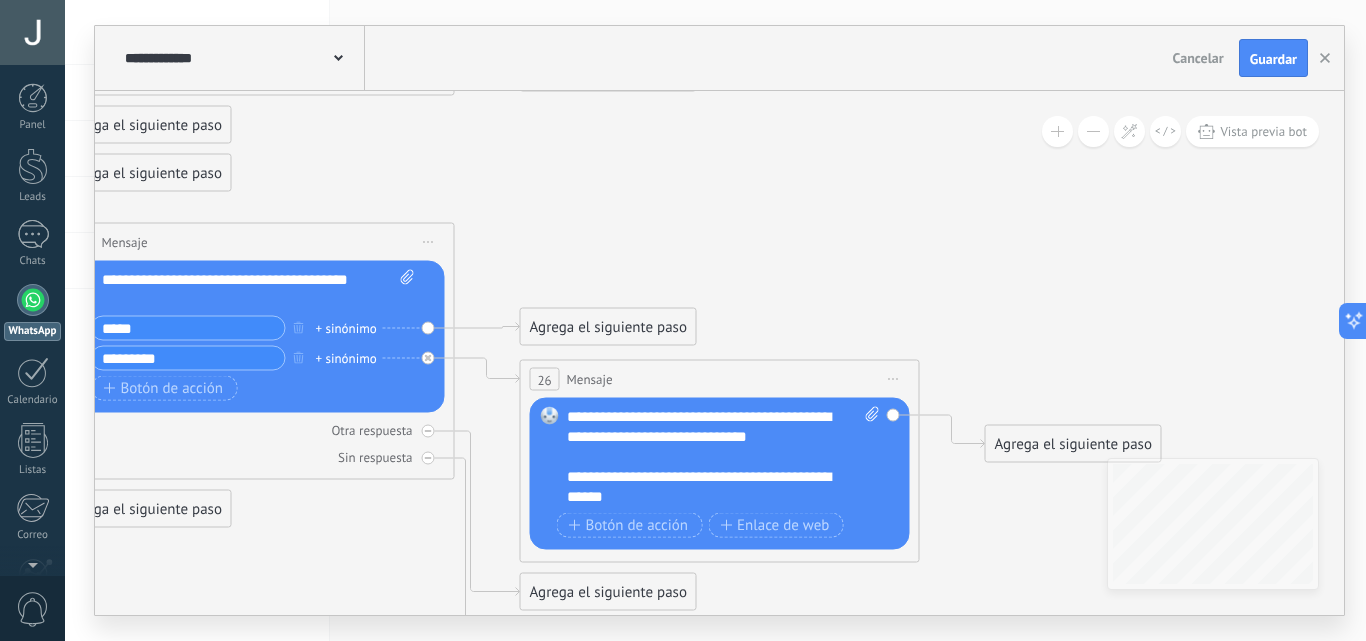 click on "**********" at bounding box center [723, 457] 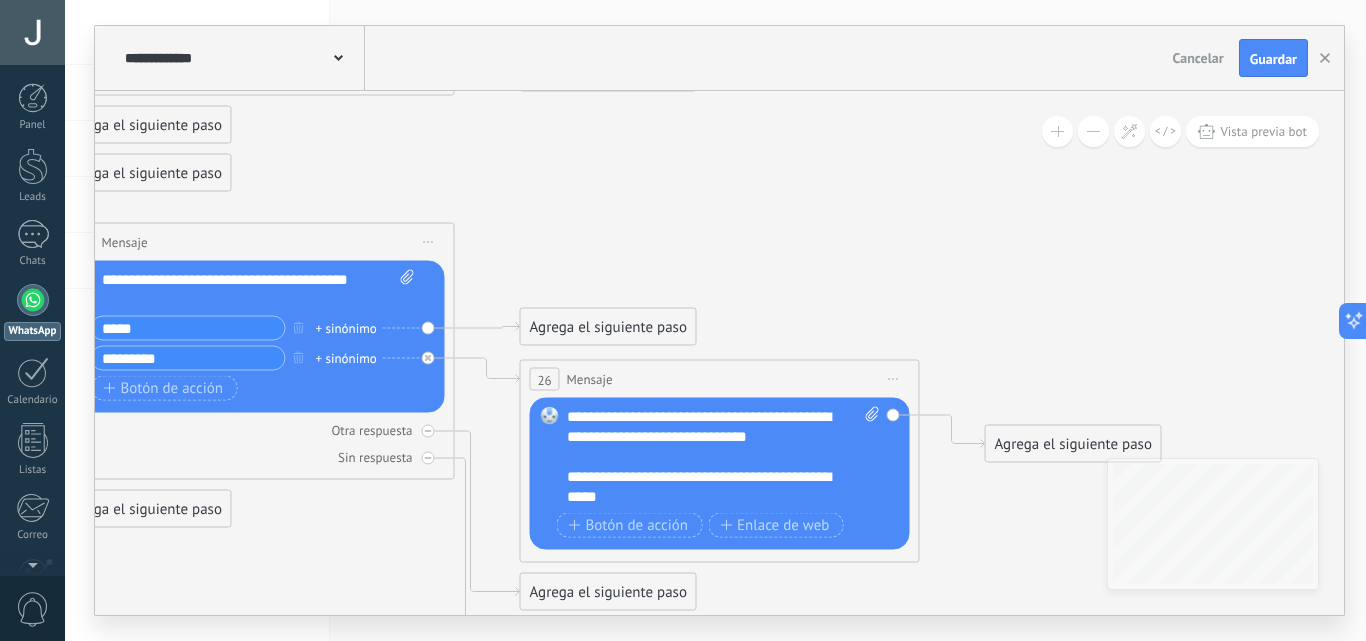 click on "**********" at bounding box center (723, 457) 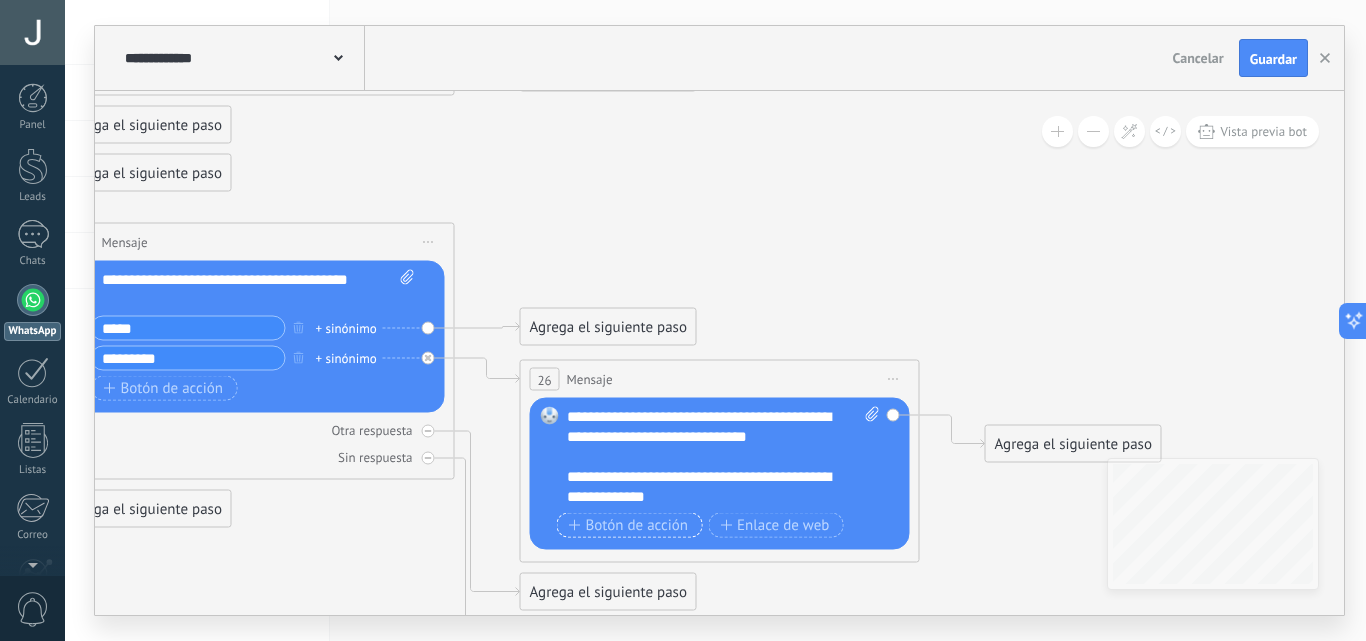 click on "Botón de acción" at bounding box center (629, 525) 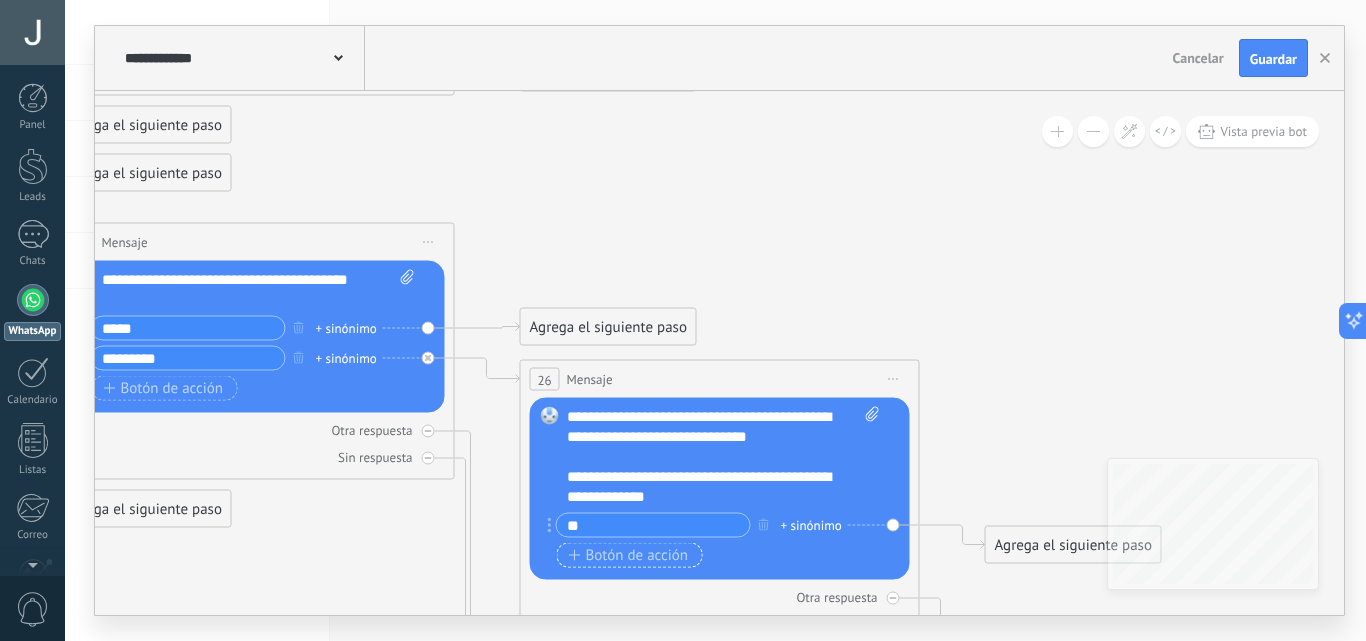 type on "**" 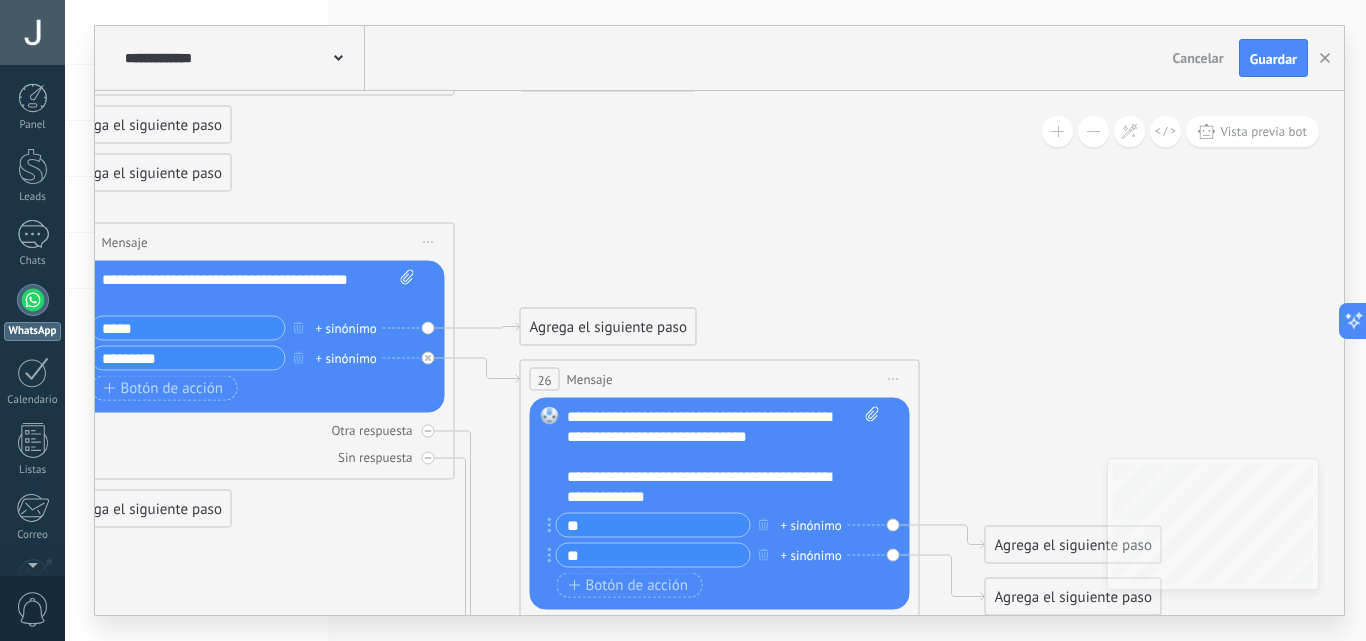type on "**" 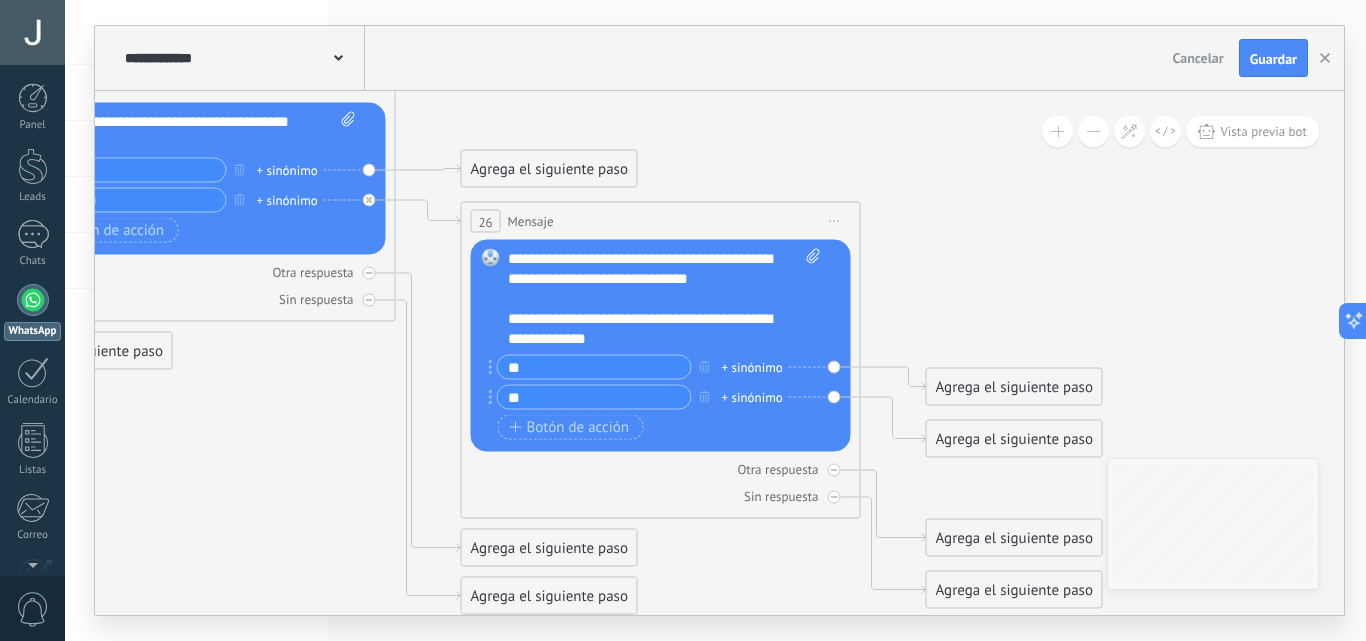 drag, startPoint x: 987, startPoint y: 459, endPoint x: 907, endPoint y: 305, distance: 173.53963 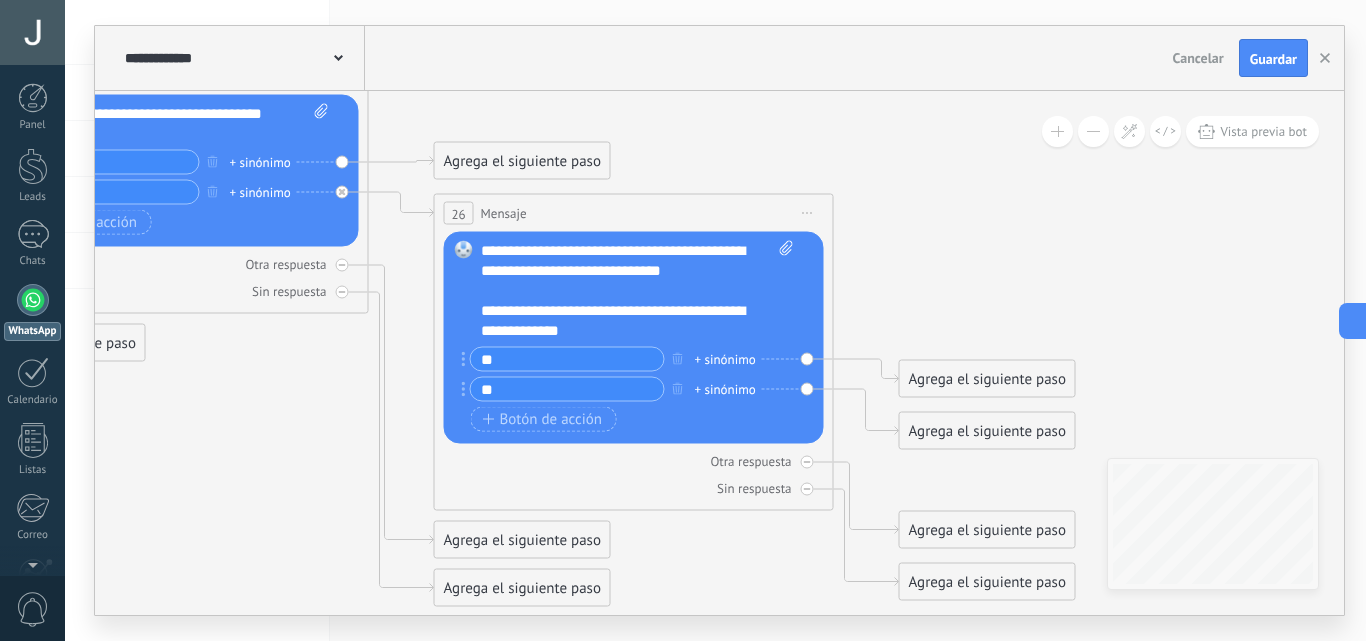 click on "Agrega el siguiente paso" at bounding box center [987, 379] 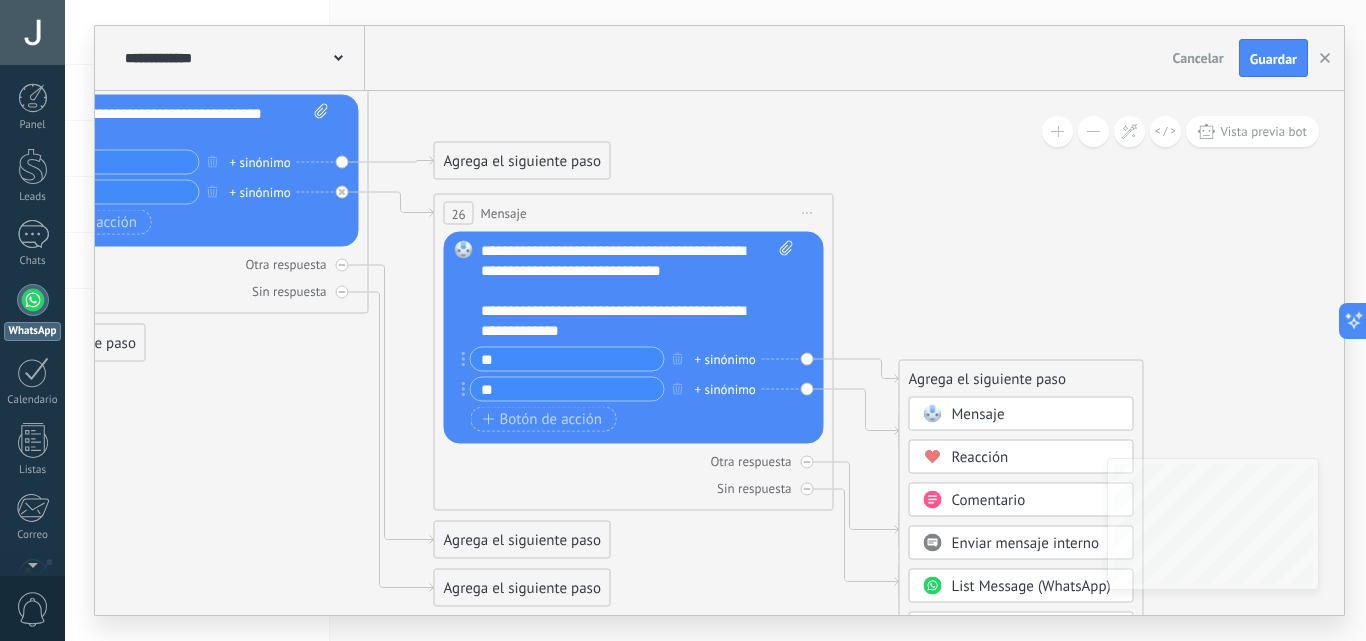 click on "Mensaje" at bounding box center (978, 414) 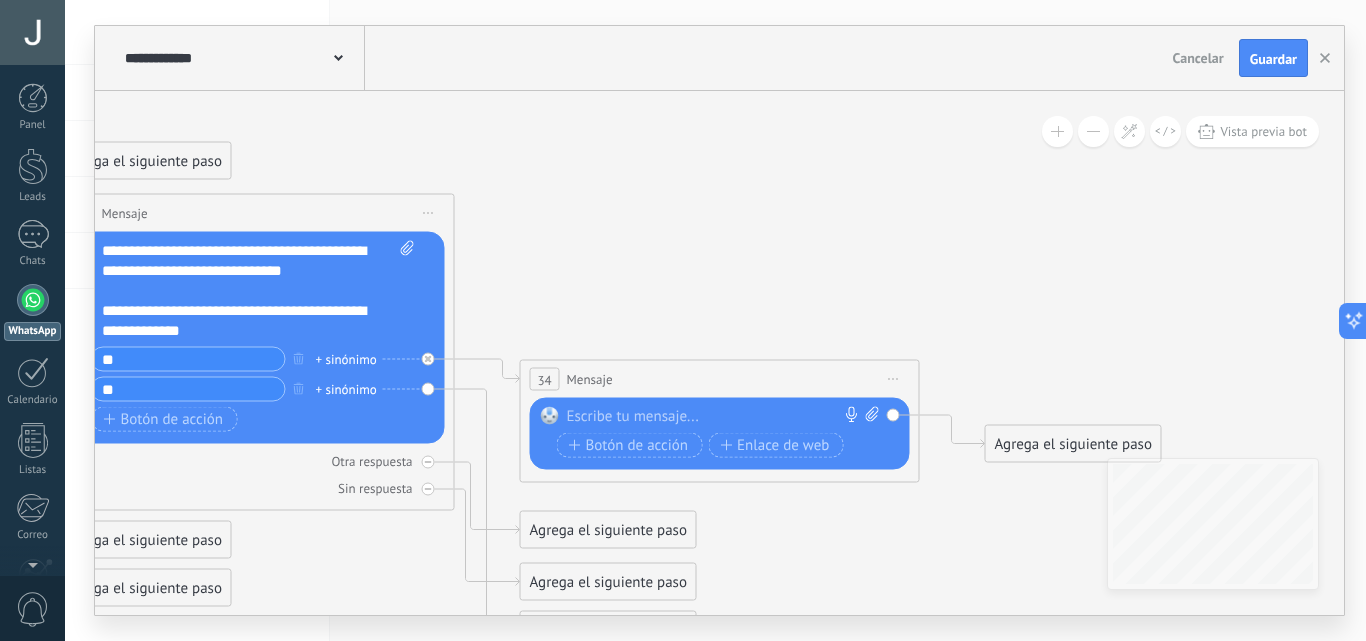 click at bounding box center [715, 417] 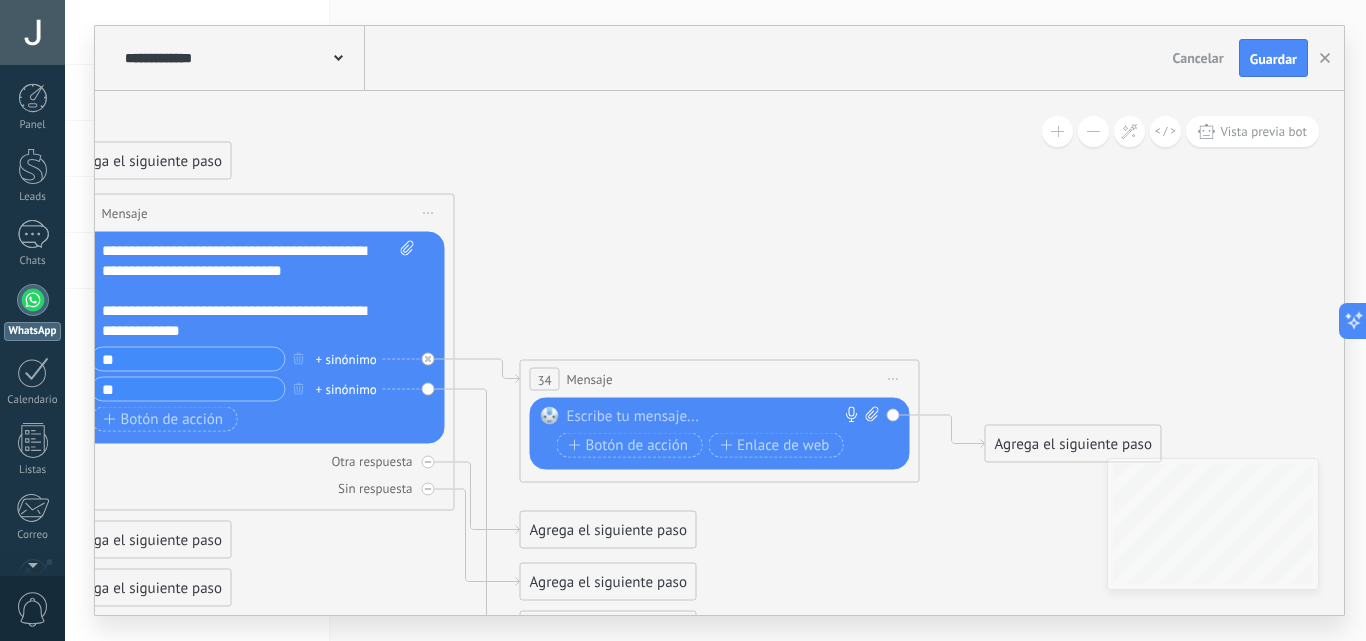 type 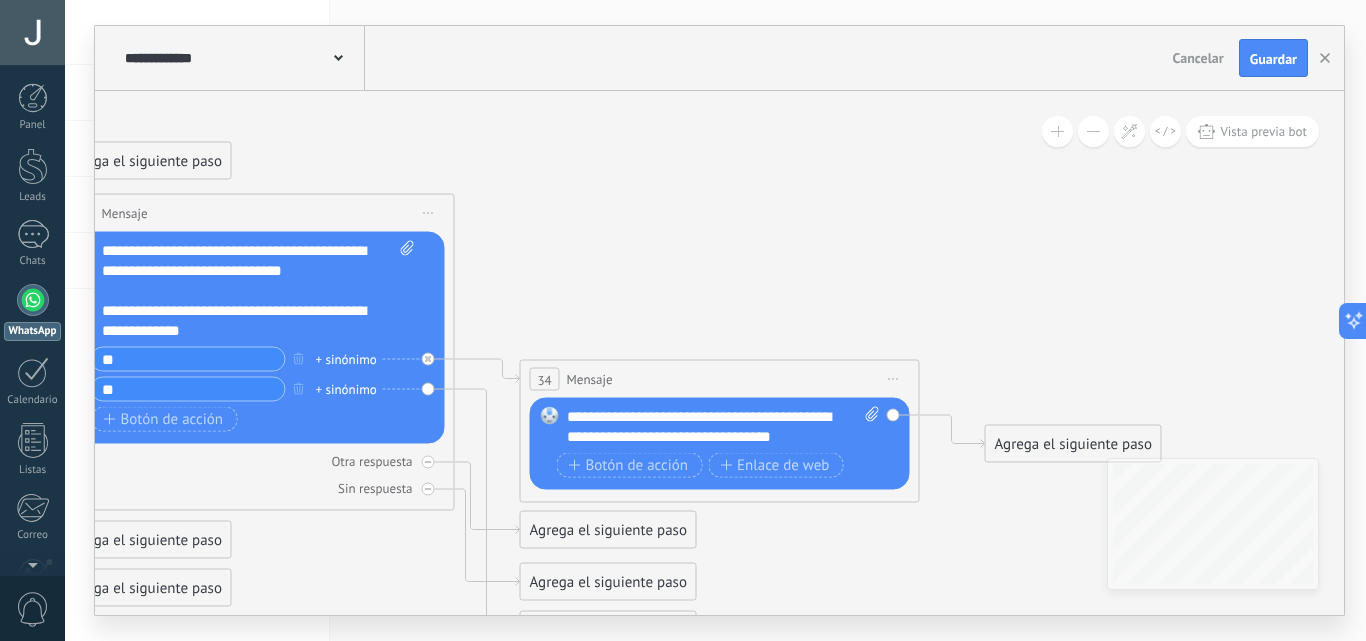 click on "**********" at bounding box center [723, 427] 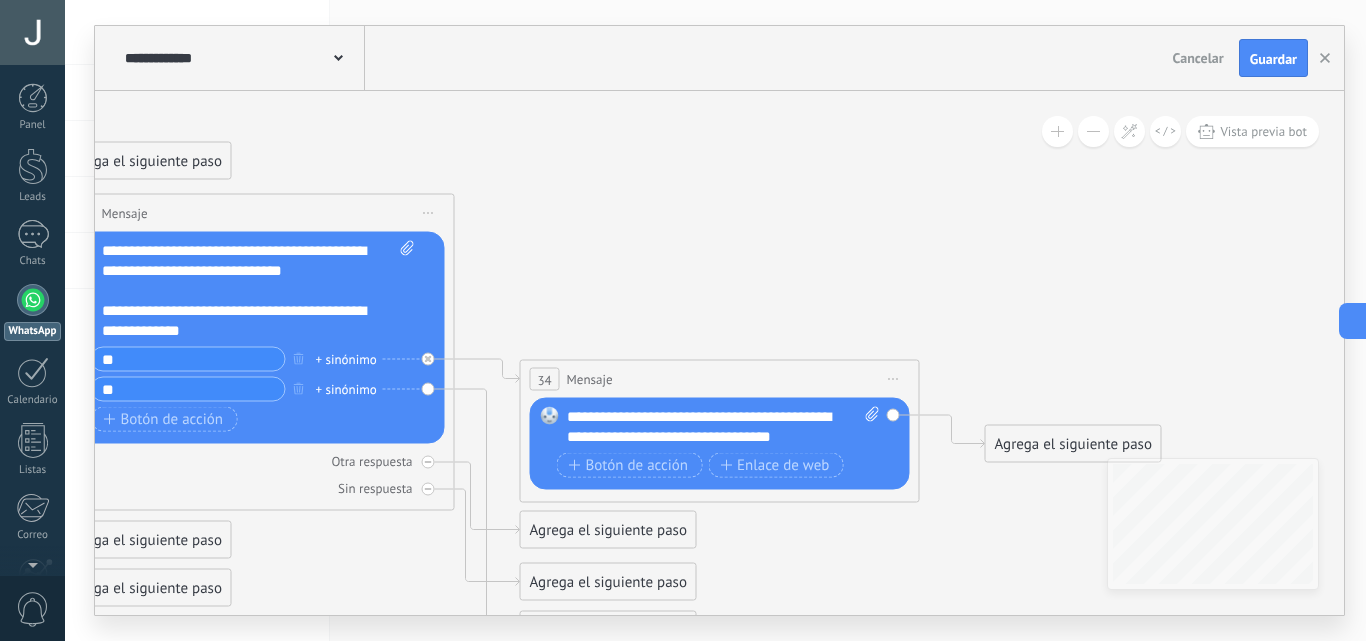 click on "**********" at bounding box center [723, 427] 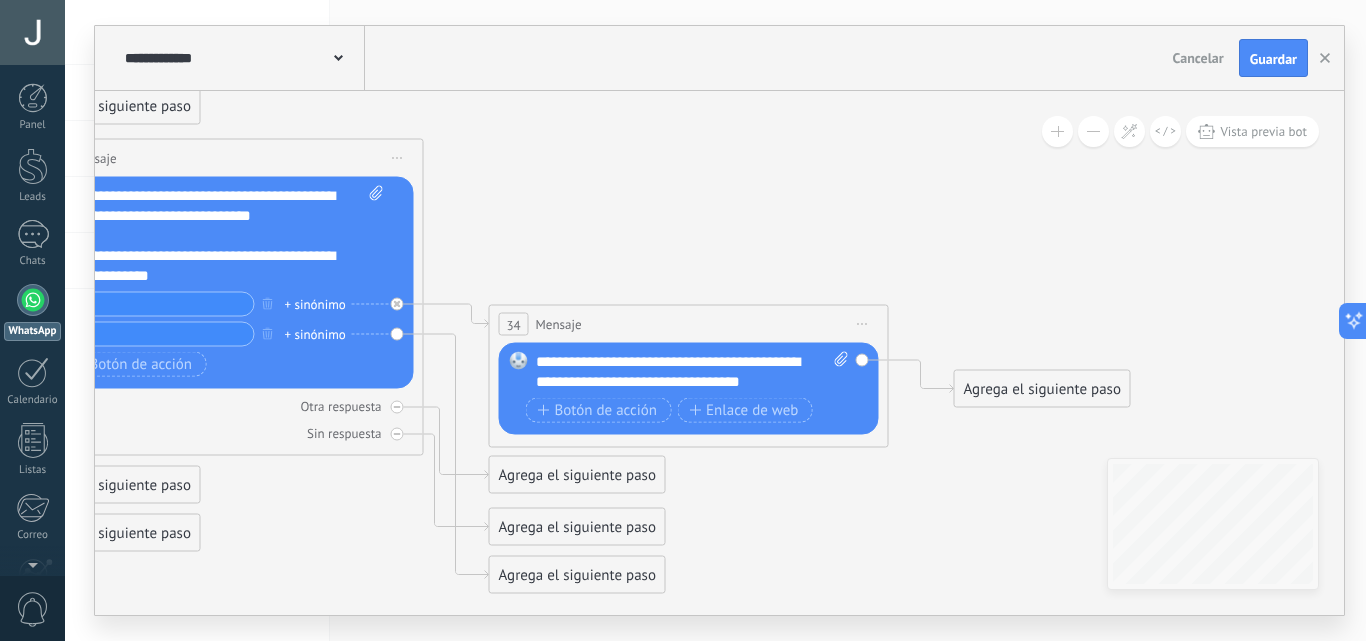 drag, startPoint x: 976, startPoint y: 548, endPoint x: 944, endPoint y: 492, distance: 64.49806 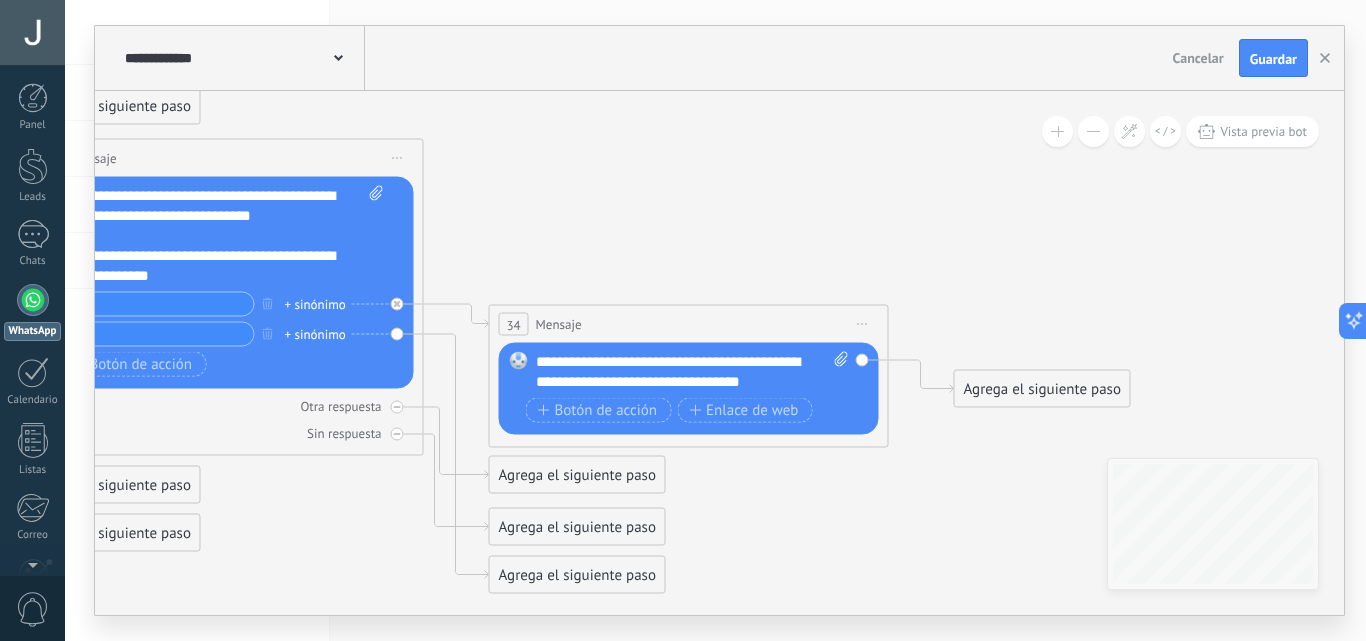 click 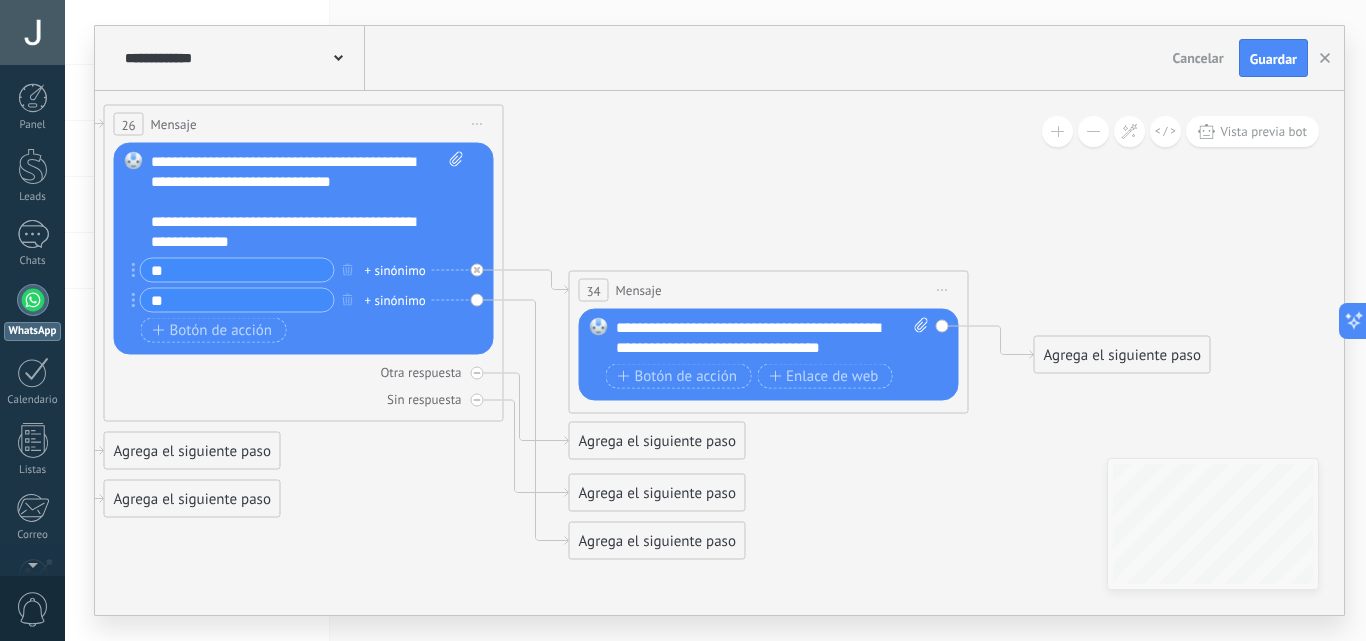 drag, startPoint x: 920, startPoint y: 544, endPoint x: 998, endPoint y: 513, distance: 83.9345 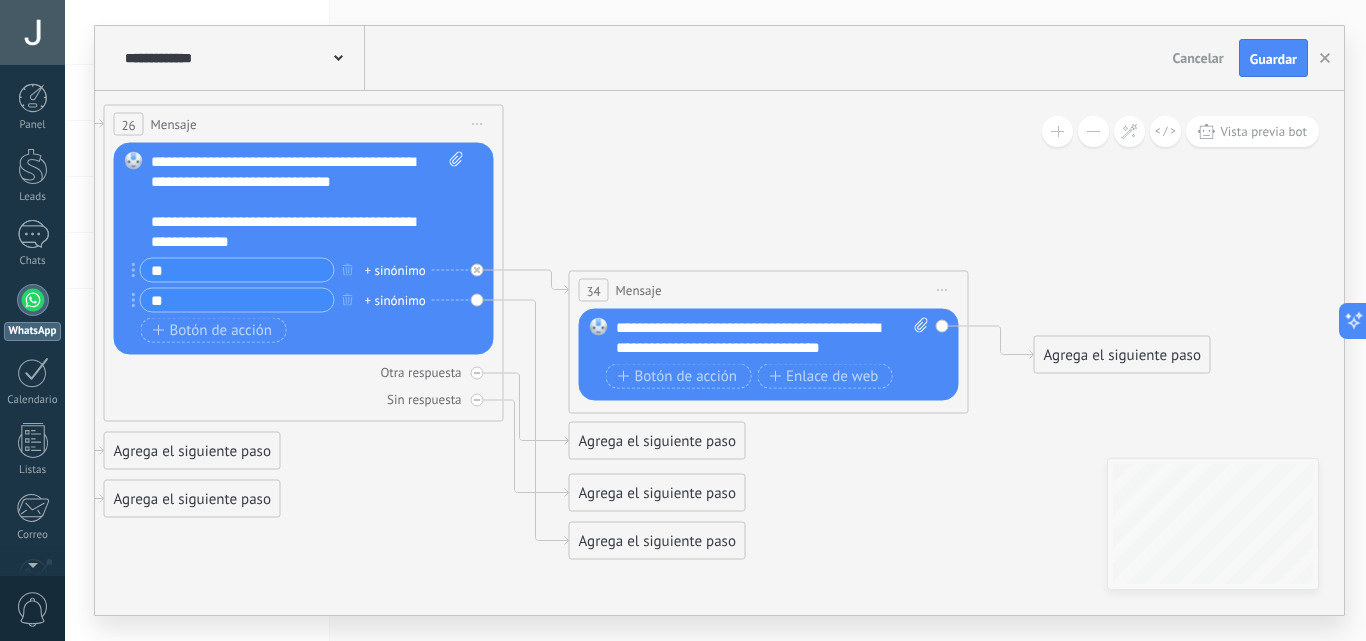 click 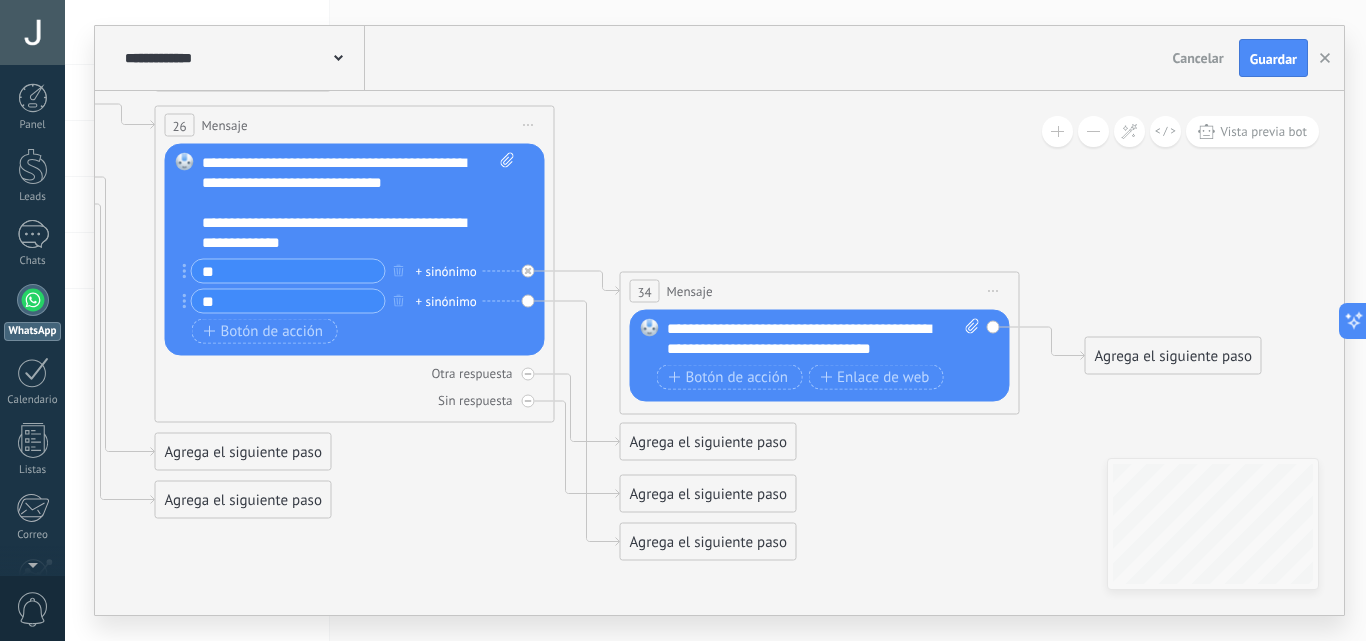 drag, startPoint x: 951, startPoint y: 555, endPoint x: 998, endPoint y: 555, distance: 47 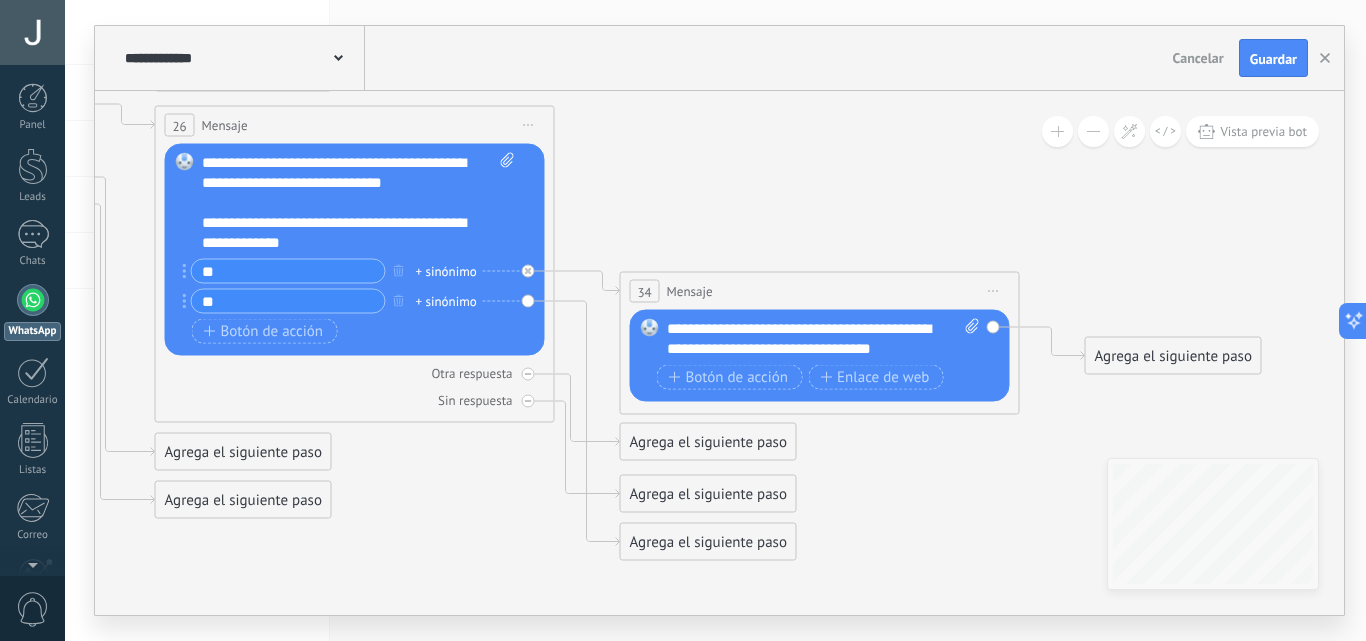 click on "Agrega el siguiente paso" at bounding box center [708, 542] 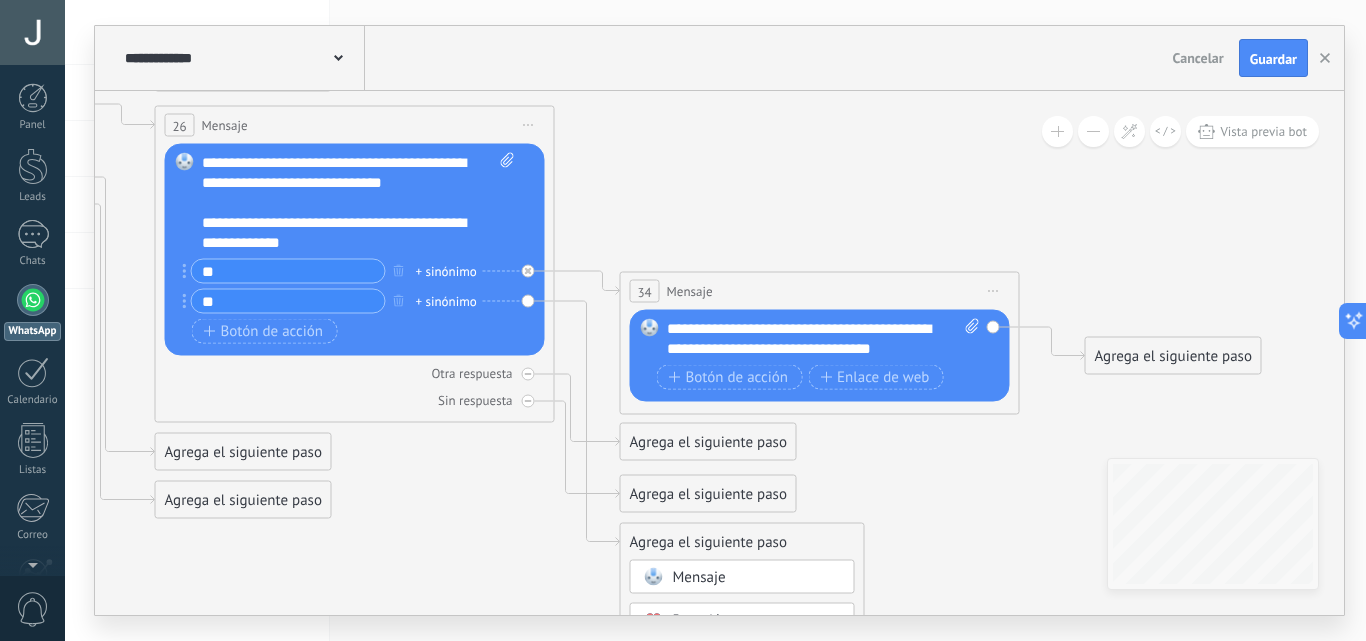 click on "Mensaje" at bounding box center (699, 577) 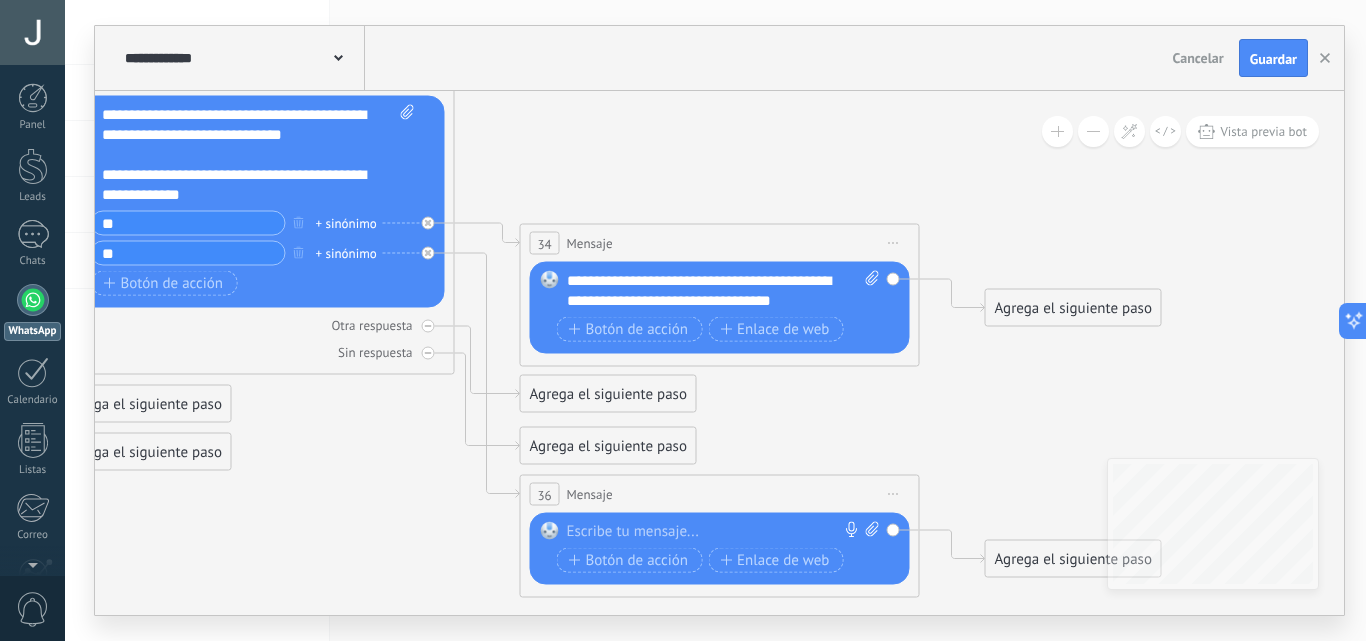 click at bounding box center [715, 532] 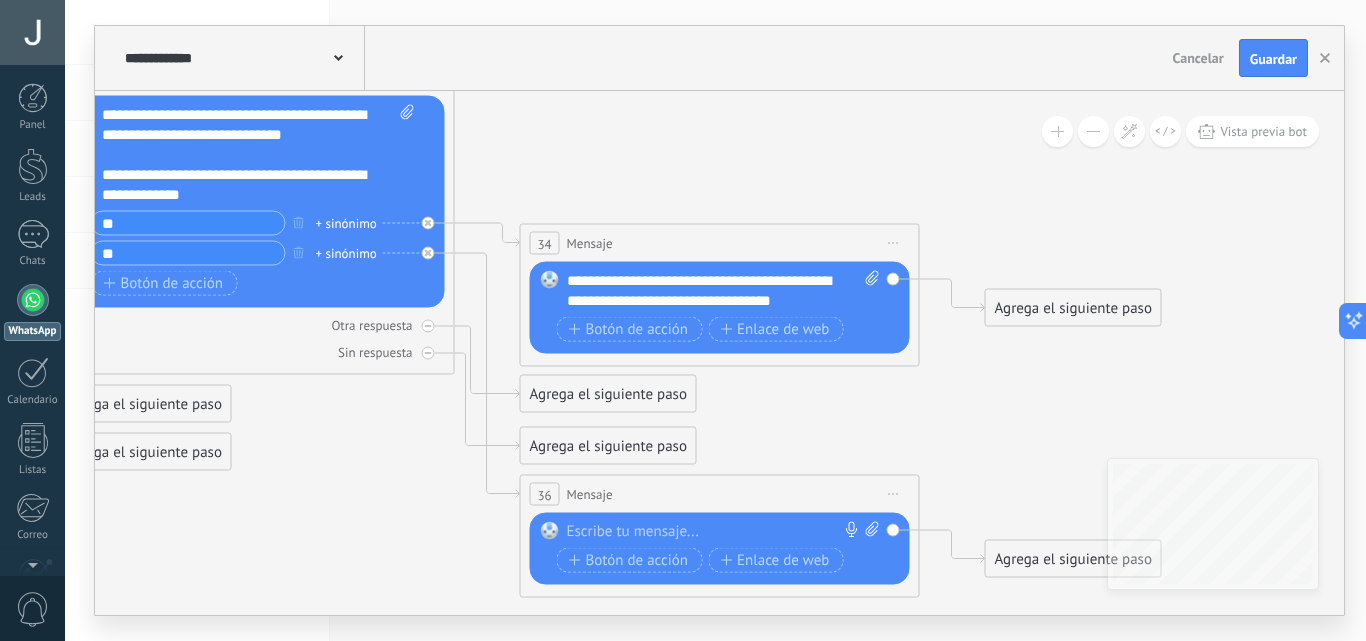 type 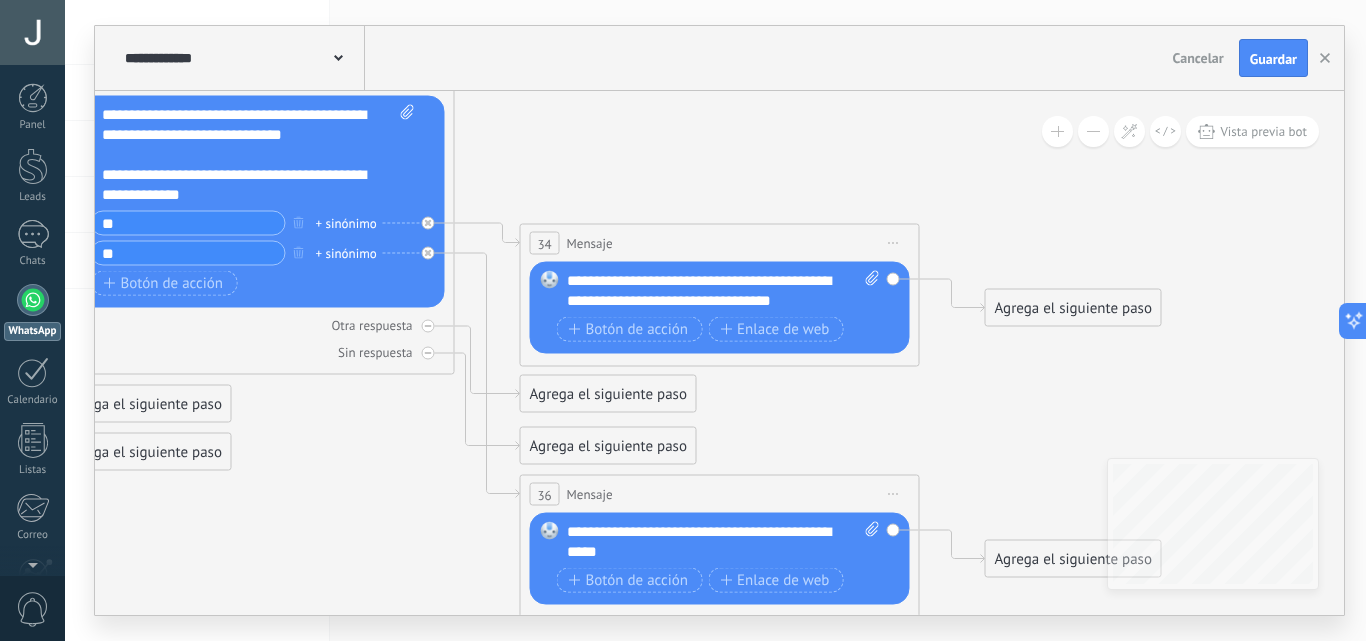 click on "**********" at bounding box center [723, 542] 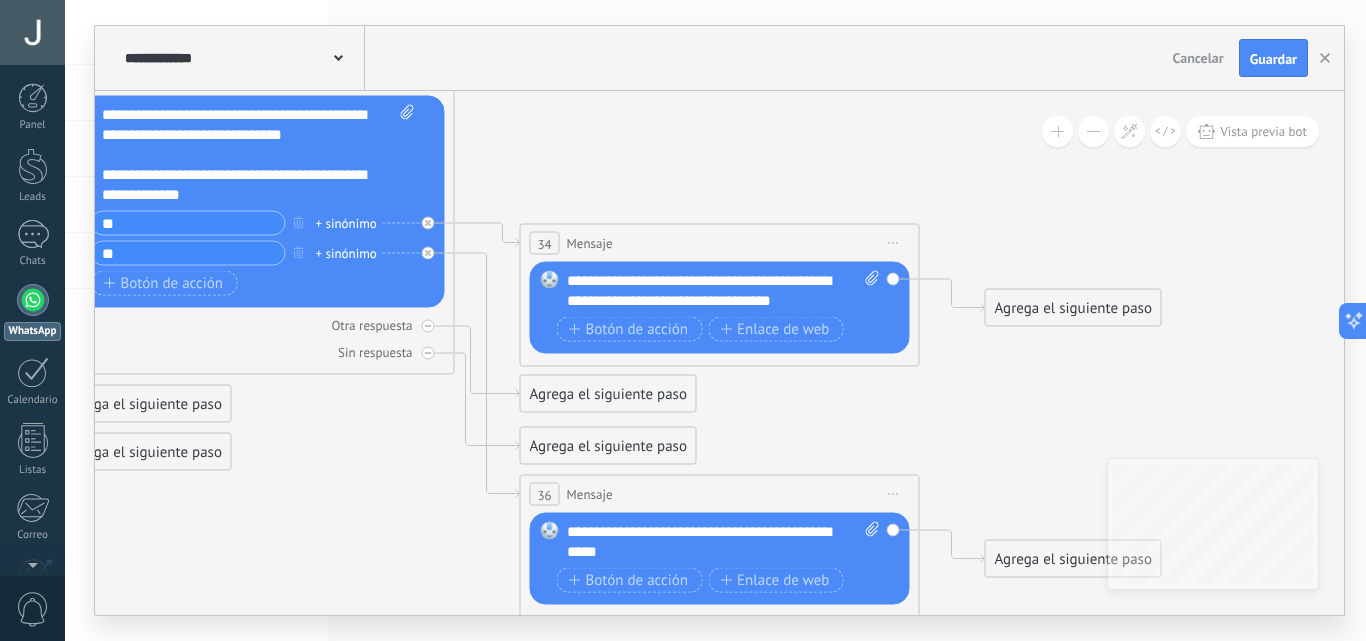 click on "**********" at bounding box center (723, 542) 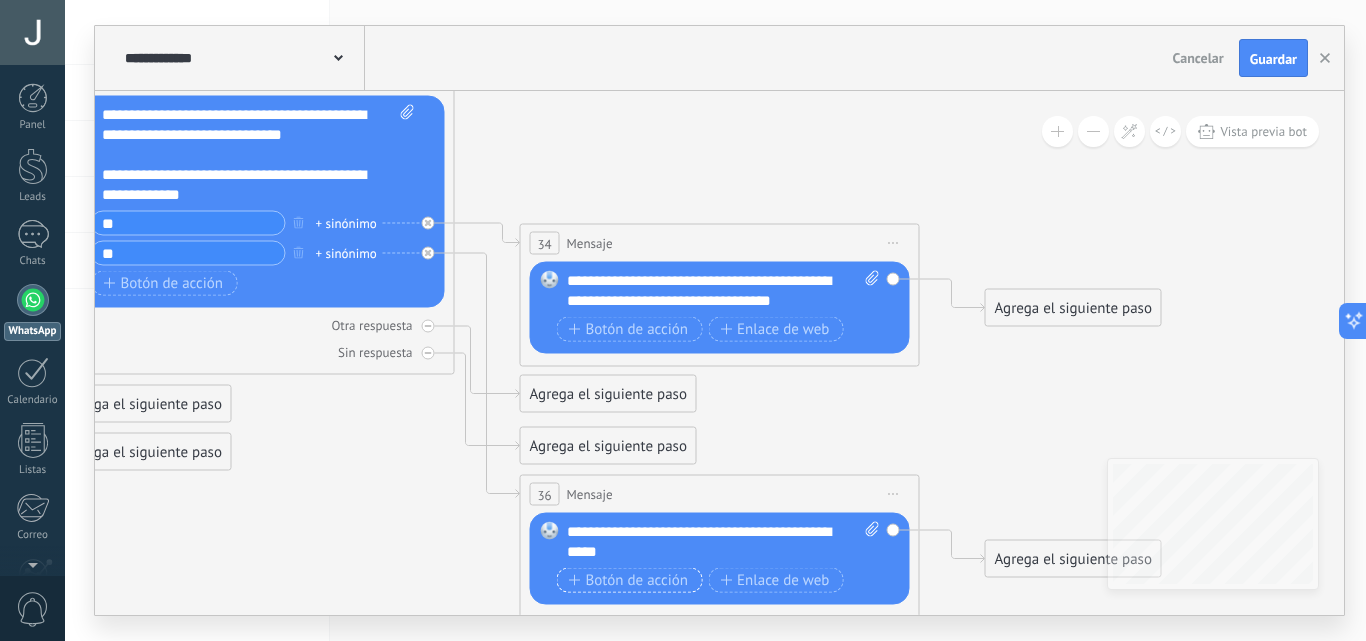 click on "Botón de acción" at bounding box center [629, 580] 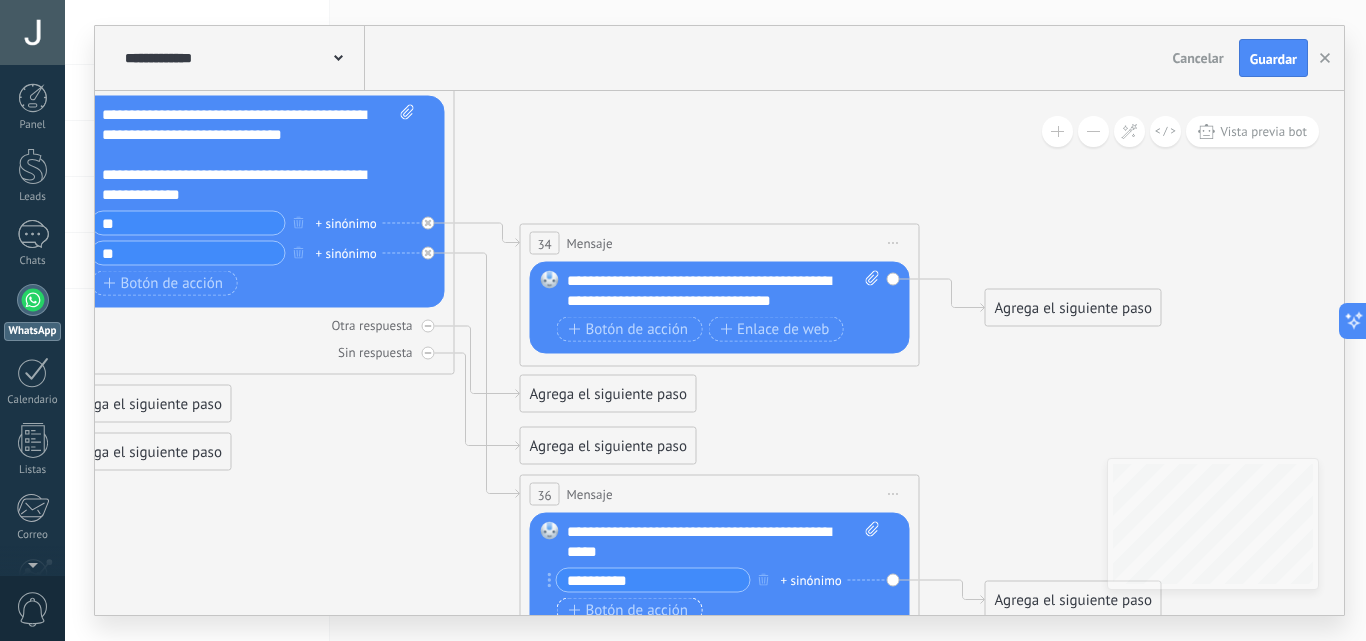 type on "**********" 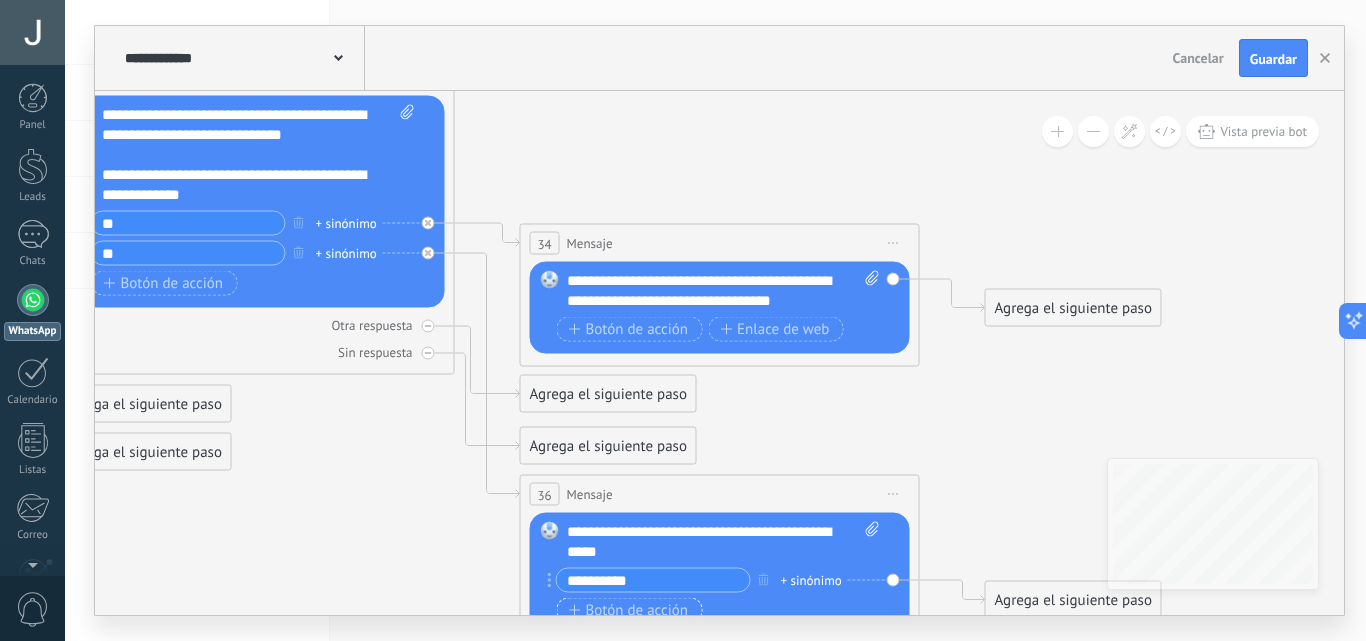 click on "Botón de acción" at bounding box center (629, 610) 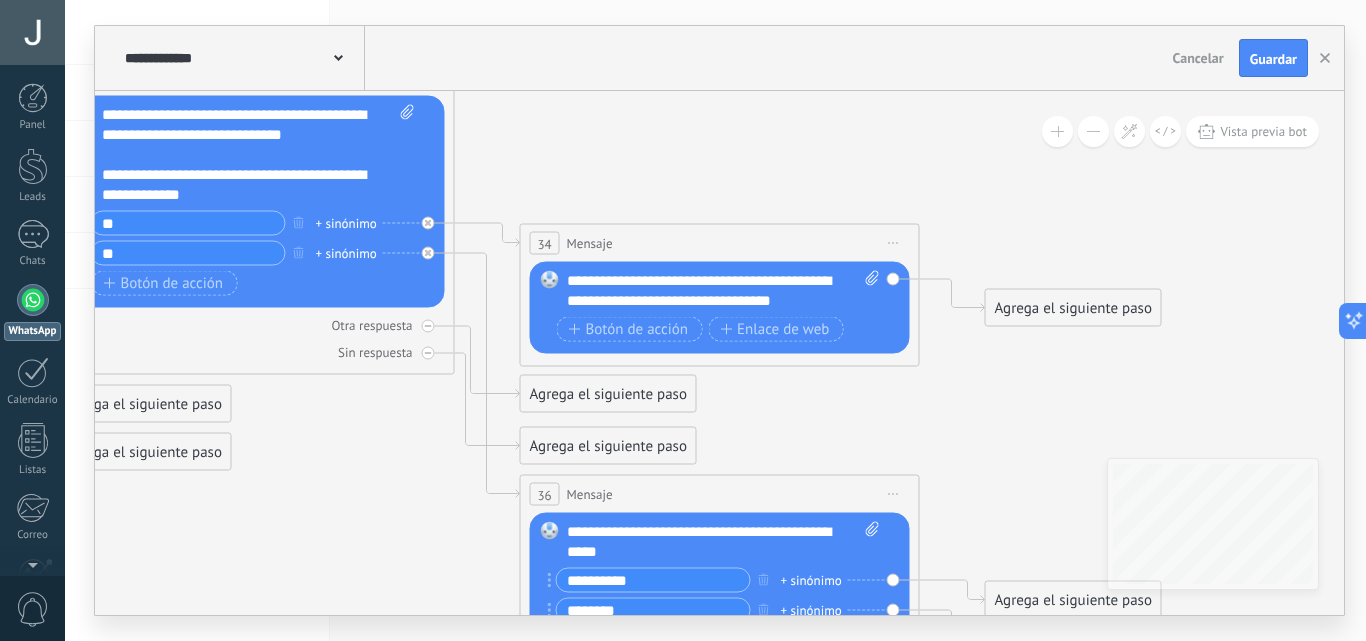 scroll, scrollTop: 0, scrollLeft: 0, axis: both 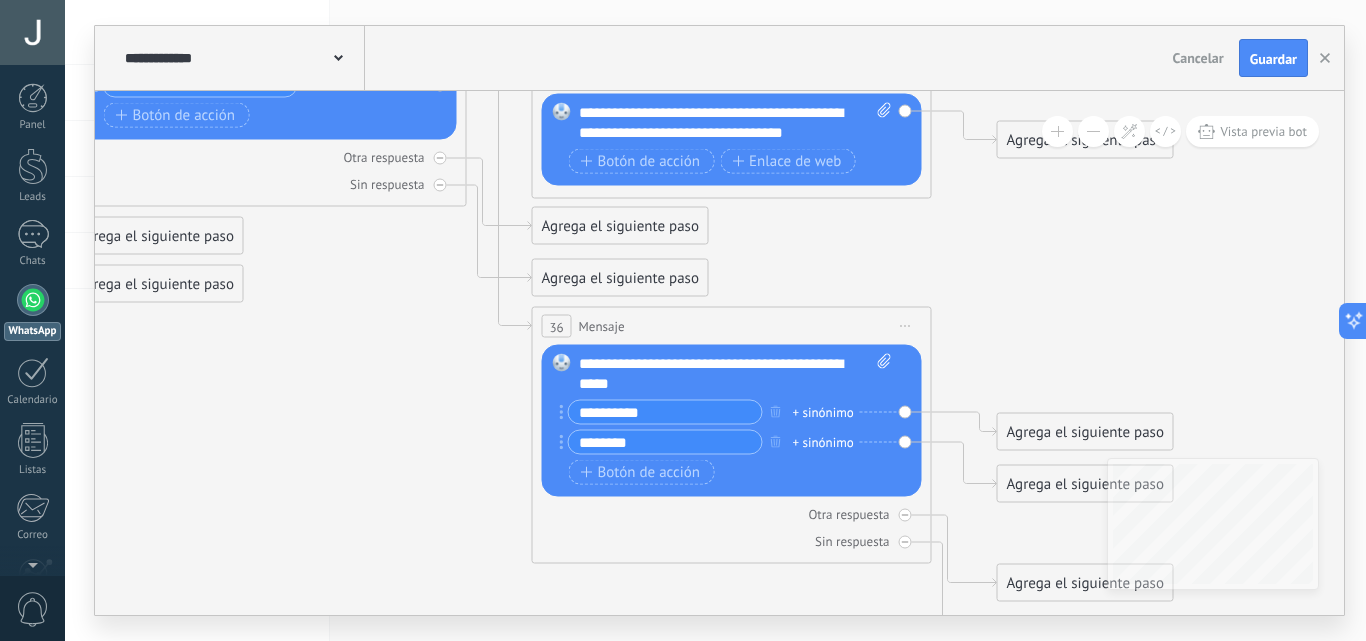drag, startPoint x: 440, startPoint y: 553, endPoint x: 447, endPoint y: 360, distance: 193.1269 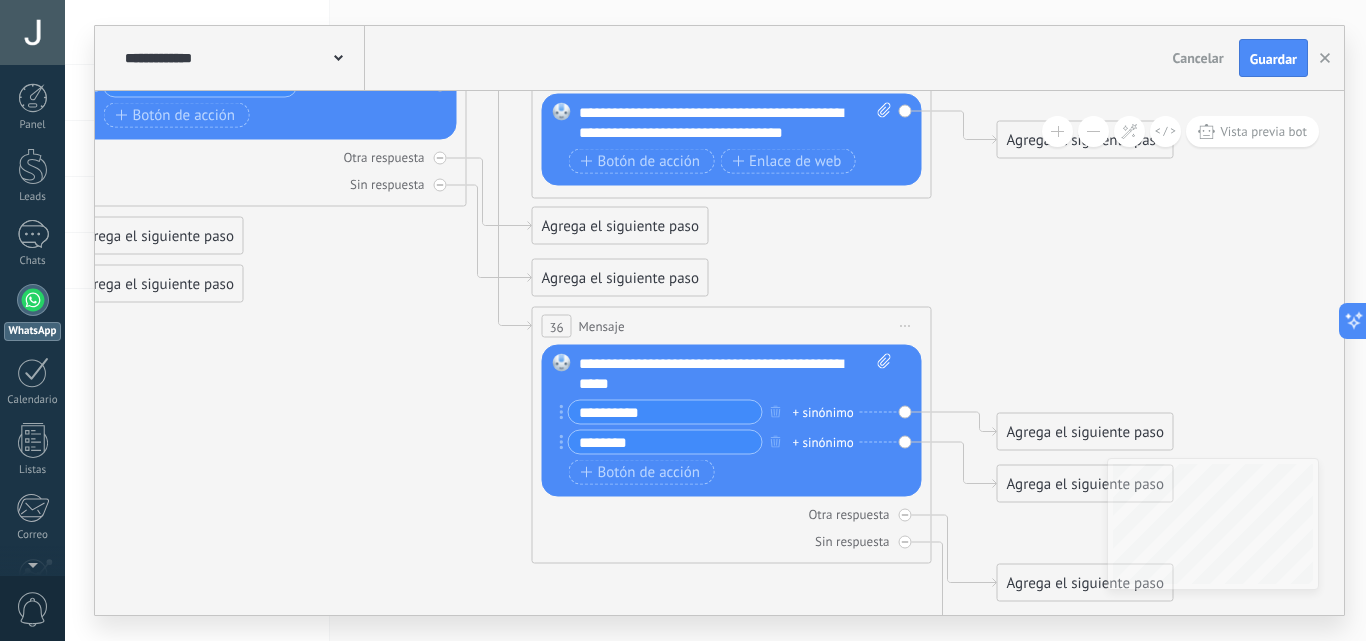 click 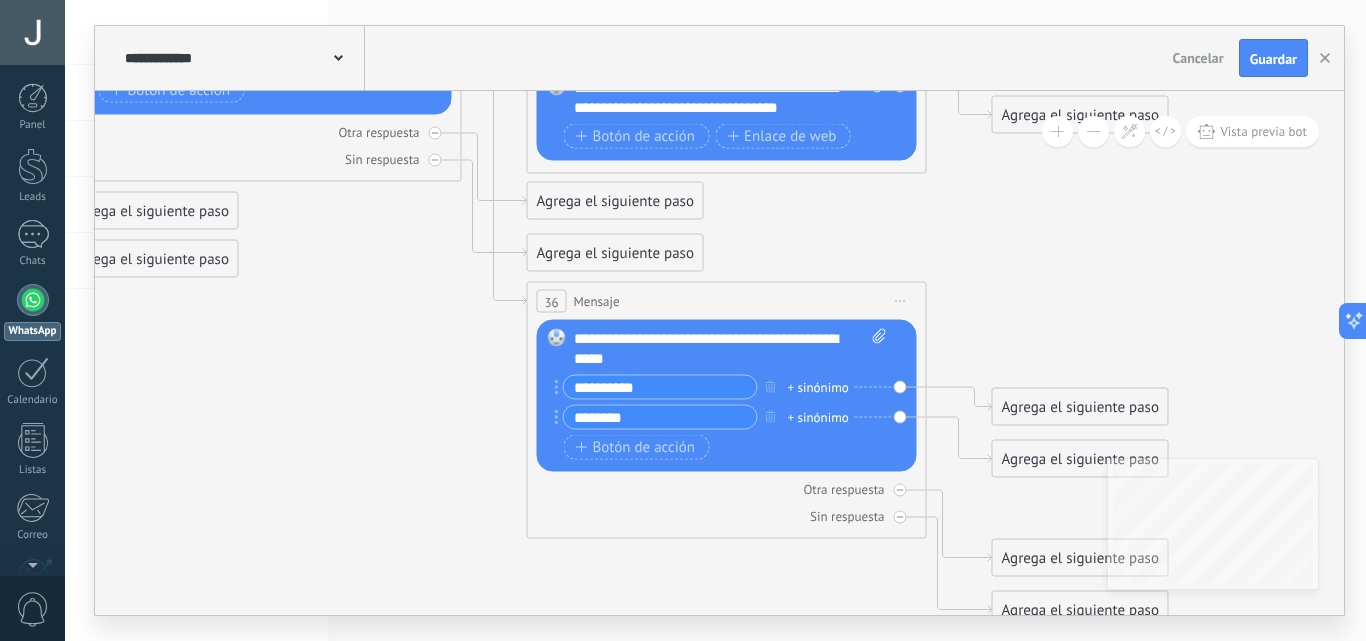 click 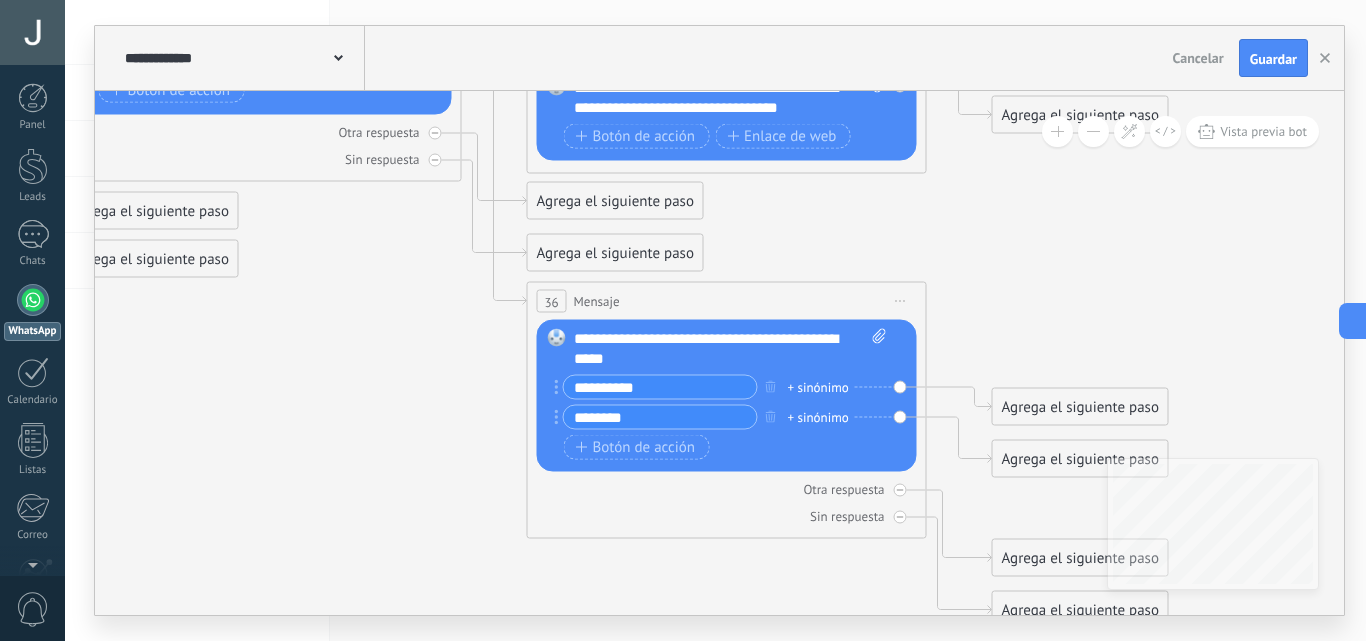 click 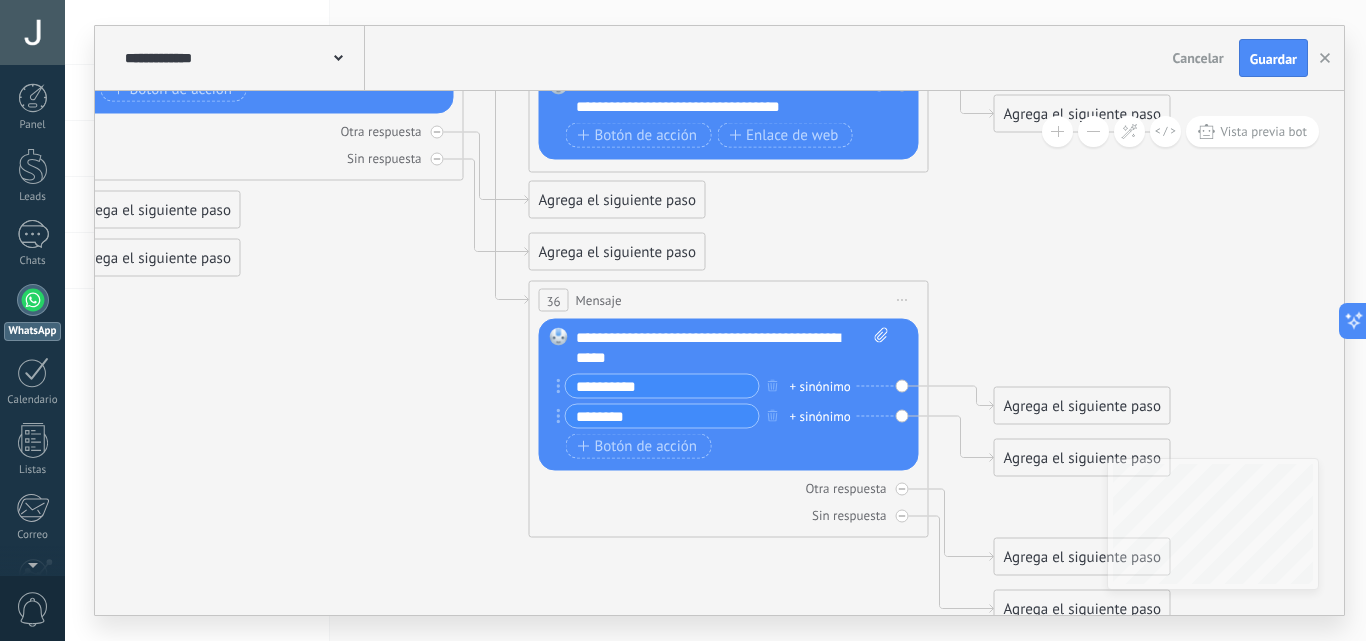click 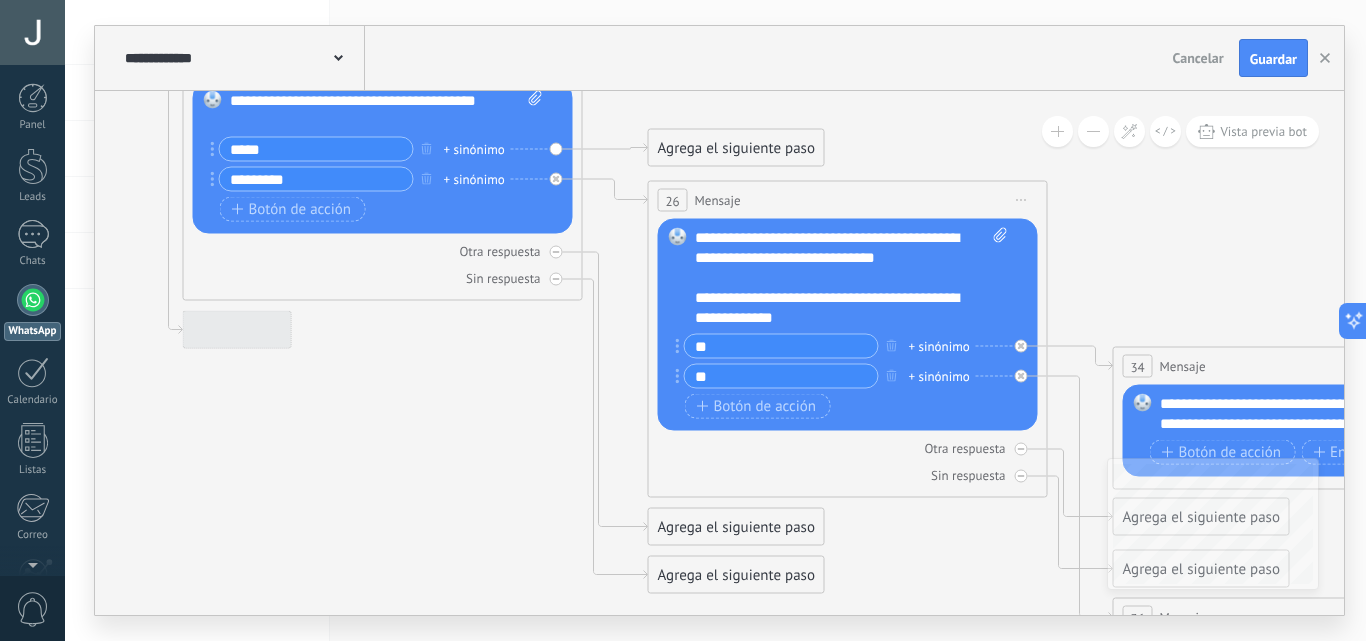 drag, startPoint x: 321, startPoint y: 579, endPoint x: 808, endPoint y: 618, distance: 488.5591 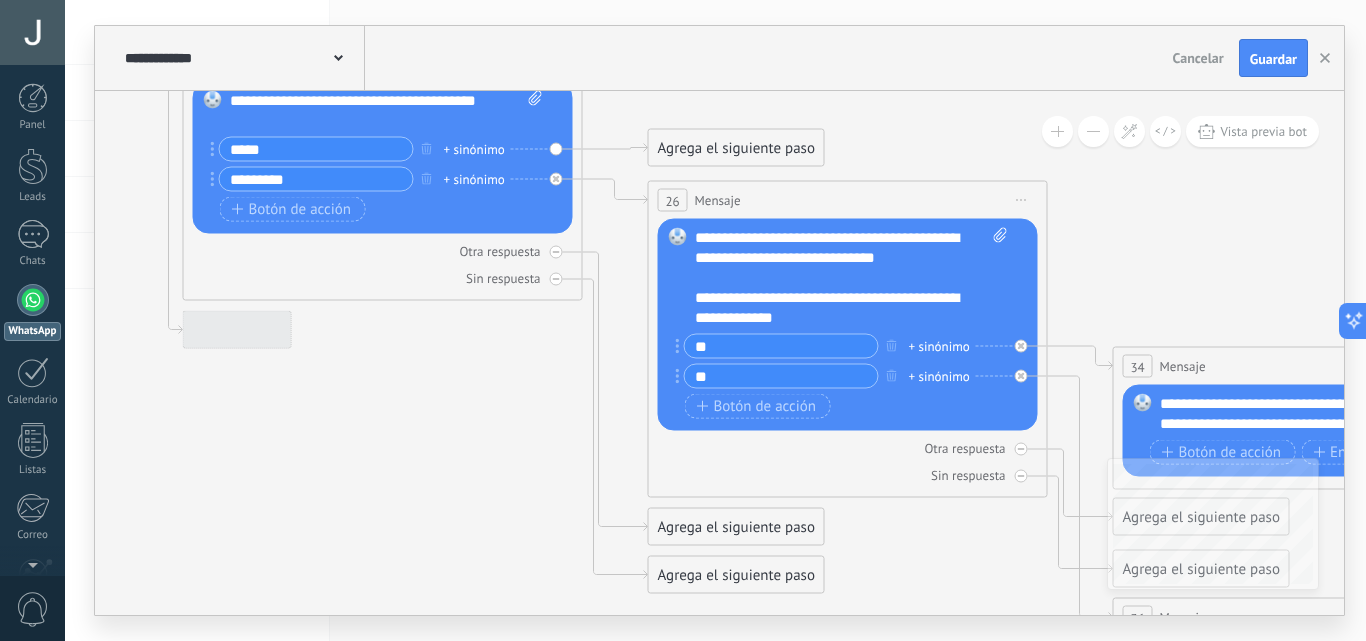 click on ".abccls-1,.abccls-2{fill-rule:evenodd}.abccls-2{fill:#fff} .abfcls-1{fill:none}.abfcls-2{fill:#fff} .abncls-1{isolation:isolate}.abncls-2{opacity:.06}.abncls-2,.abncls-3,.abncls-6{mix-blend-mode:multiply}.abncls-3{opacity:.15}.abncls-4,.abncls-8{fill:#fff}.abncls-5{fill:url(#abnlinear-gradient)}.abncls-6{opacity:.04}.abncls-7{fill:url(#abnlinear-gradient-2)}.abncls-8{fill-rule:evenodd} .abqst0{fill:#ffa200} .abwcls-1{fill:#252525} .cls-1{isolation:isolate} .acicls-1{fill:none} .aclcls-1{fill:#232323} .acnst0{display:none} .addcls-1,.addcls-2{fill:none;stroke-miterlimit:10}.addcls-1{stroke:#dfe0e5}.addcls-2{stroke:#a1a7ab} .adecls-1,.adecls-2{fill:none;stroke-miterlimit:10}.adecls-1{stroke:#dfe0e5}.adecls-2{stroke:#a1a7ab} .adqcls-1{fill:#8591a5;fill-rule:evenodd} .aeccls-1{fill:#5c9f37} .aeecls-1{fill:#f86161} .aejcls-1{fill:#8591a5;fill-rule:evenodd} .aekcls-1{fill-rule:evenodd} .aelcls-1{fill-rule:evenodd;fill:currentColor} .aemcls-1{fill-rule:evenodd;fill:currentColor} .aercls-2{fill:#24bc8c}" at bounding box center (683, 320) 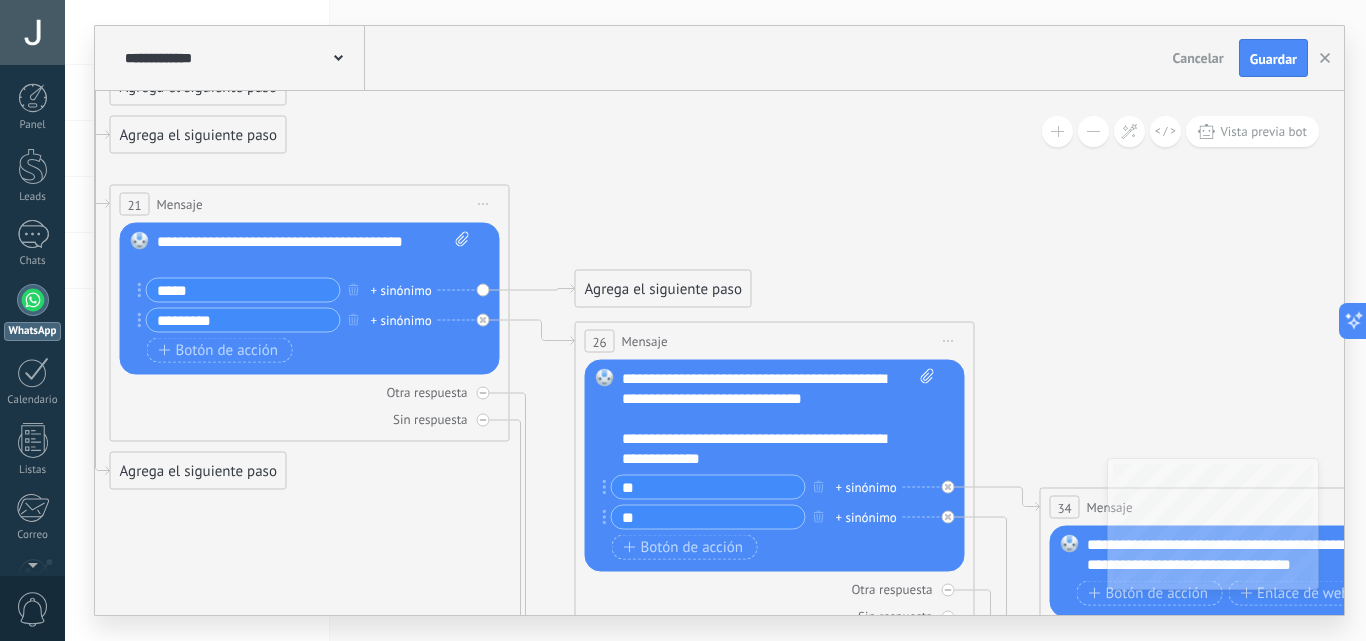 drag, startPoint x: 410, startPoint y: 456, endPoint x: 328, endPoint y: 582, distance: 150.33296 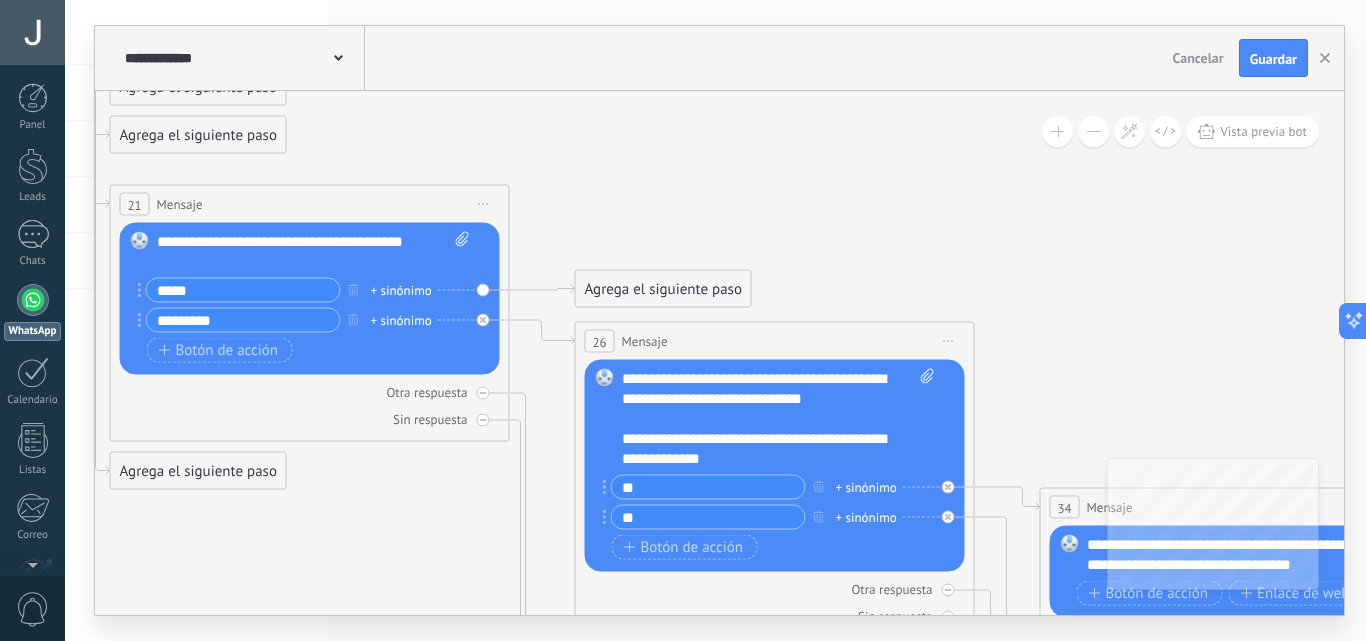 click 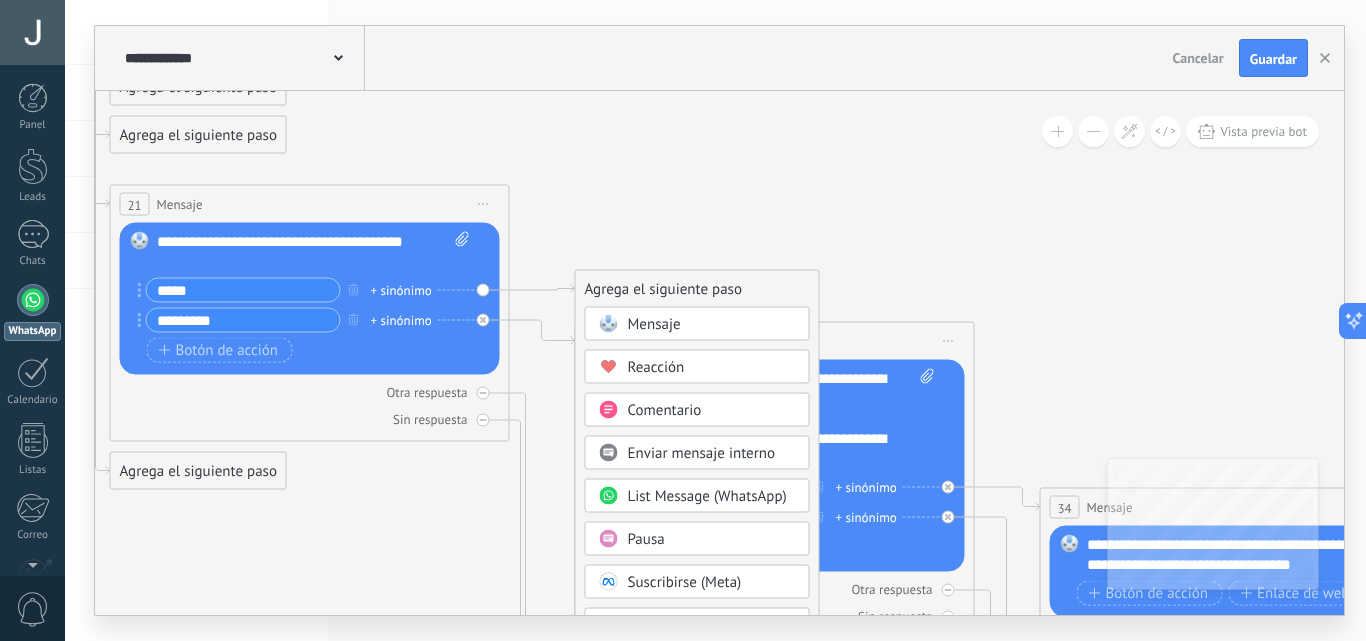 click at bounding box center (608, 324) 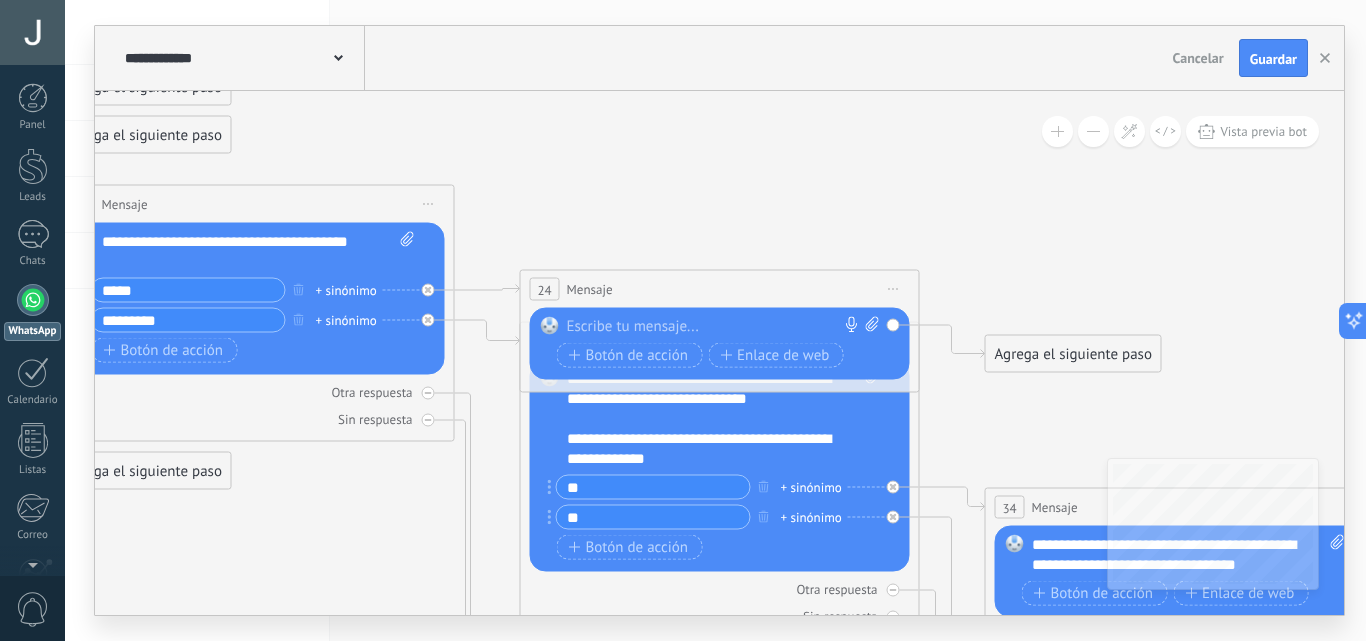 click at bounding box center (715, 327) 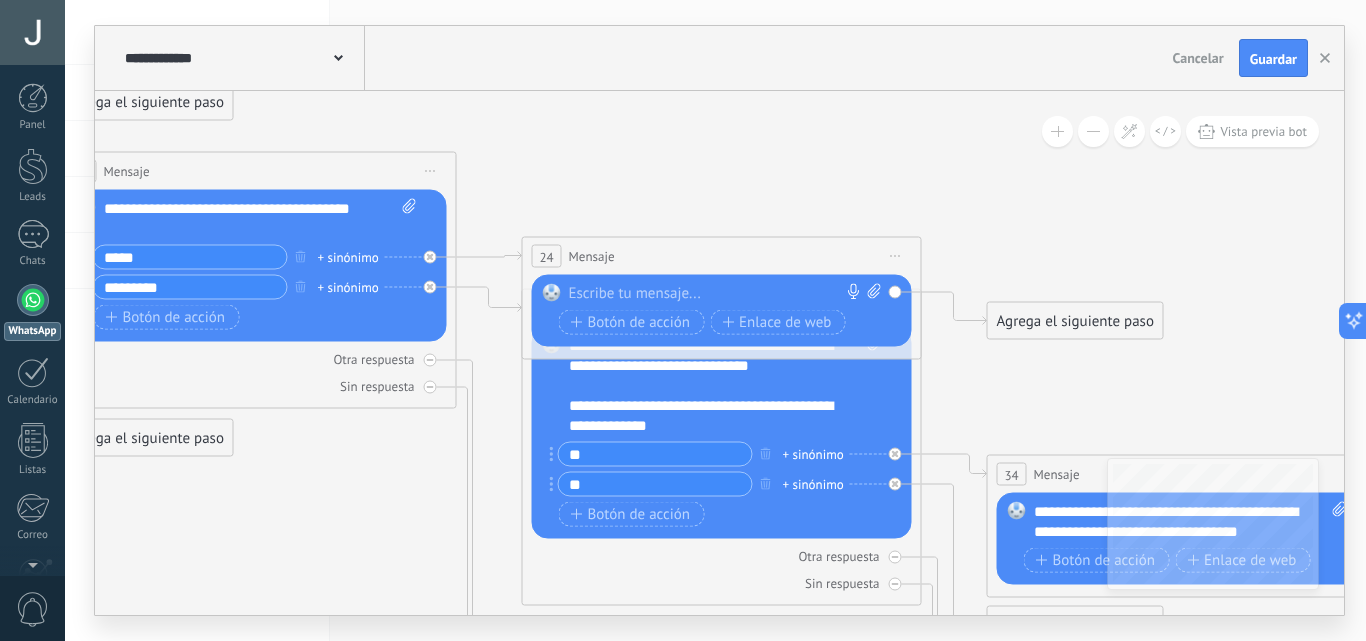 drag, startPoint x: 306, startPoint y: 494, endPoint x: 288, endPoint y: 435, distance: 61.68468 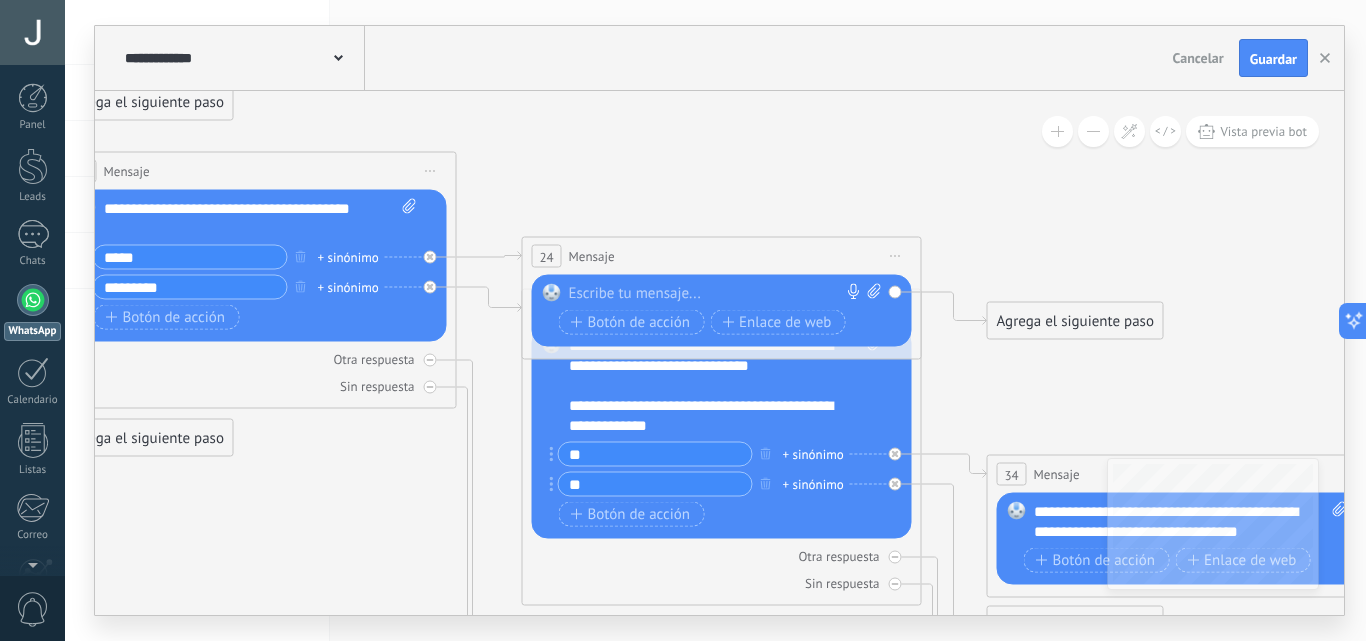 click 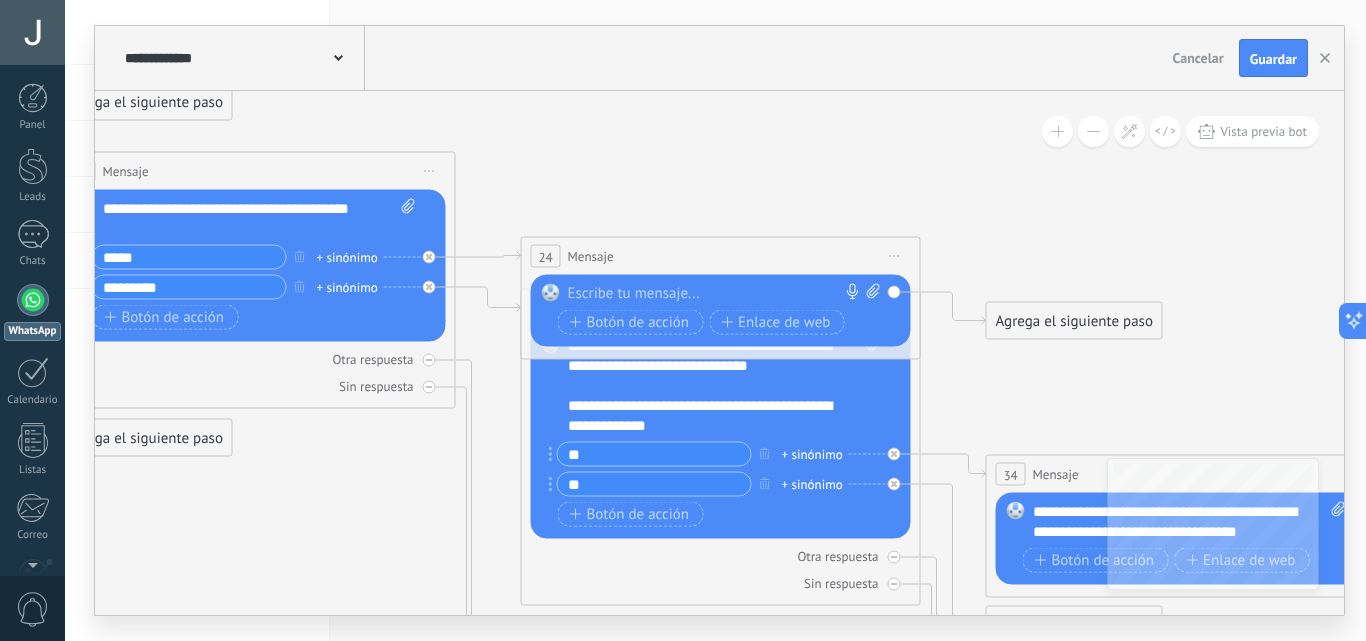 click on "Reemplazar
Quitar
Convertir a mensaje de voz
Arrastre la imagen aquí para adjuntarla.
Añadir imagen
Subir
Arrastrar y soltar
Archivo no encontrado
Escribe tu mensaje..." at bounding box center [721, 311] 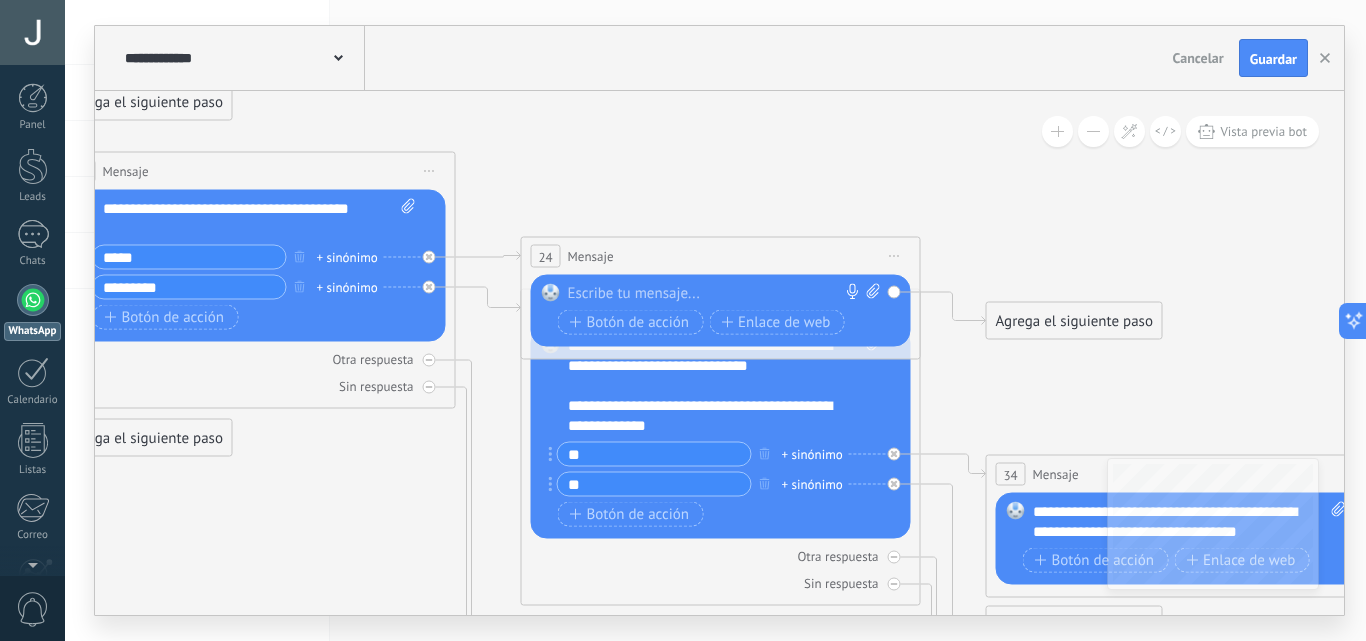 type 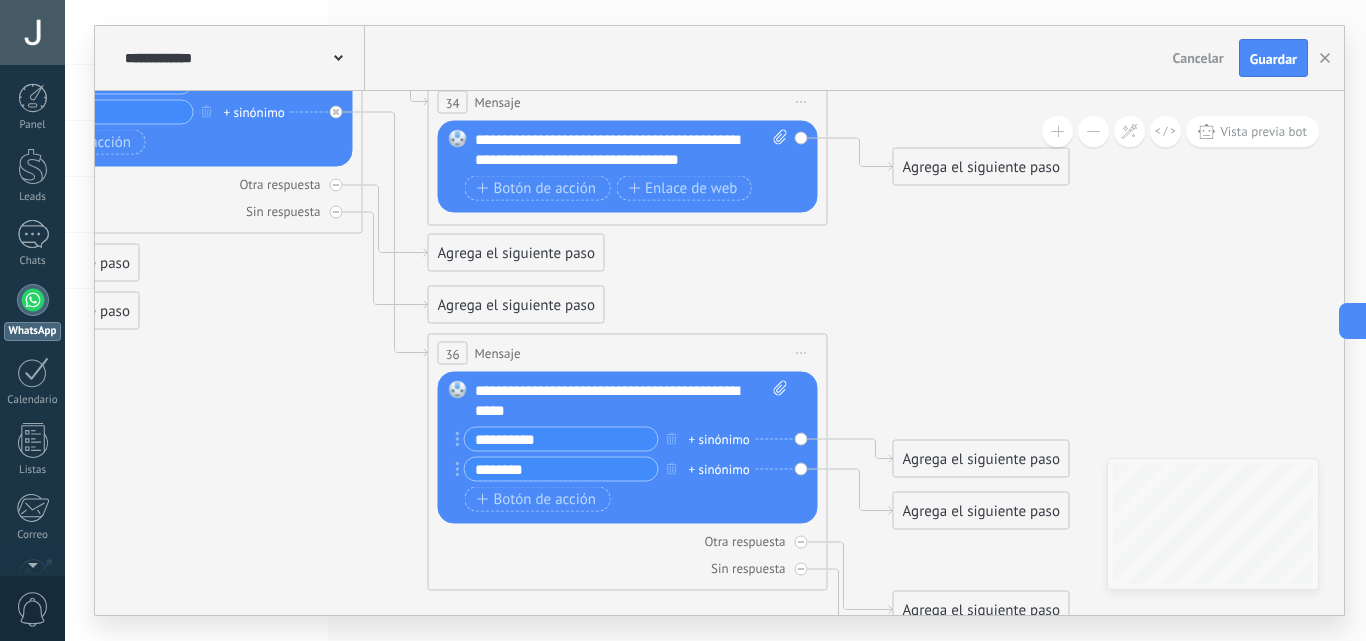 drag, startPoint x: 997, startPoint y: 423, endPoint x: 439, endPoint y: 51, distance: 670.6325 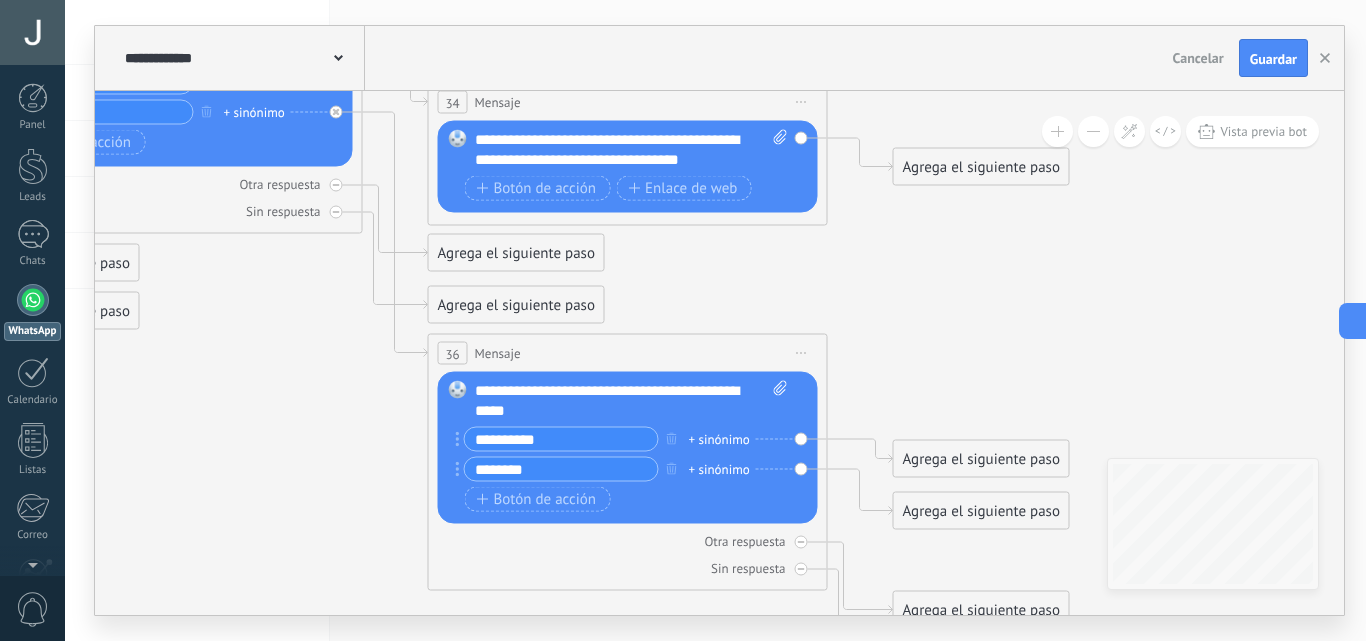 click on "**********" at bounding box center (719, 320) 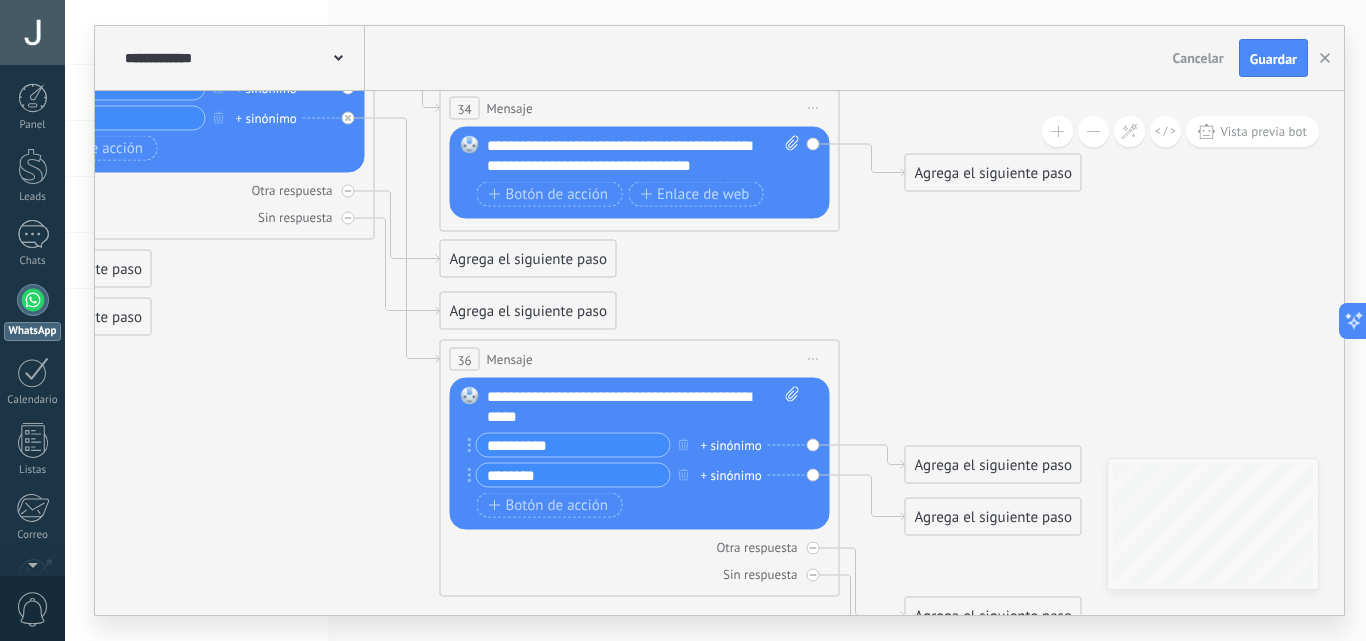 drag, startPoint x: 971, startPoint y: 336, endPoint x: 983, endPoint y: 342, distance: 13.416408 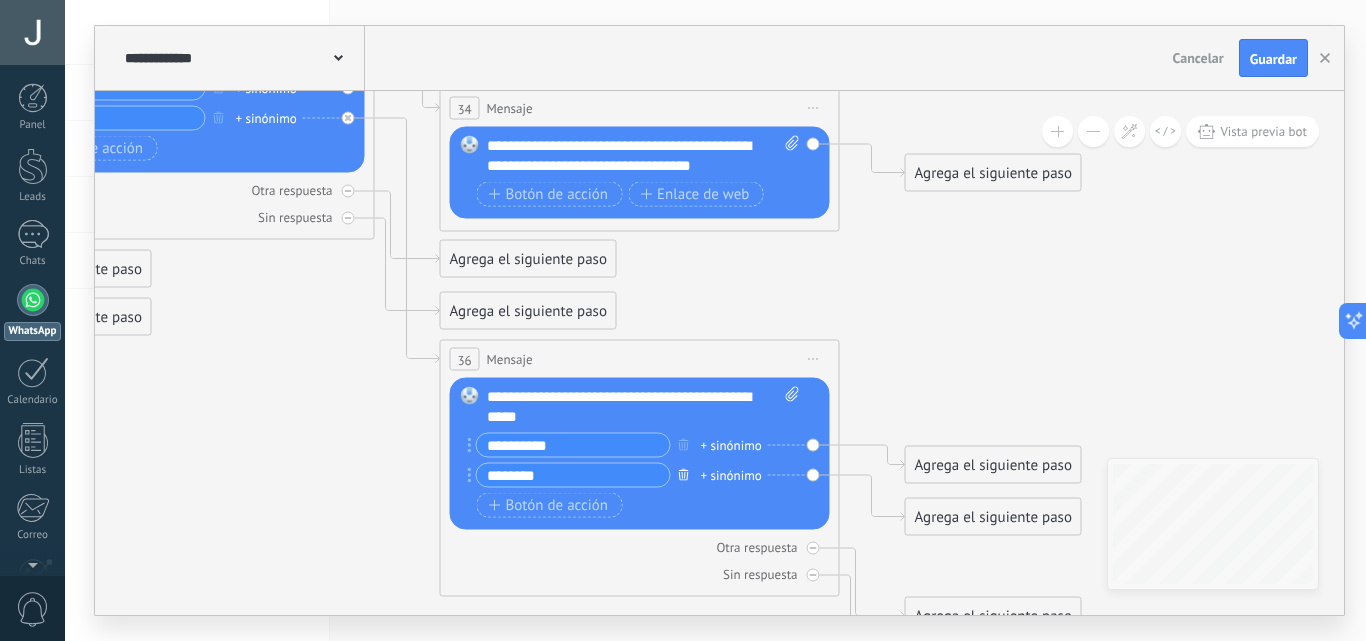 click 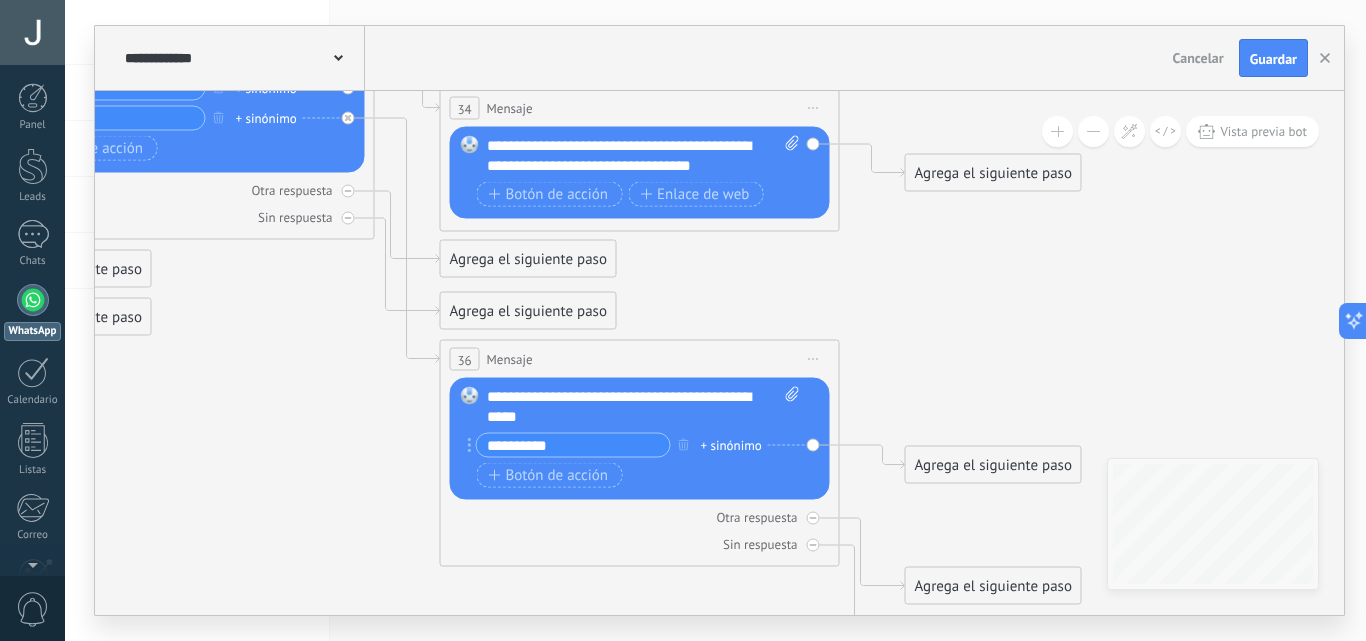 click on "Agrega el siguiente paso" at bounding box center (993, 465) 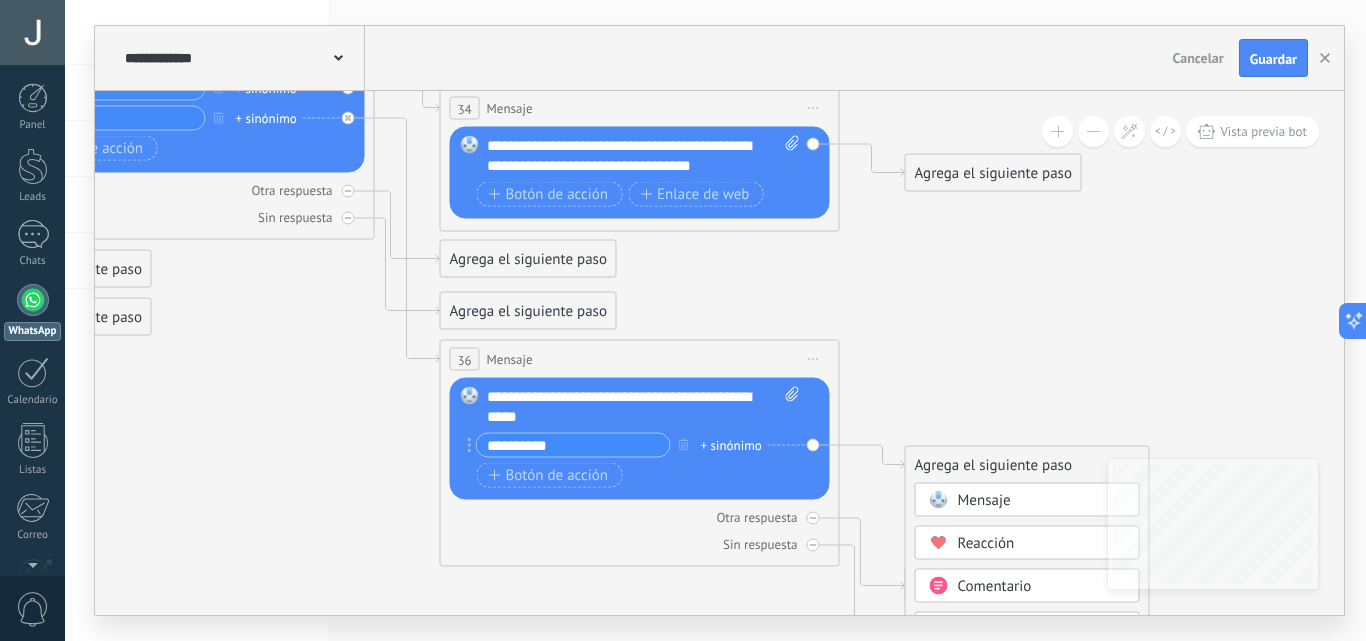 click on "Mensaje" at bounding box center (984, 500) 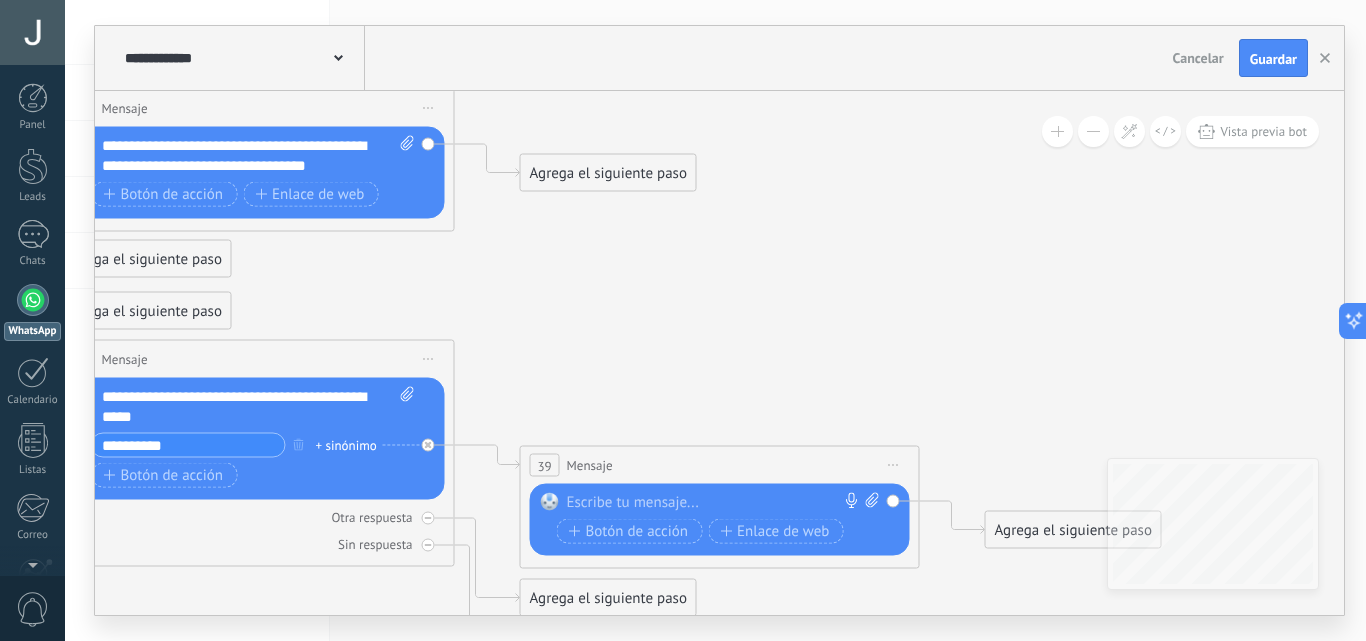 click at bounding box center (715, 503) 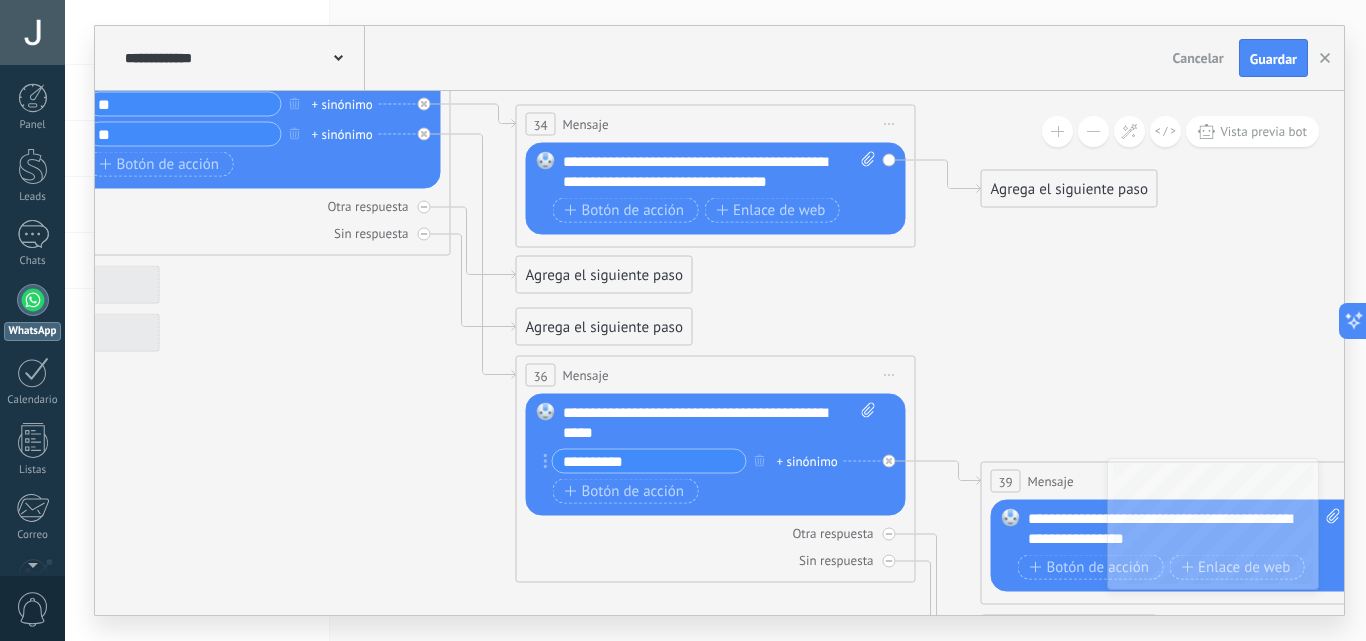 drag, startPoint x: 562, startPoint y: 358, endPoint x: 1027, endPoint y: 376, distance: 465.34827 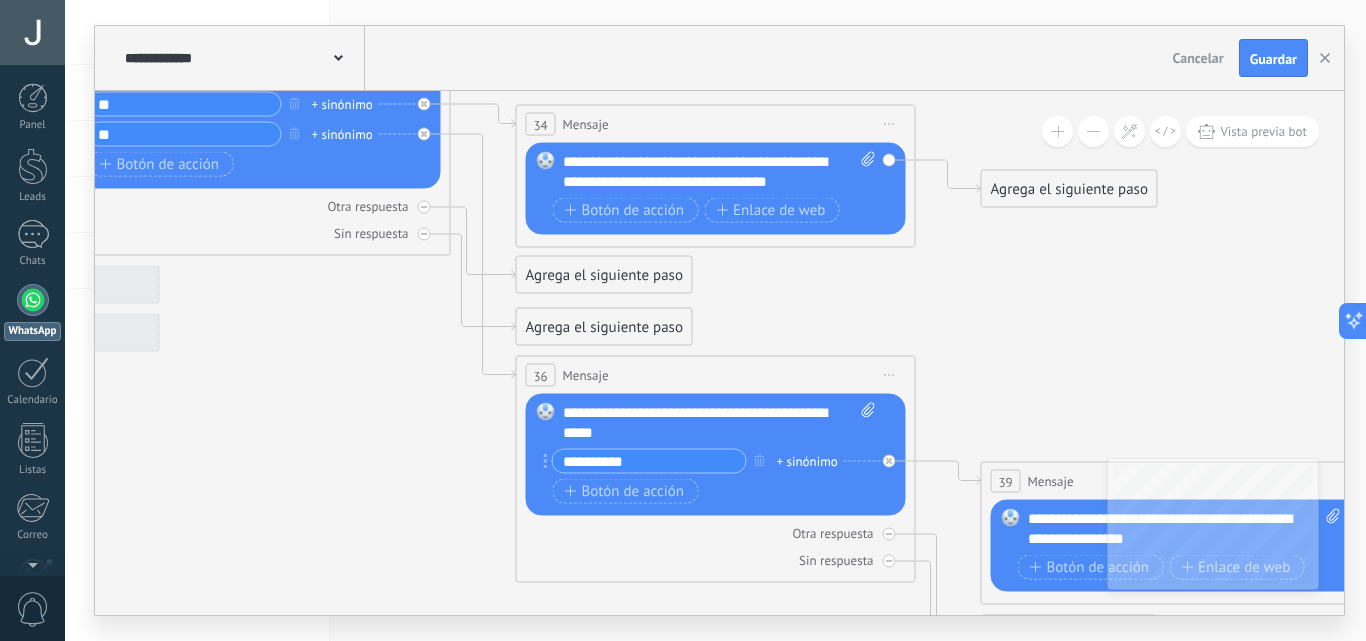 click 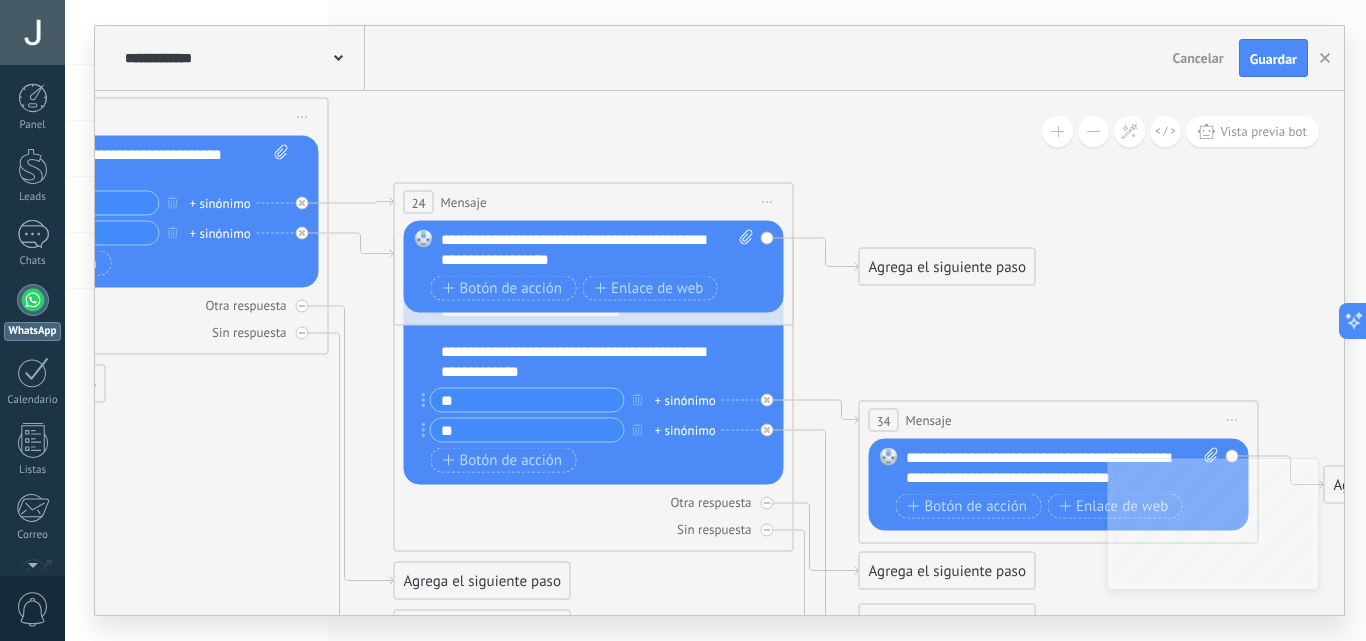 drag, startPoint x: 425, startPoint y: 384, endPoint x: 696, endPoint y: 634, distance: 368.70178 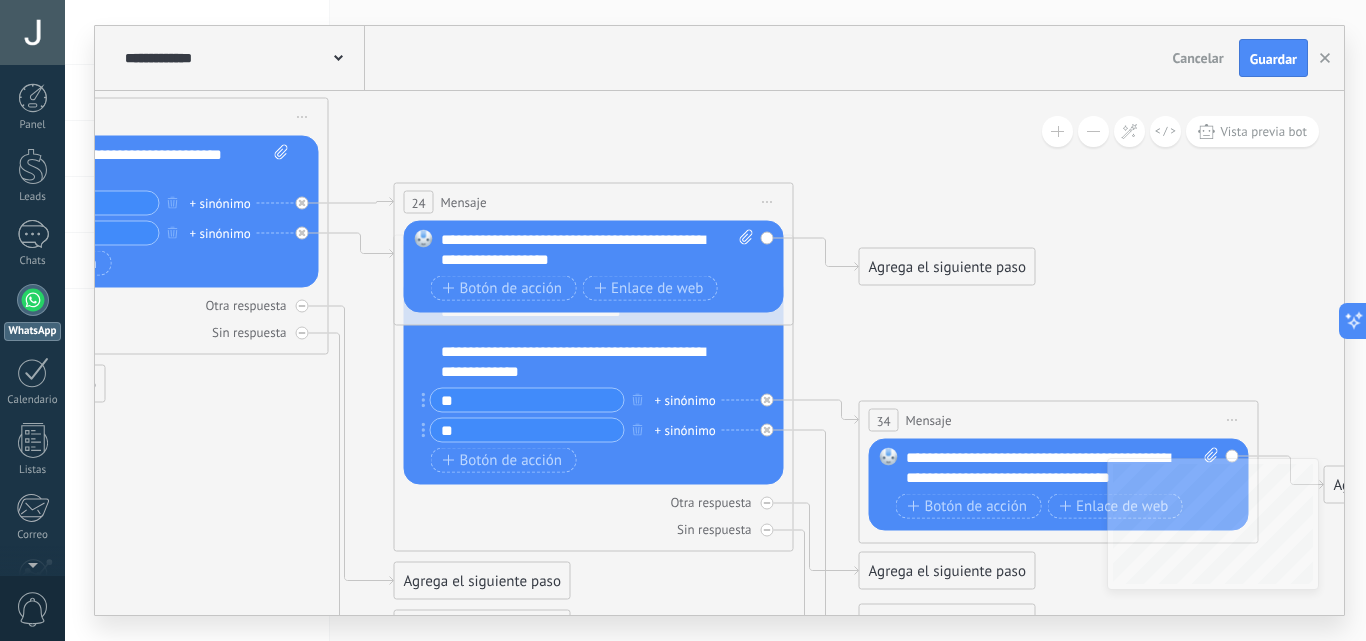 click on ".abccls-1,.abccls-2{fill-rule:evenodd}.abccls-2{fill:#fff} .abfcls-1{fill:none}.abfcls-2{fill:#fff} .abncls-1{isolation:isolate}.abncls-2{opacity:.06}.abncls-2,.abncls-3,.abncls-6{mix-blend-mode:multiply}.abncls-3{opacity:.15}.abncls-4,.abncls-8{fill:#fff}.abncls-5{fill:url(#abnlinear-gradient)}.abncls-6{opacity:.04}.abncls-7{fill:url(#abnlinear-gradient-2)}.abncls-8{fill-rule:evenodd} .abqst0{fill:#ffa200} .abwcls-1{fill:#252525} .cls-1{isolation:isolate} .acicls-1{fill:none} .aclcls-1{fill:#232323} .acnst0{display:none} .addcls-1,.addcls-2{fill:none;stroke-miterlimit:10}.addcls-1{stroke:#dfe0e5}.addcls-2{stroke:#a1a7ab} .adecls-1,.adecls-2{fill:none;stroke-miterlimit:10}.adecls-1{stroke:#dfe0e5}.adecls-2{stroke:#a1a7ab} .adqcls-1{fill:#8591a5;fill-rule:evenodd} .aeccls-1{fill:#5c9f37} .aeecls-1{fill:#f86161} .aejcls-1{fill:#8591a5;fill-rule:evenodd} .aekcls-1{fill-rule:evenodd} .aelcls-1{fill-rule:evenodd;fill:currentColor} .aemcls-1{fill-rule:evenodd;fill:currentColor} .aercls-2{fill:#24bc8c}" at bounding box center [683, 320] 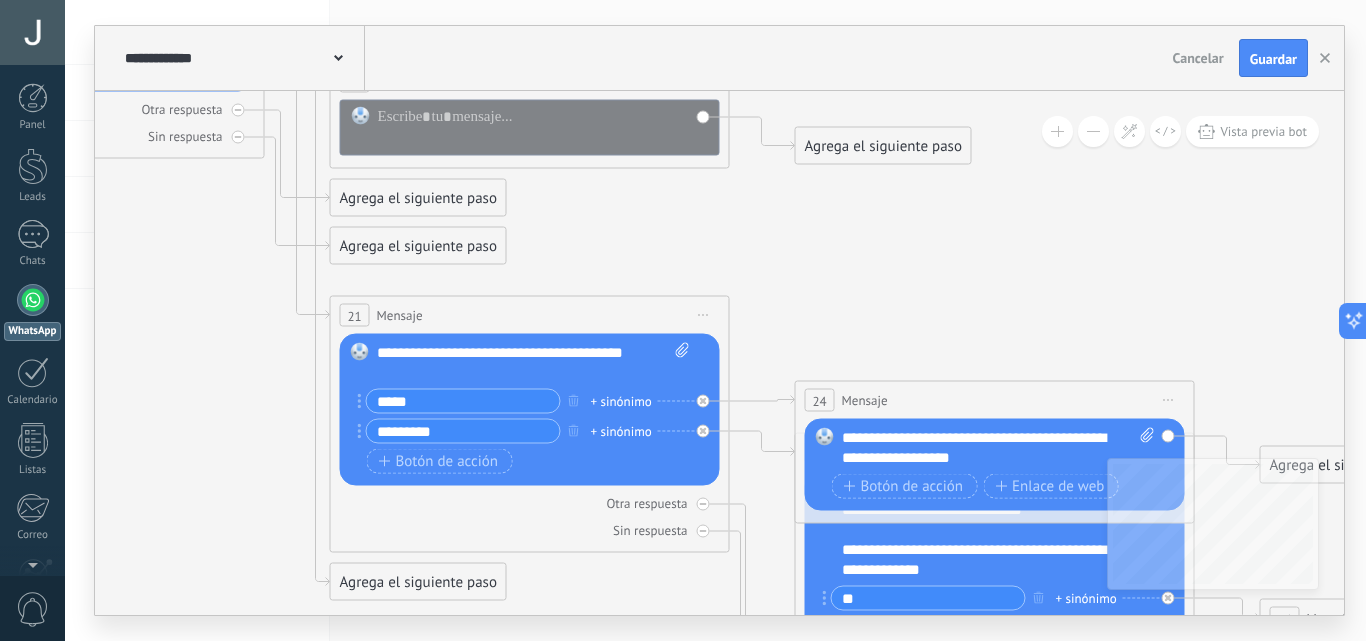 drag, startPoint x: 228, startPoint y: 482, endPoint x: 628, endPoint y: 680, distance: 446.32275 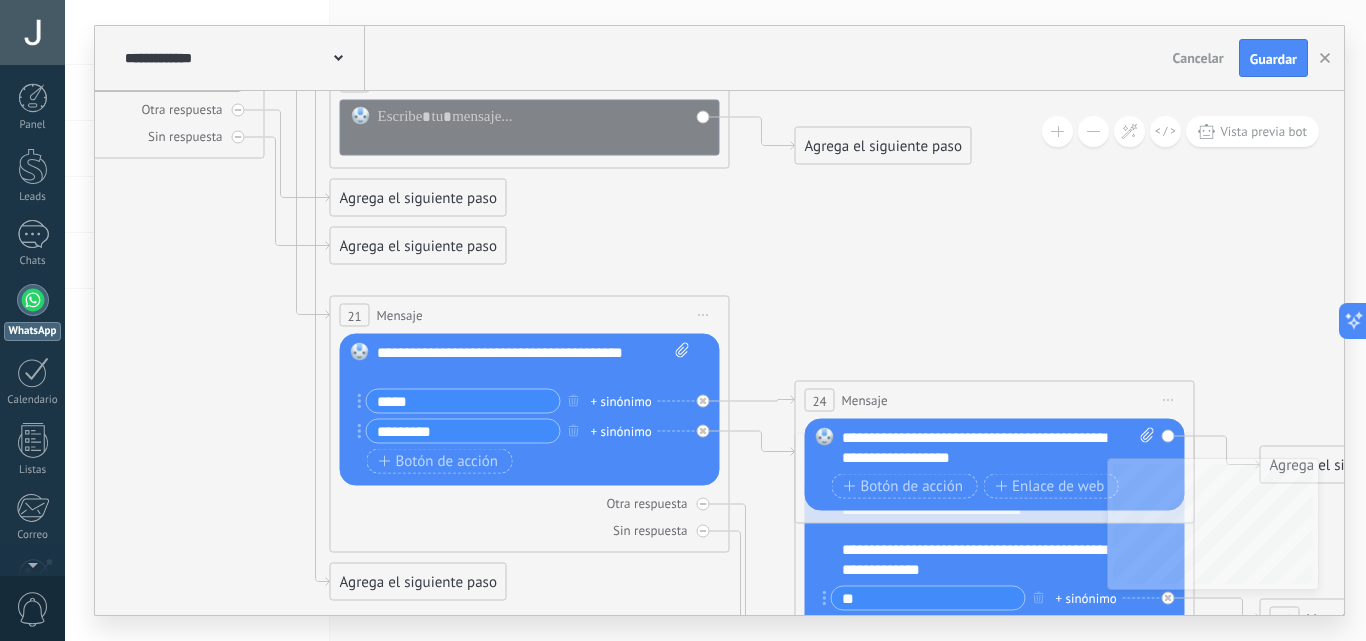 click on ".abccls-1,.abccls-2{fill-rule:evenodd}.abccls-2{fill:#fff} .abfcls-1{fill:none}.abfcls-2{fill:#fff} .abncls-1{isolation:isolate}.abncls-2{opacity:.06}.abncls-2,.abncls-3,.abncls-6{mix-blend-mode:multiply}.abncls-3{opacity:.15}.abncls-4,.abncls-8{fill:#fff}.abncls-5{fill:url(#abnlinear-gradient)}.abncls-6{opacity:.04}.abncls-7{fill:url(#abnlinear-gradient-2)}.abncls-8{fill-rule:evenodd} .abqst0{fill:#ffa200} .abwcls-1{fill:#252525} .cls-1{isolation:isolate} .acicls-1{fill:none} .aclcls-1{fill:#232323} .acnst0{display:none} .addcls-1,.addcls-2{fill:none;stroke-miterlimit:10}.addcls-1{stroke:#dfe0e5}.addcls-2{stroke:#a1a7ab} .adecls-1,.adecls-2{fill:none;stroke-miterlimit:10}.adecls-1{stroke:#dfe0e5}.adecls-2{stroke:#a1a7ab} .adqcls-1{fill:#8591a5;fill-rule:evenodd} .aeccls-1{fill:#5c9f37} .aeecls-1{fill:#f86161} .aejcls-1{fill:#8591a5;fill-rule:evenodd} .aekcls-1{fill-rule:evenodd} .aelcls-1{fill-rule:evenodd;fill:currentColor} .aemcls-1{fill-rule:evenodd;fill:currentColor} .aercls-2{fill:#24bc8c}" at bounding box center (683, 320) 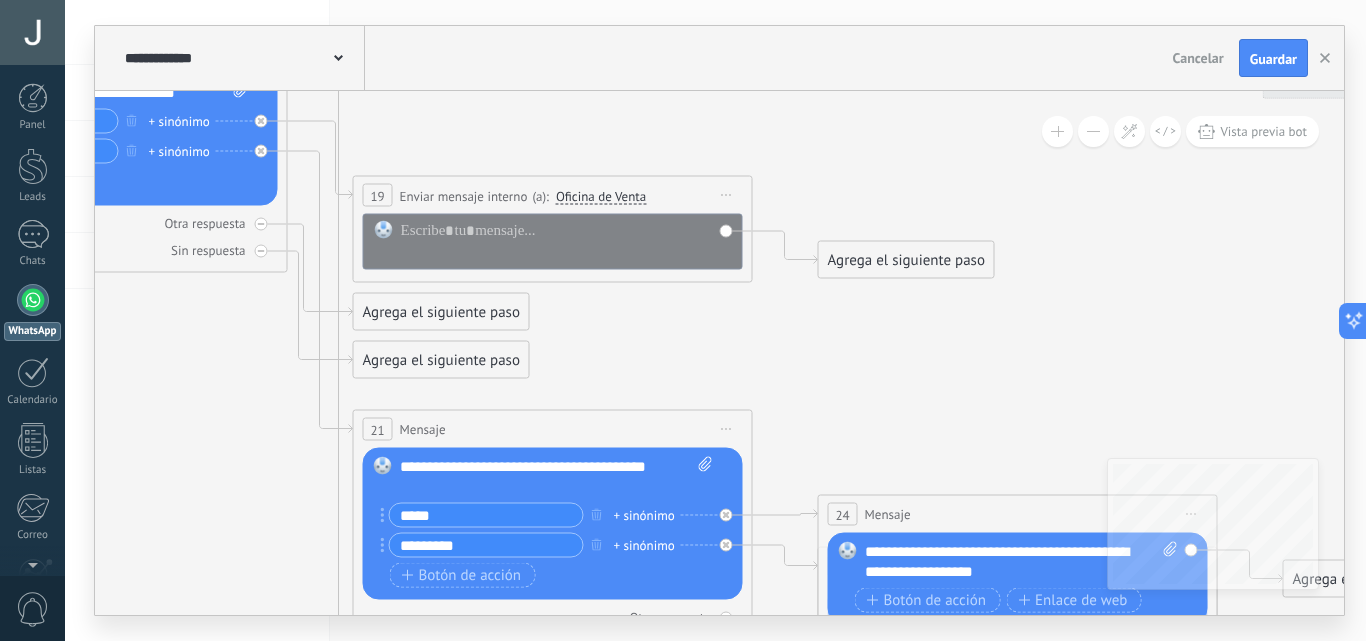 drag, startPoint x: 865, startPoint y: 269, endPoint x: 460, endPoint y: 272, distance: 405.0111 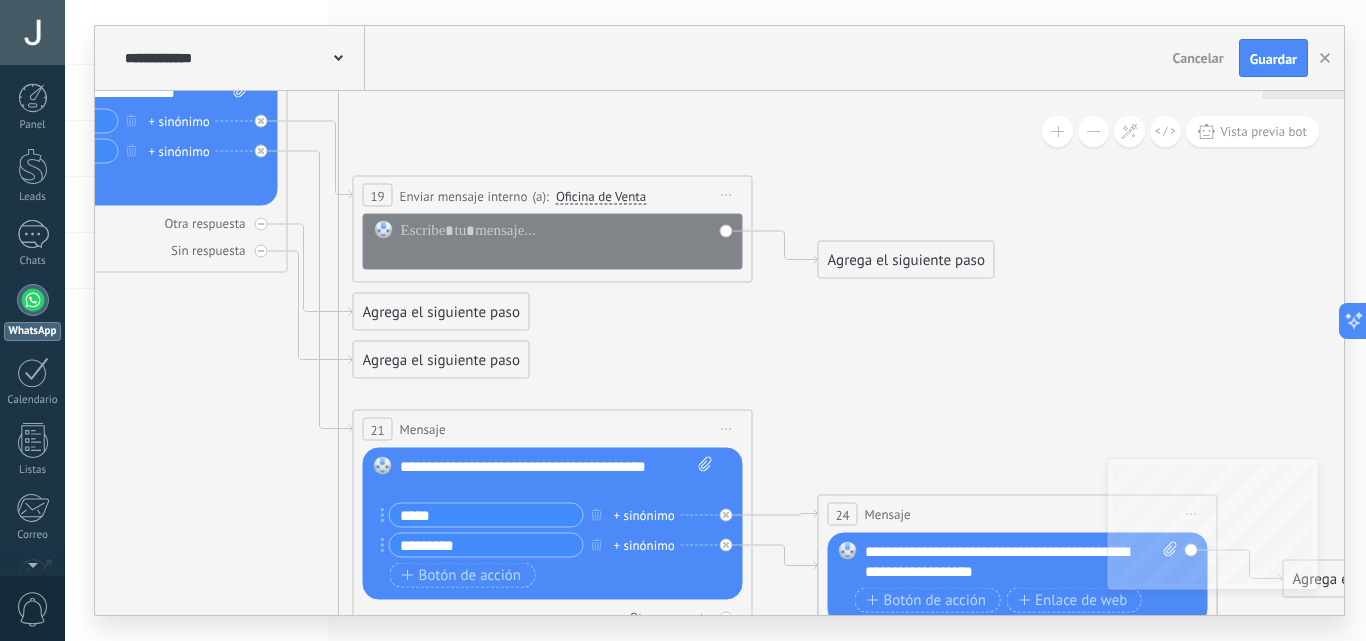 click 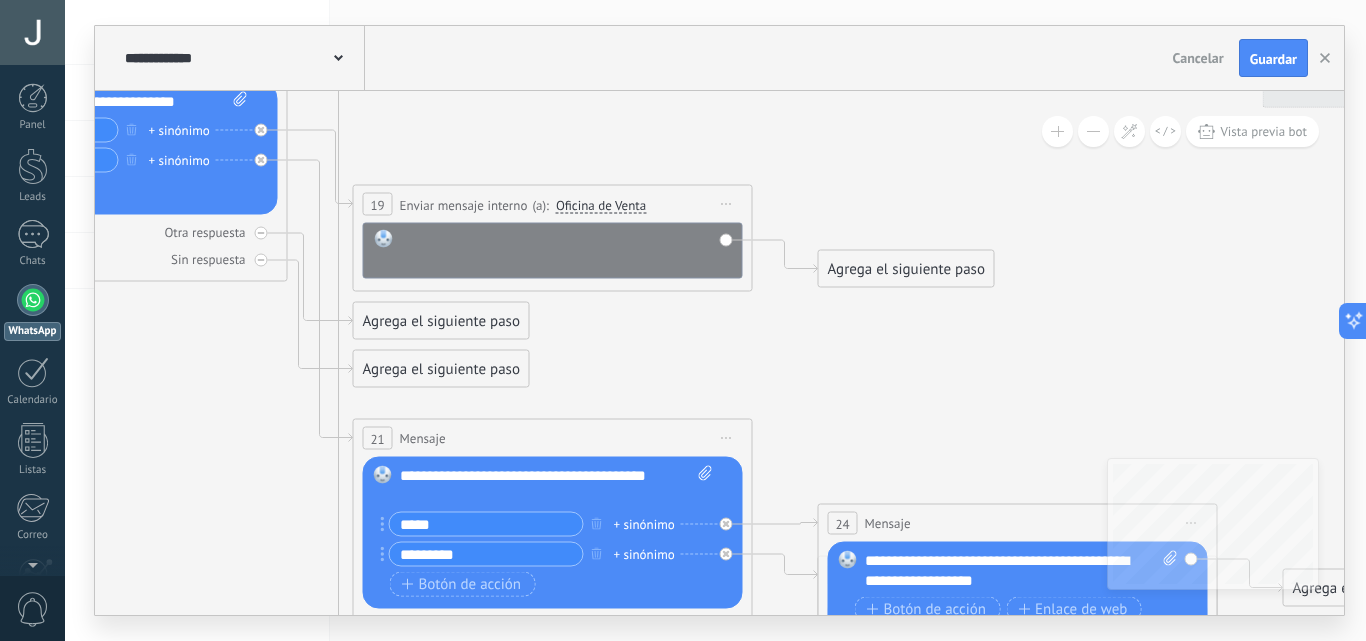 click at bounding box center (566, 250) 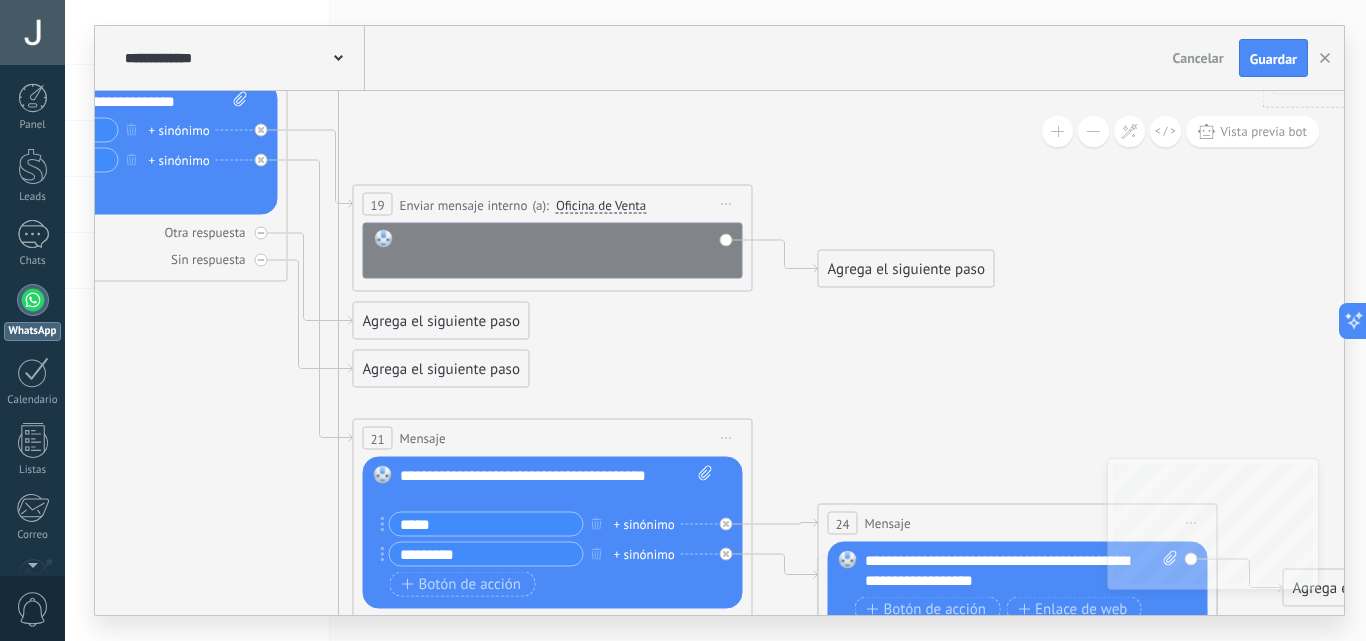 click at bounding box center [566, 250] 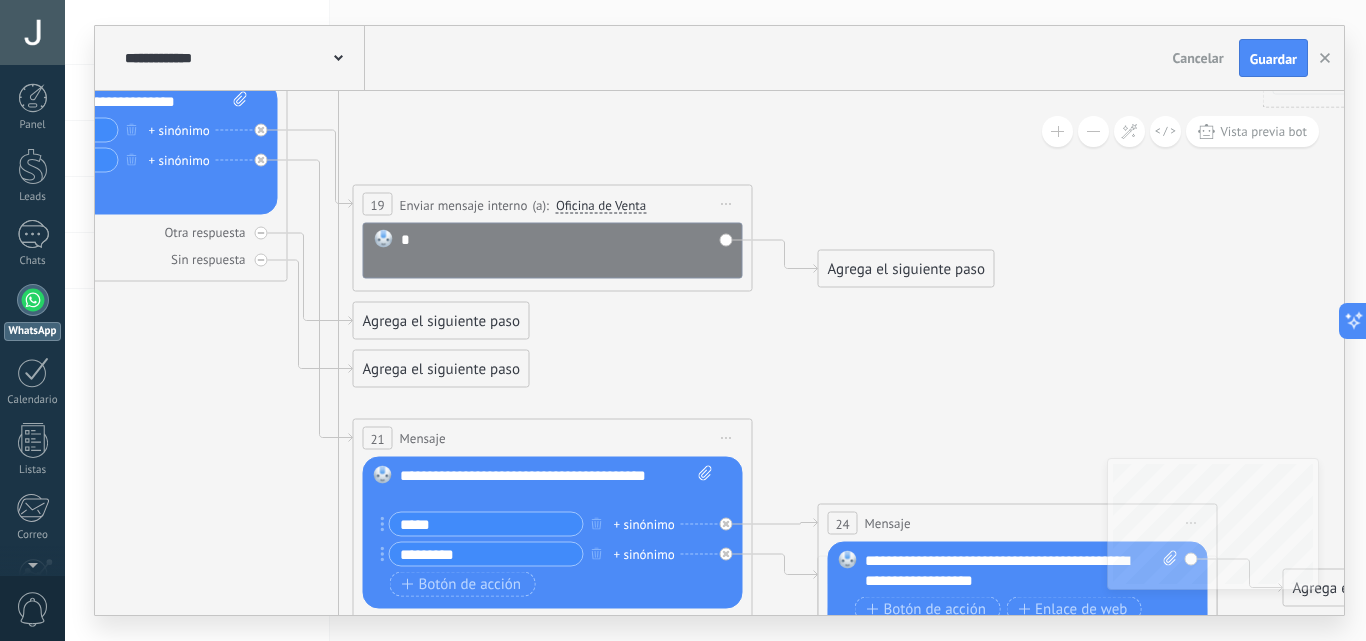 type 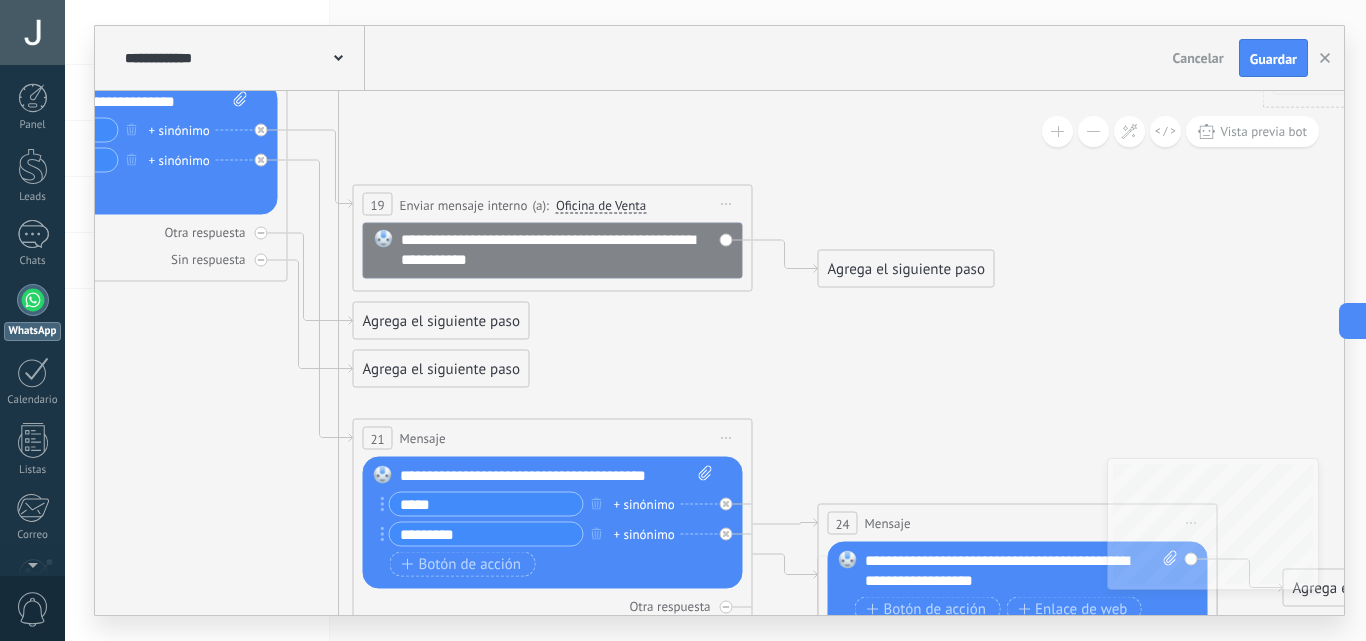 click on "Guardar" at bounding box center [1273, 59] 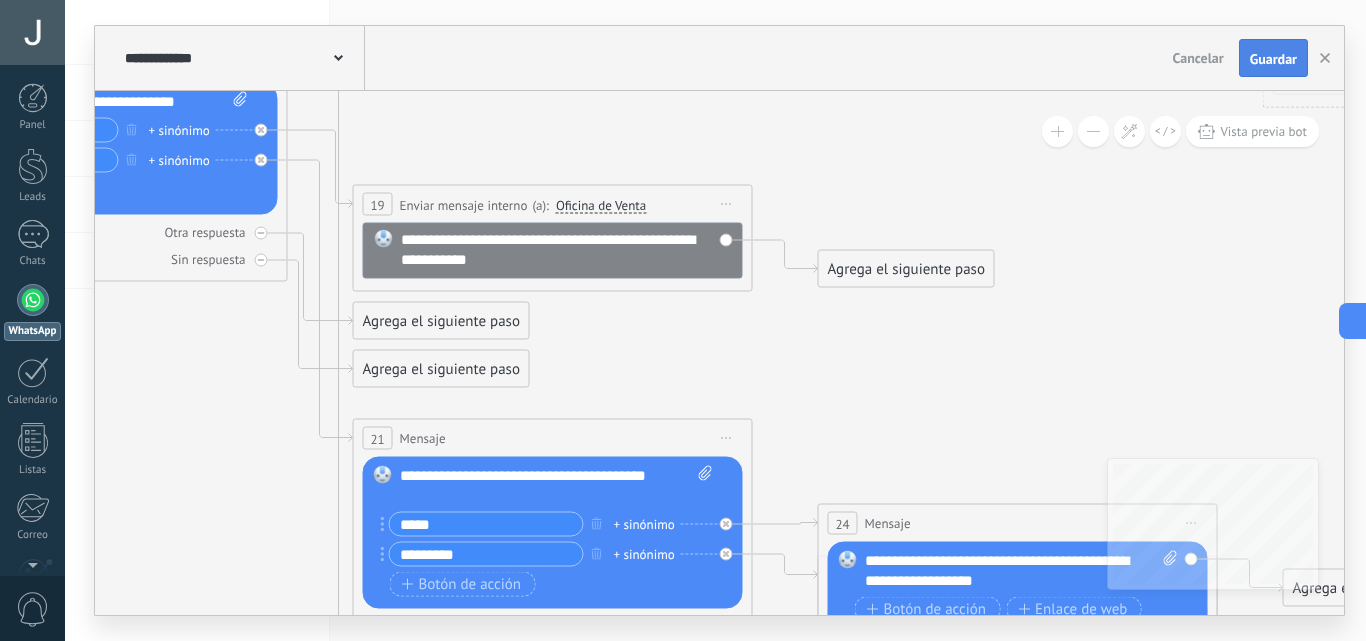 scroll, scrollTop: 0, scrollLeft: 0, axis: both 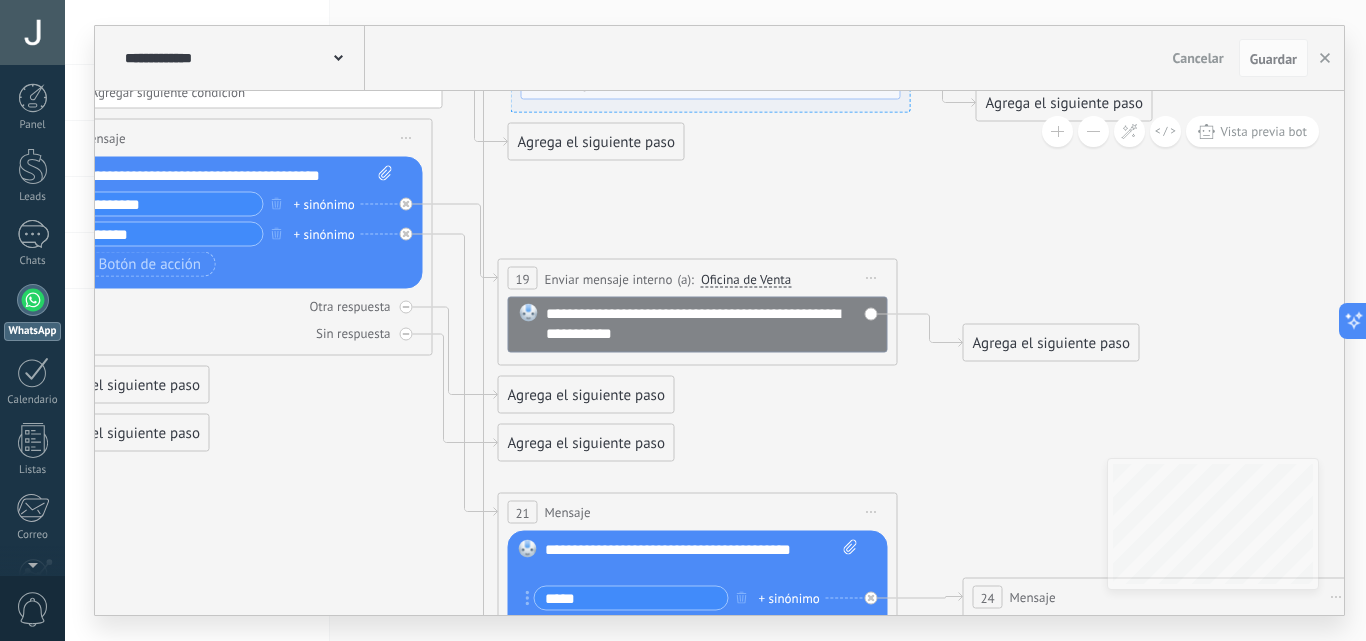 drag, startPoint x: 897, startPoint y: 389, endPoint x: 1042, endPoint y: 463, distance: 162.79128 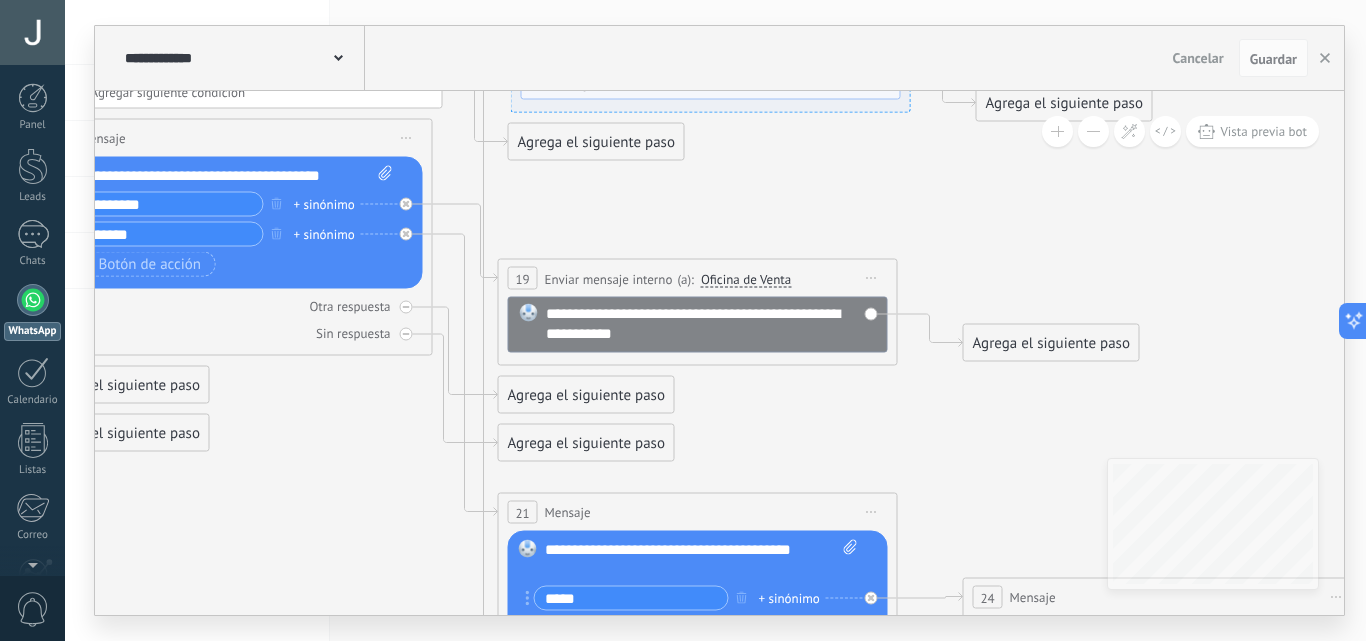 click 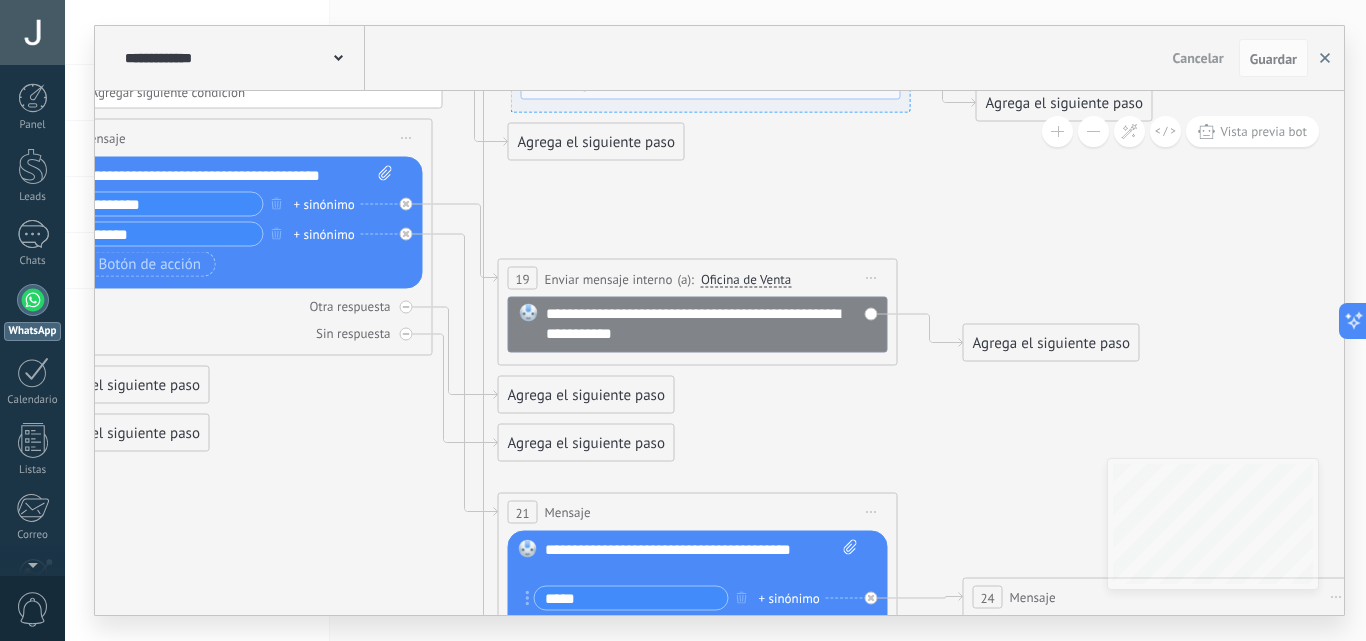 click 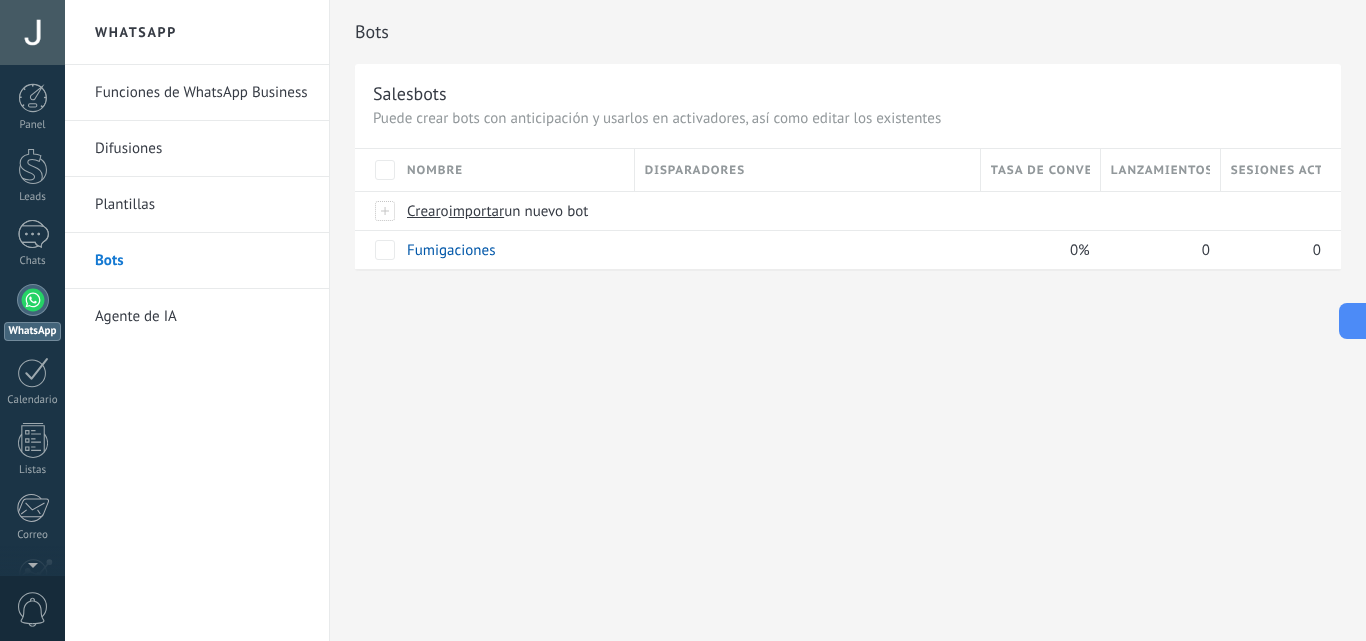 drag, startPoint x: 1100, startPoint y: 397, endPoint x: 959, endPoint y: 408, distance: 141.42842 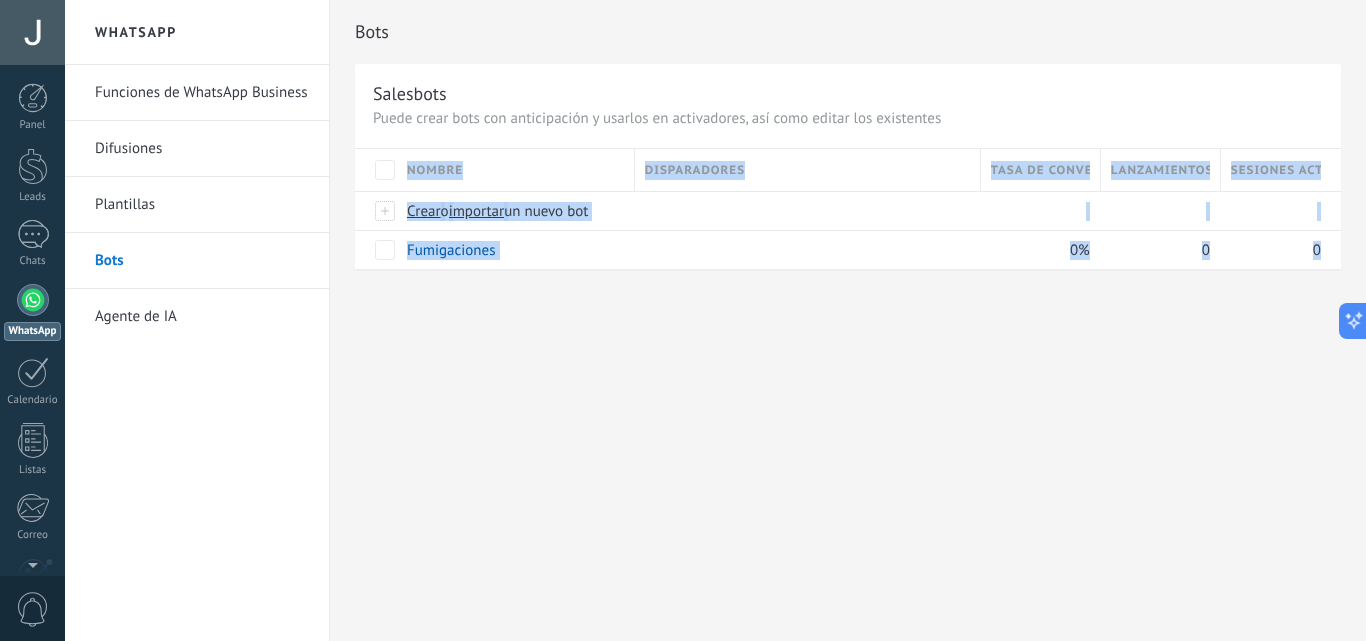 drag, startPoint x: 932, startPoint y: 436, endPoint x: 704, endPoint y: 342, distance: 246.61711 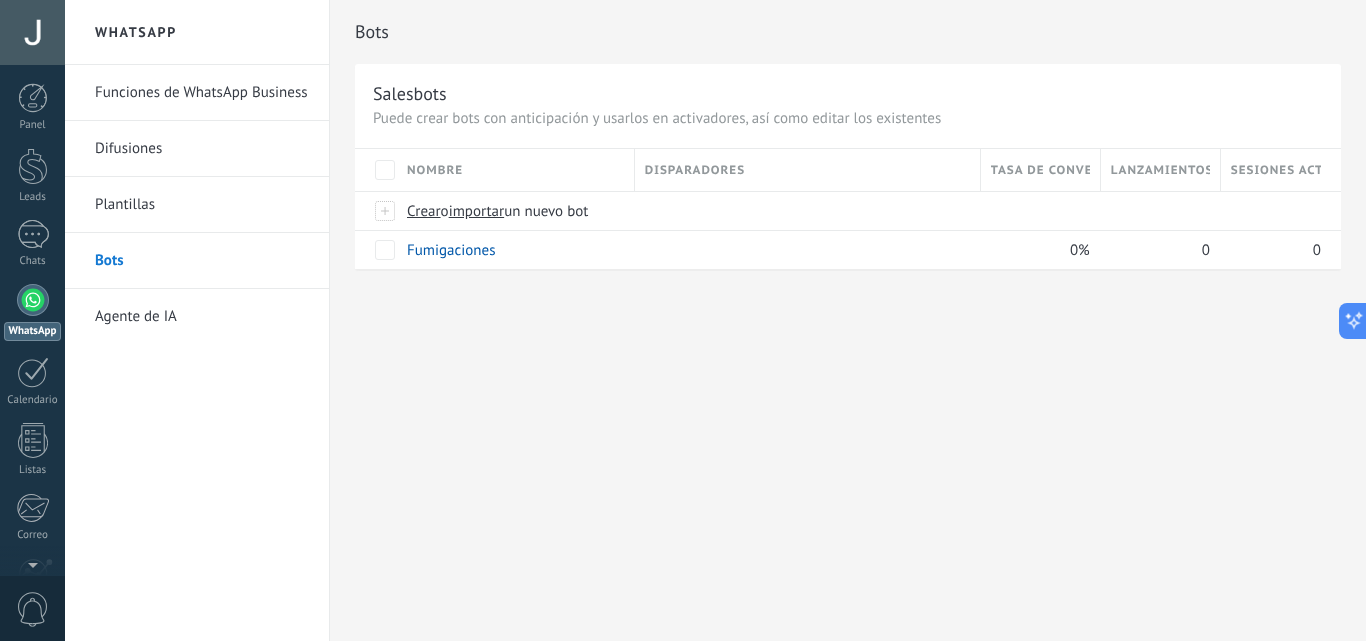 click on "Bots Salesbots Puede crear bots con anticipación y usarlos en activadores, así como editar los existentes Actualizar a Avanzado Nombre Disparadores Tasa de conversión Lanzamientos totales Sesiones activas        Crear  o  importar  un nuevo bot              Fumigaciones  0% 0 0 Mostrar más avanzado Potenciar la IA Rusa Inglés Español Portugués Indonesio Turco Inglés Última actualización: Actualizar conjunto de datos Detecta las intenciones de un cliente a partir de las palabras claves que utilizan, y envía automáticamente una plantilla de chat o ejecuta un salesbot. El conjunto de datos de palabras clave se actualiza cada hora, o también puedes actualizarlo manualmente en cualquier momento. Dejar el mensaje sin respuesta Cuando un usuario de Kommo se une a un chat, el bot entrará en modo descanso. Después de  5 minutos 10 minutos 15 minutos 30 minutos 1 hora 6 horas 24 horas 5 minutos  de inactividad del usuario, el bot se reactivará. Intención Conjunto de datos Acción Límite" at bounding box center (848, 320) 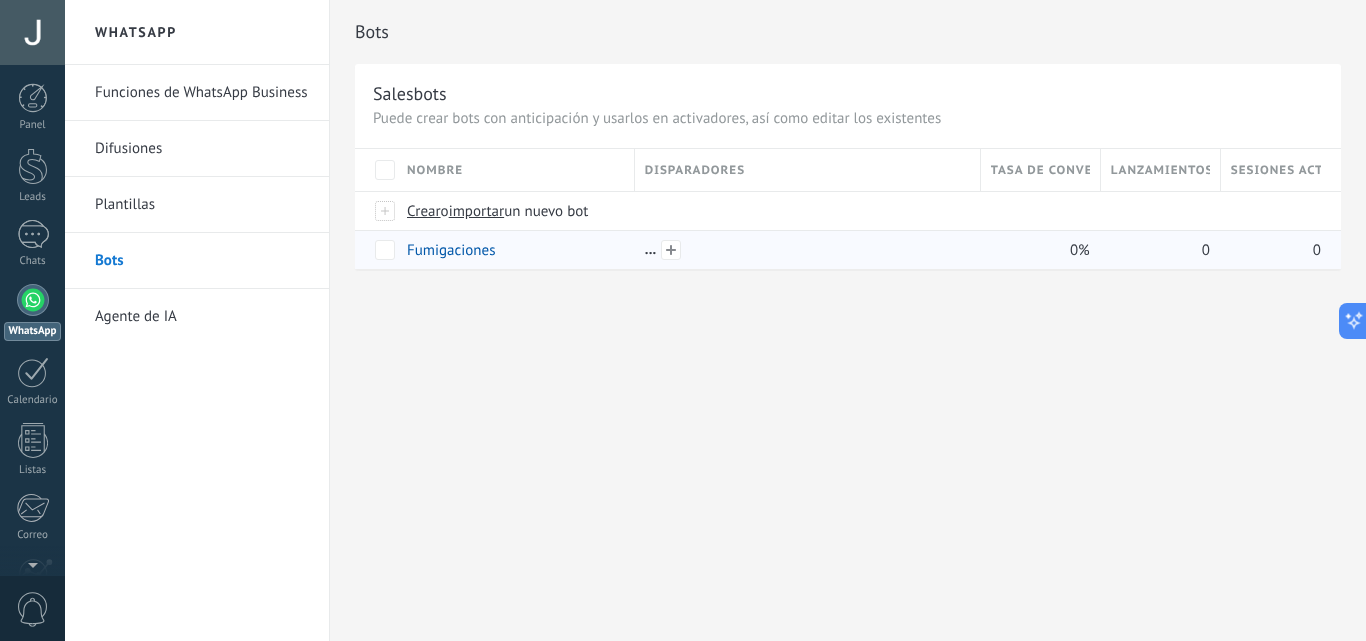 click at bounding box center [808, 249] 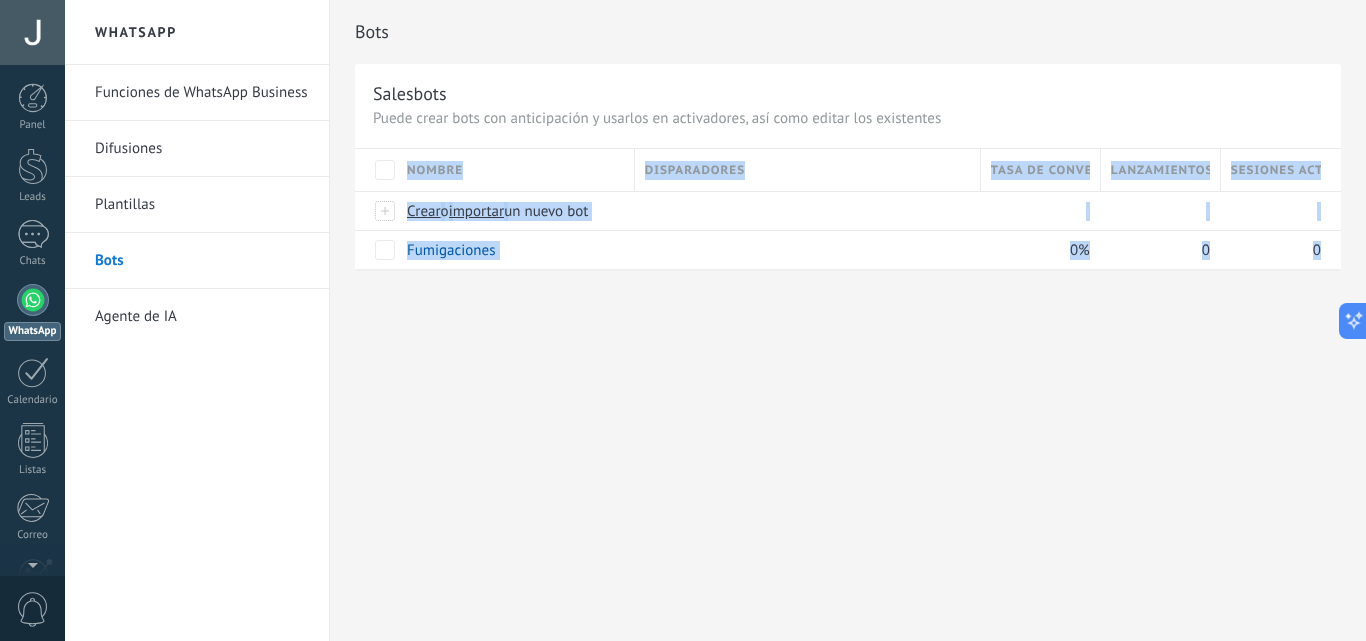 drag, startPoint x: 885, startPoint y: 344, endPoint x: 549, endPoint y: 344, distance: 336 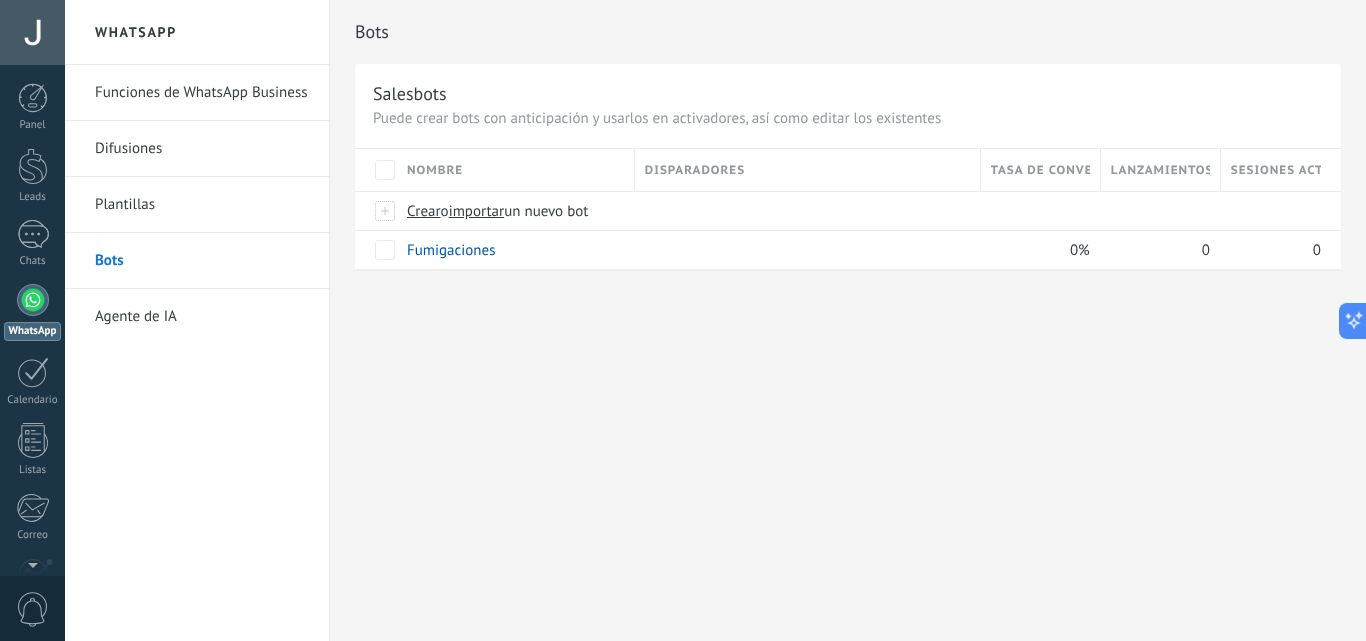 click on "Bots Salesbots Puede crear bots con anticipación y usarlos en activadores, así como editar los existentes Actualizar a Avanzado Nombre Disparadores Tasa de conversión Lanzamientos totales Sesiones activas        Crear  o  importar  un nuevo bot              Fumigaciones  0% 0 0 Mostrar más avanzado Potenciar la IA Rusa Inglés Español Portugués Indonesio Turco Inglés Última actualización: Actualizar conjunto de datos Detecta las intenciones de un cliente a partir de las palabras claves que utilizan, y envía automáticamente una plantilla de chat o ejecuta un salesbot. El conjunto de datos de palabras clave se actualiza cada hora, o también puedes actualizarlo manualmente en cualquier momento. Dejar el mensaje sin respuesta Cuando un usuario de Kommo se une a un chat, el bot entrará en modo descanso. Después de  5 minutos 10 minutos 15 minutos 30 minutos 1 hora 6 horas 24 horas 5 minutos  de inactividad del usuario, el bot se reactivará. Intención Conjunto de datos Acción Límite" at bounding box center [848, 320] 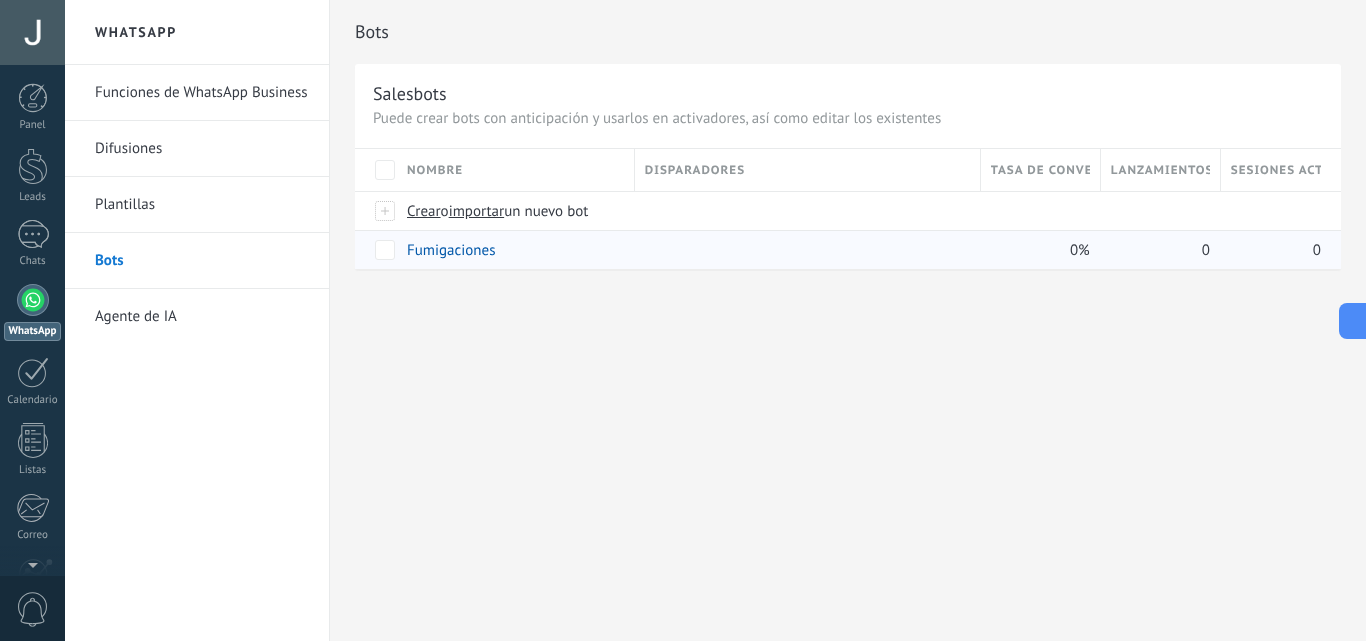 click on "0" at bounding box center (1156, 250) 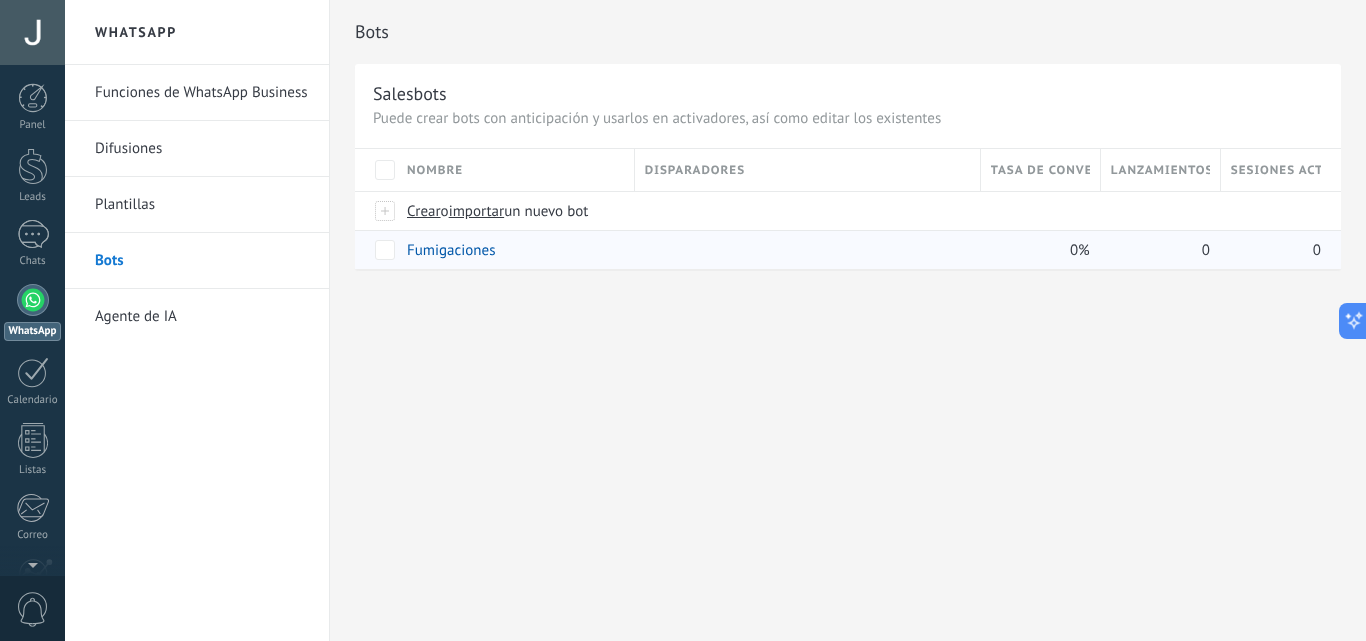 click on "0" at bounding box center (1271, 250) 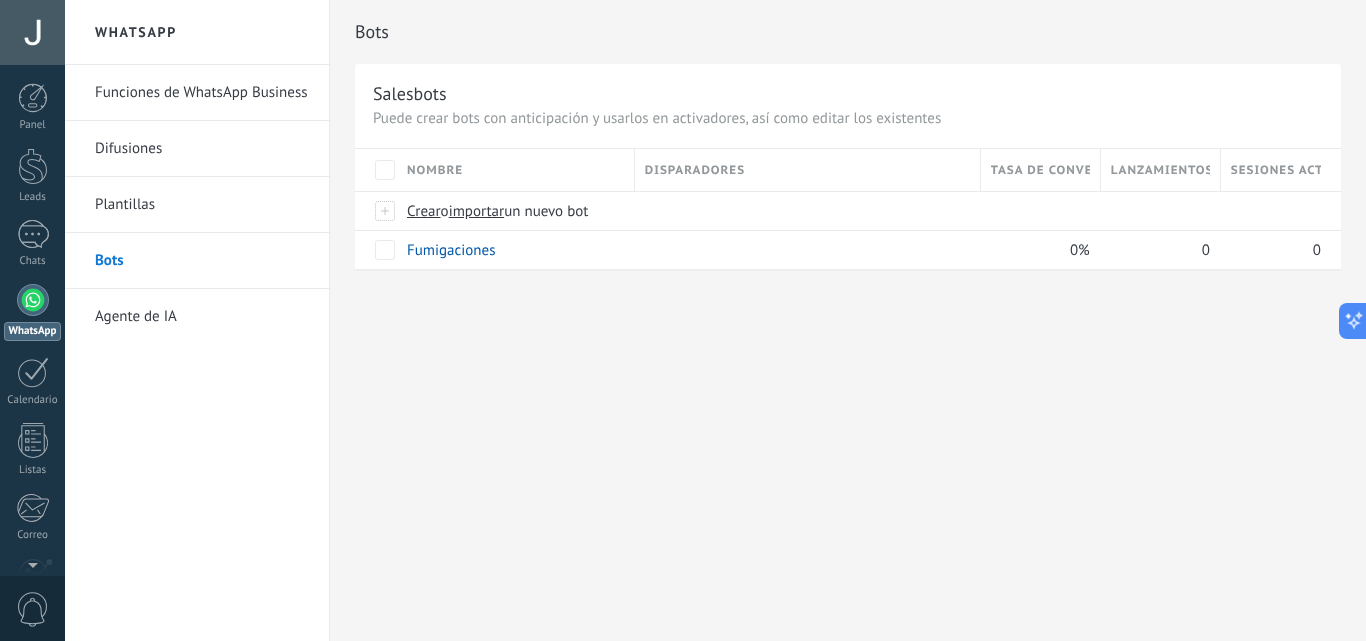drag, startPoint x: 126, startPoint y: 243, endPoint x: 123, endPoint y: 260, distance: 17.262676 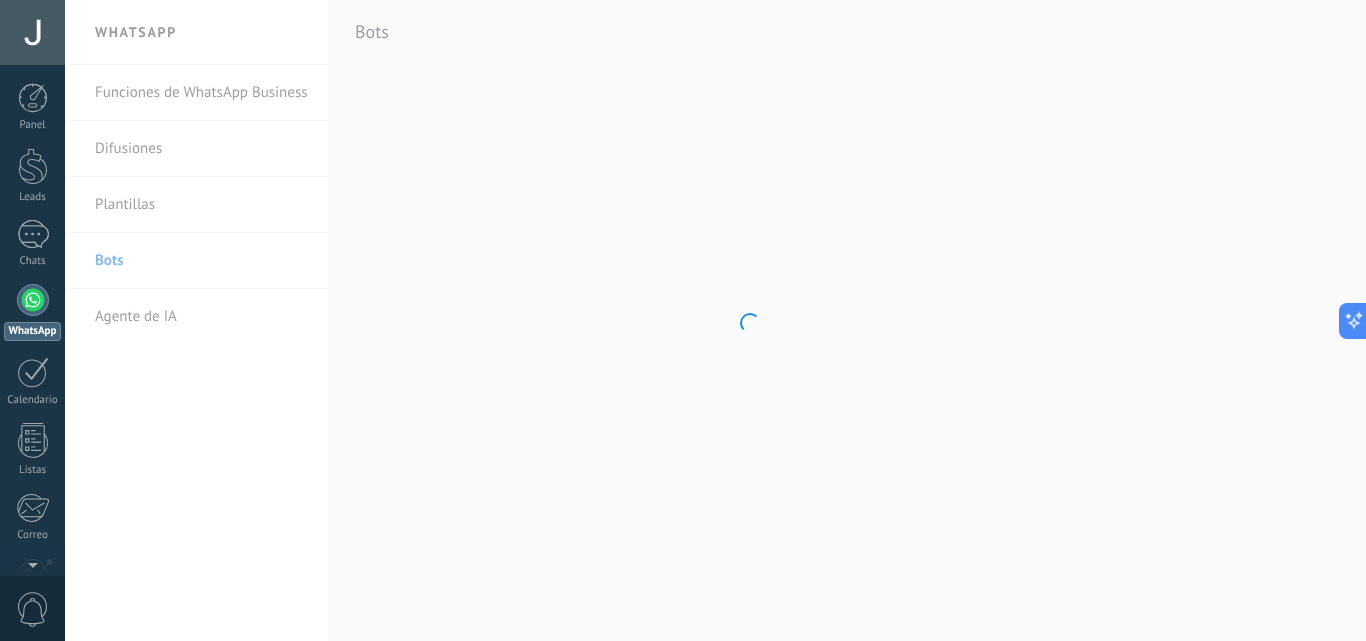click on ".abccls-1,.abccls-2{fill-rule:evenodd}.abccls-2{fill:#fff} .abfcls-1{fill:none}.abfcls-2{fill:#fff} .abncls-1{isolation:isolate}.abncls-2{opacity:.06}.abncls-2,.abncls-3,.abncls-6{mix-blend-mode:multiply}.abncls-3{opacity:.15}.abncls-4,.abncls-8{fill:#fff}.abncls-5{fill:url(#abnlinear-gradient)}.abncls-6{opacity:.04}.abncls-7{fill:url(#abnlinear-gradient-2)}.abncls-8{fill-rule:evenodd} .abqst0{fill:#ffa200} .abwcls-1{fill:#252525} .cls-1{isolation:isolate} .acicls-1{fill:none} .aclcls-1{fill:#232323} .acnst0{display:none} .addcls-1,.addcls-2{fill:none;stroke-miterlimit:10}.addcls-1{stroke:#dfe0e5}.addcls-2{stroke:#a1a7ab} .adecls-1,.adecls-2{fill:none;stroke-miterlimit:10}.adecls-1{stroke:#dfe0e5}.adecls-2{stroke:#a1a7ab} .adqcls-1{fill:#8591a5;fill-rule:evenodd} .aeccls-1{fill:#5c9f37} .aeecls-1{fill:#f86161} .aejcls-1{fill:#8591a5;fill-rule:evenodd} .aekcls-1{fill-rule:evenodd} .aelcls-1{fill-rule:evenodd;fill:currentColor} .aemcls-1{fill-rule:evenodd;fill:currentColor} .aencls-2{fill:#f86161;opacity:.3}" at bounding box center (683, 320) 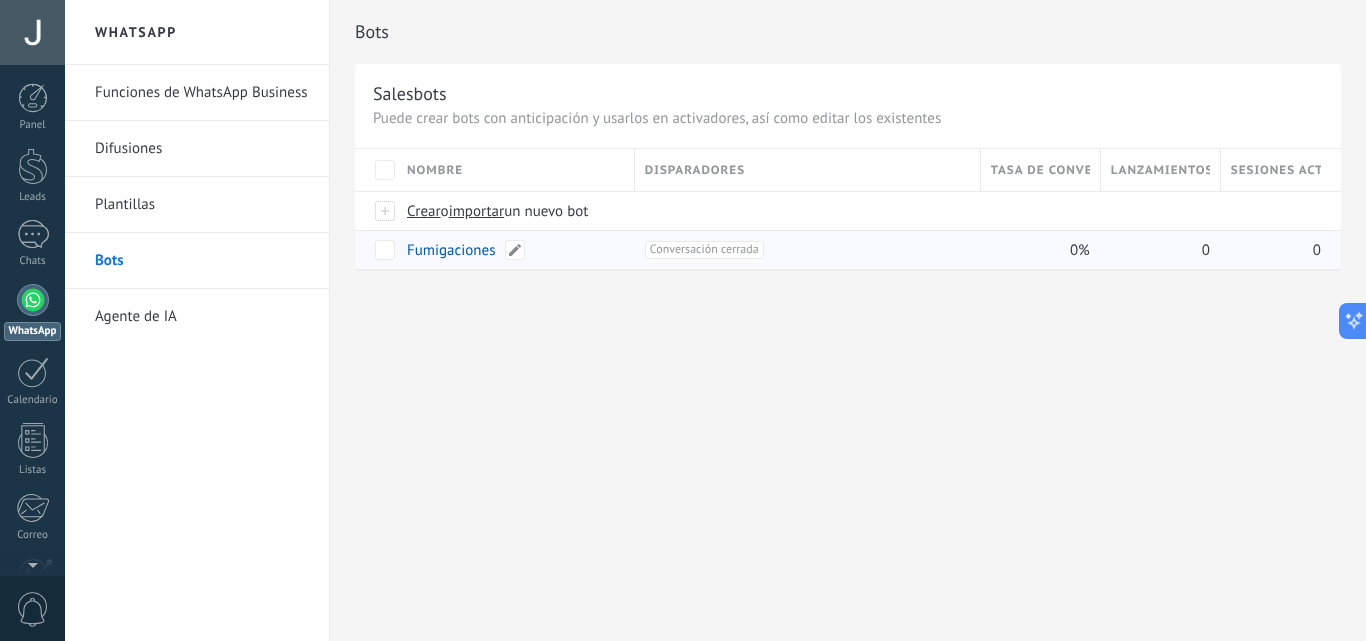 click on "Fumigaciones" at bounding box center [451, 250] 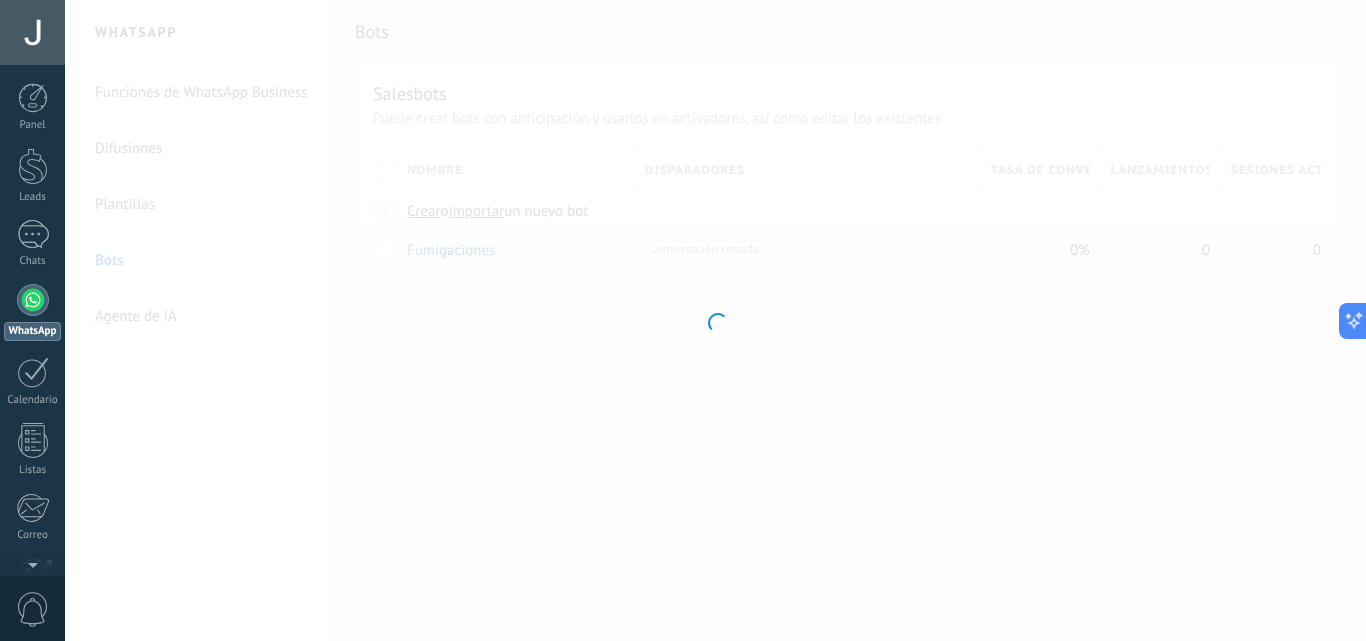 type on "**********" 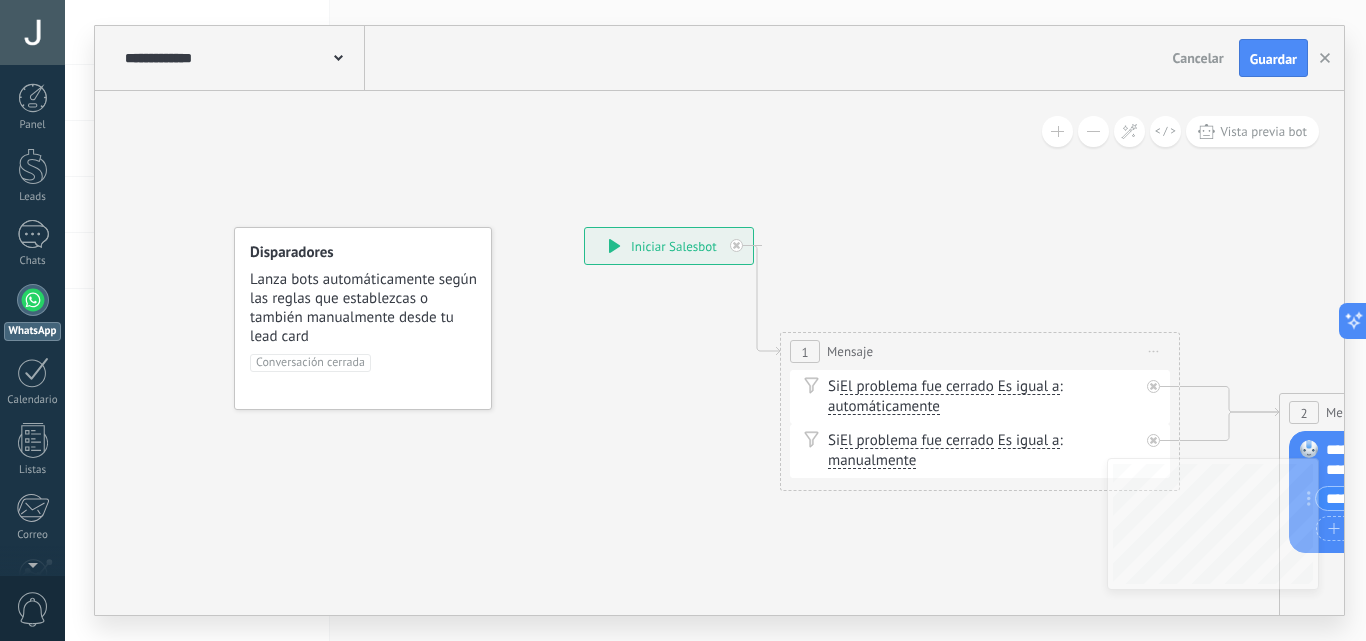 drag, startPoint x: 645, startPoint y: 362, endPoint x: 709, endPoint y: 348, distance: 65.51336 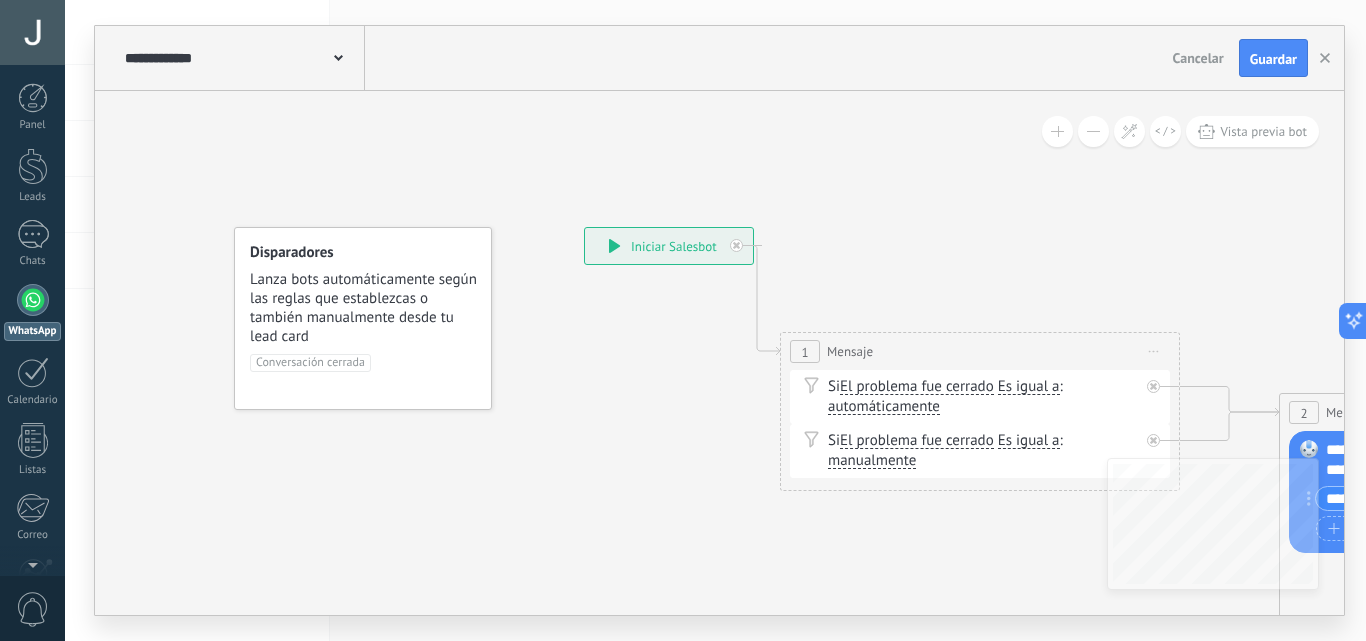 click 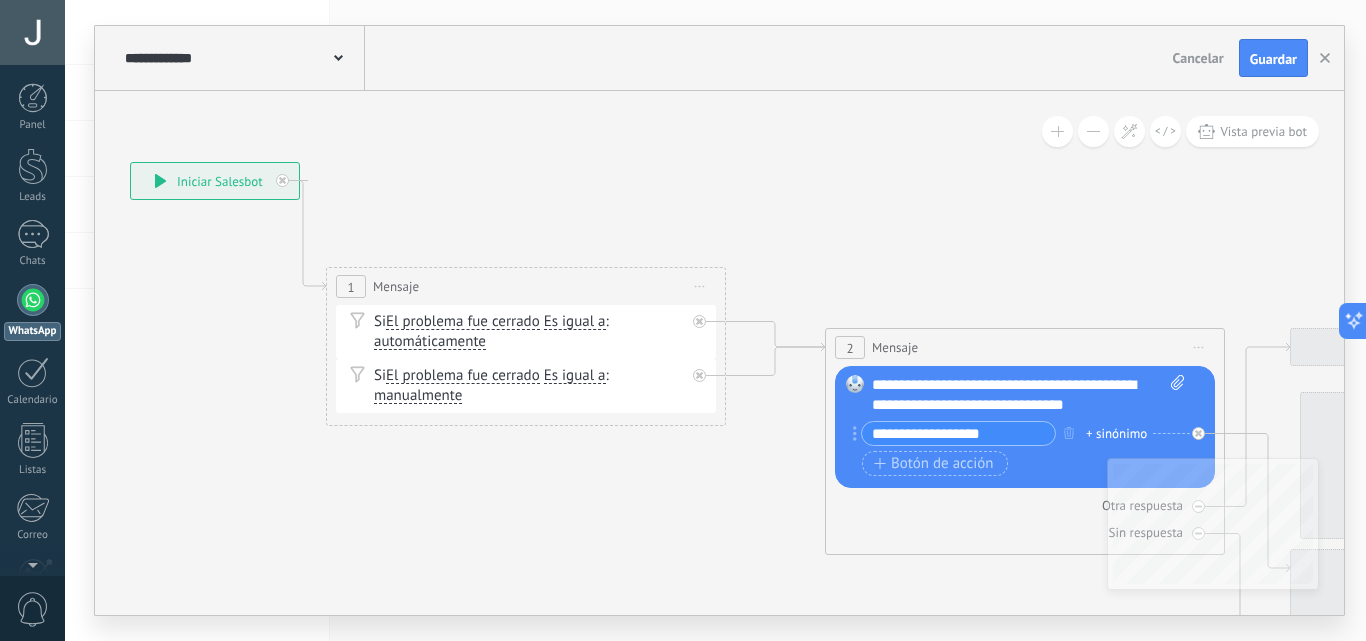 drag, startPoint x: 580, startPoint y: 376, endPoint x: 128, endPoint y: 305, distance: 457.54236 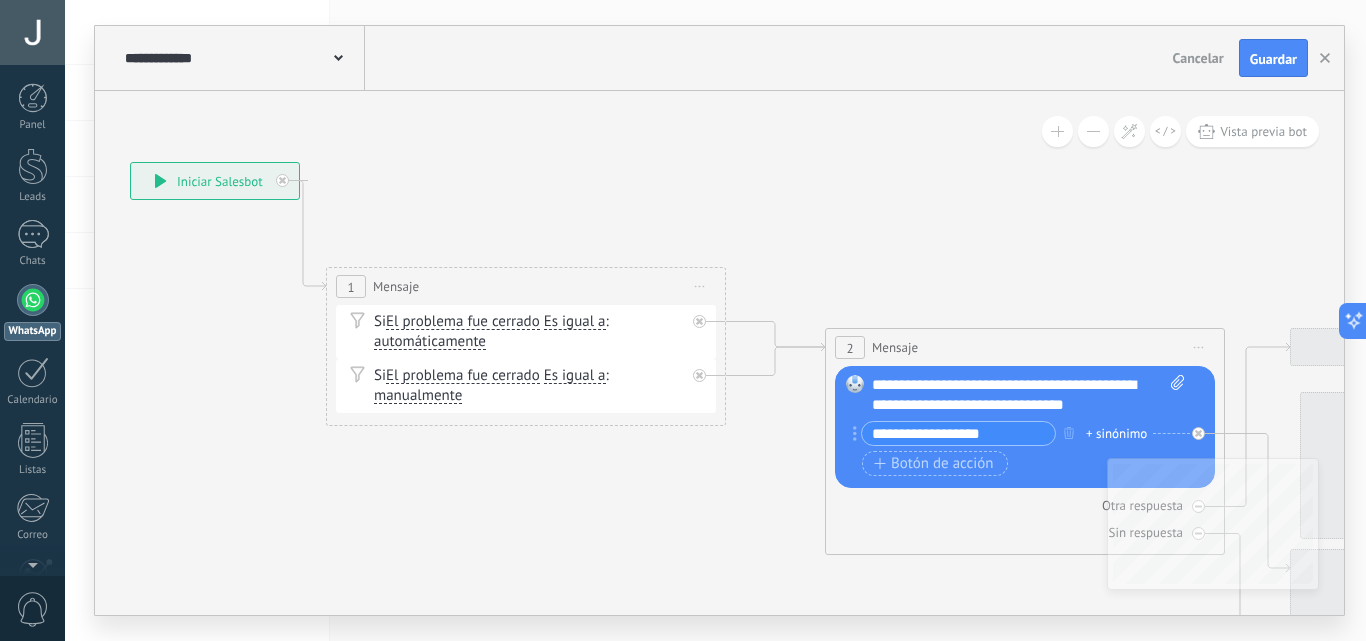 click 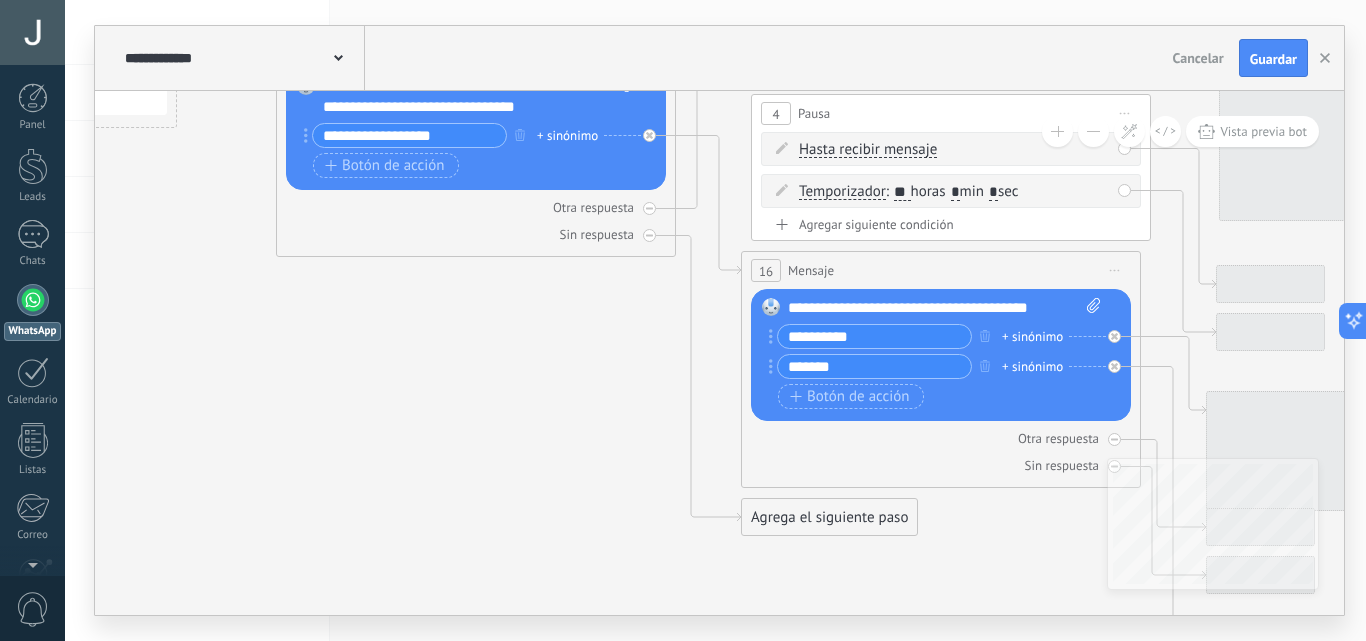 drag, startPoint x: 609, startPoint y: 437, endPoint x: 60, endPoint y: 66, distance: 662.6024 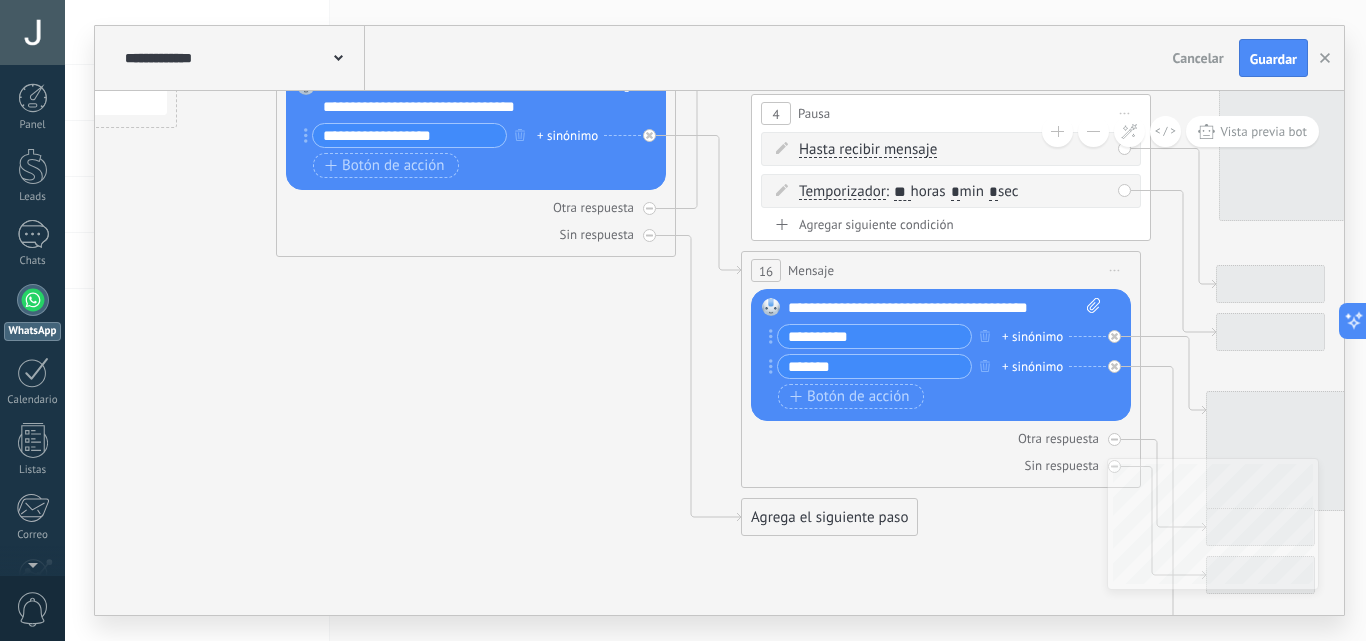 click on ".abccls-1,.abccls-2{fill-rule:evenodd}.abccls-2{fill:#fff} .abfcls-1{fill:none}.abfcls-2{fill:#fff} .abncls-1{isolation:isolate}.abncls-2{opacity:.06}.abncls-2,.abncls-3,.abncls-6{mix-blend-mode:multiply}.abncls-3{opacity:.15}.abncls-4,.abncls-8{fill:#fff}.abncls-5{fill:url(#abnlinear-gradient)}.abncls-6{opacity:.04}.abncls-7{fill:url(#abnlinear-gradient-2)}.abncls-8{fill-rule:evenodd} .abqst0{fill:#ffa200} .abwcls-1{fill:#252525} .cls-1{isolation:isolate} .acicls-1{fill:none} .aclcls-1{fill:#232323} .acnst0{display:none} .addcls-1,.addcls-2{fill:none;stroke-miterlimit:10}.addcls-1{stroke:#dfe0e5}.addcls-2{stroke:#a1a7ab} .adecls-1,.adecls-2{fill:none;stroke-miterlimit:10}.adecls-1{stroke:#dfe0e5}.adecls-2{stroke:#a1a7ab} .adqcls-1{fill:#8591a5;fill-rule:evenodd} .aeccls-1{fill:#5c9f37} .aeecls-1{fill:#f86161} .aejcls-1{fill:#8591a5;fill-rule:evenodd} .aekcls-1{fill-rule:evenodd} .aelcls-1{fill-rule:evenodd;fill:currentColor} .aemcls-1{fill-rule:evenodd;fill:currentColor} .aencls-2{fill:#f86161;opacity:.3}" at bounding box center (683, 320) 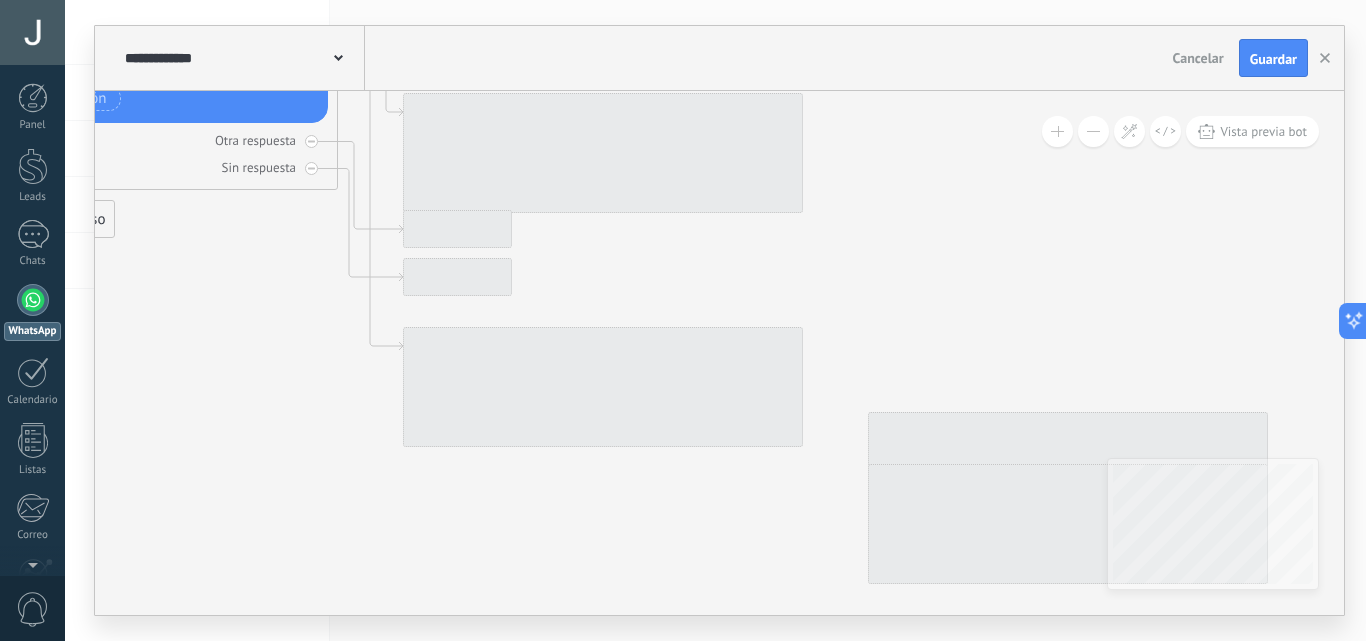 drag, startPoint x: 1068, startPoint y: 506, endPoint x: 258, endPoint y: 281, distance: 840.6694 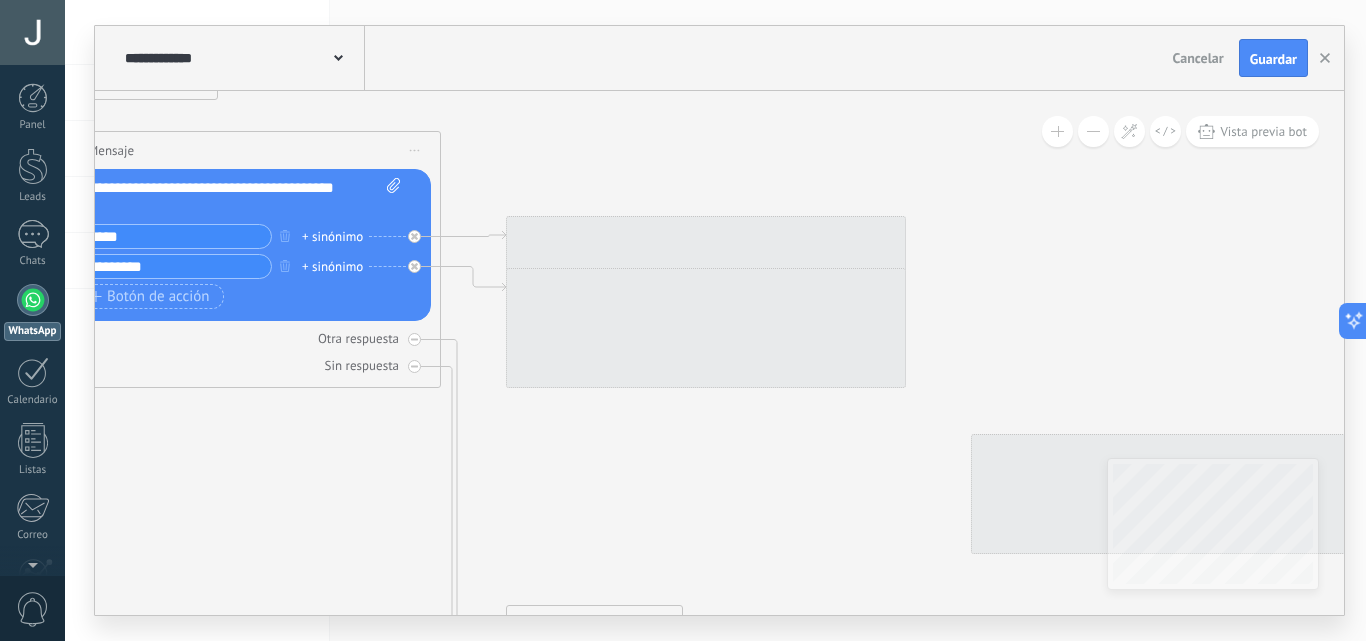 drag, startPoint x: 1044, startPoint y: 439, endPoint x: 655, endPoint y: 233, distance: 440.17838 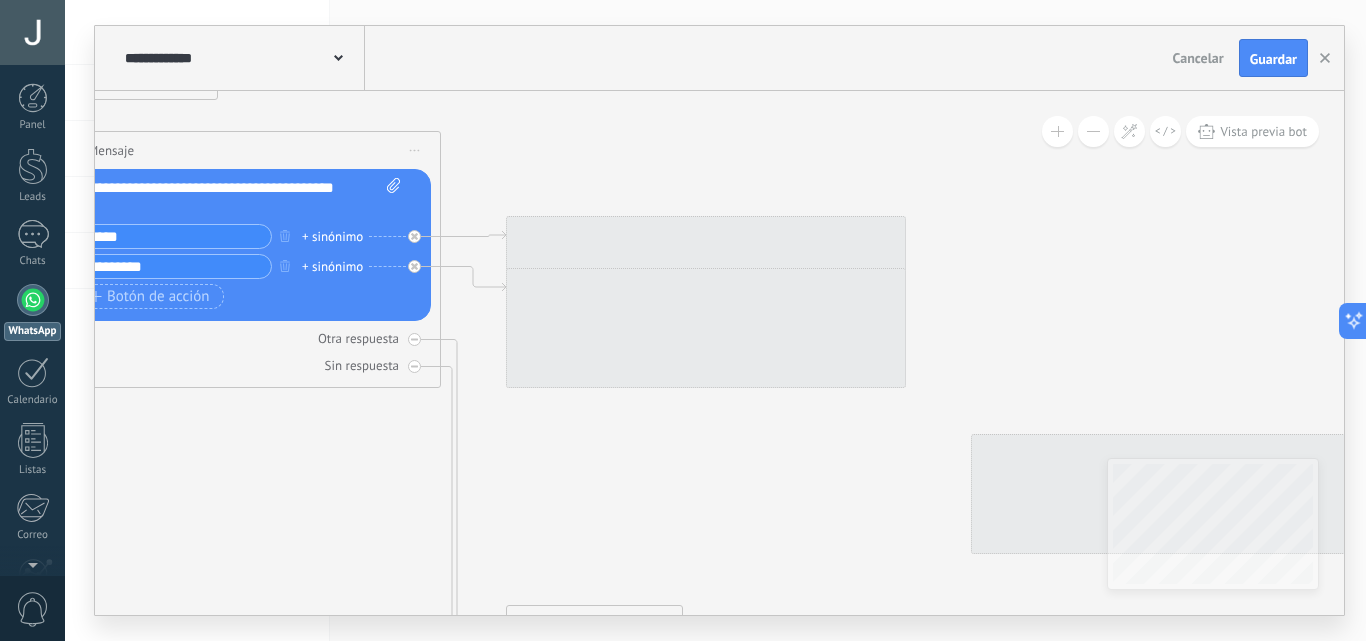 click at bounding box center (706, 276) 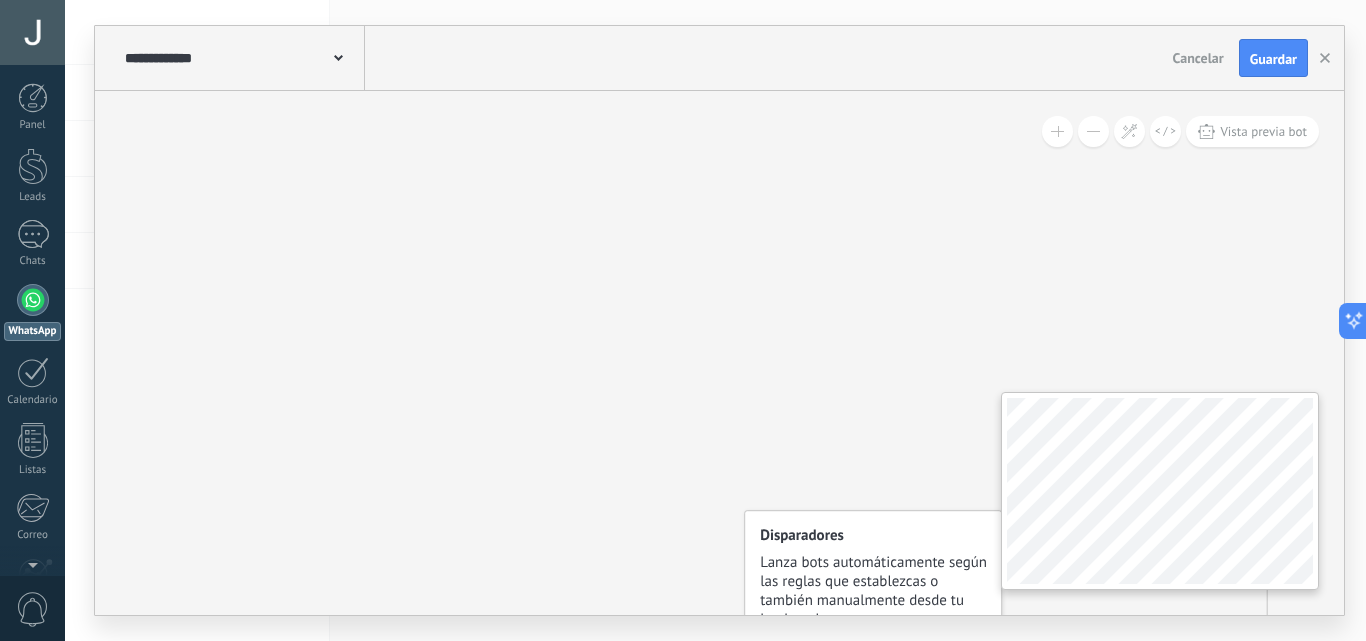 click on "**********" at bounding box center (719, 353) 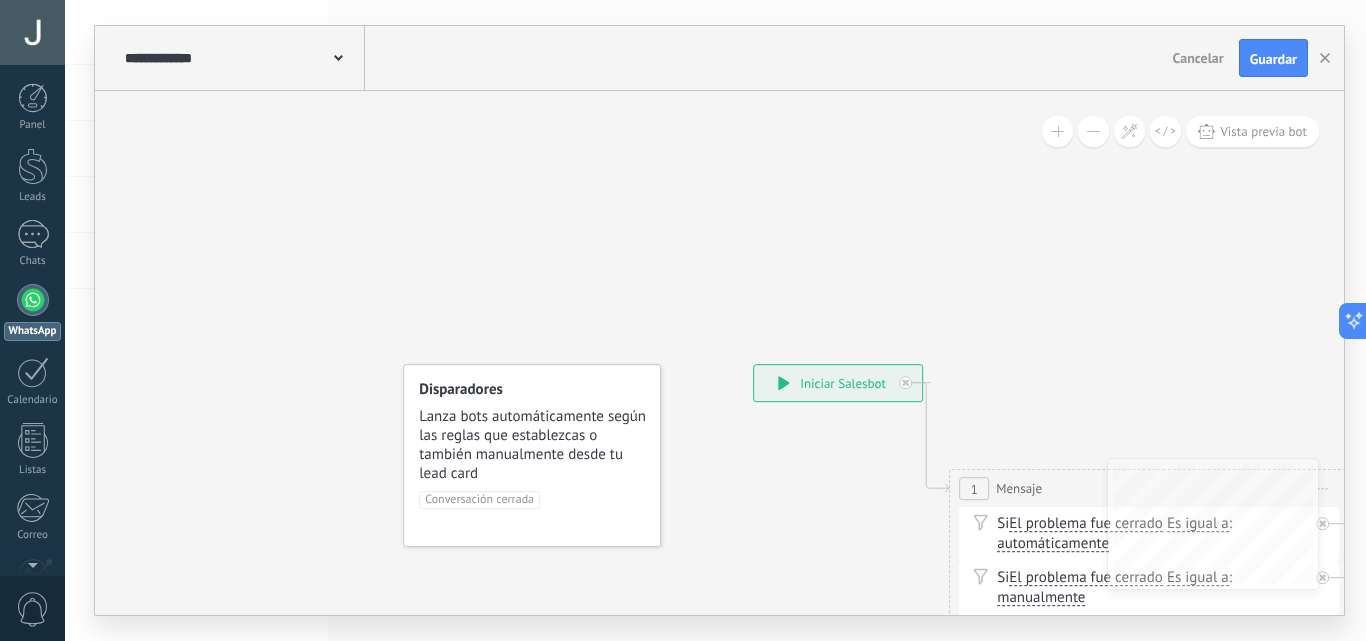 drag, startPoint x: 934, startPoint y: 413, endPoint x: 593, endPoint y: 267, distance: 370.9407 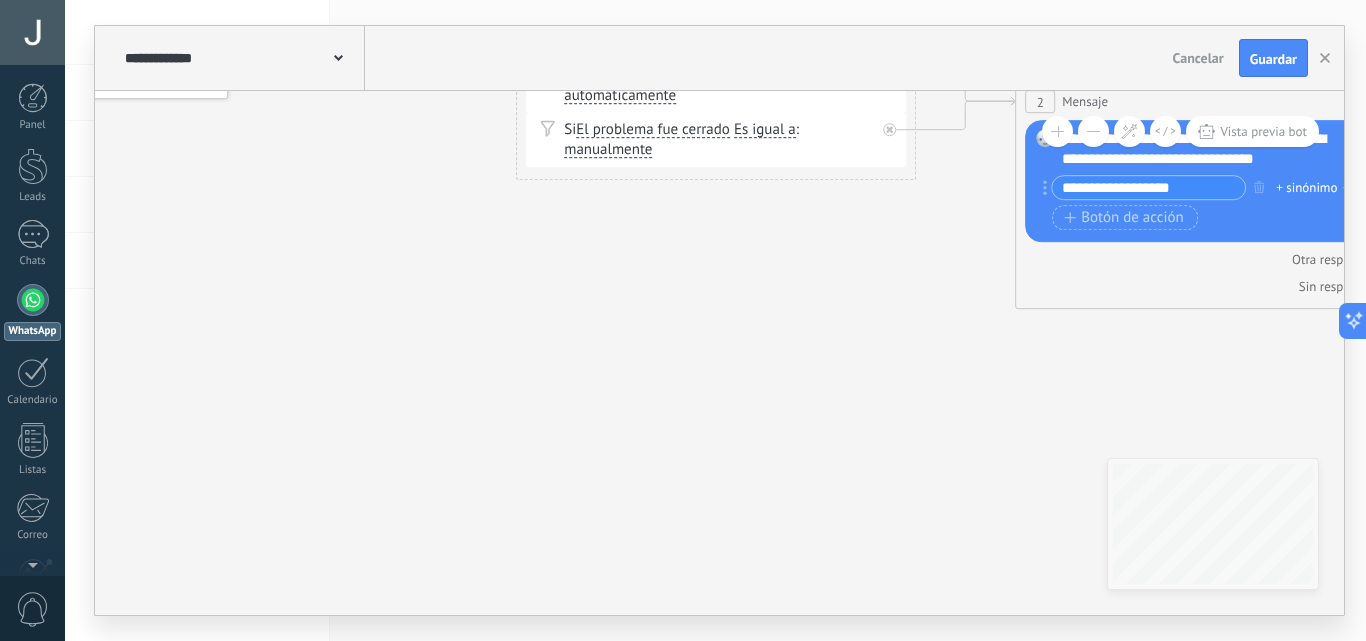 drag, startPoint x: 814, startPoint y: 520, endPoint x: 345, endPoint y: 48, distance: 665.39087 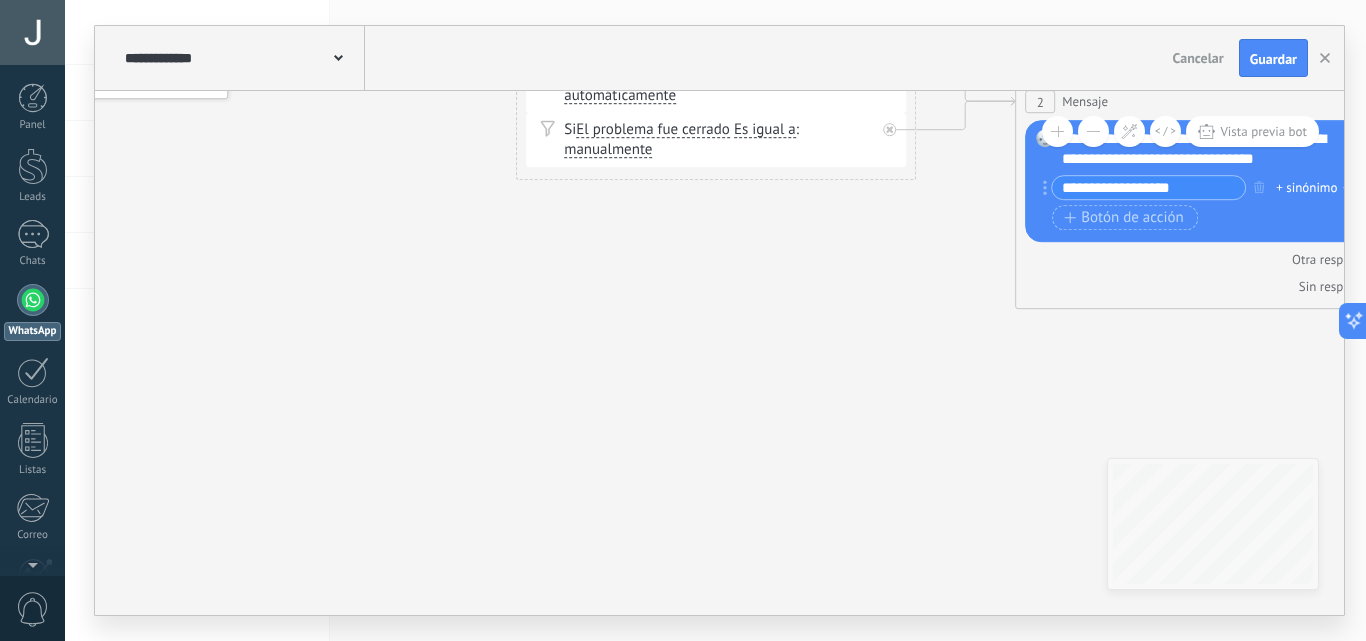 click on "**********" at bounding box center (719, 320) 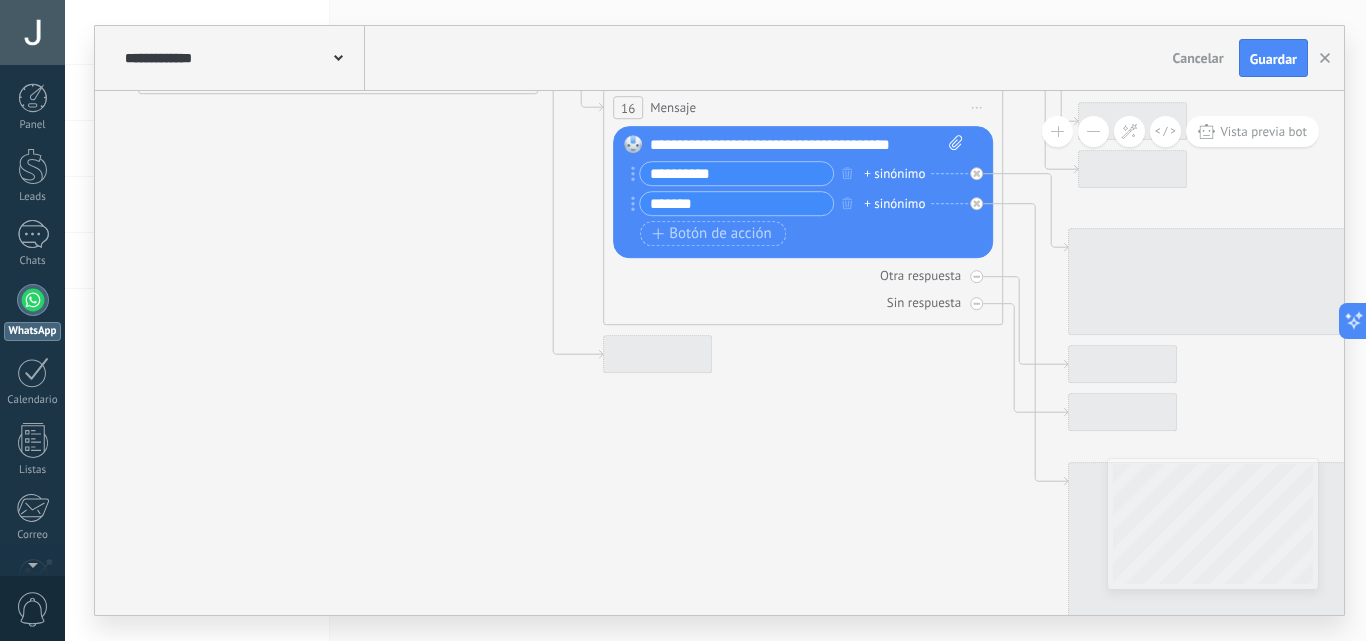 drag, startPoint x: 549, startPoint y: 377, endPoint x: 17, endPoint y: 333, distance: 533.81647 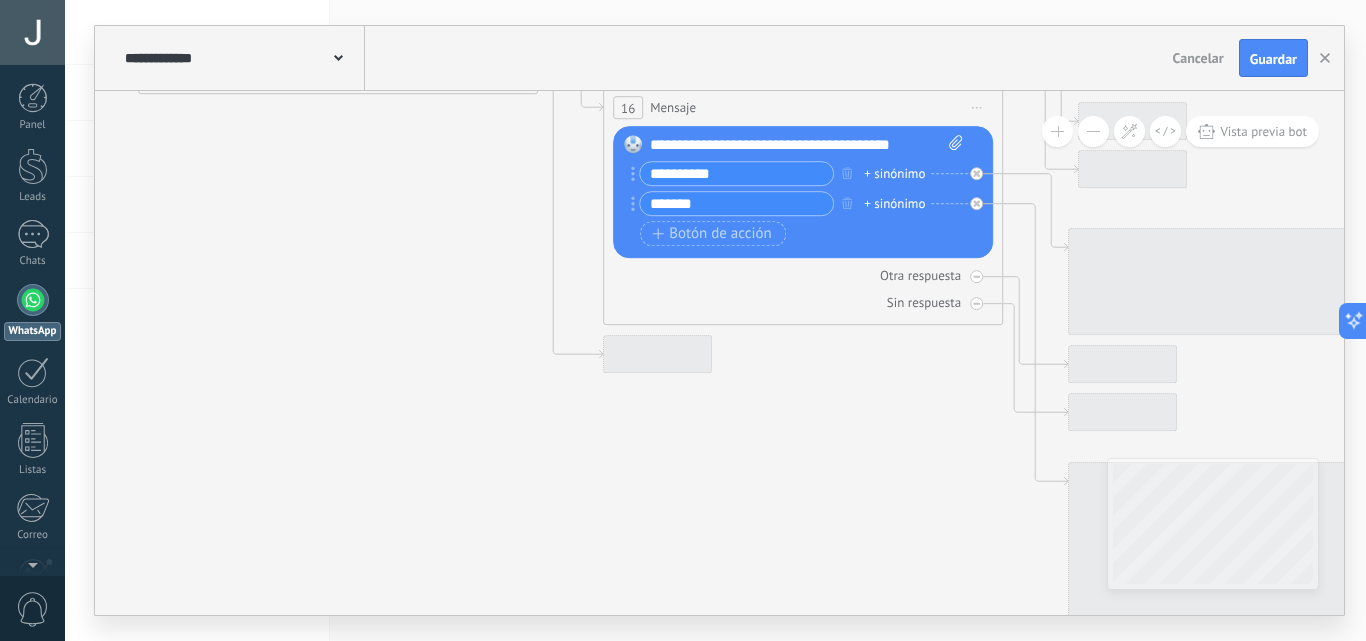 click on ".abccls-1,.abccls-2{fill-rule:evenodd}.abccls-2{fill:#fff} .abfcls-1{fill:none}.abfcls-2{fill:#fff} .abncls-1{isolation:isolate}.abncls-2{opacity:.06}.abncls-2,.abncls-3,.abncls-6{mix-blend-mode:multiply}.abncls-3{opacity:.15}.abncls-4,.abncls-8{fill:#fff}.abncls-5{fill:url(#abnlinear-gradient)}.abncls-6{opacity:.04}.abncls-7{fill:url(#abnlinear-gradient-2)}.abncls-8{fill-rule:evenodd} .abqst0{fill:#ffa200} .abwcls-1{fill:#252525} .cls-1{isolation:isolate} .acicls-1{fill:none} .aclcls-1{fill:#232323} .acnst0{display:none} .addcls-1,.addcls-2{fill:none;stroke-miterlimit:10}.addcls-1{stroke:#dfe0e5}.addcls-2{stroke:#a1a7ab} .adecls-1,.adecls-2{fill:none;stroke-miterlimit:10}.adecls-1{stroke:#dfe0e5}.adecls-2{stroke:#a1a7ab} .adqcls-1{fill:#8591a5;fill-rule:evenodd} .aeccls-1{fill:#5c9f37} .aeecls-1{fill:#f86161} .aejcls-1{fill:#8591a5;fill-rule:evenodd} .aekcls-1{fill-rule:evenodd} .aelcls-1{fill-rule:evenodd;fill:currentColor} .aemcls-1{fill-rule:evenodd;fill:currentColor} .aencls-2{fill:#f86161;opacity:.3}" at bounding box center [683, 320] 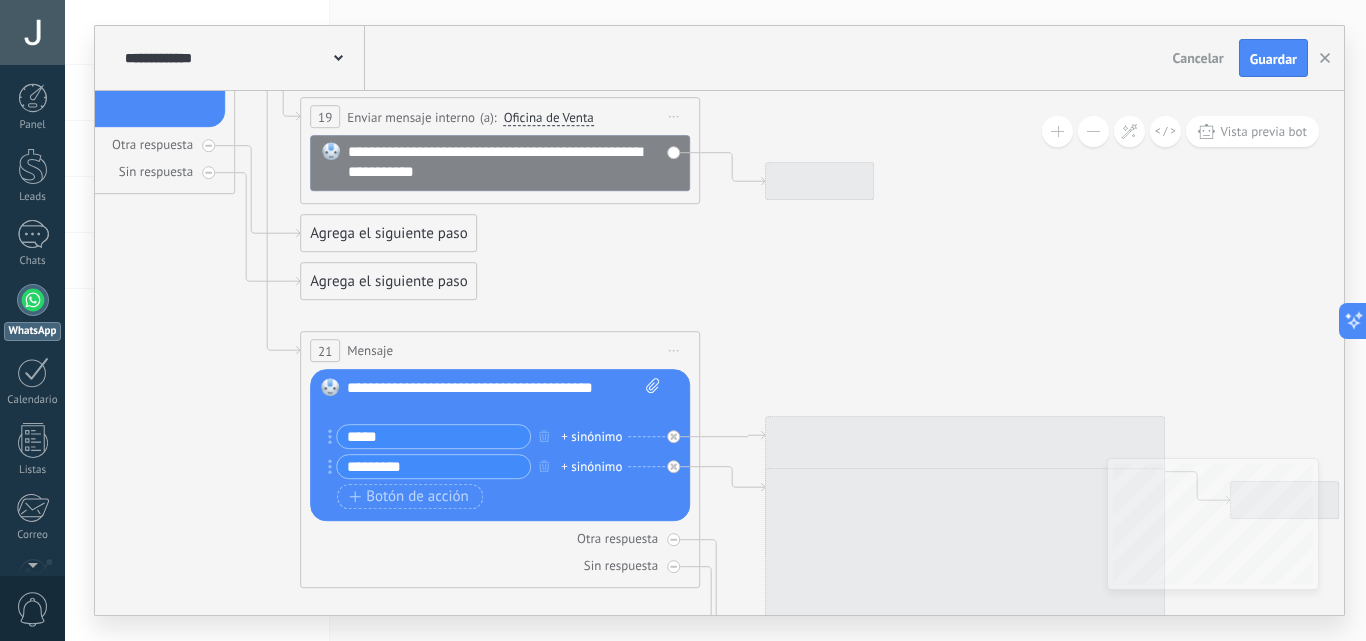 drag, startPoint x: 847, startPoint y: 435, endPoint x: 167, endPoint y: 268, distance: 700.2064 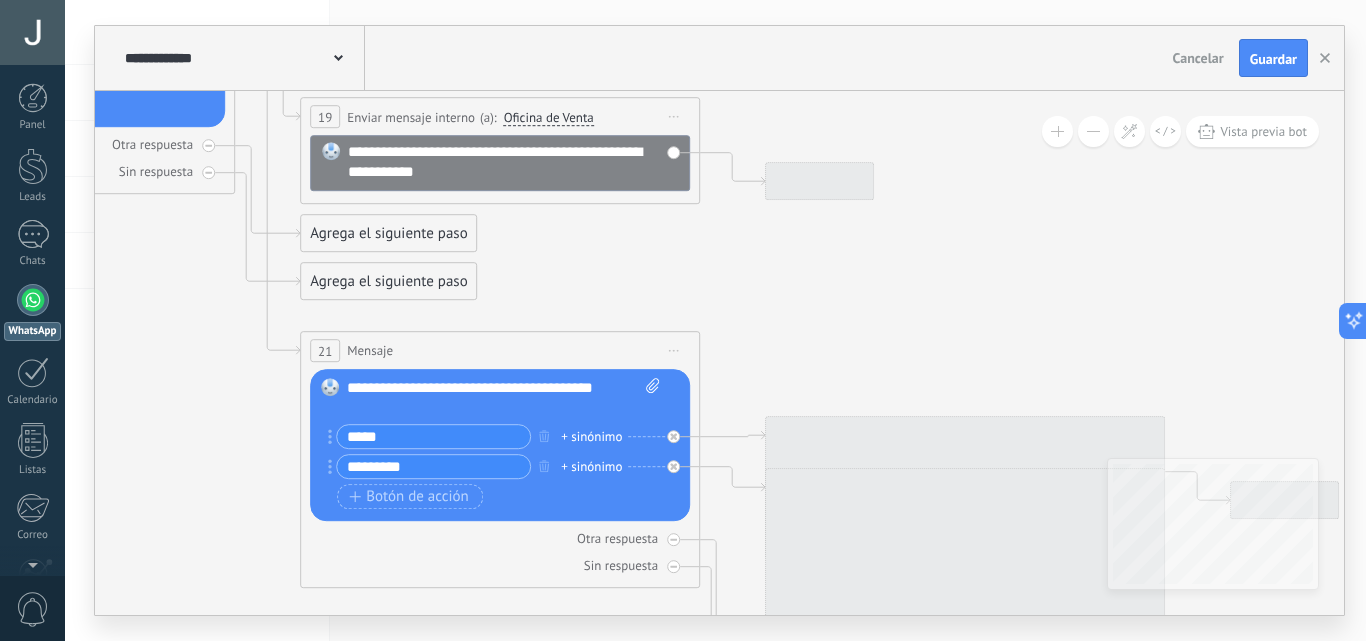 click 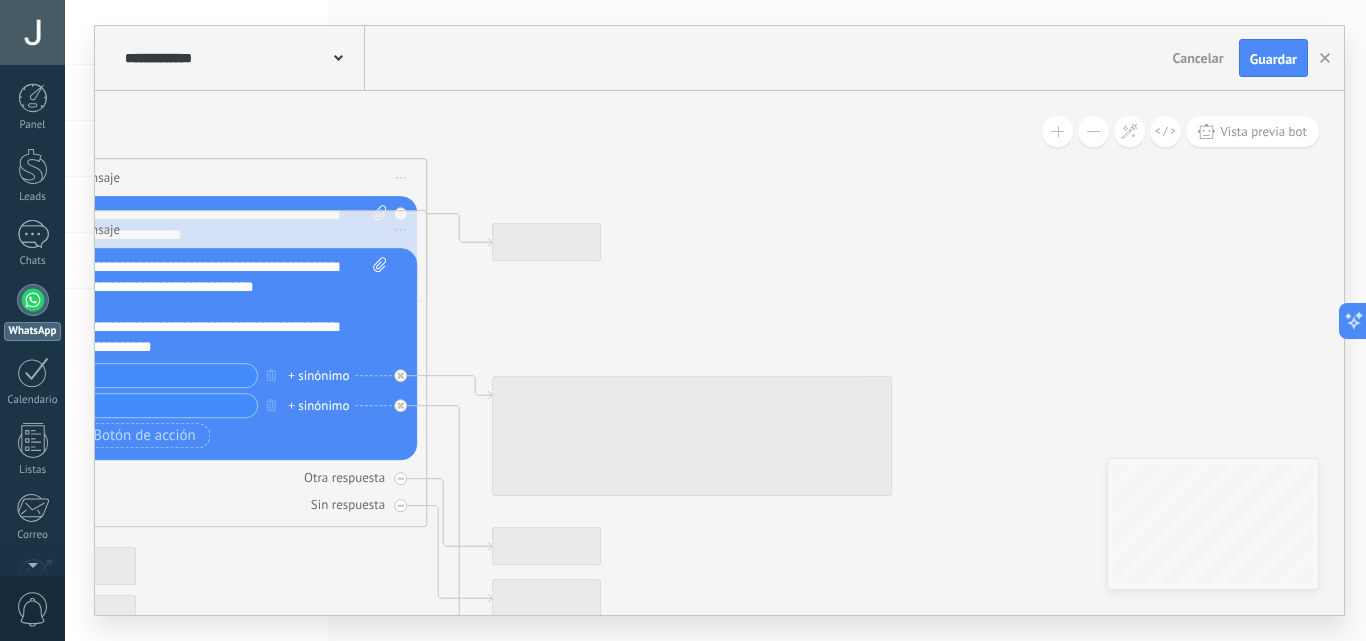 drag, startPoint x: 1045, startPoint y: 243, endPoint x: 396, endPoint y: 72, distance: 671.1498 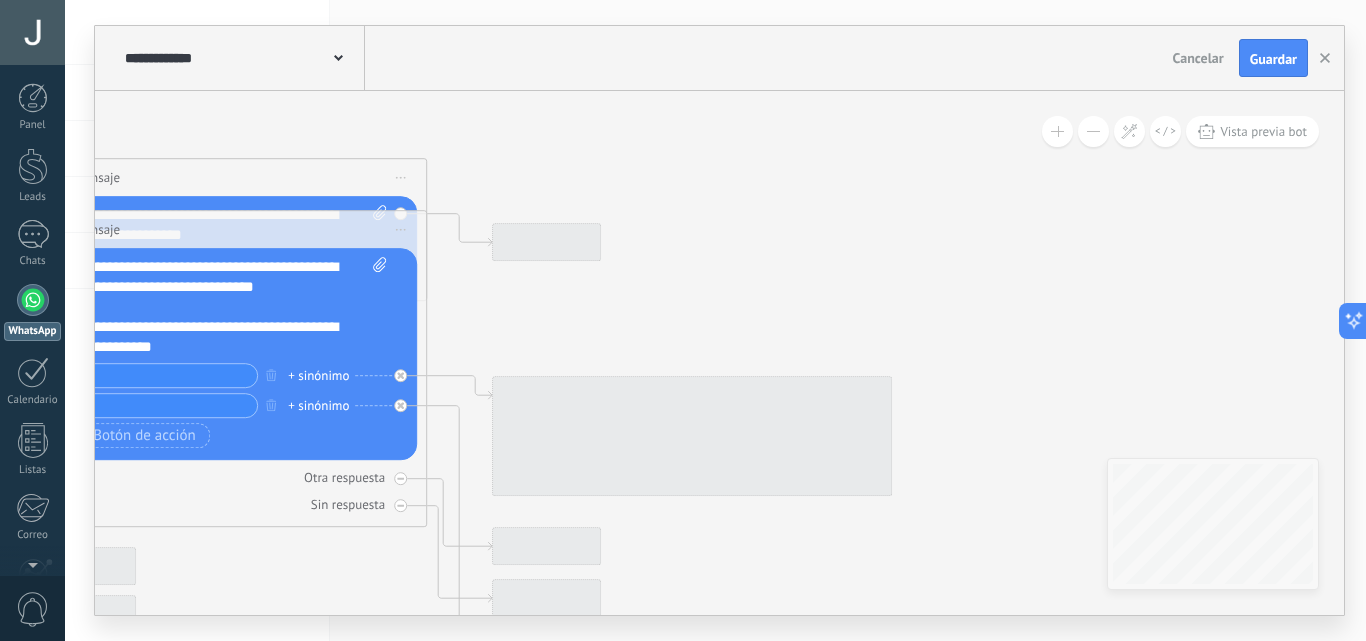 click on "**********" at bounding box center [719, 320] 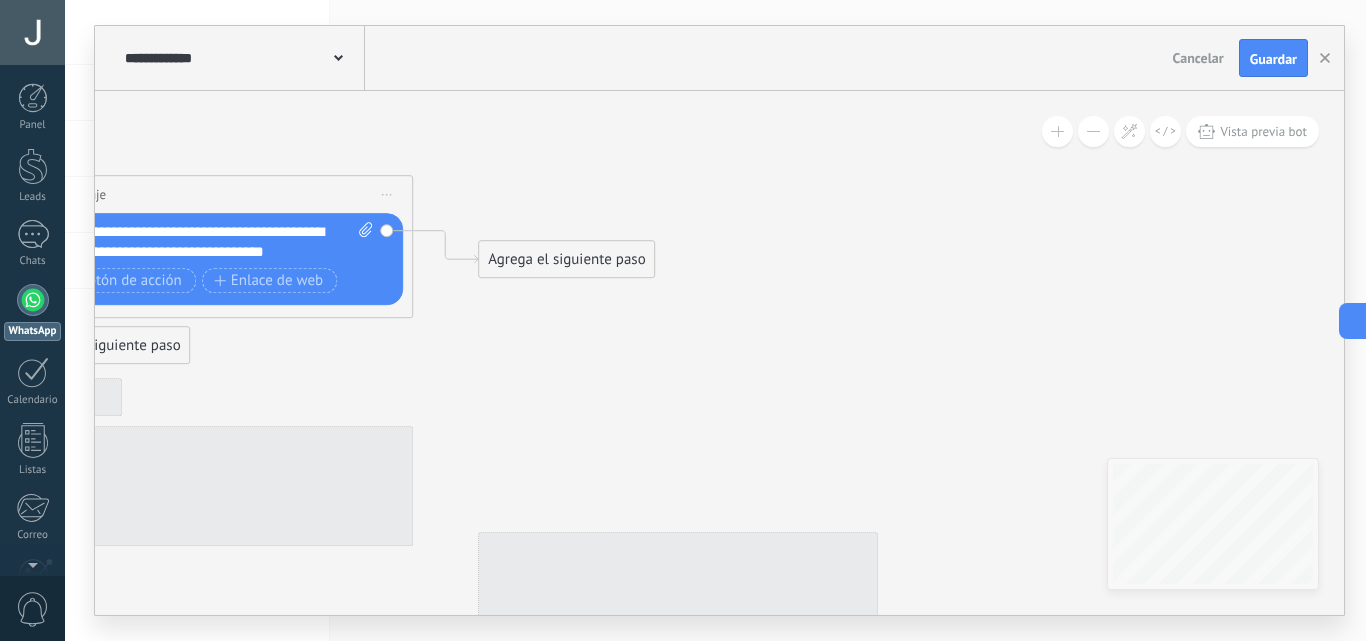drag, startPoint x: 910, startPoint y: 349, endPoint x: 501, endPoint y: 159, distance: 450.9778 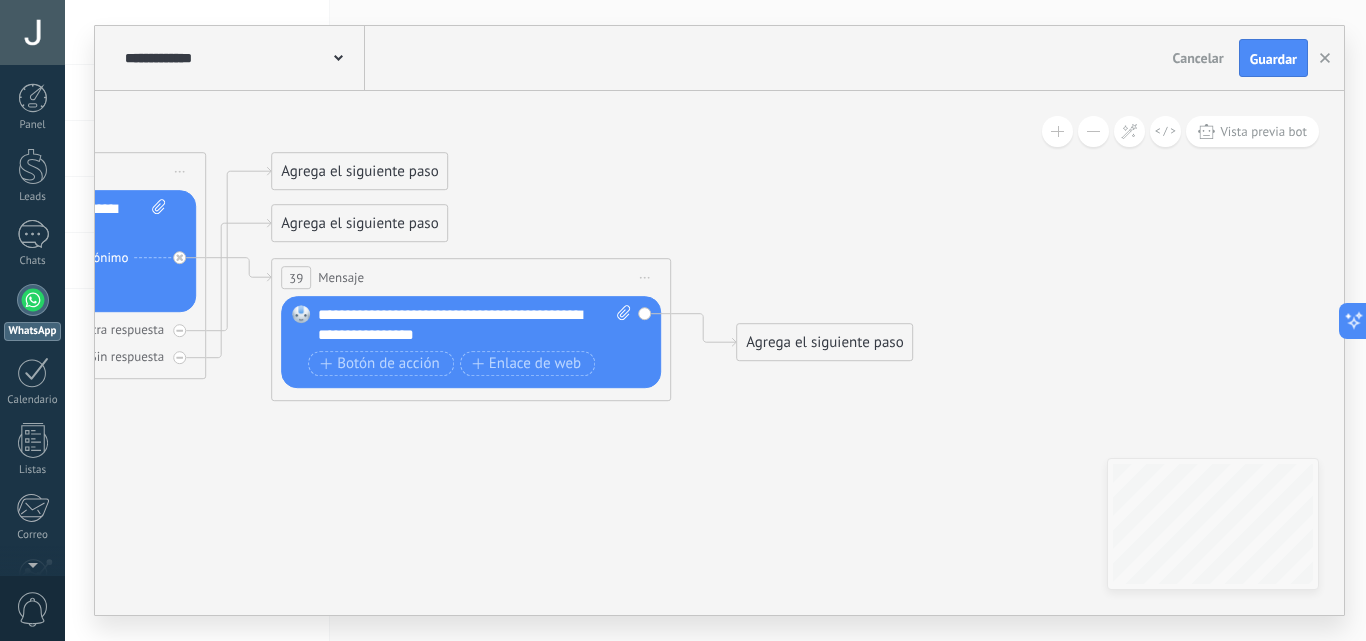 drag, startPoint x: 607, startPoint y: 332, endPoint x: 417, endPoint y: 75, distance: 319.60757 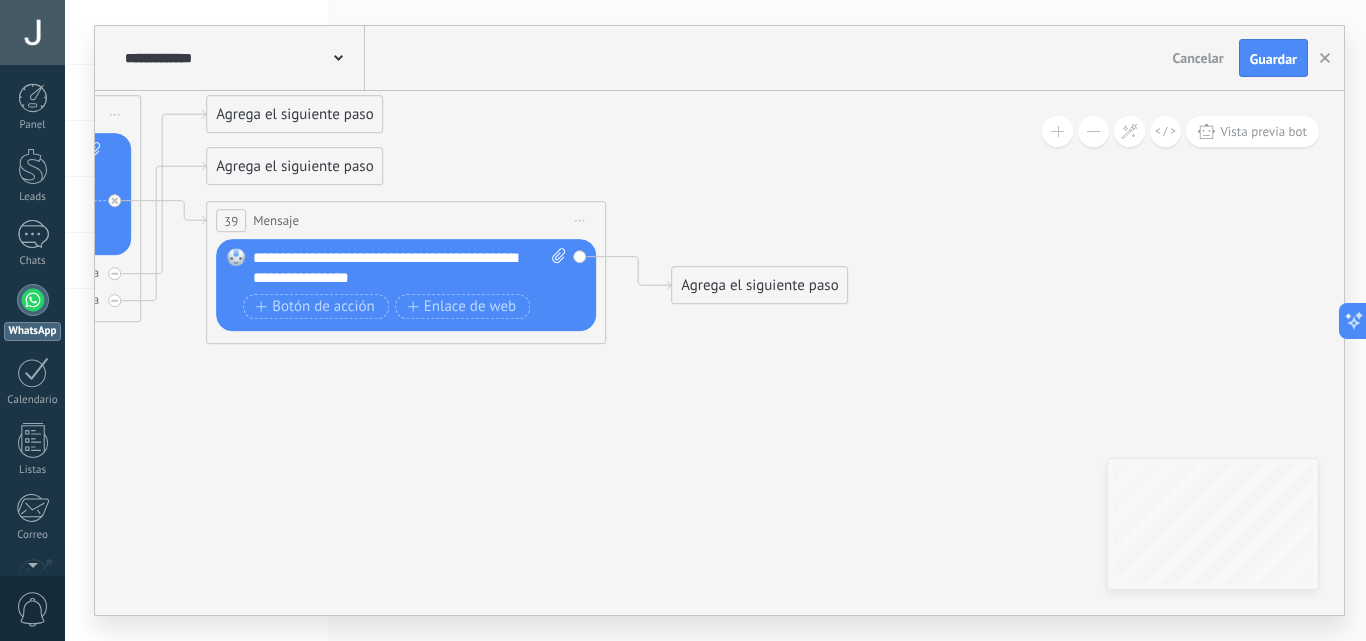 drag, startPoint x: 810, startPoint y: 455, endPoint x: 755, endPoint y: 402, distance: 76.38062 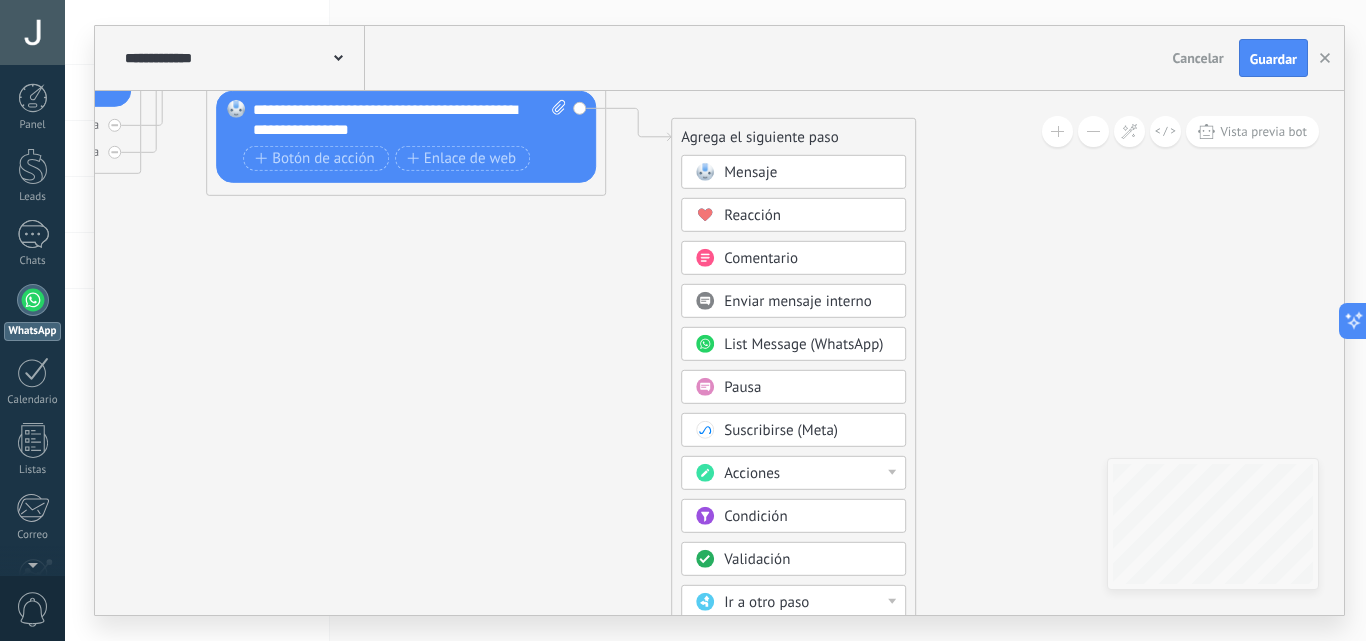 click on "Ir a otro paso" at bounding box center [808, 603] 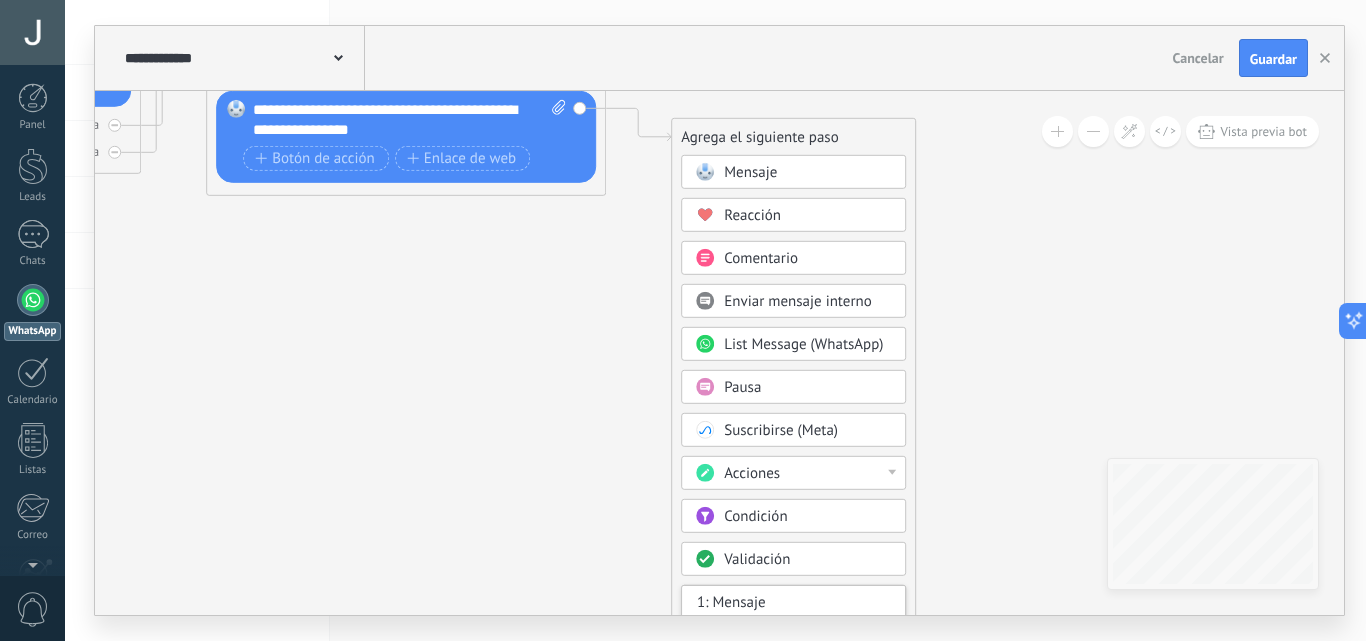 click on "Validación" at bounding box center (808, 560) 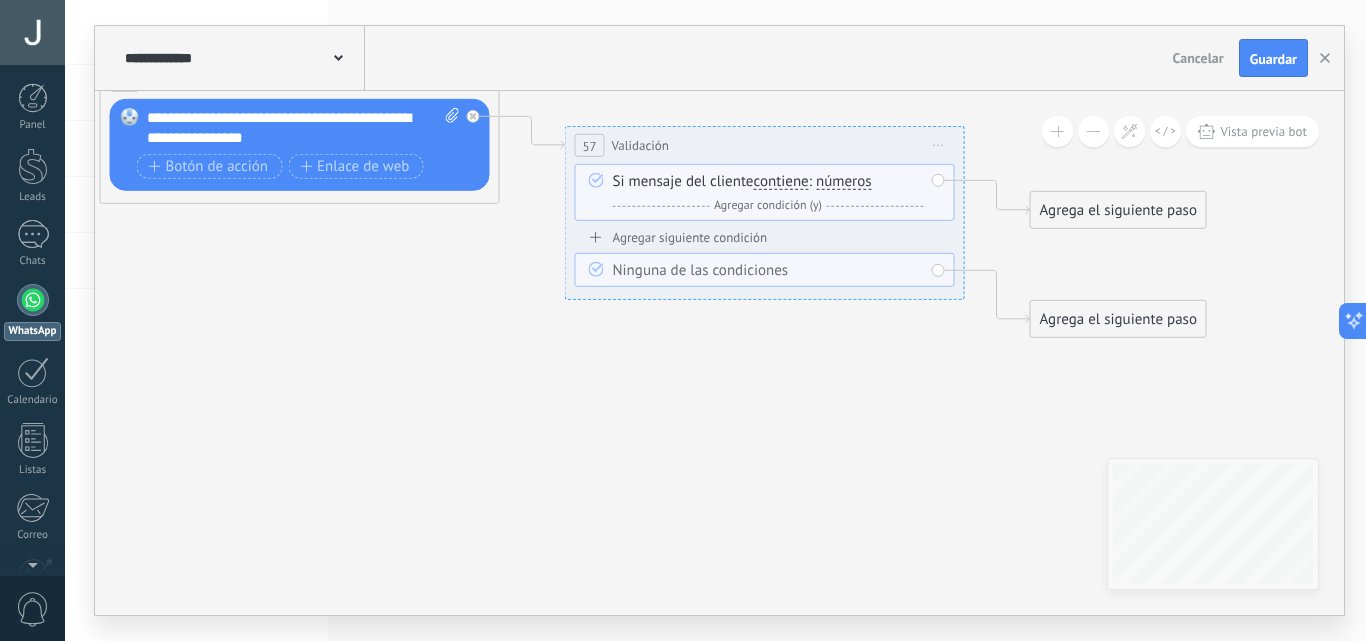 drag, startPoint x: 827, startPoint y: 536, endPoint x: 929, endPoint y: 534, distance: 102.01961 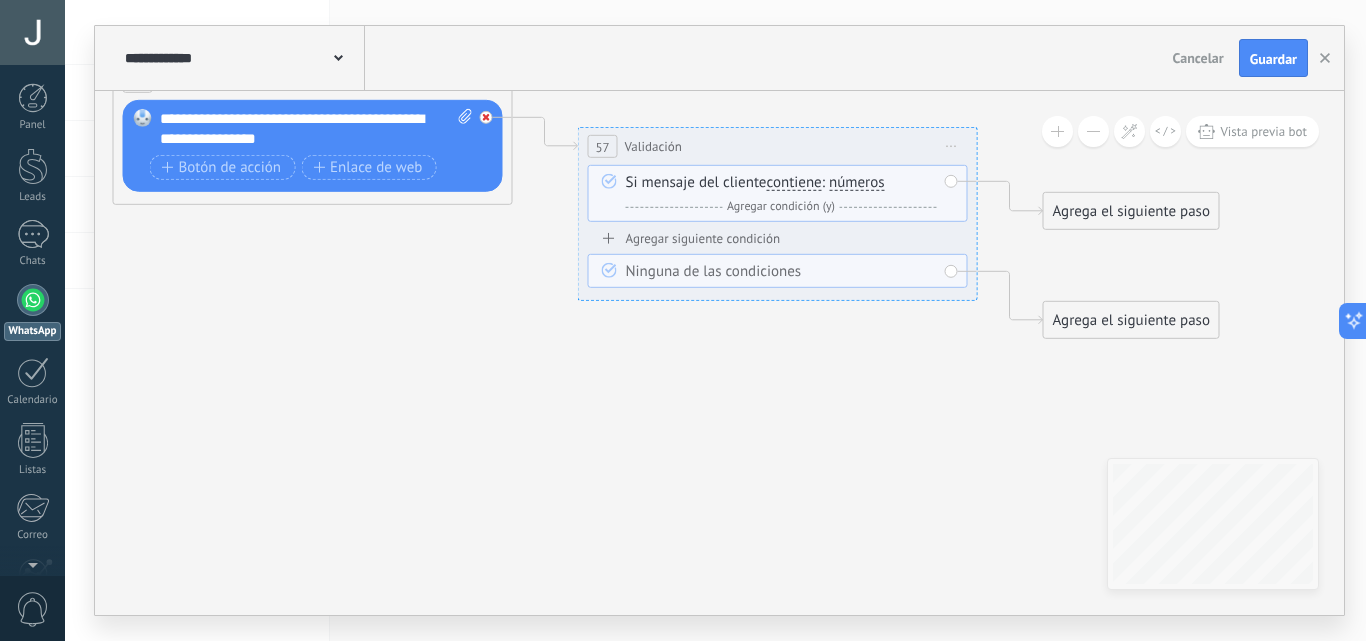 click 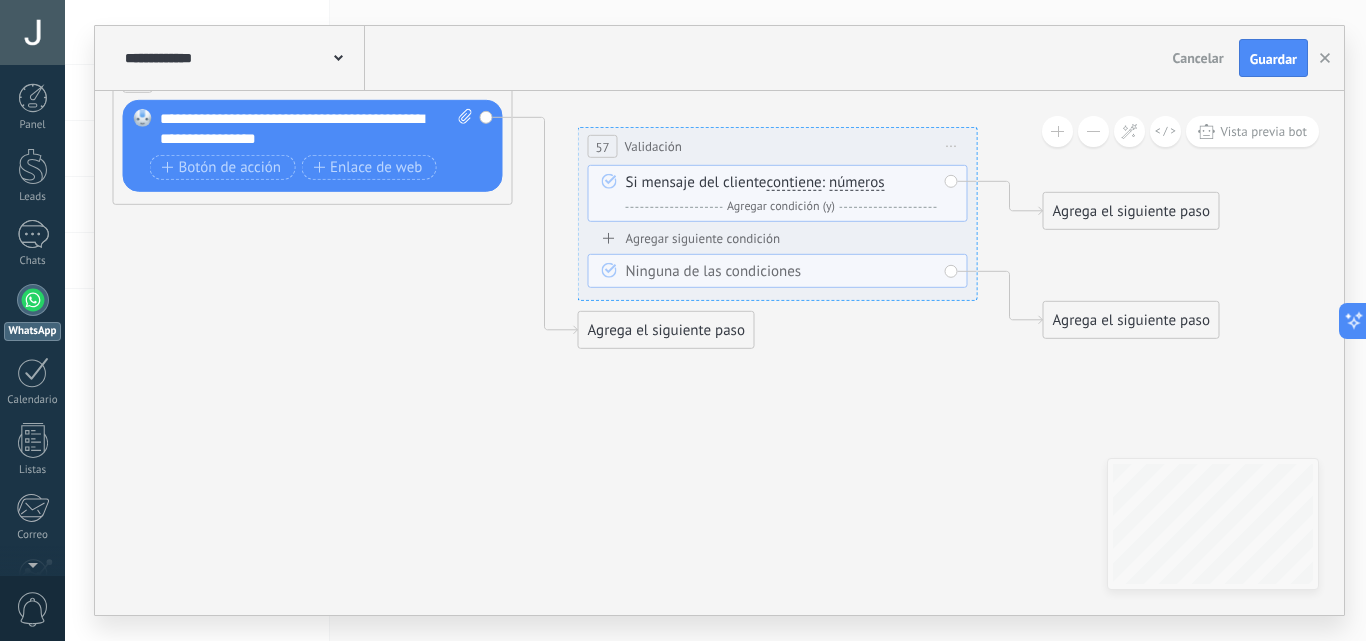 click on "**********" at bounding box center (778, 146) 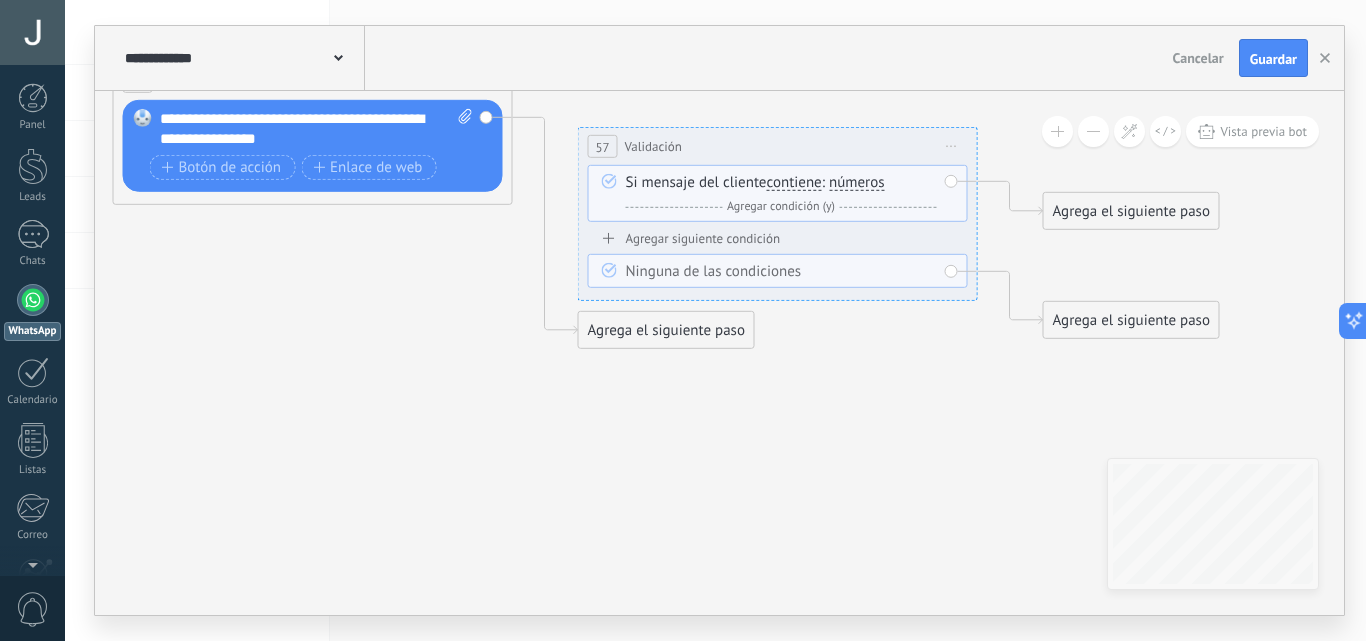 drag, startPoint x: 923, startPoint y: 152, endPoint x: 886, endPoint y: 185, distance: 49.57822 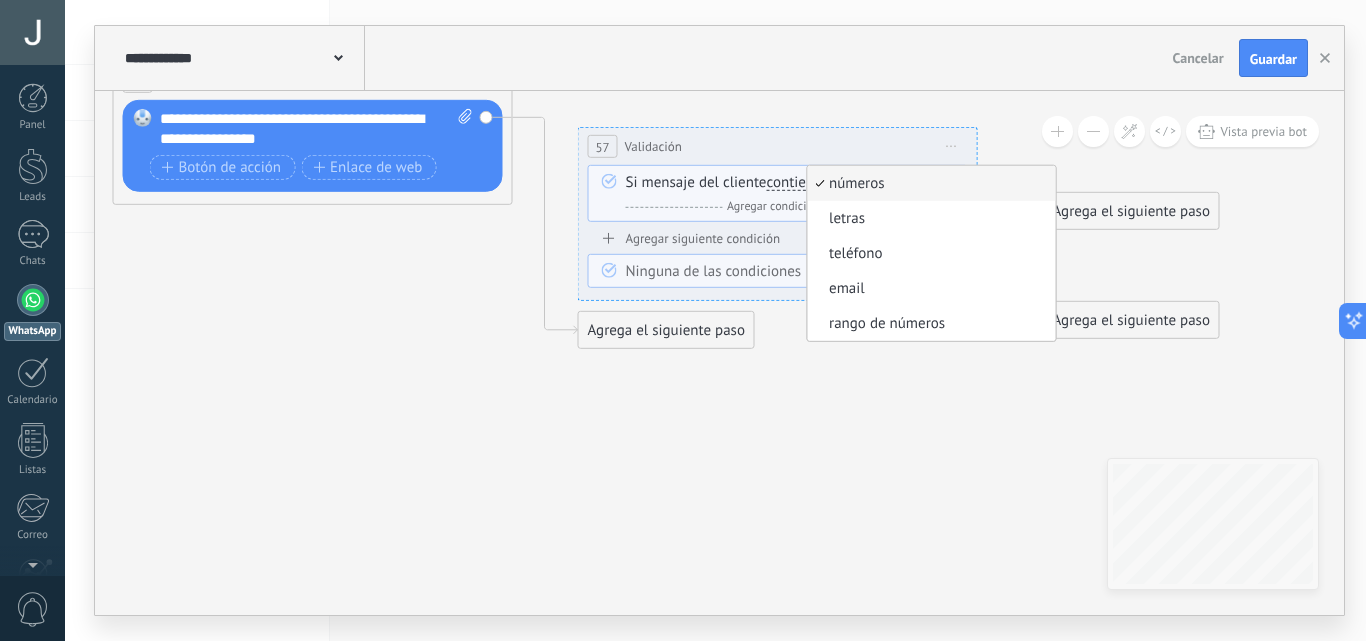 click 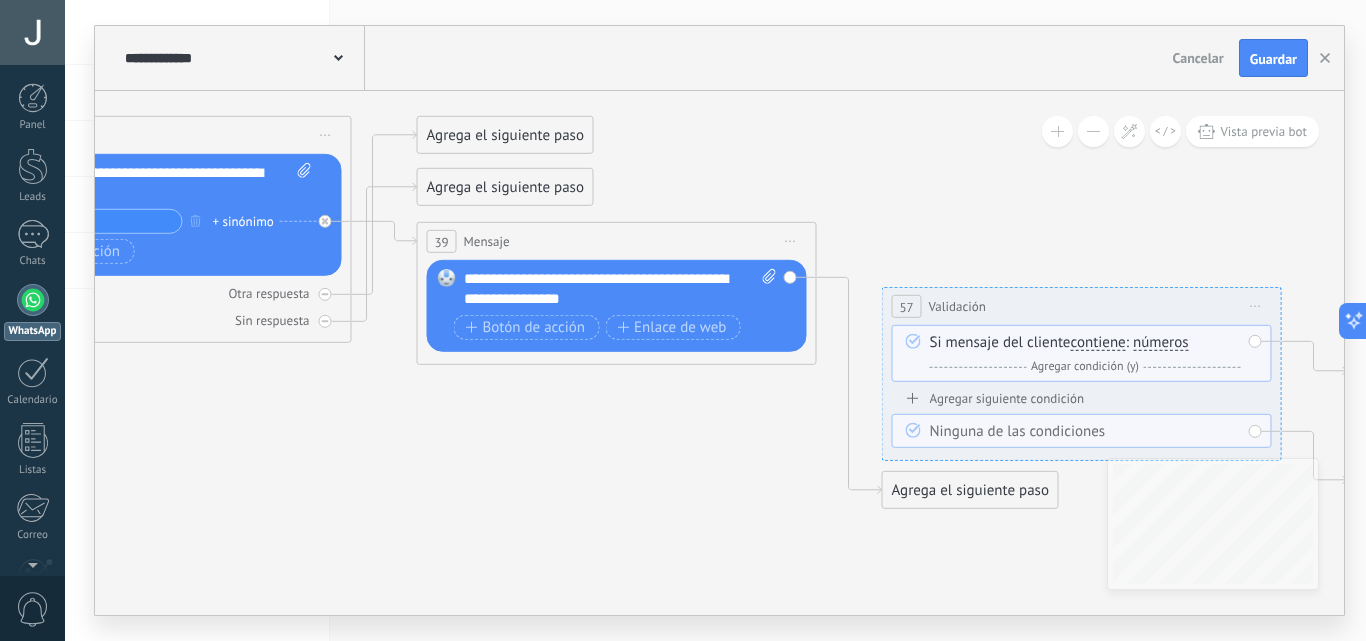 click on "**********" at bounding box center [719, 353] 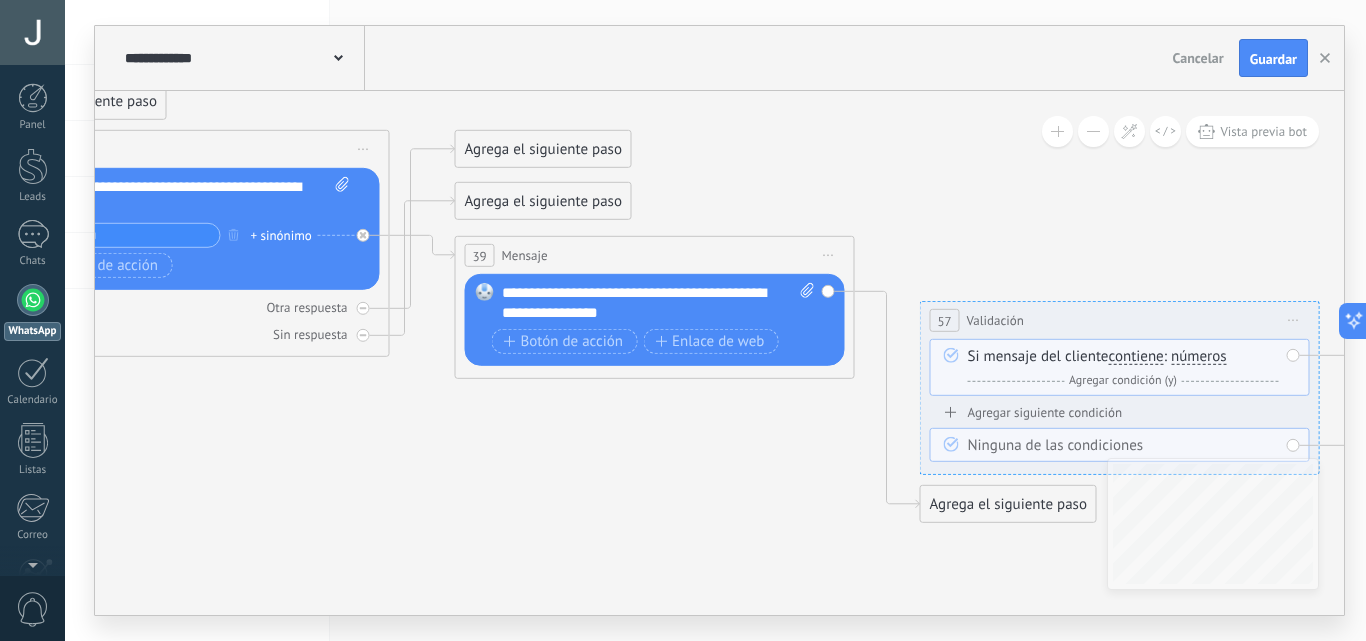 click 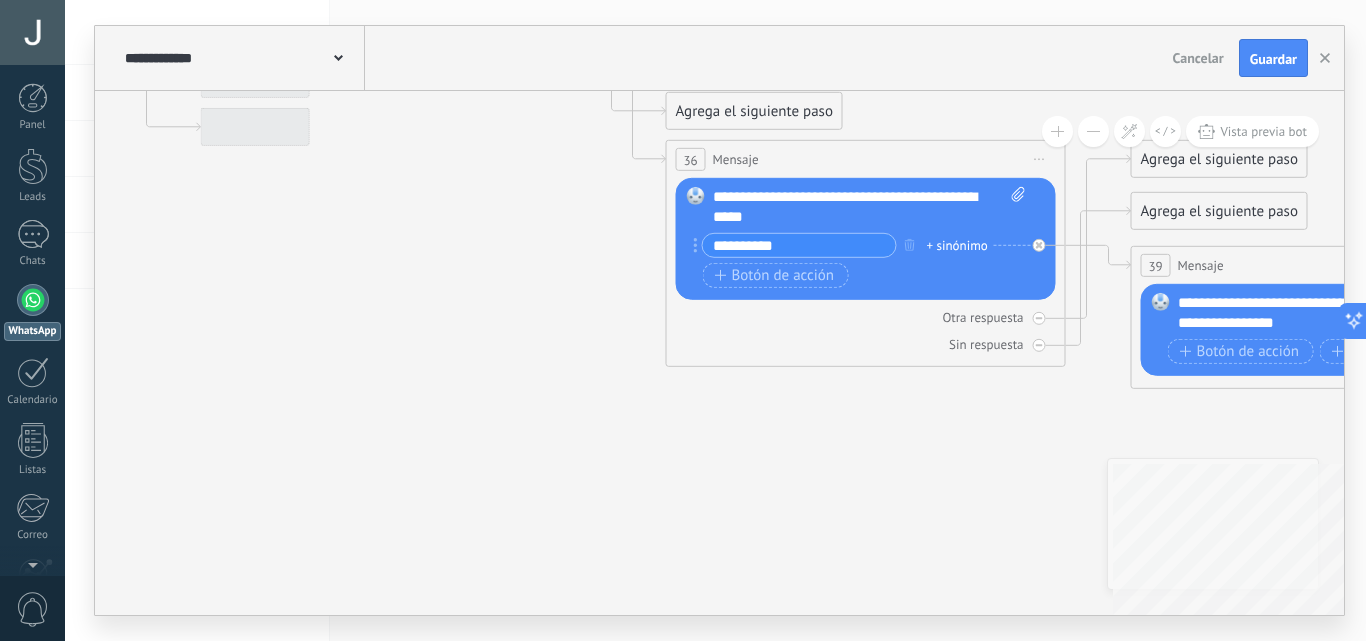 click on "**********" at bounding box center (719, 353) 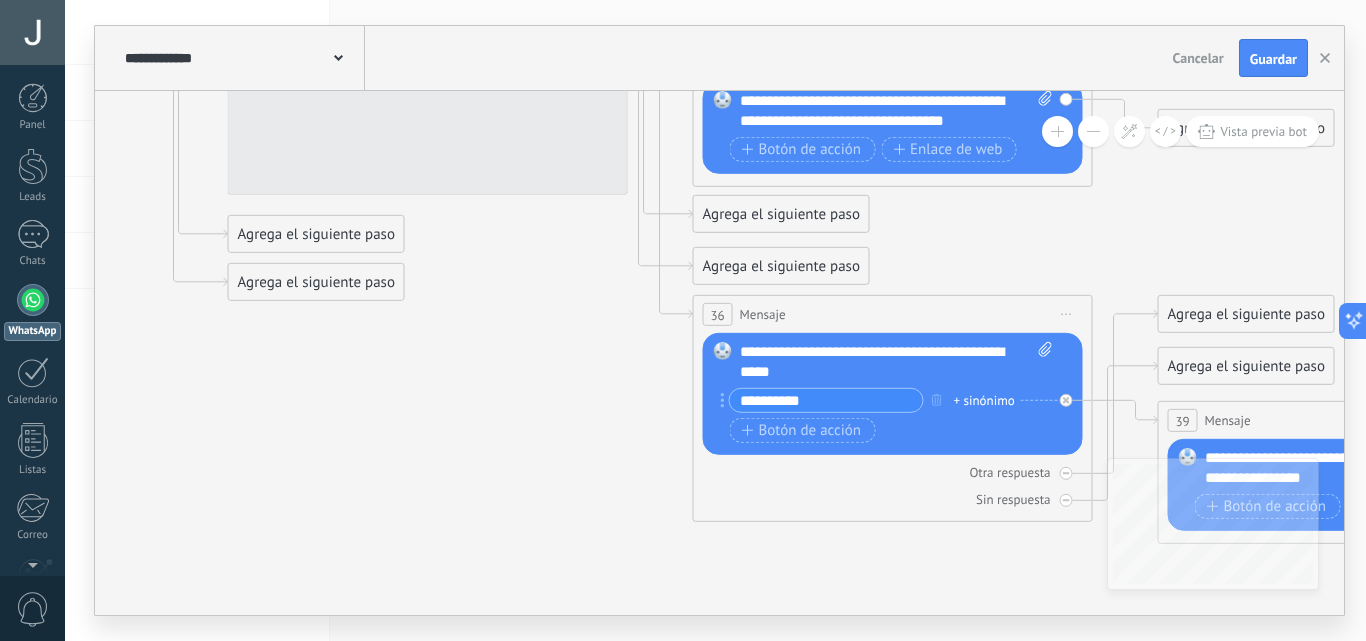 drag, startPoint x: 615, startPoint y: 470, endPoint x: 629, endPoint y: 665, distance: 195.50192 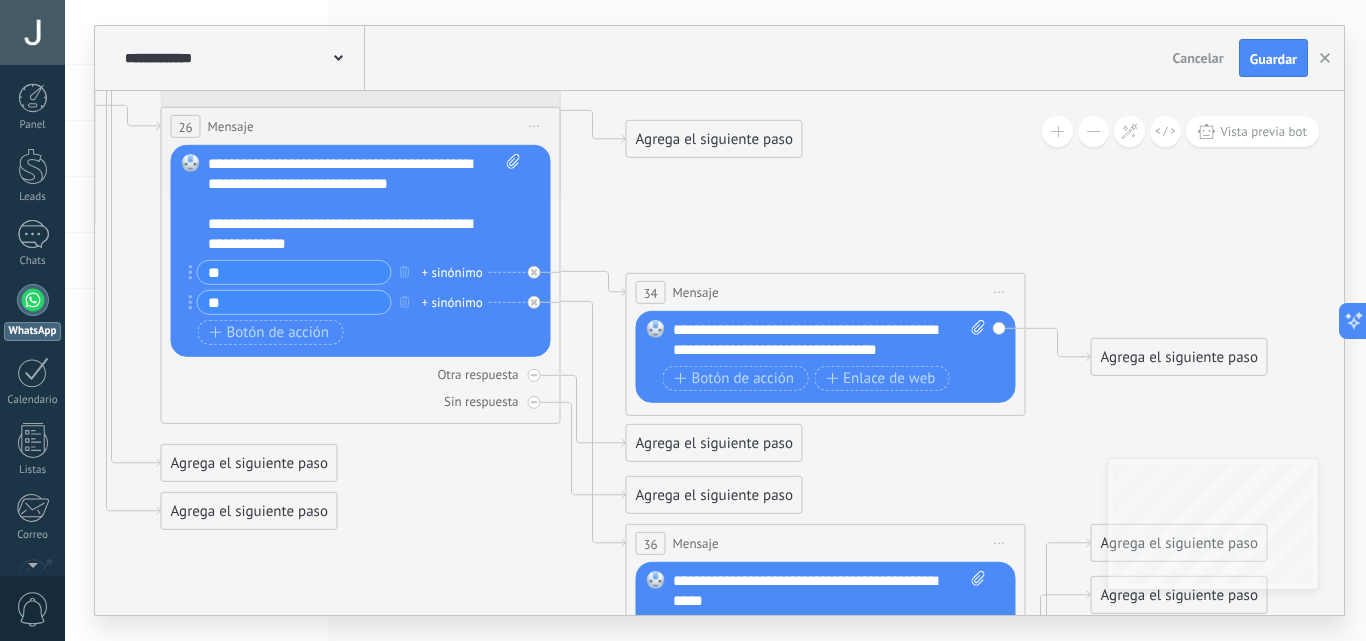 drag, startPoint x: 527, startPoint y: 461, endPoint x: 461, endPoint y: 670, distance: 219.17345 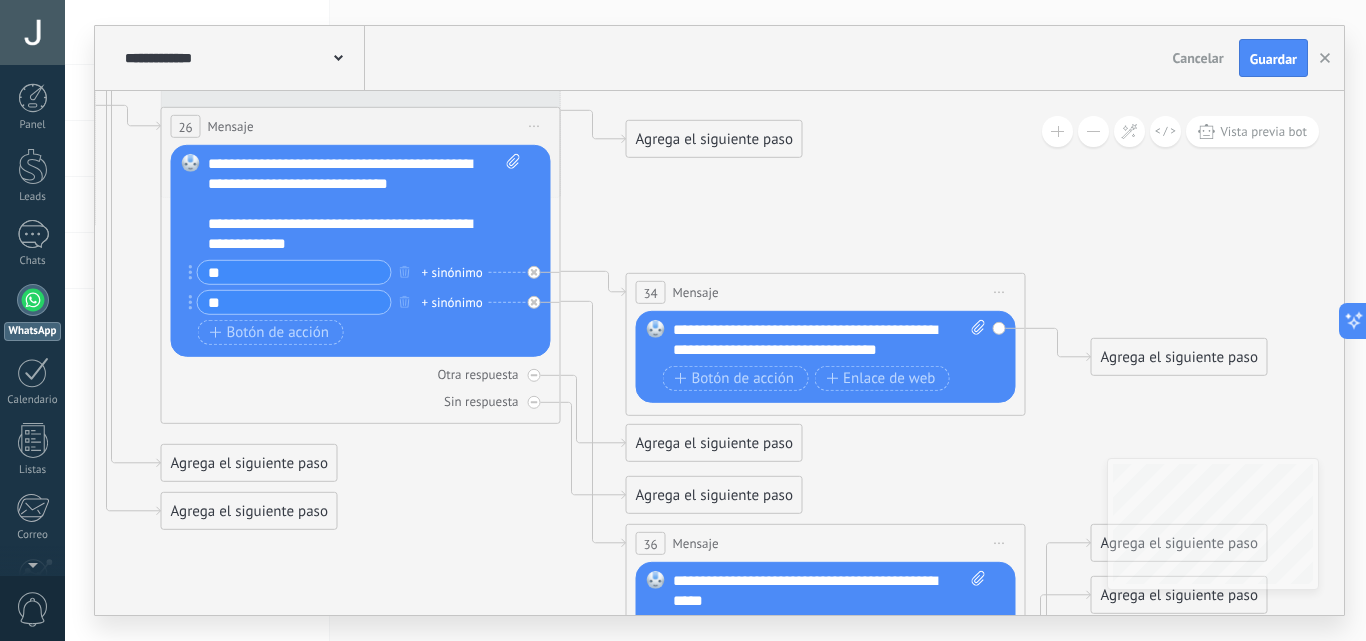 click on ".abccls-1,.abccls-2{fill-rule:evenodd}.abccls-2{fill:#fff} .abfcls-1{fill:none}.abfcls-2{fill:#fff} .abncls-1{isolation:isolate}.abncls-2{opacity:.06}.abncls-2,.abncls-3,.abncls-6{mix-blend-mode:multiply}.abncls-3{opacity:.15}.abncls-4,.abncls-8{fill:#fff}.abncls-5{fill:url(#abnlinear-gradient)}.abncls-6{opacity:.04}.abncls-7{fill:url(#abnlinear-gradient-2)}.abncls-8{fill-rule:evenodd} .abqst0{fill:#ffa200} .abwcls-1{fill:#252525} .cls-1{isolation:isolate} .acicls-1{fill:none} .aclcls-1{fill:#232323} .acnst0{display:none} .addcls-1,.addcls-2{fill:none;stroke-miterlimit:10}.addcls-1{stroke:#dfe0e5}.addcls-2{stroke:#a1a7ab} .adecls-1,.adecls-2{fill:none;stroke-miterlimit:10}.adecls-1{stroke:#dfe0e5}.adecls-2{stroke:#a1a7ab} .adqcls-1{fill:#8591a5;fill-rule:evenodd} .aeccls-1{fill:#5c9f37} .aeecls-1{fill:#f86161} .aejcls-1{fill:#8591a5;fill-rule:evenodd} .aekcls-1{fill-rule:evenodd} .aelcls-1{fill-rule:evenodd;fill:currentColor} .aemcls-1{fill-rule:evenodd;fill:currentColor} .aercls-2{fill:#24bc8c}" at bounding box center (683, 320) 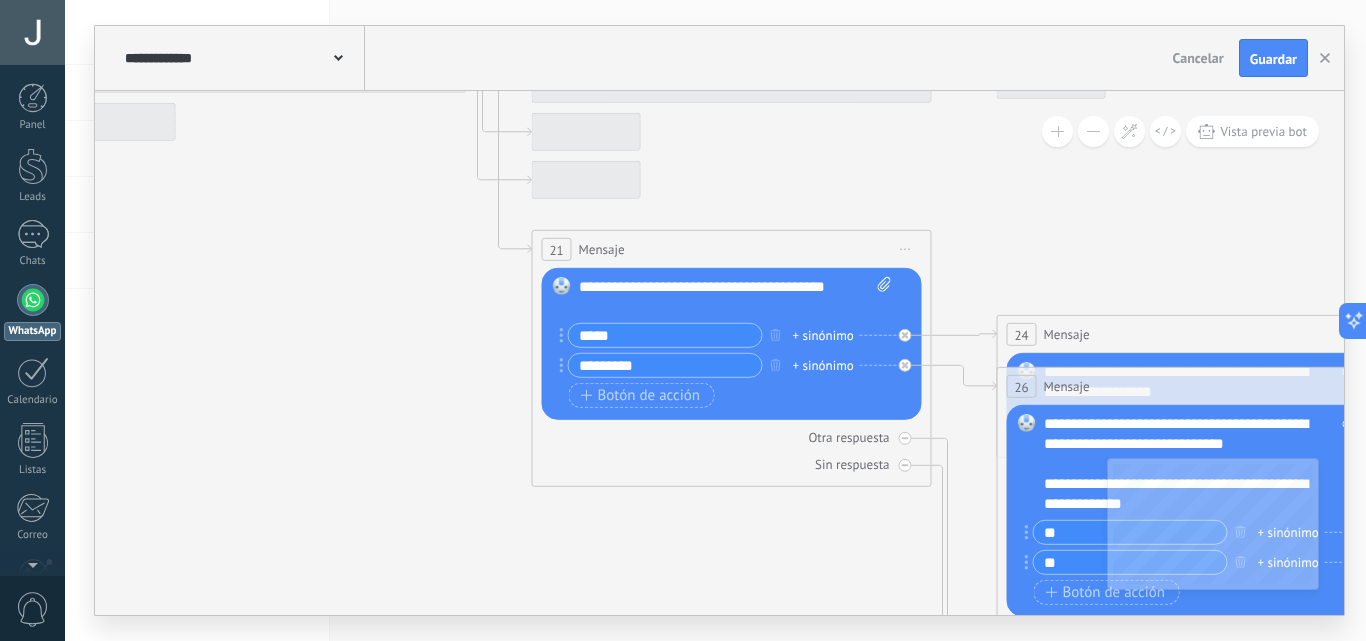 drag, startPoint x: 132, startPoint y: 314, endPoint x: 1035, endPoint y: 565, distance: 937.2353 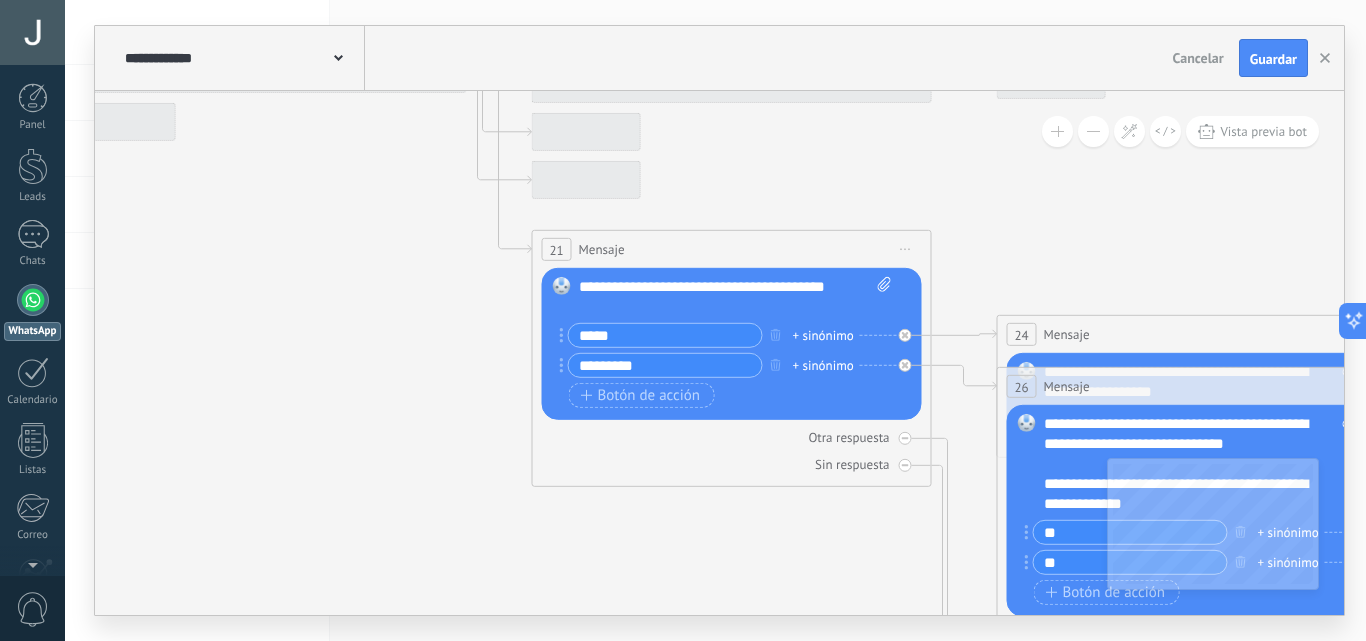 click 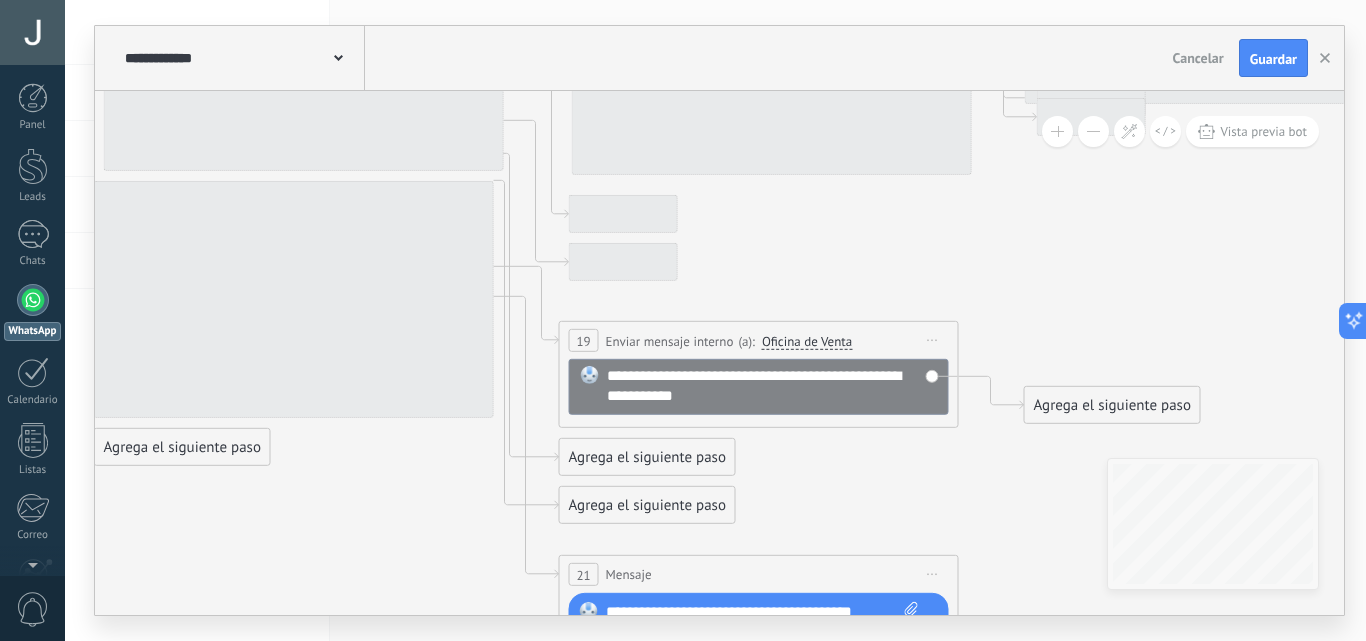 drag, startPoint x: 502, startPoint y: 262, endPoint x: 468, endPoint y: 586, distance: 325.77905 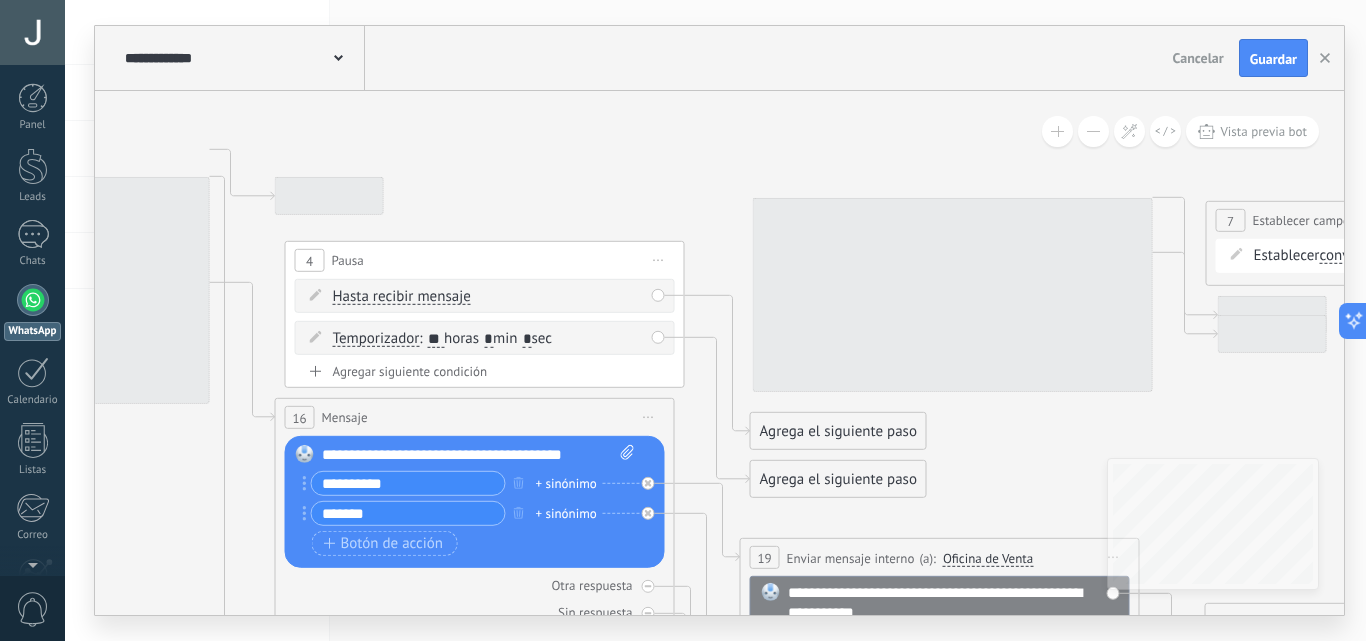 click on "**********" at bounding box center (719, 353) 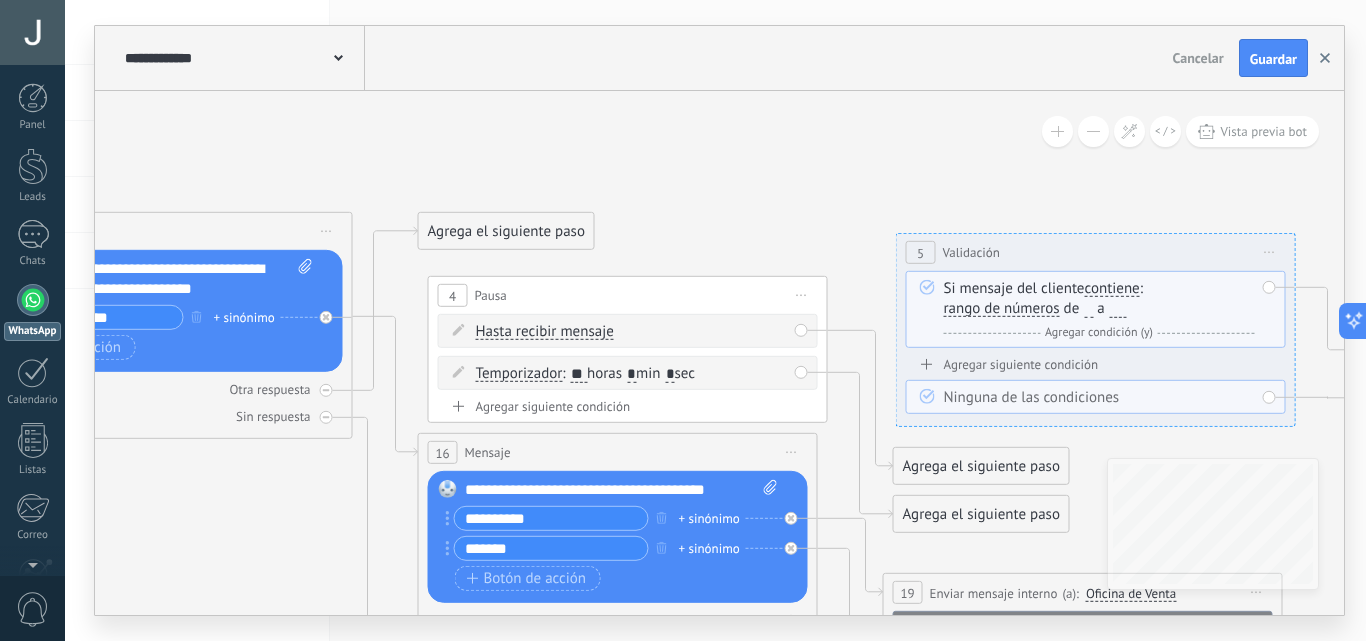 click at bounding box center [1325, 58] 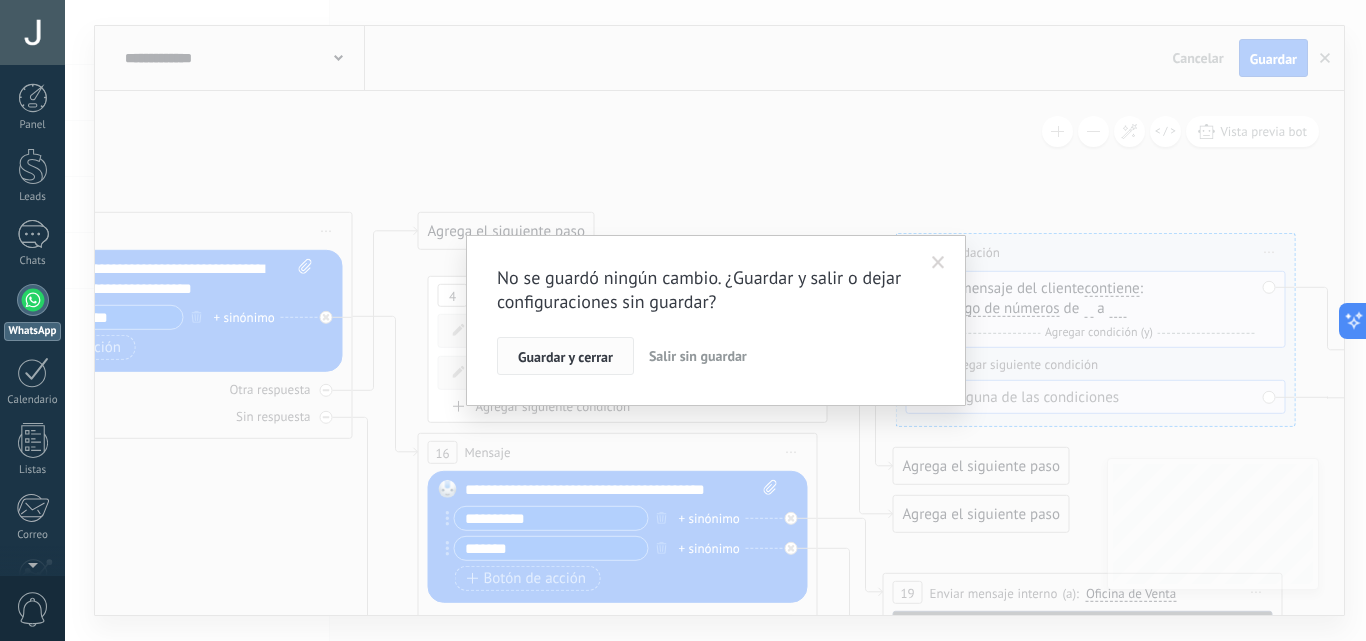 click on "Guardar y cerrar" at bounding box center [565, 357] 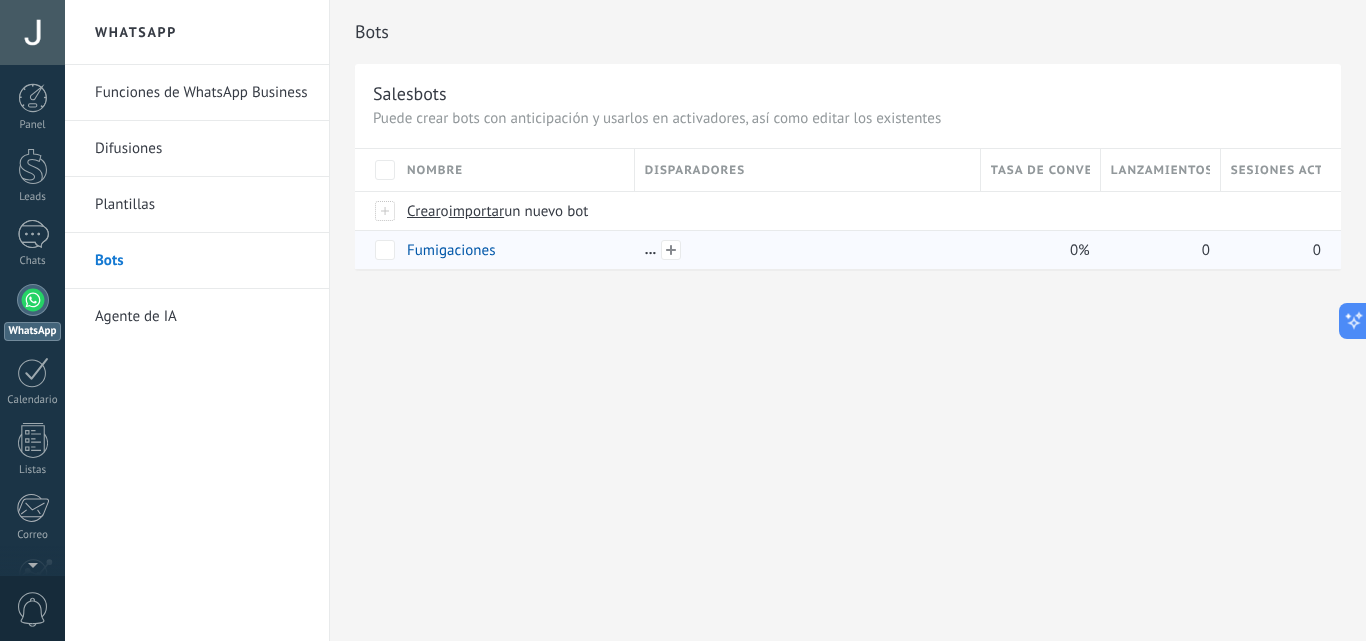 click at bounding box center (807, 250) 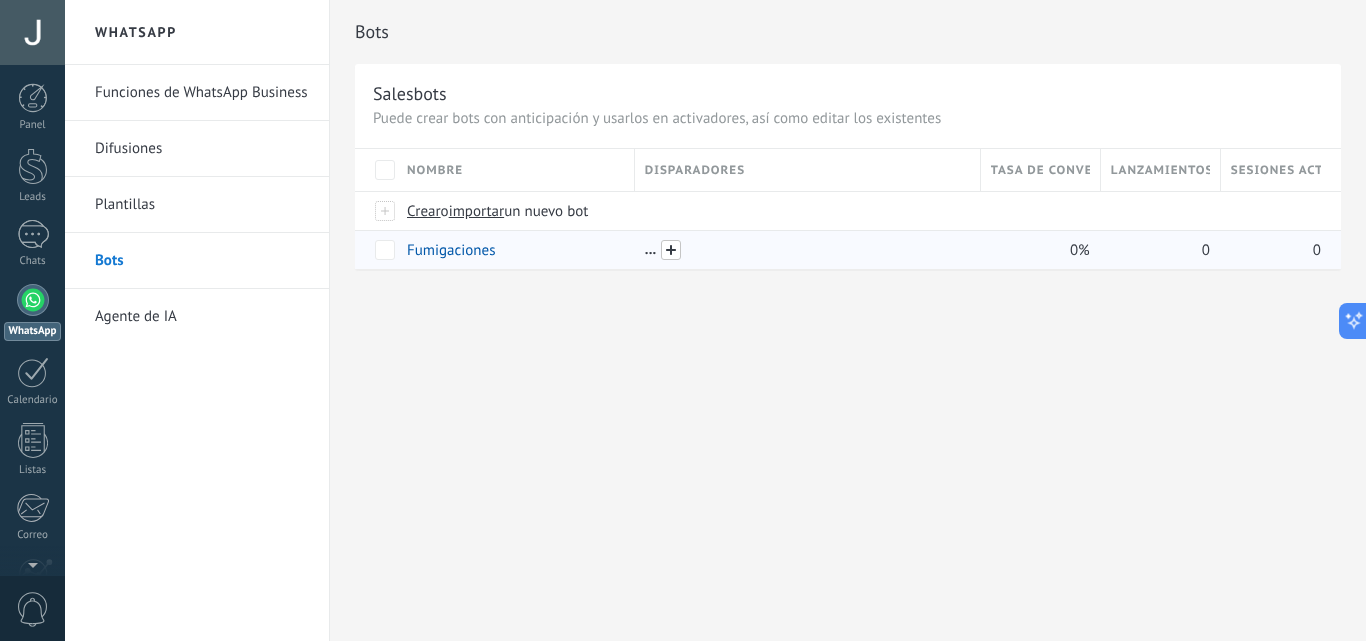 click at bounding box center (671, 250) 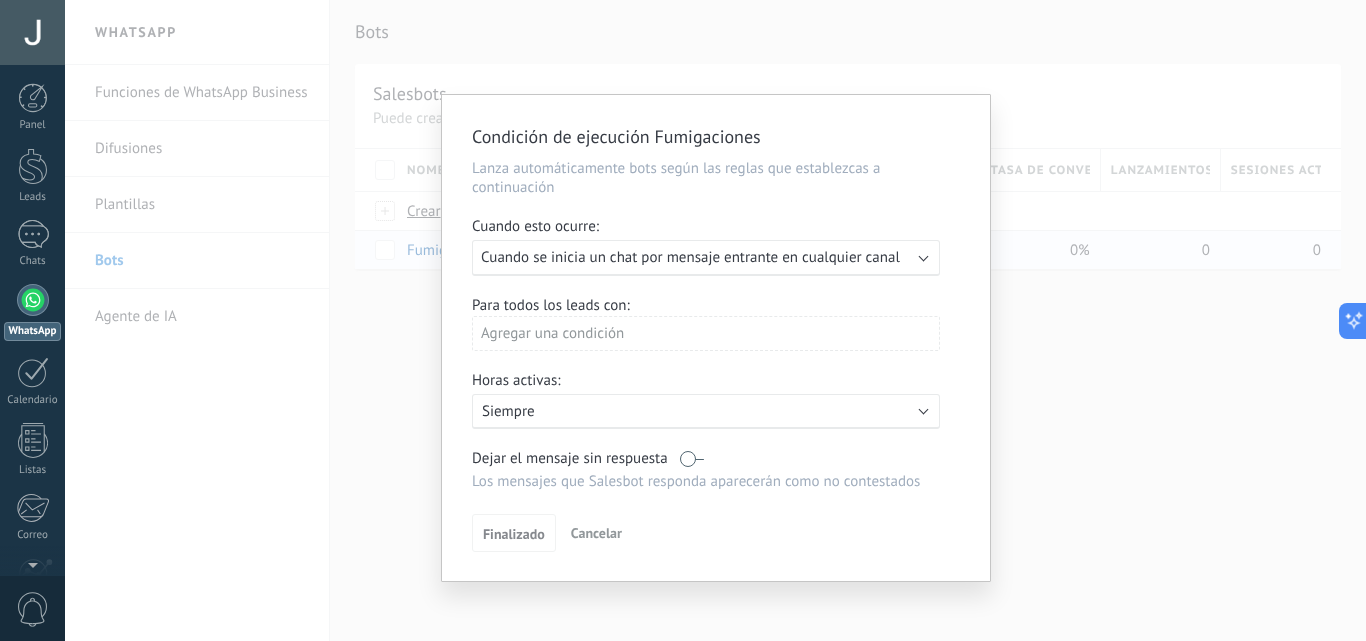 click on "Ejecutar:  Cuando se inicia un chat por mensaje entrante en cualquier canal" at bounding box center (706, 258) 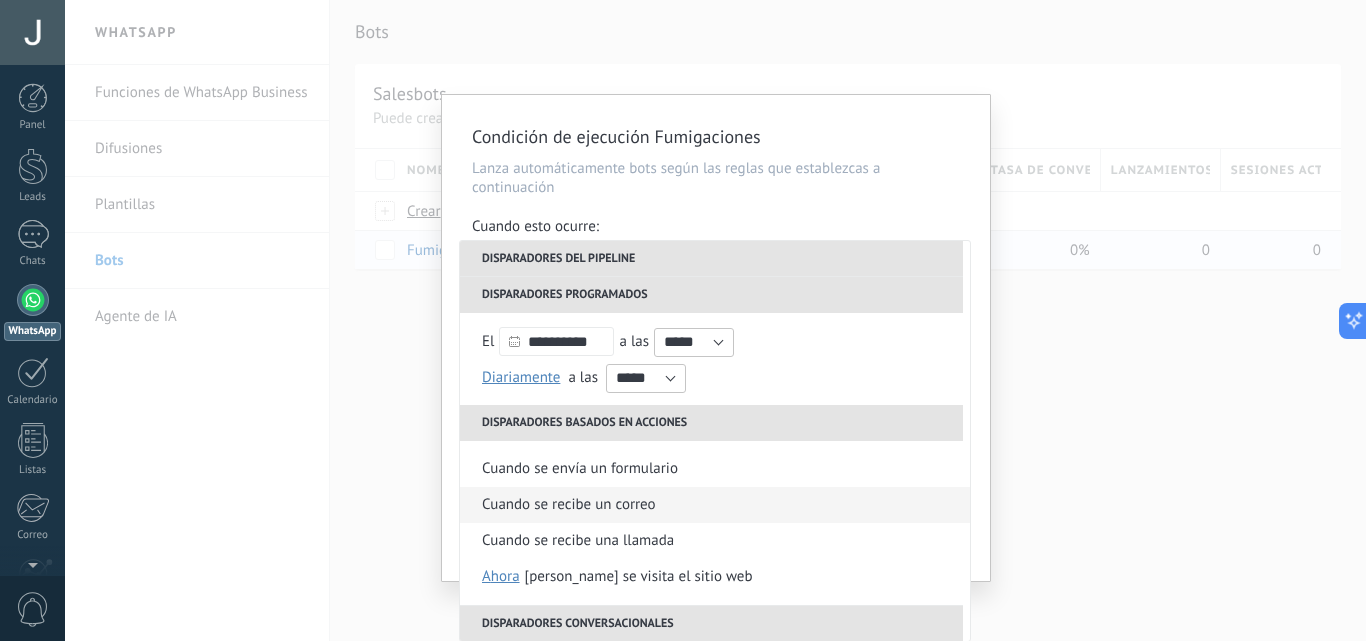 scroll, scrollTop: 292, scrollLeft: 0, axis: vertical 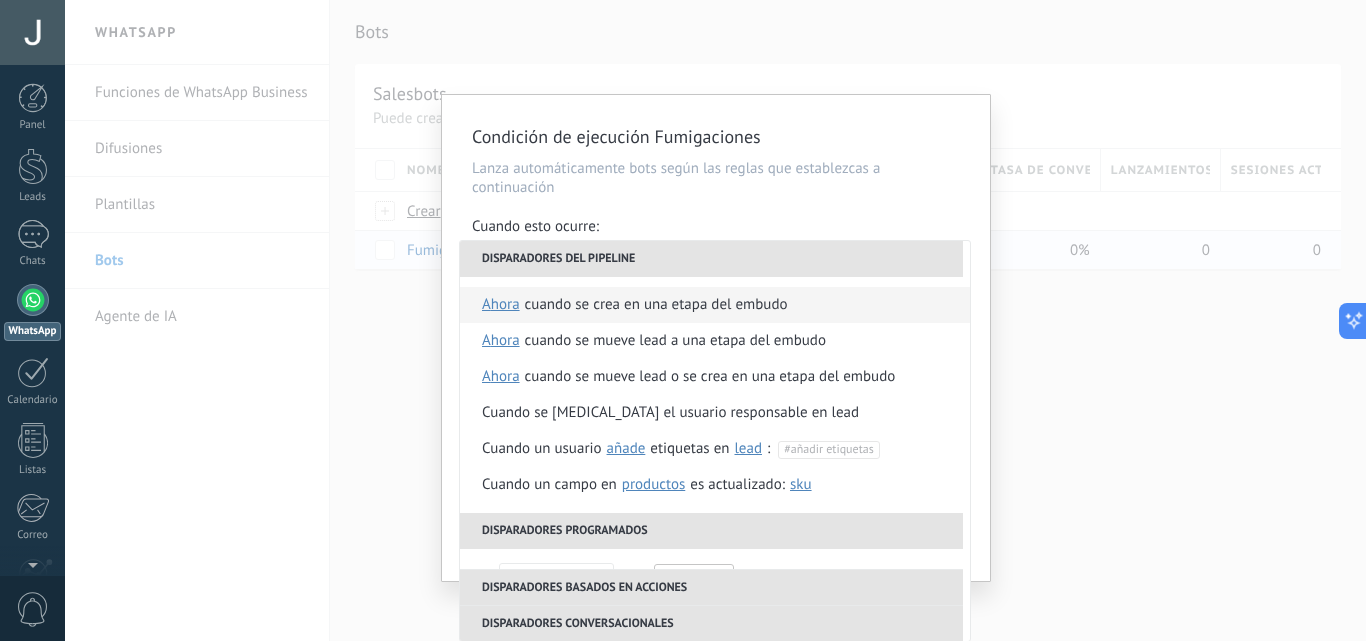 click on "Cuando se crea en una etapa del embudo" at bounding box center (656, 305) 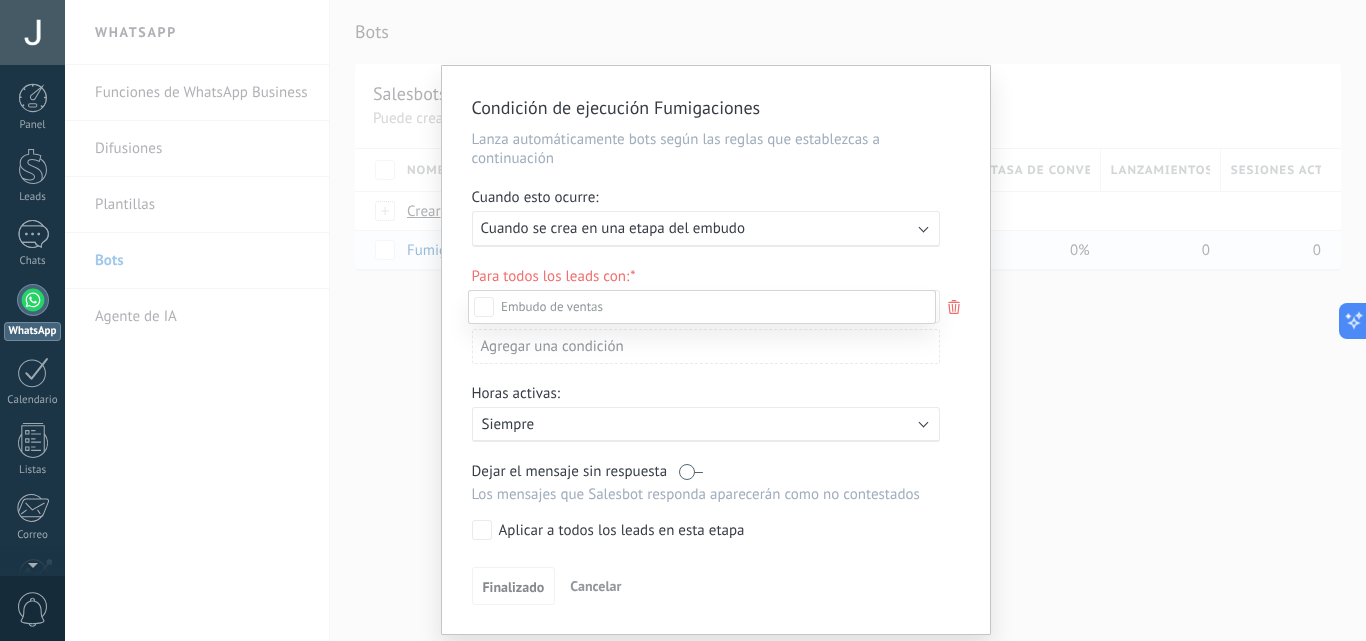 scroll, scrollTop: 100, scrollLeft: 0, axis: vertical 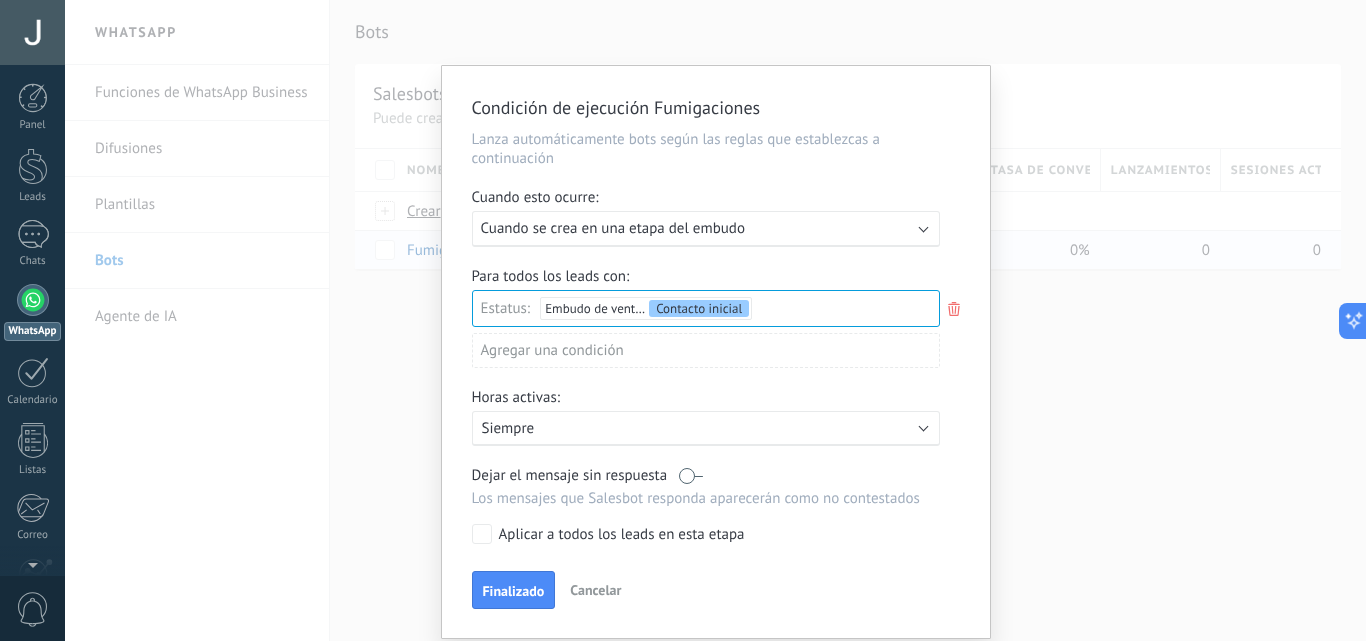click on "Siempre" at bounding box center [657, 428] 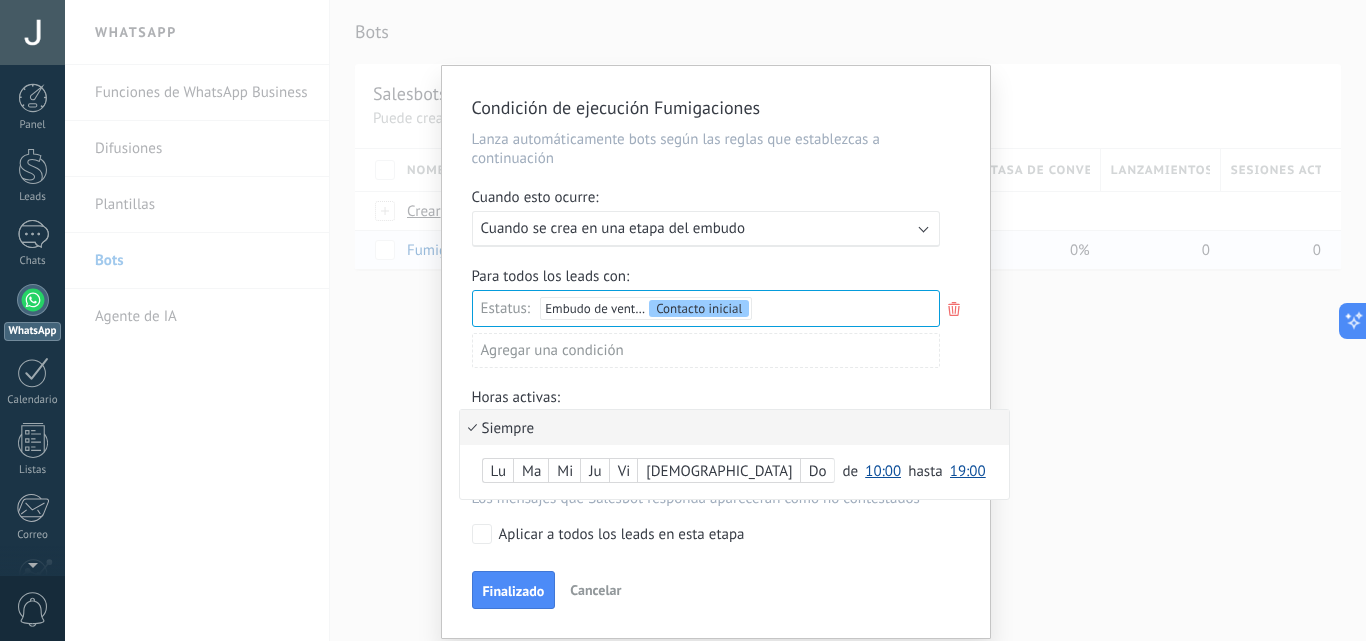 click at bounding box center (716, 352) 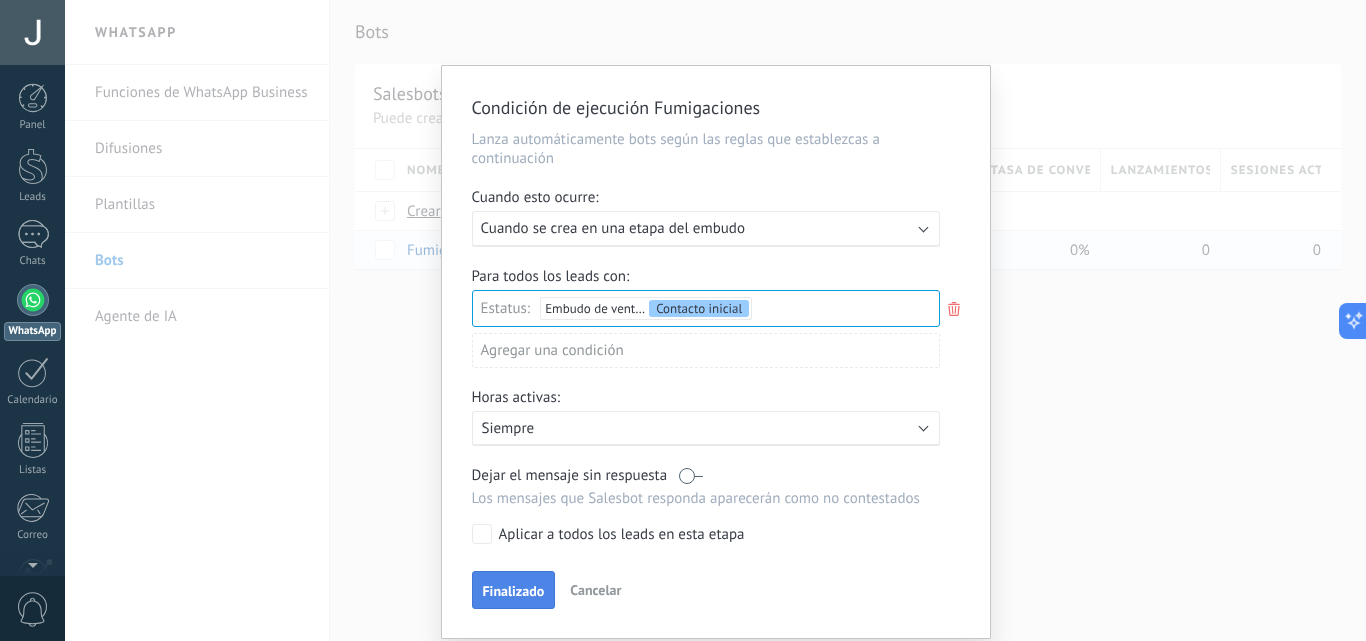 click on "Finalizado" at bounding box center (514, 591) 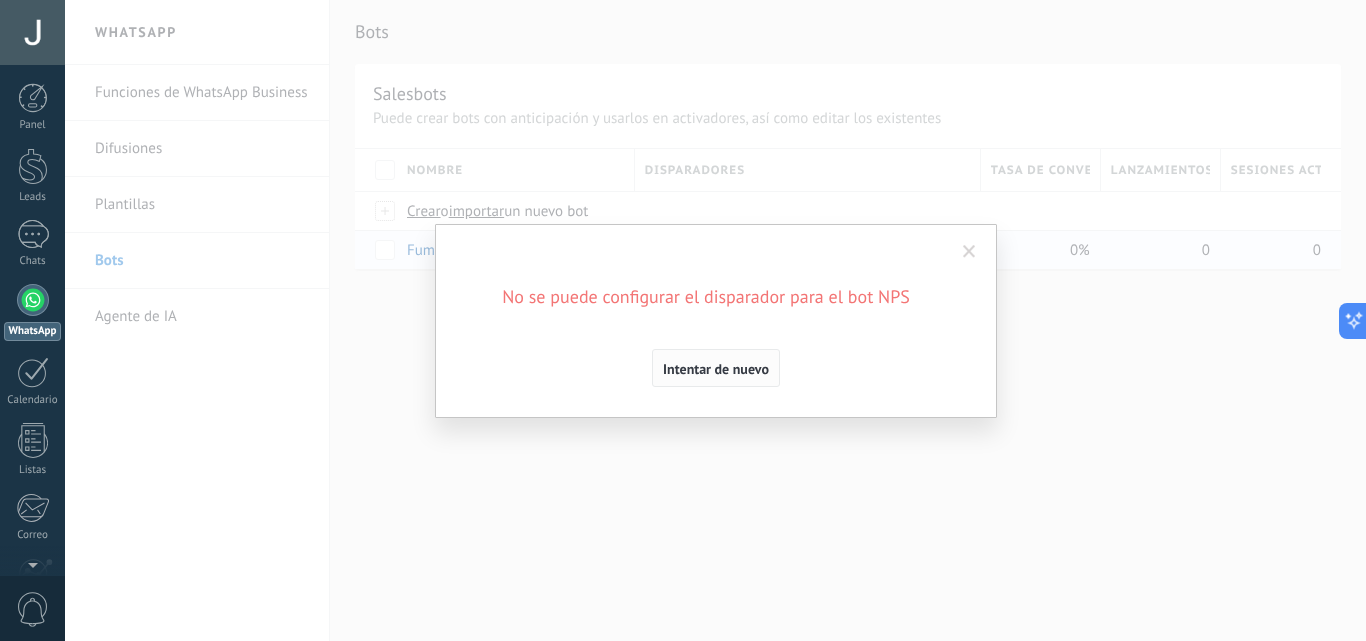 click on "Intentar de nuevo" at bounding box center (716, 369) 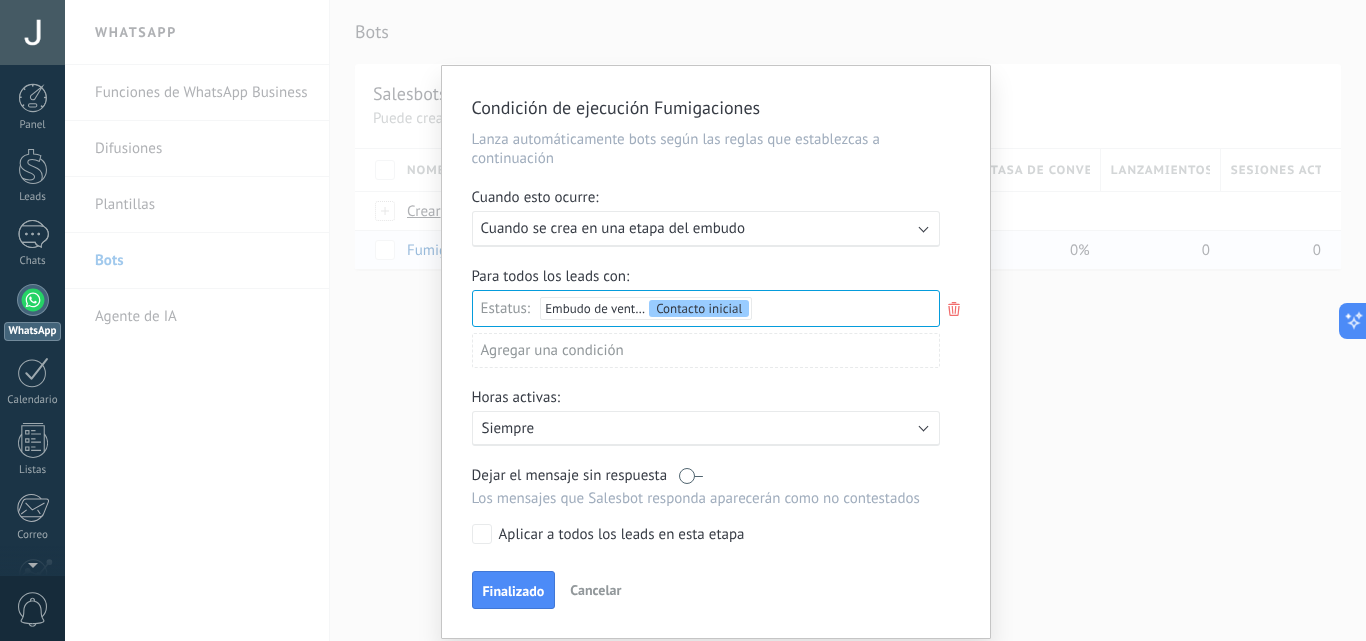 click on "Ejecutar:  Cuando se crea en una etapa del embudo" at bounding box center (698, 228) 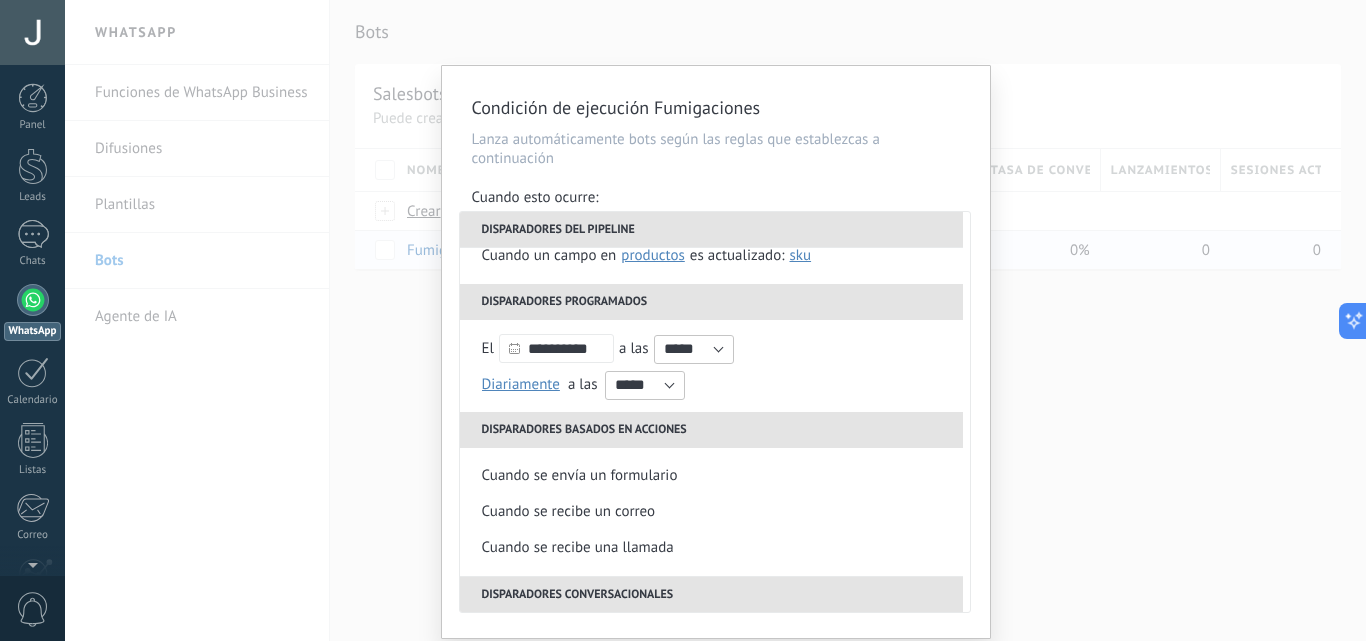 scroll, scrollTop: 292, scrollLeft: 0, axis: vertical 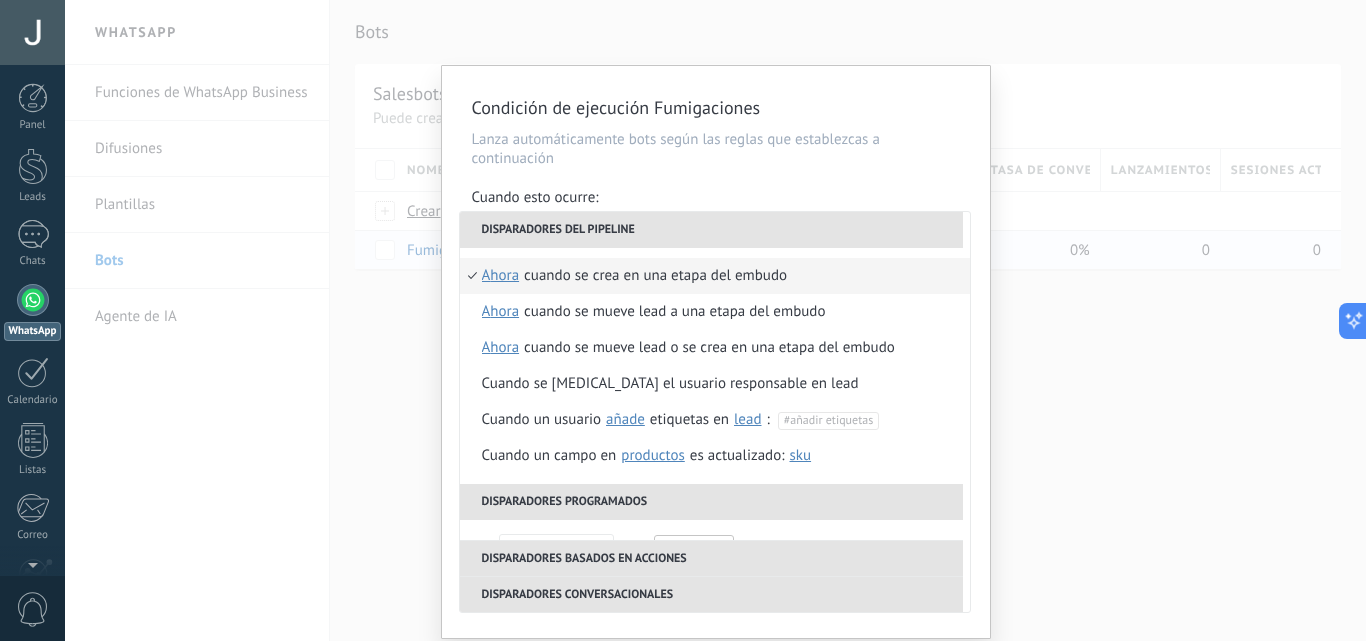 click on "Cuando se crea en una etapa del embudo" at bounding box center (655, 276) 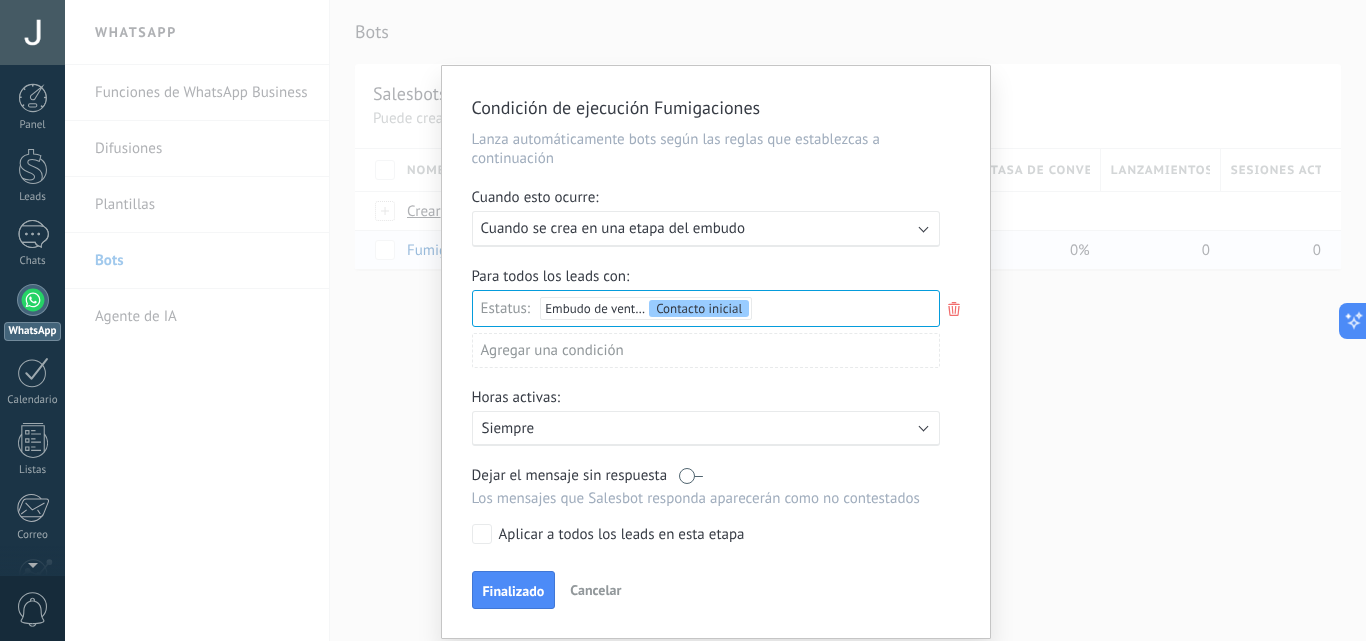 click on "Incoming leads Contacto inicial Negociación Debate contractual Discusión de contrato Logrado con éxito Venta Perdido" at bounding box center (0, 0) 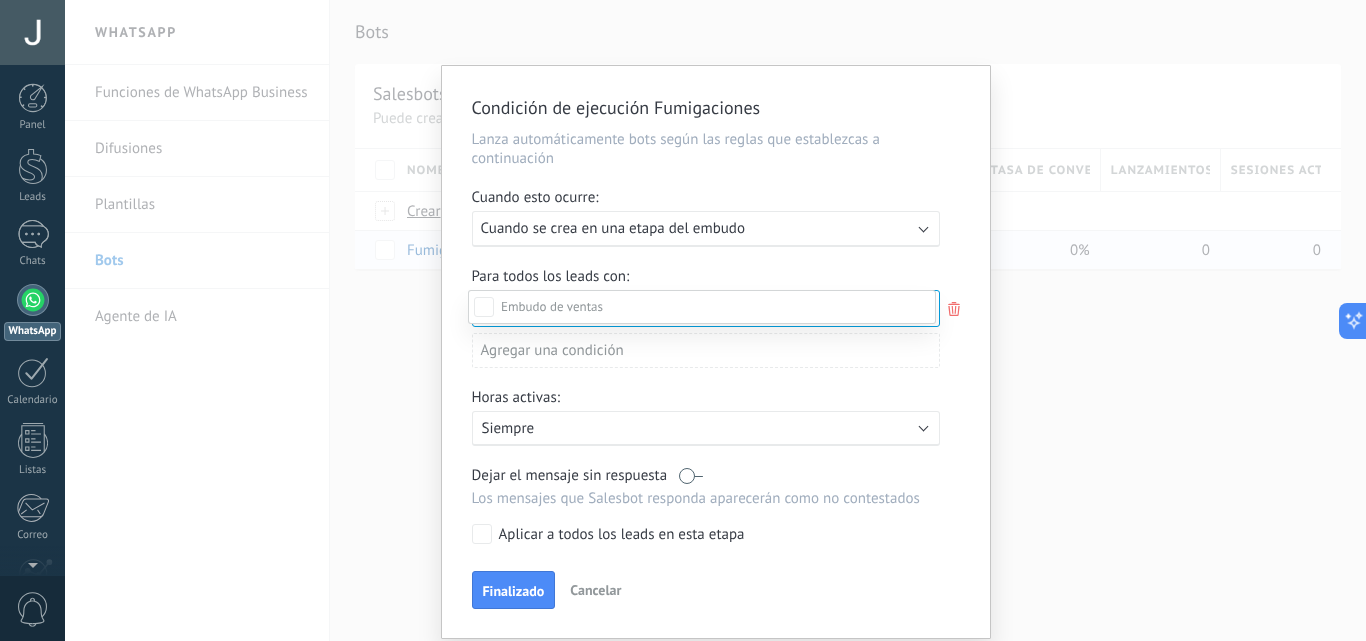 scroll, scrollTop: 0, scrollLeft: 0, axis: both 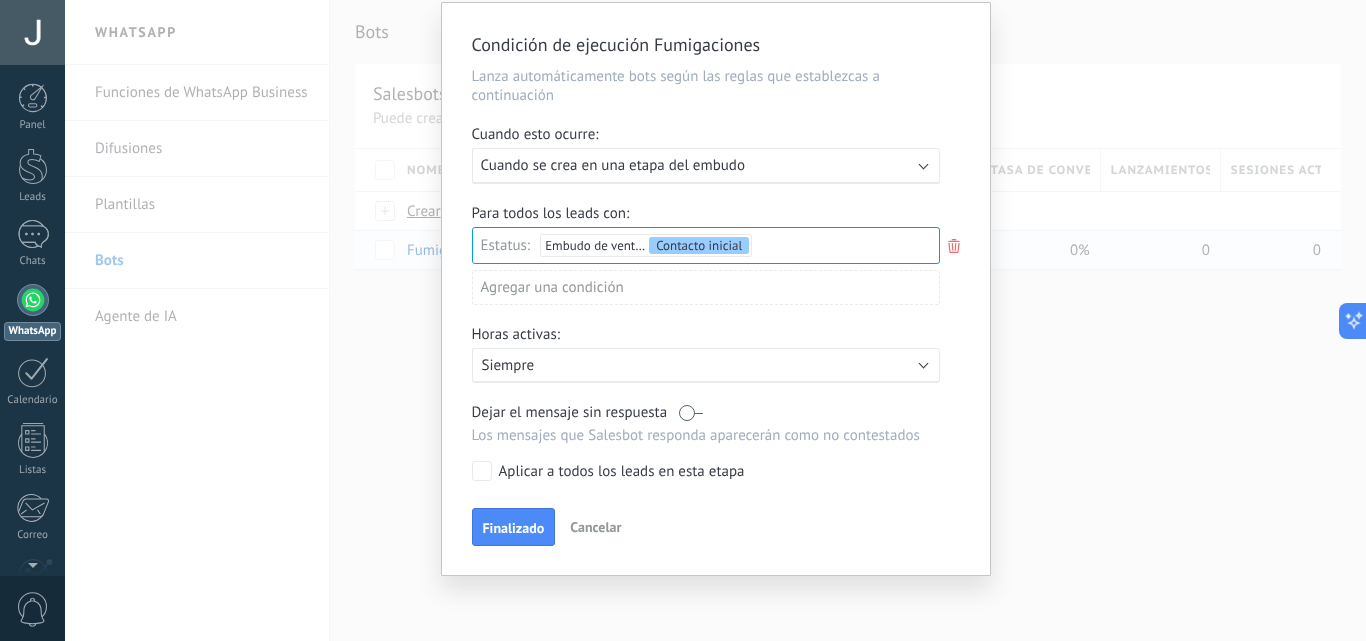 click at bounding box center (691, 412) 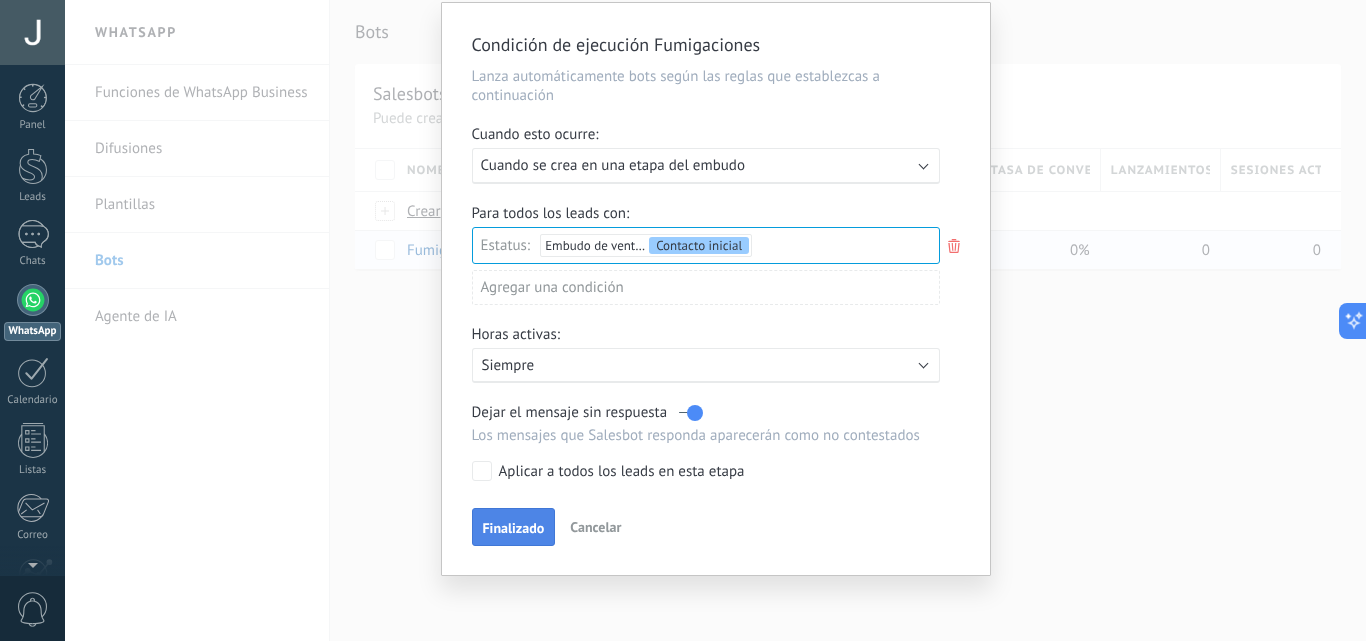 click on "Finalizado" at bounding box center (514, 528) 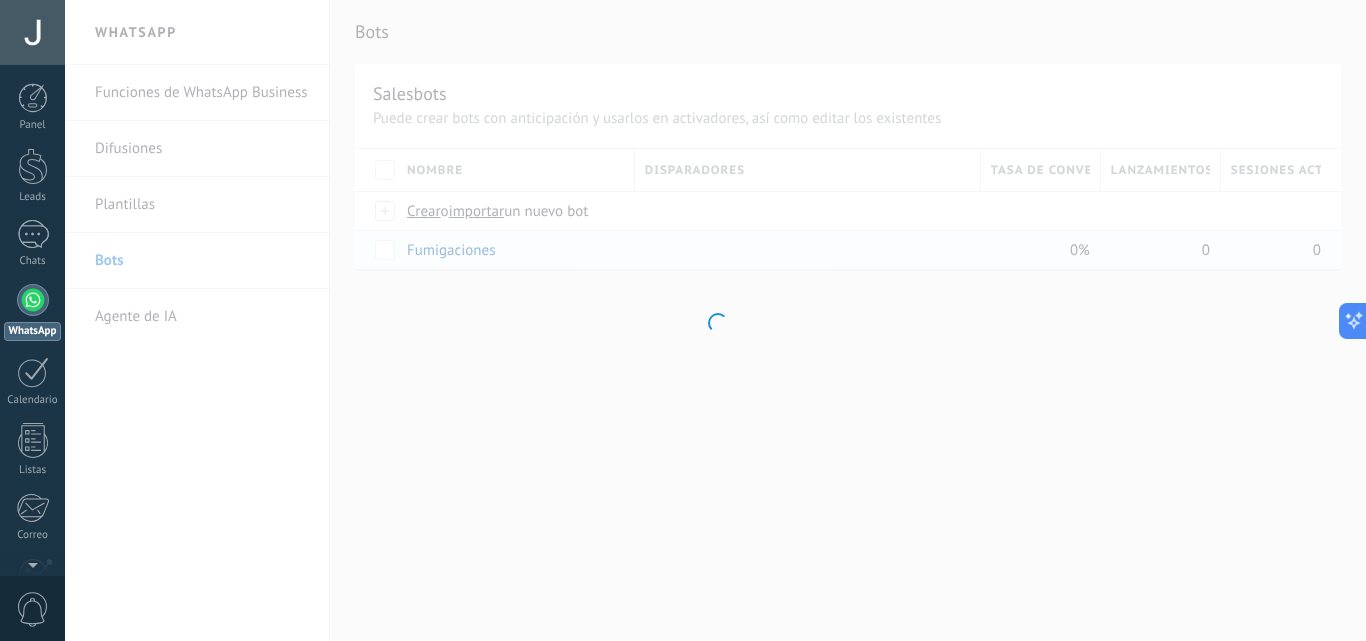 scroll, scrollTop: 0, scrollLeft: 0, axis: both 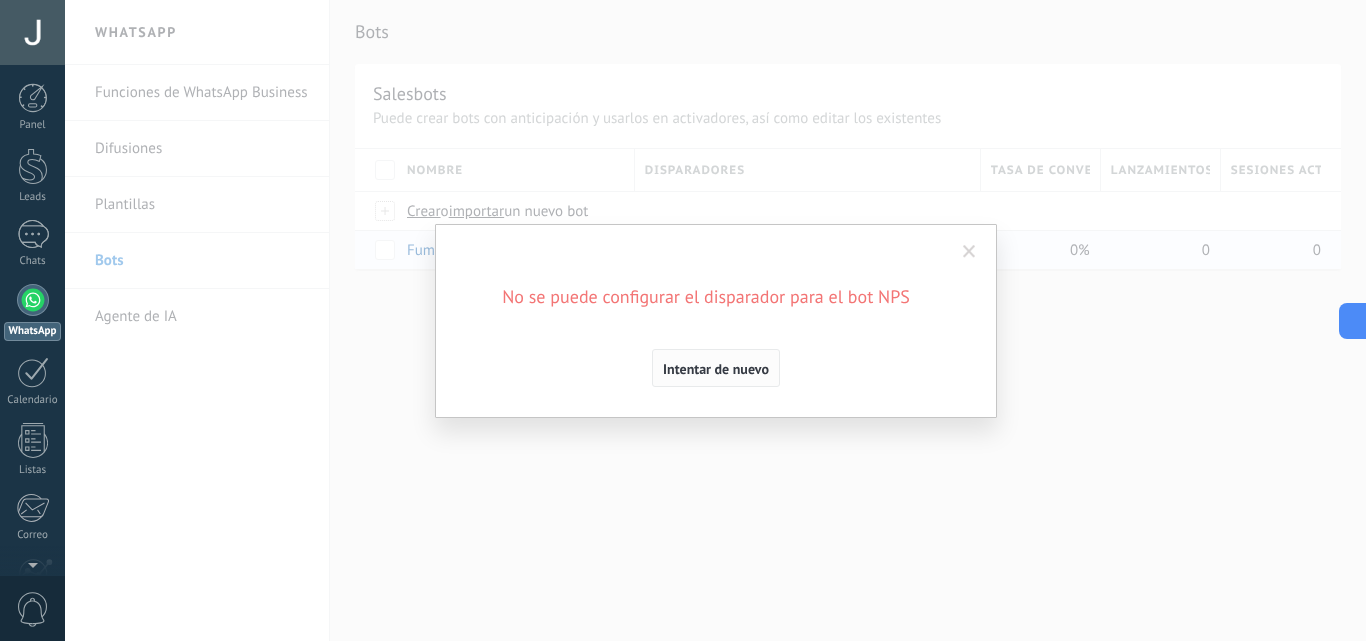 click on "Intentar de nuevo" at bounding box center [716, 369] 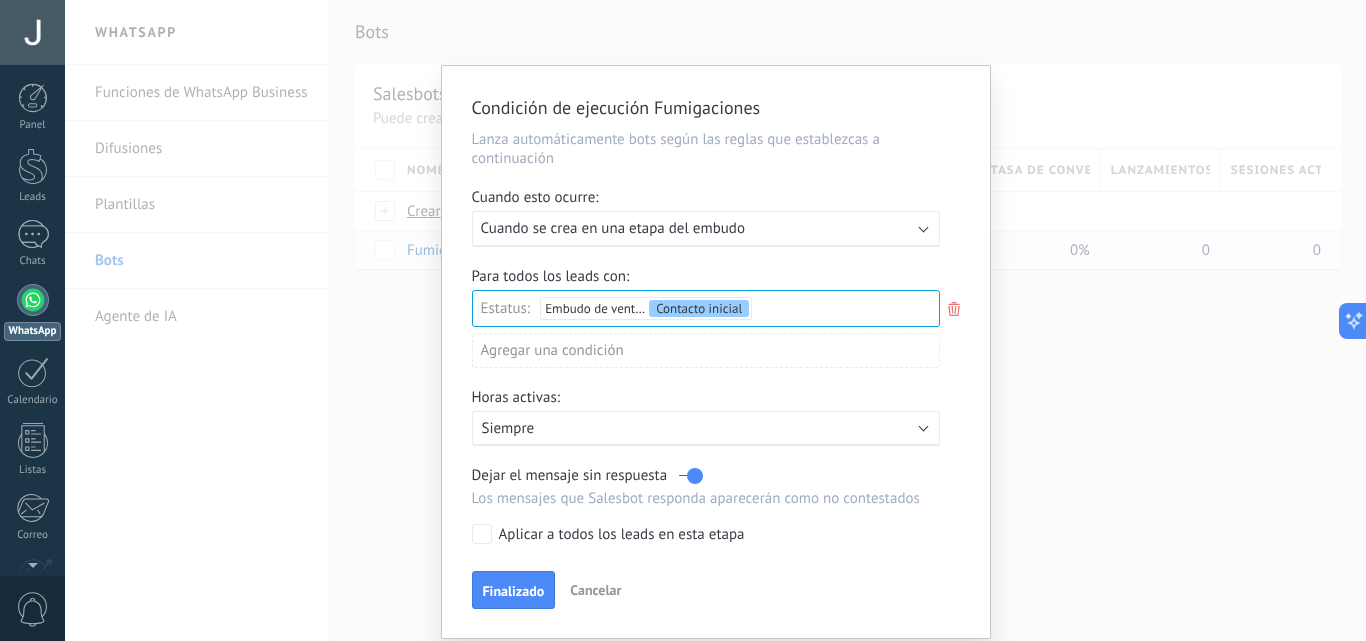 scroll, scrollTop: 63, scrollLeft: 0, axis: vertical 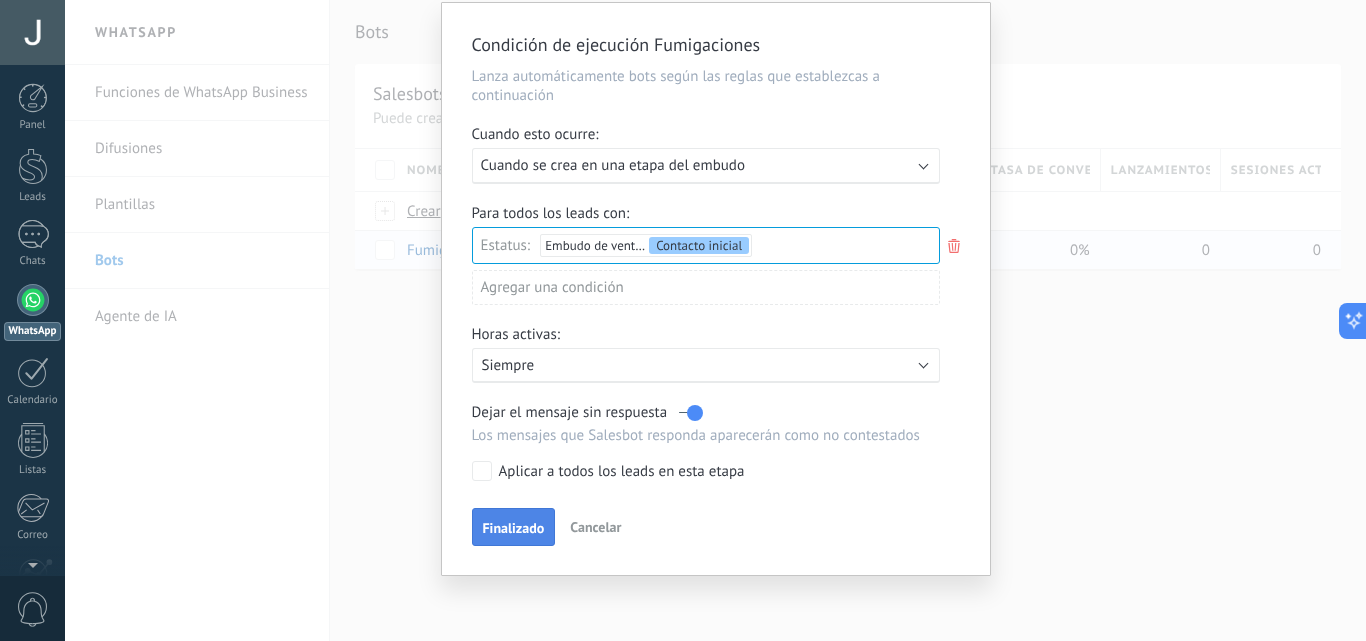 click on "Finalizado" at bounding box center [514, 528] 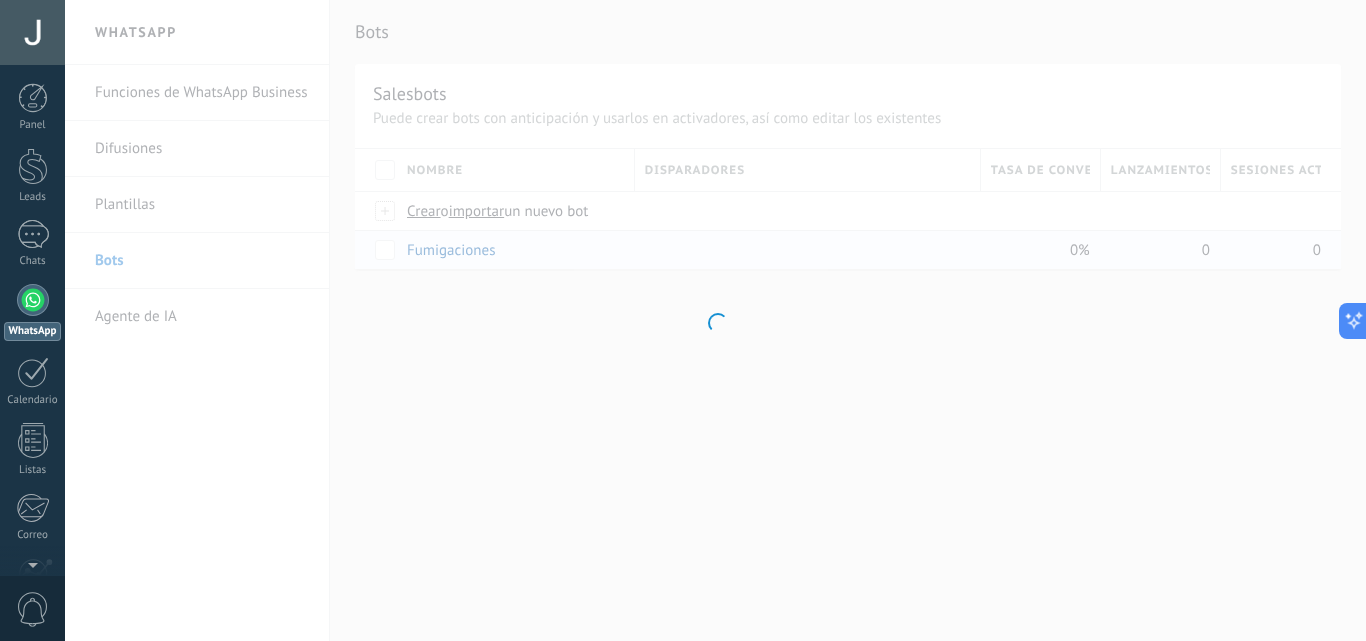 scroll, scrollTop: 0, scrollLeft: 0, axis: both 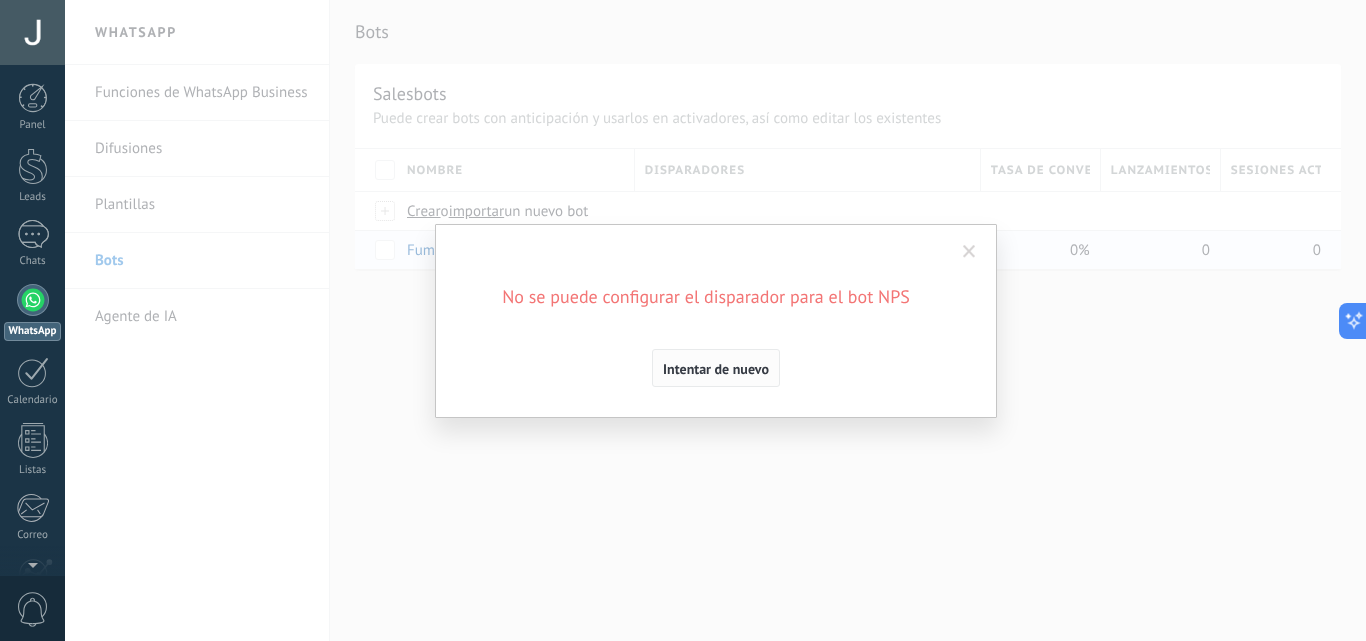 click on "Intentar de nuevo" at bounding box center (716, 369) 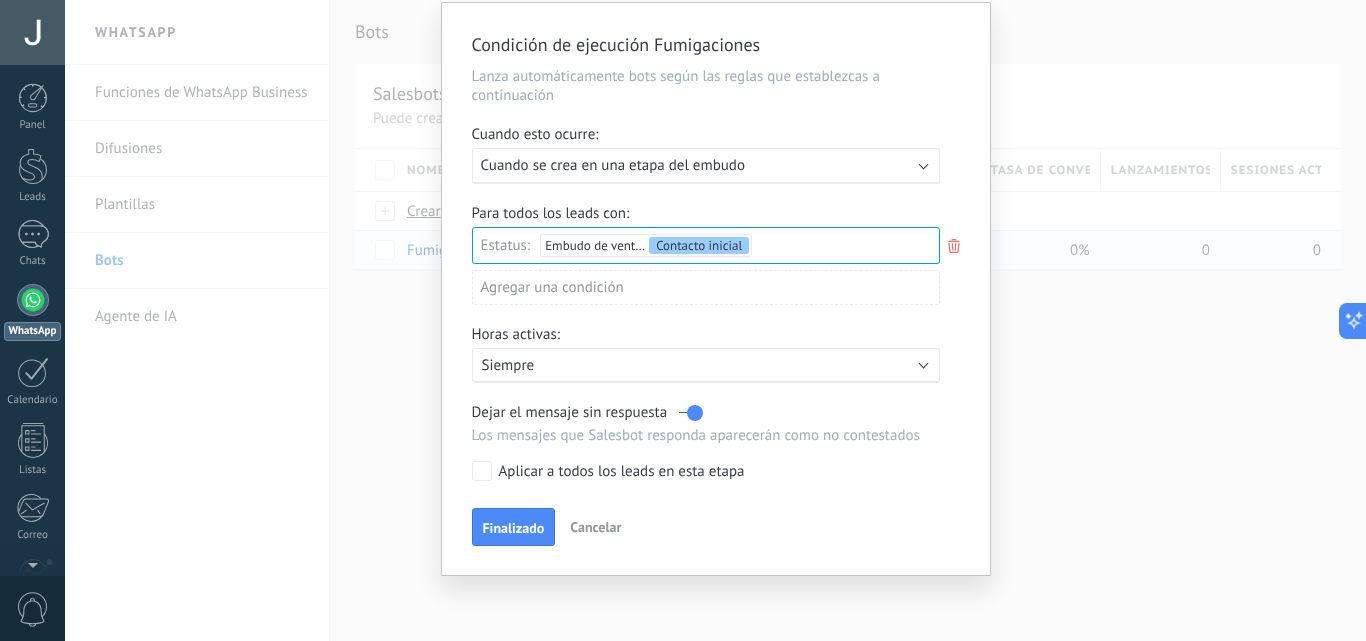 scroll, scrollTop: 0, scrollLeft: 0, axis: both 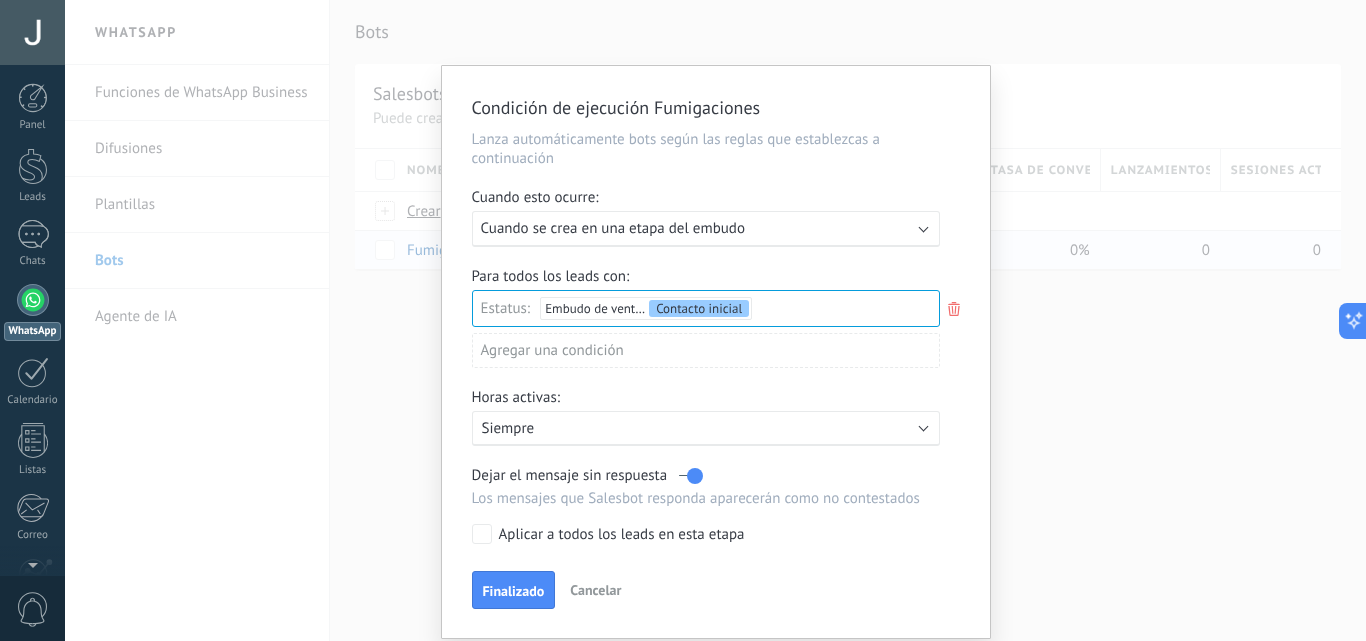 click on "Agregar una condición" at bounding box center [706, 350] 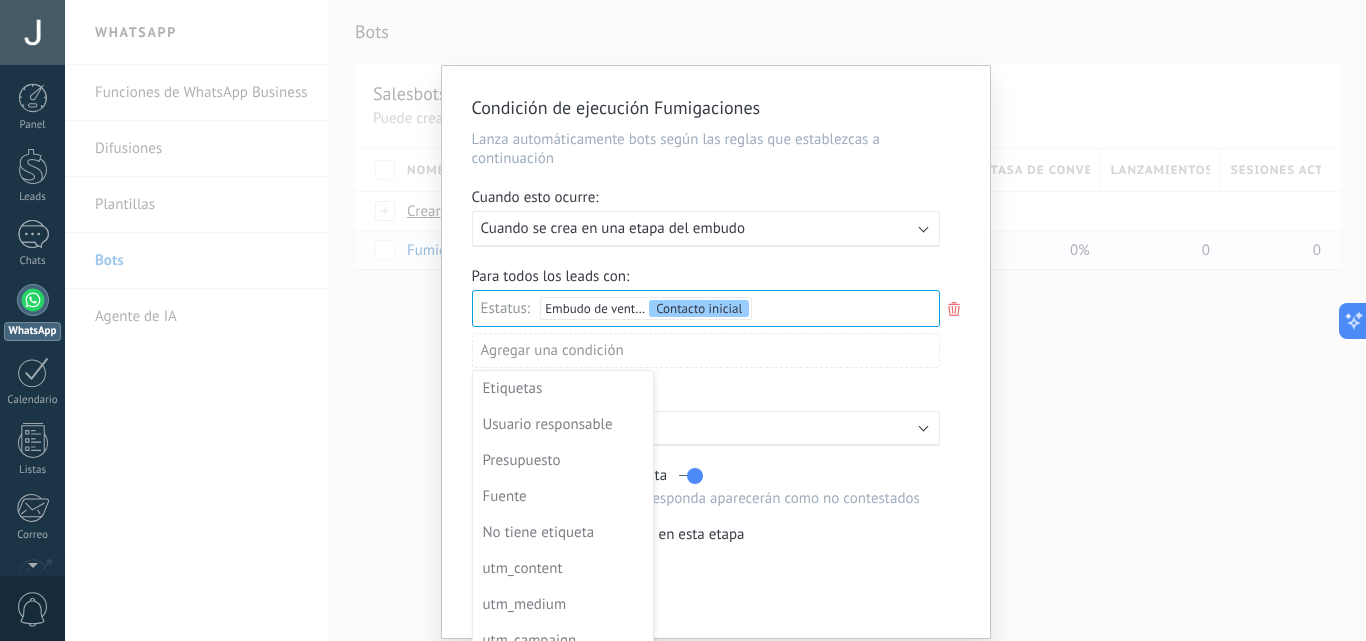 click at bounding box center (716, 352) 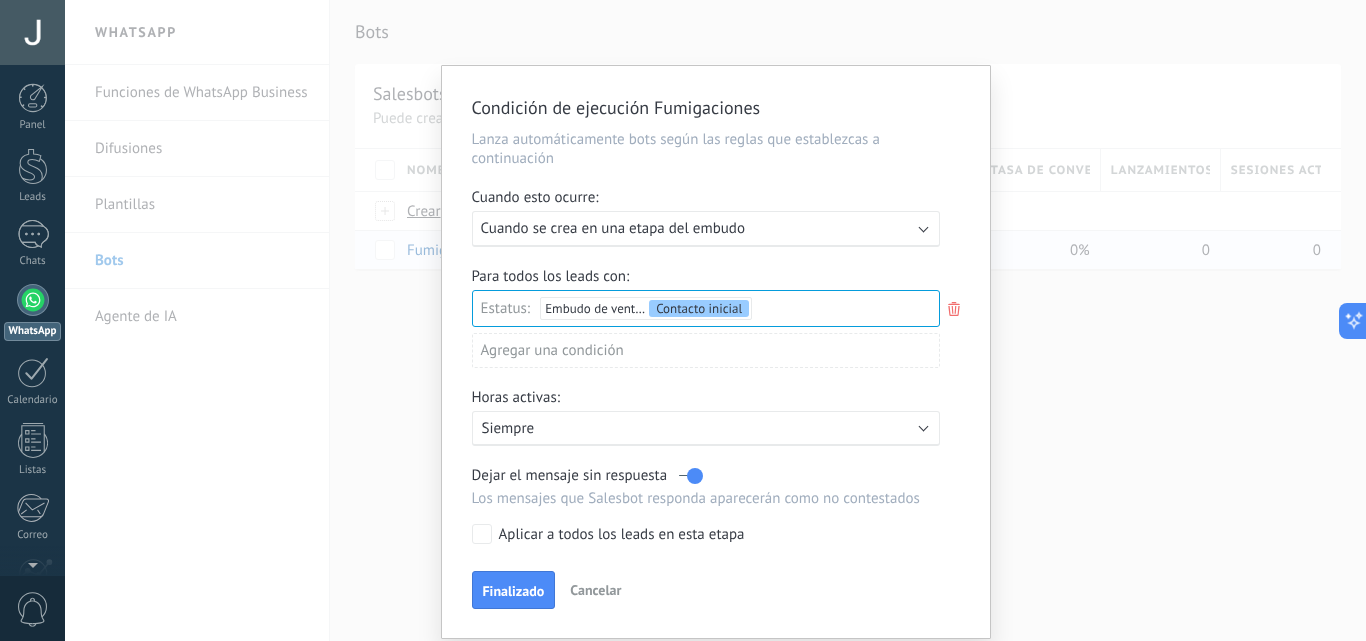 click on "Incoming leads Contacto inicial Negociación Debate contractual Discusión de contrato Logrado con éxito Venta Perdido" at bounding box center [0, 0] 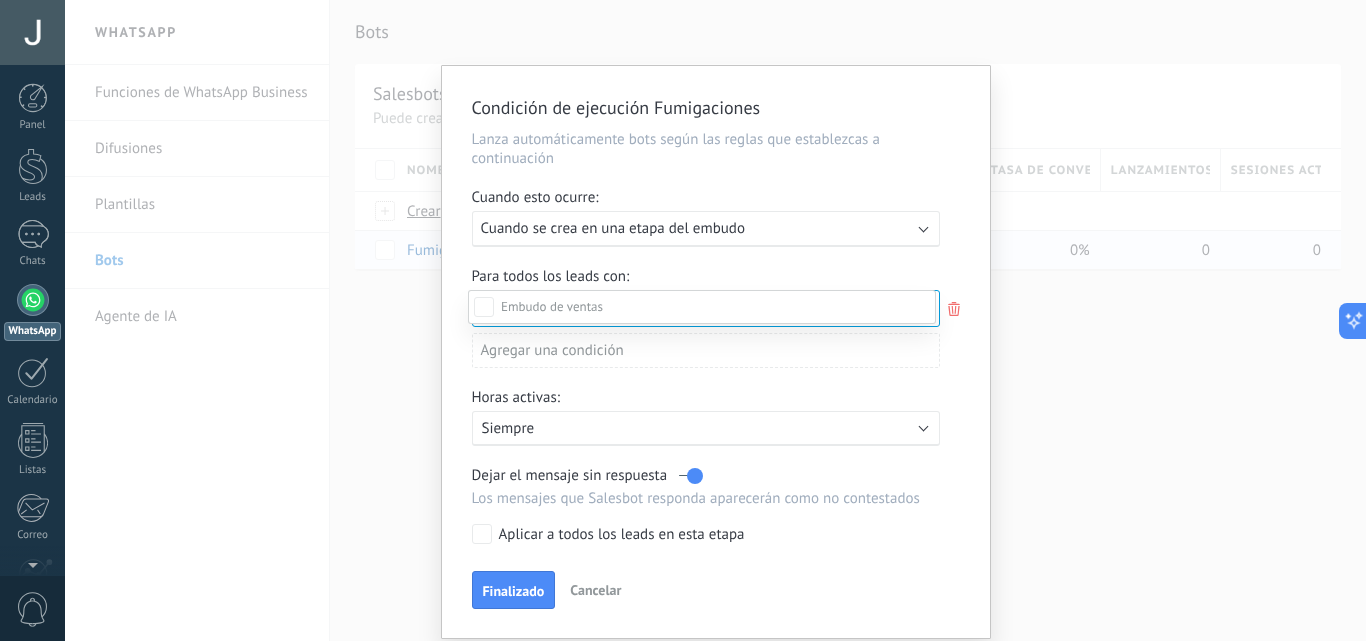 click on "Discusión de contrato" at bounding box center [0, 0] 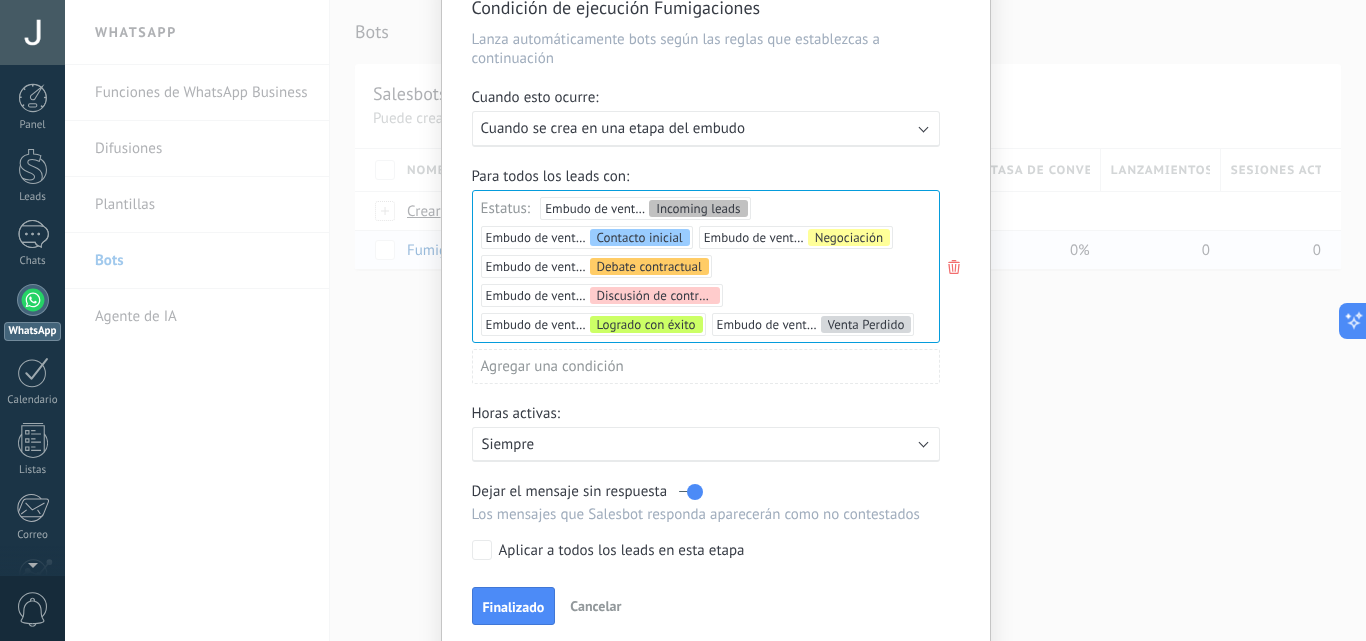 scroll, scrollTop: 179, scrollLeft: 0, axis: vertical 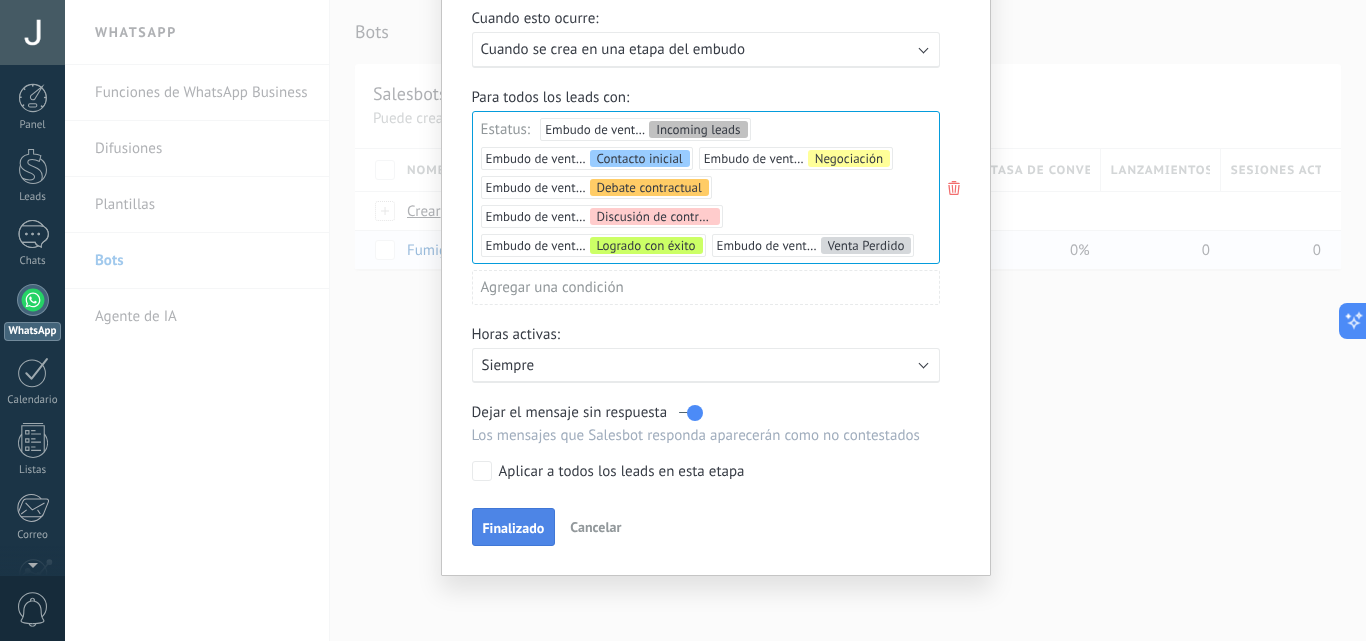 click on "Finalizado" at bounding box center [514, 528] 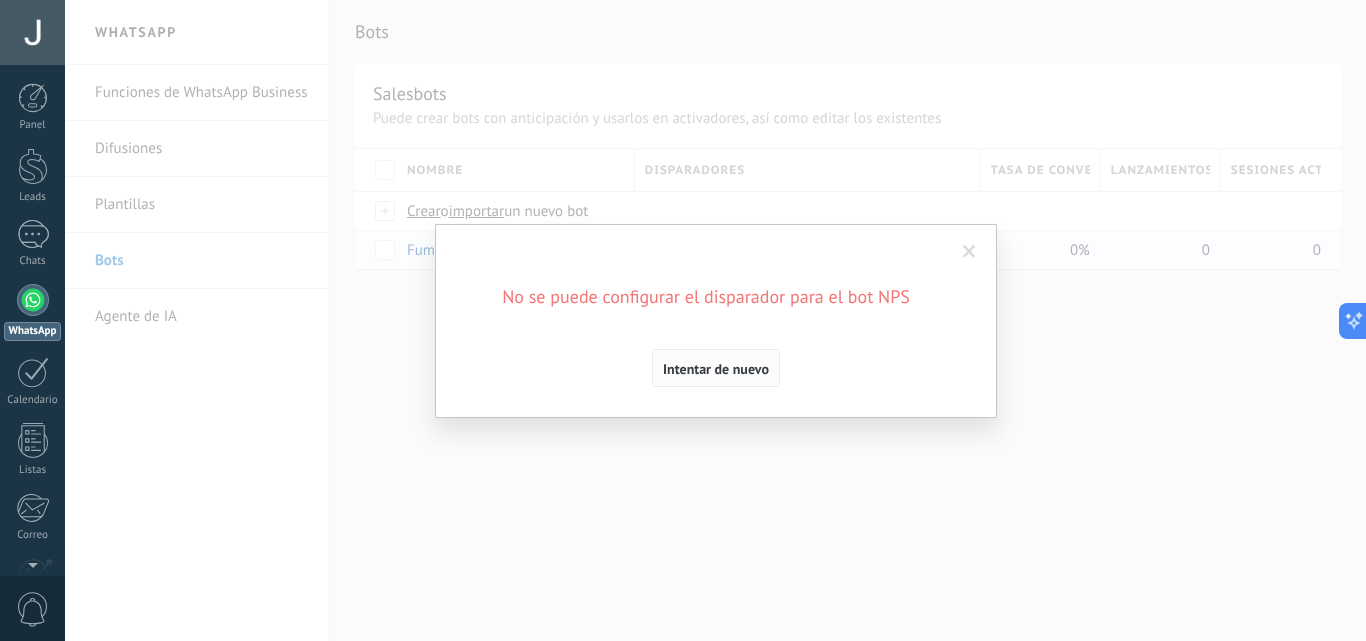 click on "Intentar de nuevo" at bounding box center (716, 369) 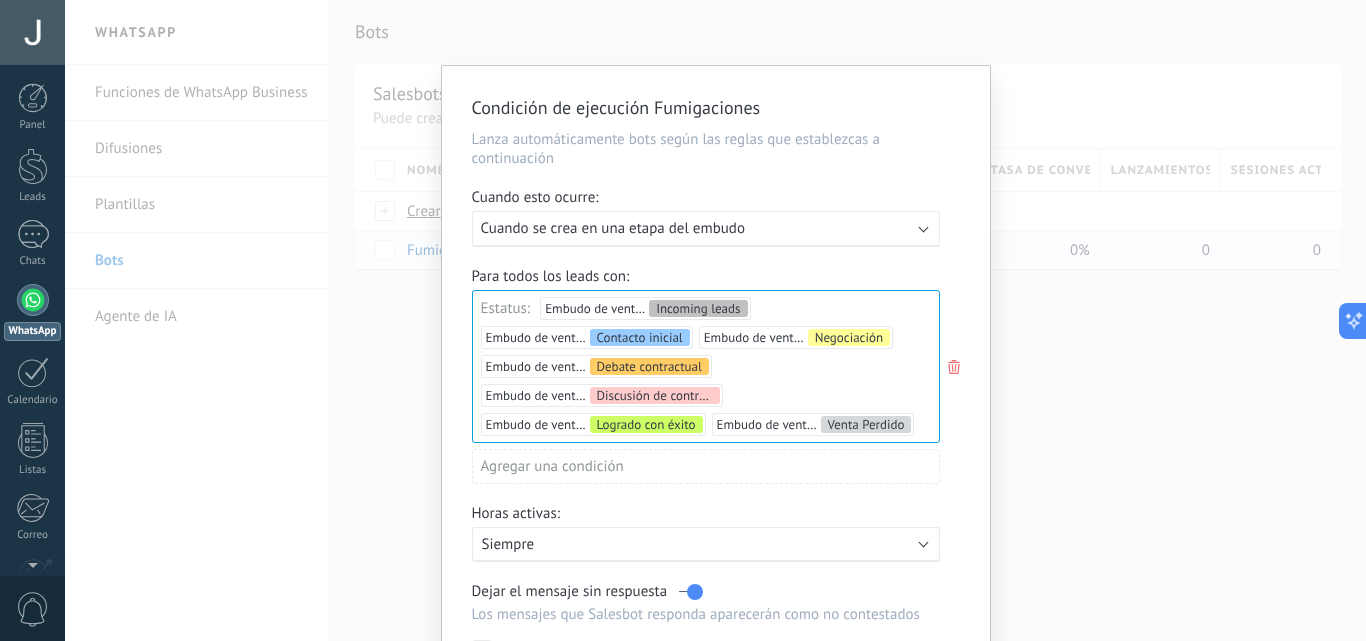scroll, scrollTop: 179, scrollLeft: 0, axis: vertical 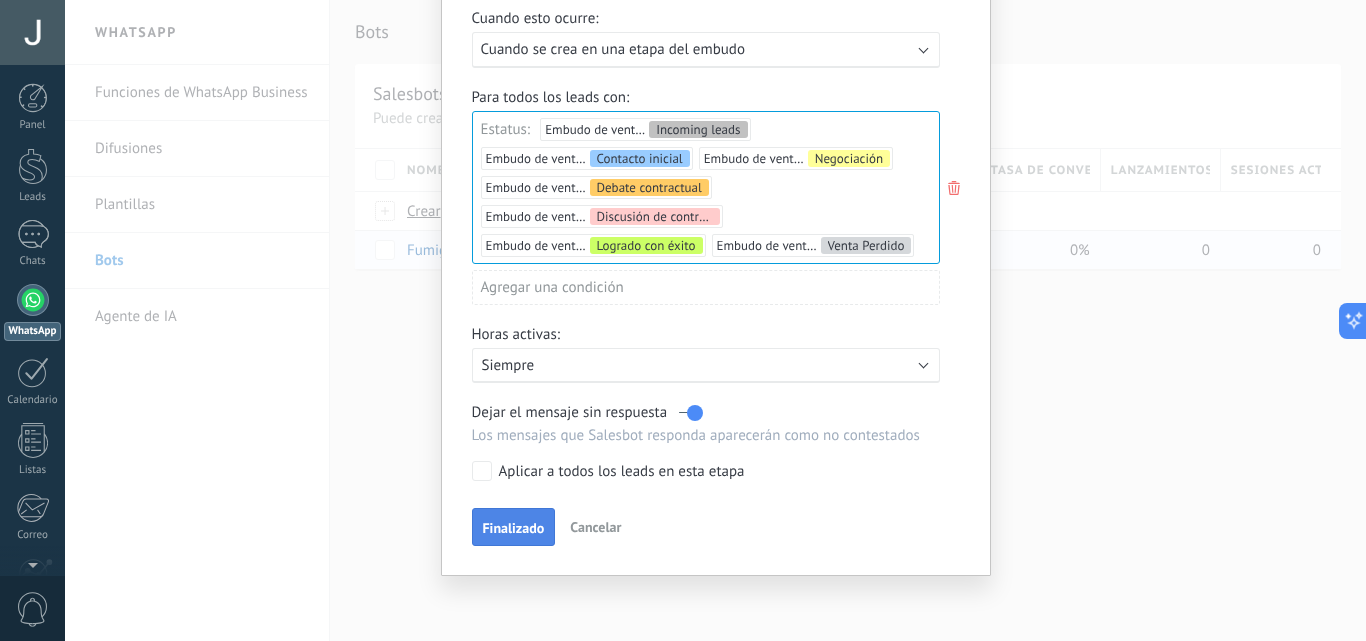 click on "Finalizado" at bounding box center [514, 528] 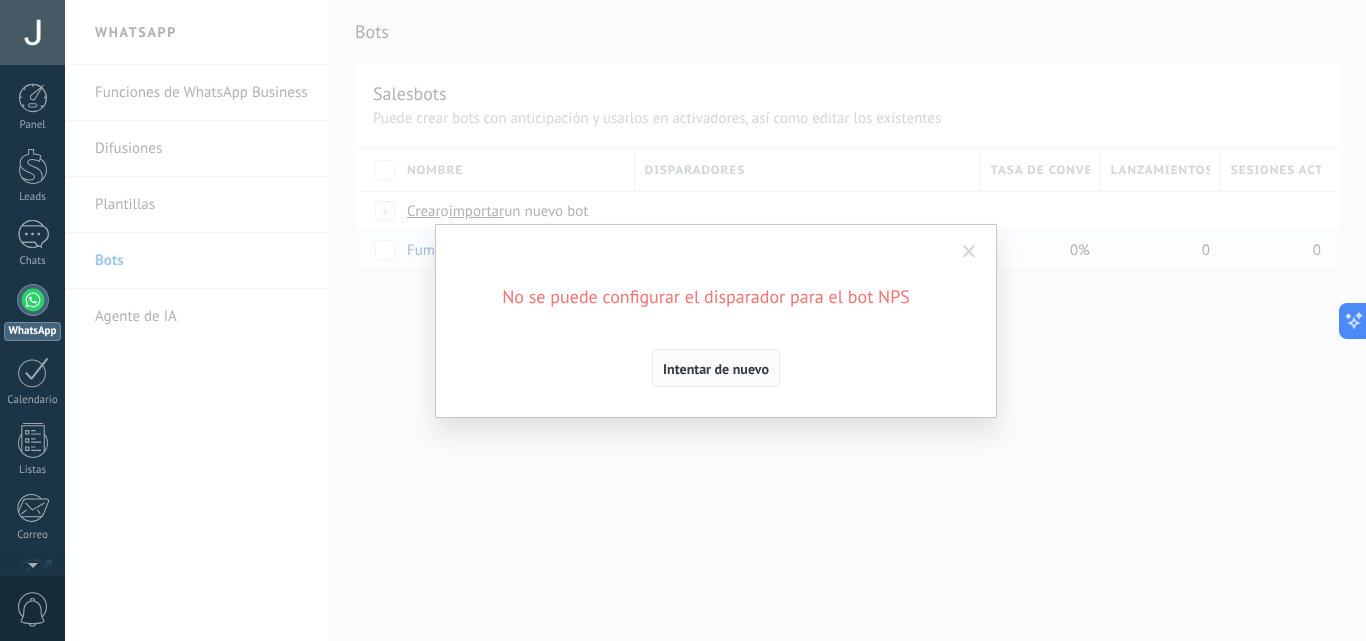 click on "Intentar de nuevo" at bounding box center [716, 368] 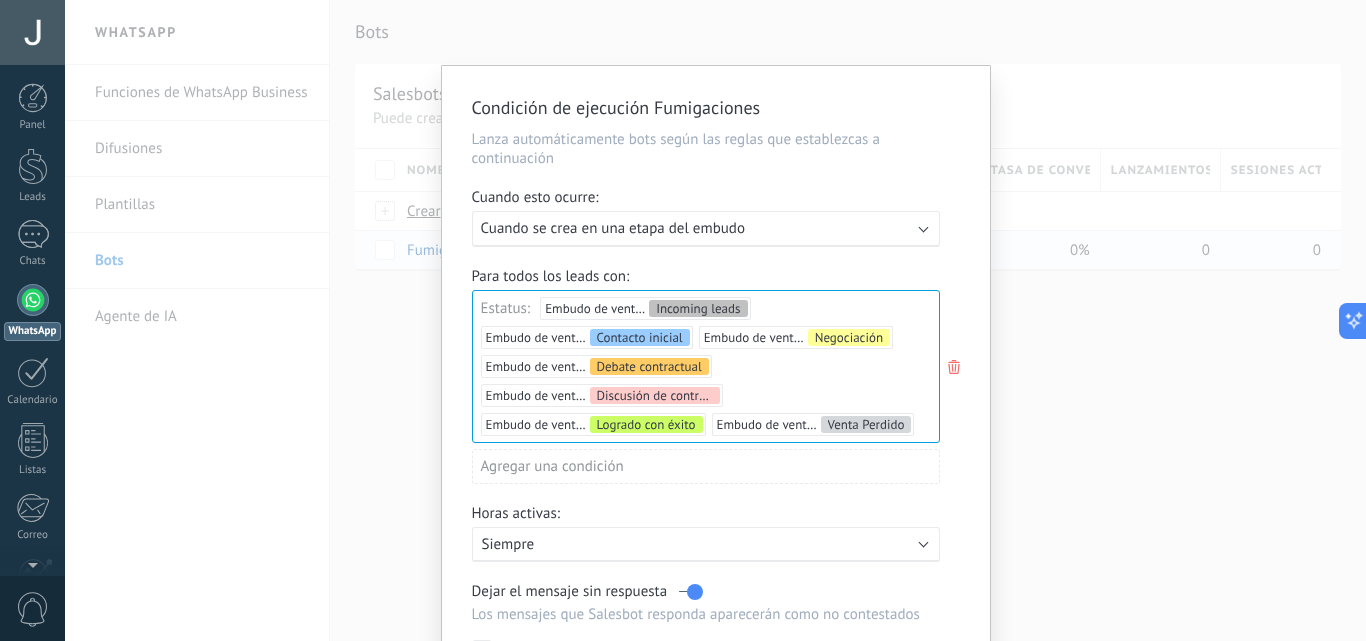 click on "Condición de ejecución Fumigaciones  Lanza automáticamente bots según las reglas que establezcas a continuación Cuando esto ocurre: Ejecutar:  Cuando se crea en una etapa del embudo  Para todos los leads con: Estatus: Embudo de ventas Incoming leads Embudo de ventas Contacto inicial Embudo de ventas Negociación Embudo de ventas Debate contractual Embudo de ventas Discusión de contrato Embudo de ventas Logrado con éxito Embudo de ventas Venta Perdido Incoming leads Contacto inicial Negociación Debate contractual Discusión de contrato Logrado con éxito Venta Perdido Agregar una condición Horas activas: Activo:  Siempre Dejar el mensaje sin respuesta Los mensajes que Salesbot responda aparecerán como no contestados Aplicar a todos los leads en esta etapa Finalizado Cancelar" at bounding box center (715, 320) 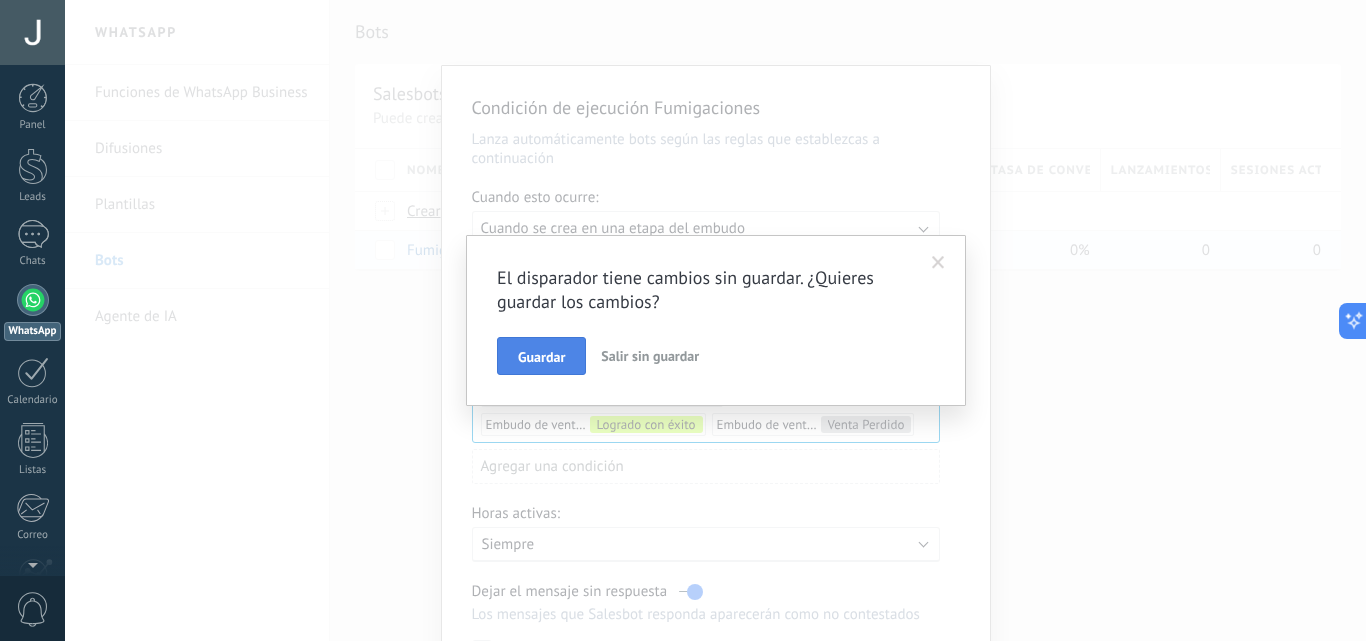 click on "Guardar" at bounding box center [541, 356] 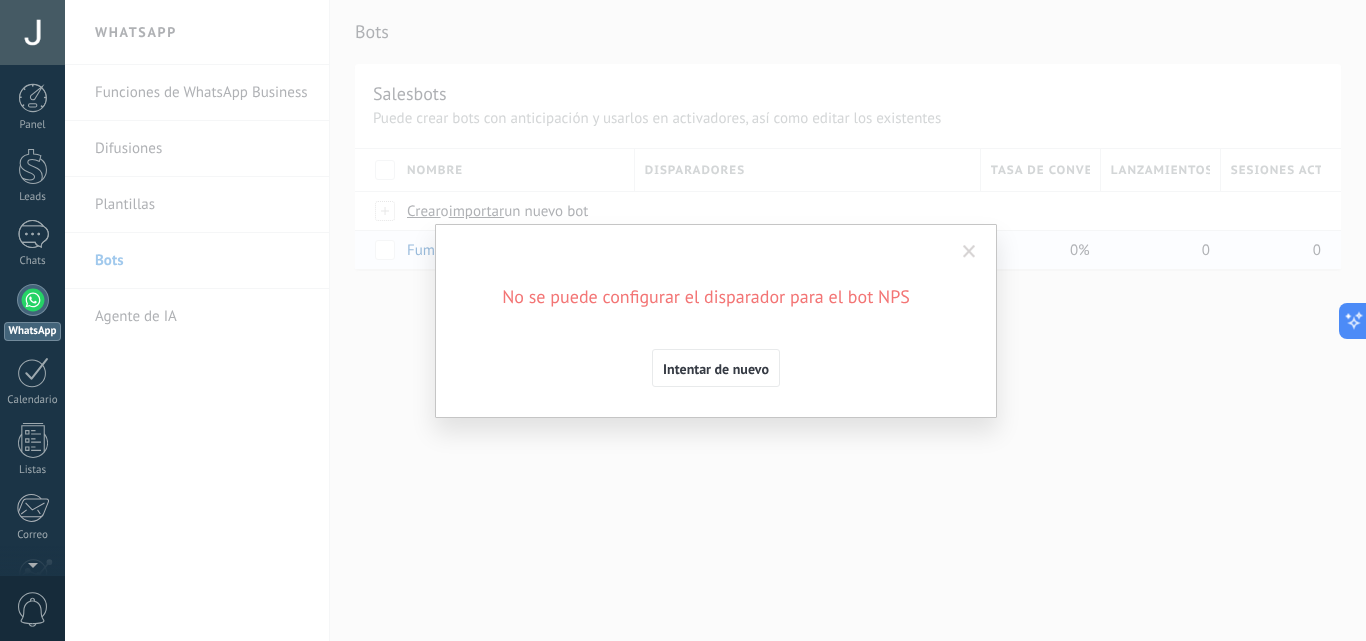 click at bounding box center (969, 252) 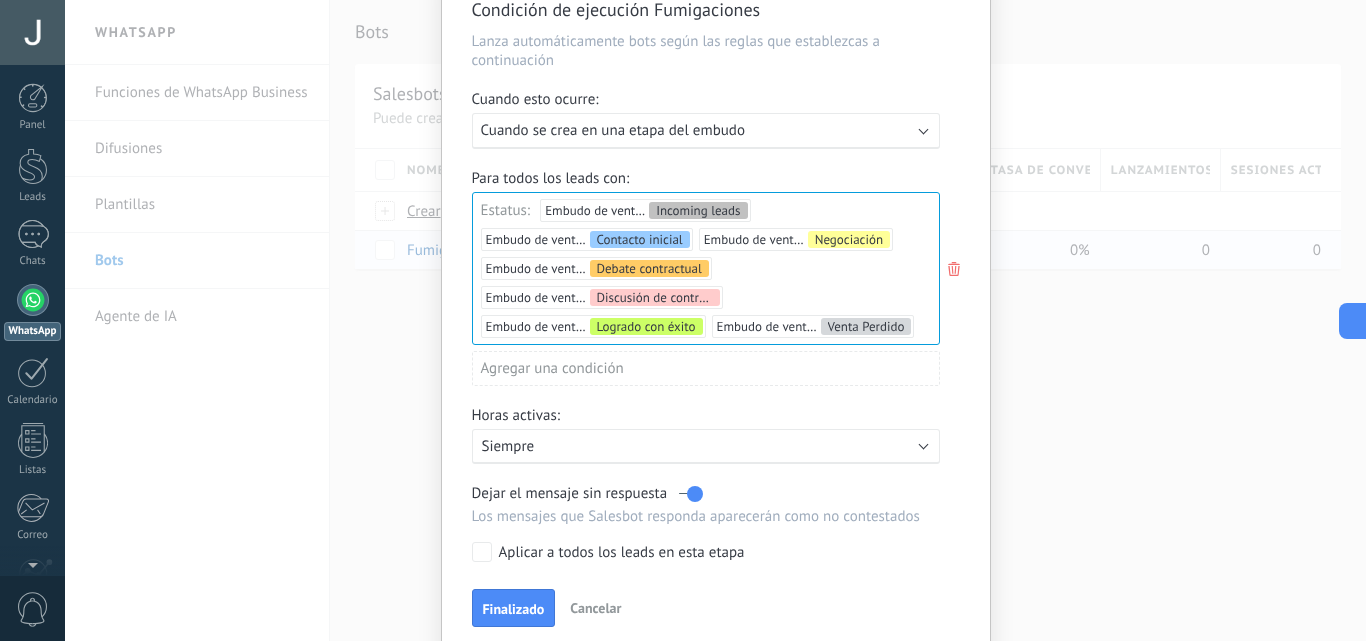 scroll, scrollTop: 179, scrollLeft: 0, axis: vertical 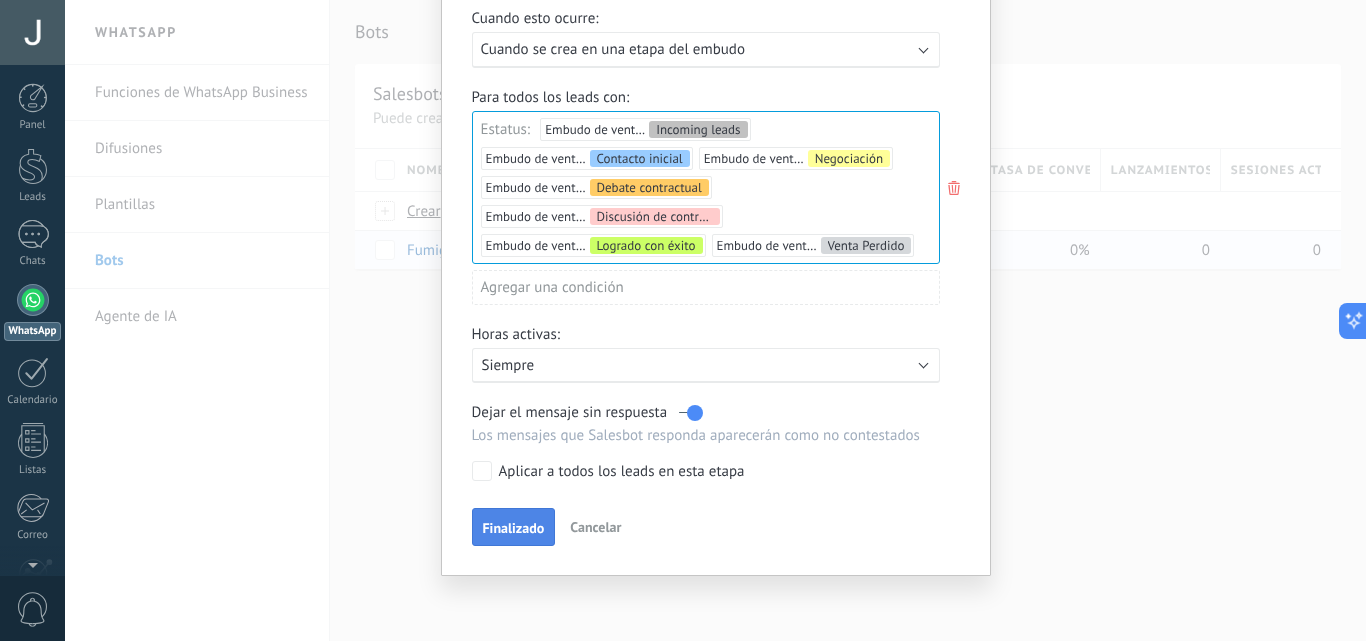click on "Finalizado" at bounding box center (514, 527) 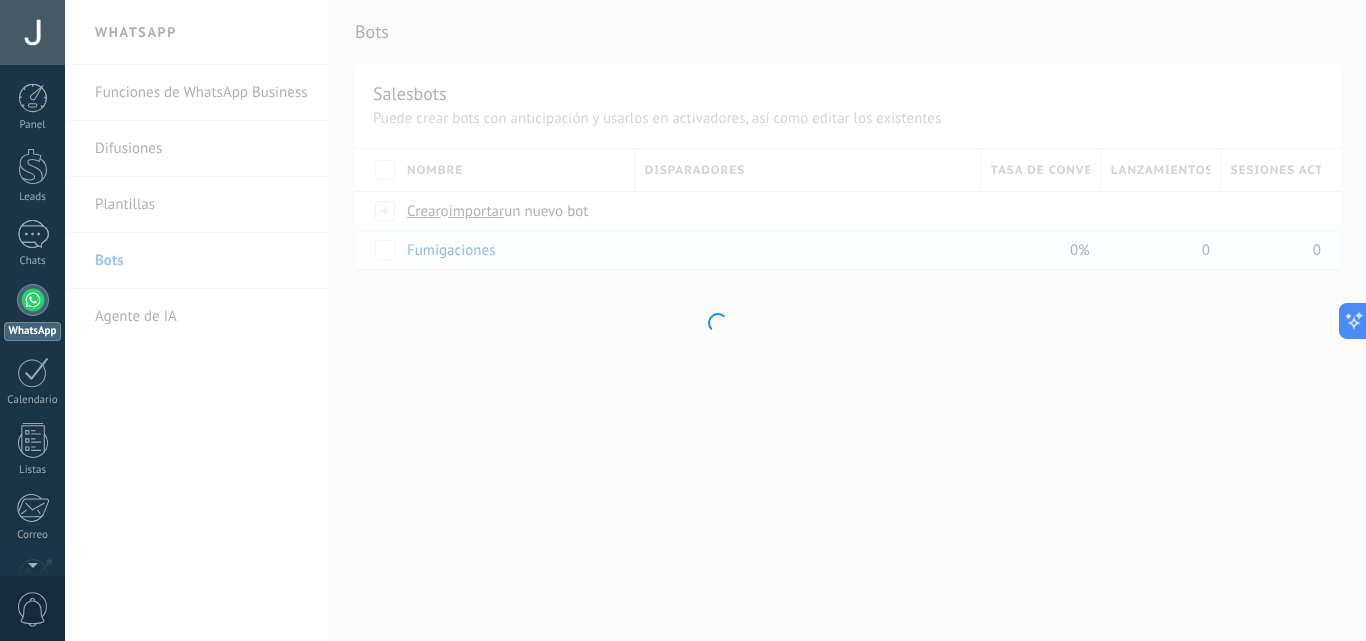 scroll, scrollTop: 0, scrollLeft: 0, axis: both 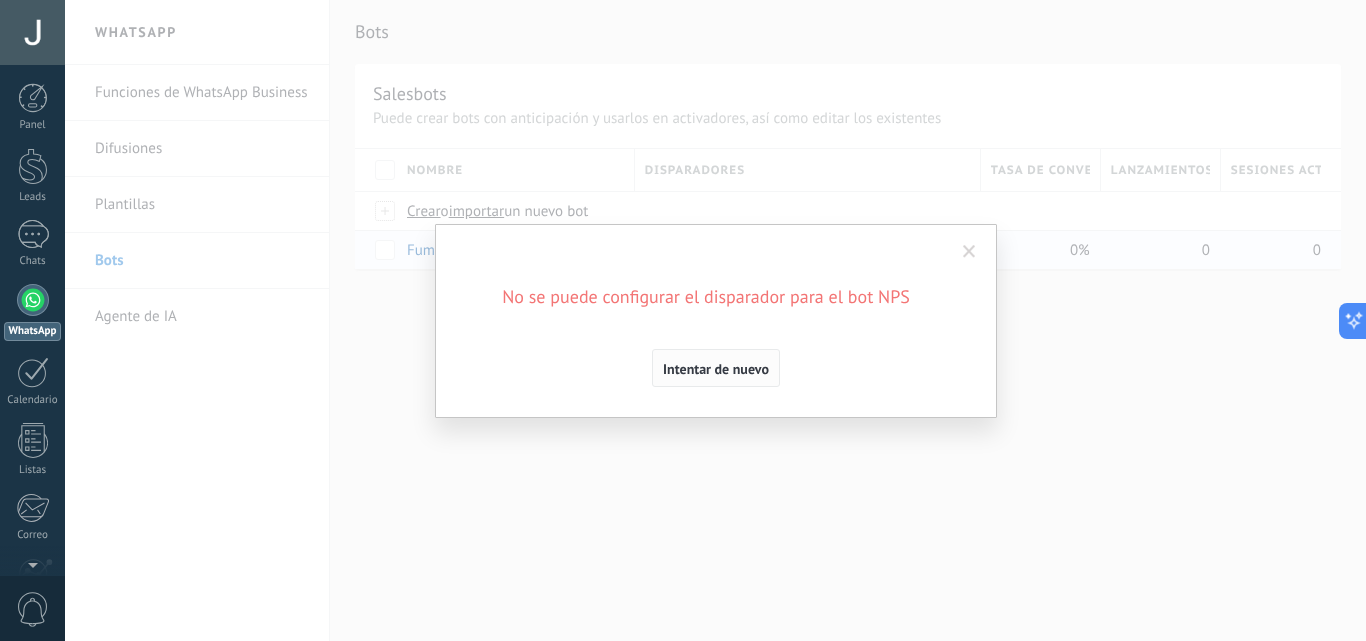 click on "Intentar de nuevo" at bounding box center [716, 369] 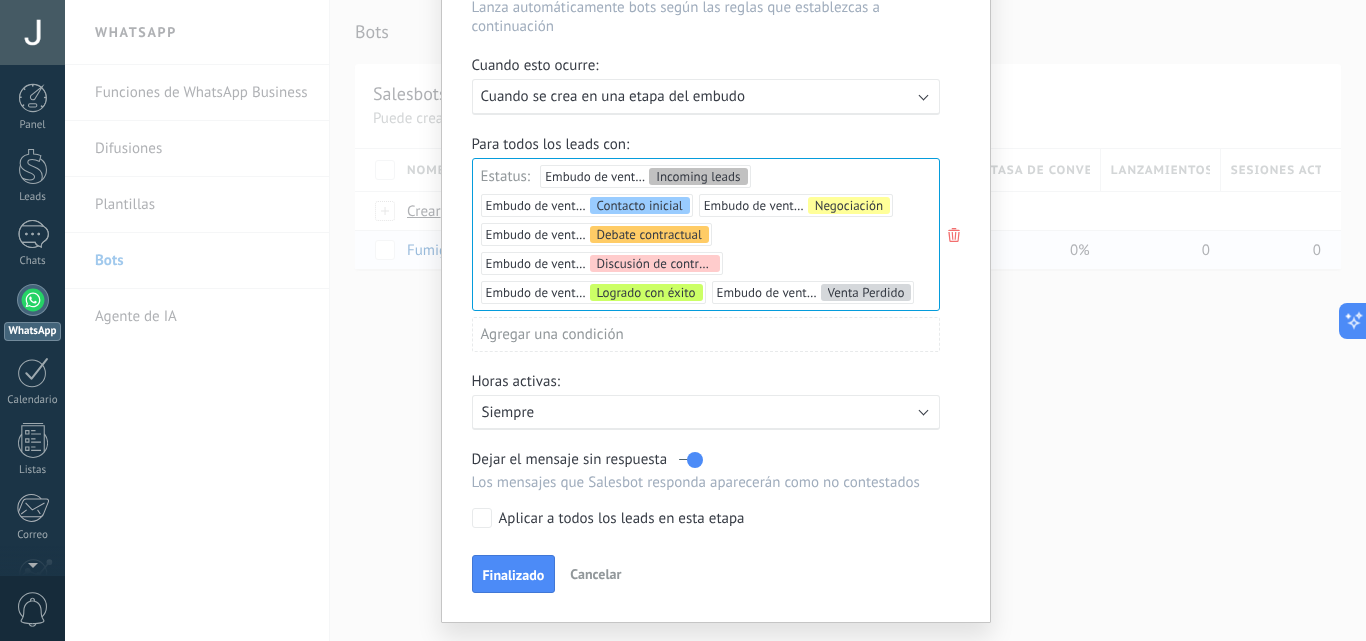 scroll, scrollTop: 179, scrollLeft: 0, axis: vertical 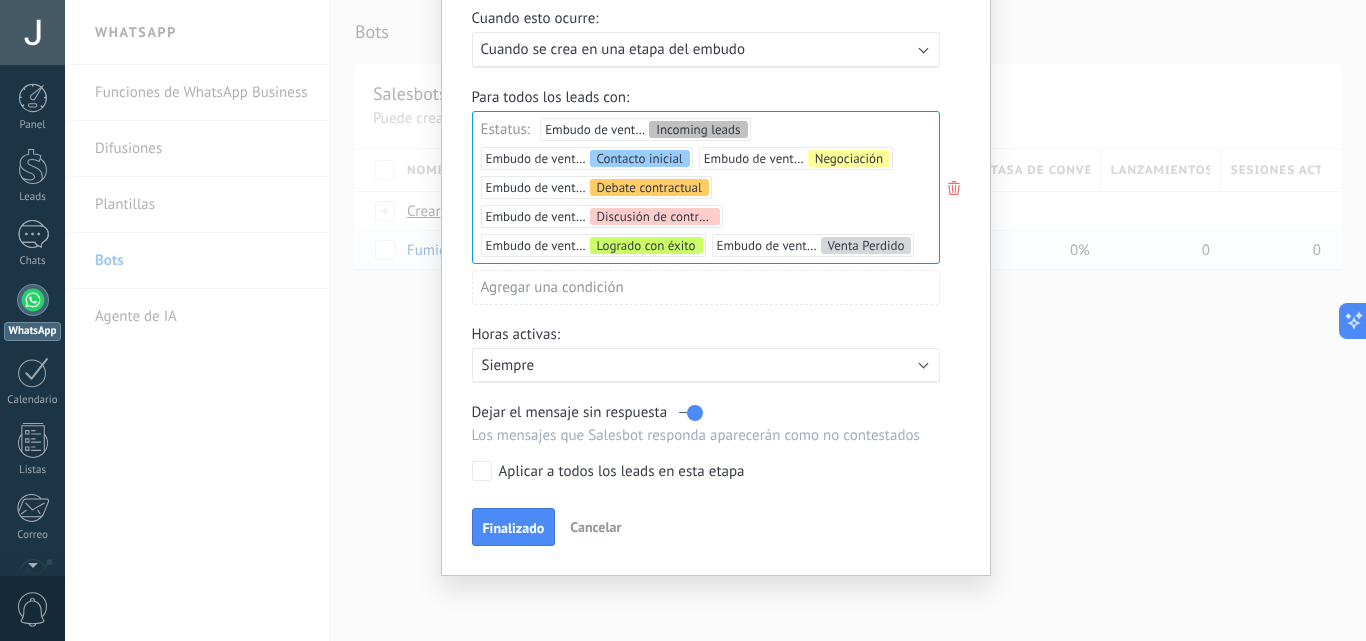 click on "Cancelar" at bounding box center (595, 527) 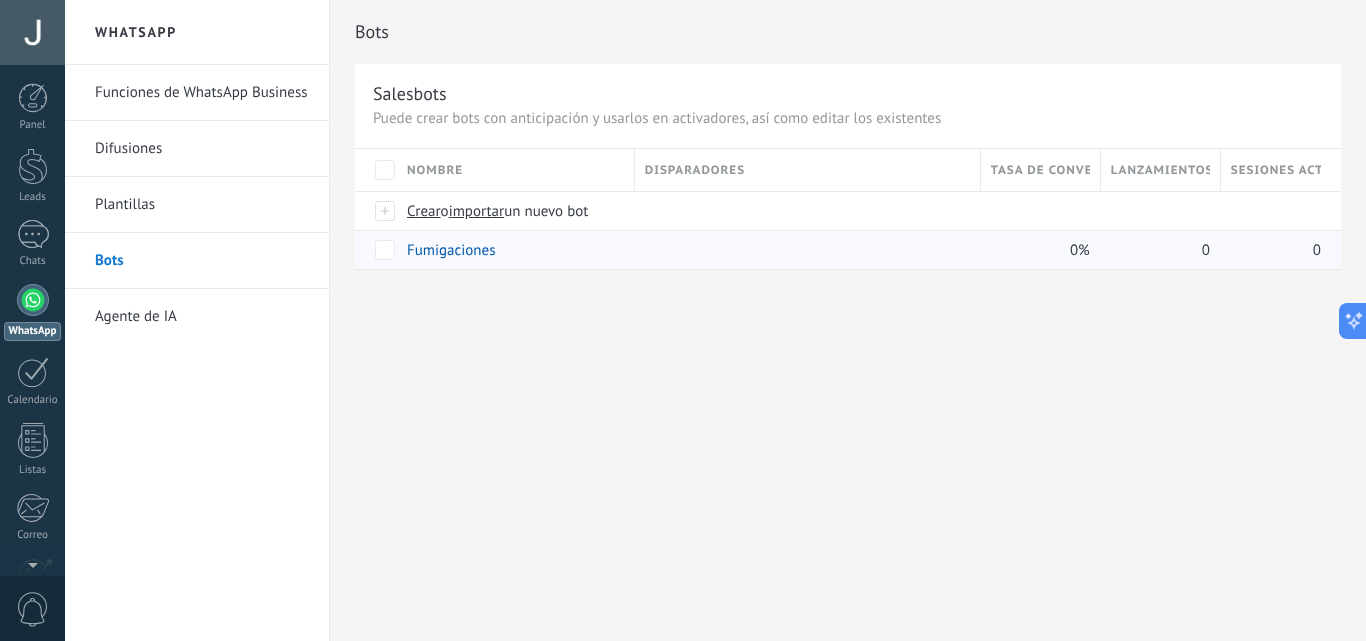 scroll, scrollTop: 0, scrollLeft: 0, axis: both 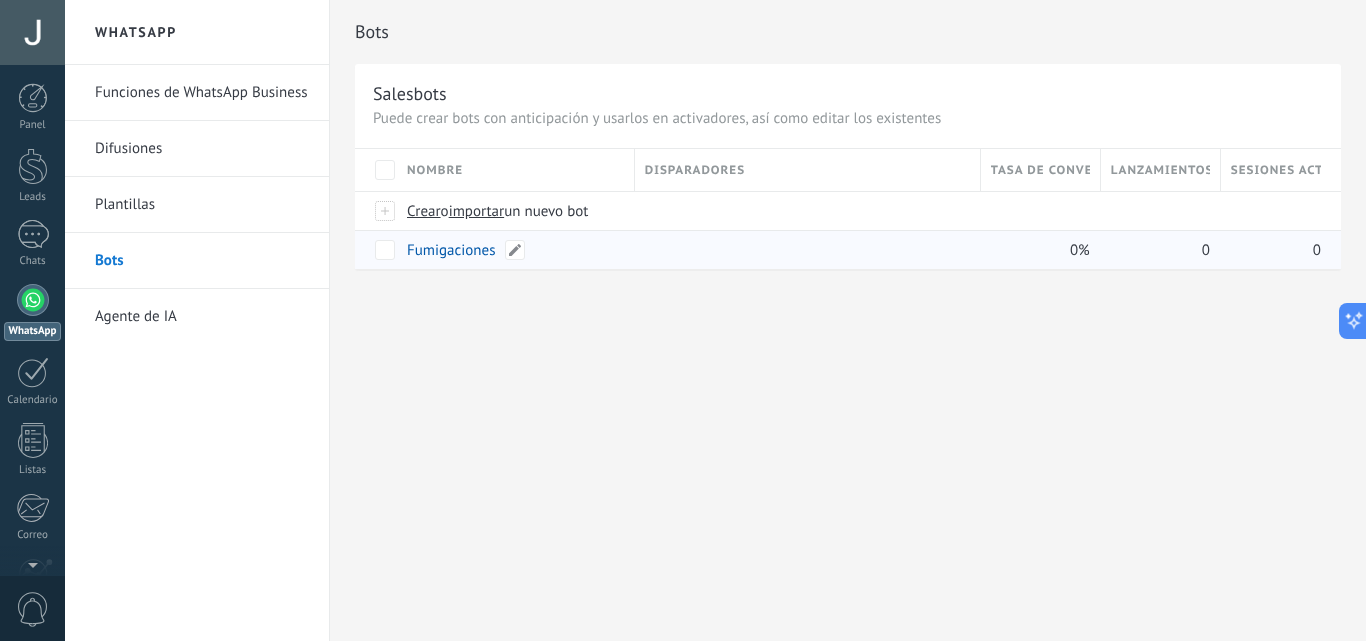 click on "Fumigaciones" at bounding box center [451, 250] 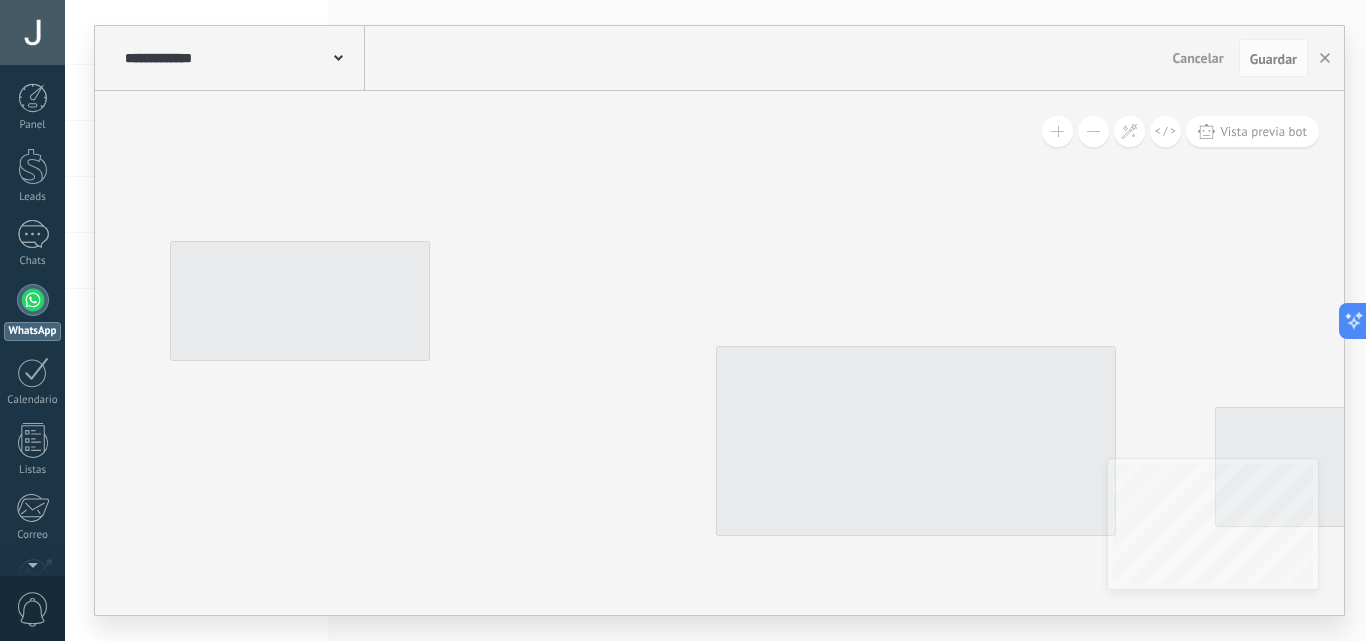 click 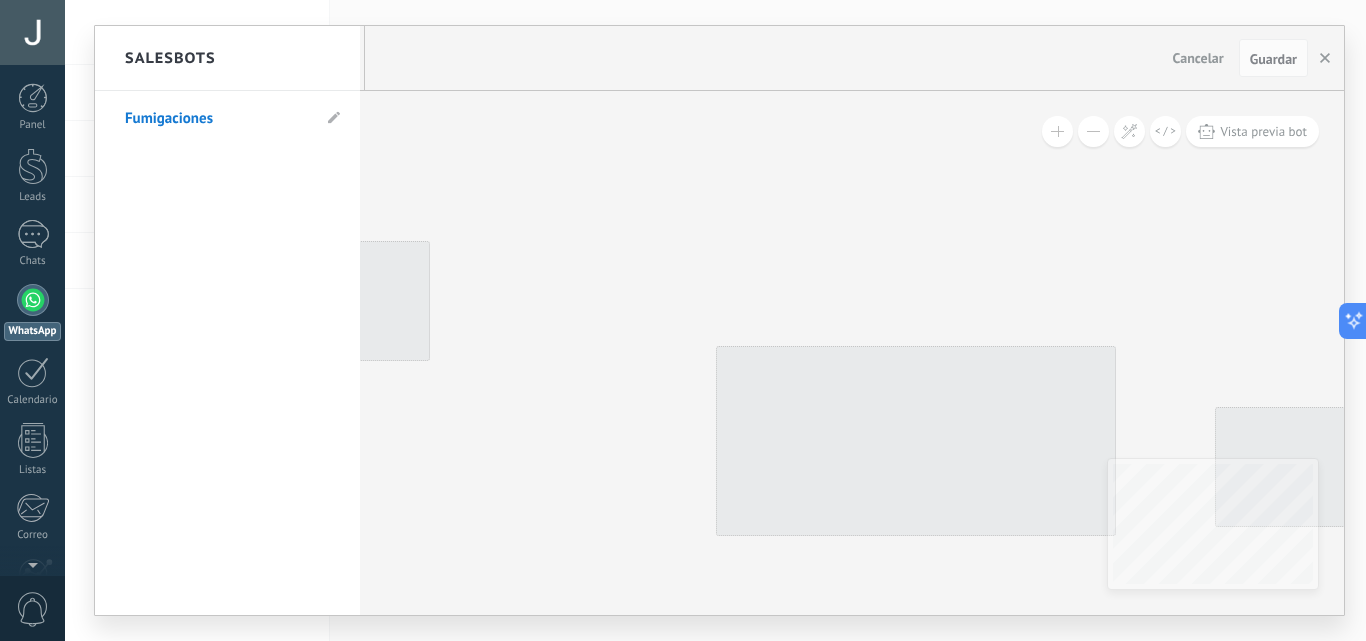 click at bounding box center (719, 320) 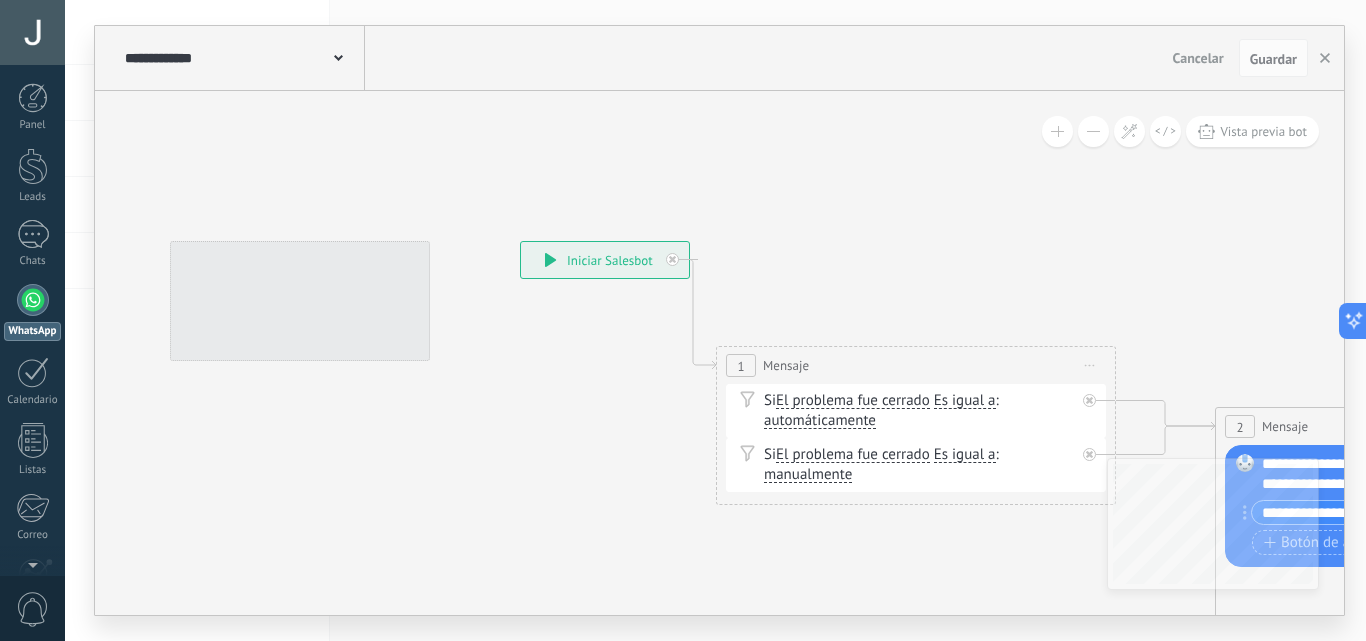 click at bounding box center [338, 56] 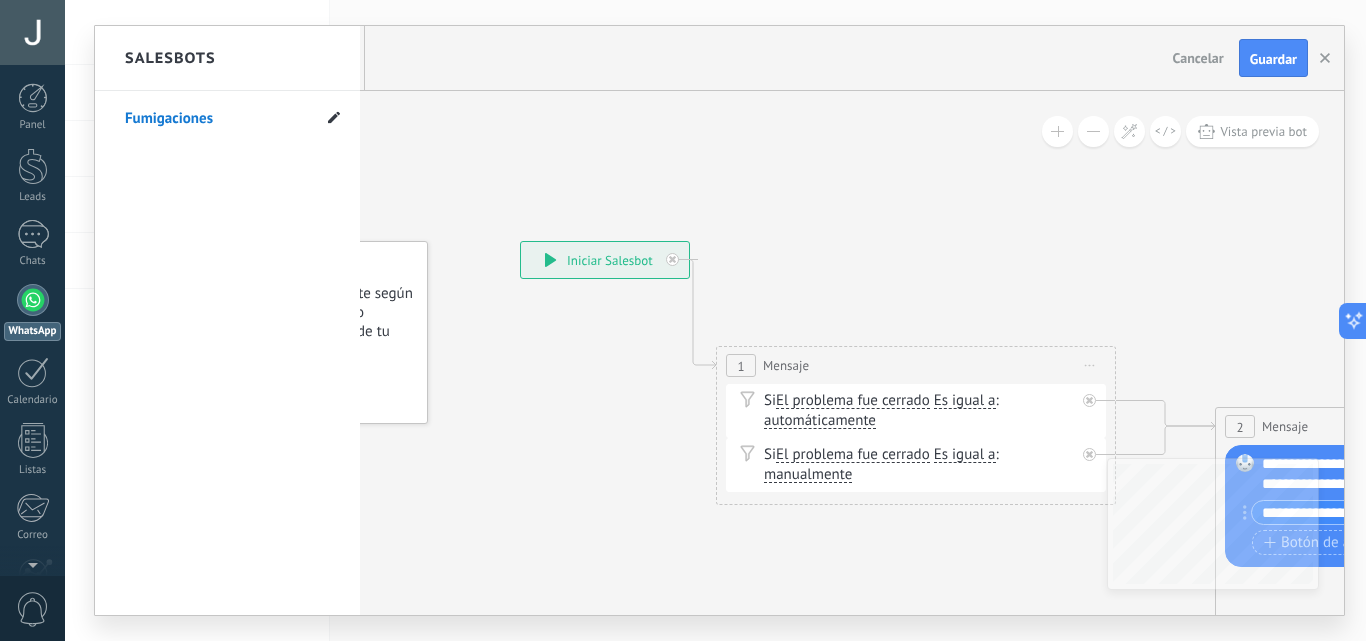 click 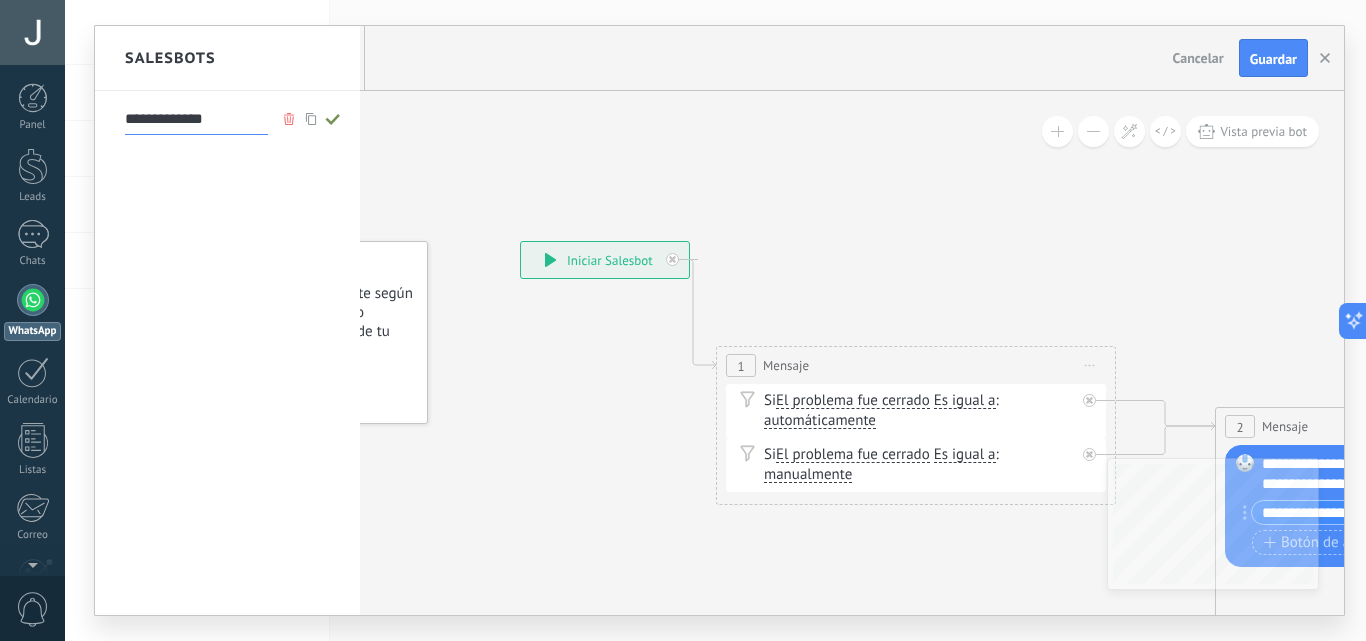 type on "**********" 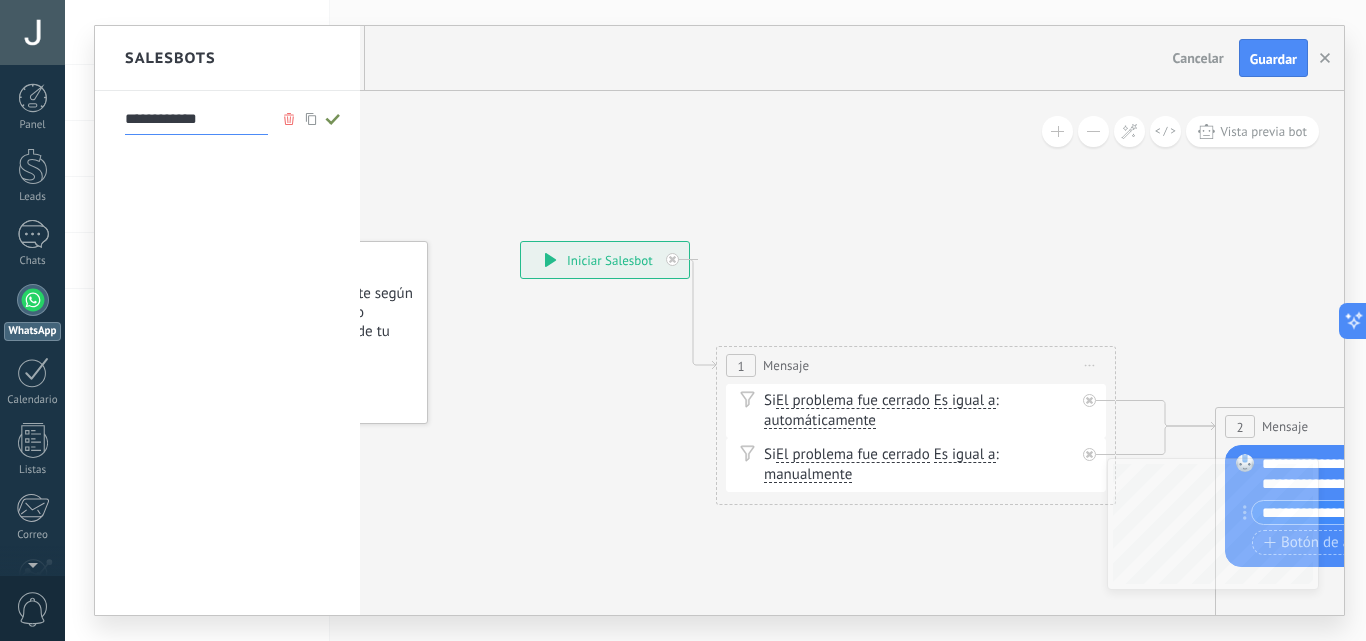 click at bounding box center (719, 320) 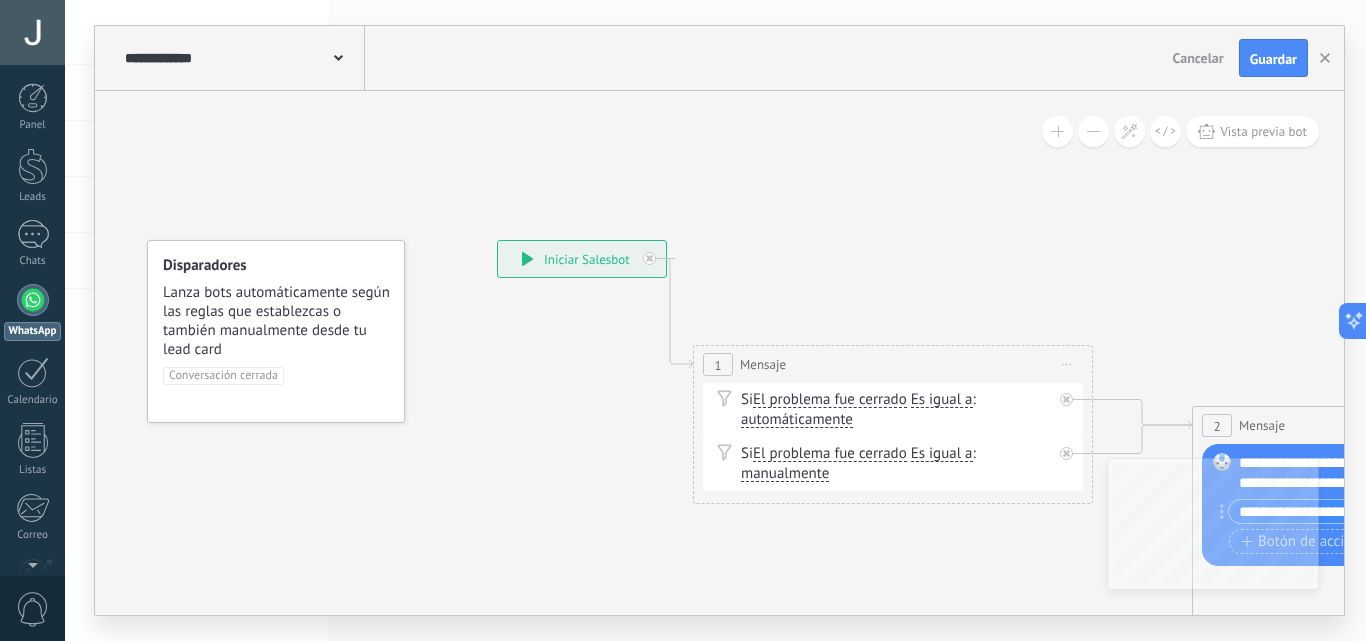 drag, startPoint x: 676, startPoint y: 444, endPoint x: 492, endPoint y: 420, distance: 185.55861 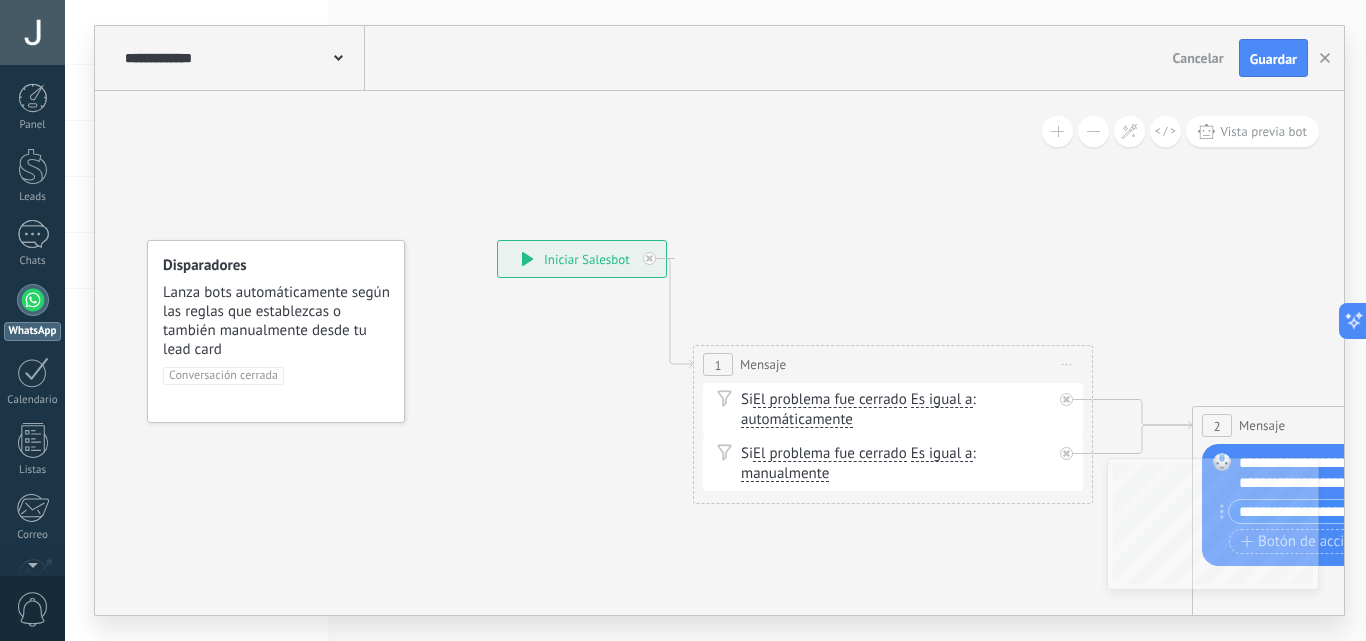 click 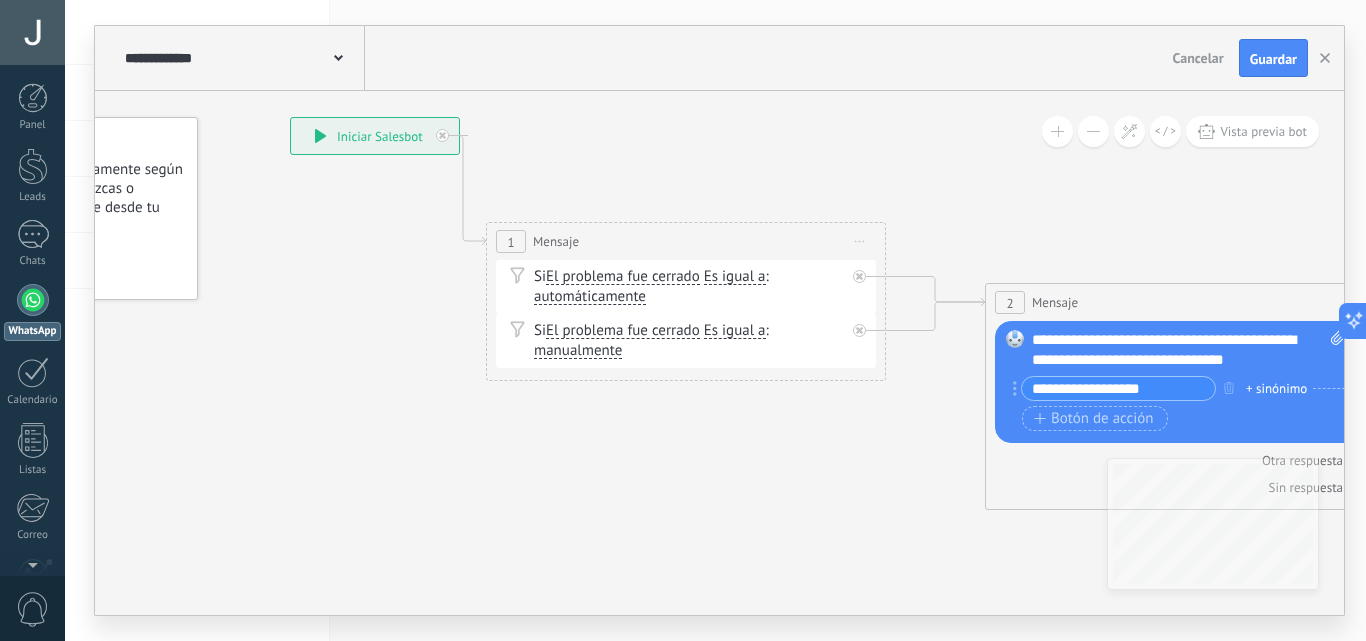 drag, startPoint x: 439, startPoint y: 386, endPoint x: 115, endPoint y: 233, distance: 358.30853 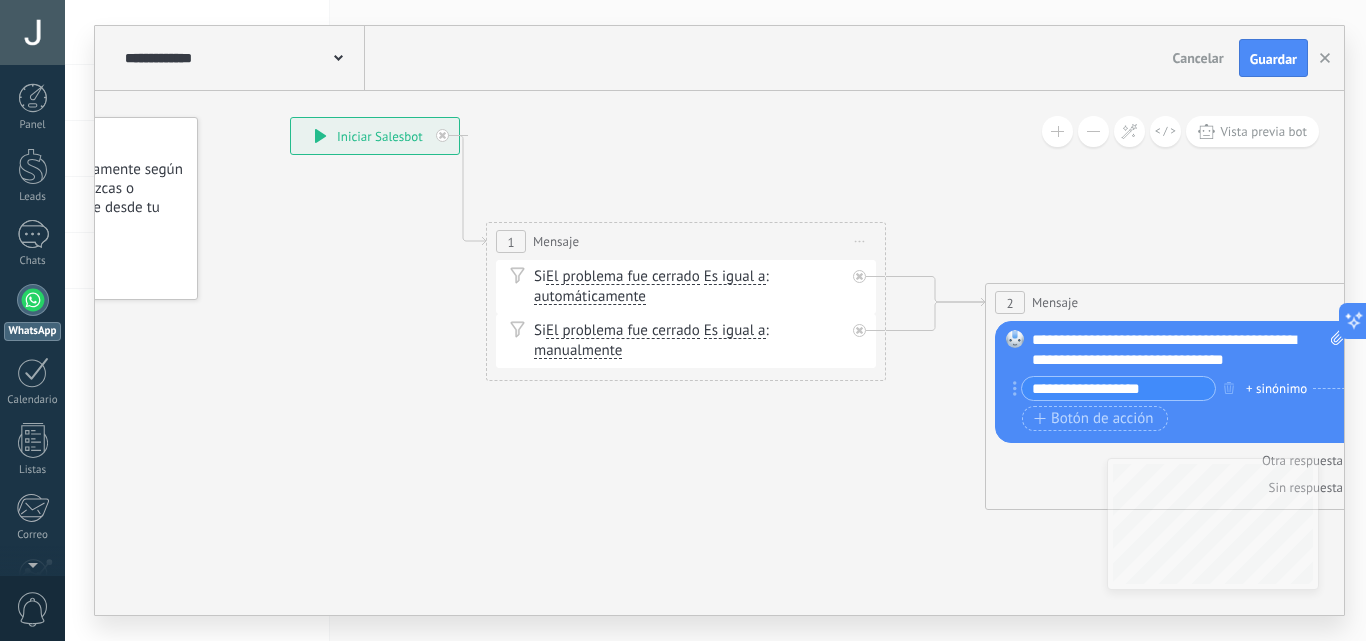 click 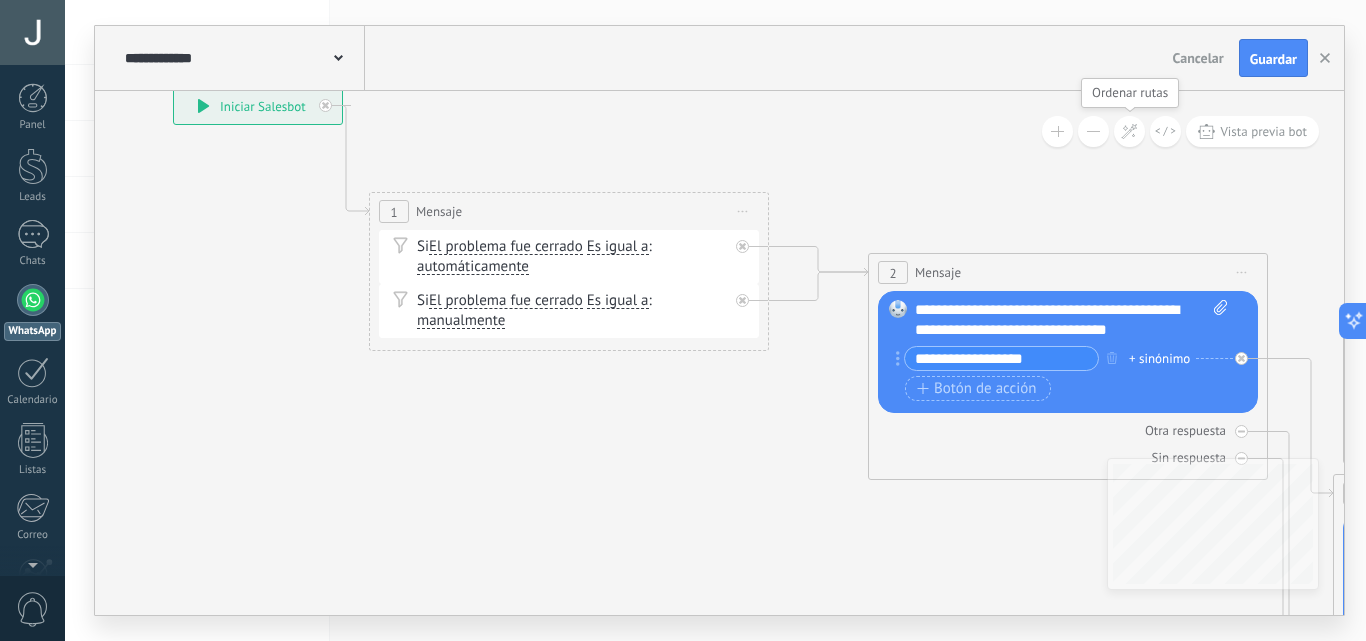 click at bounding box center (1129, 131) 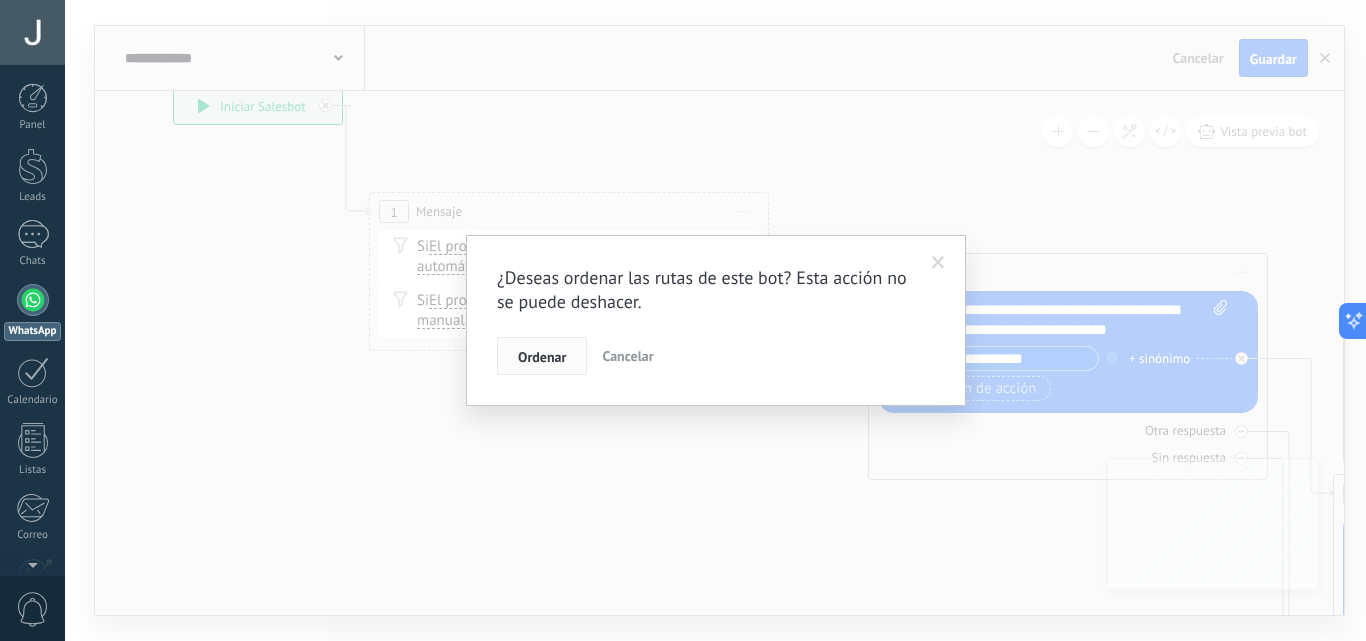 click on "Ordenar" at bounding box center [542, 357] 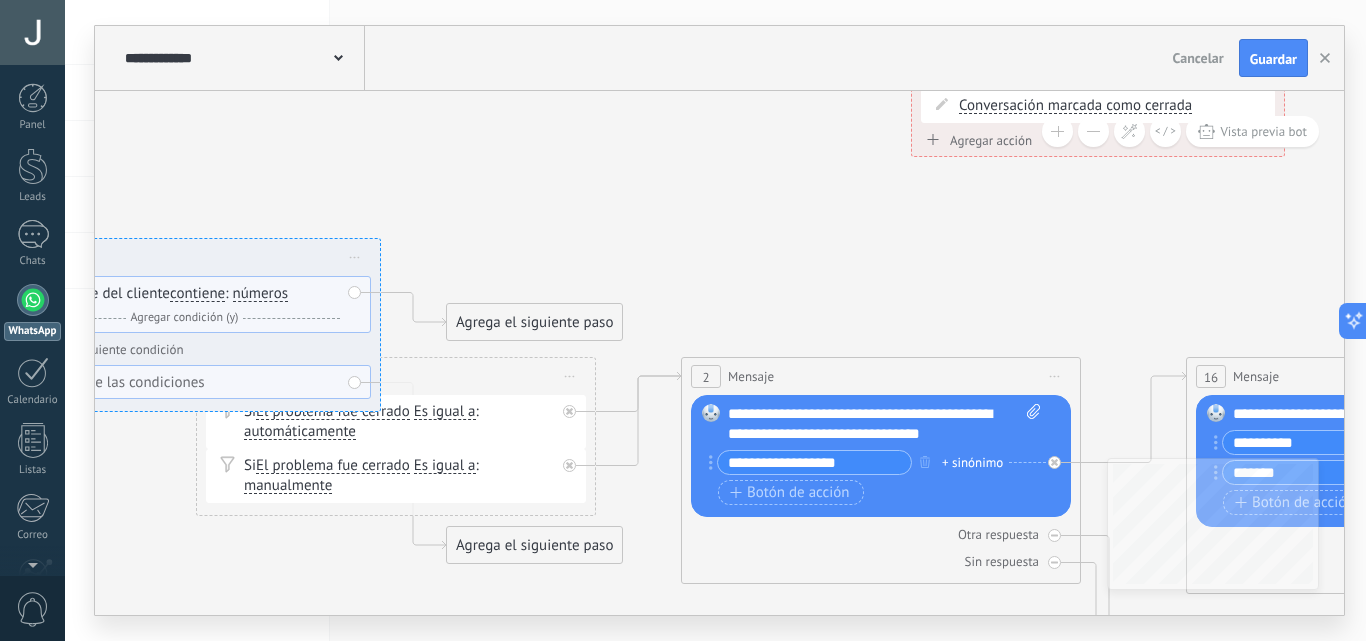 drag, startPoint x: 827, startPoint y: 410, endPoint x: 635, endPoint y: 680, distance: 331.30652 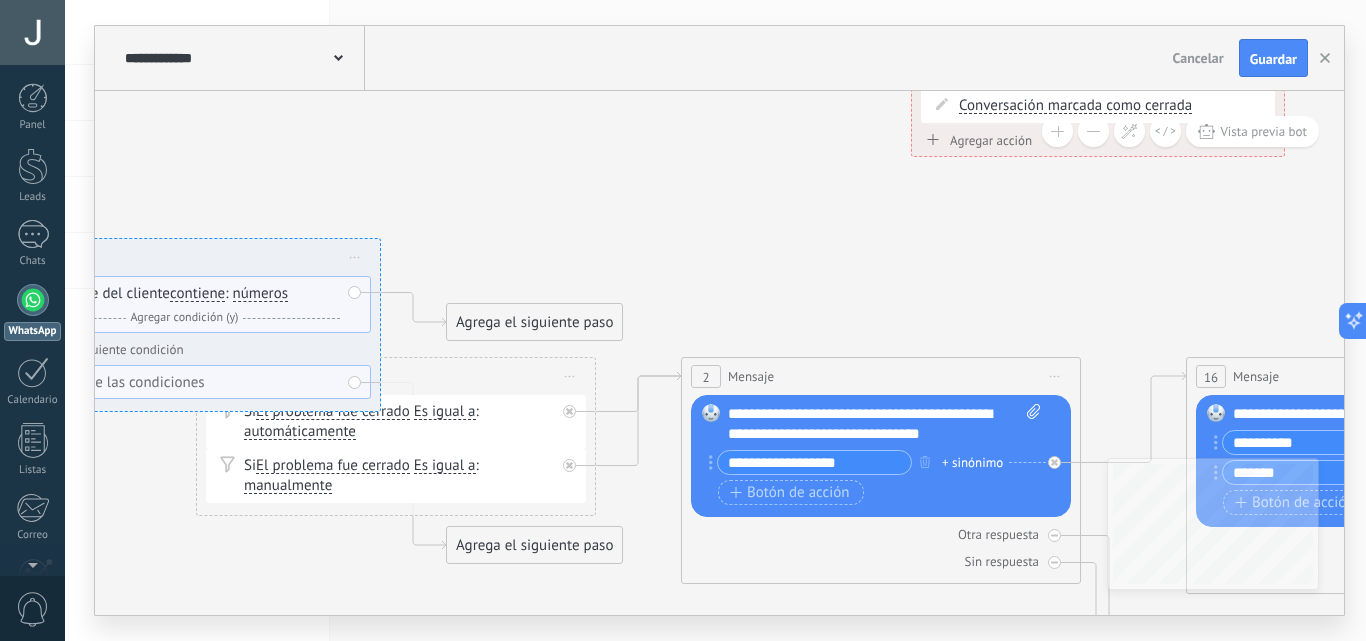 click on ".abccls-1,.abccls-2{fill-rule:evenodd}.abccls-2{fill:#fff} .abfcls-1{fill:none}.abfcls-2{fill:#fff} .abncls-1{isolation:isolate}.abncls-2{opacity:.06}.abncls-2,.abncls-3,.abncls-6{mix-blend-mode:multiply}.abncls-3{opacity:.15}.abncls-4,.abncls-8{fill:#fff}.abncls-5{fill:url(#abnlinear-gradient)}.abncls-6{opacity:.04}.abncls-7{fill:url(#abnlinear-gradient-2)}.abncls-8{fill-rule:evenodd} .abqst0{fill:#ffa200} .abwcls-1{fill:#252525} .cls-1{isolation:isolate} .acicls-1{fill:none} .aclcls-1{fill:#232323} .acnst0{display:none} .addcls-1,.addcls-2{fill:none;stroke-miterlimit:10}.addcls-1{stroke:#dfe0e5}.addcls-2{stroke:#a1a7ab} .adecls-1,.adecls-2{fill:none;stroke-miterlimit:10}.adecls-1{stroke:#dfe0e5}.adecls-2{stroke:#a1a7ab} .adqcls-1{fill:#8591a5;fill-rule:evenodd} .aeccls-1{fill:#5c9f37} .aeecls-1{fill:#f86161} .aejcls-1{fill:#8591a5;fill-rule:evenodd} .aekcls-1{fill-rule:evenodd} .aelcls-1{fill-rule:evenodd;fill:currentColor} .aemcls-1{fill-rule:evenodd;fill:currentColor} .aercls-2{fill:#24bc8c}" at bounding box center (683, 320) 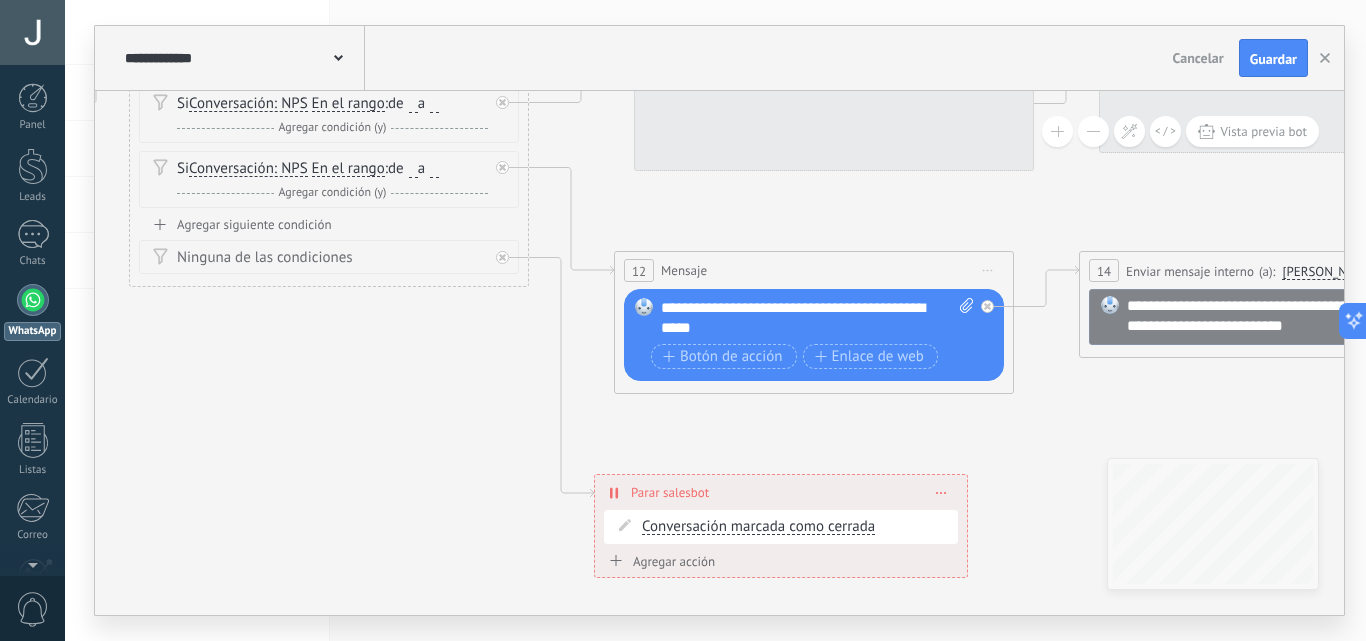 drag, startPoint x: 845, startPoint y: 250, endPoint x: 526, endPoint y: 677, distance: 533.0009 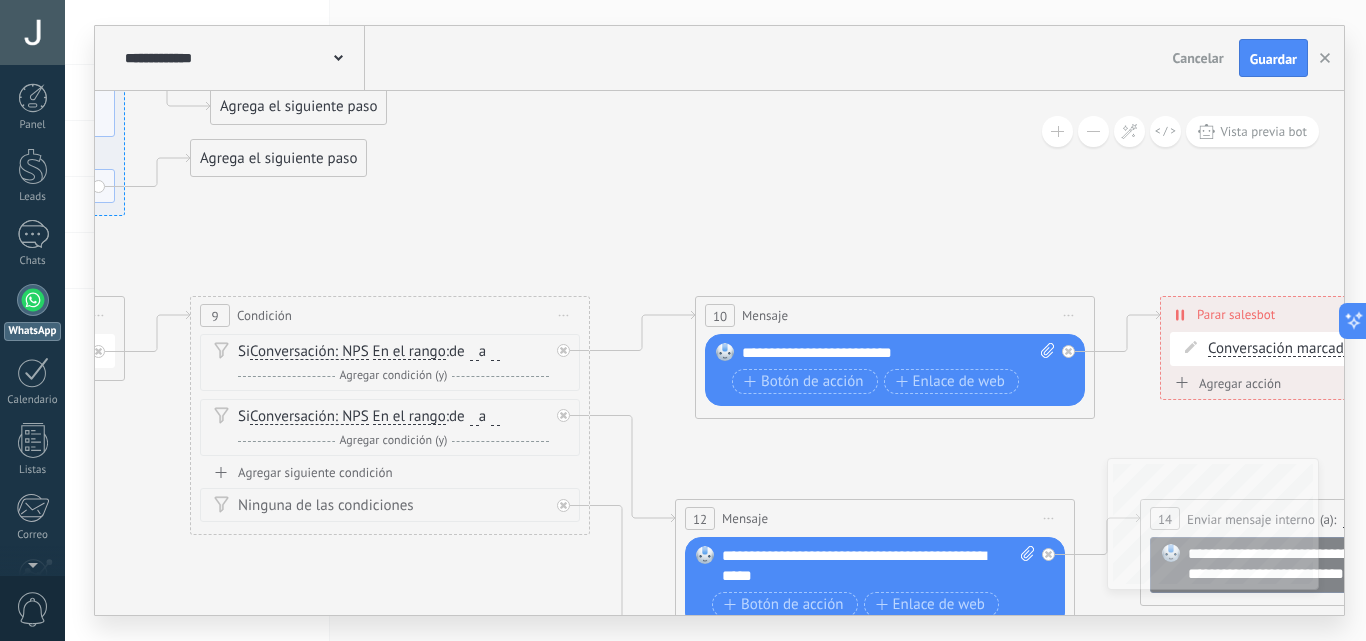drag, startPoint x: 408, startPoint y: 414, endPoint x: 486, endPoint y: 483, distance: 104.13933 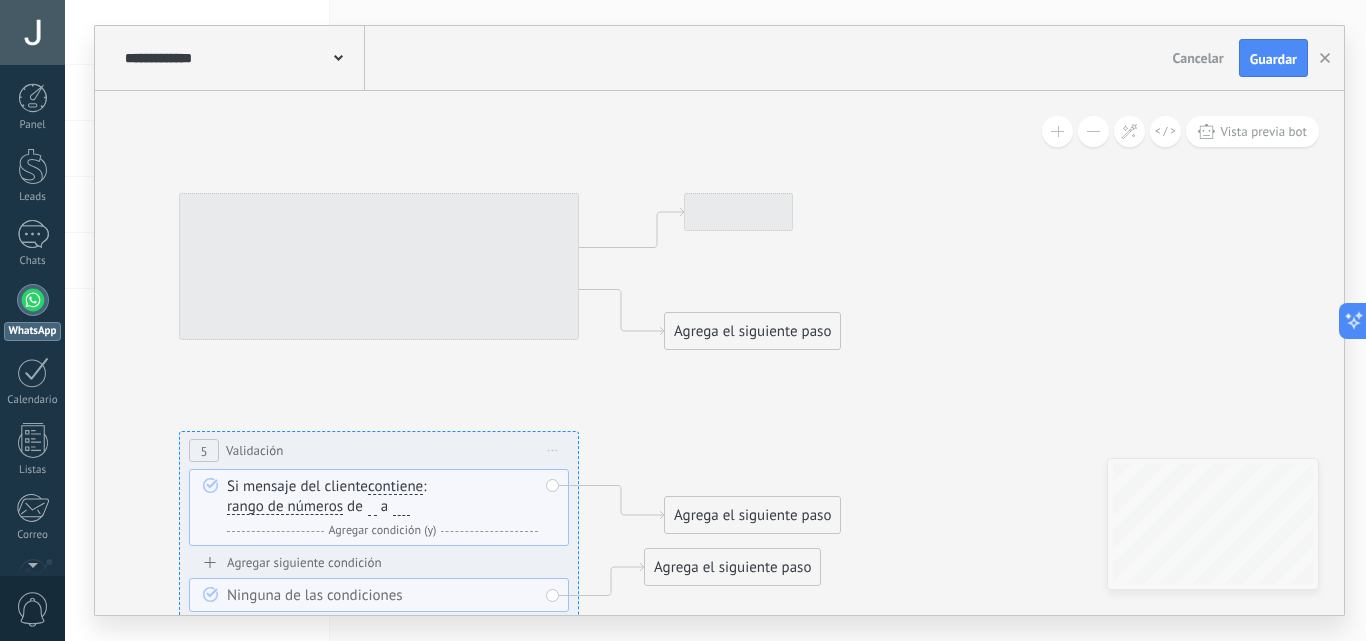 drag, startPoint x: 431, startPoint y: 211, endPoint x: 859, endPoint y: 614, distance: 587.8716 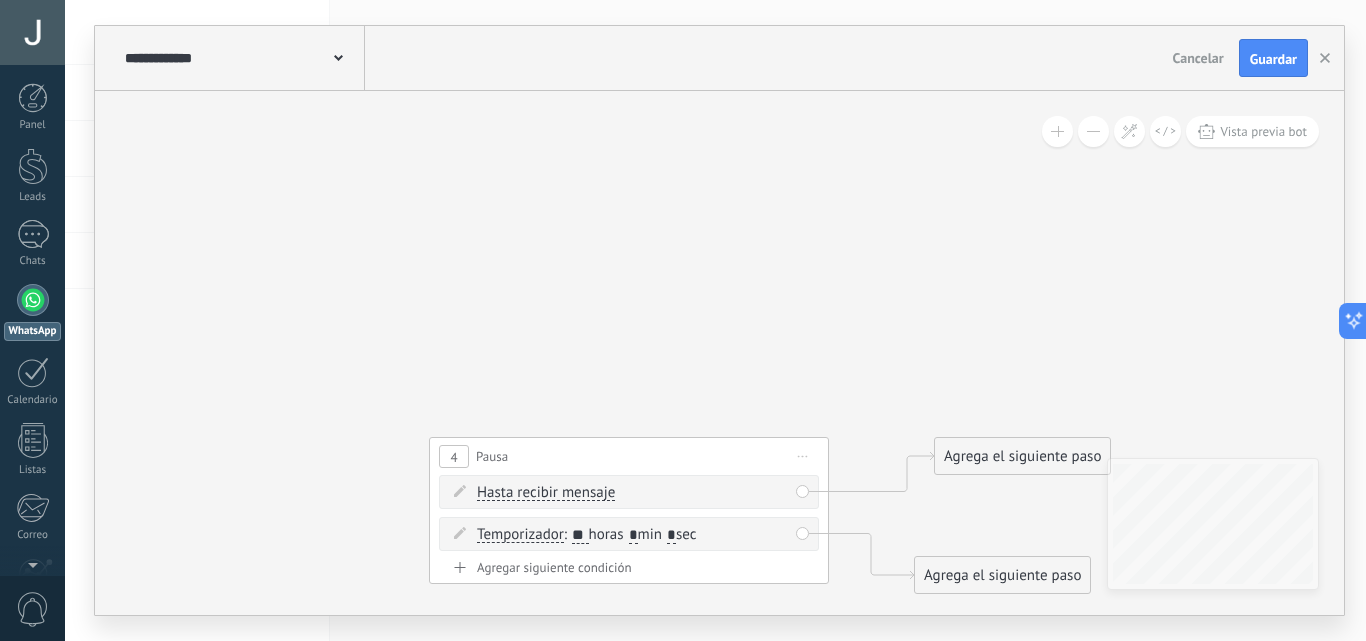 drag, startPoint x: 561, startPoint y: 403, endPoint x: 811, endPoint y: 647, distance: 349.33652 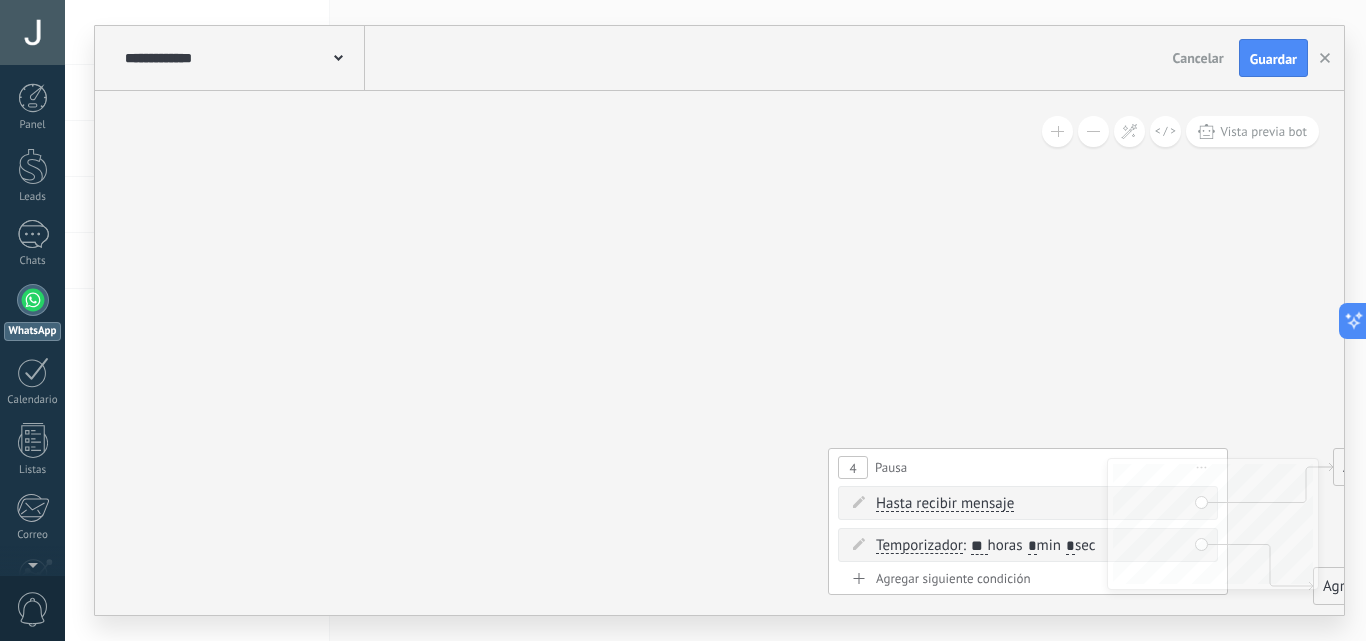 drag, startPoint x: 683, startPoint y: 290, endPoint x: 1082, endPoint y: 301, distance: 399.1516 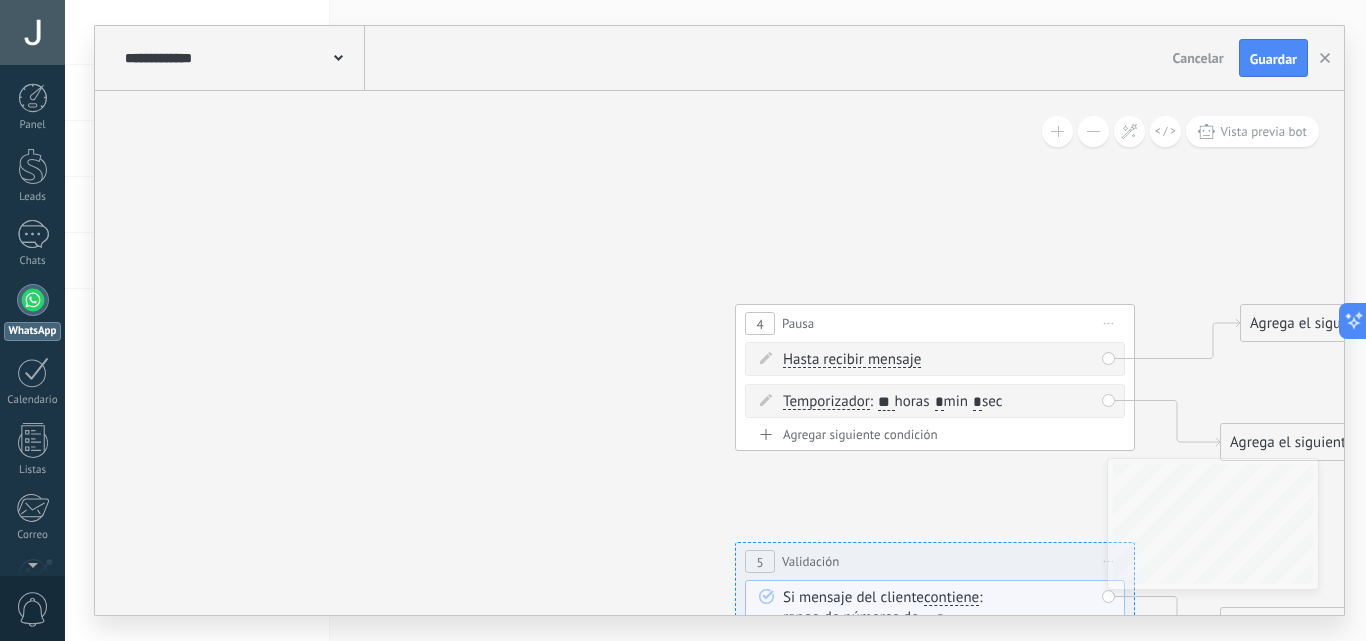 drag, startPoint x: 811, startPoint y: 407, endPoint x: 717, endPoint y: 261, distance: 173.64331 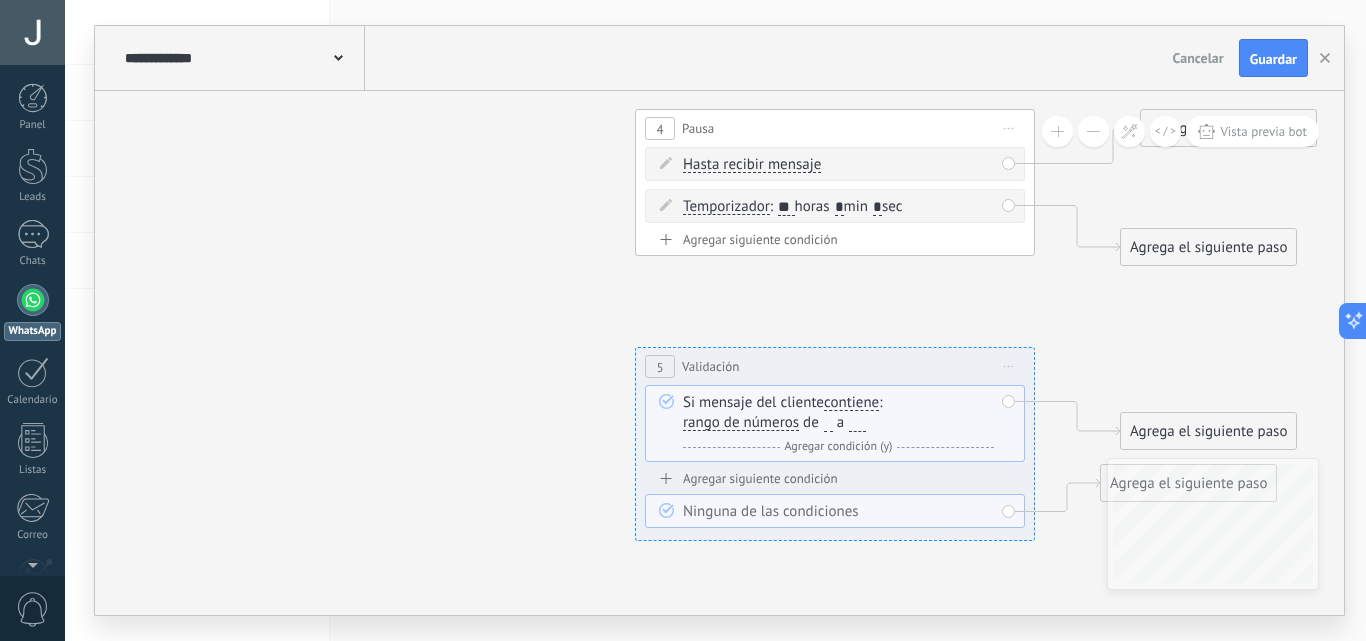 drag, startPoint x: 614, startPoint y: 443, endPoint x: 516, endPoint y: 251, distance: 215.56438 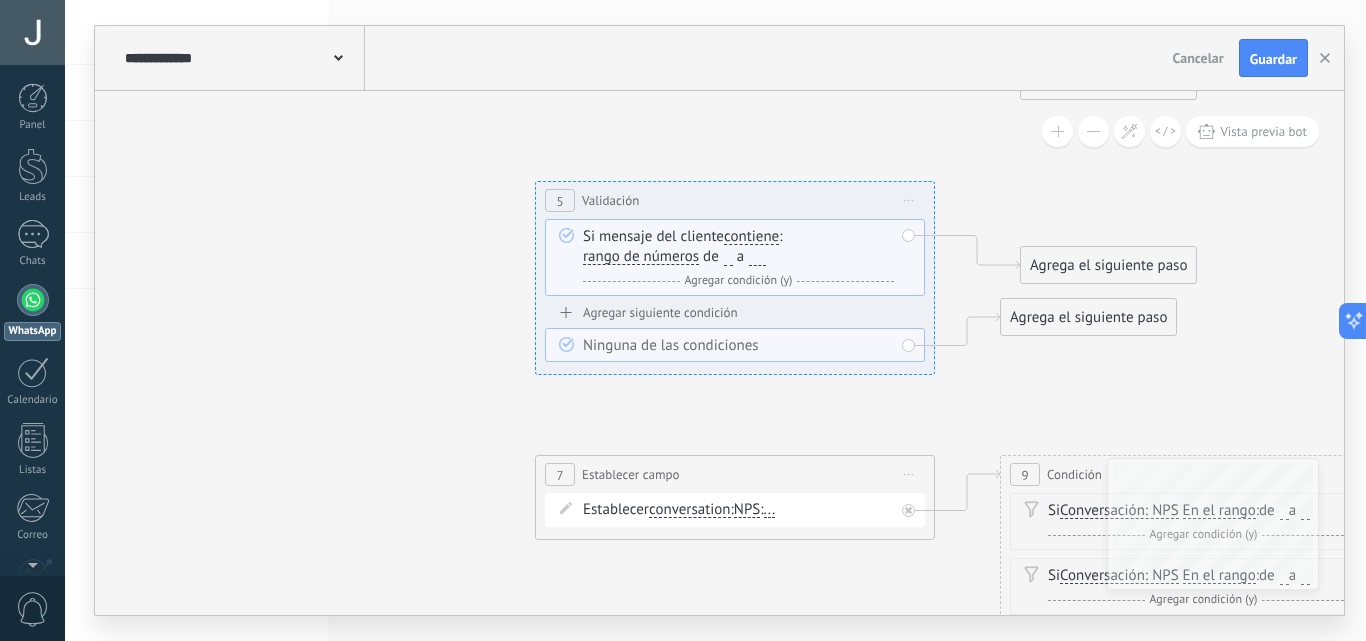 drag, startPoint x: 550, startPoint y: 381, endPoint x: 396, endPoint y: 182, distance: 251.6287 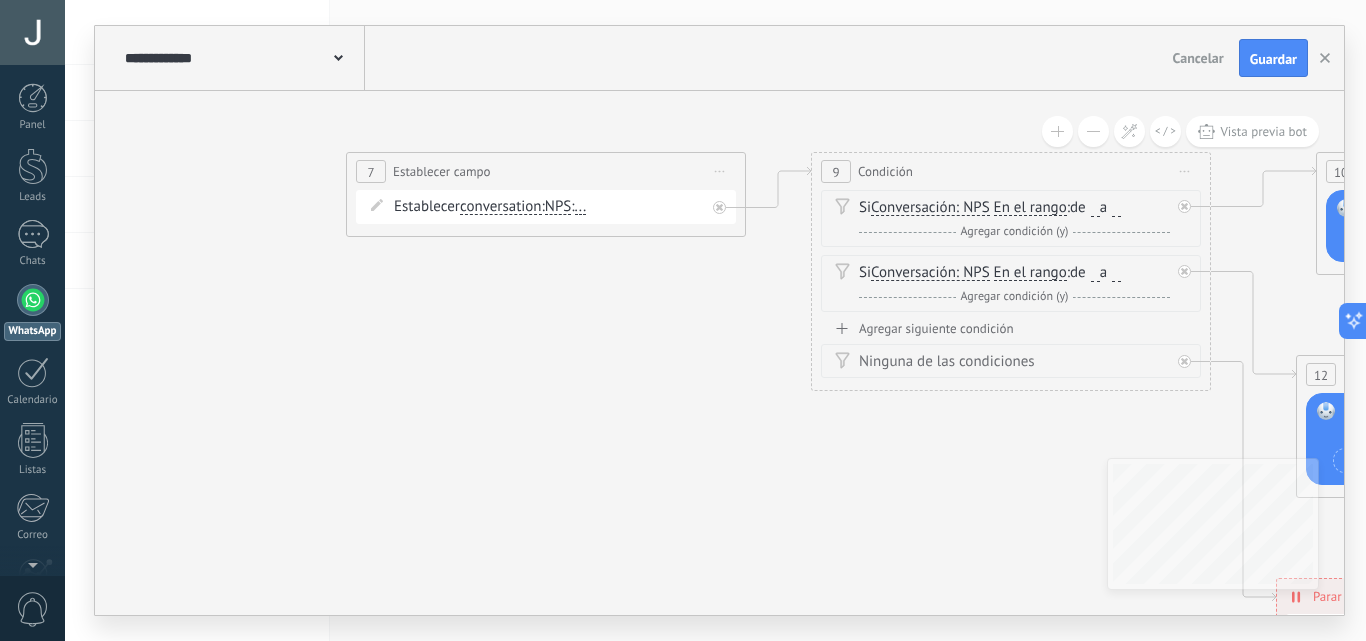 drag, startPoint x: 382, startPoint y: 420, endPoint x: 245, endPoint y: 200, distance: 259.16983 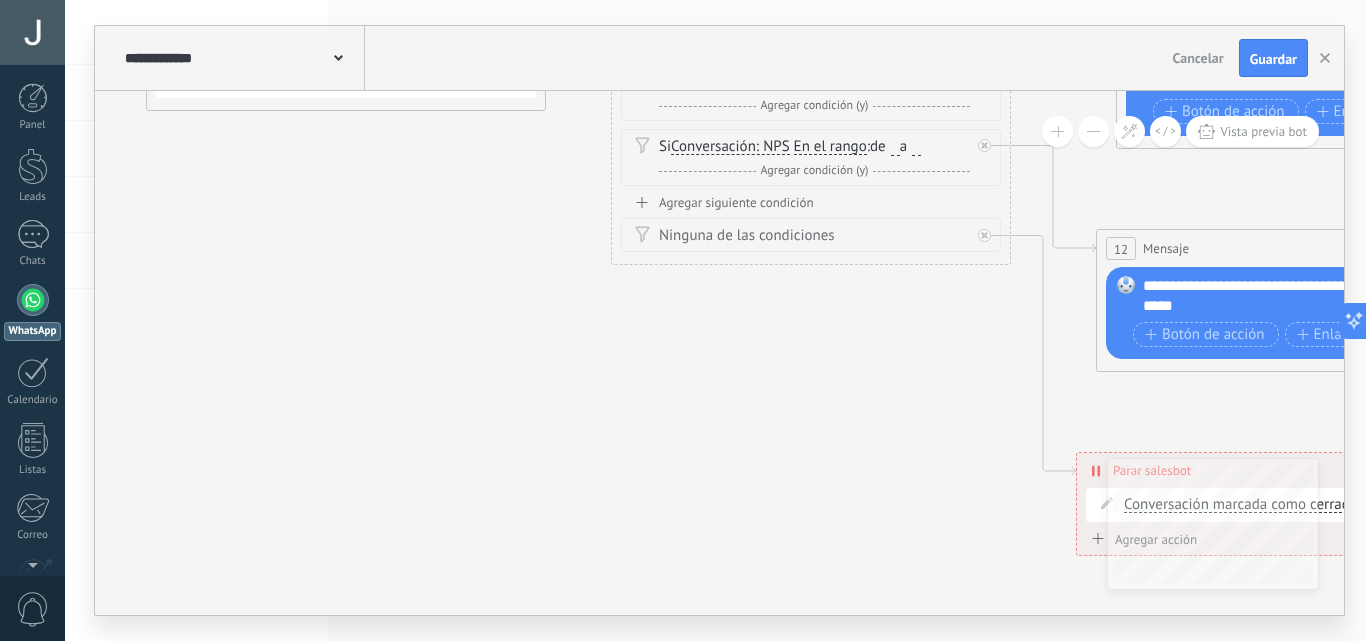drag, startPoint x: 433, startPoint y: 335, endPoint x: 201, endPoint y: 241, distance: 250.3198 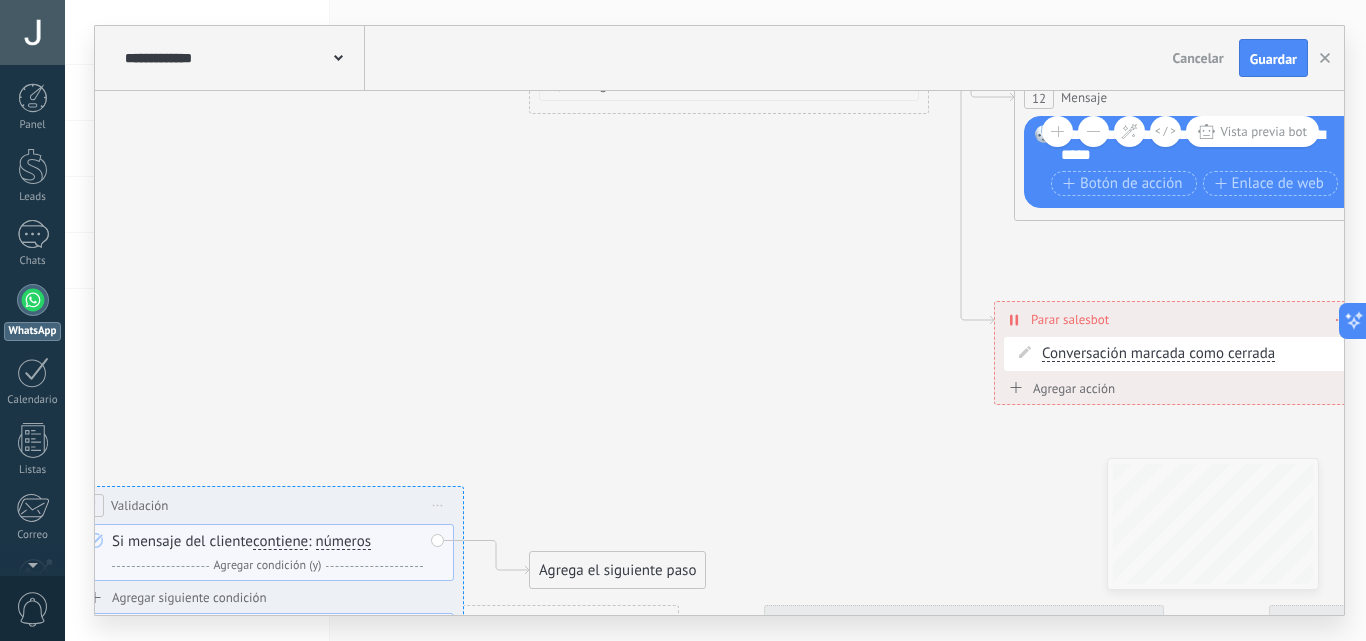 drag, startPoint x: 578, startPoint y: 402, endPoint x: 536, endPoint y: 239, distance: 168.3241 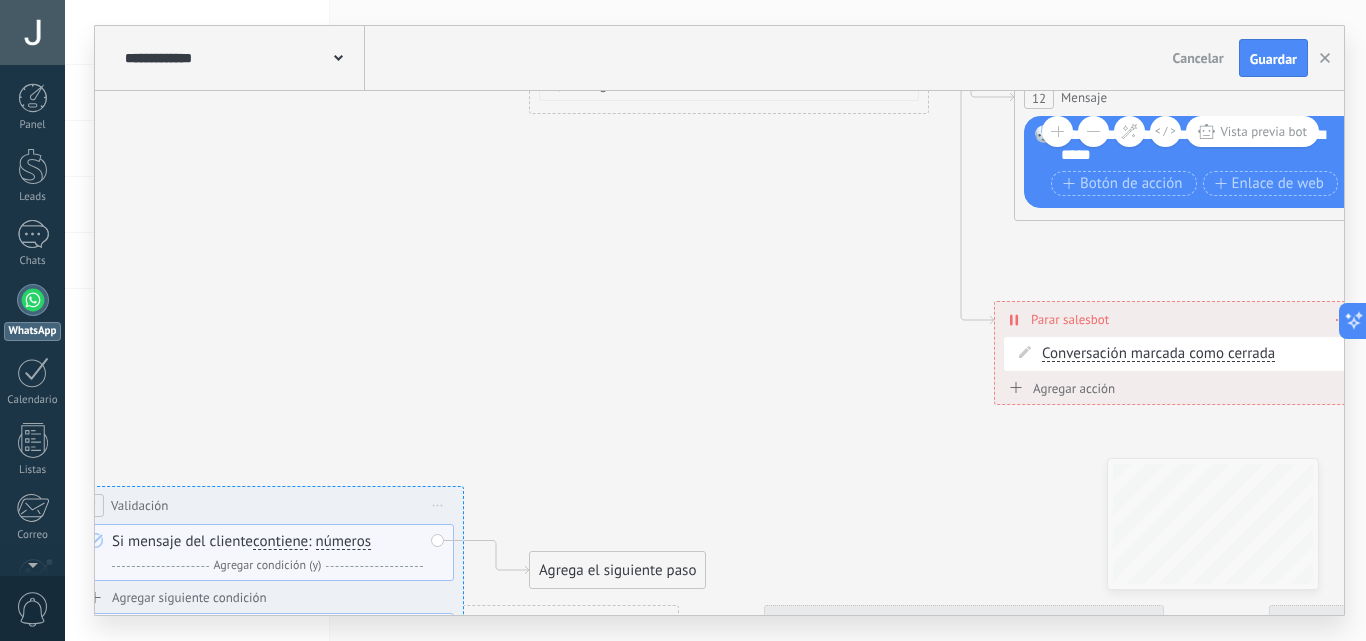 click on "10 Mensaje 12 Mensaje" 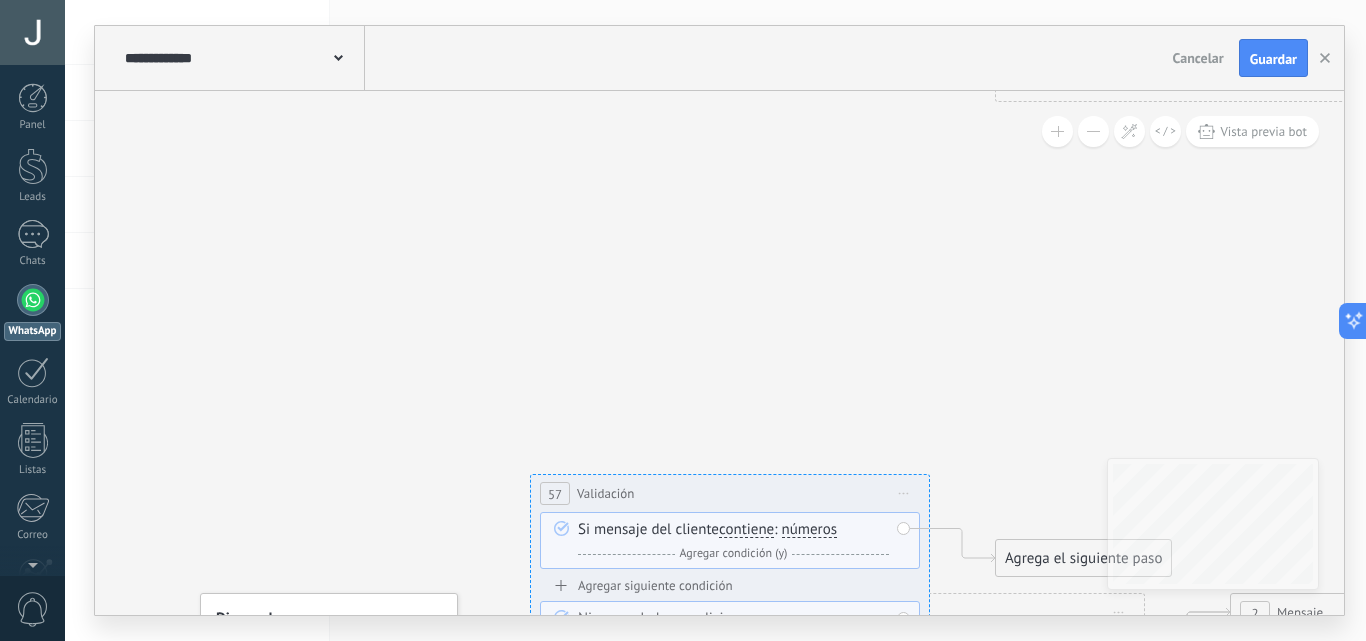 drag, startPoint x: 505, startPoint y: 341, endPoint x: 976, endPoint y: 345, distance: 471.017 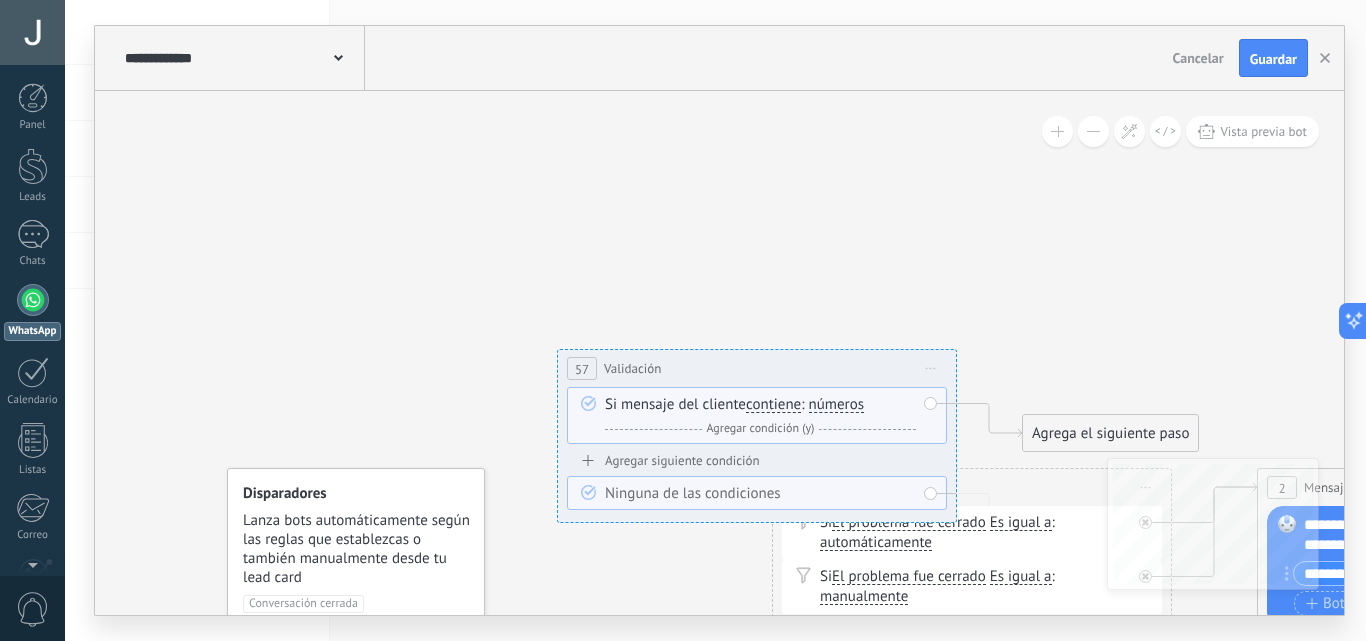 click on "10 Mensaje 12 Mensaje" 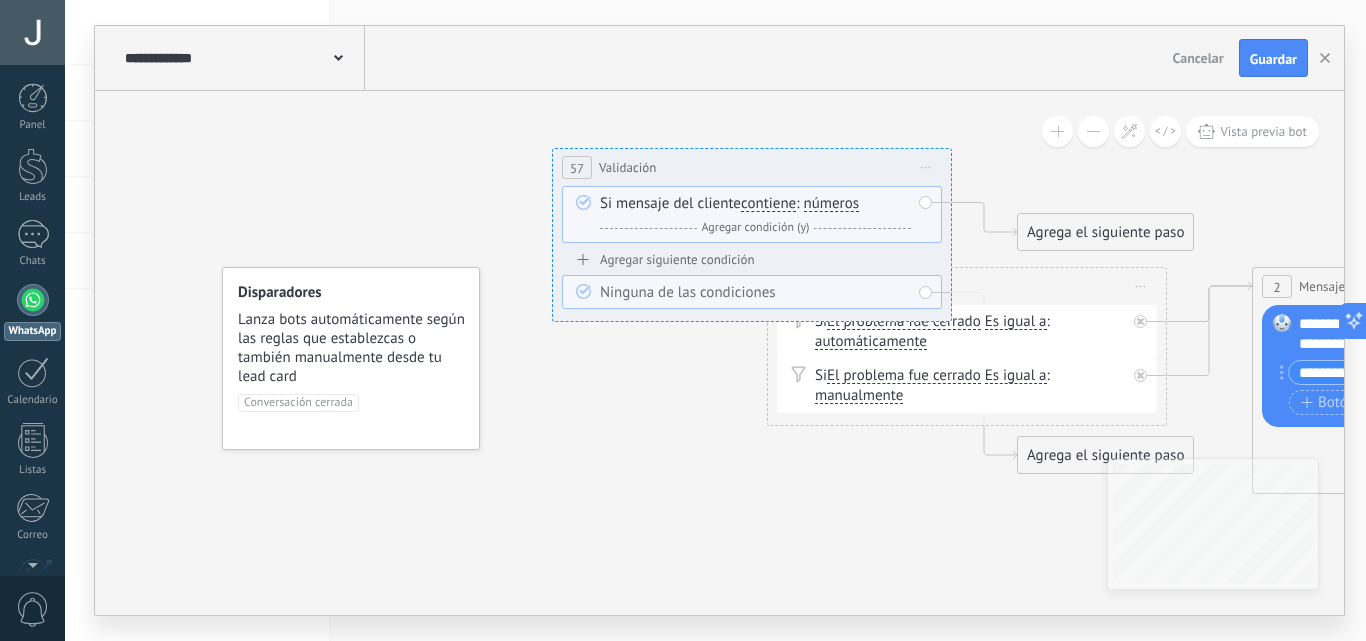 drag, startPoint x: 326, startPoint y: 267, endPoint x: 329, endPoint y: 162, distance: 105.04285 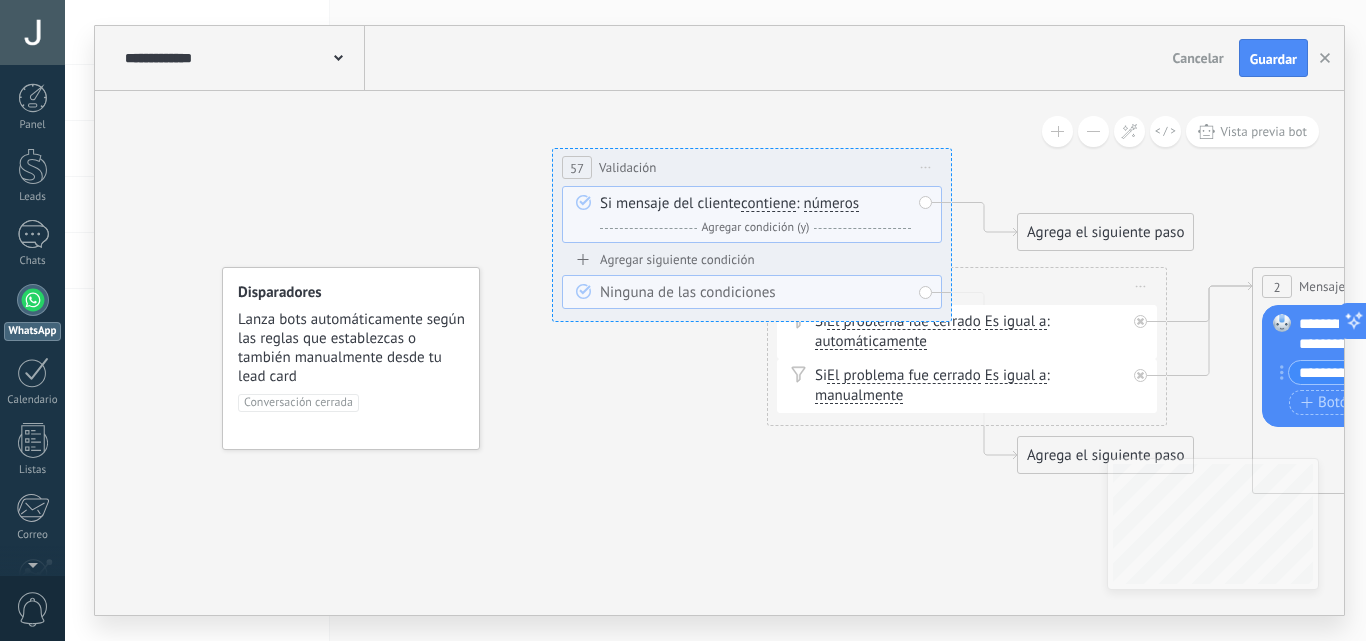 click on "10 Mensaje 12 Mensaje" 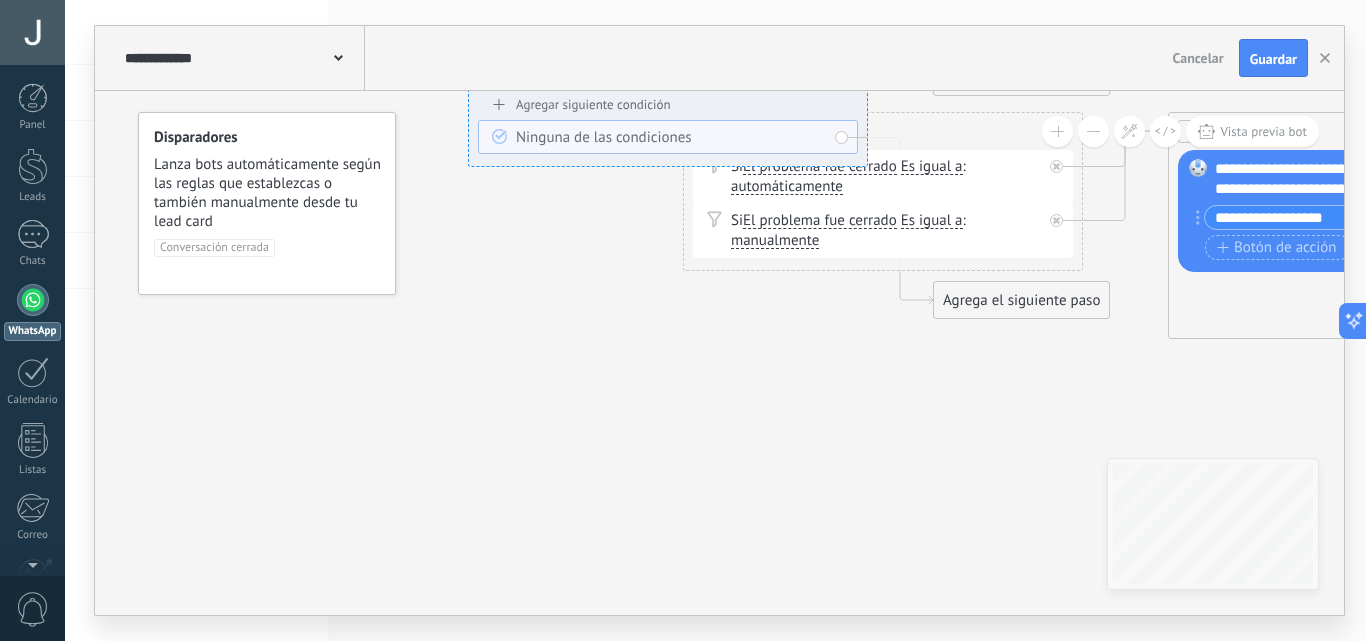 drag, startPoint x: 571, startPoint y: 467, endPoint x: 483, endPoint y: 327, distance: 165.36021 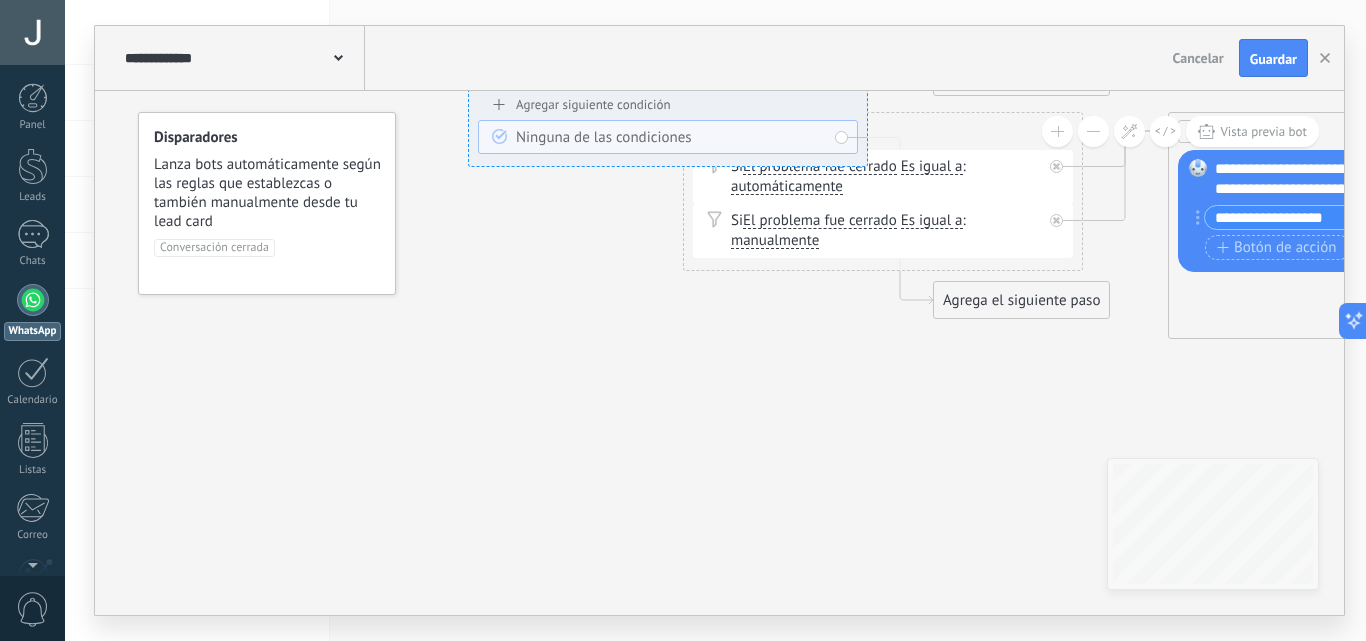 click on "10 Mensaje 12 Mensaje" 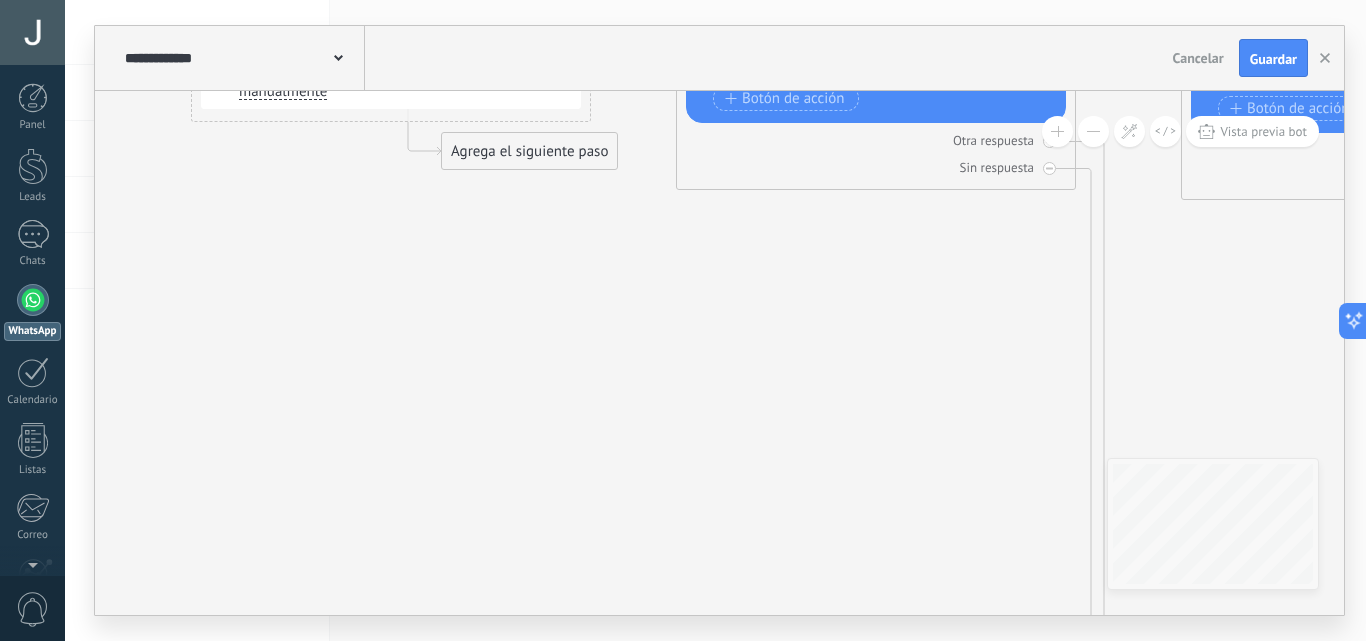 drag, startPoint x: 455, startPoint y: 436, endPoint x: 197, endPoint y: 416, distance: 258.77405 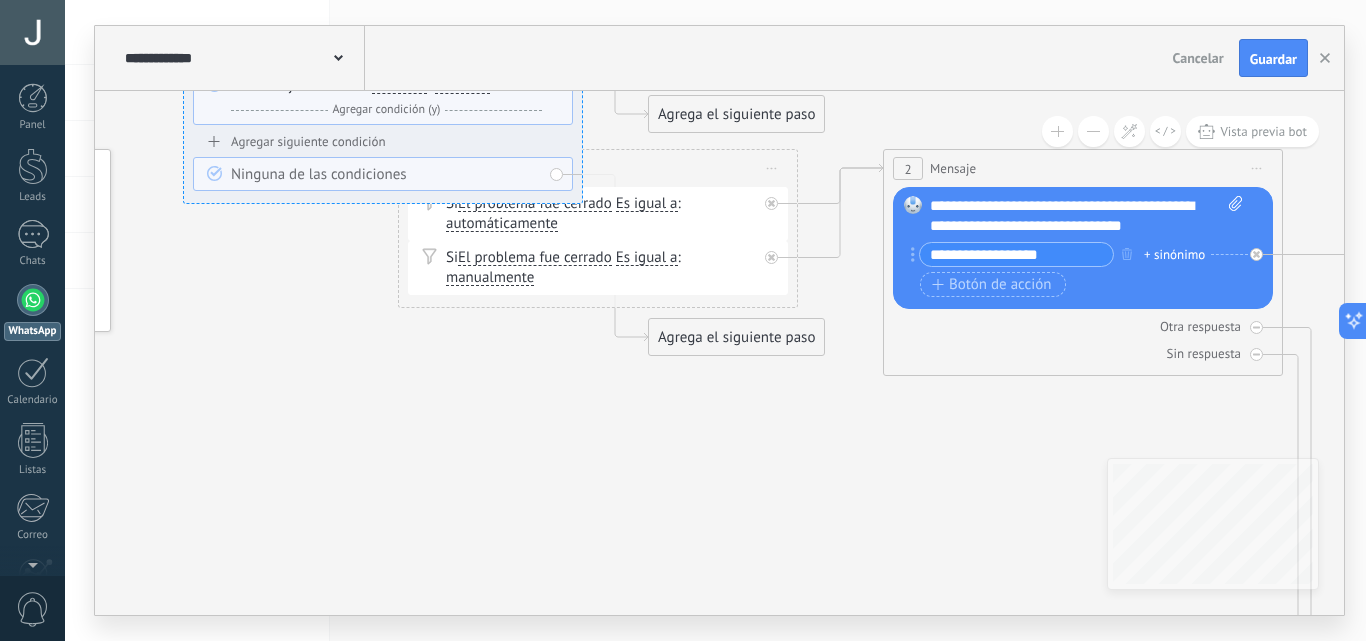 drag, startPoint x: 760, startPoint y: 489, endPoint x: 816, endPoint y: 566, distance: 95.2103 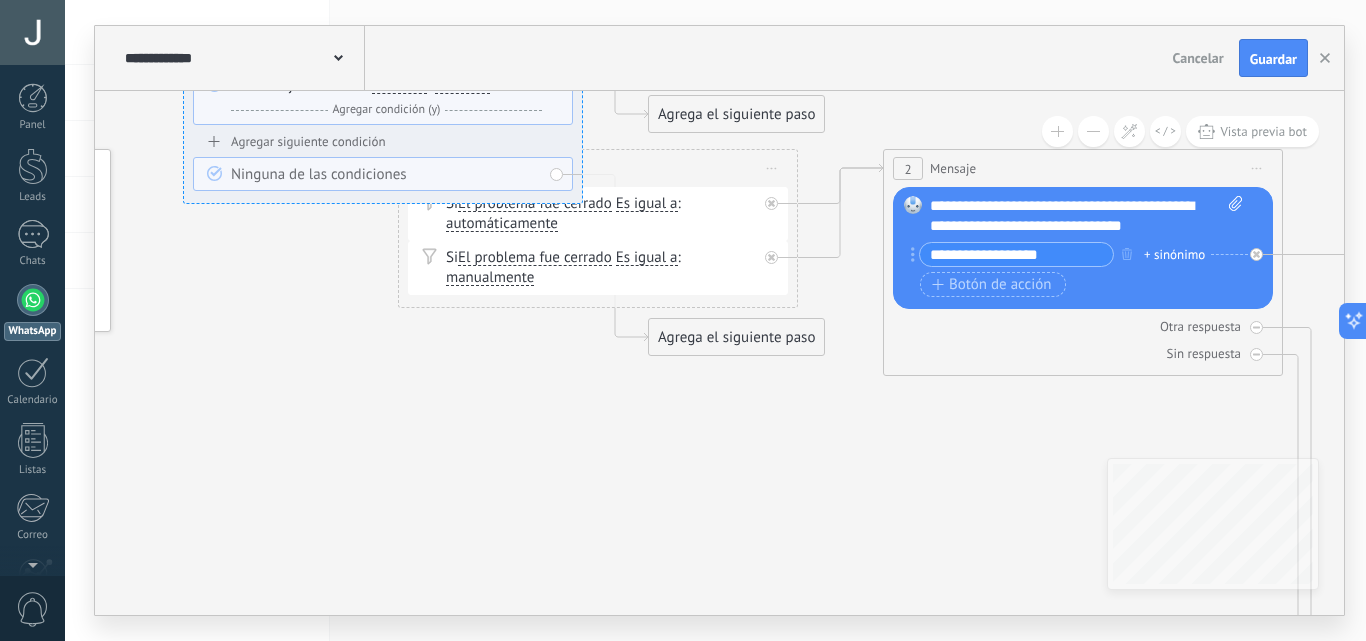 click on ".abccls-1,.abccls-2{fill-rule:evenodd}.abccls-2{fill:#fff} .abfcls-1{fill:none}.abfcls-2{fill:#fff} .abncls-1{isolation:isolate}.abncls-2{opacity:.06}.abncls-2,.abncls-3,.abncls-6{mix-blend-mode:multiply}.abncls-3{opacity:.15}.abncls-4,.abncls-8{fill:#fff}.abncls-5{fill:url(#abnlinear-gradient)}.abncls-6{opacity:.04}.abncls-7{fill:url(#abnlinear-gradient-2)}.abncls-8{fill-rule:evenodd} .abqst0{fill:#ffa200} .abwcls-1{fill:#252525} .cls-1{isolation:isolate} .acicls-1{fill:none} .aclcls-1{fill:#232323} .acnst0{display:none} .addcls-1,.addcls-2{fill:none;stroke-miterlimit:10}.addcls-1{stroke:#dfe0e5}.addcls-2{stroke:#a1a7ab} .adecls-1,.adecls-2{fill:none;stroke-miterlimit:10}.adecls-1{stroke:#dfe0e5}.adecls-2{stroke:#a1a7ab} .adqcls-1{fill:#8591a5;fill-rule:evenodd} .aeccls-1{fill:#5c9f37} .aeecls-1{fill:#f86161} .aejcls-1{fill:#8591a5;fill-rule:evenodd} .aekcls-1{fill-rule:evenodd} .aelcls-1{fill-rule:evenodd;fill:currentColor} .aemcls-1{fill-rule:evenodd;fill:currentColor} .aercls-2{fill:#24bc8c}" at bounding box center [683, 320] 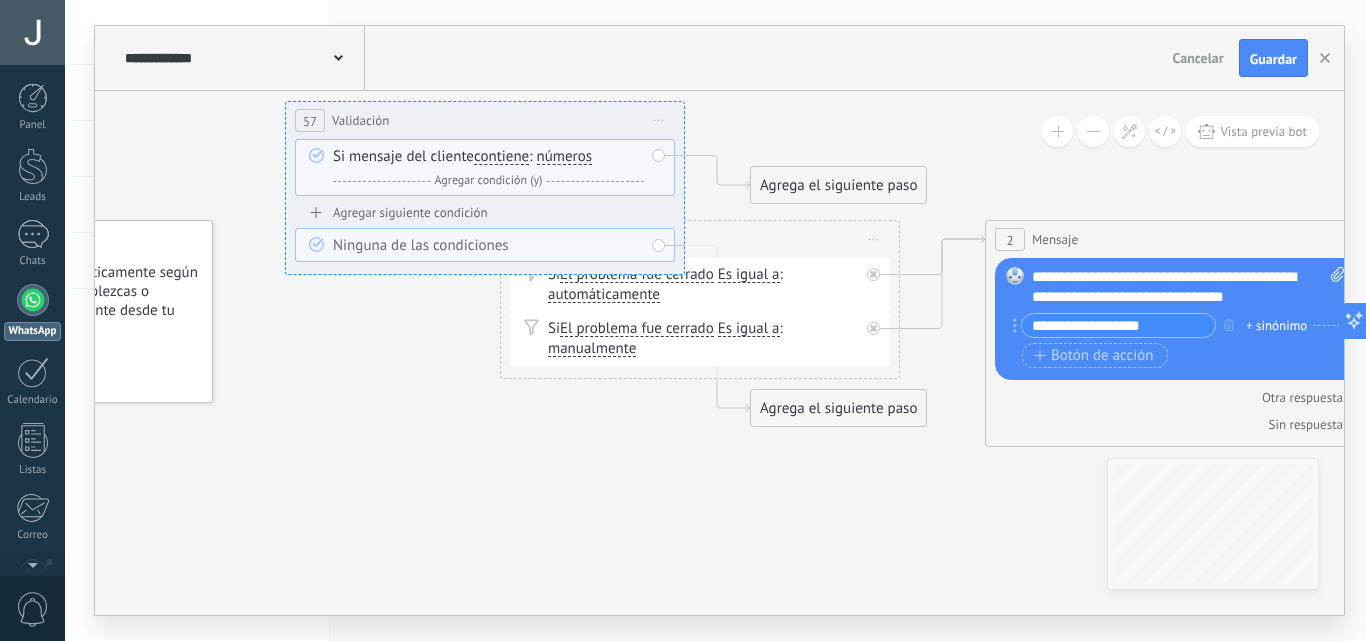 drag, startPoint x: 538, startPoint y: 388, endPoint x: 635, endPoint y: 459, distance: 120.20815 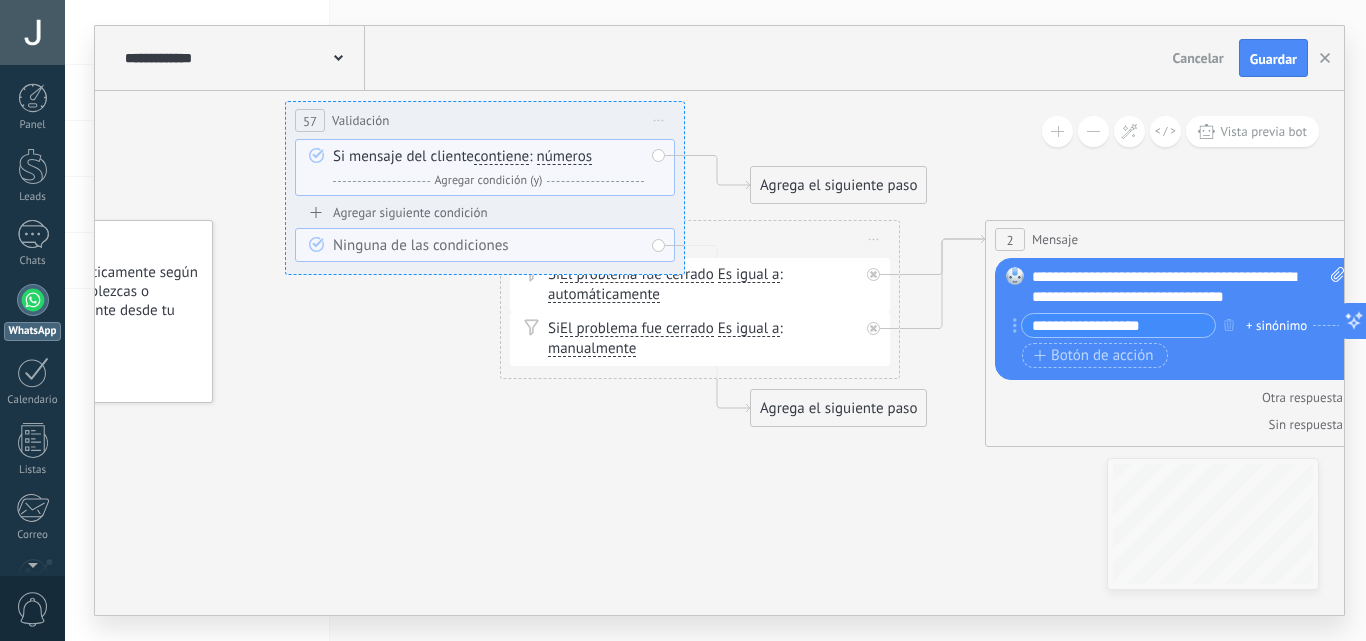 click on "10 Mensaje 12 Mensaje" 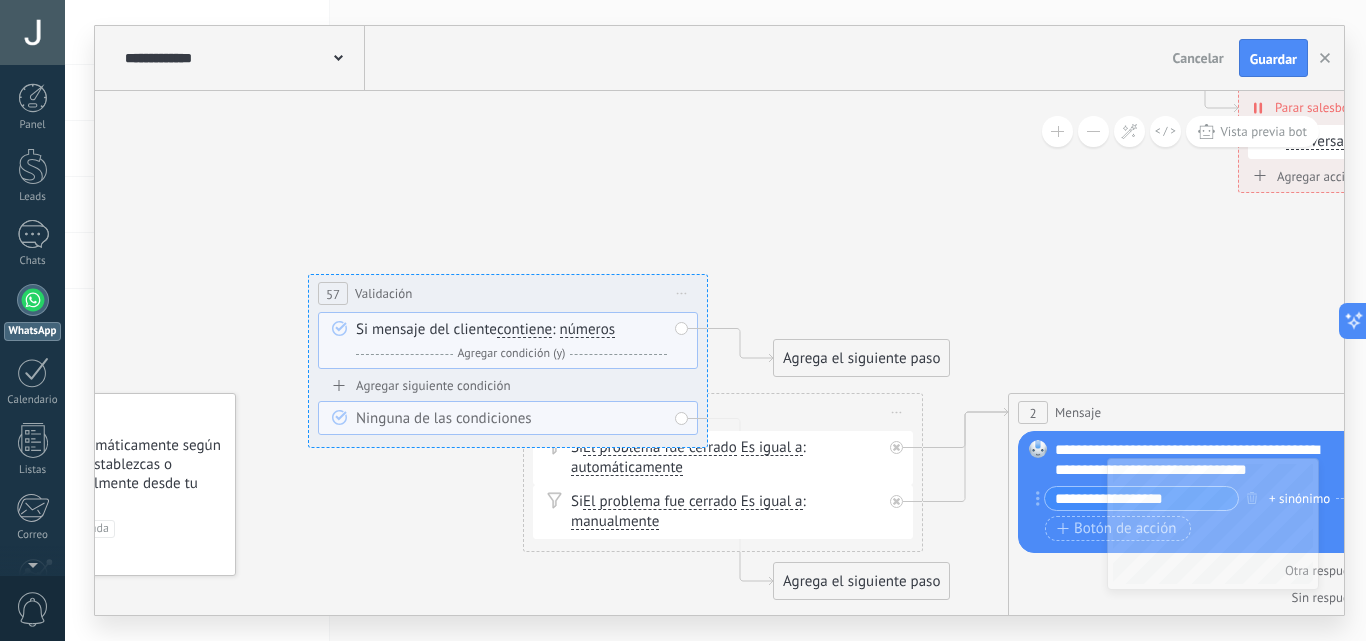 drag, startPoint x: 439, startPoint y: 398, endPoint x: 509, endPoint y: 483, distance: 110.11358 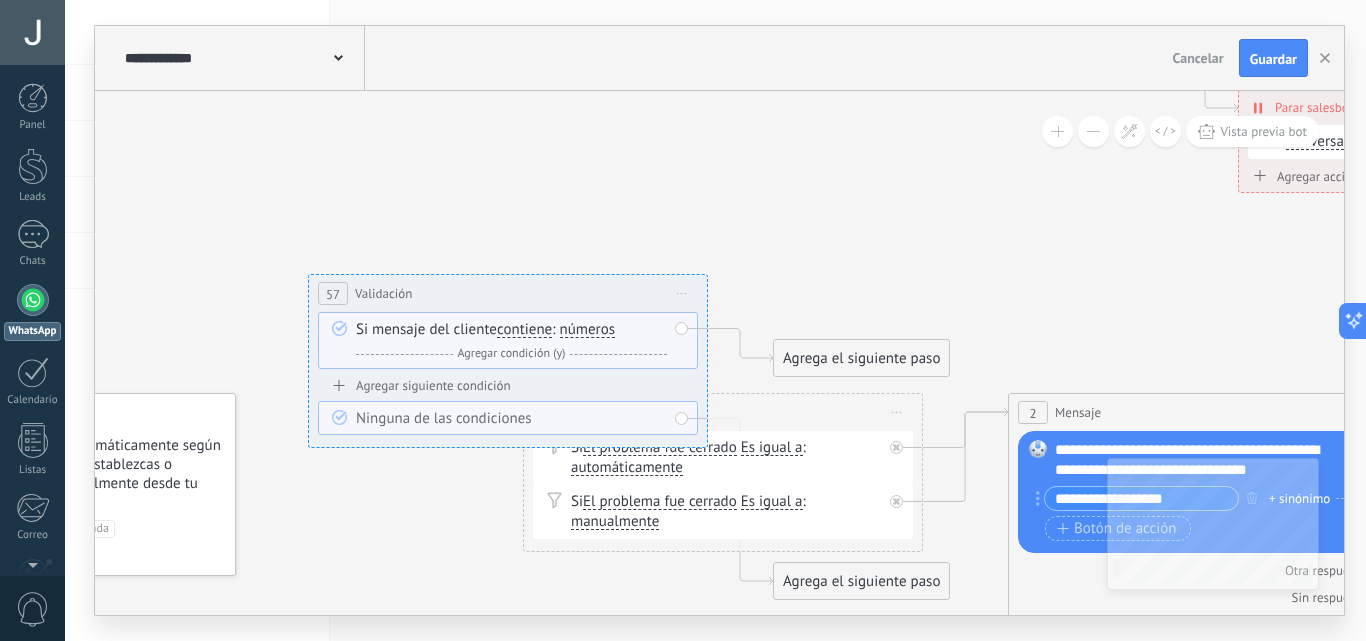 click on ".abccls-1,.abccls-2{fill-rule:evenodd}.abccls-2{fill:#fff} .abfcls-1{fill:none}.abfcls-2{fill:#fff} .abncls-1{isolation:isolate}.abncls-2{opacity:.06}.abncls-2,.abncls-3,.abncls-6{mix-blend-mode:multiply}.abncls-3{opacity:.15}.abncls-4,.abncls-8{fill:#fff}.abncls-5{fill:url(#abnlinear-gradient)}.abncls-6{opacity:.04}.abncls-7{fill:url(#abnlinear-gradient-2)}.abncls-8{fill-rule:evenodd} .abqst0{fill:#ffa200} .abwcls-1{fill:#252525} .cls-1{isolation:isolate} .acicls-1{fill:none} .aclcls-1{fill:#232323} .acnst0{display:none} .addcls-1,.addcls-2{fill:none;stroke-miterlimit:10}.addcls-1{stroke:#dfe0e5}.addcls-2{stroke:#a1a7ab} .adecls-1,.adecls-2{fill:none;stroke-miterlimit:10}.adecls-1{stroke:#dfe0e5}.adecls-2{stroke:#a1a7ab} .adqcls-1{fill:#8591a5;fill-rule:evenodd} .aeccls-1{fill:#5c9f37} .aeecls-1{fill:#f86161} .aejcls-1{fill:#8591a5;fill-rule:evenodd} .aekcls-1{fill-rule:evenodd} .aelcls-1{fill-rule:evenodd;fill:currentColor} .aemcls-1{fill-rule:evenodd;fill:currentColor} .aercls-2{fill:#24bc8c}" at bounding box center [683, 320] 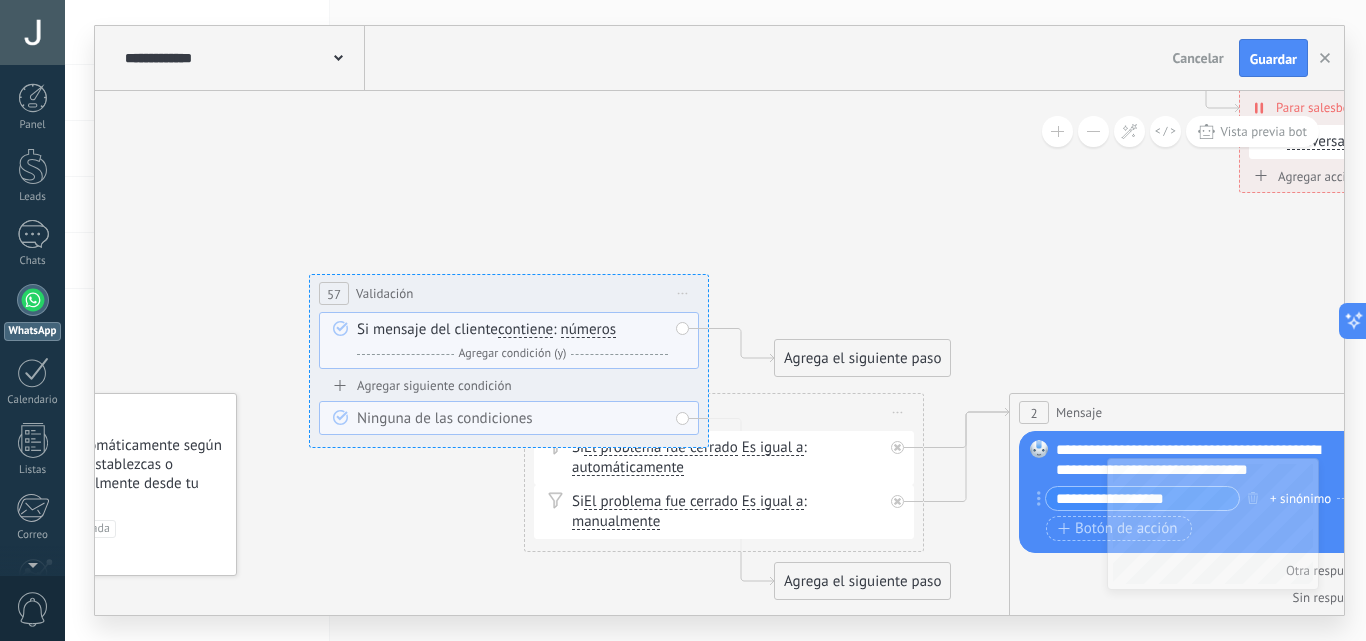 drag, startPoint x: 391, startPoint y: 381, endPoint x: 227, endPoint y: 227, distance: 224.97112 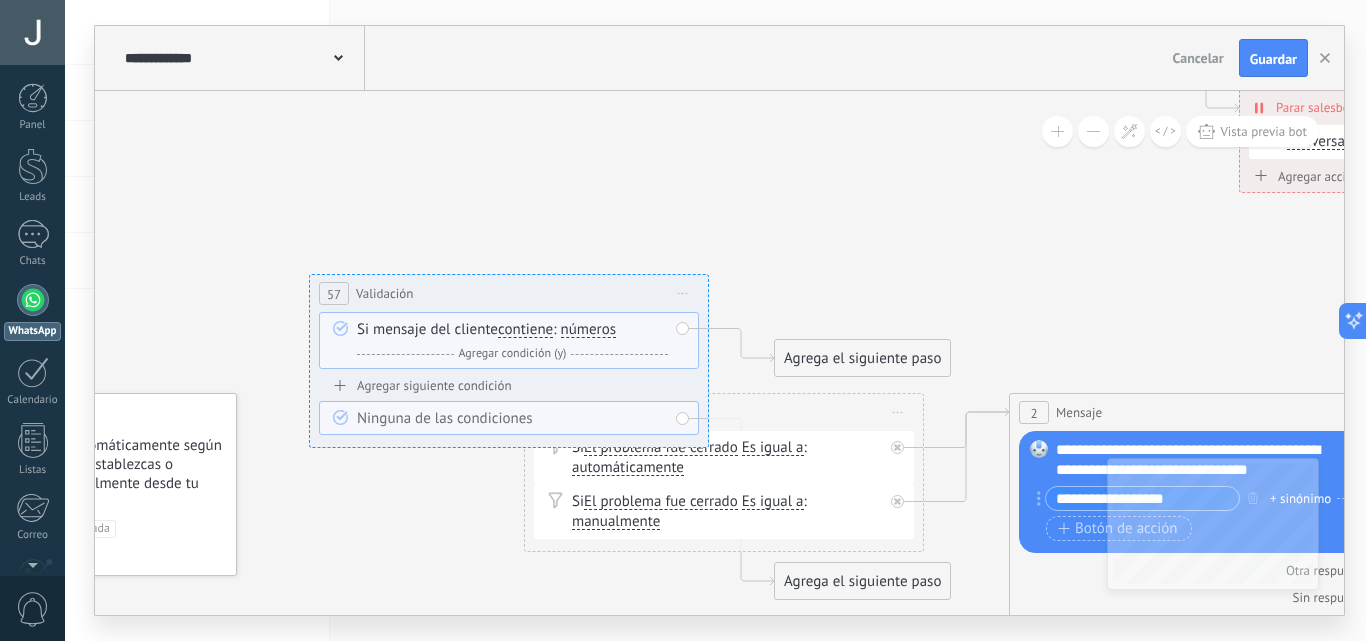 click on "**********" at bounding box center [309, 393] 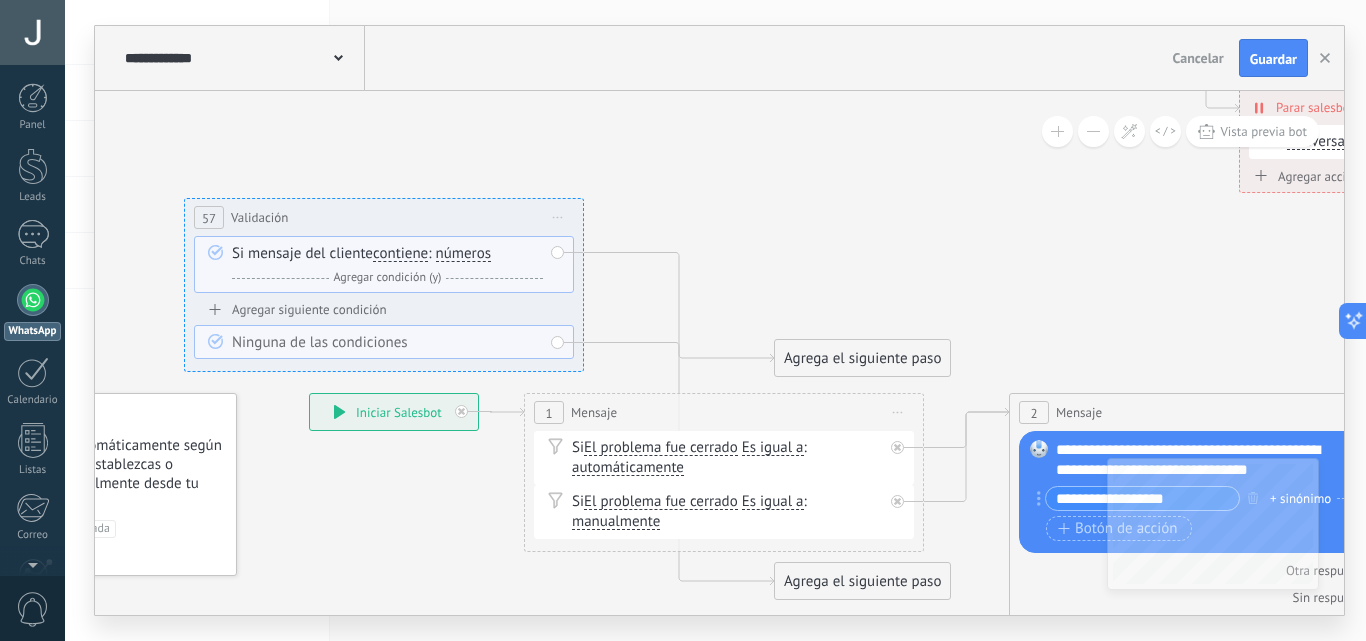 click on "**********" at bounding box center (384, 217) 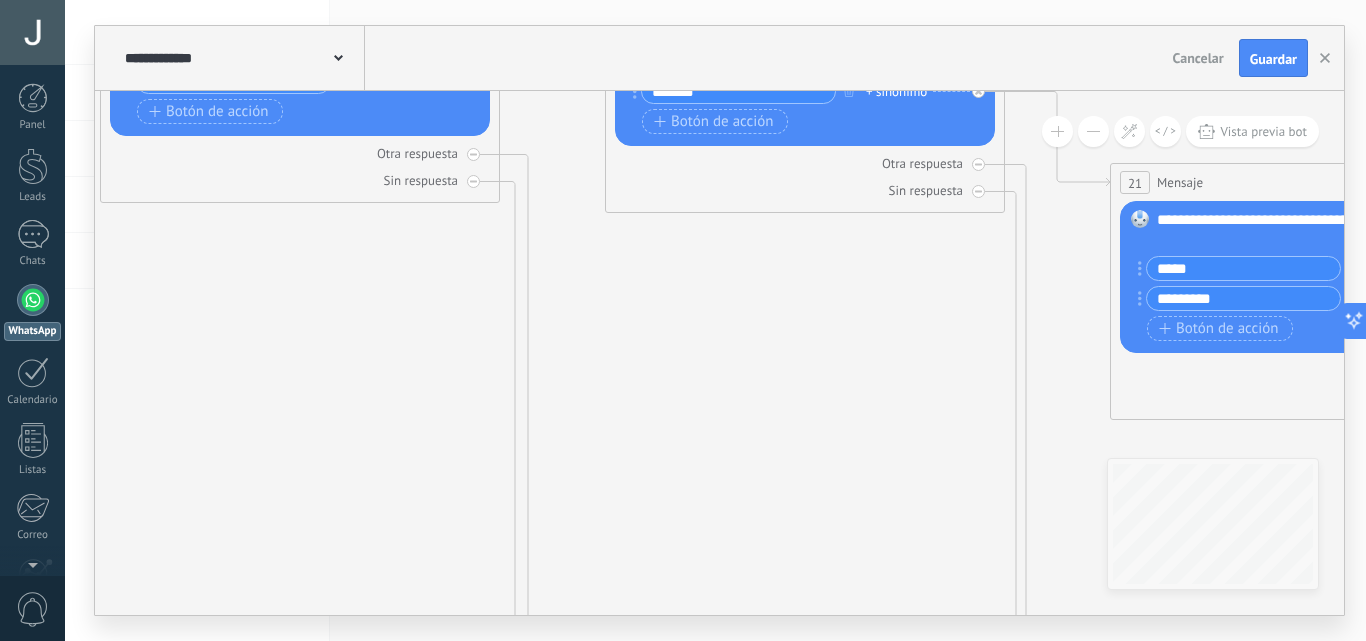 drag, startPoint x: 1087, startPoint y: 388, endPoint x: 147, endPoint y: 395, distance: 940.02606 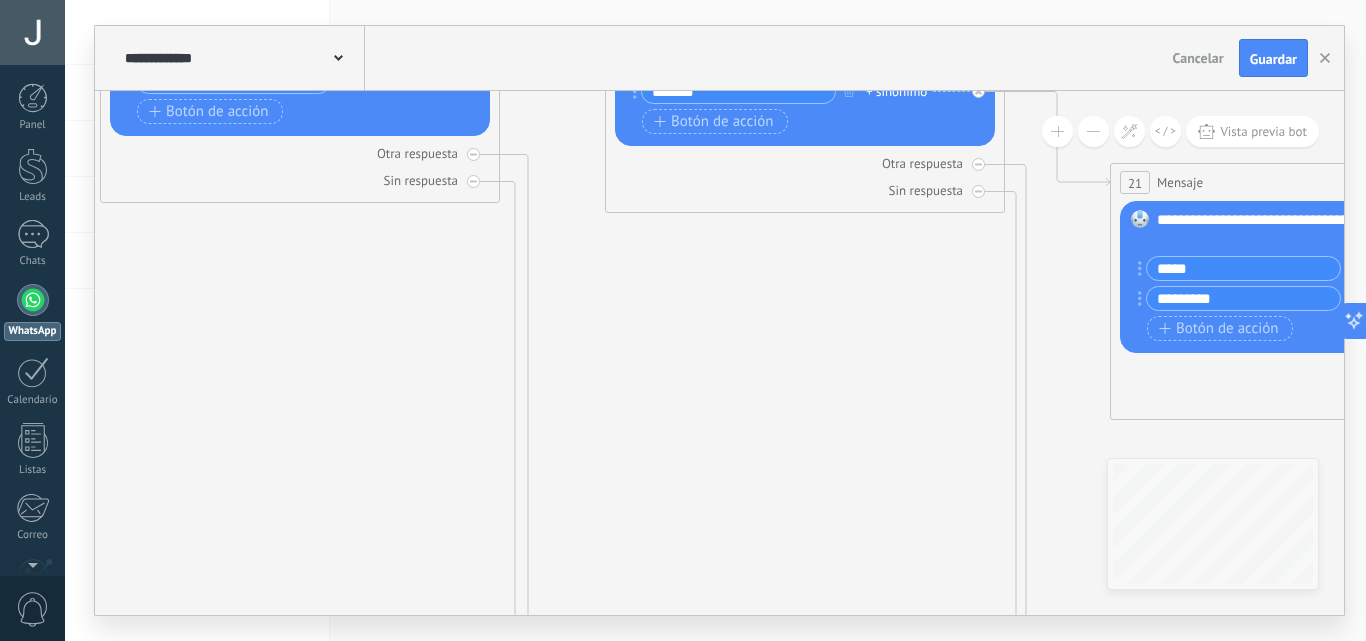click on "10 Mensaje 12 Mensaje" 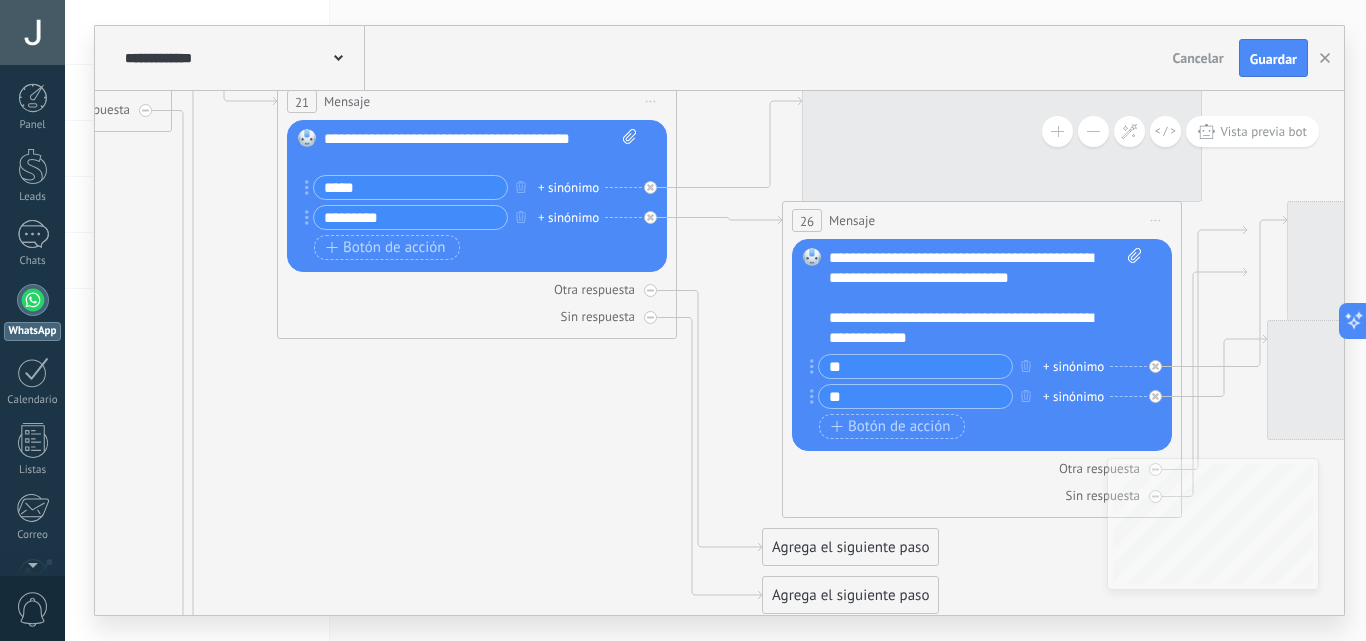 drag, startPoint x: 1033, startPoint y: 440, endPoint x: 602, endPoint y: 387, distance: 434.24646 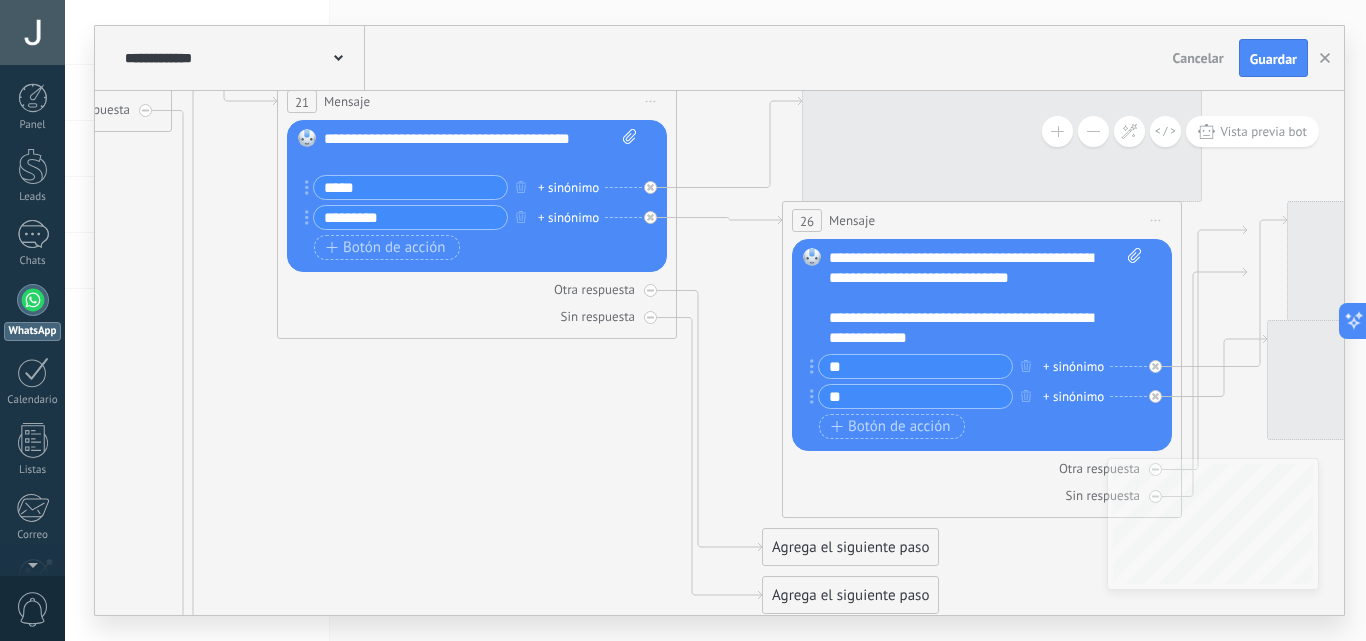 click on "10 Mensaje 12 Mensaje" 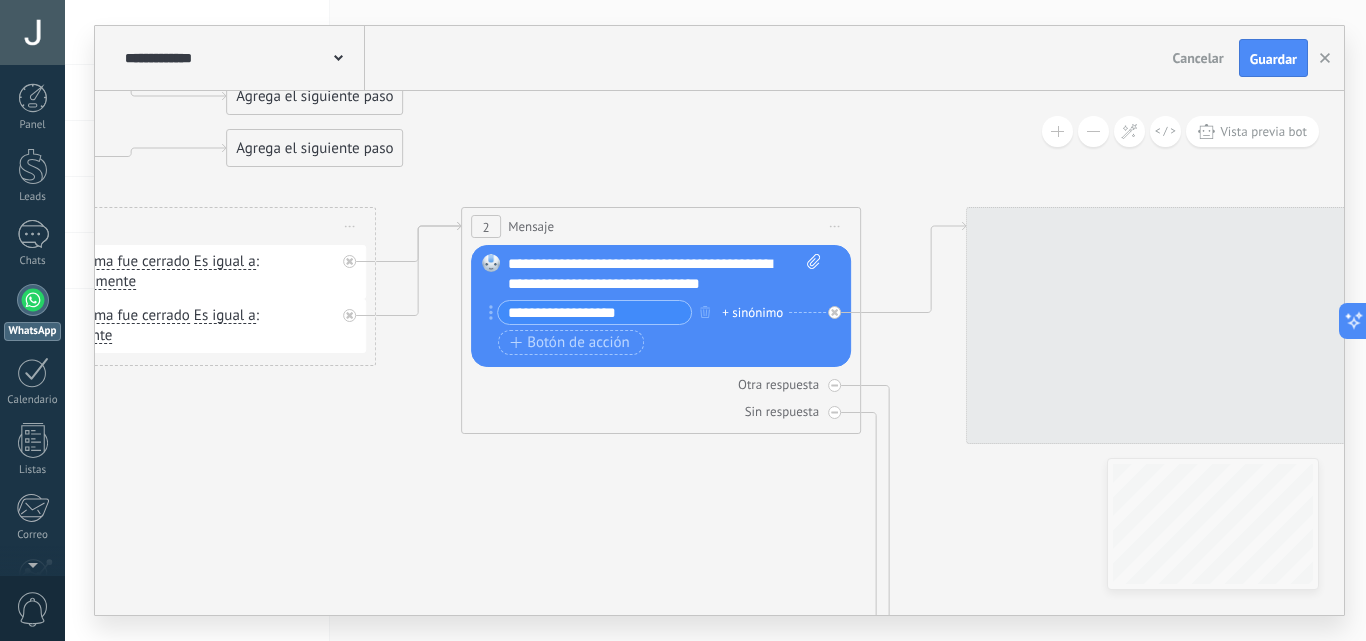 drag, startPoint x: 858, startPoint y: 543, endPoint x: 98, endPoint y: 400, distance: 773.3363 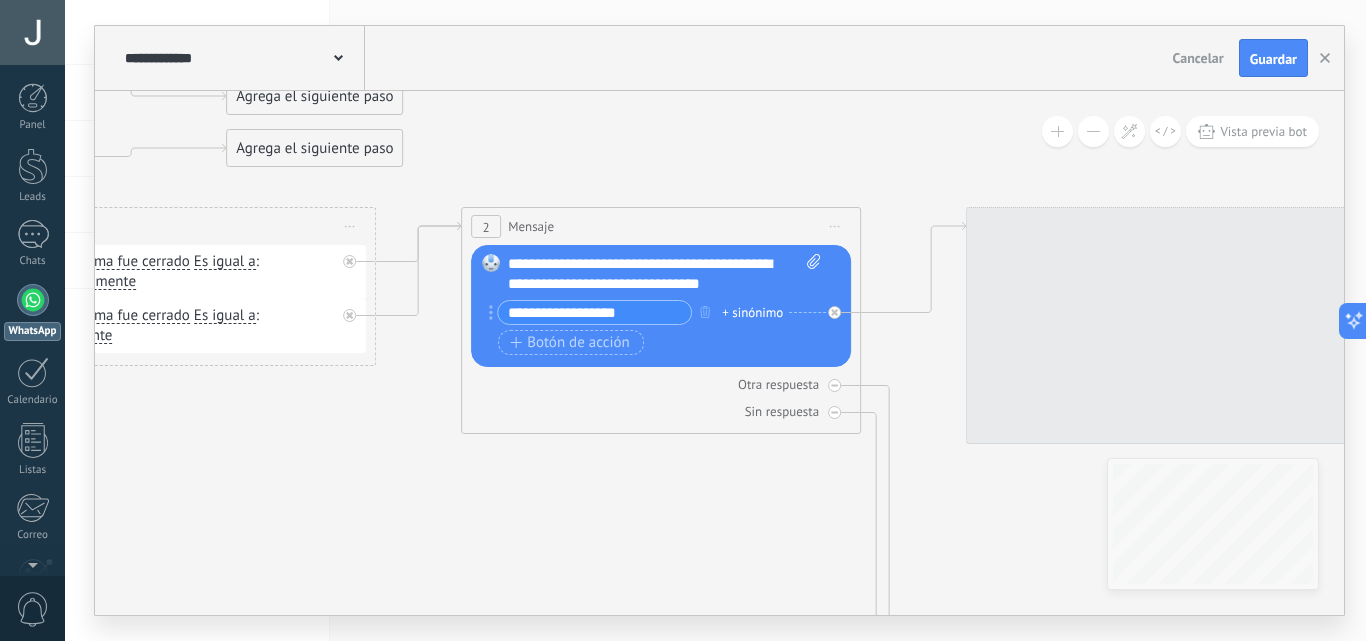 click on "10 Mensaje 12 Mensaje" 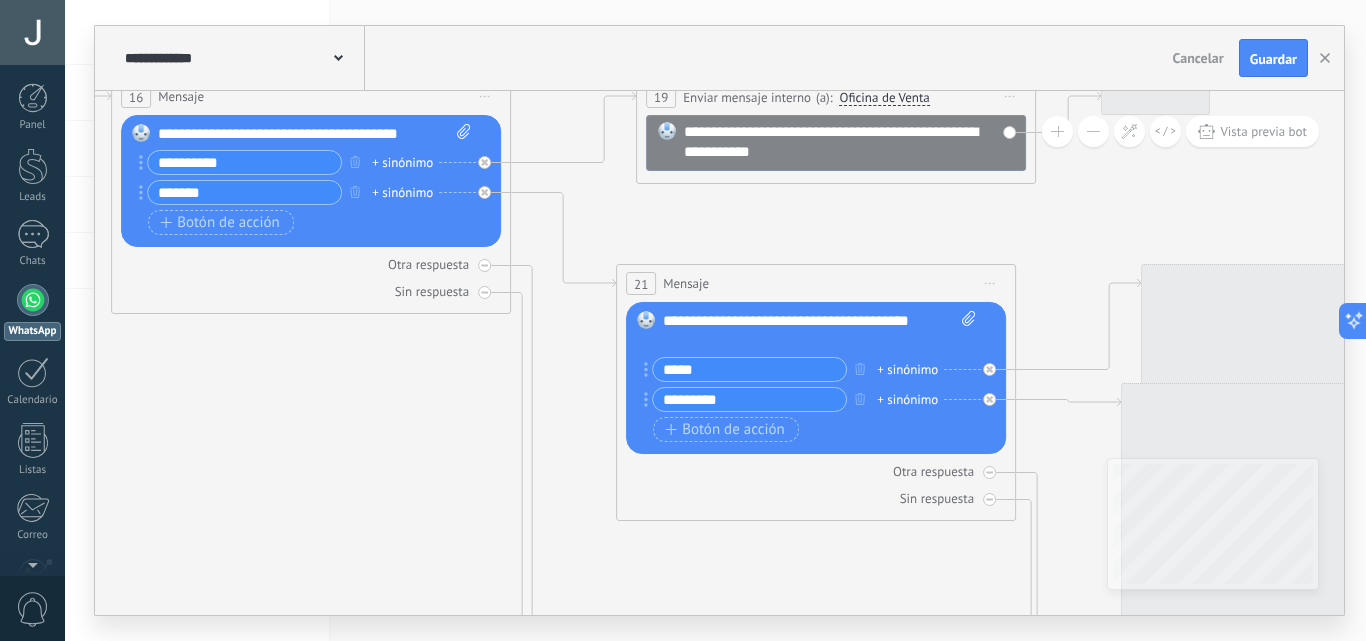 drag, startPoint x: 1001, startPoint y: 482, endPoint x: 119, endPoint y: 350, distance: 891.8229 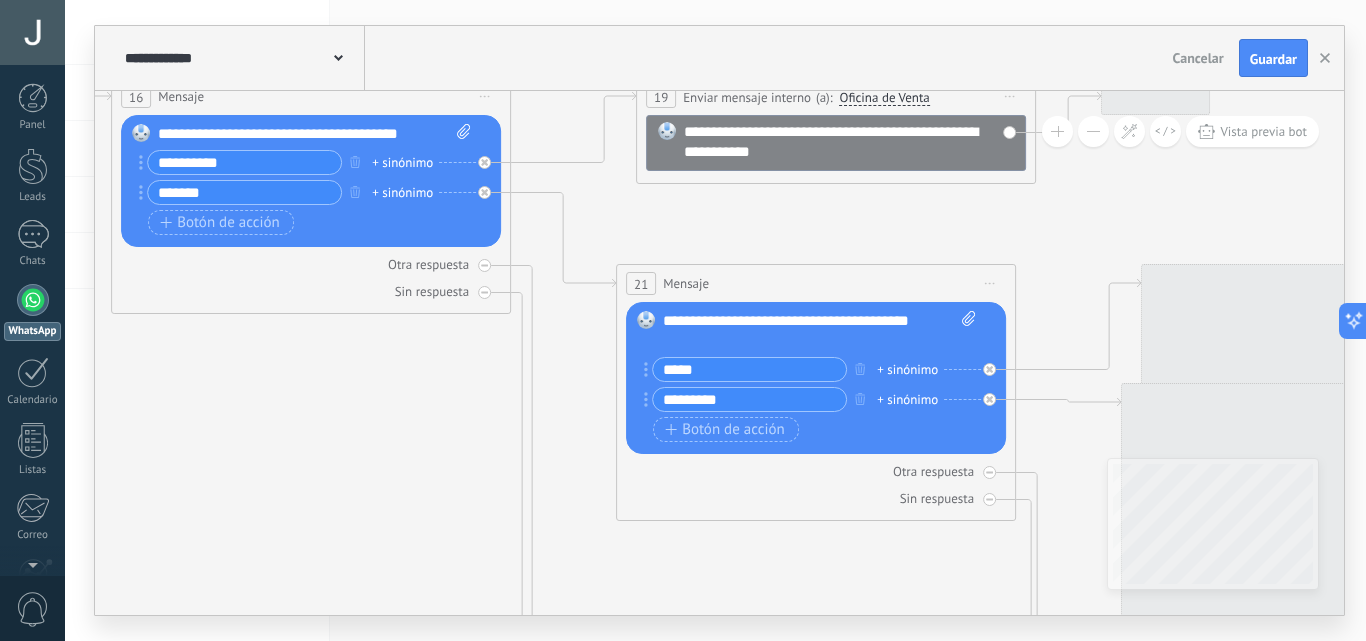 click on "10 Mensaje 12 Mensaje" 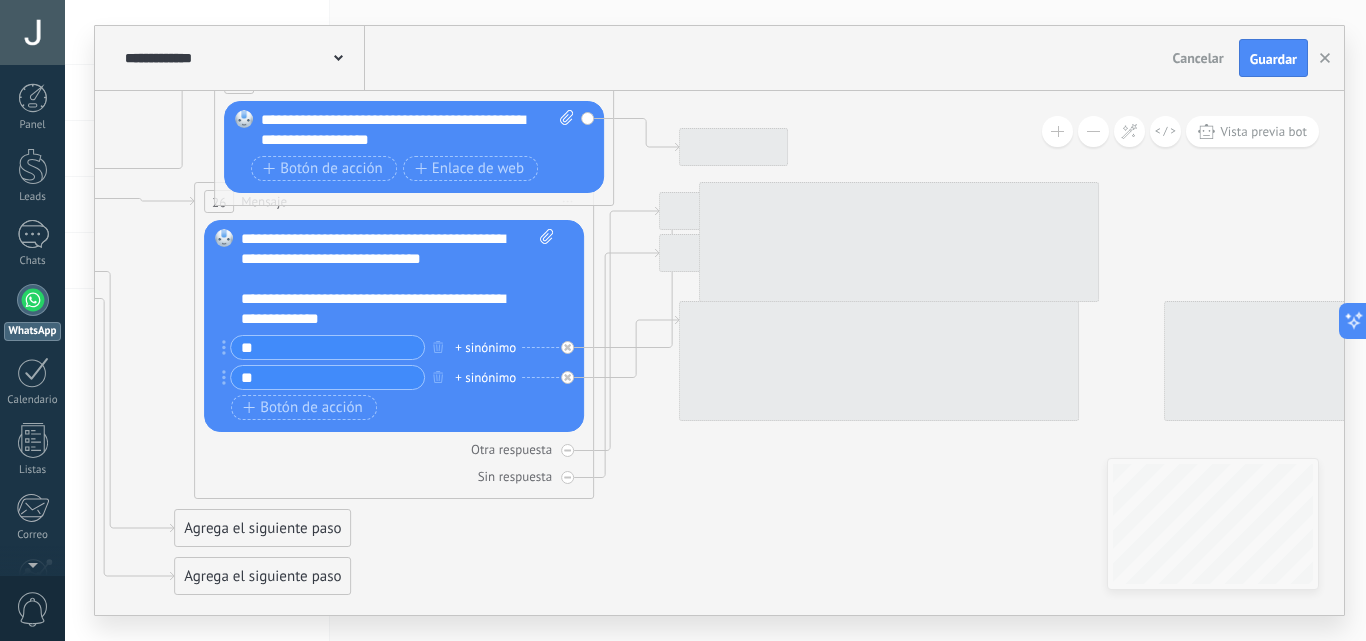 drag, startPoint x: 1024, startPoint y: 457, endPoint x: 119, endPoint y: 261, distance: 925.9811 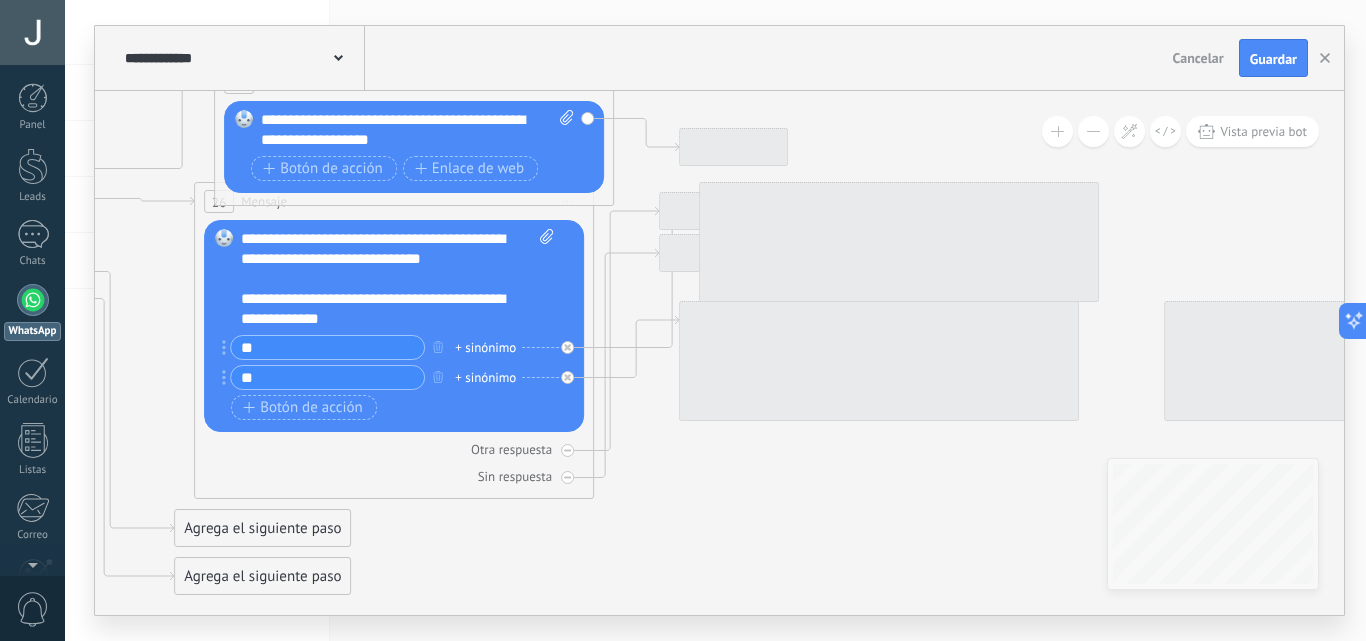 click on "10 Mensaje 12 Mensaje" 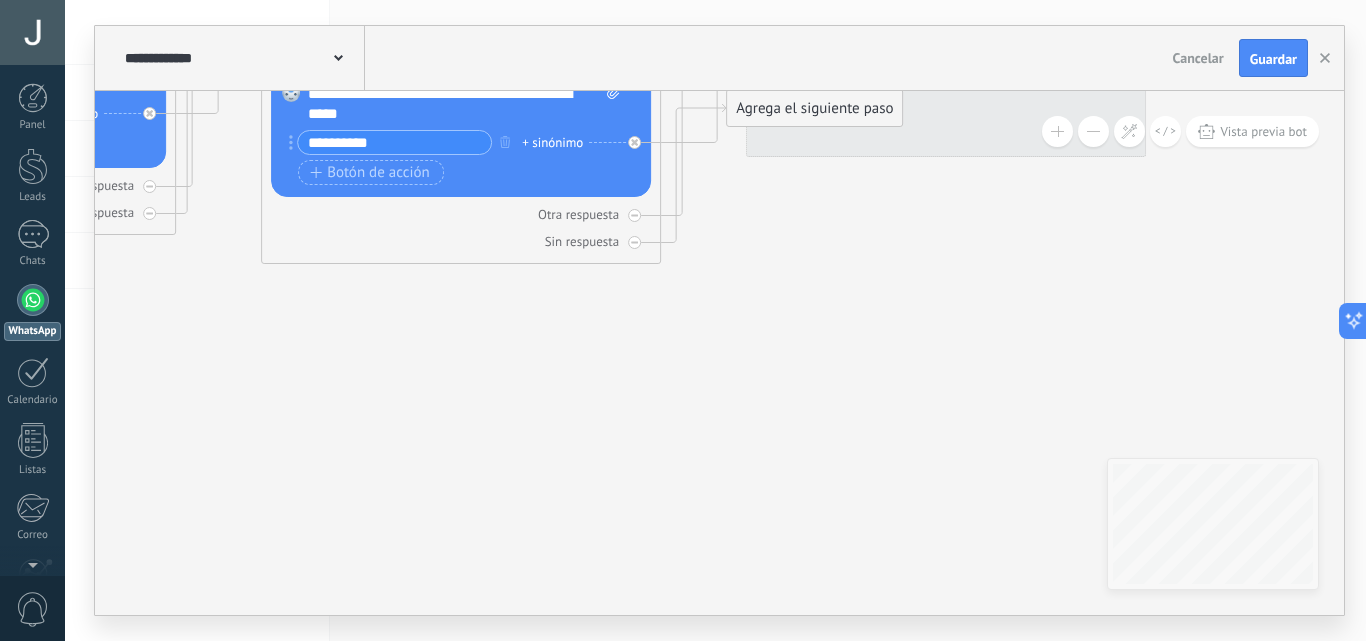 drag, startPoint x: 768, startPoint y: 558, endPoint x: 313, endPoint y: 294, distance: 526.0428 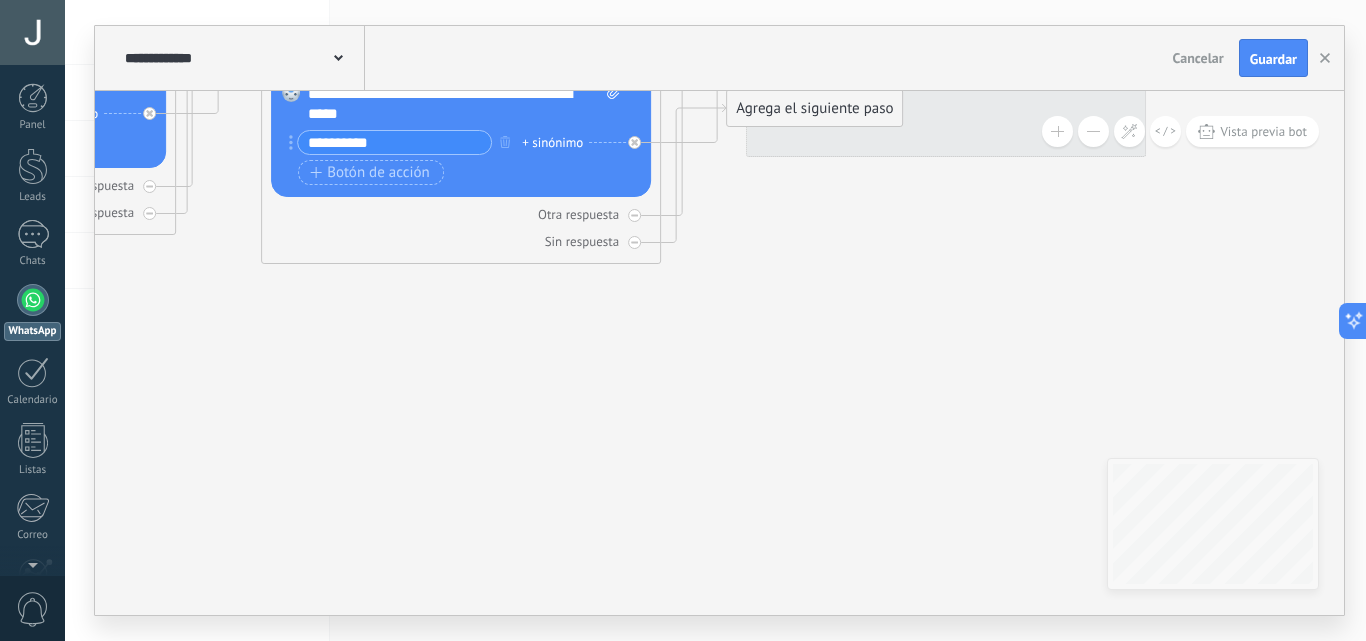 click on "10 Mensaje 12 Mensaje" 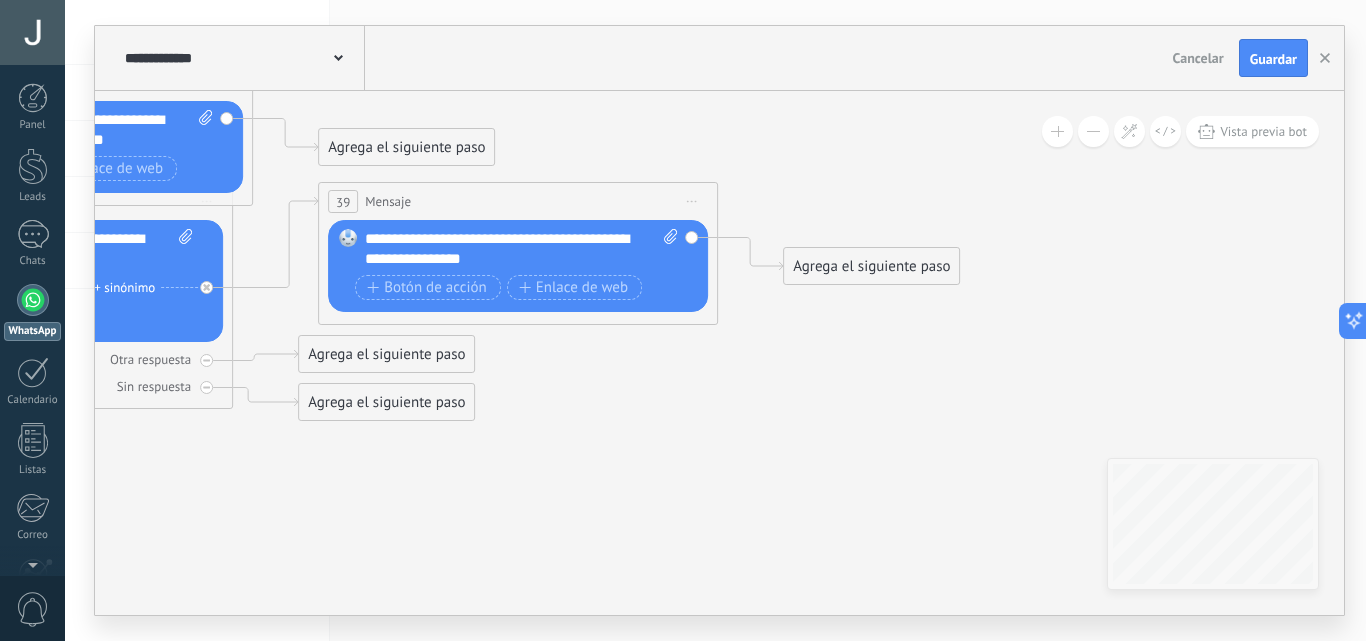drag, startPoint x: 757, startPoint y: 408, endPoint x: 392, endPoint y: 537, distance: 387.1253 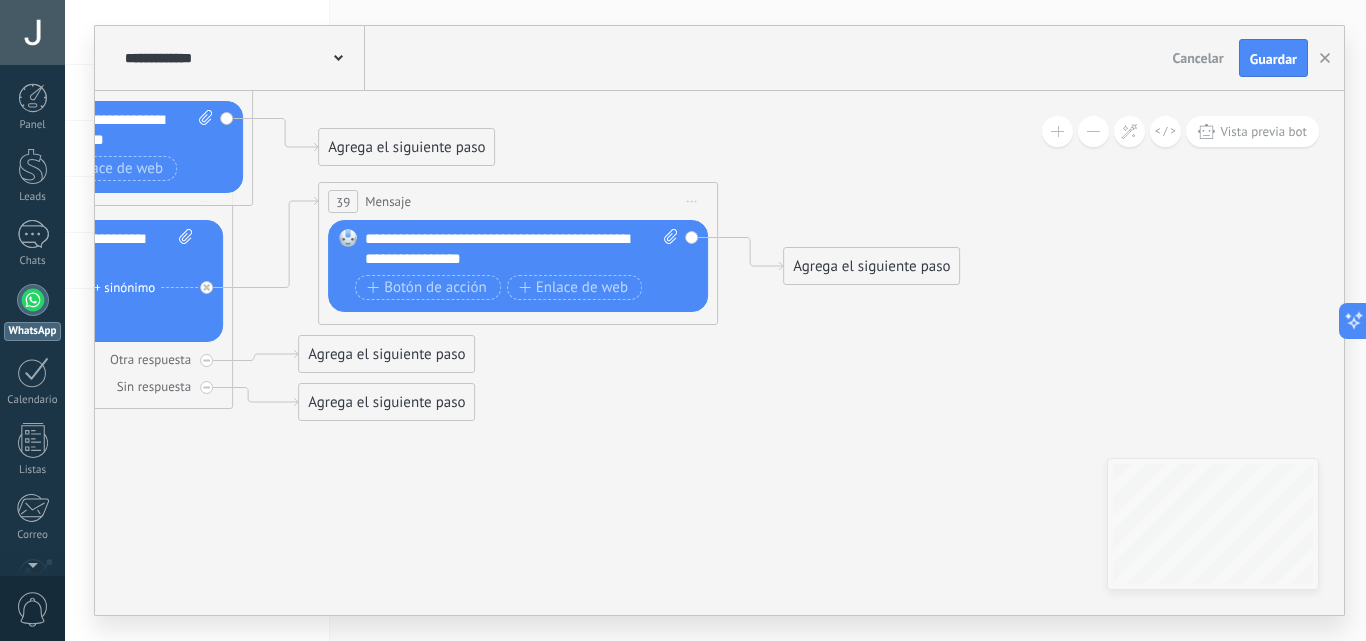 click on "10 Mensaje 12 Mensaje" 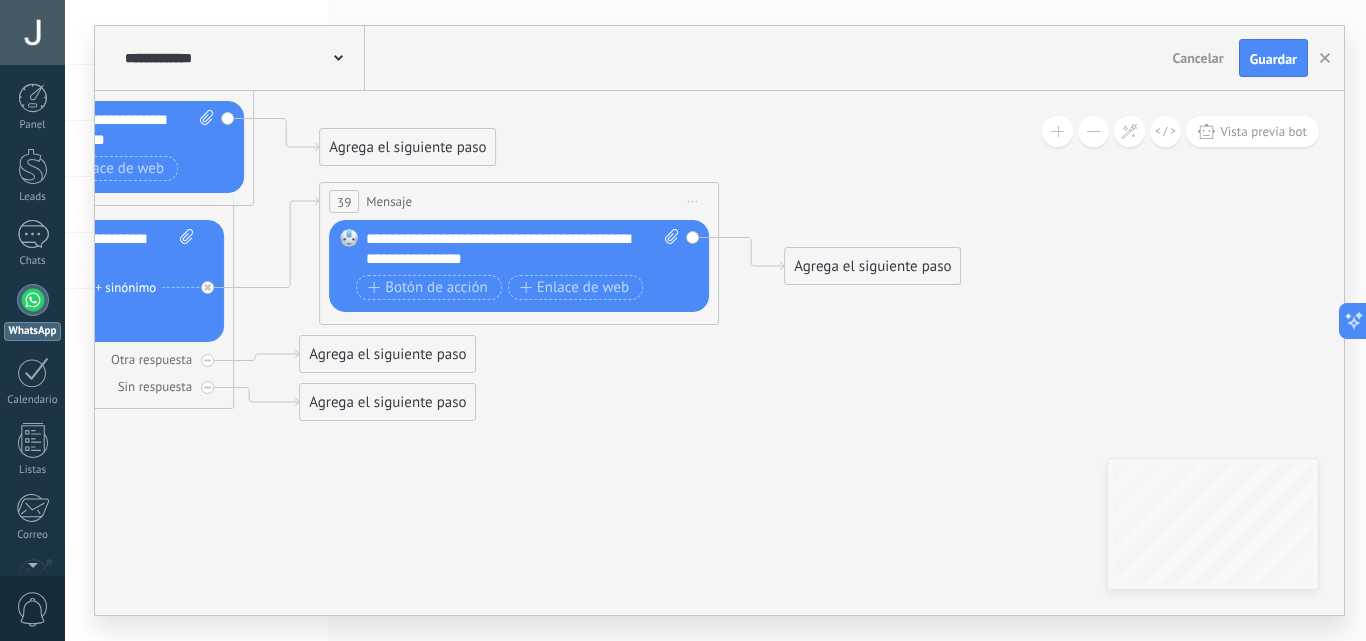 click on "Agrega el siguiente paso" at bounding box center (872, 266) 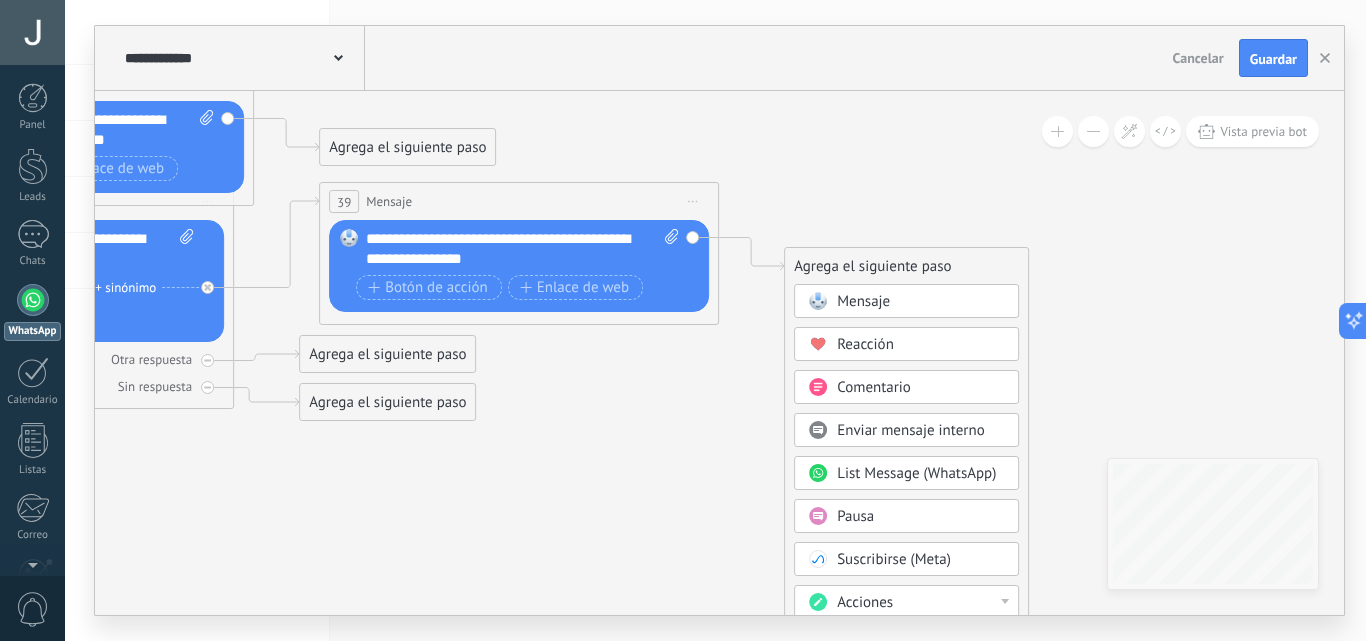 scroll, scrollTop: 0, scrollLeft: 0, axis: both 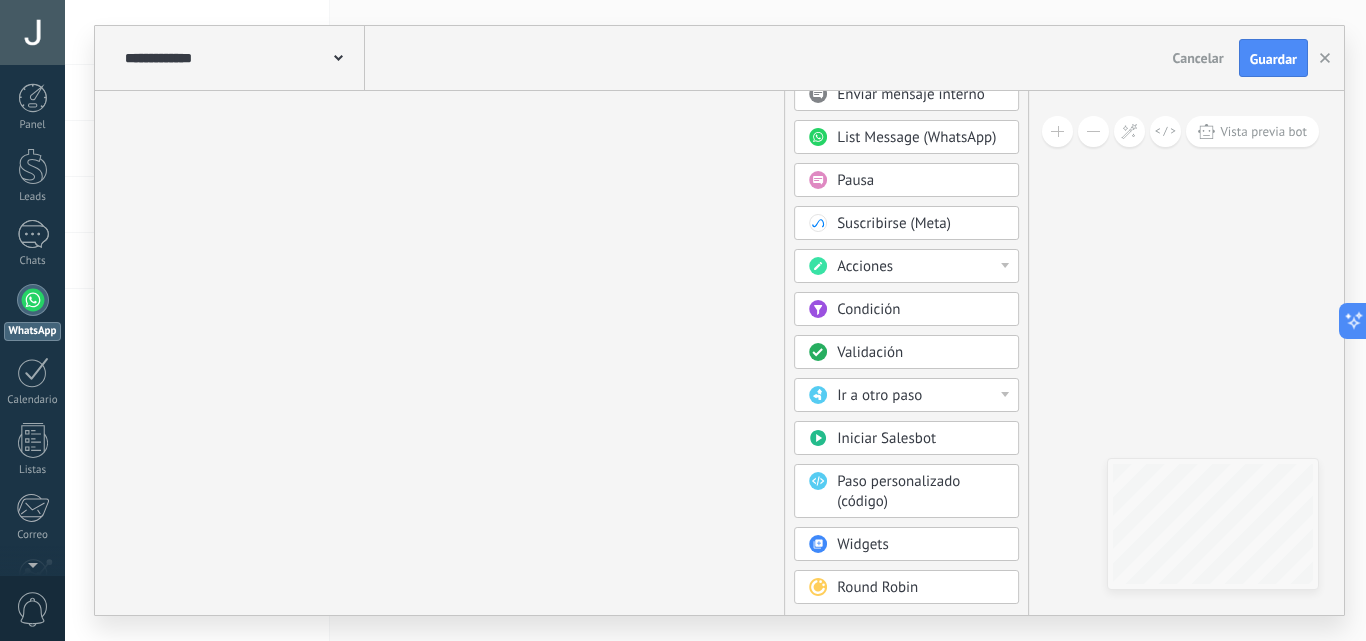 click on "Condición" at bounding box center (868, 309) 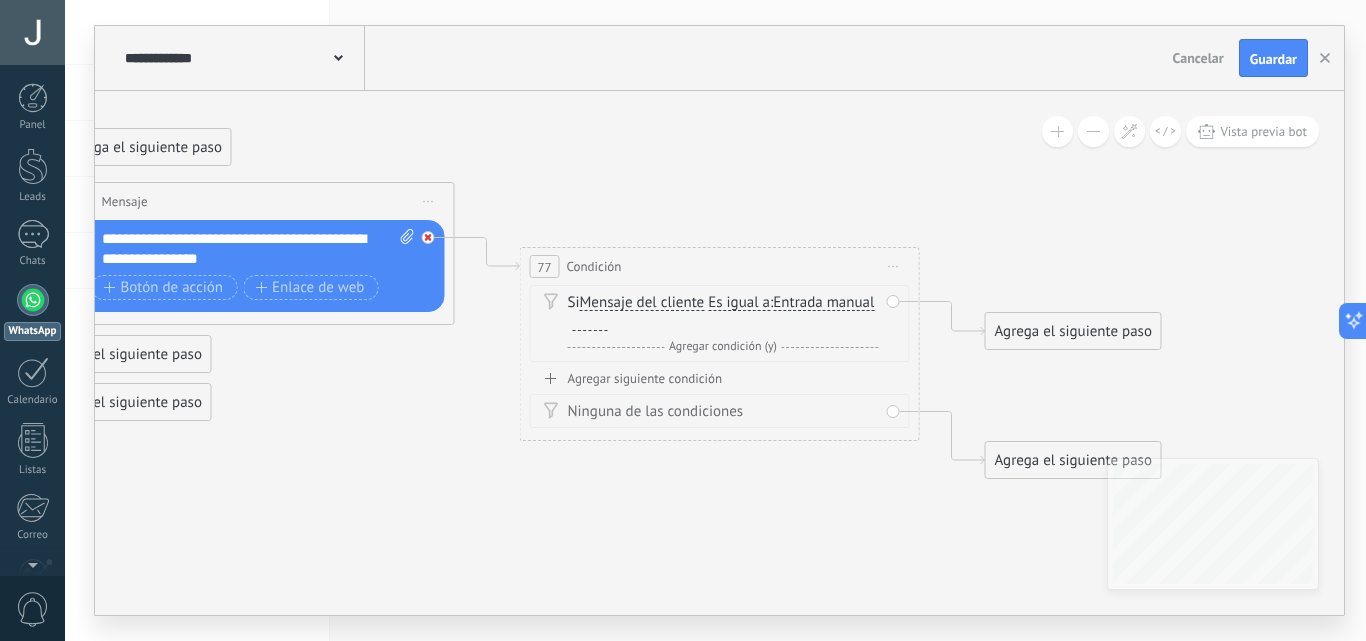 click 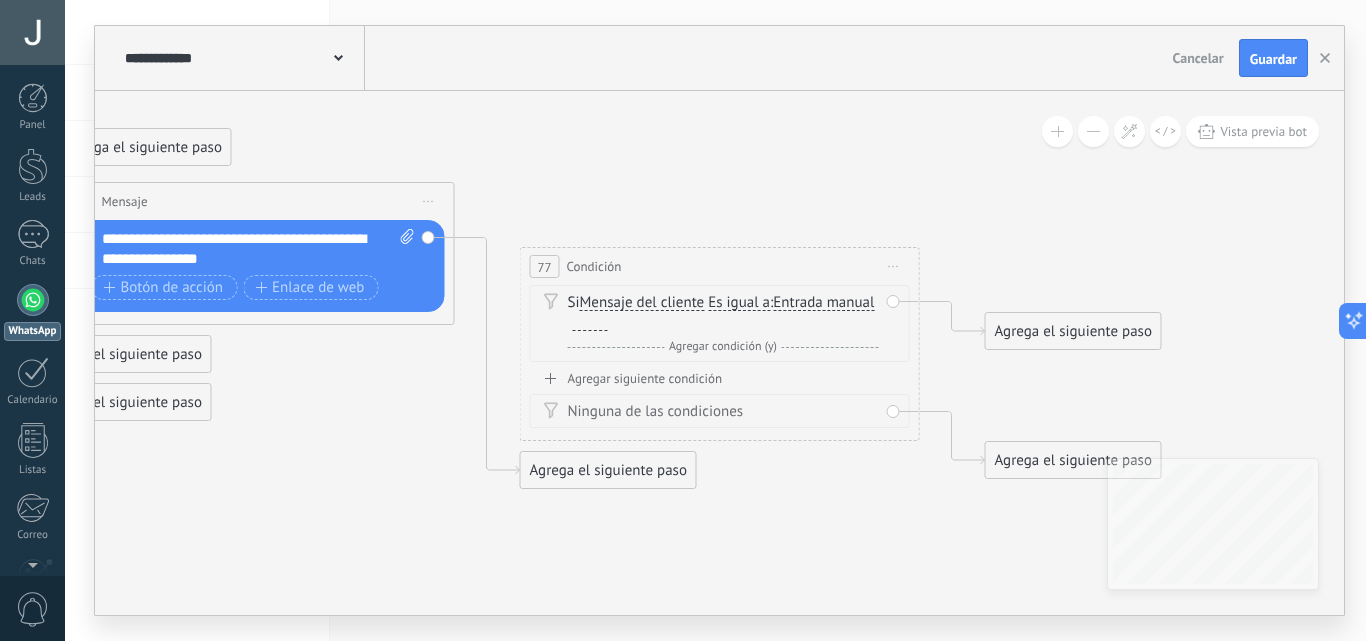 click on "Es igual a" at bounding box center [739, 303] 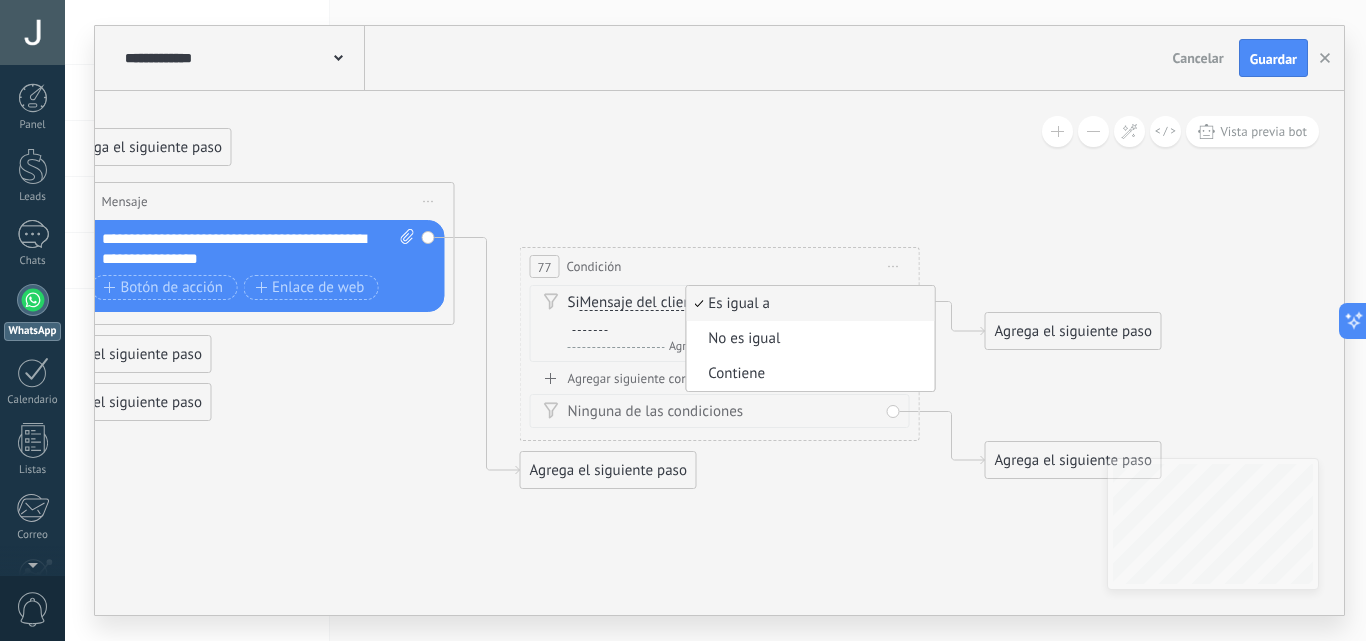 click on "10 Mensaje 12 Mensaje" 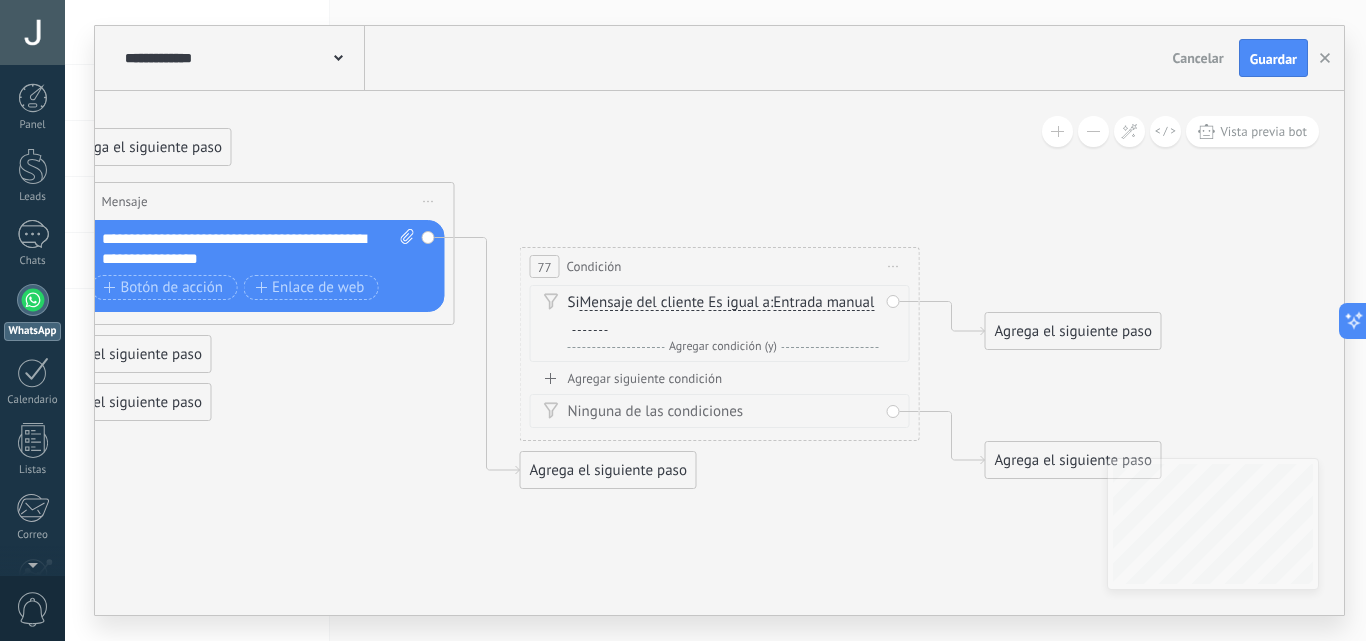 drag, startPoint x: 808, startPoint y: 374, endPoint x: 815, endPoint y: 410, distance: 36.67424 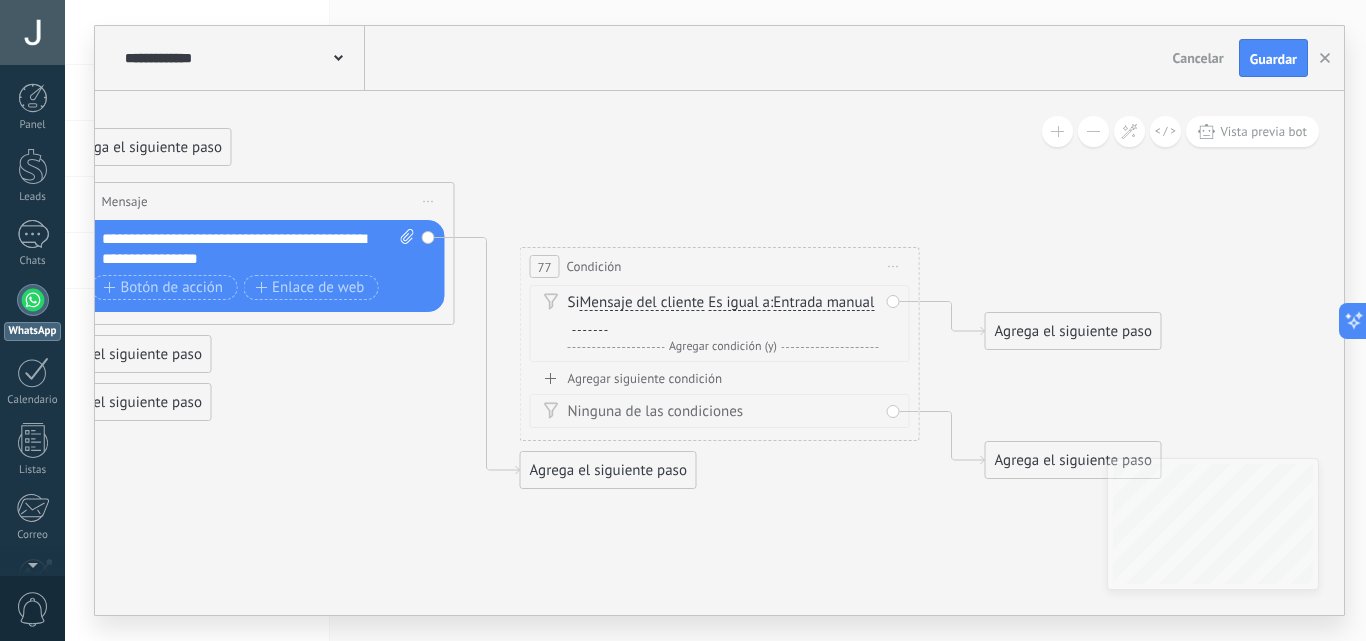 click on "Iniciar vista previa aquí
Cambiar nombre
Duplicar
[GEOGRAPHIC_DATA]" at bounding box center (894, 266) 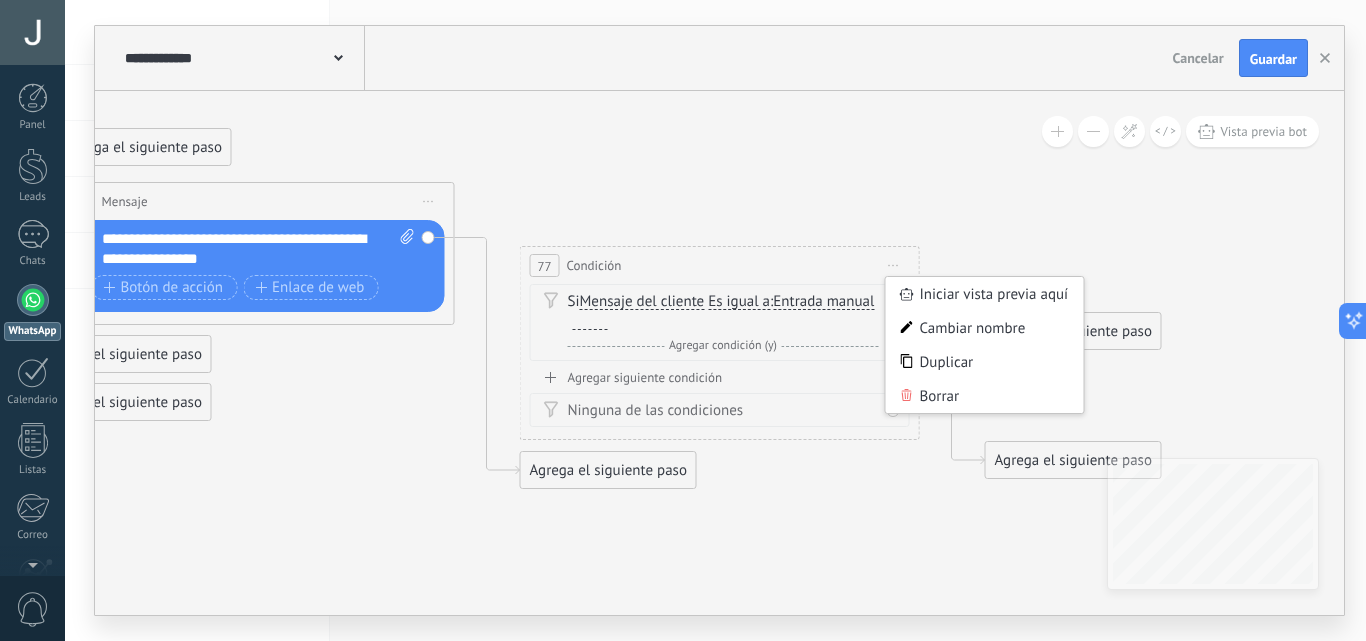 click on "Iniciar vista previa aquí
Cambiar nombre
Duplicar
[GEOGRAPHIC_DATA]" at bounding box center (894, 265) 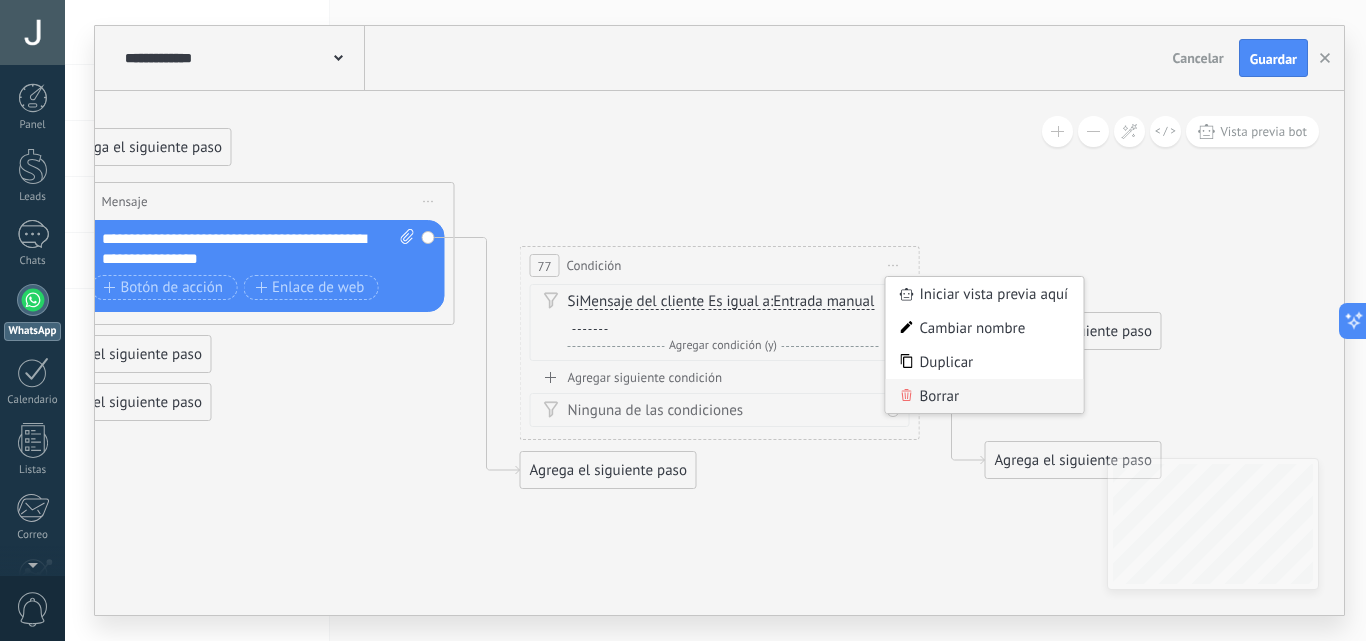 click on "Borrar" at bounding box center (985, 396) 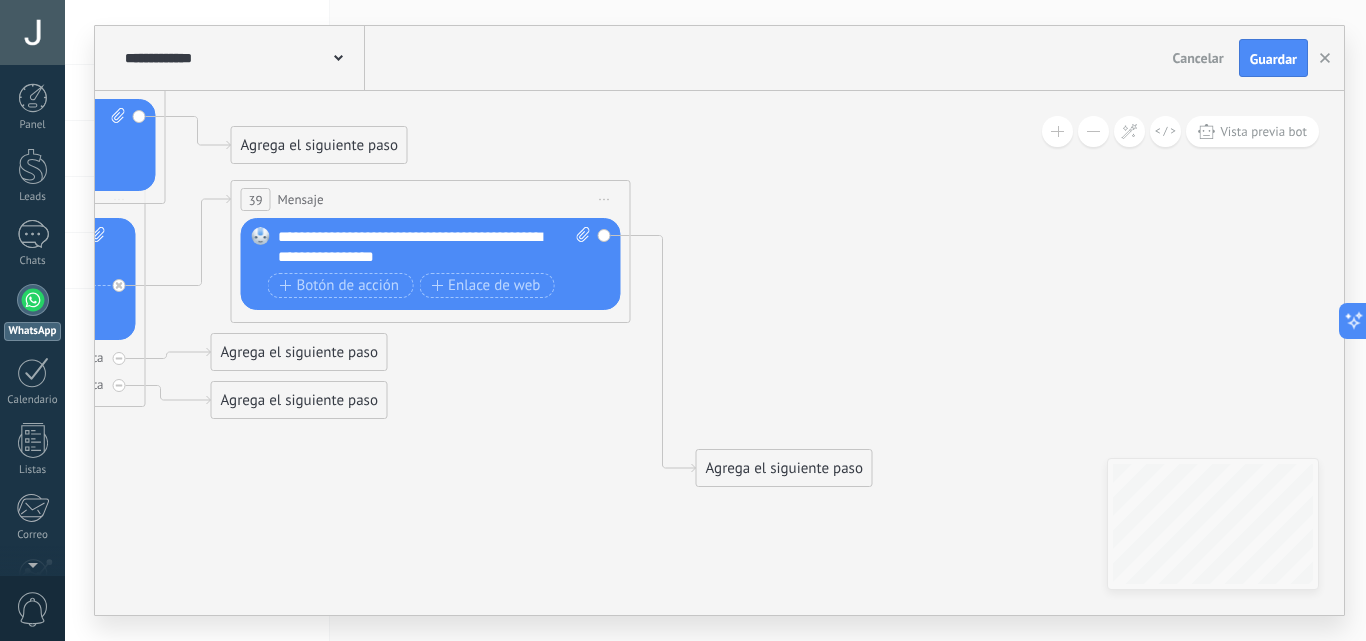 drag, startPoint x: 644, startPoint y: 382, endPoint x: 820, endPoint y: 380, distance: 176.01137 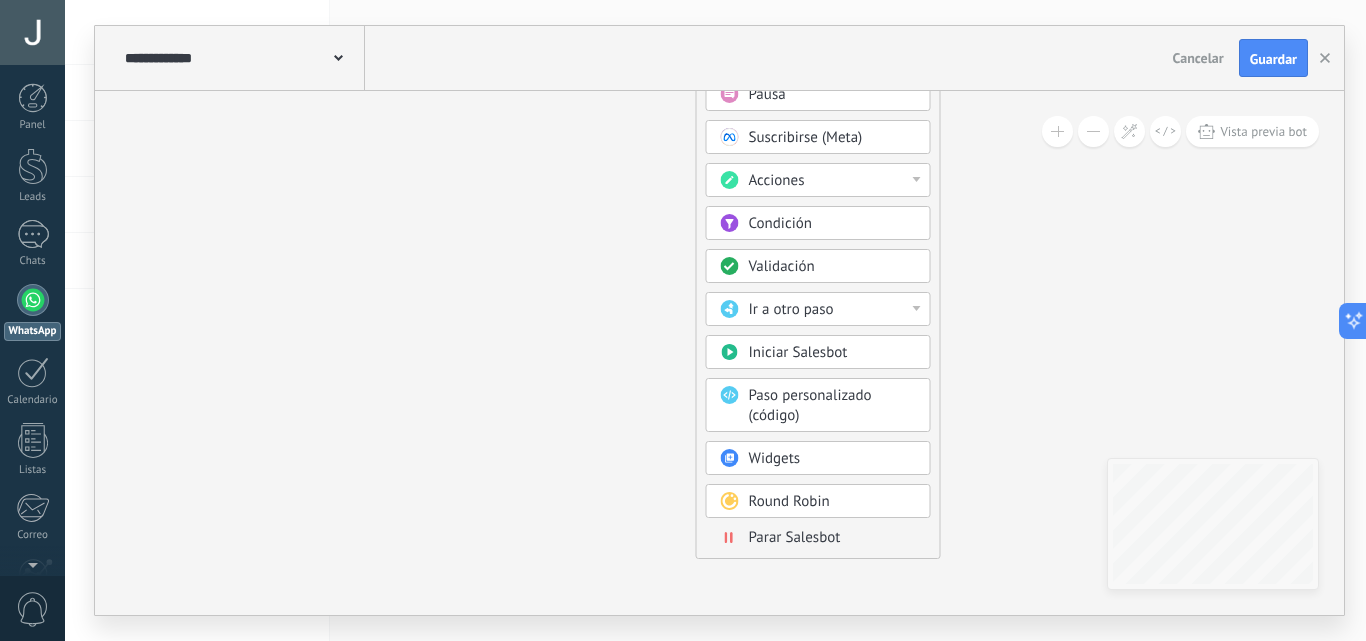 click on "Parar Salesbot" at bounding box center (795, 537) 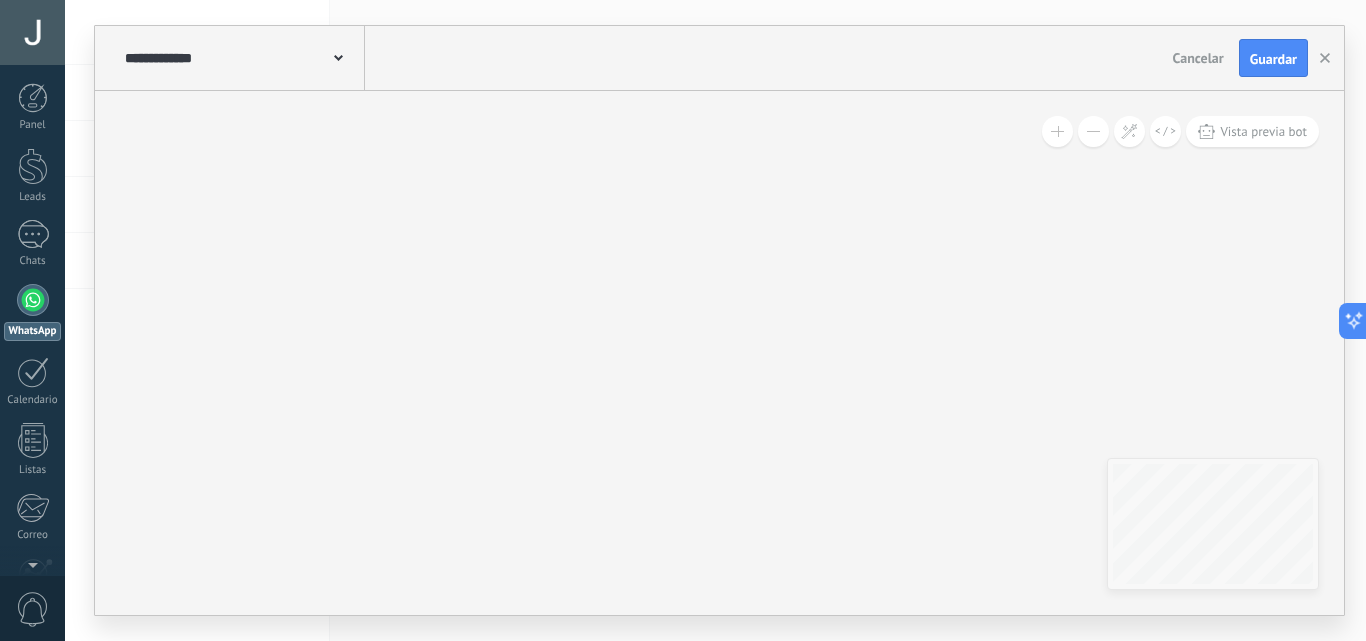 drag, startPoint x: 672, startPoint y: 427, endPoint x: 982, endPoint y: 600, distance: 355.00565 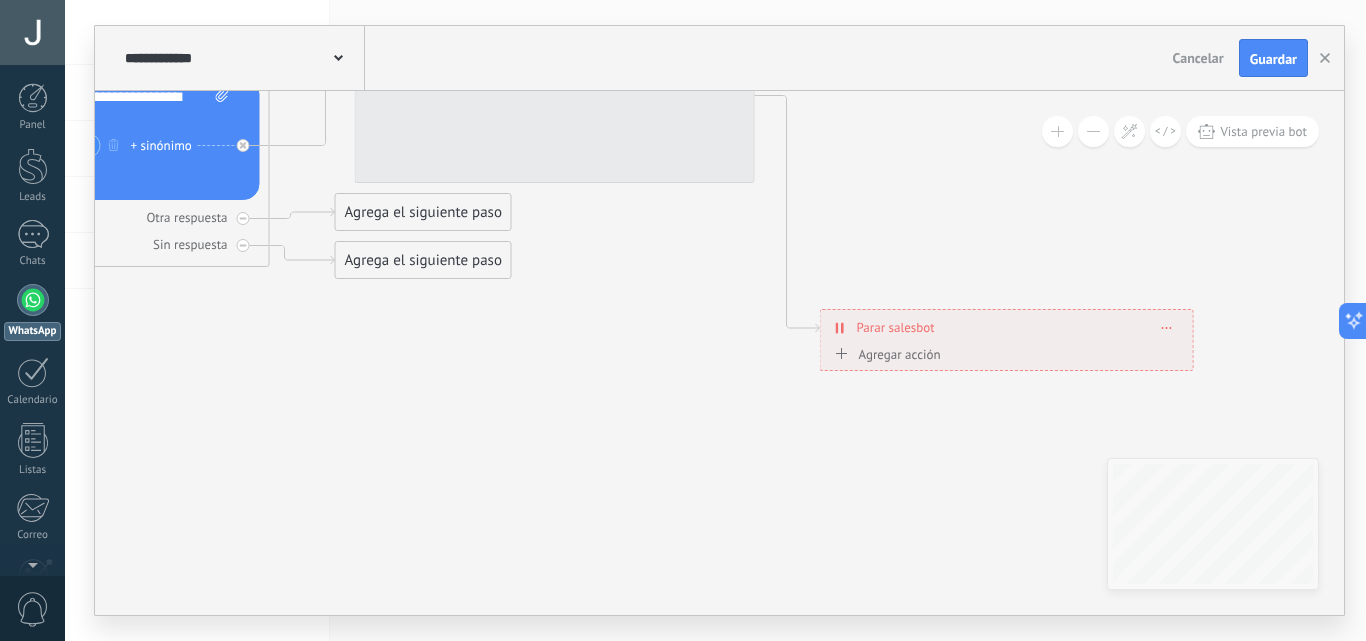 drag, startPoint x: 790, startPoint y: 337, endPoint x: 724, endPoint y: 574, distance: 246.0183 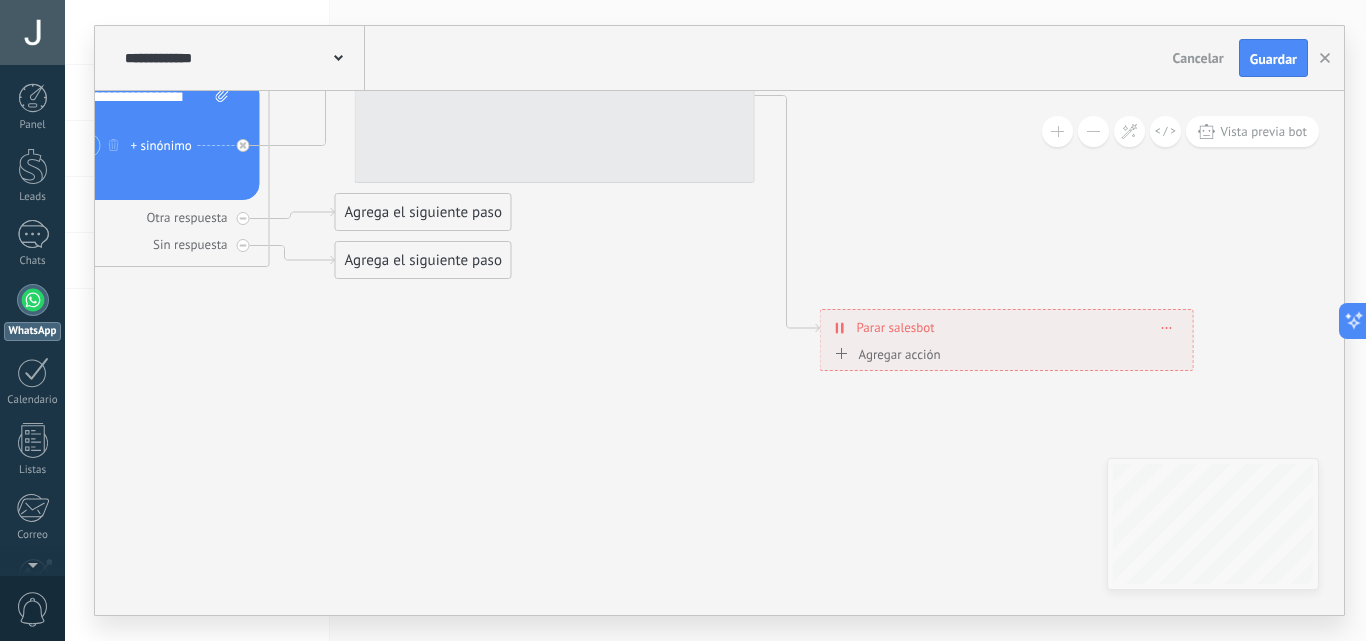click on "**********" at bounding box center [715, 320] 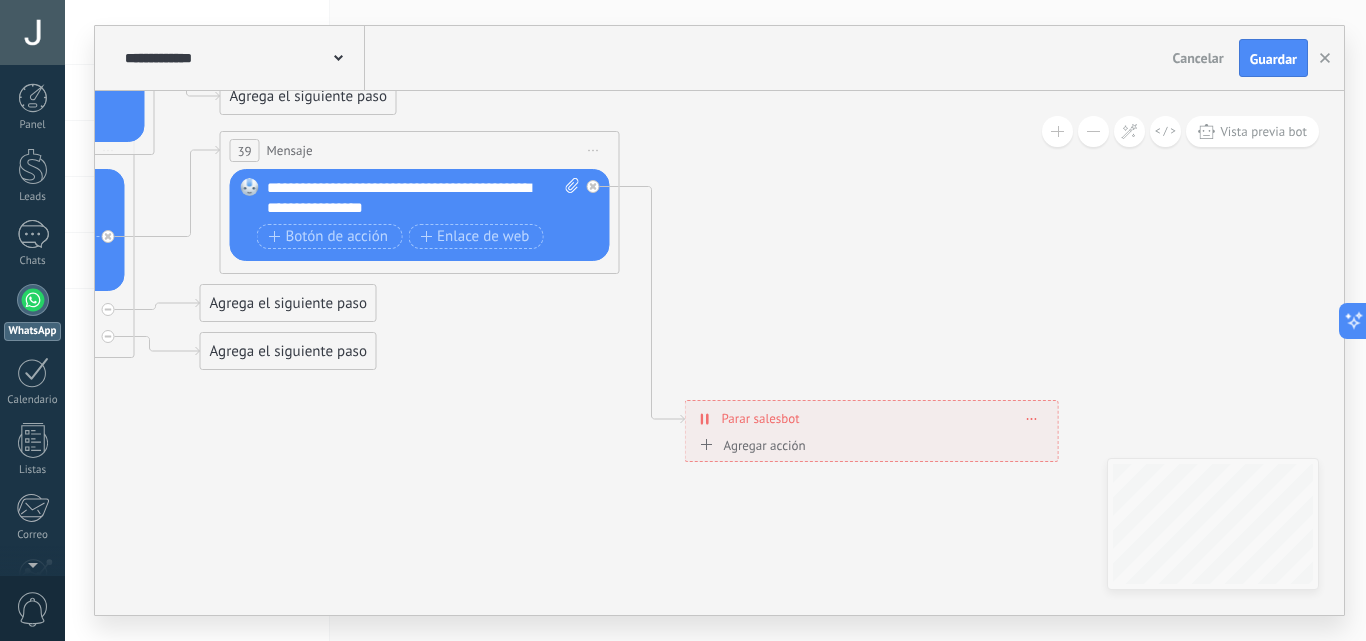 drag, startPoint x: 641, startPoint y: 405, endPoint x: 517, endPoint y: 500, distance: 156.20819 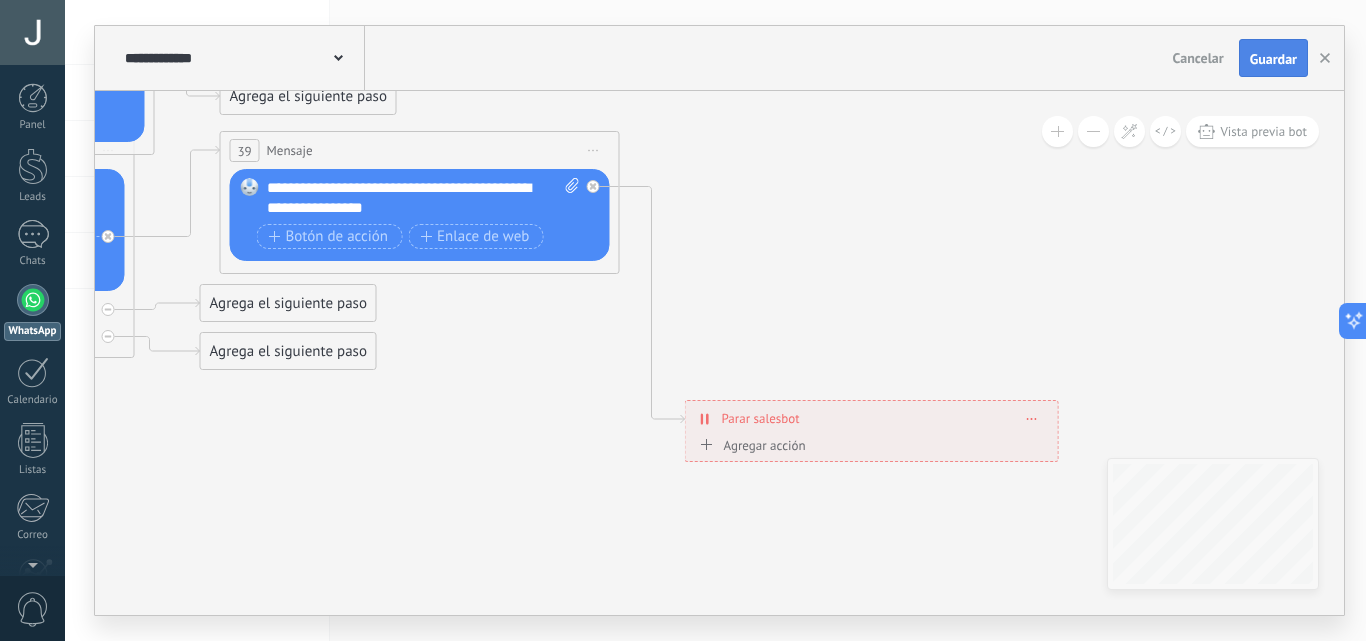 click on "Guardar" at bounding box center [1273, 59] 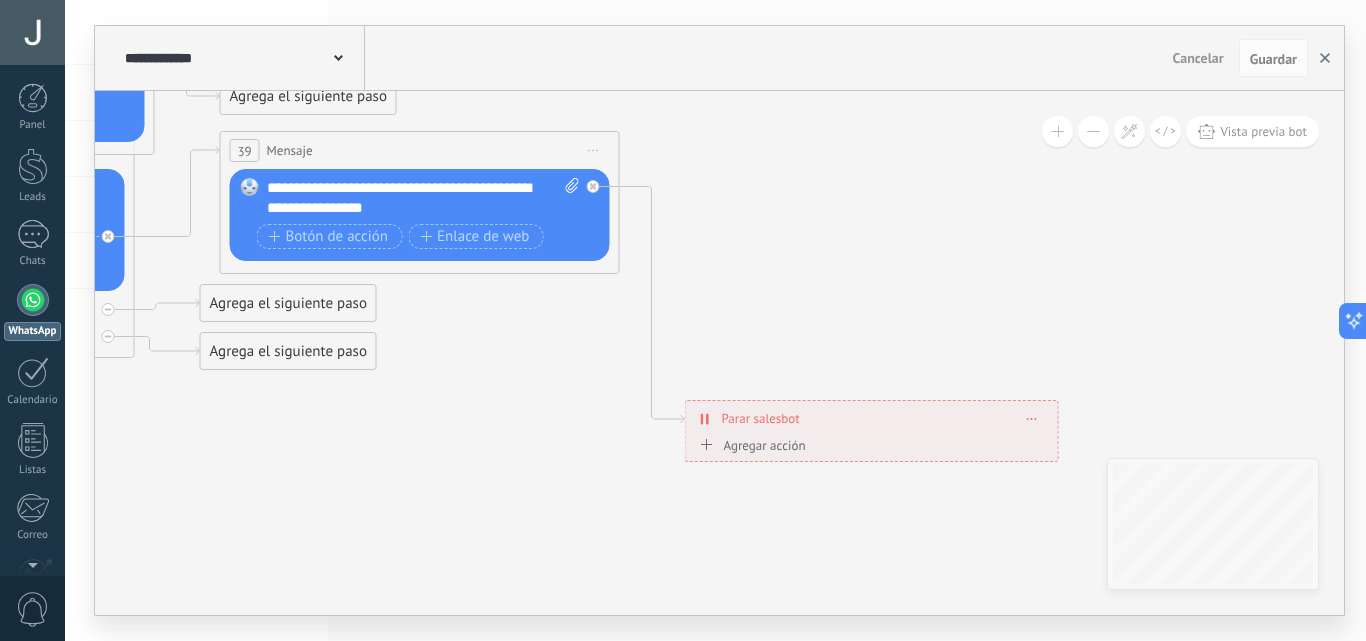 click 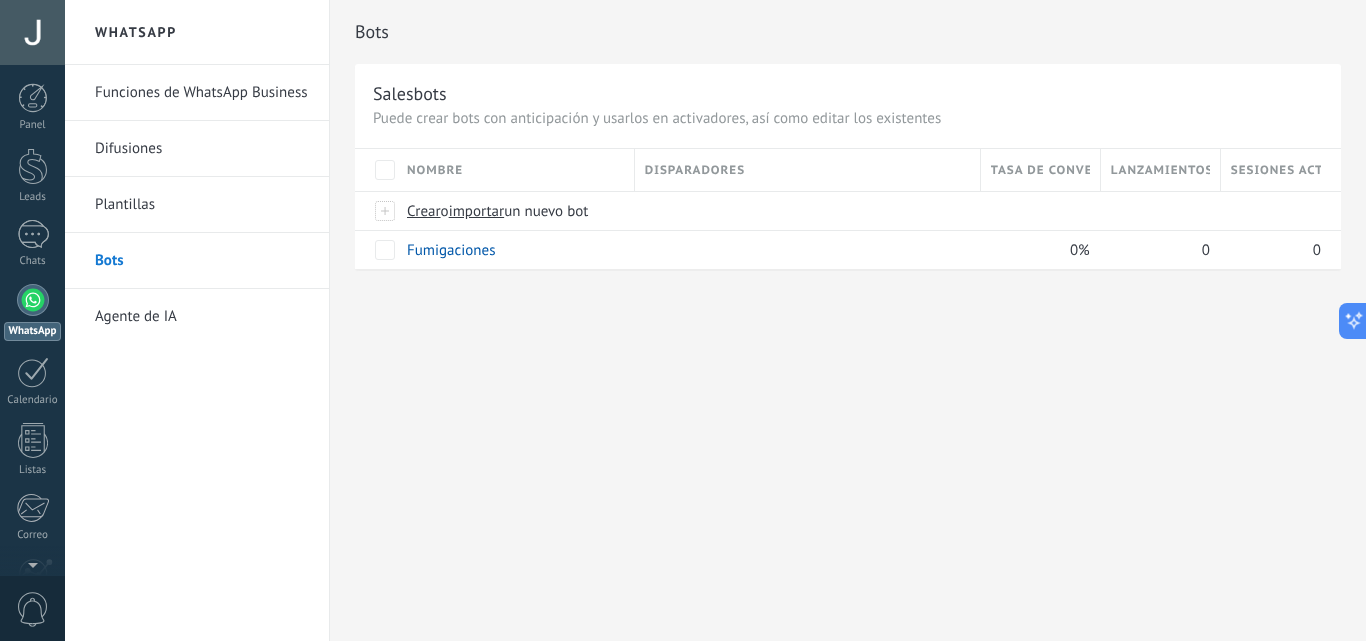 drag, startPoint x: 517, startPoint y: 259, endPoint x: 495, endPoint y: 281, distance: 31.112698 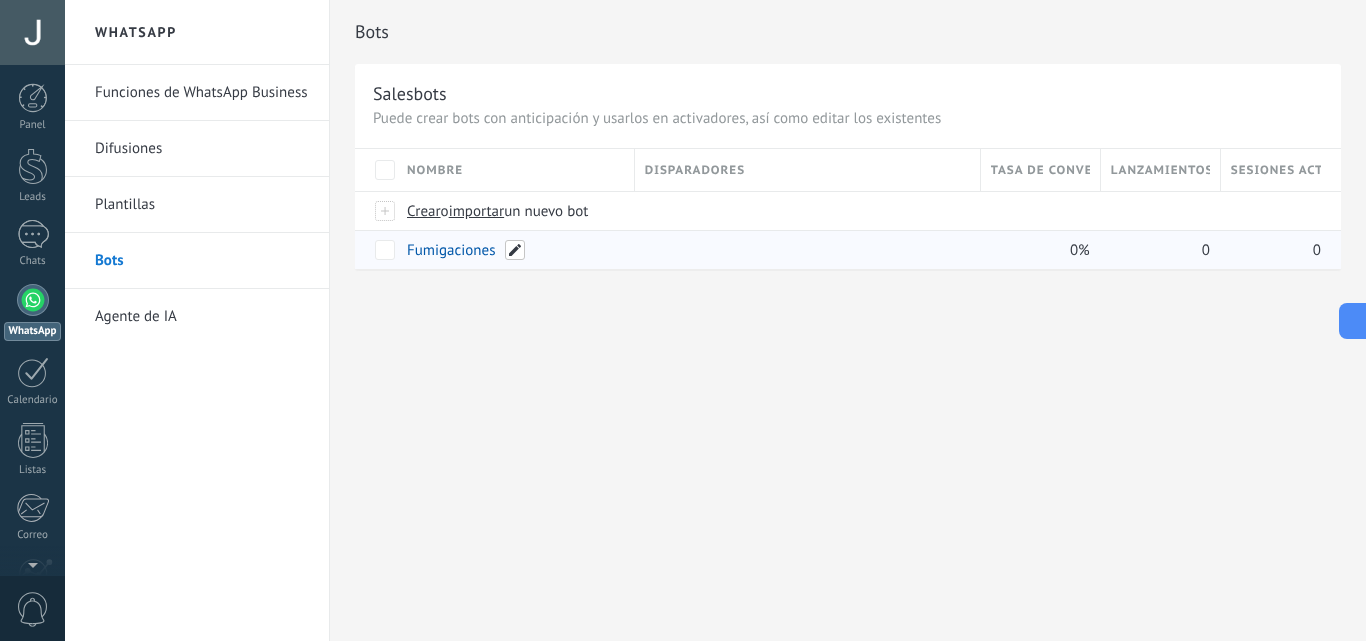 click at bounding box center (515, 250) 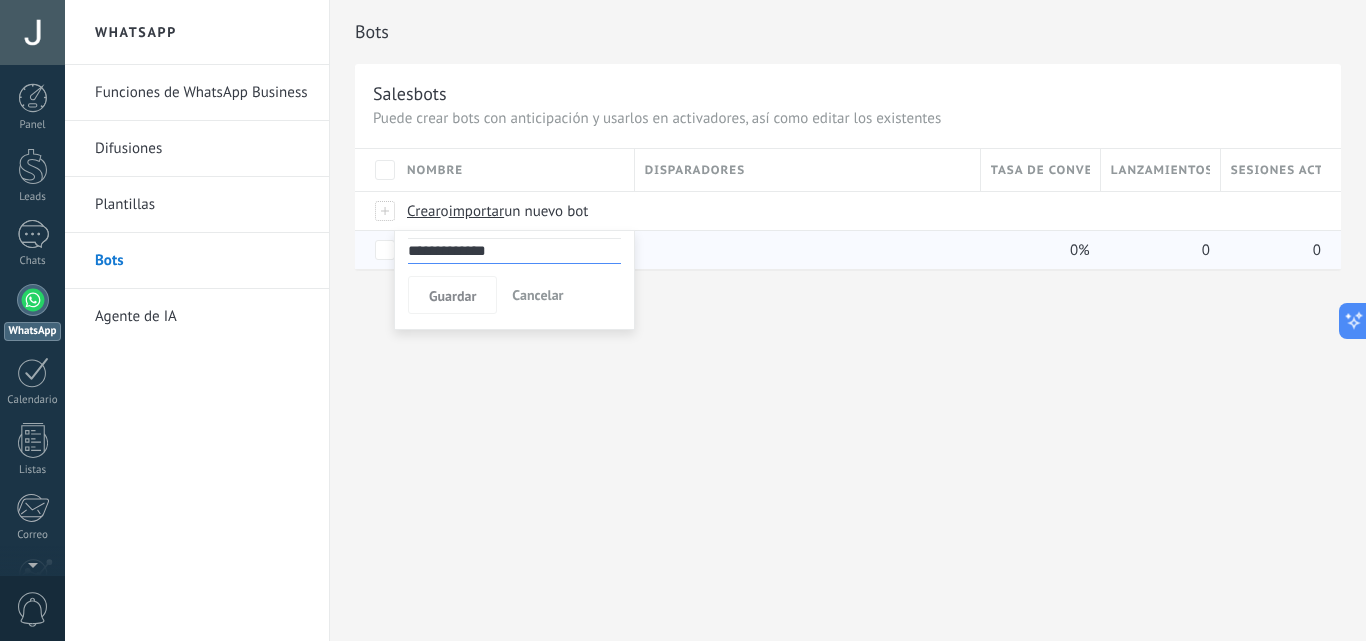 click on "**********" at bounding box center [848, 320] 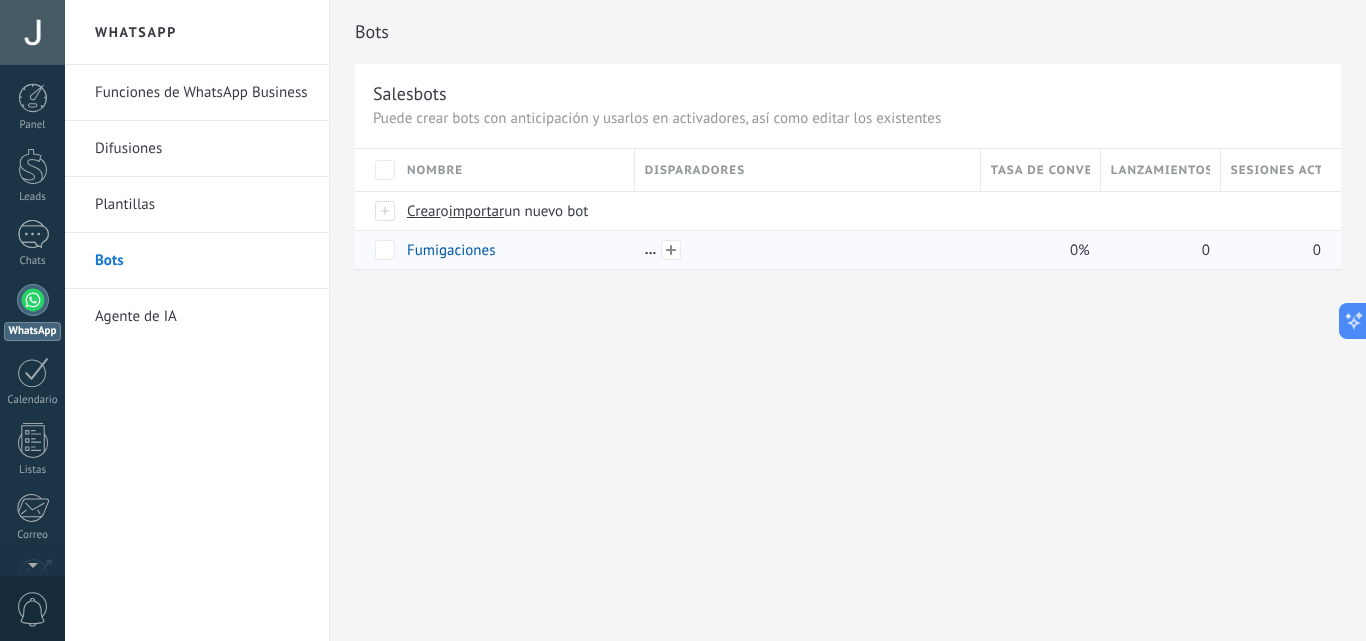 click at bounding box center [803, 250] 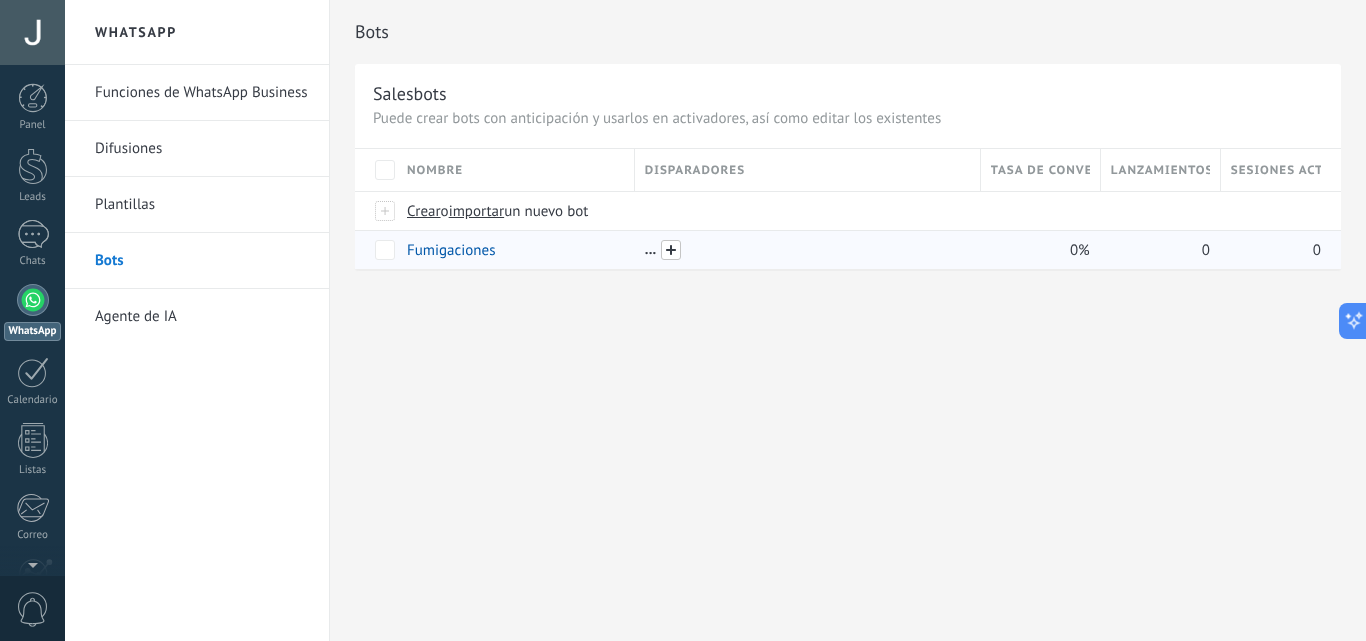 click at bounding box center [671, 250] 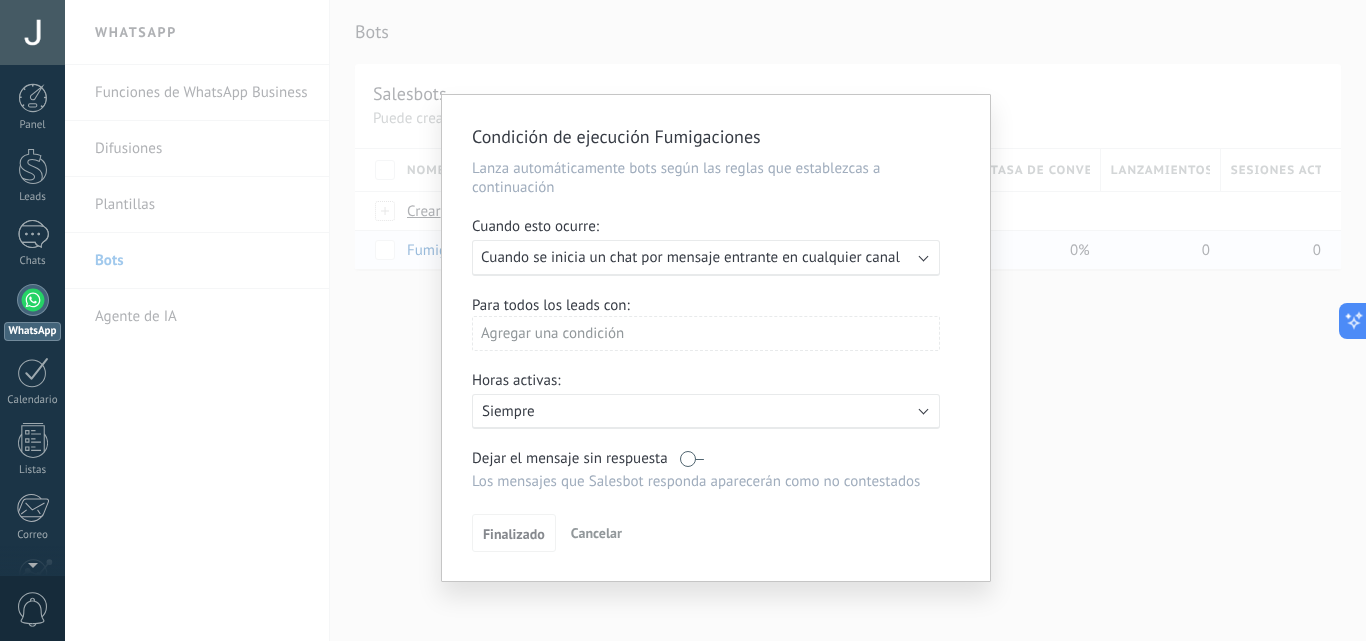 click on "Ejecutar:  Cuando se inicia un chat por mensaje entrante en cualquier canal" at bounding box center (706, 258) 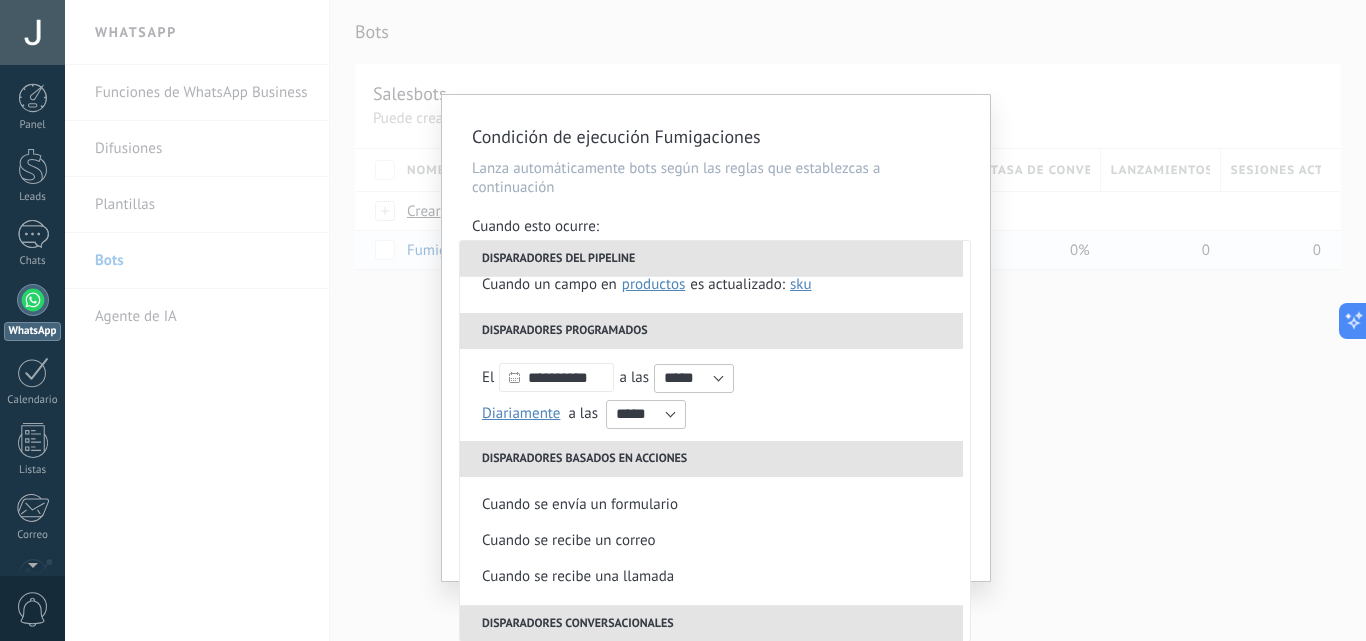 scroll, scrollTop: 0, scrollLeft: 0, axis: both 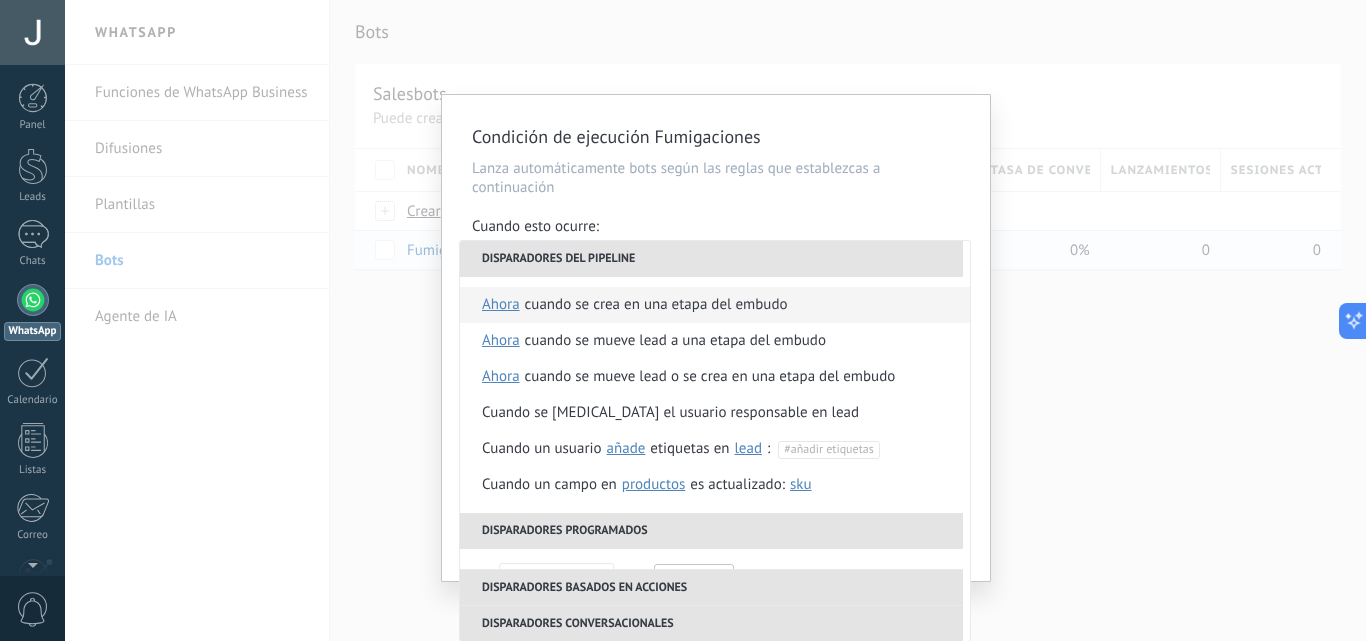 click on "Cuando se crea en una etapa del embudo" at bounding box center [656, 305] 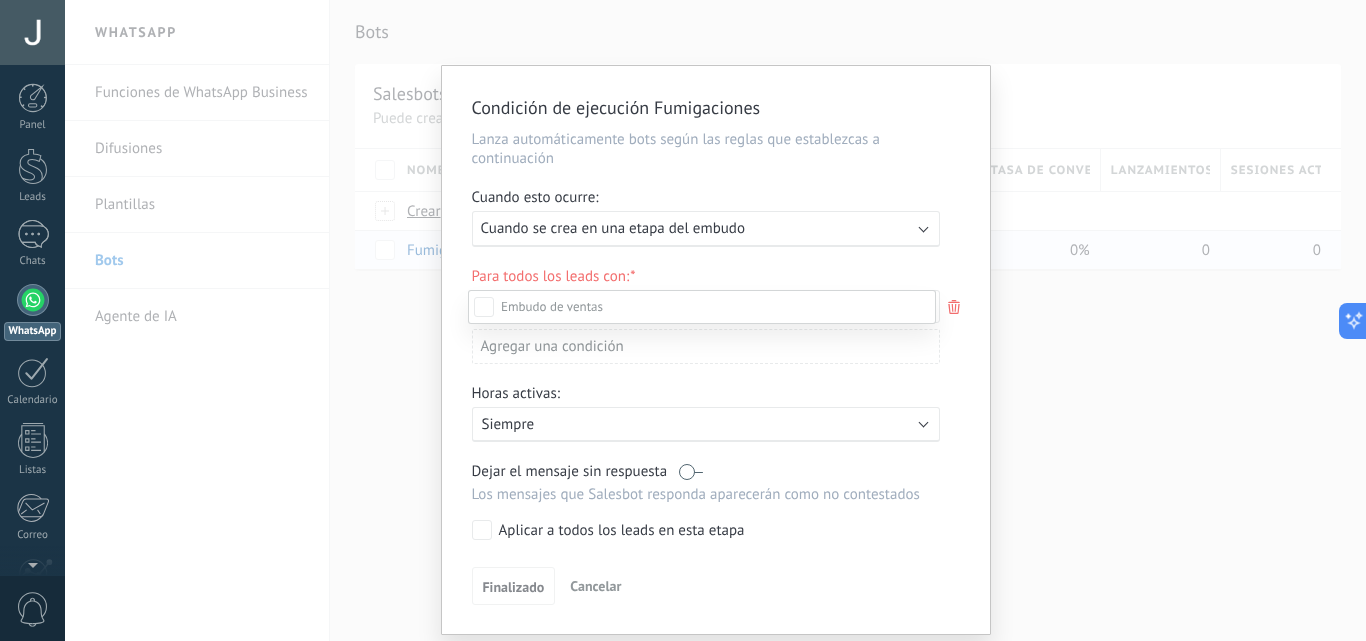 scroll, scrollTop: 0, scrollLeft: 0, axis: both 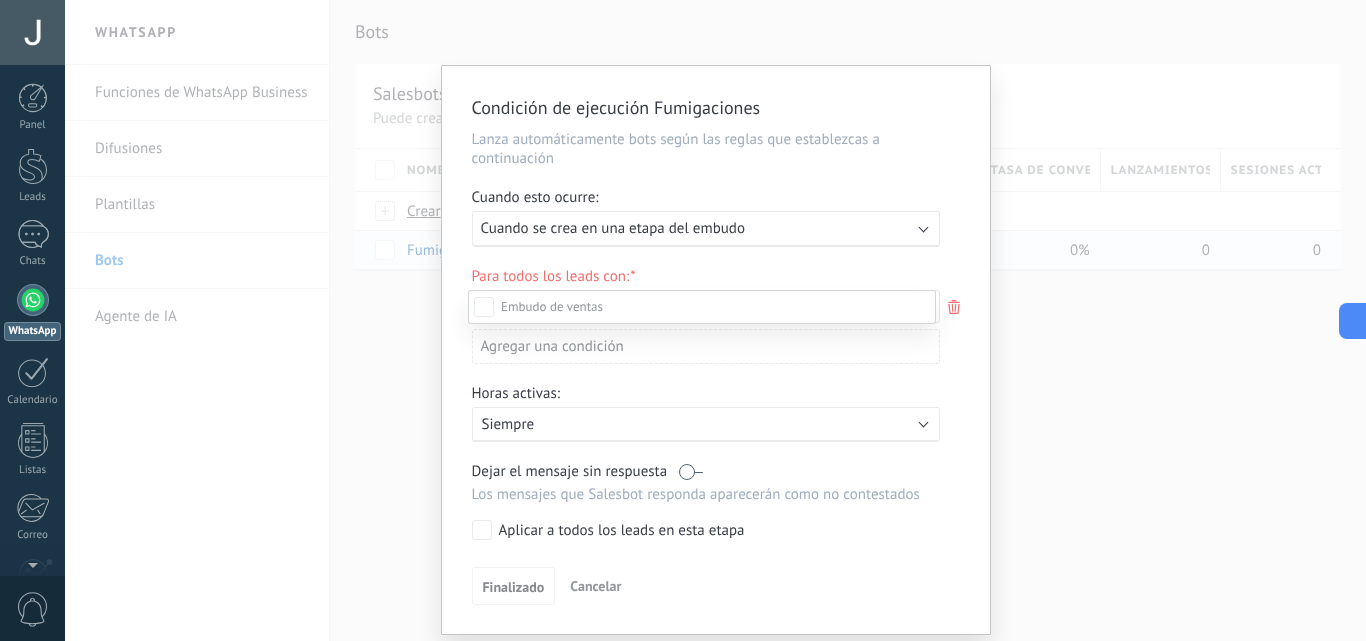 click at bounding box center (702, 307) 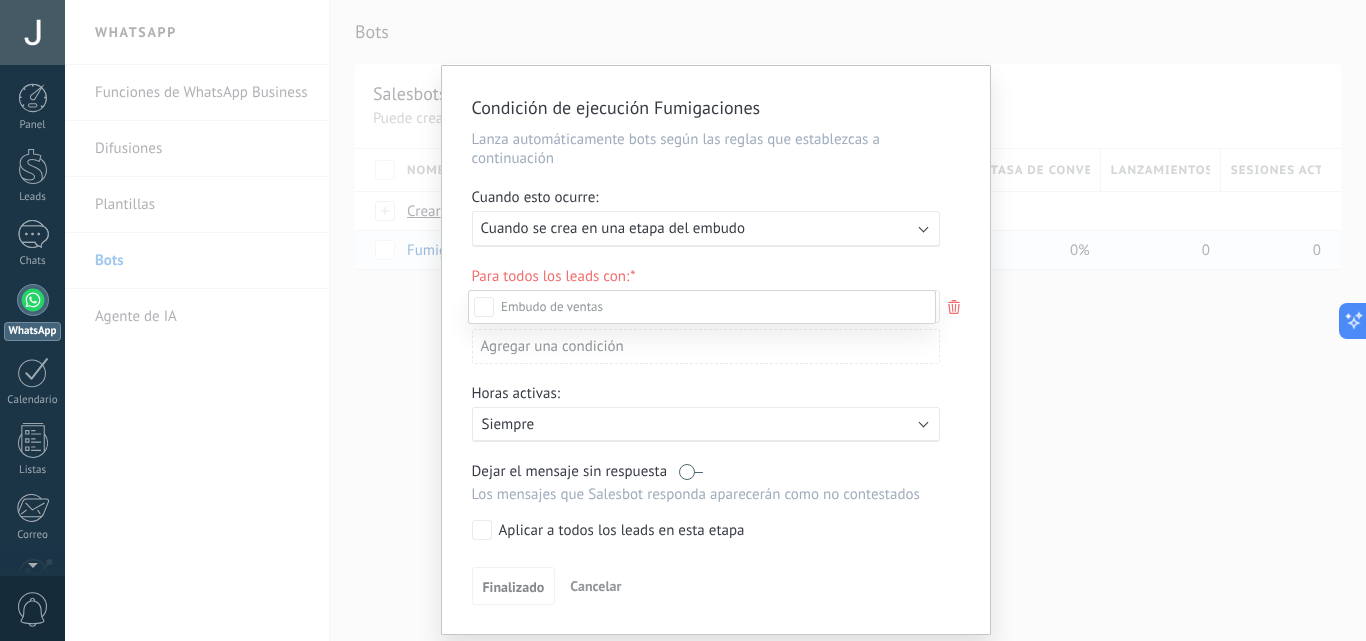 scroll, scrollTop: 210, scrollLeft: 0, axis: vertical 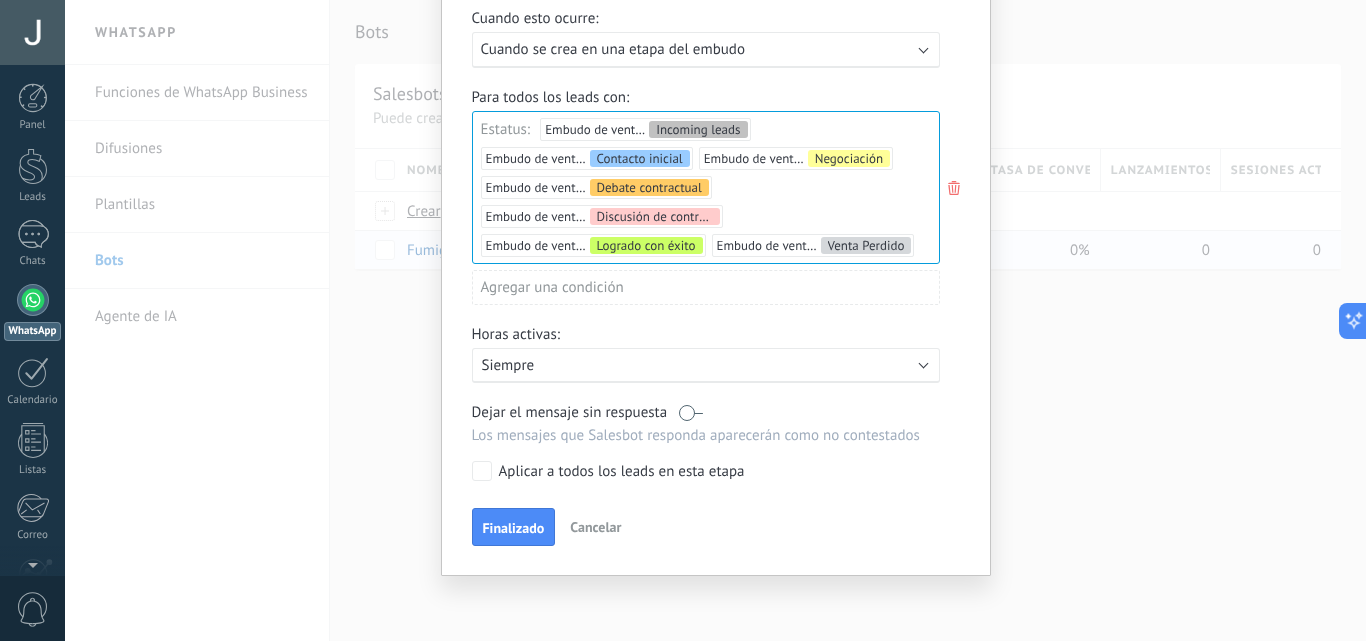 drag, startPoint x: 686, startPoint y: 404, endPoint x: 731, endPoint y: 408, distance: 45.17743 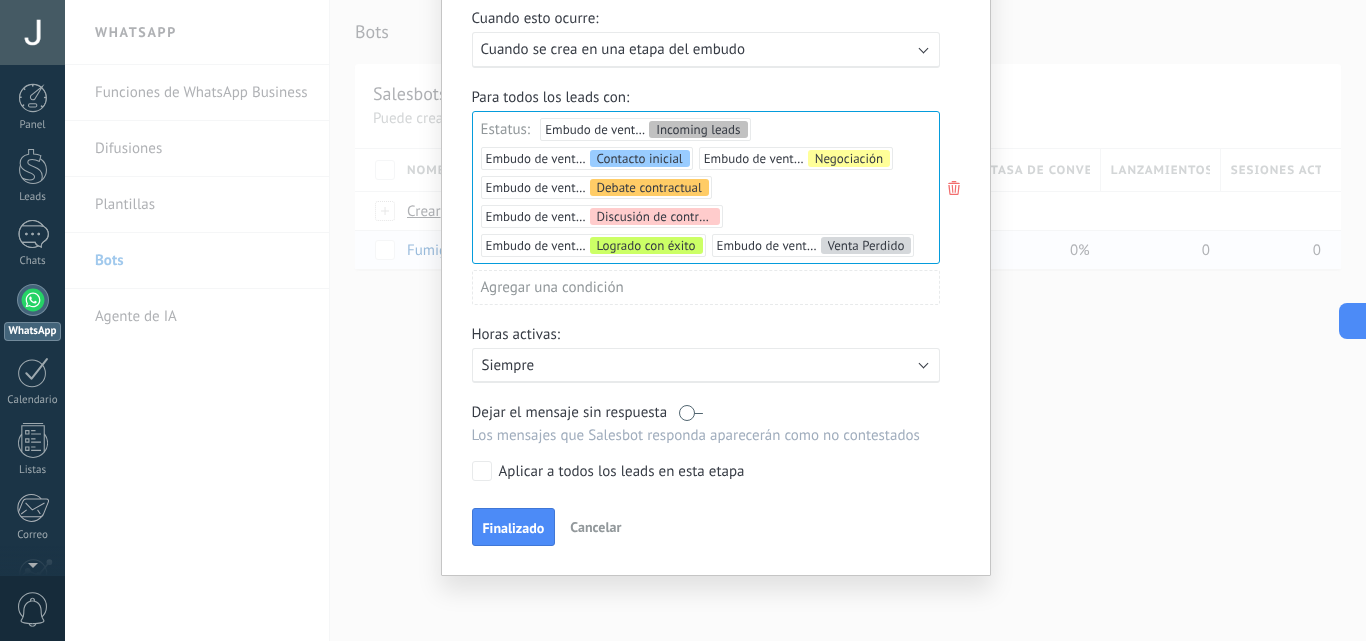 click on "Dejar el mensaje sin respuesta" at bounding box center [706, 412] 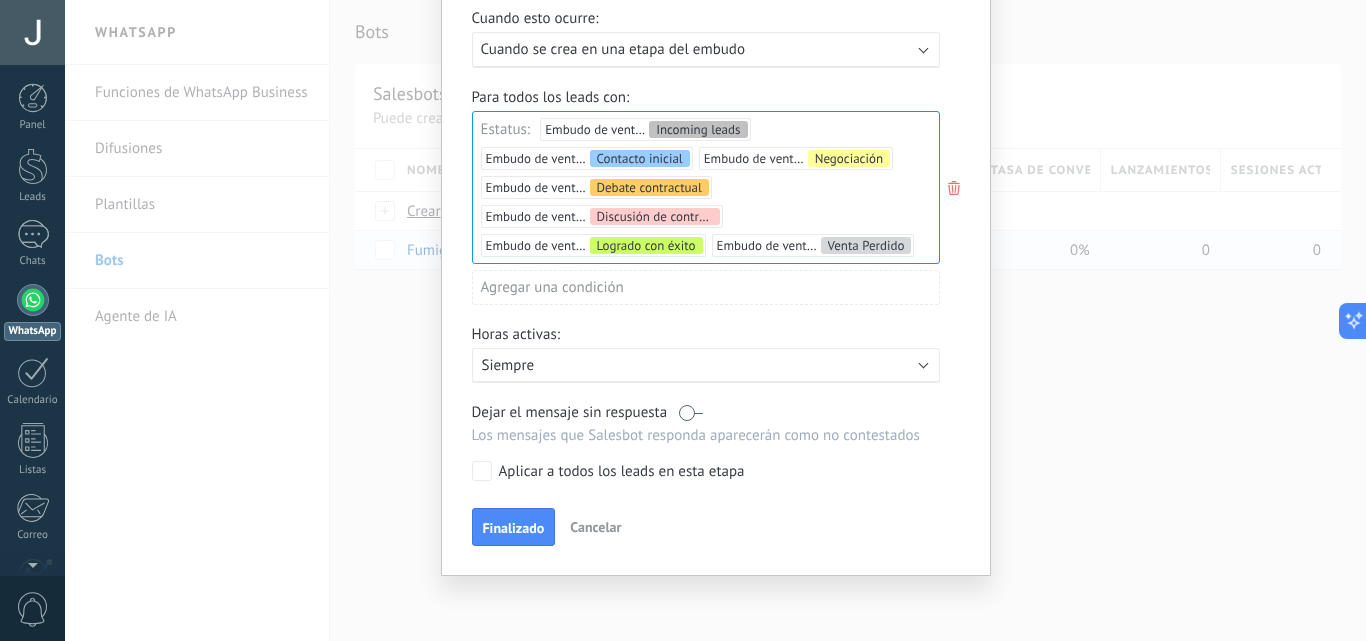 click at bounding box center [691, 412] 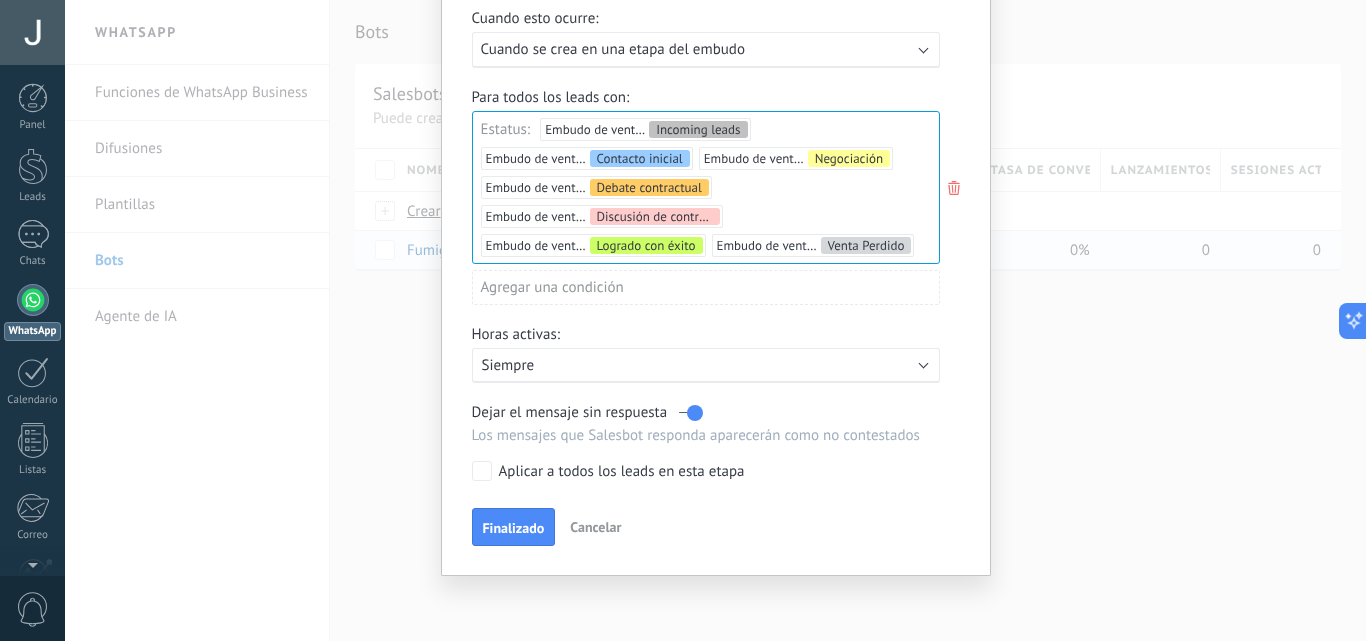 click at bounding box center (691, 412) 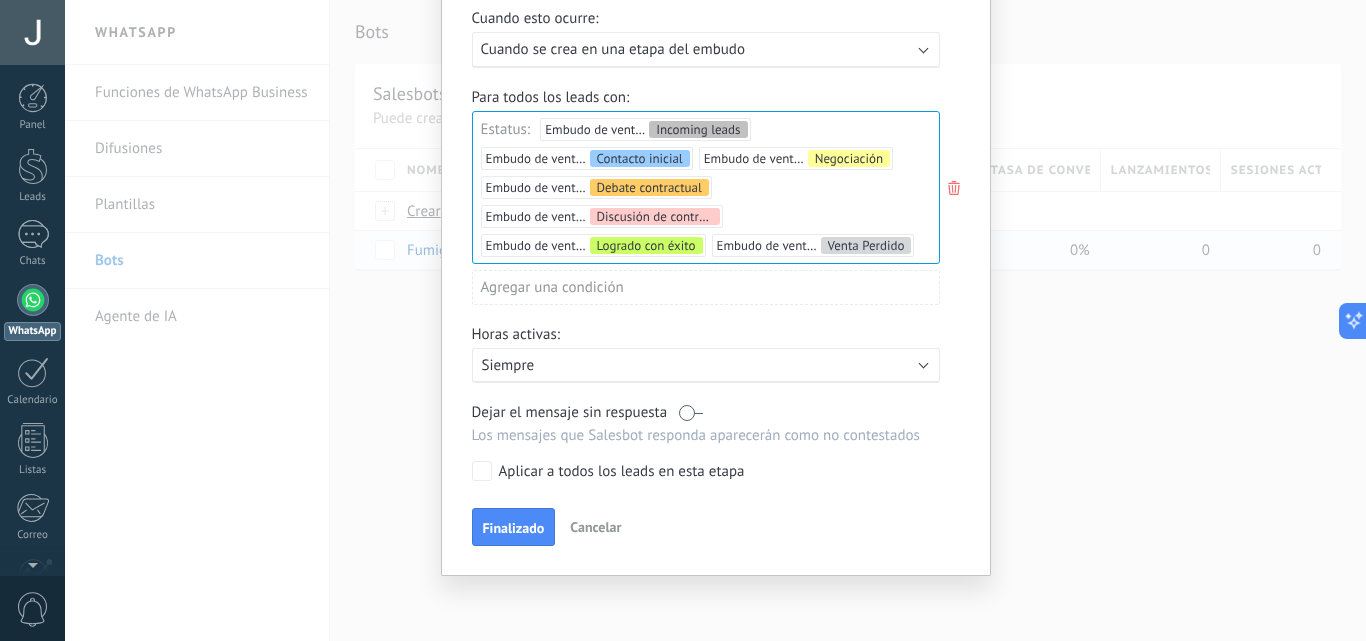 click at bounding box center (691, 412) 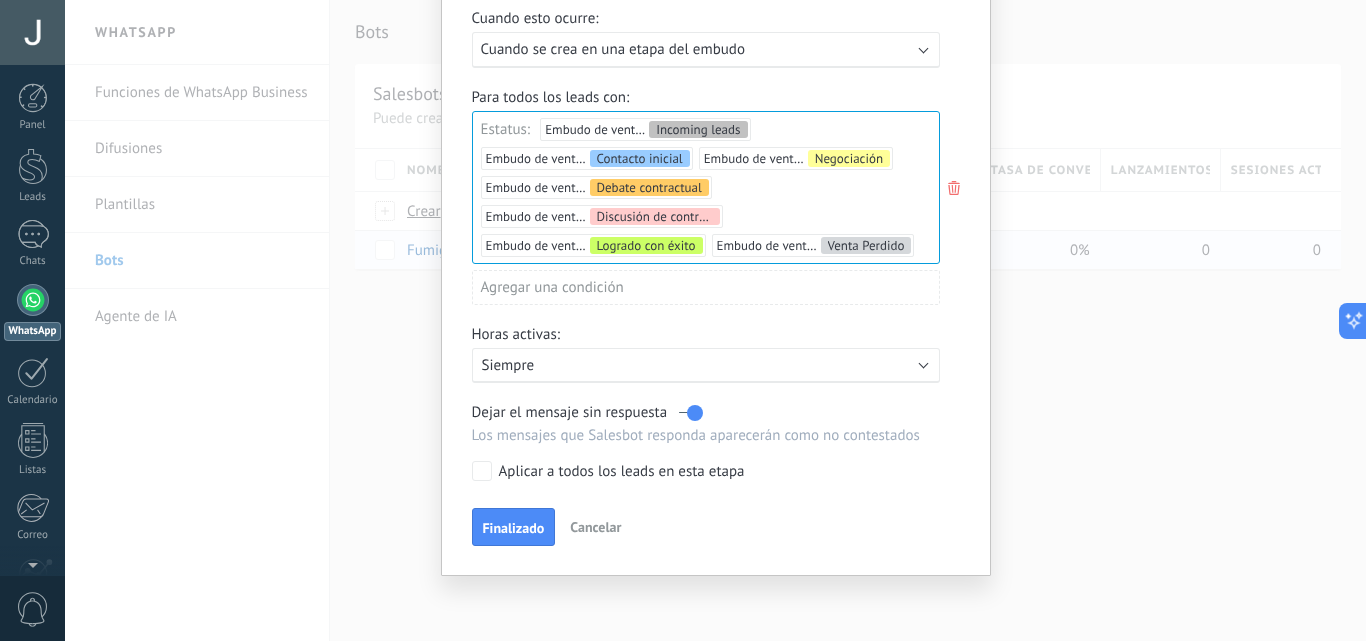 click at bounding box center (691, 412) 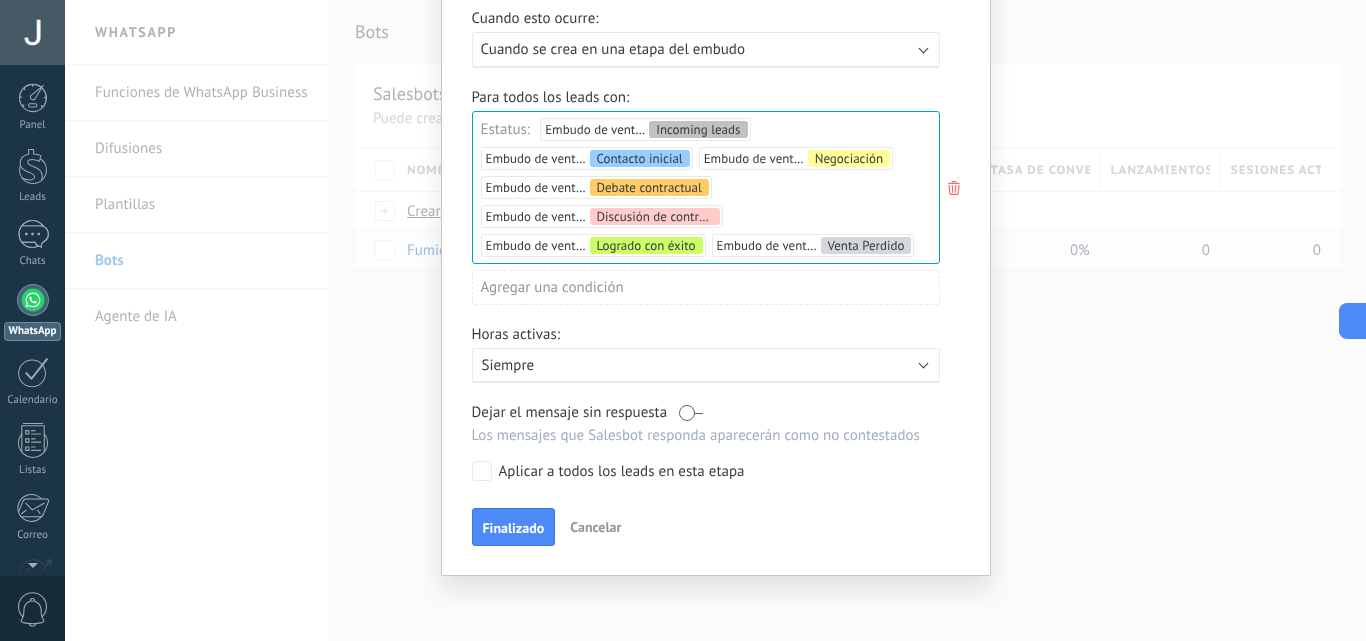click at bounding box center (691, 412) 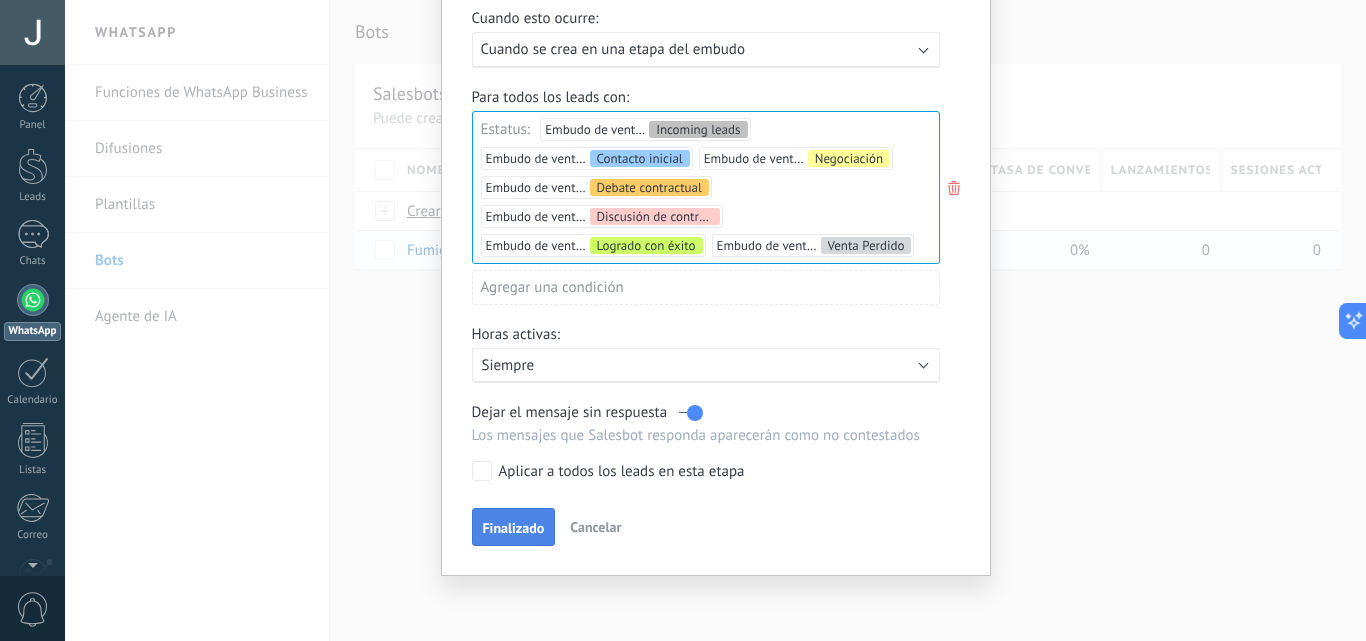 click on "Finalizado" at bounding box center [514, 528] 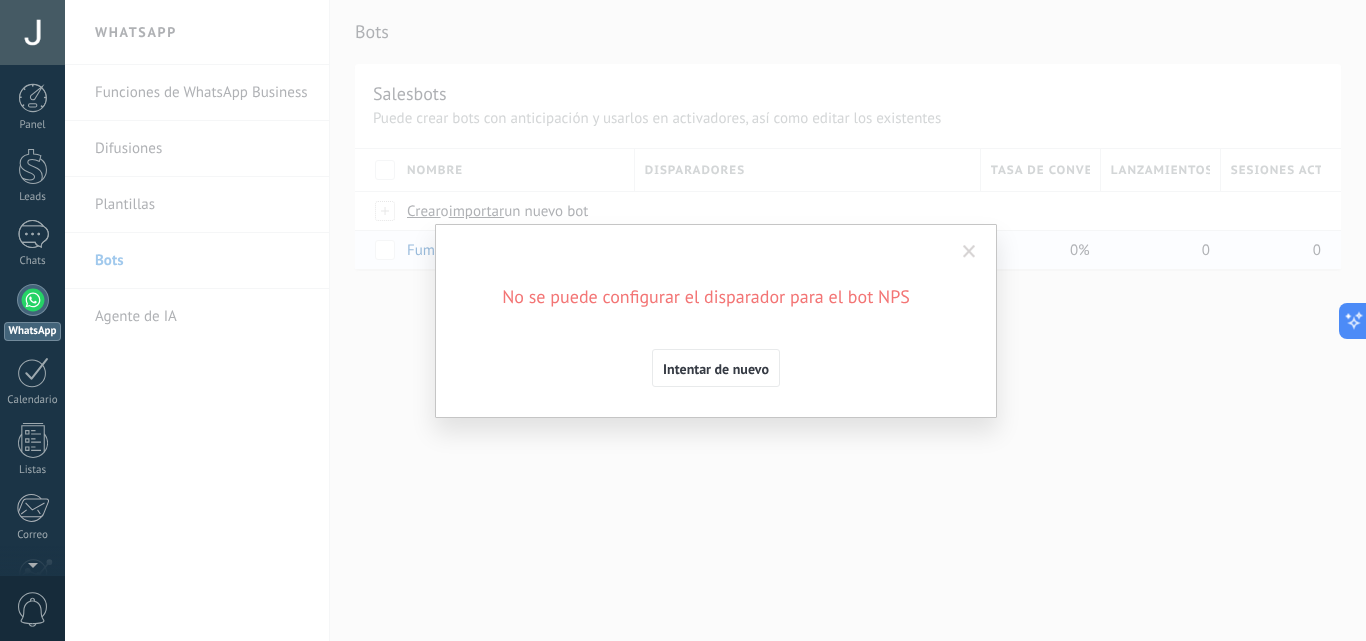 click at bounding box center [969, 252] 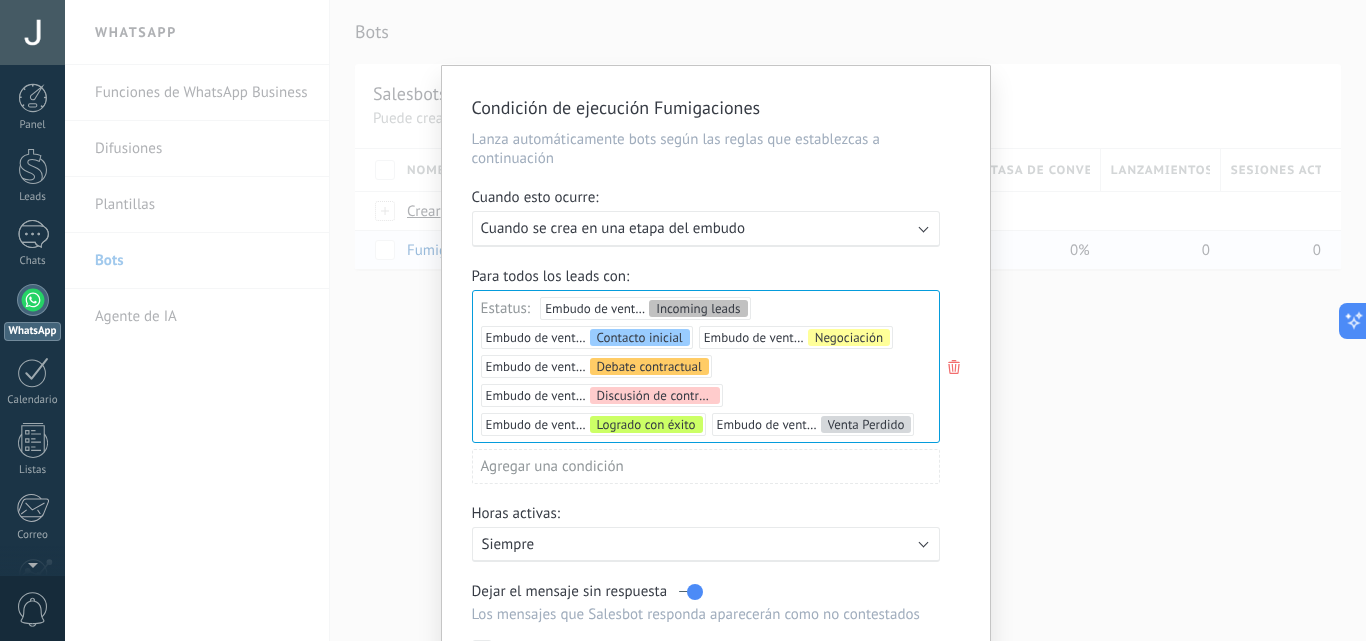 click 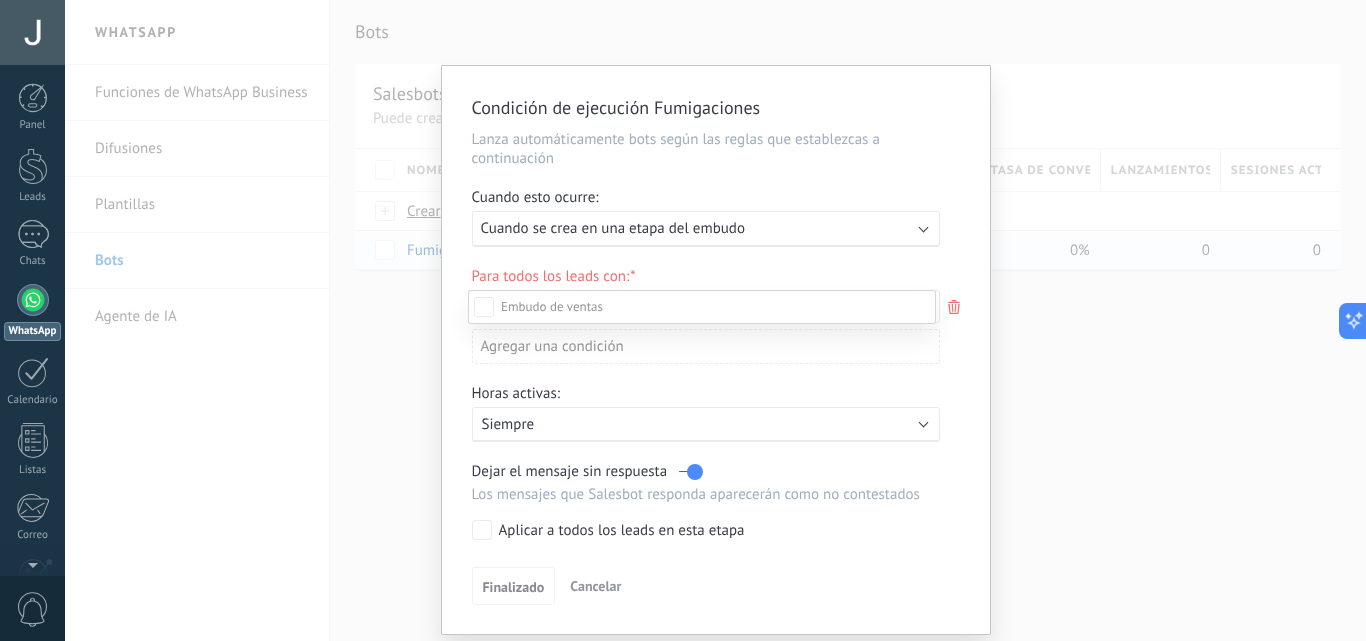click at bounding box center [715, 320] 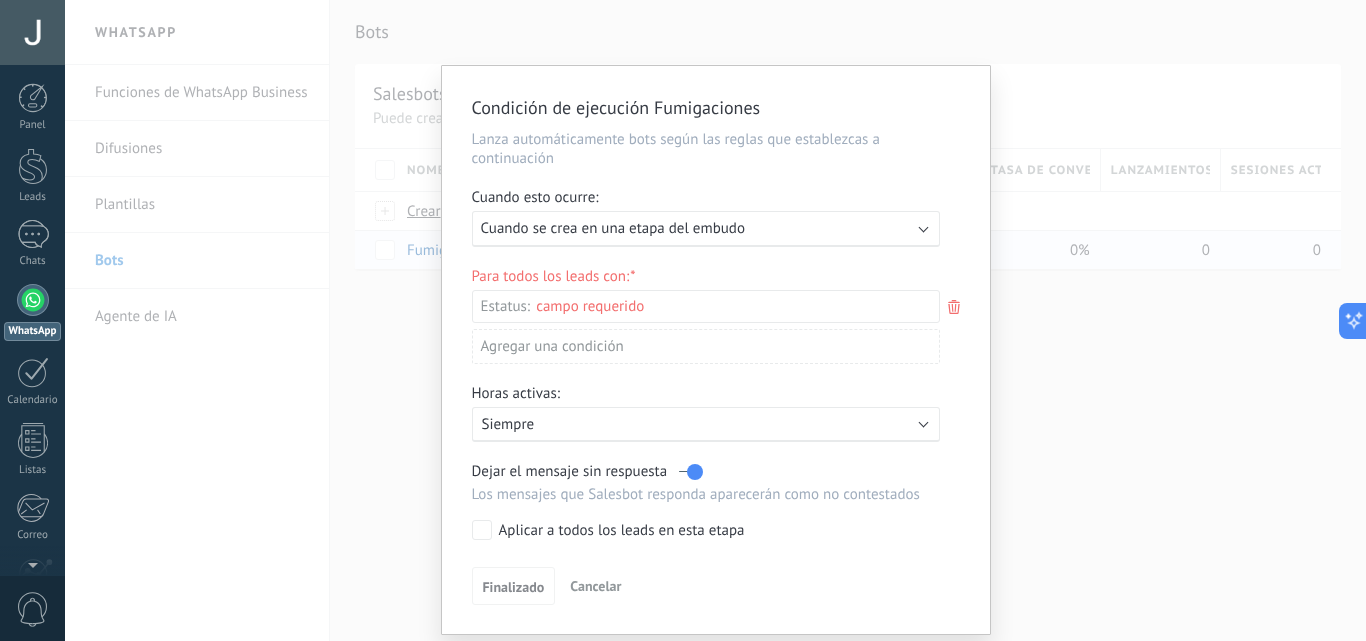 click on "Cuando se crea en una etapa del embudo" at bounding box center [613, 228] 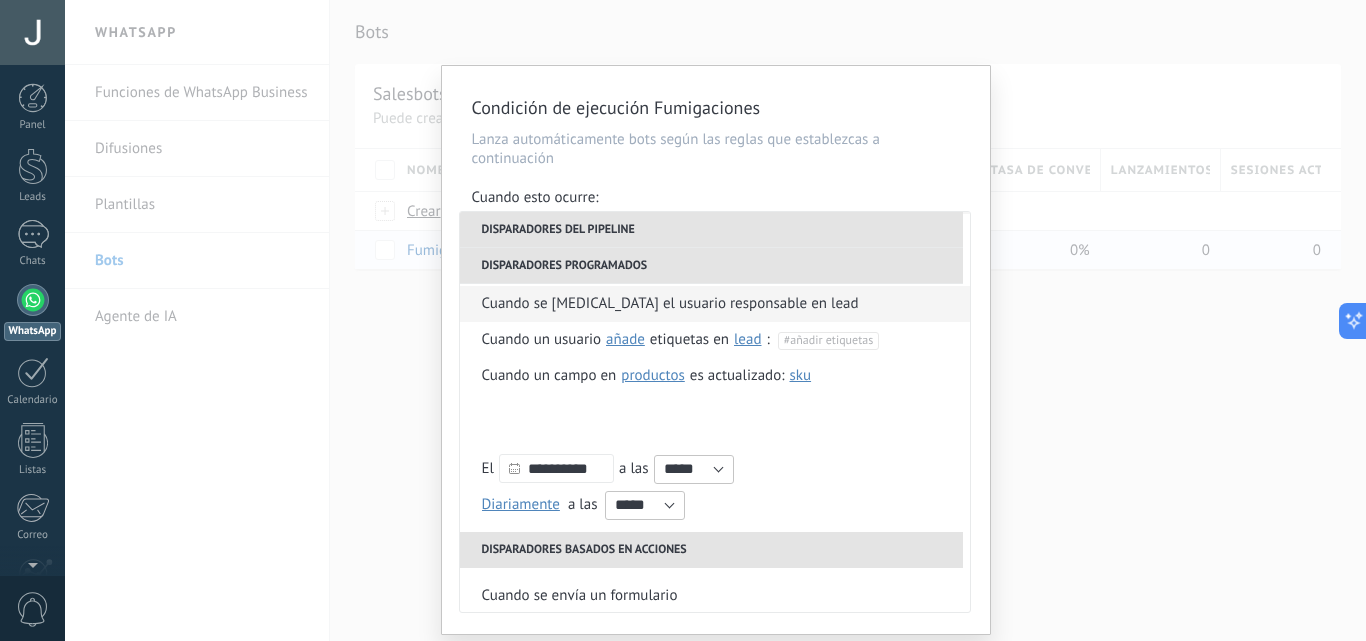 scroll, scrollTop: 292, scrollLeft: 0, axis: vertical 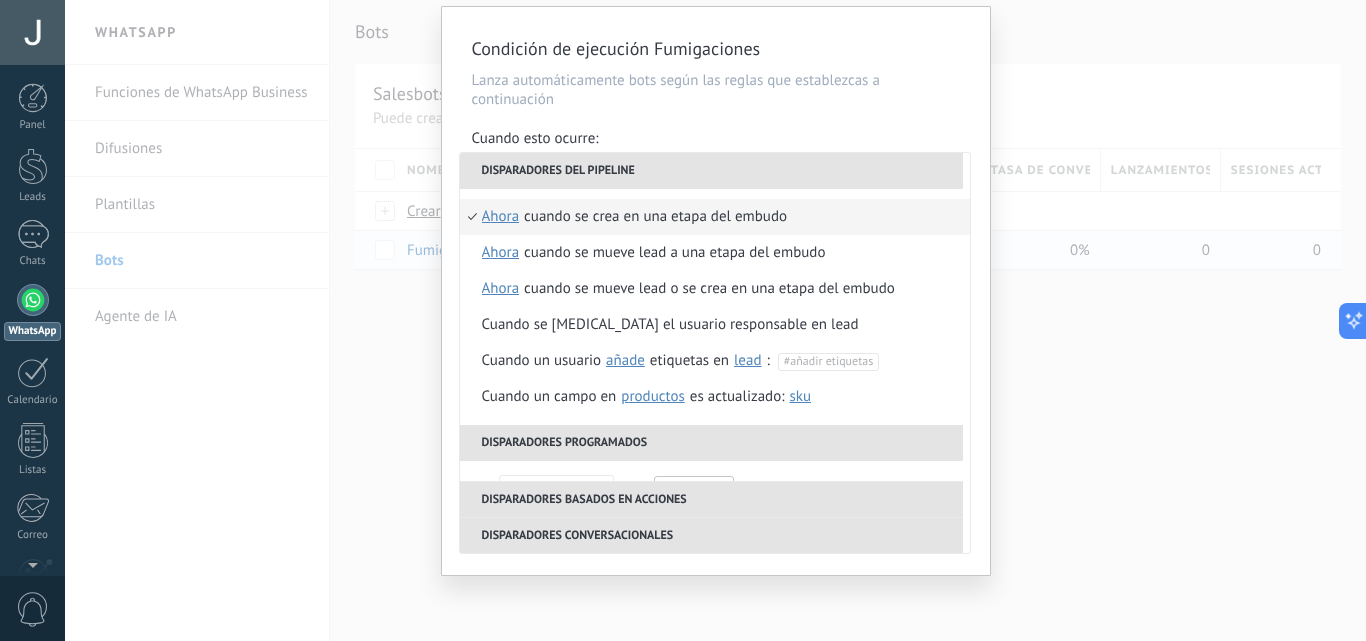 click on "Condición de ejecución Fumigaciones  Lanza automáticamente bots según las reglas que establezcas a continuación Cuando esto ocurre: Ejecutar:  Cuando se crea en una etapa del embudo  Disparadores del pipeline Cuando se crea en una etapa del embudo ahora después de 5 minutos después de 10 minutos un día Seleccionar un intervalo ahora Cuando se mueve lead a una etapa del embudo ahora después de 5 minutos después de 10 minutos un día Seleccionar un intervalo ahora Cuando se mueve lead o se crea en una etapa del embudo ahora después de 5 minutos después de 10 minutos un día Seleccionar un intervalo ahora Cuando se [MEDICAL_DATA] el usuario responsable en lead Cuando un usuario  añade elimina añade  etiquetas en  lead contacto compañía lead : #añadir etiquetas Cuando un campo en  Productos contacto compañía lead Productos  es actualizado:  SKU Grupo Precio Descripción External ID Unit Oferta especial 1 Precio al por mayor Puntos por compra Imagen SKU Disparadores programados El" at bounding box center (715, 320) 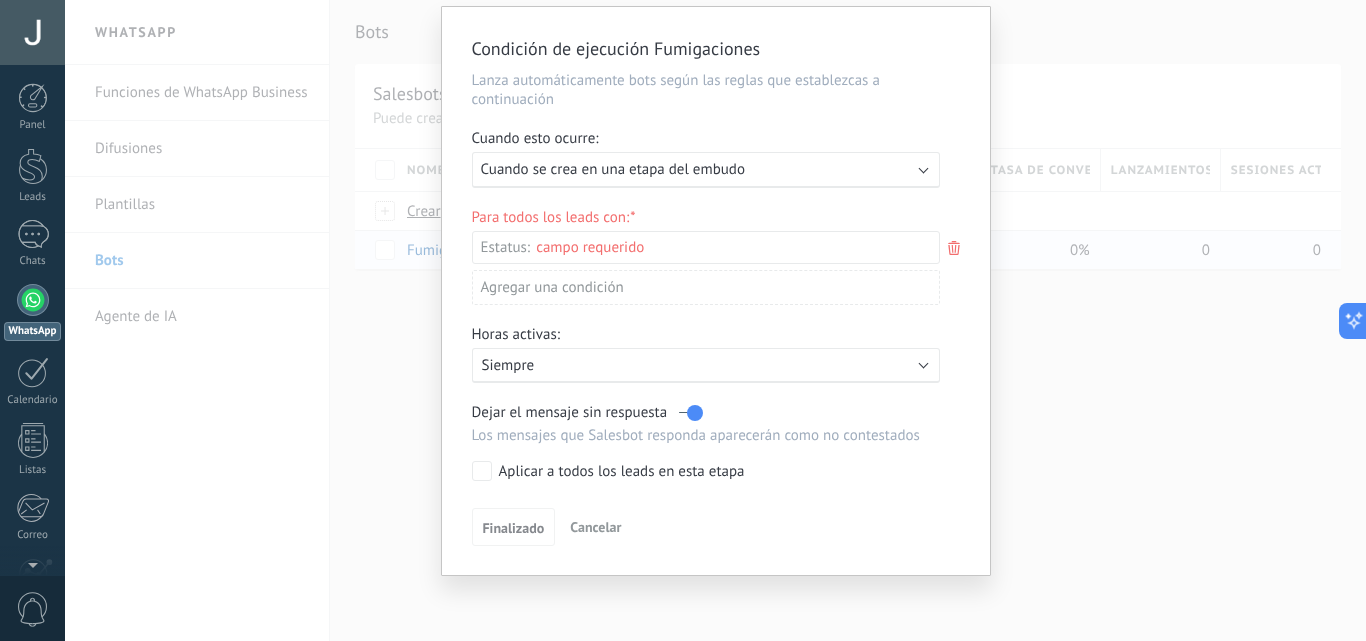 click on "Condición de ejecución Fumigaciones  Lanza automáticamente bots según las reglas que establezcas a continuación Cuando esto ocurre: Ejecutar:  Cuando se crea en una etapa del embudo  Para todos los leads con: Estatus: Incoming leads Contacto inicial Negociación Debate contractual Discusión de contrato Logrado con éxito Venta Perdido Agregar una condición Horas activas: Activo:  Siempre Dejar el mensaje sin respuesta Los mensajes que Salesbot responda aparecerán como no contestados Aplicar a todos los leads en esta etapa Finalizado Cancelar" at bounding box center [715, 320] 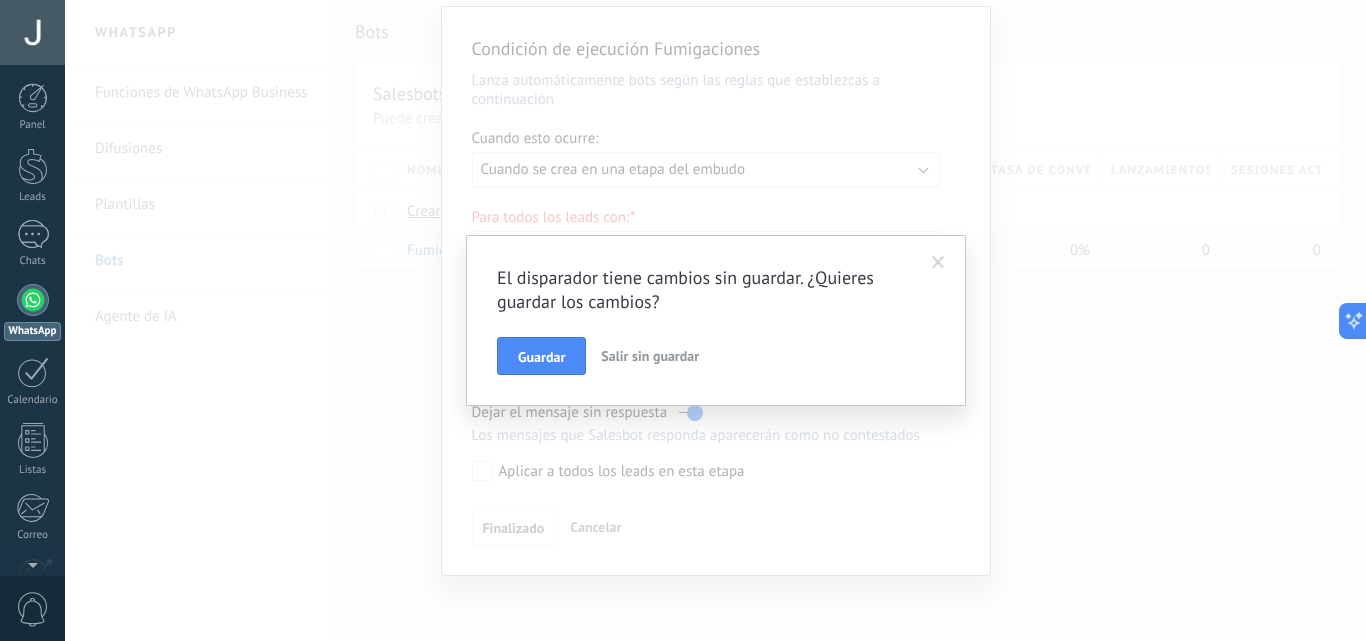 click on "El disparador tiene cambios sin guardar. ¿Quieres guardar los cambios? Guardar Salir sin guardar" at bounding box center (715, 320) 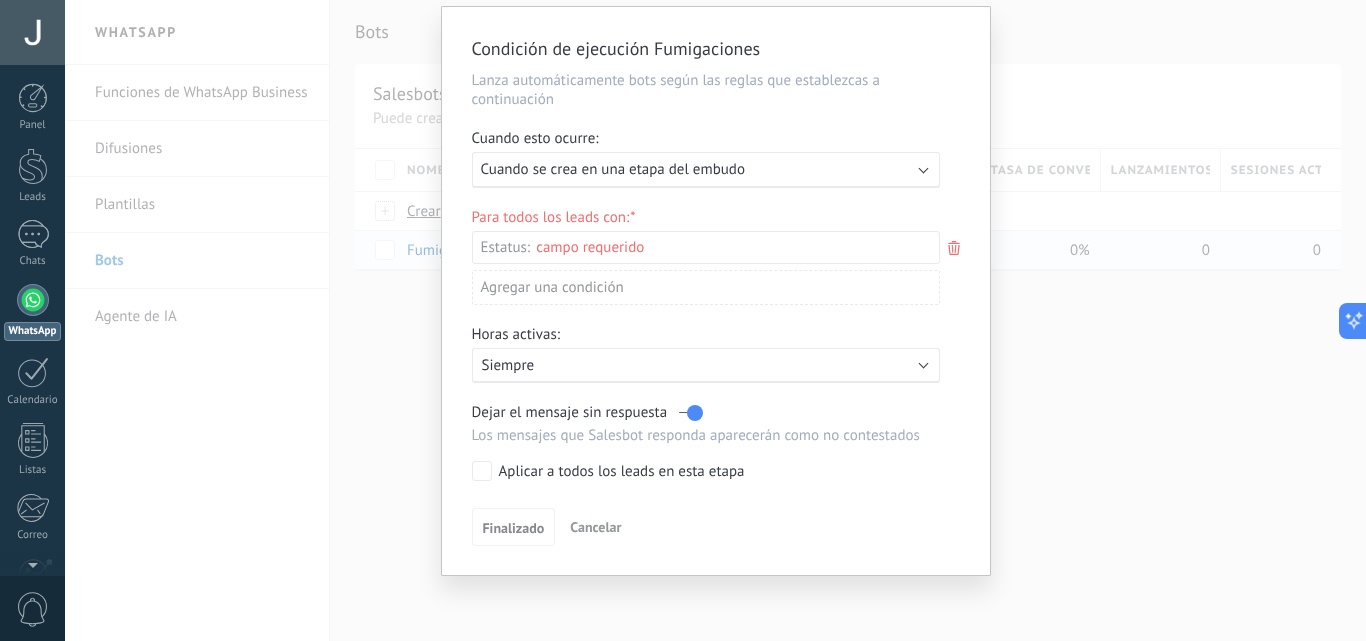 click on "Condición de ejecución Fumigaciones  Lanza automáticamente bots según las reglas que establezcas a continuación Cuando esto ocurre: Ejecutar:  Cuando se crea en una etapa del embudo  Para todos los leads con: Estatus: Incoming leads Contacto inicial Negociación Debate contractual Discusión de contrato Logrado con éxito Venta Perdido Agregar una condición Horas activas: Activo:  Siempre Dejar el mensaje sin respuesta Los mensajes que Salesbot responda aparecerán como no contestados Aplicar a todos los leads en esta etapa Finalizado Cancelar" at bounding box center (715, 320) 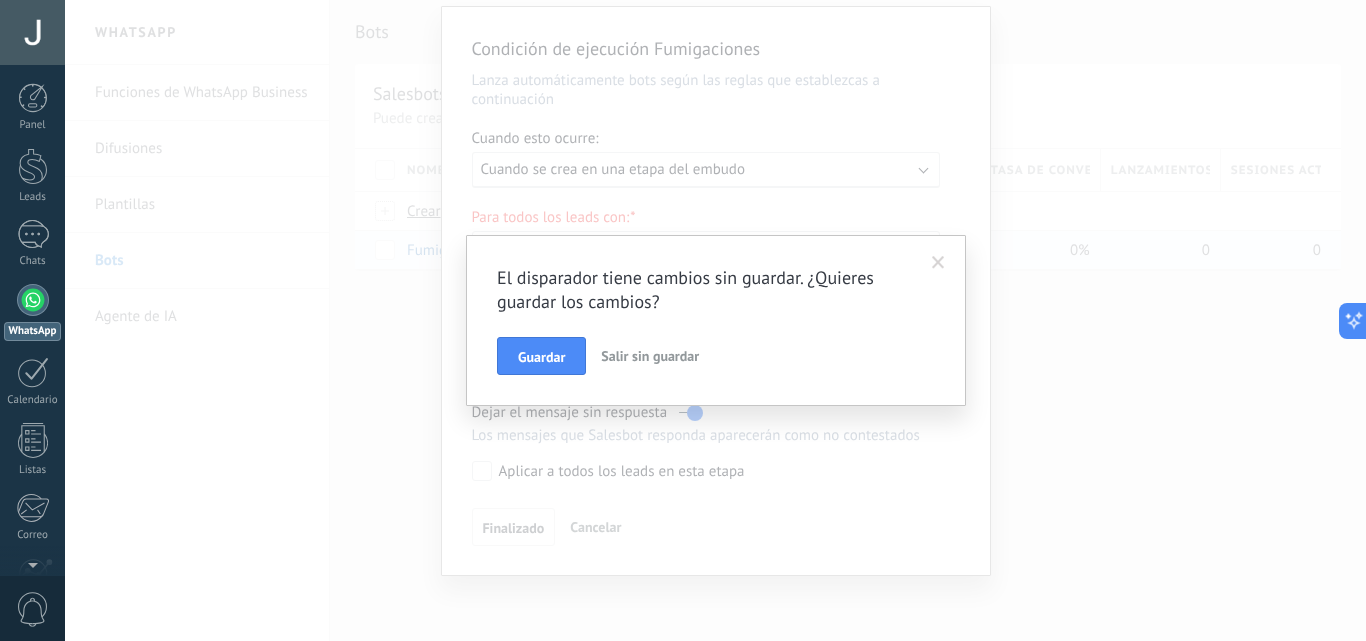 click on "Salir sin guardar" at bounding box center [650, 356] 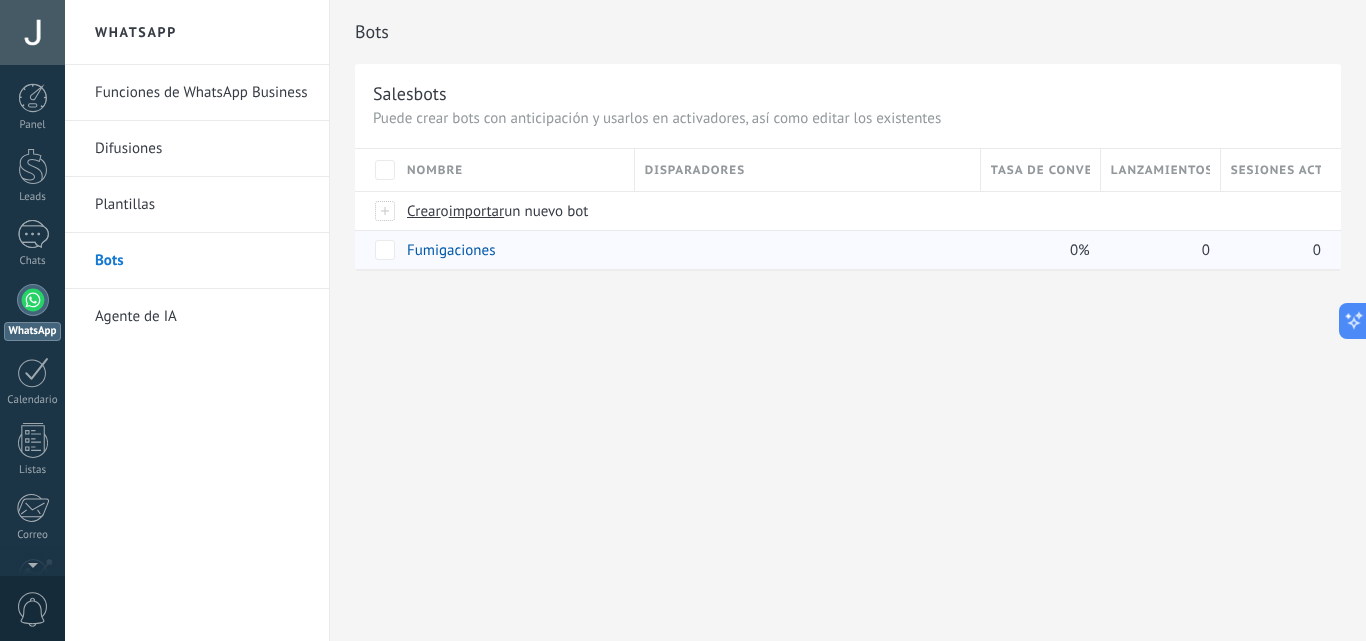 scroll, scrollTop: 0, scrollLeft: 0, axis: both 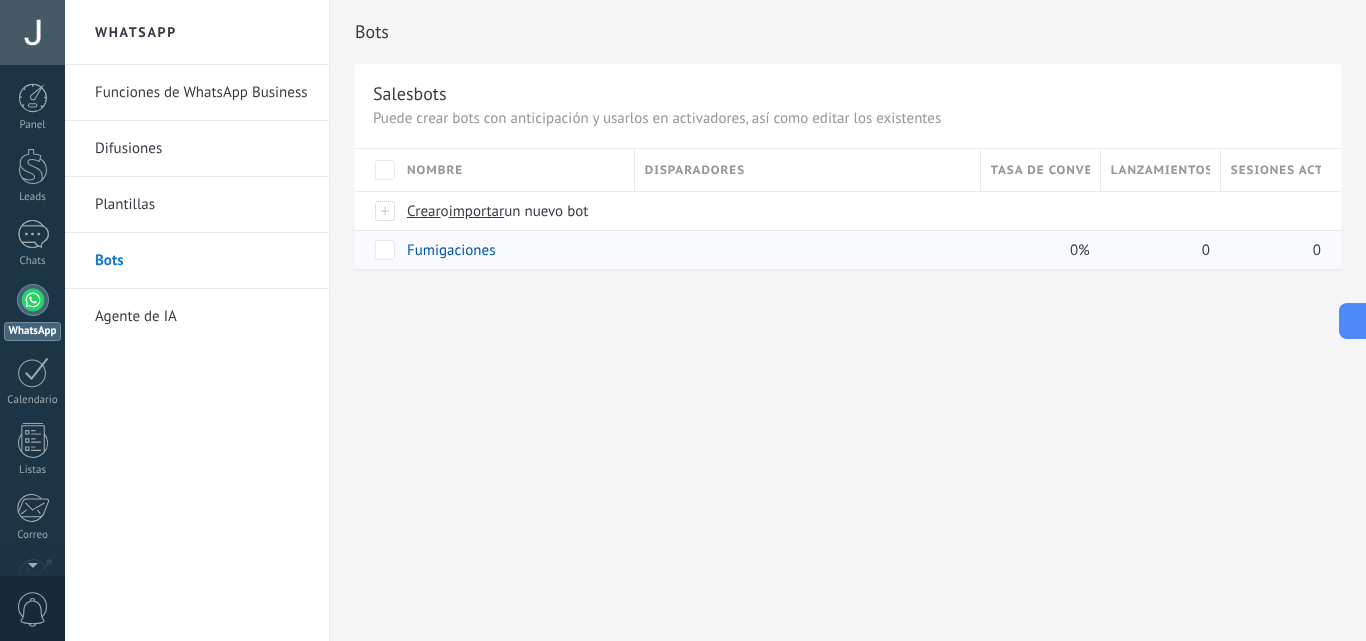 drag, startPoint x: 701, startPoint y: 339, endPoint x: 765, endPoint y: 353, distance: 65.51336 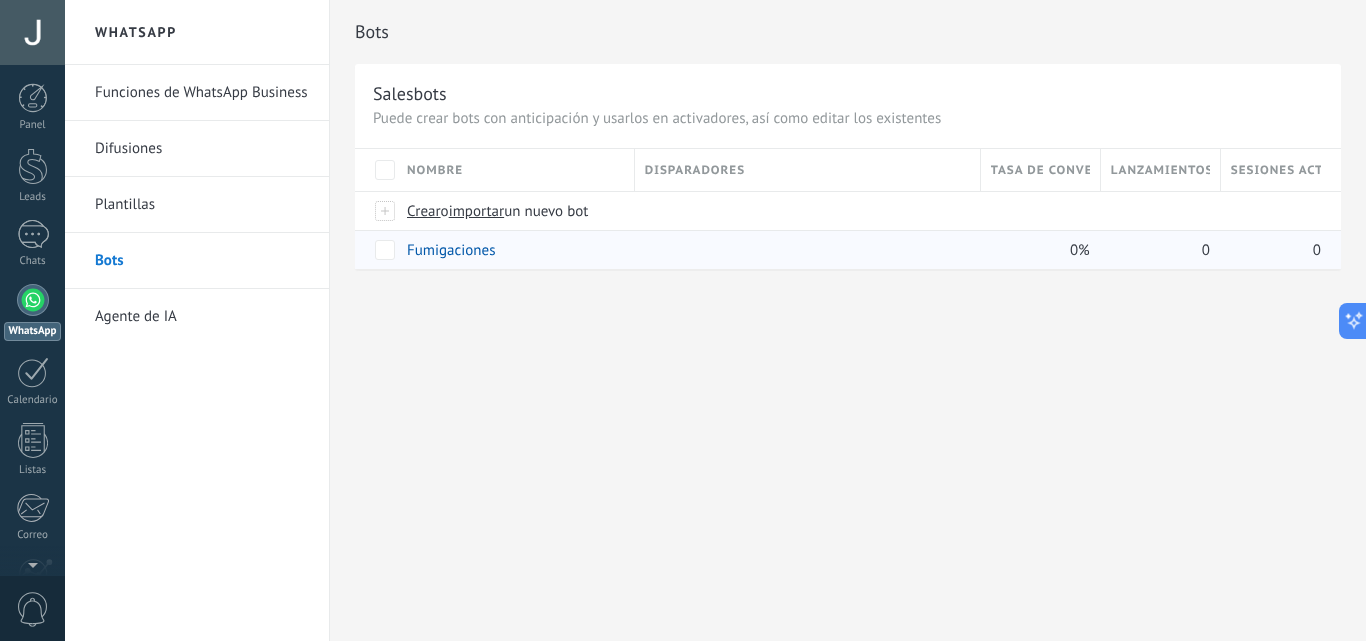 drag, startPoint x: 1075, startPoint y: 351, endPoint x: 825, endPoint y: 360, distance: 250.16194 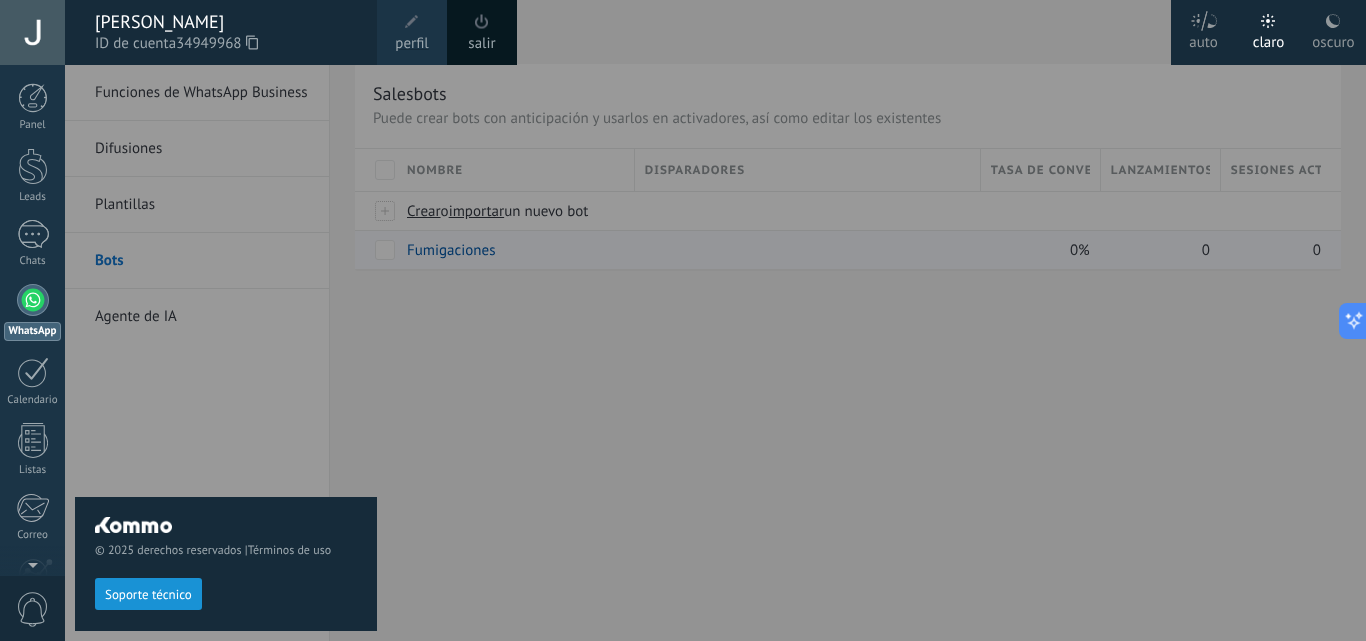 click at bounding box center [748, 320] 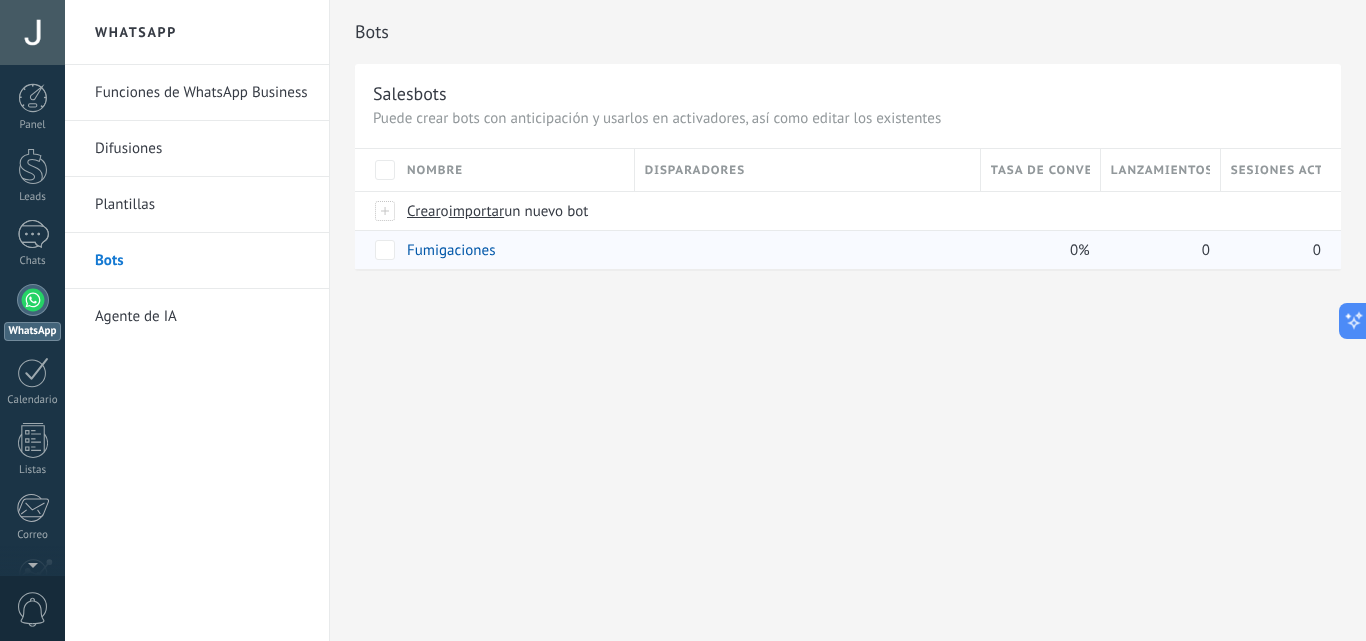drag, startPoint x: 528, startPoint y: 361, endPoint x: 601, endPoint y: 380, distance: 75.43209 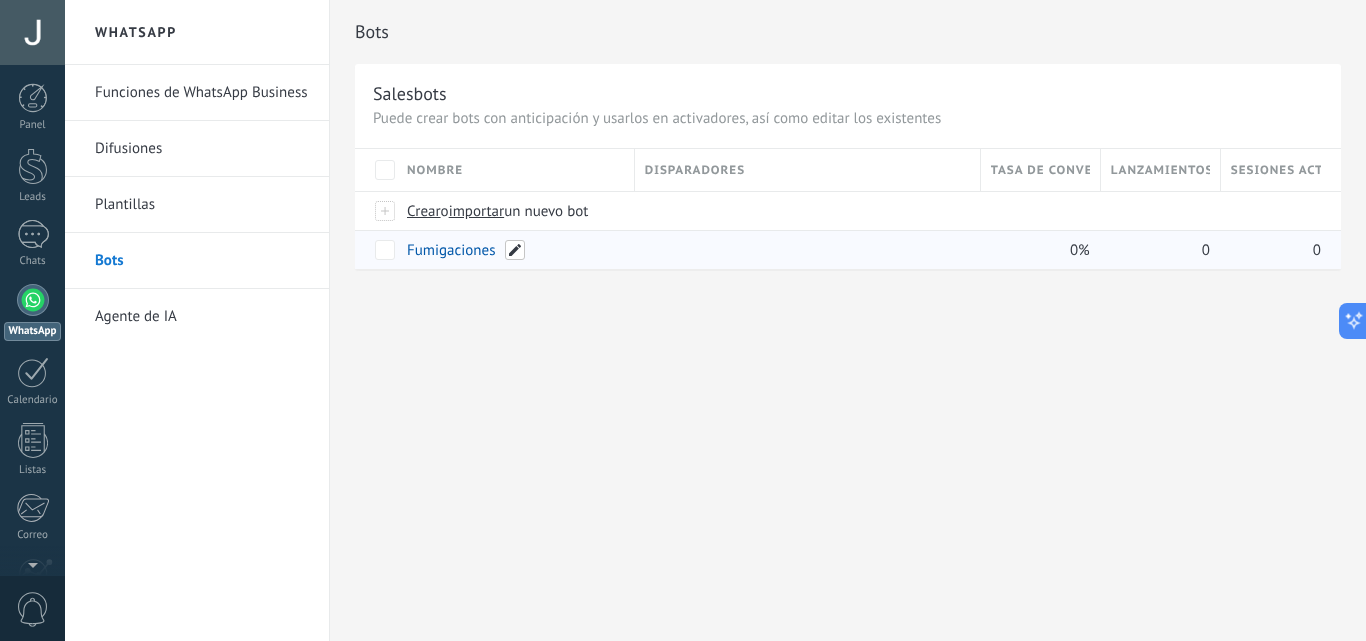 click at bounding box center [515, 250] 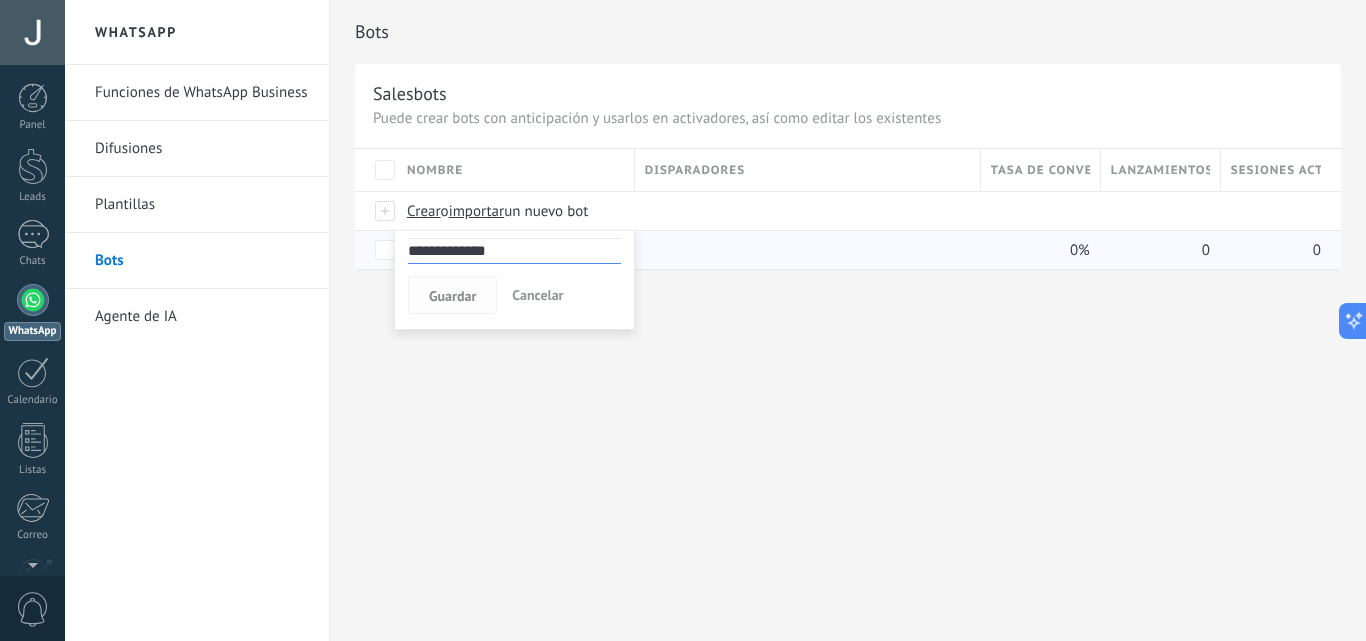 click on "Guardar" at bounding box center [452, 296] 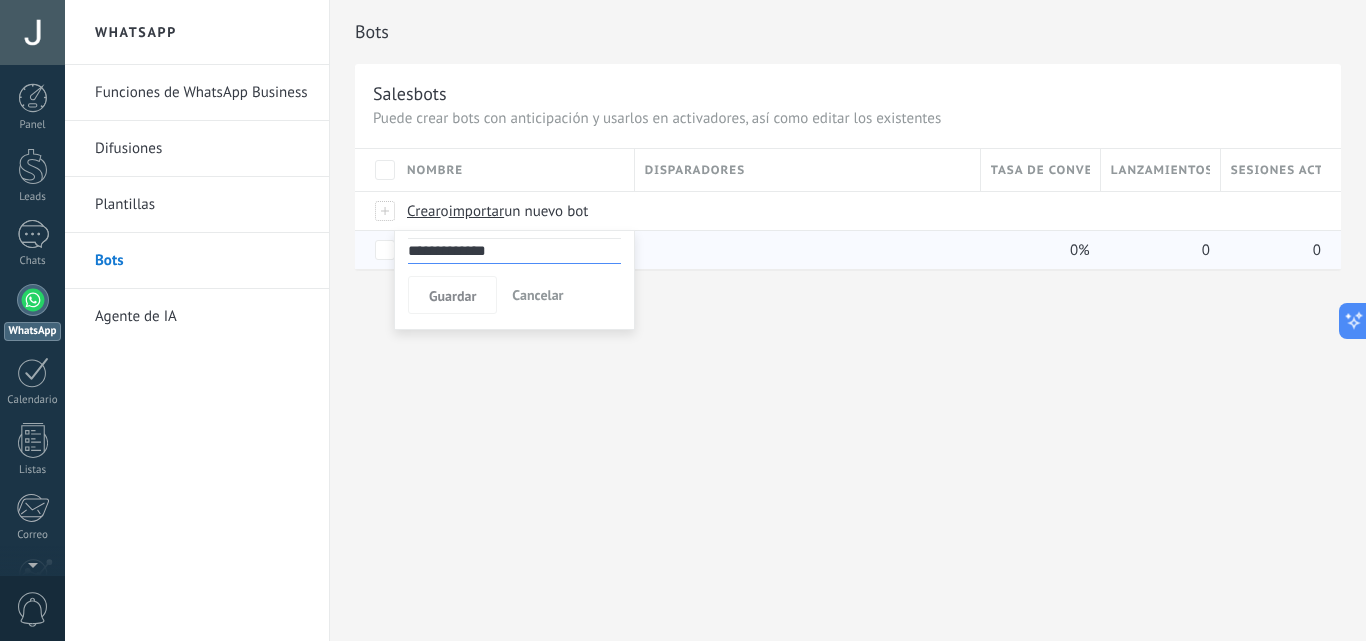 click on "**********" at bounding box center [514, 280] 